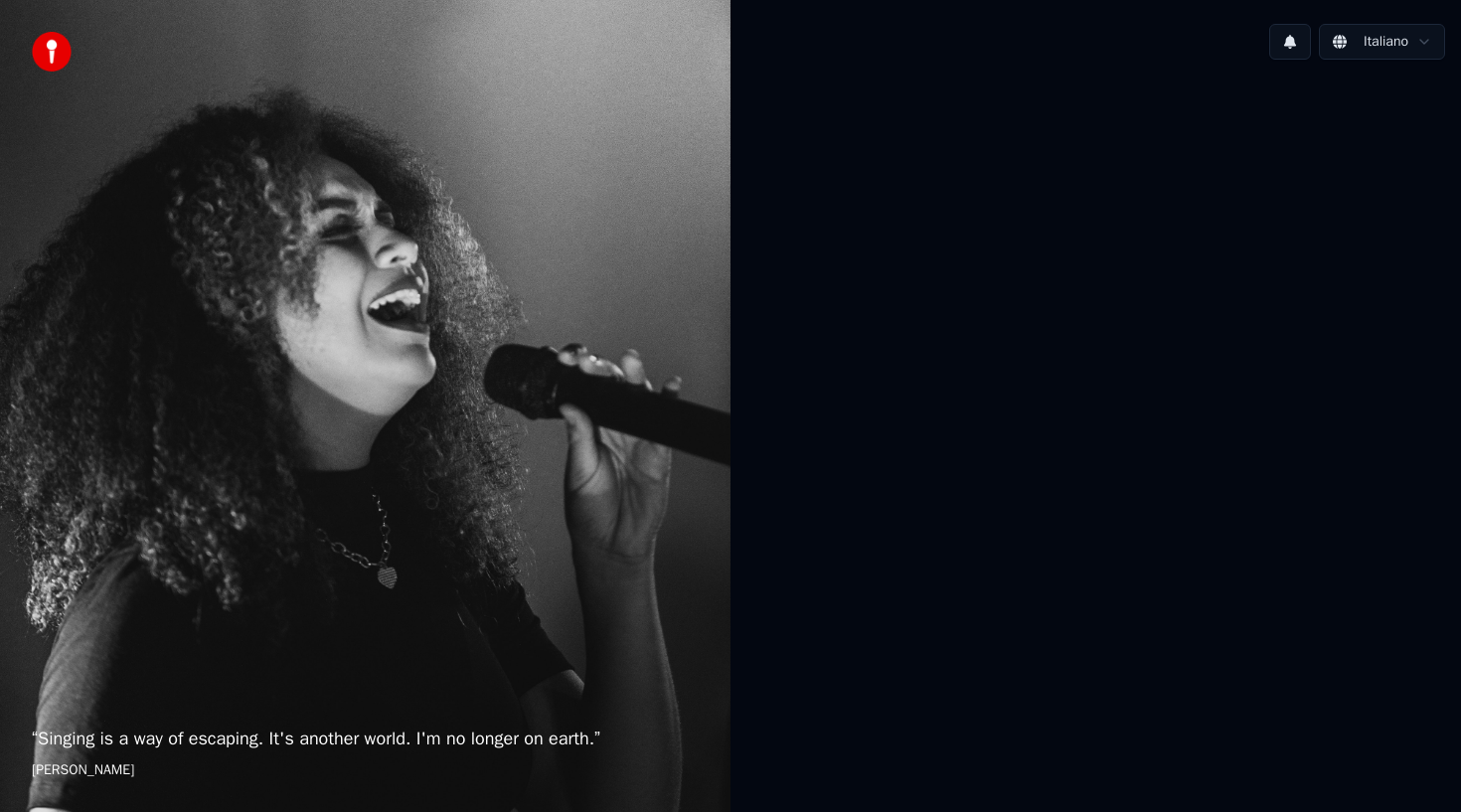 scroll, scrollTop: 0, scrollLeft: 0, axis: both 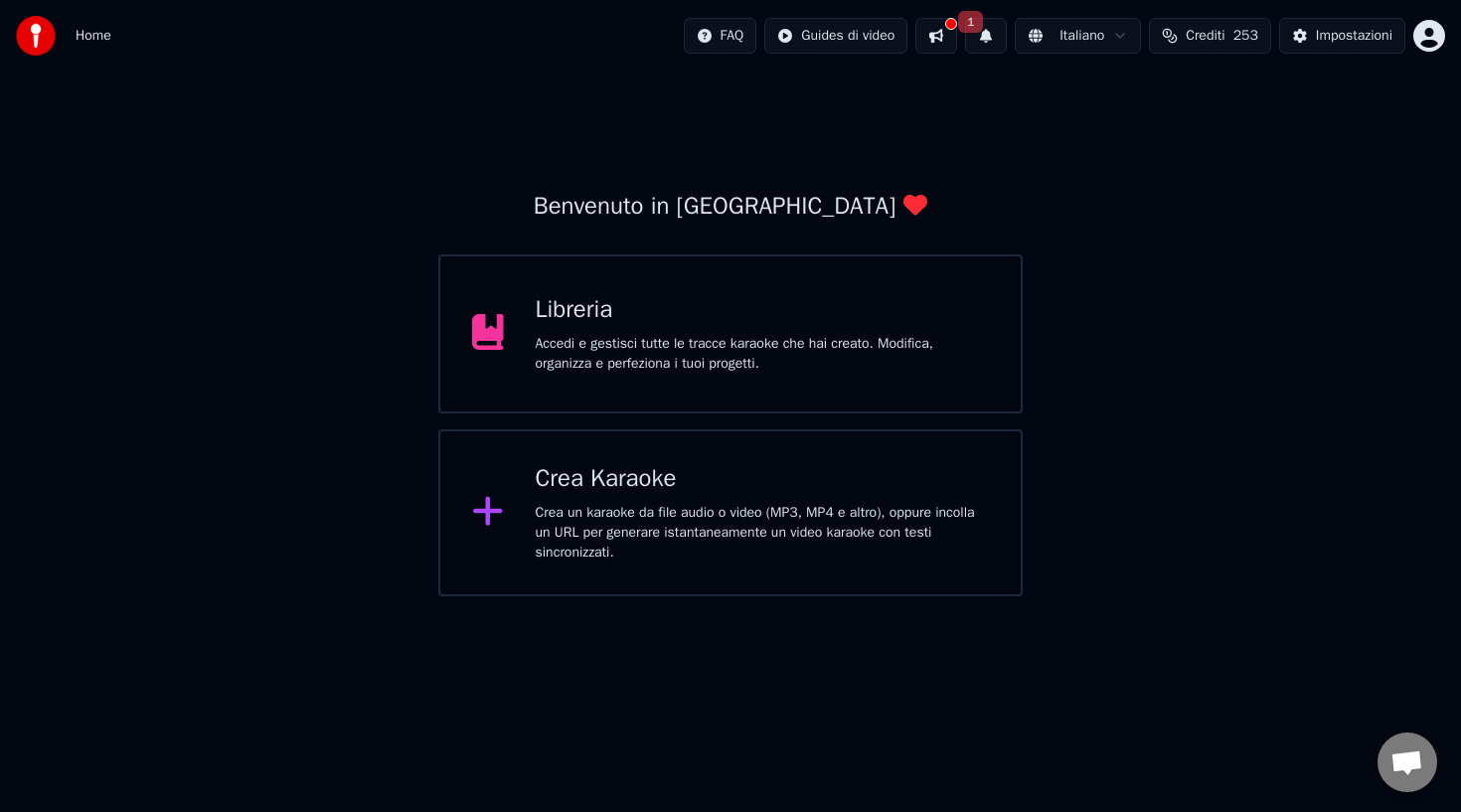 click at bounding box center (936, 36) 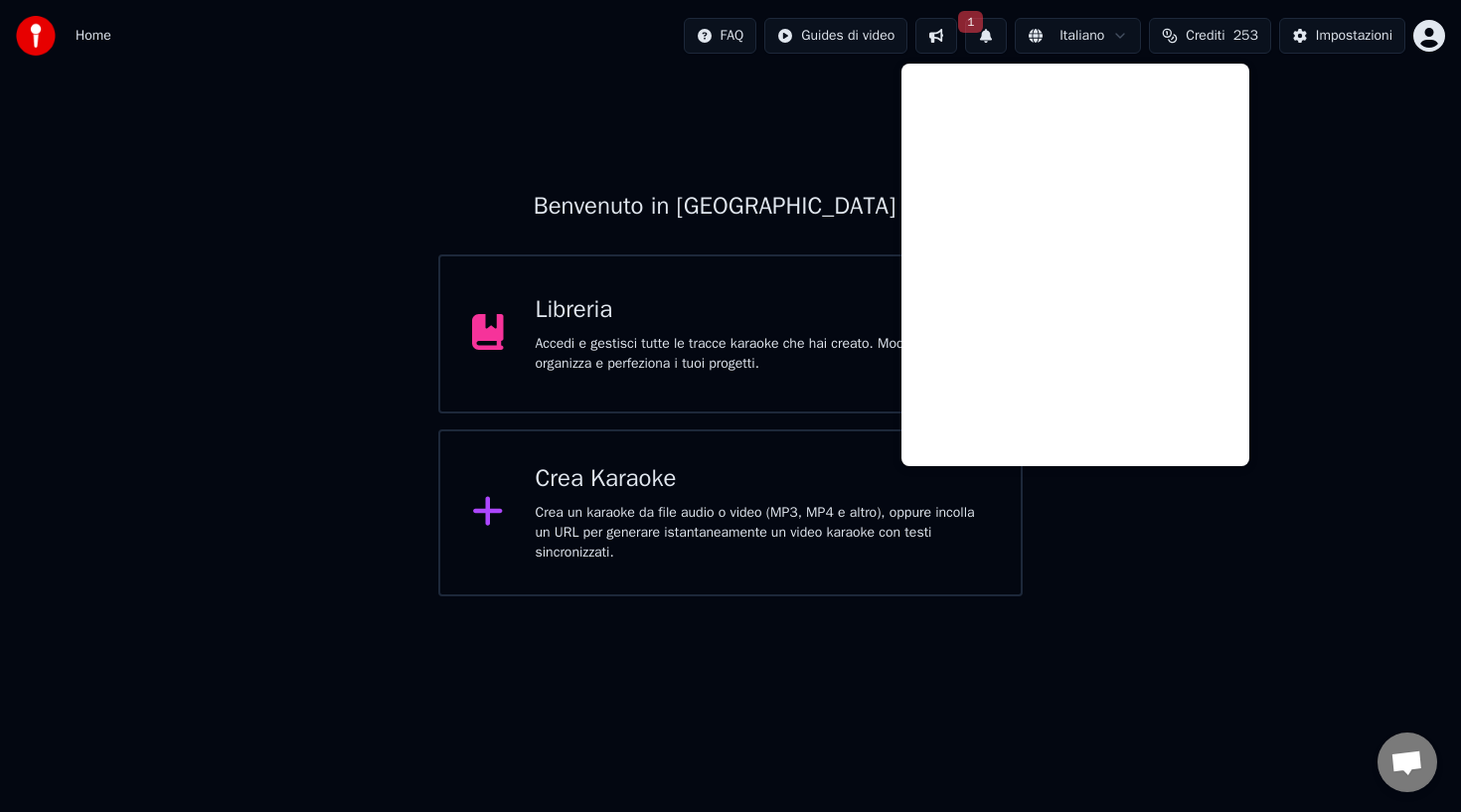 click on "Benvenuto in Youka Libreria Accedi e gestisci tutte le tracce karaoke che hai creato. Modifica, organizza e perfeziona i tuoi progetti. Crea Karaoke Crea un karaoke da file audio o video (MP3, MP4 e altro), oppure incolla un URL per generare istantaneamente un video karaoke con testi sincronizzati." at bounding box center [730, 334] 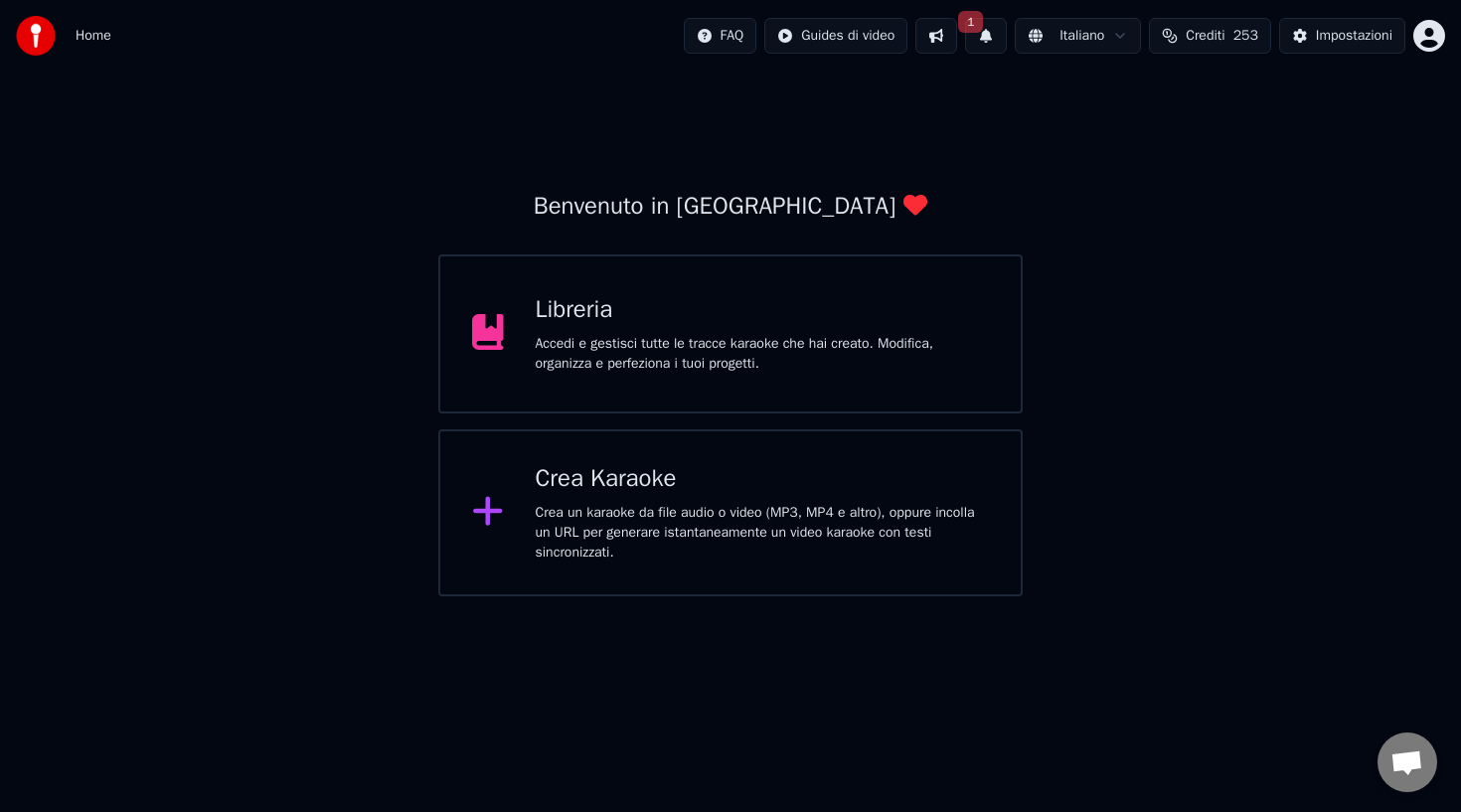 click on "Crediti 253" at bounding box center [1210, 36] 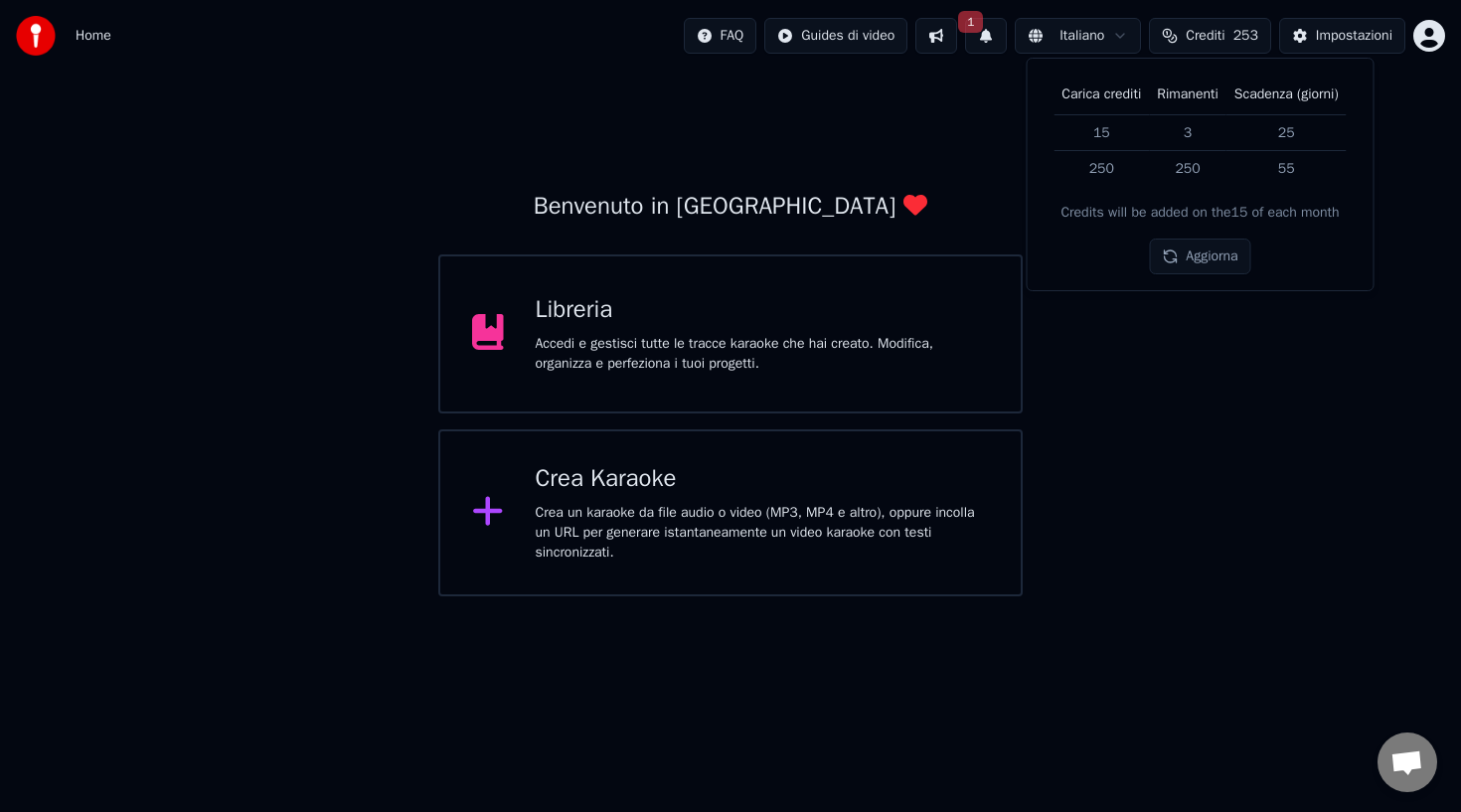 click on "Aggiorna" at bounding box center (1200, 256) 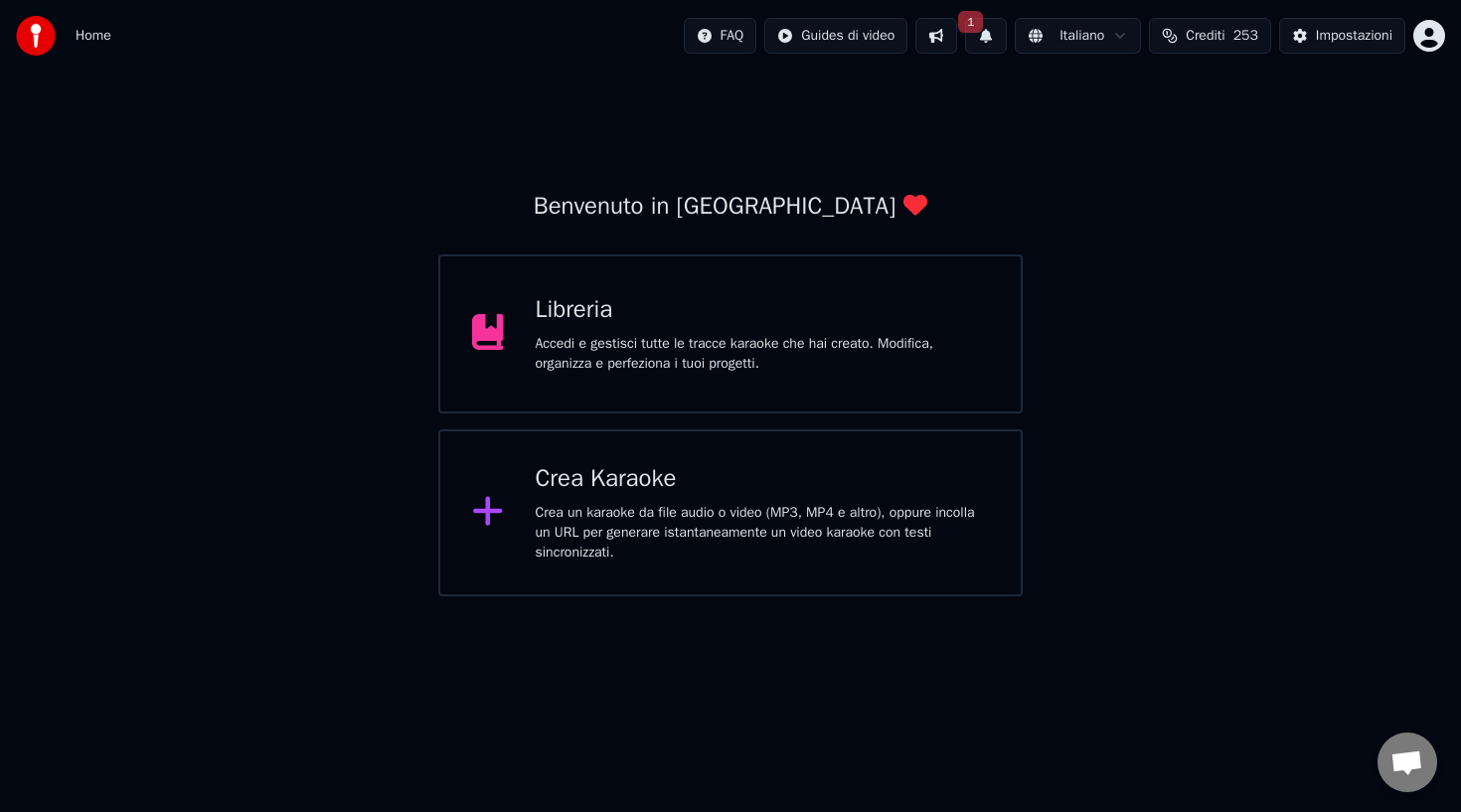 click on "1" at bounding box center (986, 36) 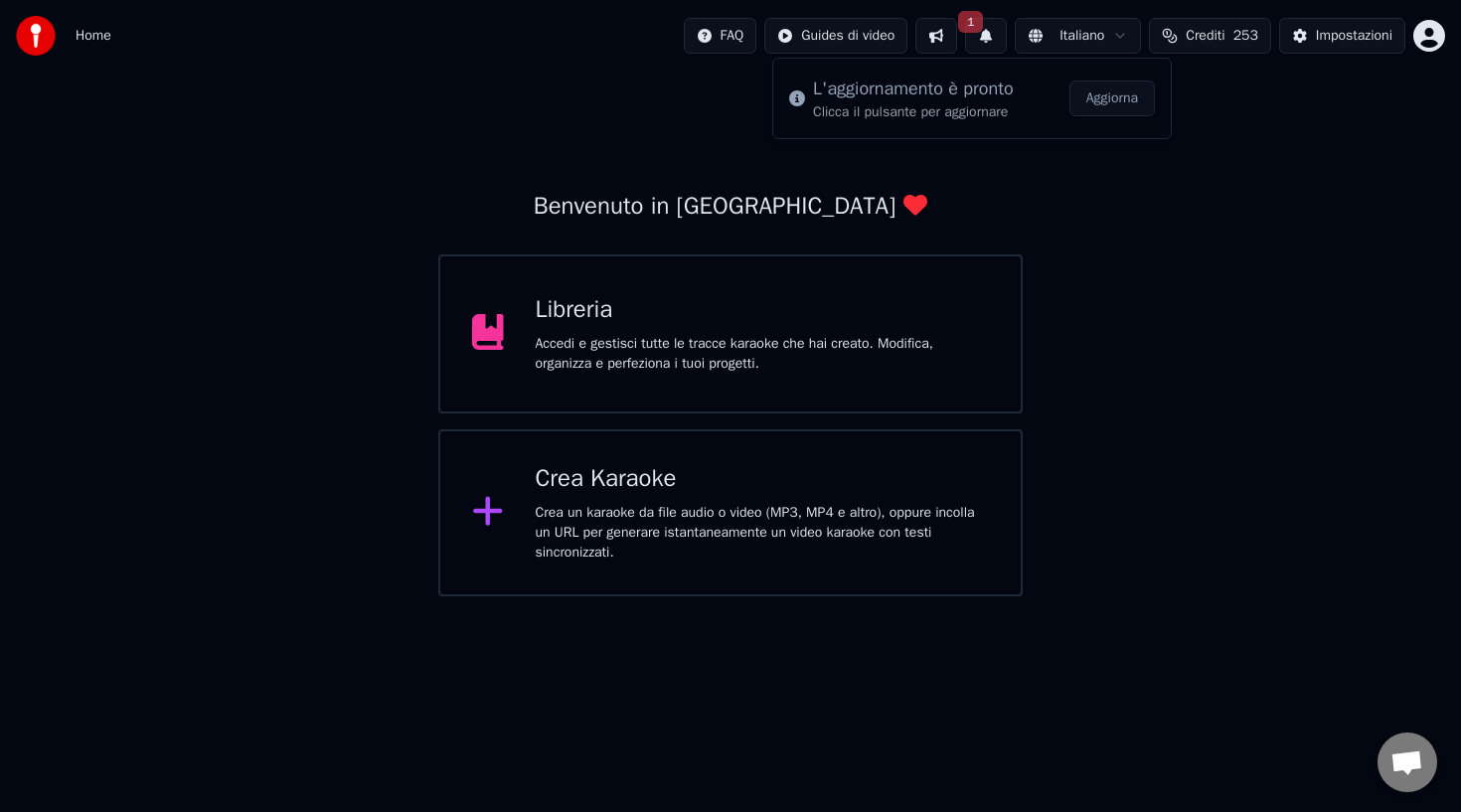 click on "Aggiorna" at bounding box center (1112, 98) 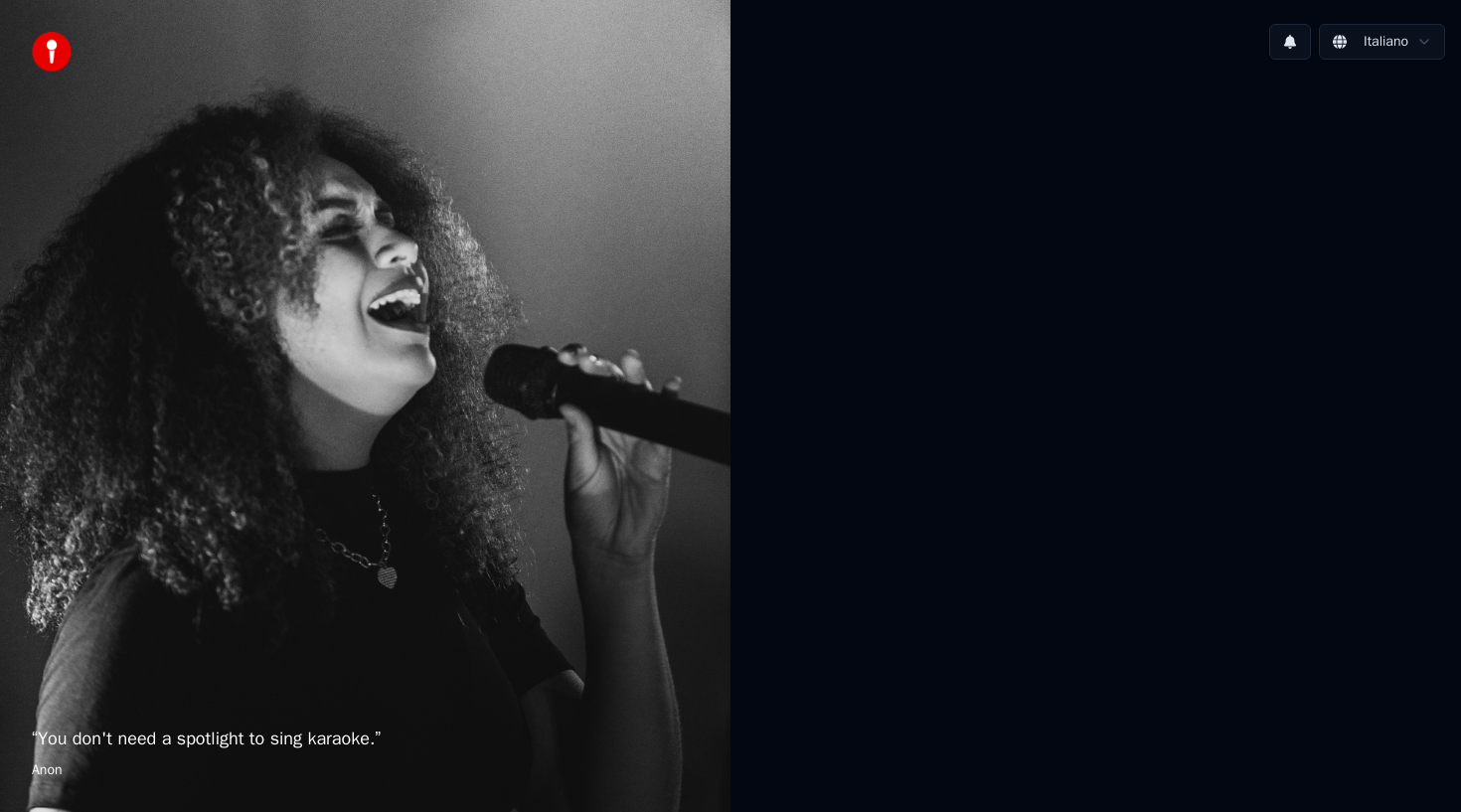 scroll, scrollTop: 0, scrollLeft: 0, axis: both 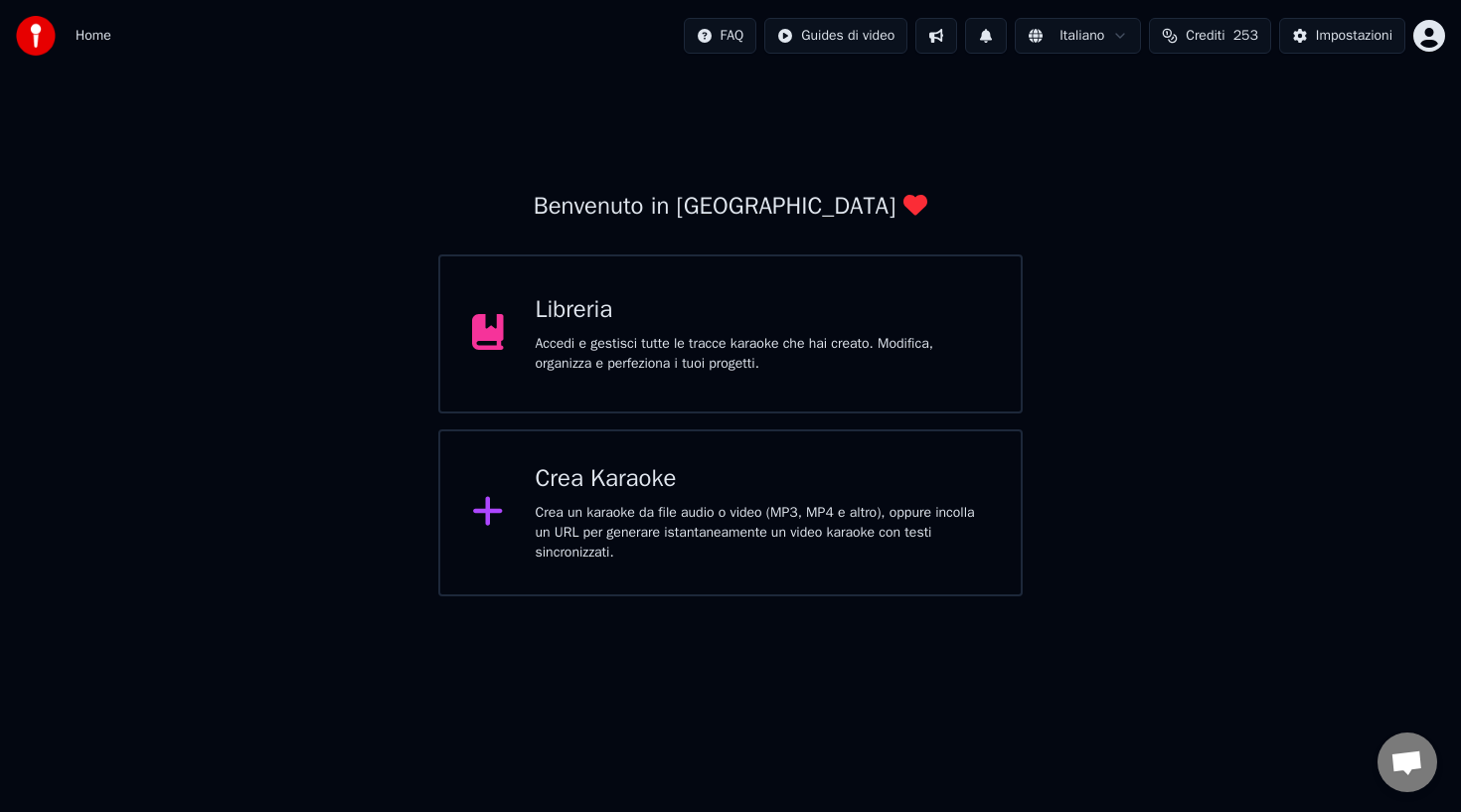 click on "Crea un karaoke da file audio o video (MP3, MP4 e altro), oppure incolla un URL per generare istantaneamente un video karaoke con testi sincronizzati." at bounding box center (762, 533) 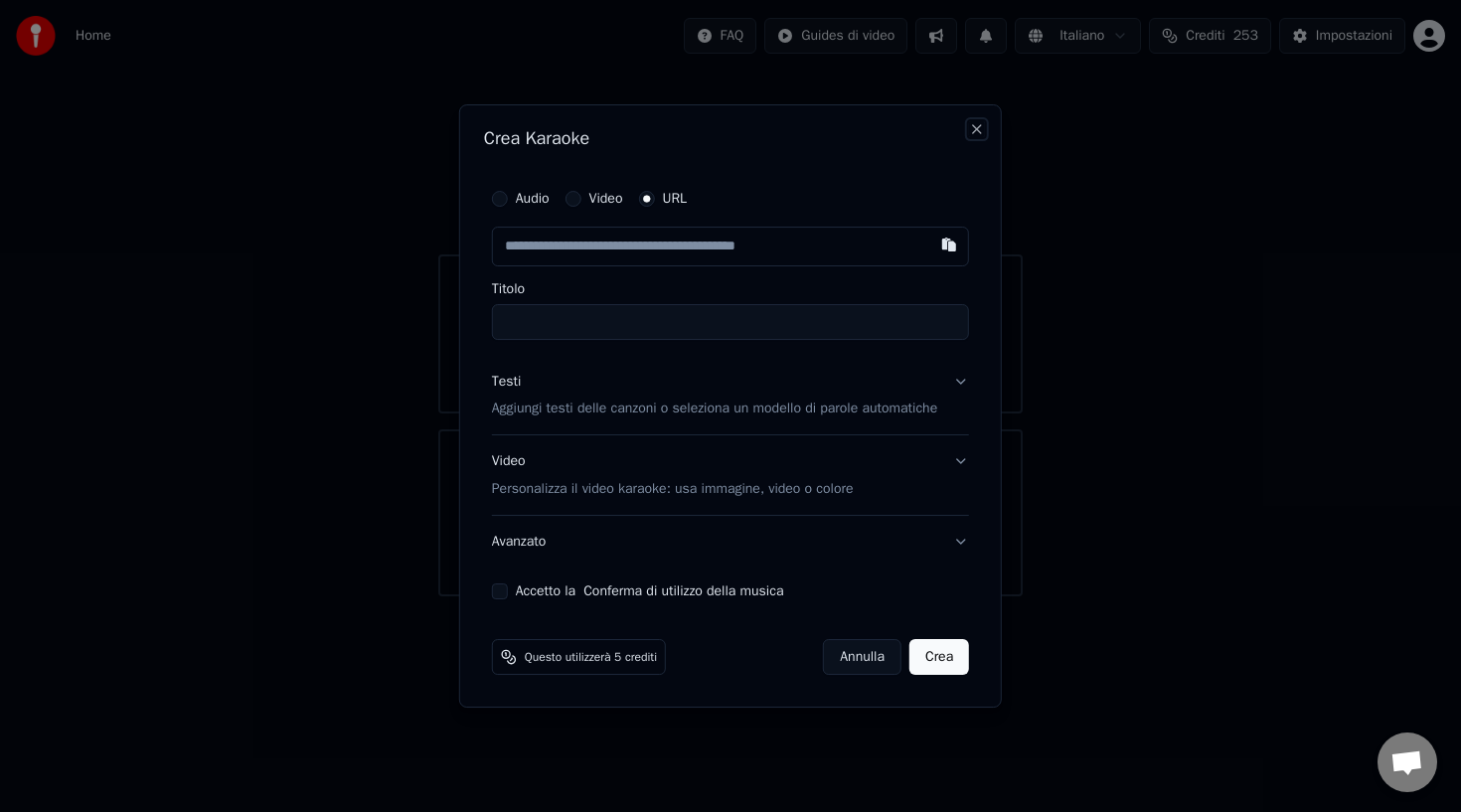 click on "Close" at bounding box center [977, 129] 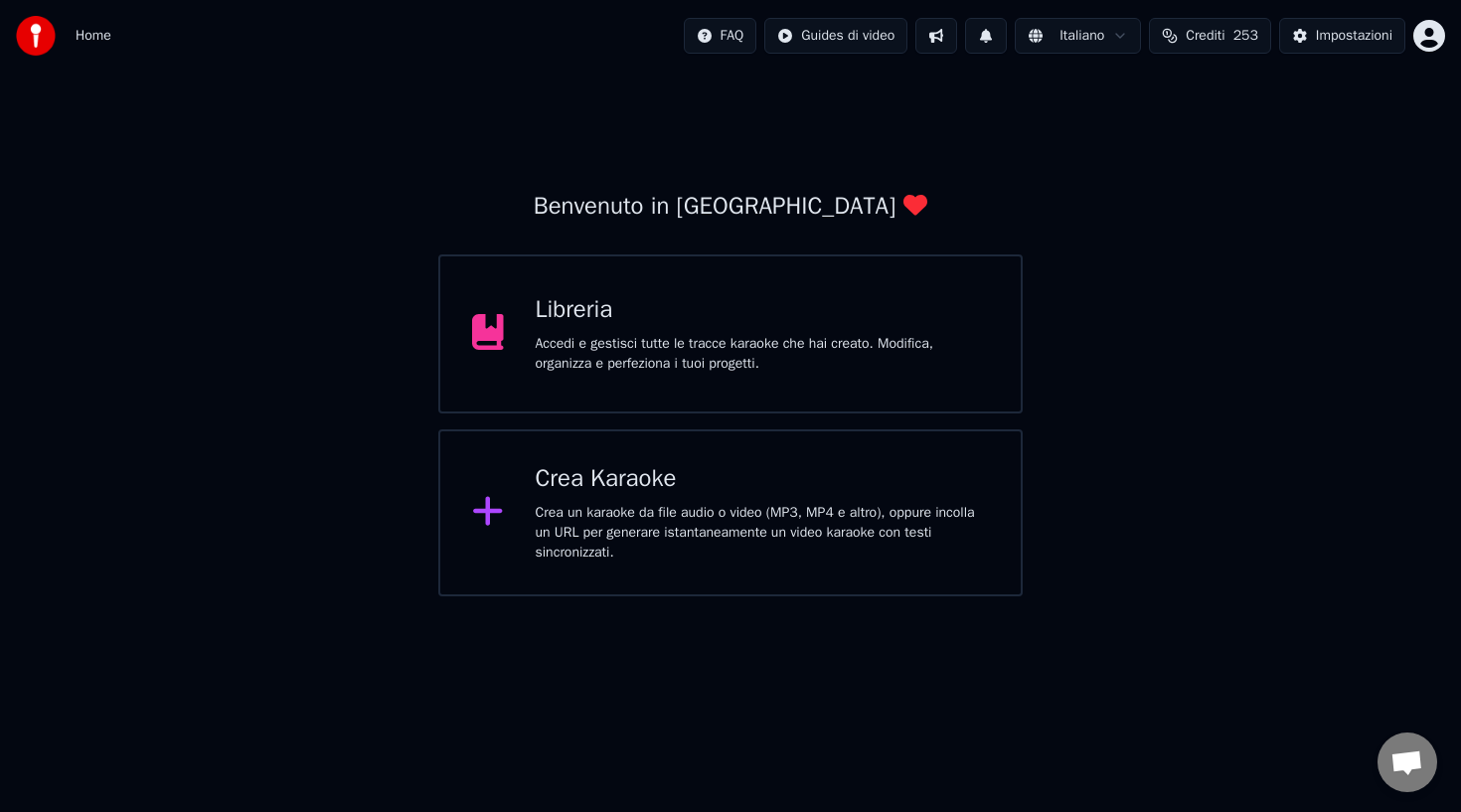 click on "Libreria" at bounding box center [762, 310] 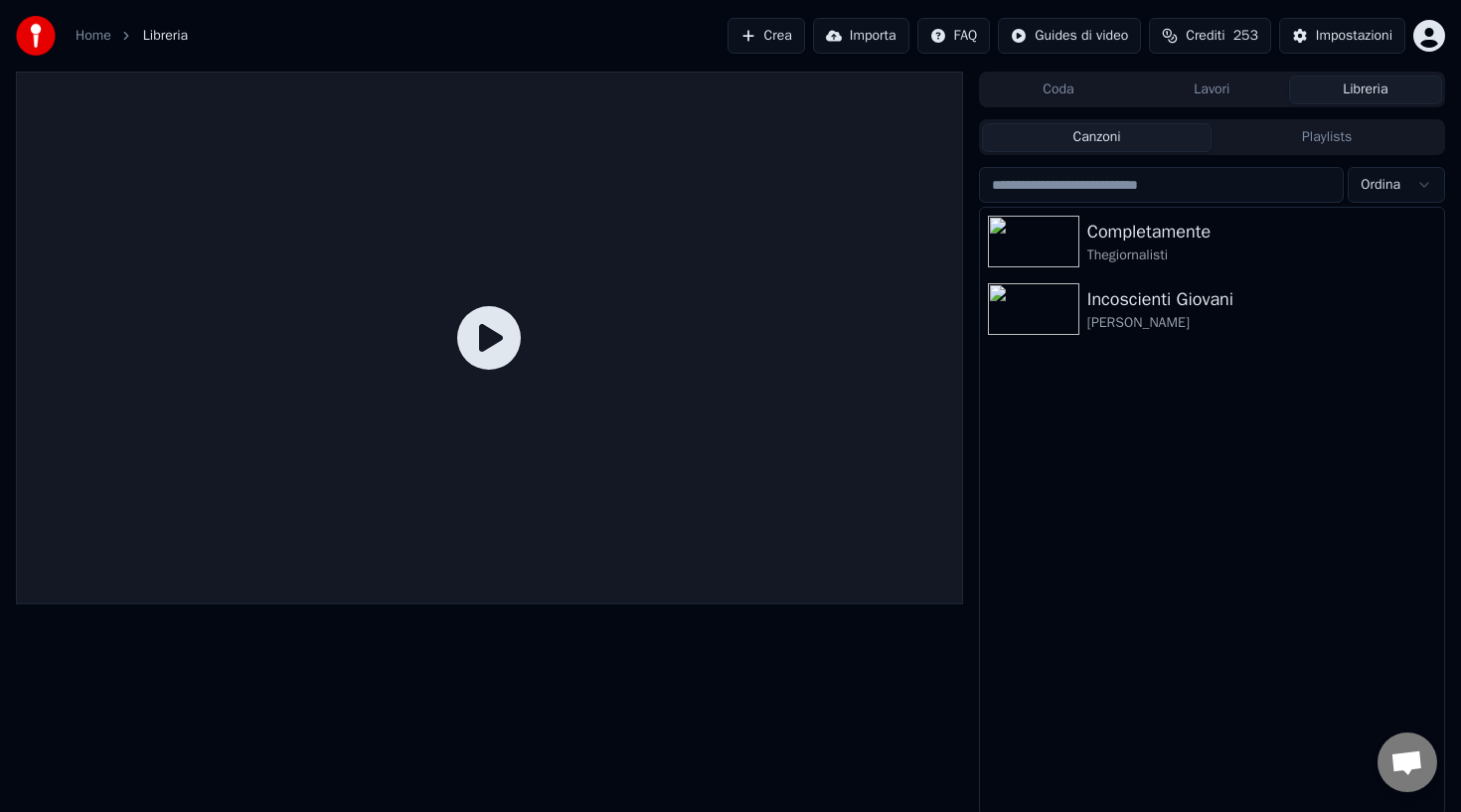 click on "Home" at bounding box center [93, 36] 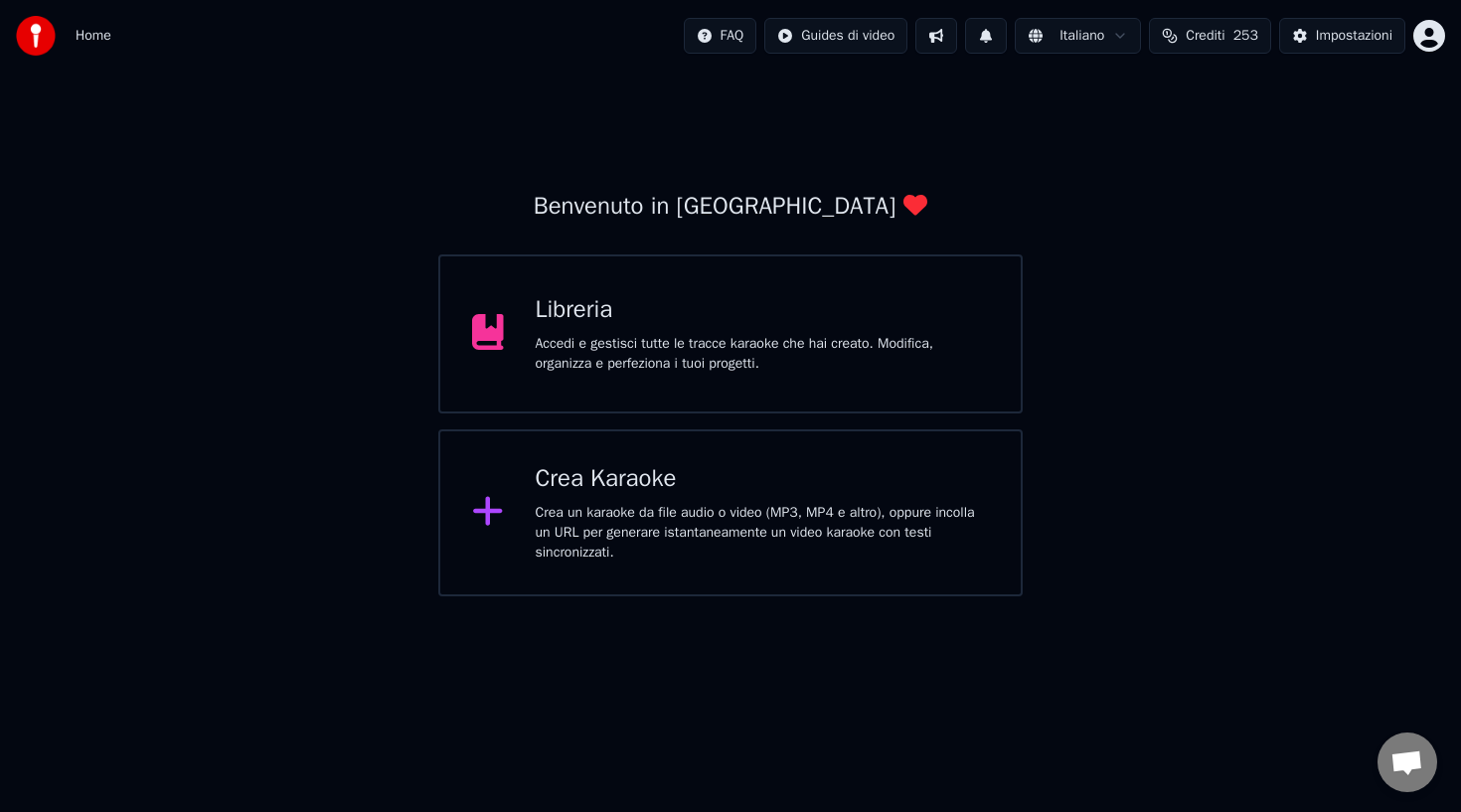click on "Crea Karaoke" at bounding box center [762, 479] 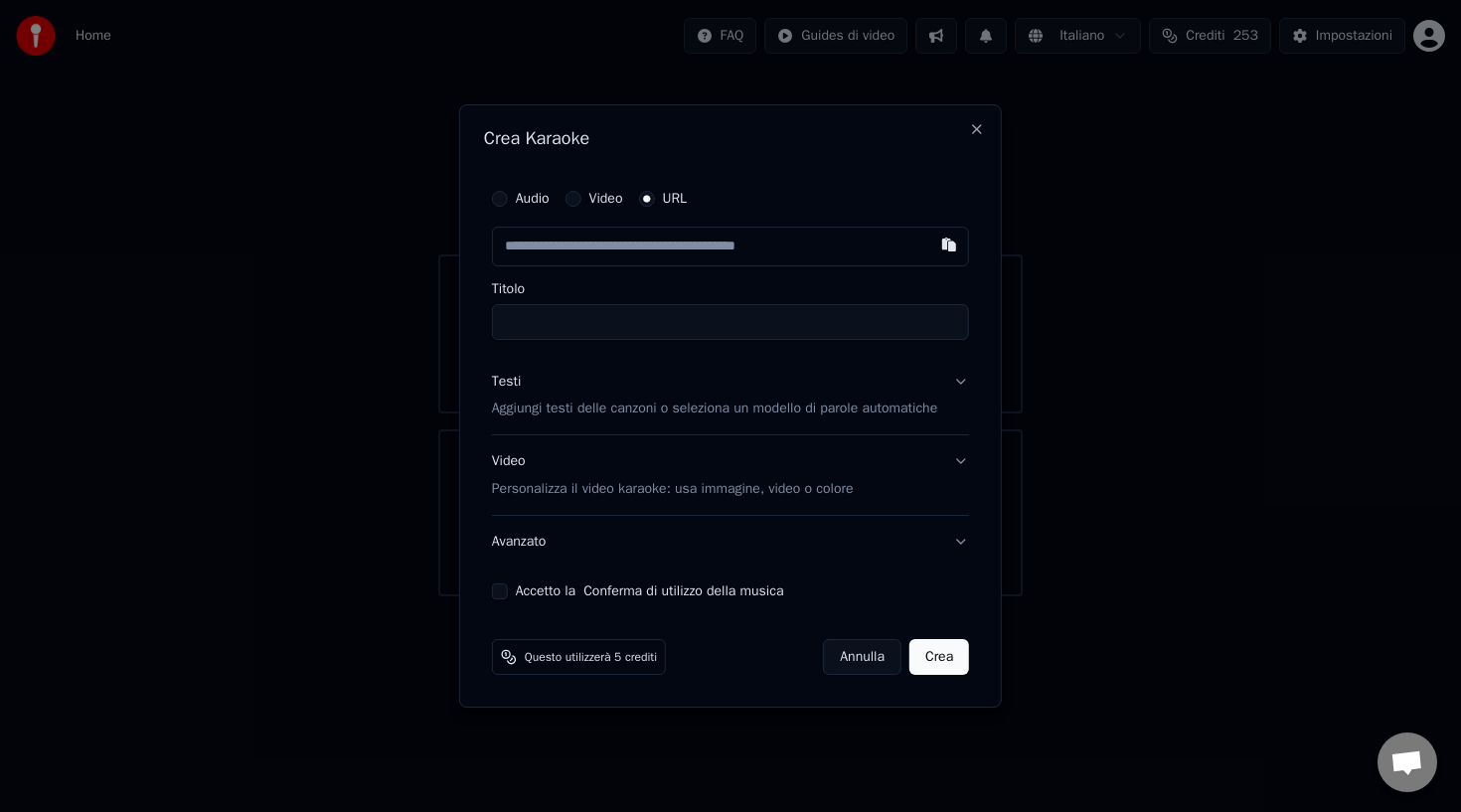 type on "**********" 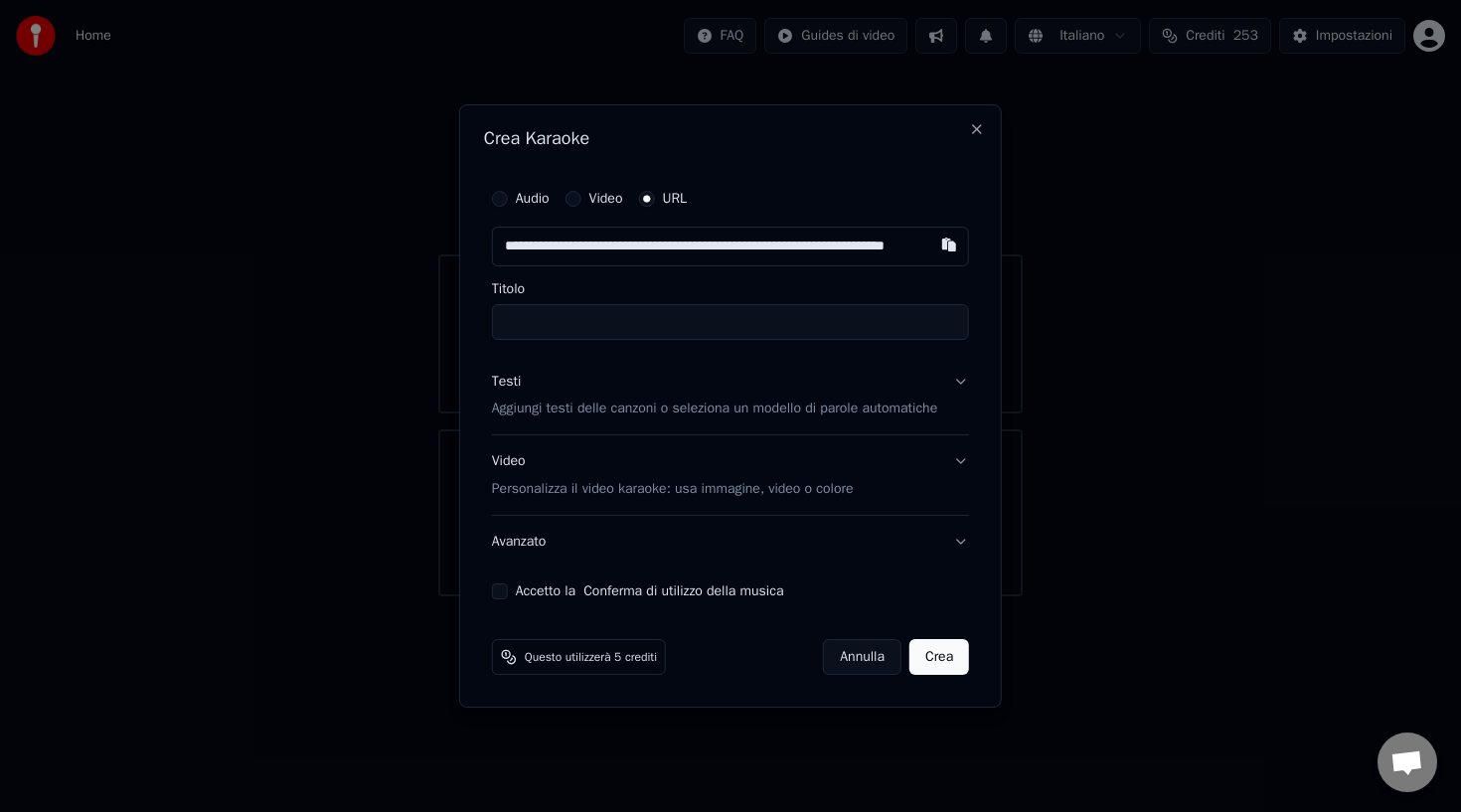 scroll, scrollTop: 0, scrollLeft: 74, axis: horizontal 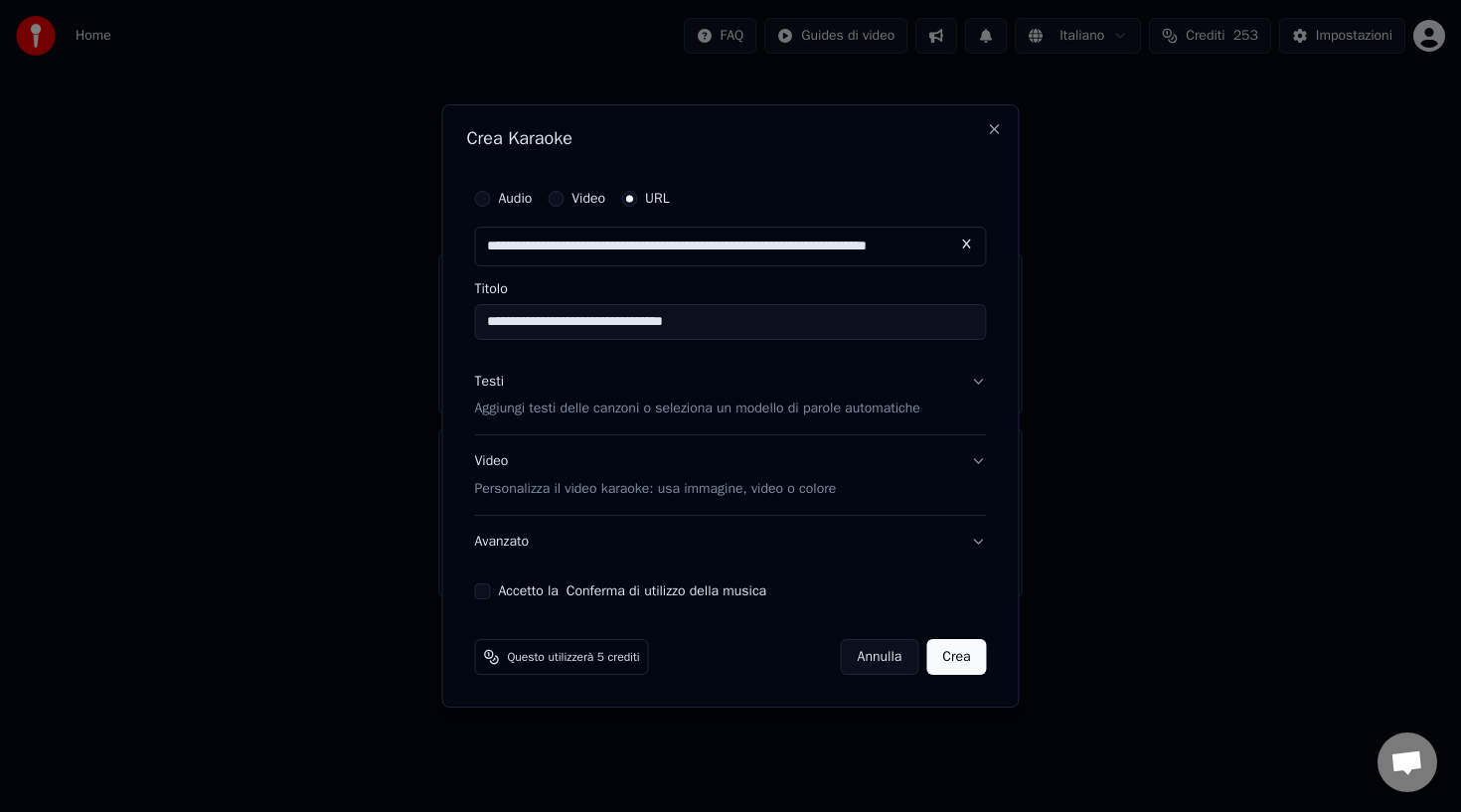 type on "**********" 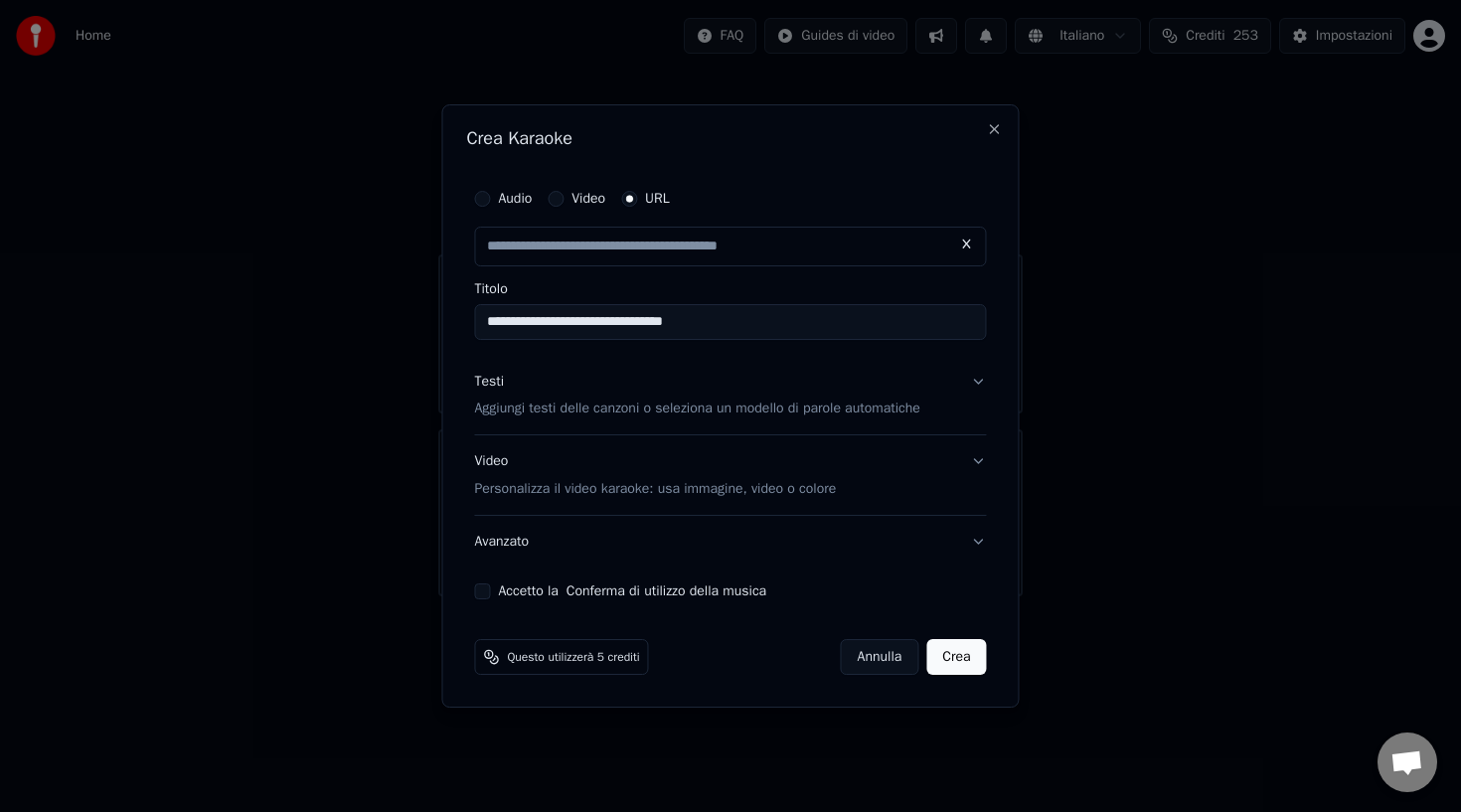 click on "**********" at bounding box center (730, 322) 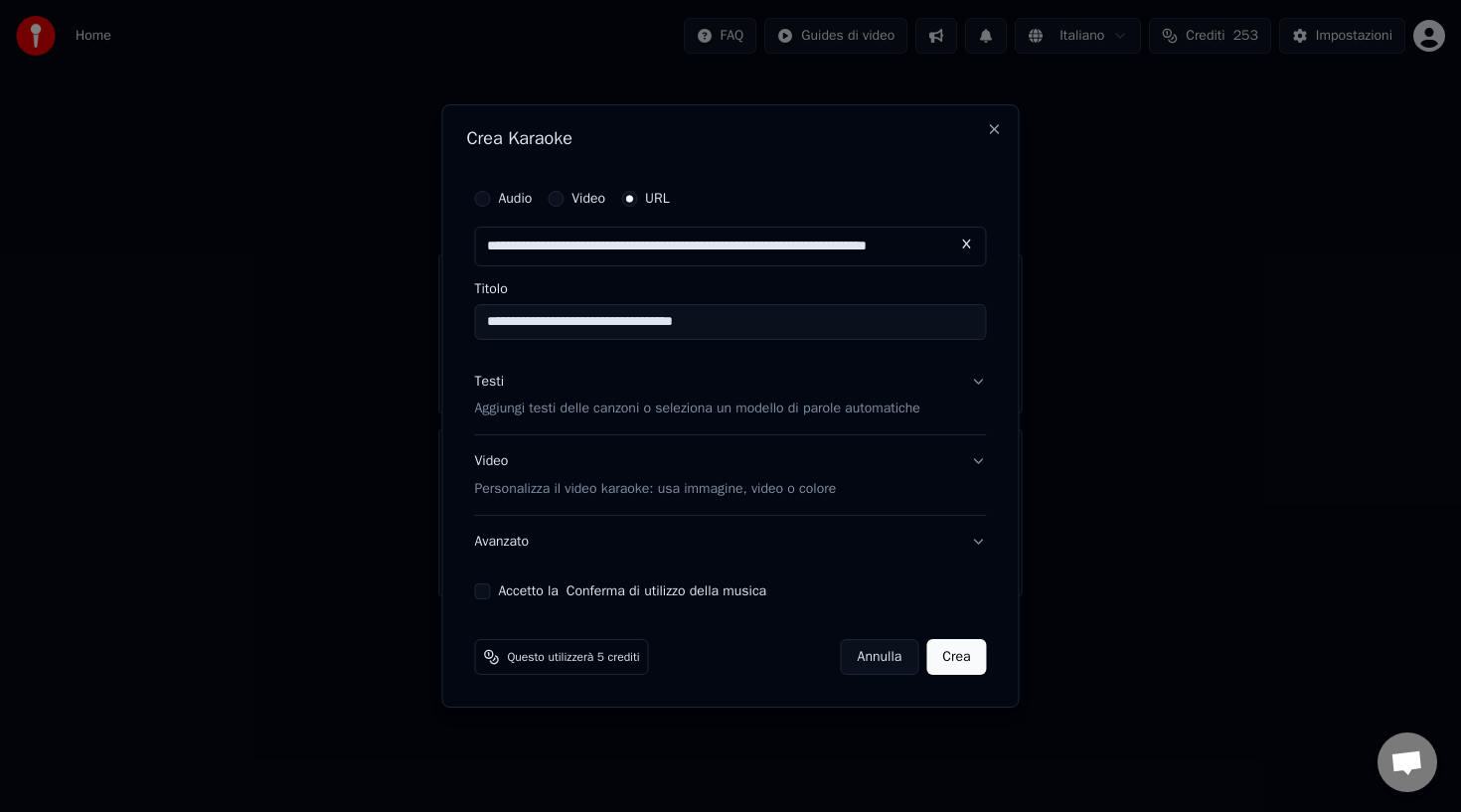 type on "**********" 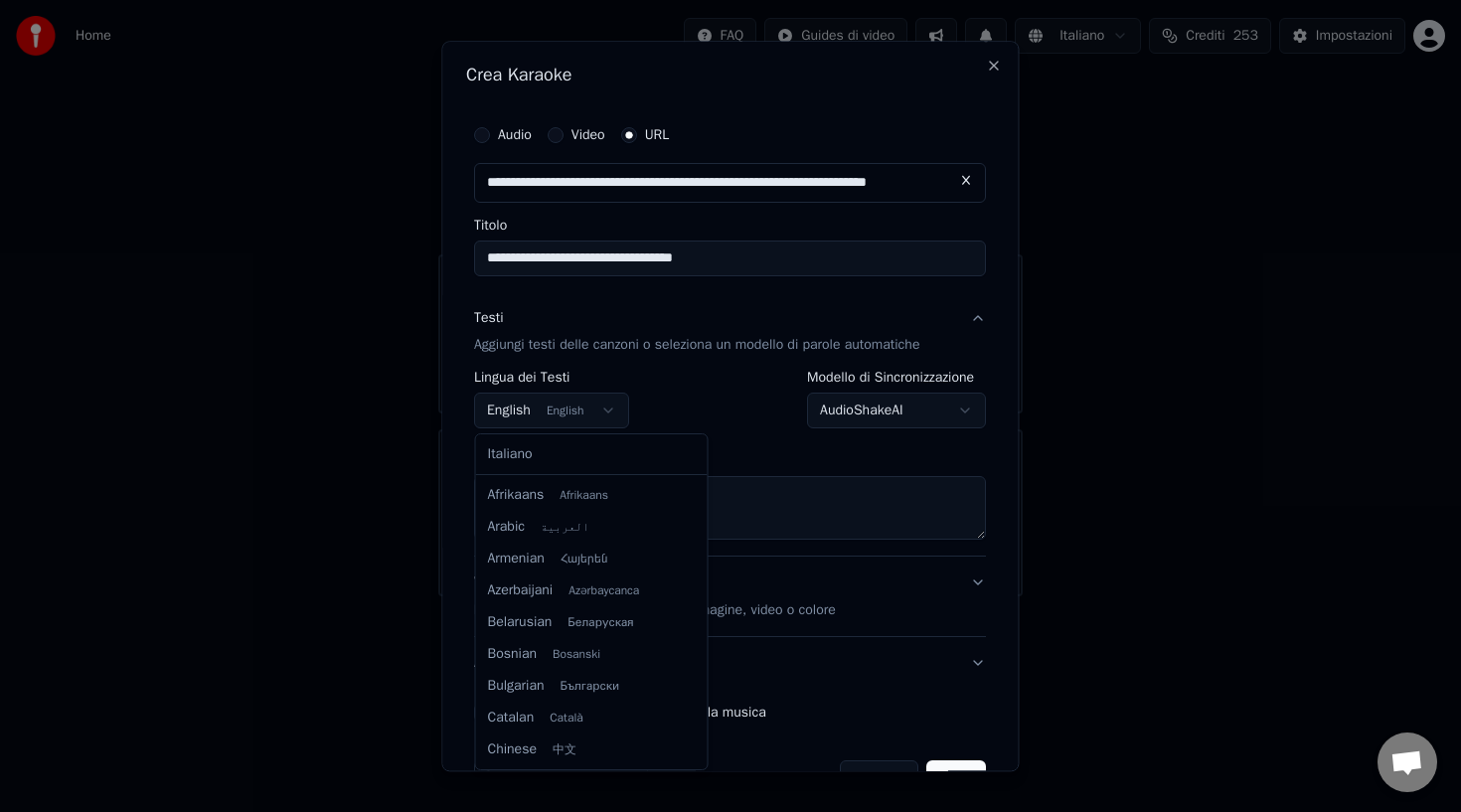 click on "**********" at bounding box center (730, 298) 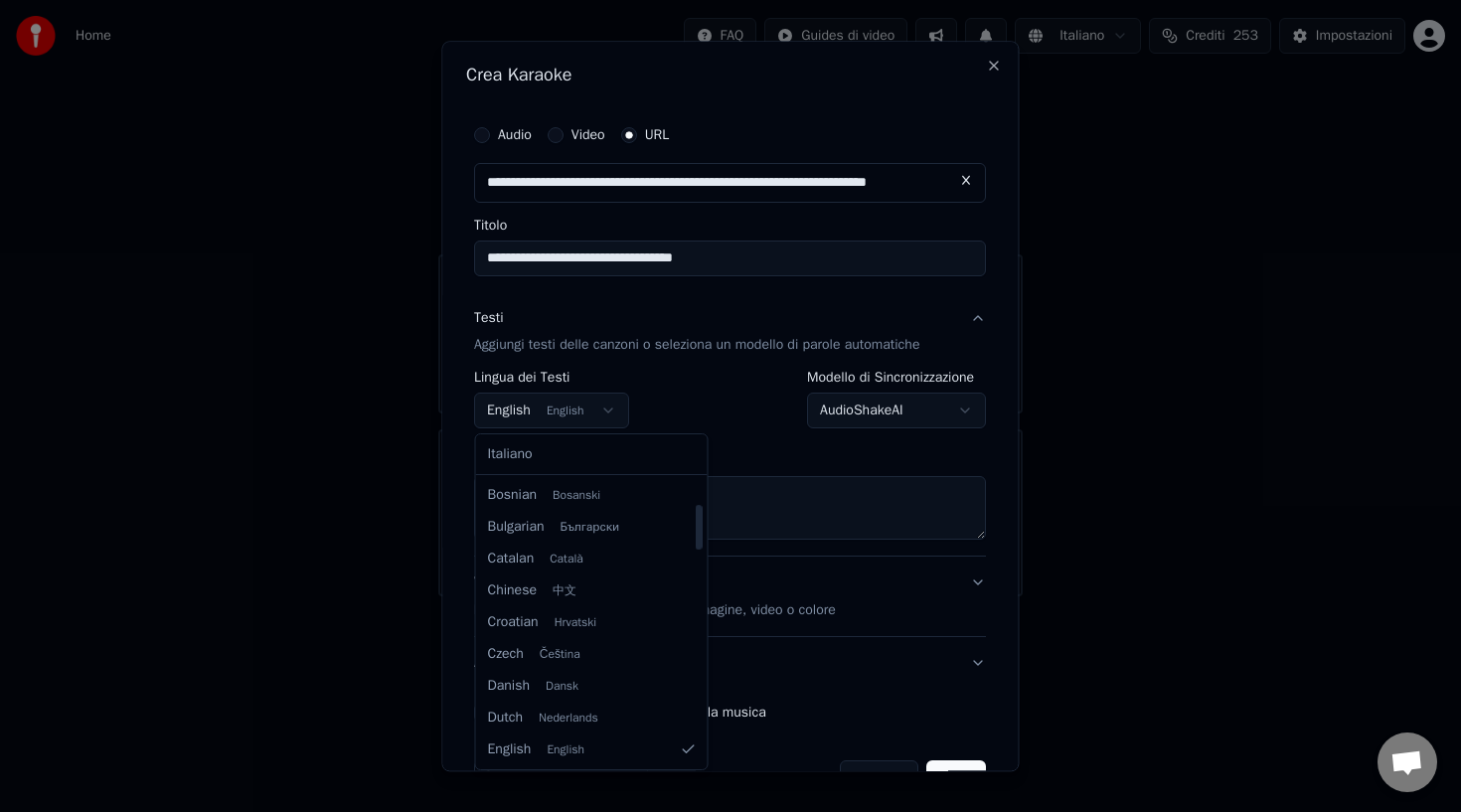 select on "**" 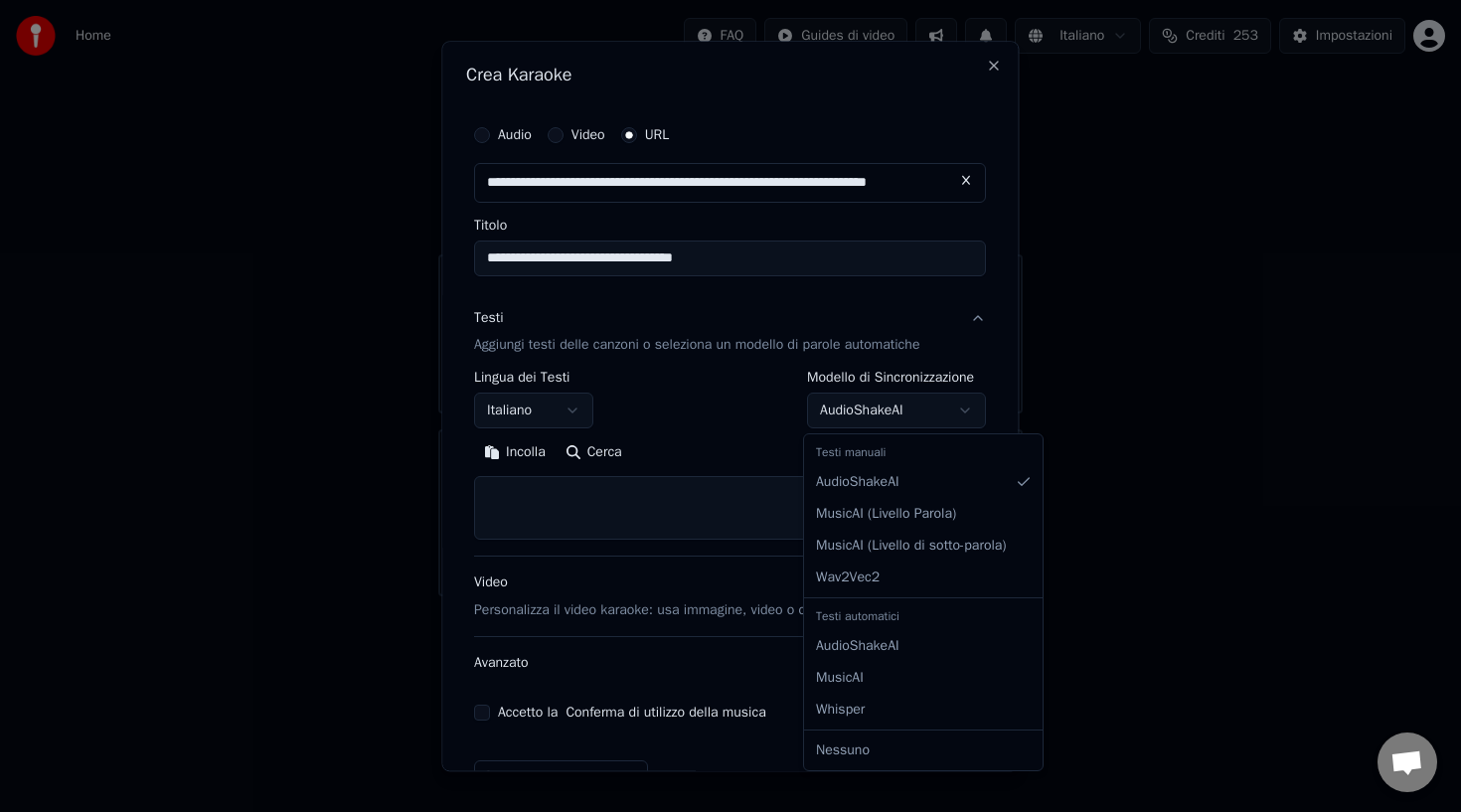 click on "**********" at bounding box center [730, 298] 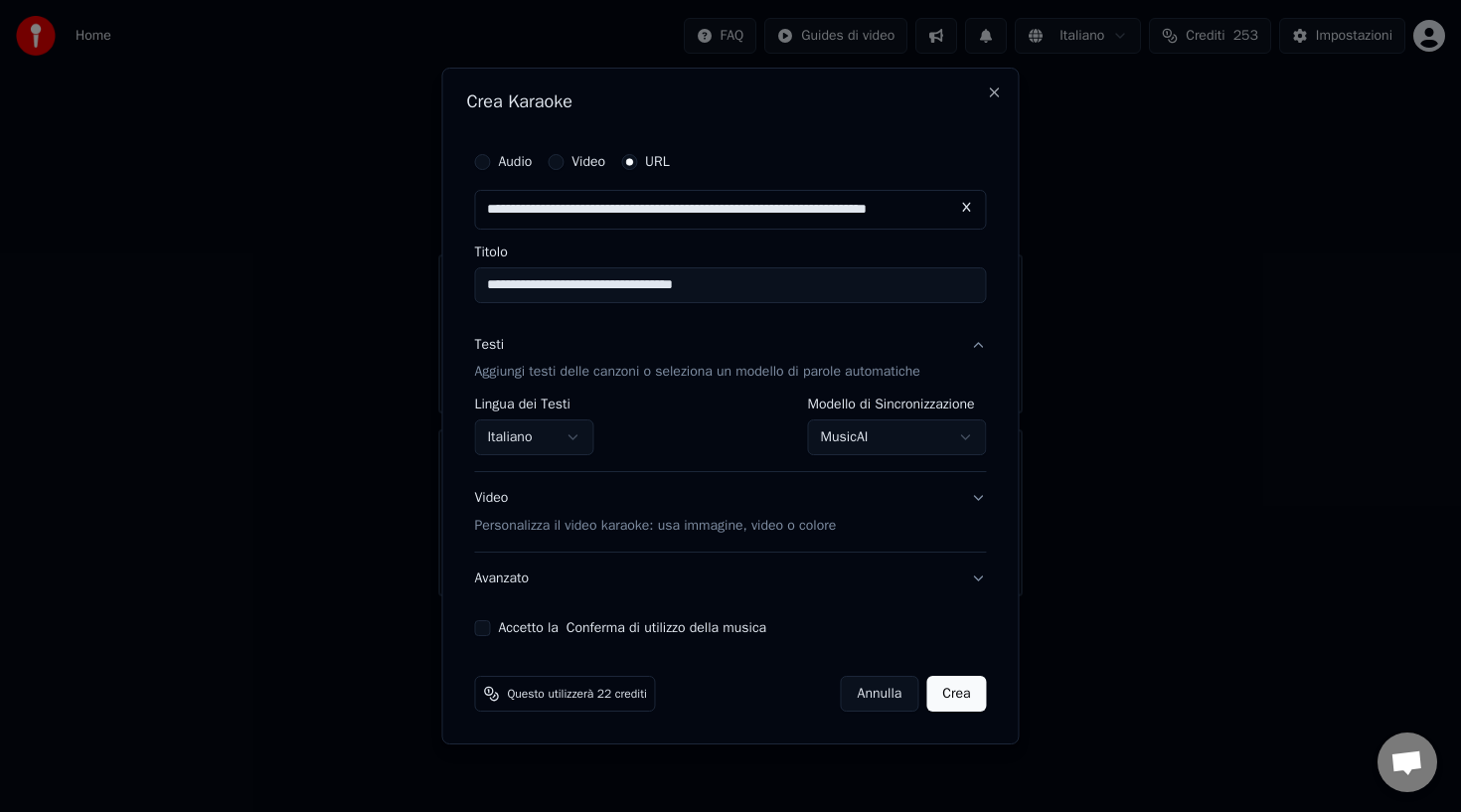 click on "Video Personalizza il video karaoke: usa immagine, video o colore" at bounding box center [730, 513] 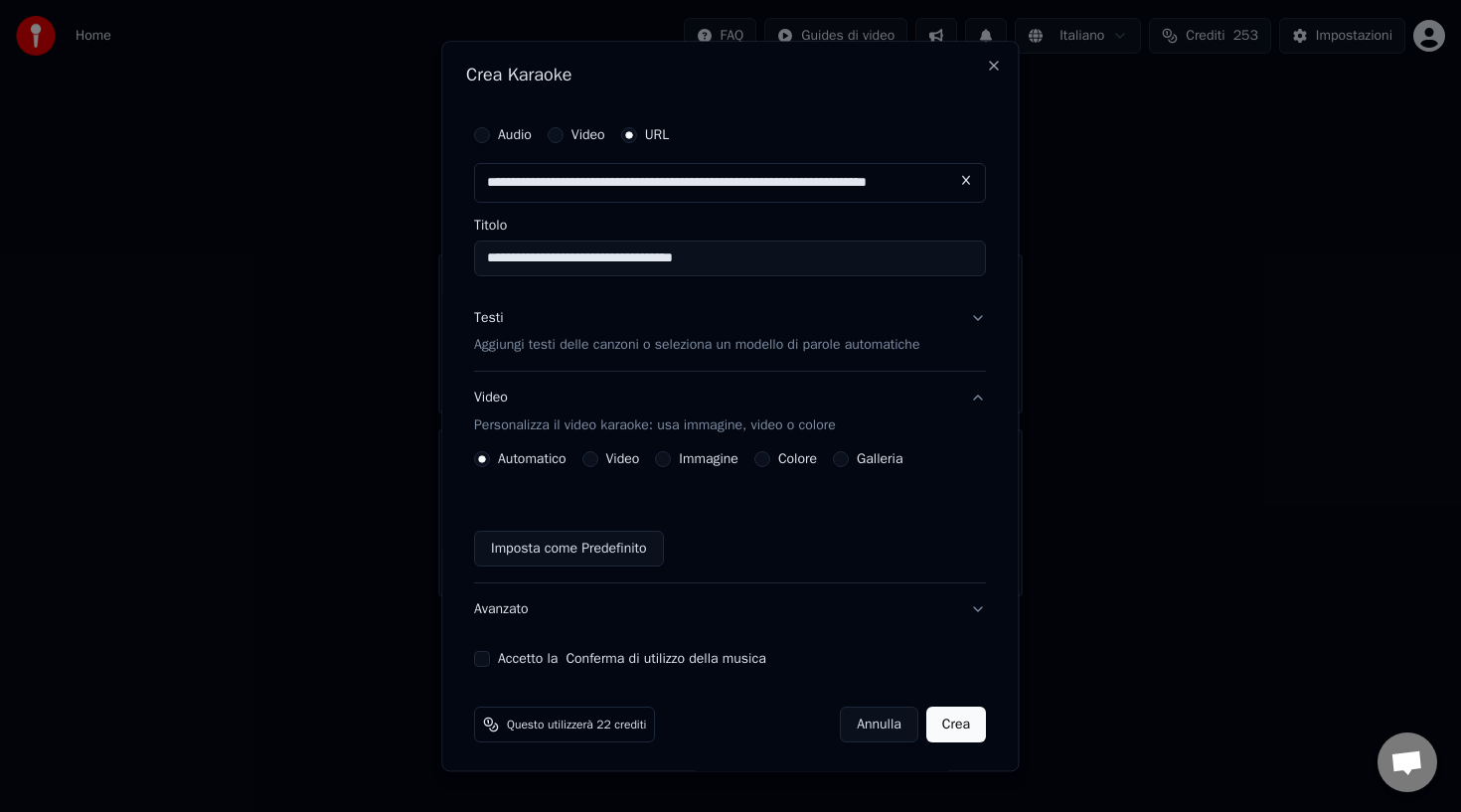 click on "Immagine" at bounding box center [664, 460] 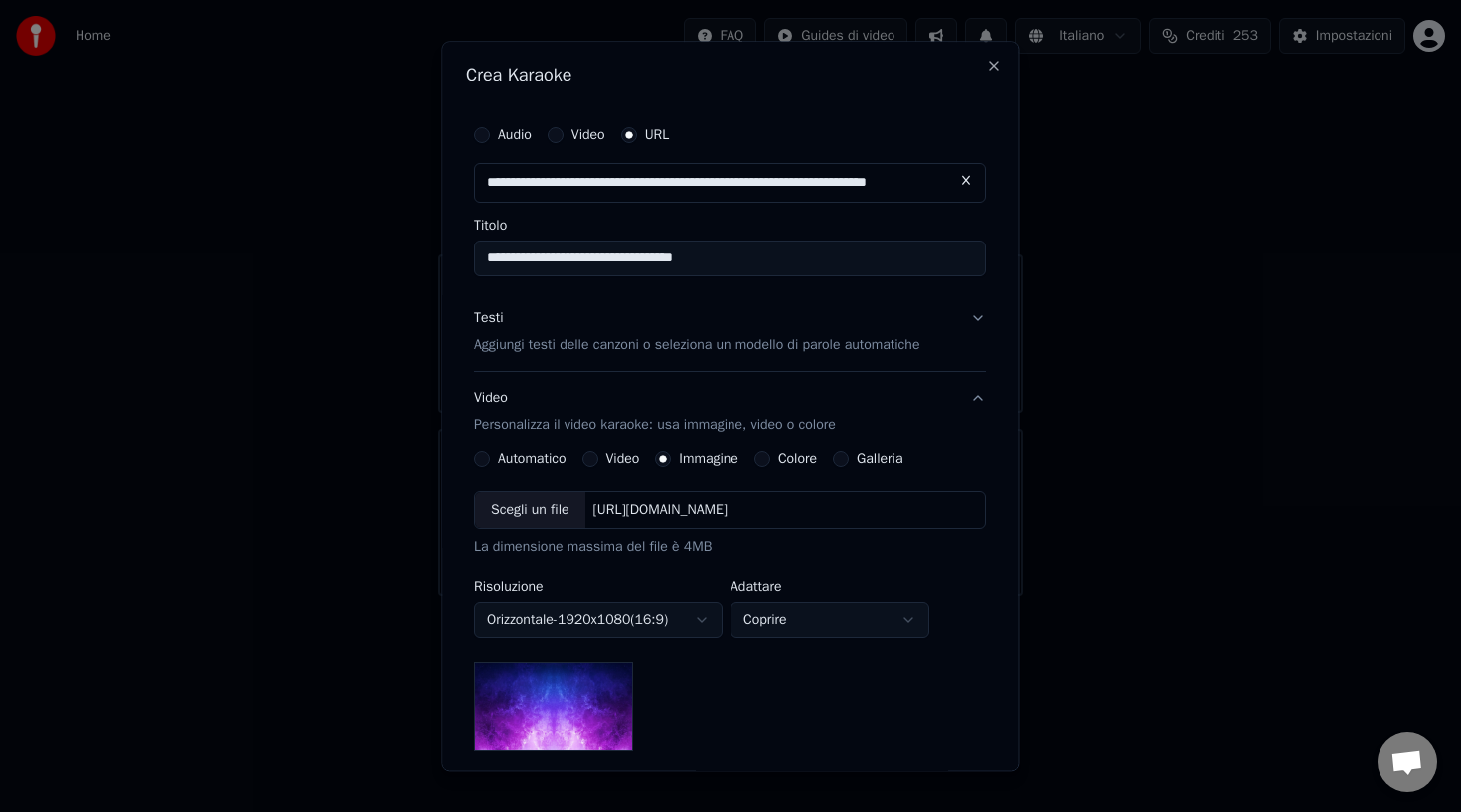 click on "Galleria" at bounding box center [842, 460] 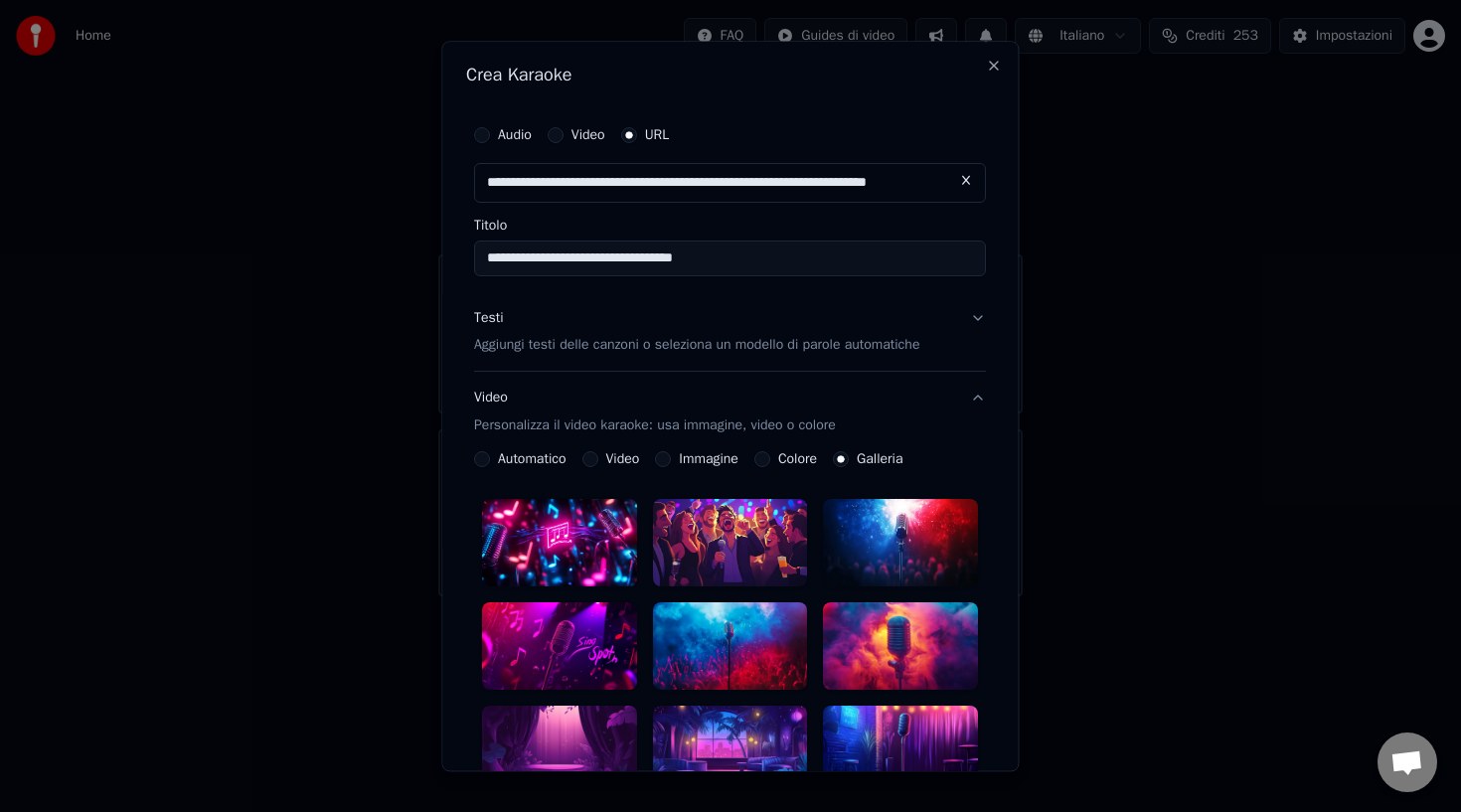 scroll, scrollTop: 44, scrollLeft: 0, axis: vertical 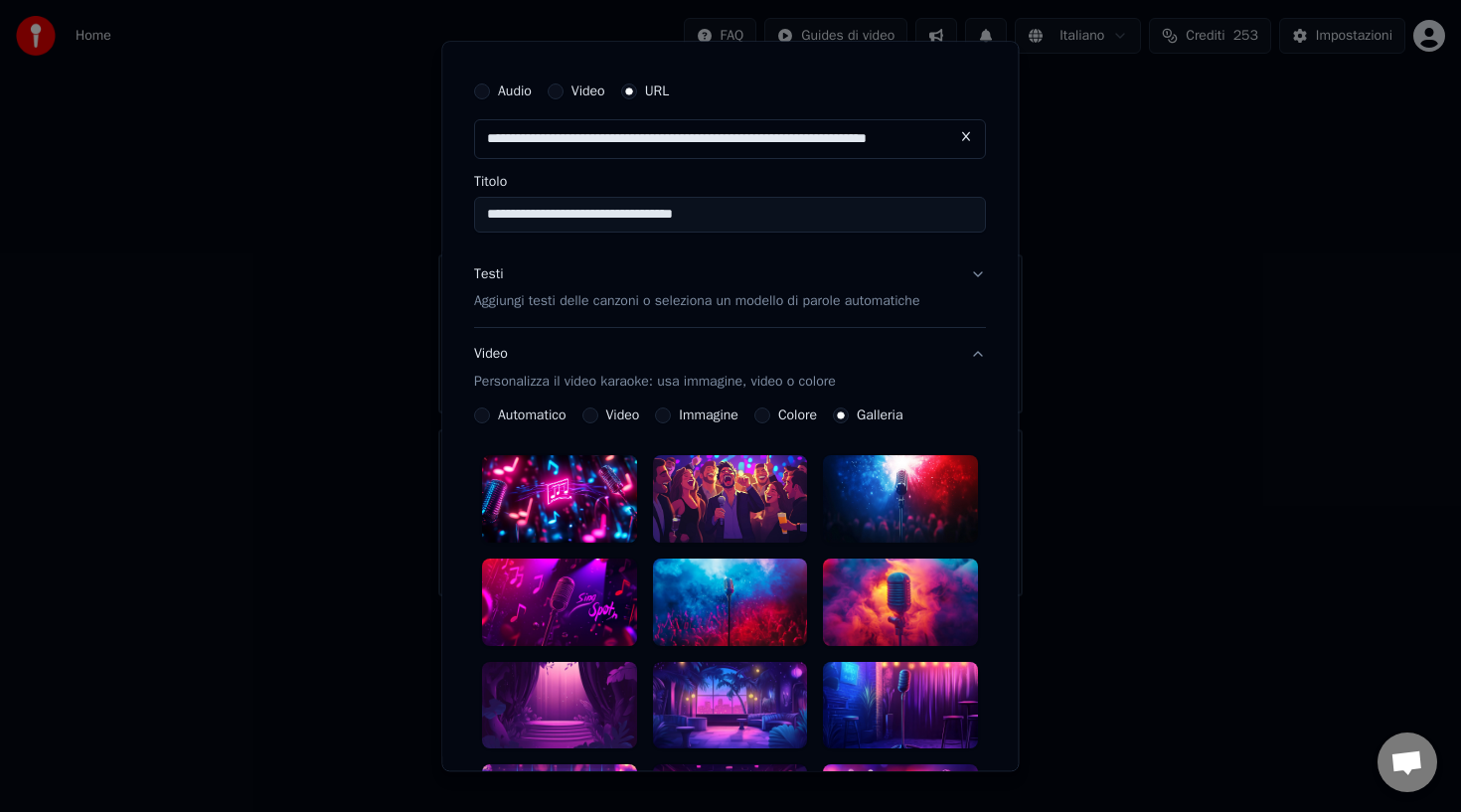 click at bounding box center (730, 500) 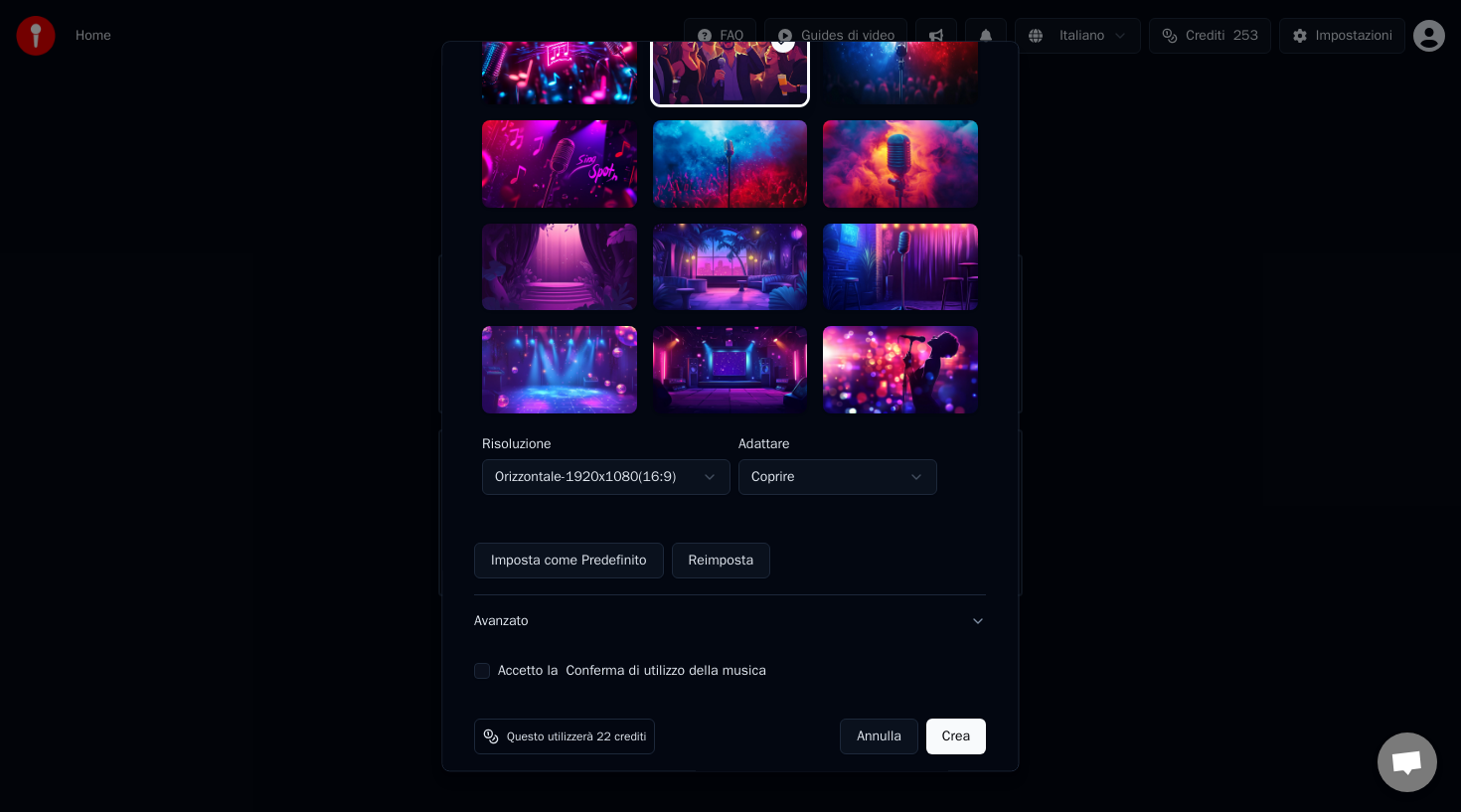 scroll, scrollTop: 498, scrollLeft: 0, axis: vertical 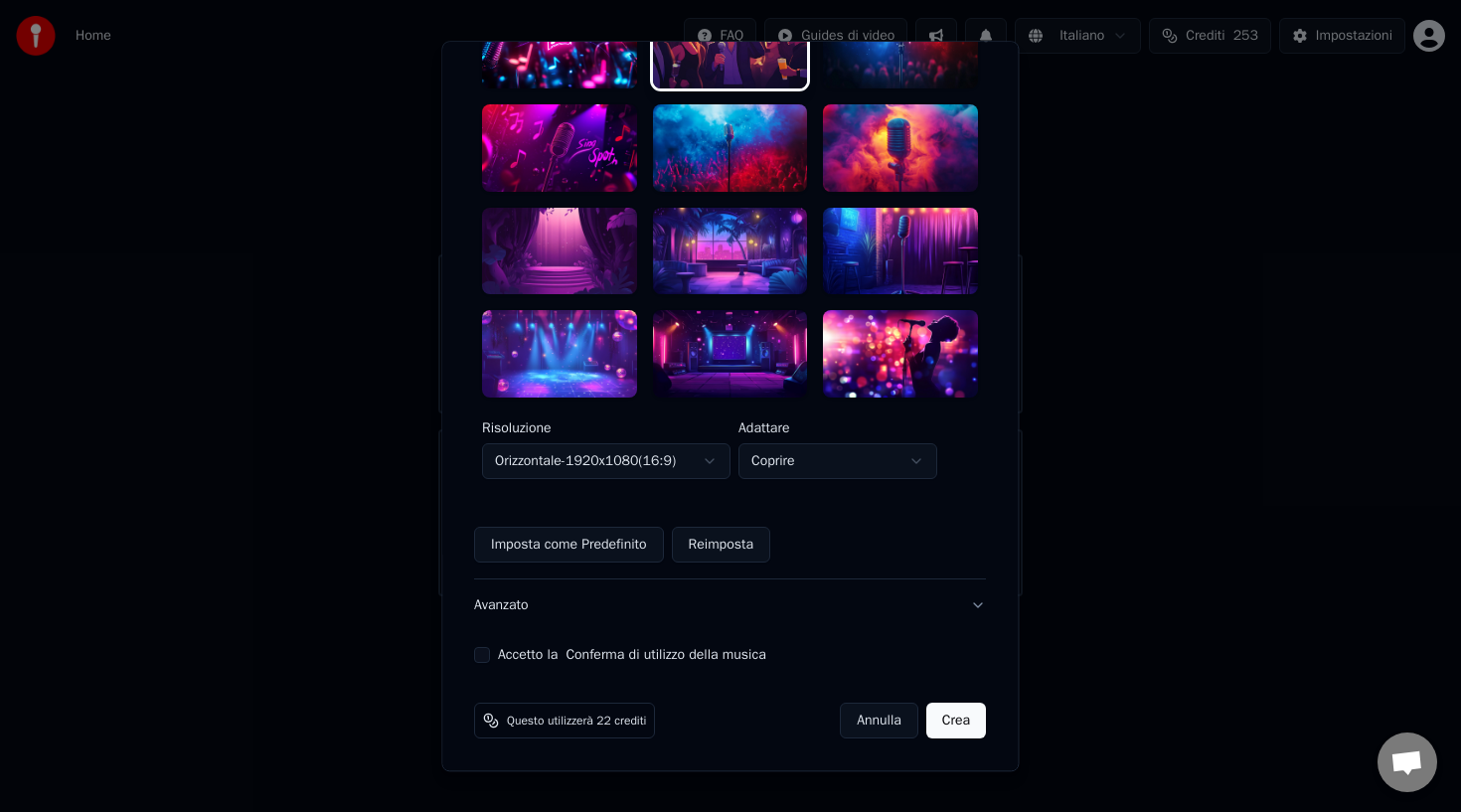click on "Accetto la   Conferma di utilizzo della musica" at bounding box center [482, 655] 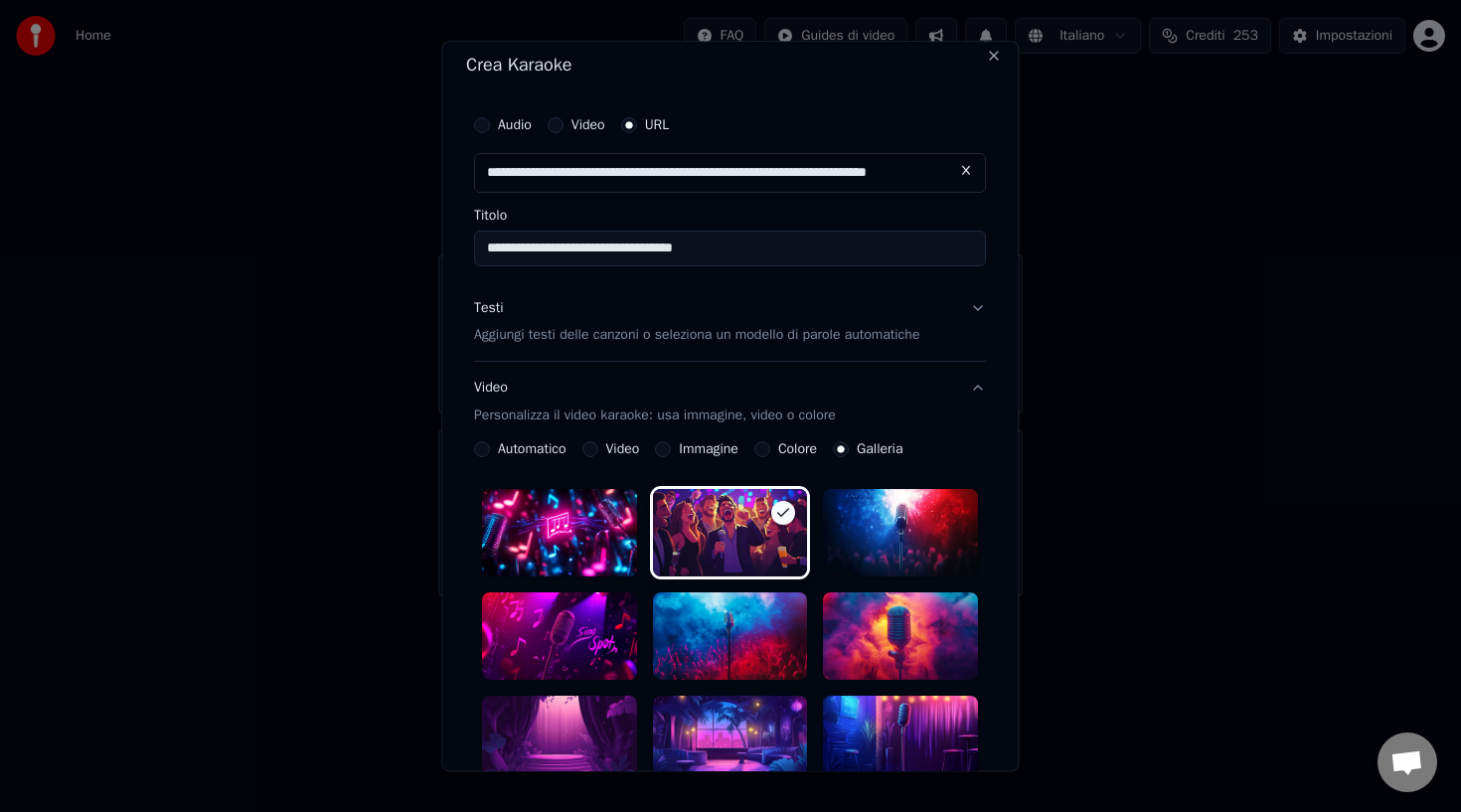 scroll, scrollTop: 0, scrollLeft: 0, axis: both 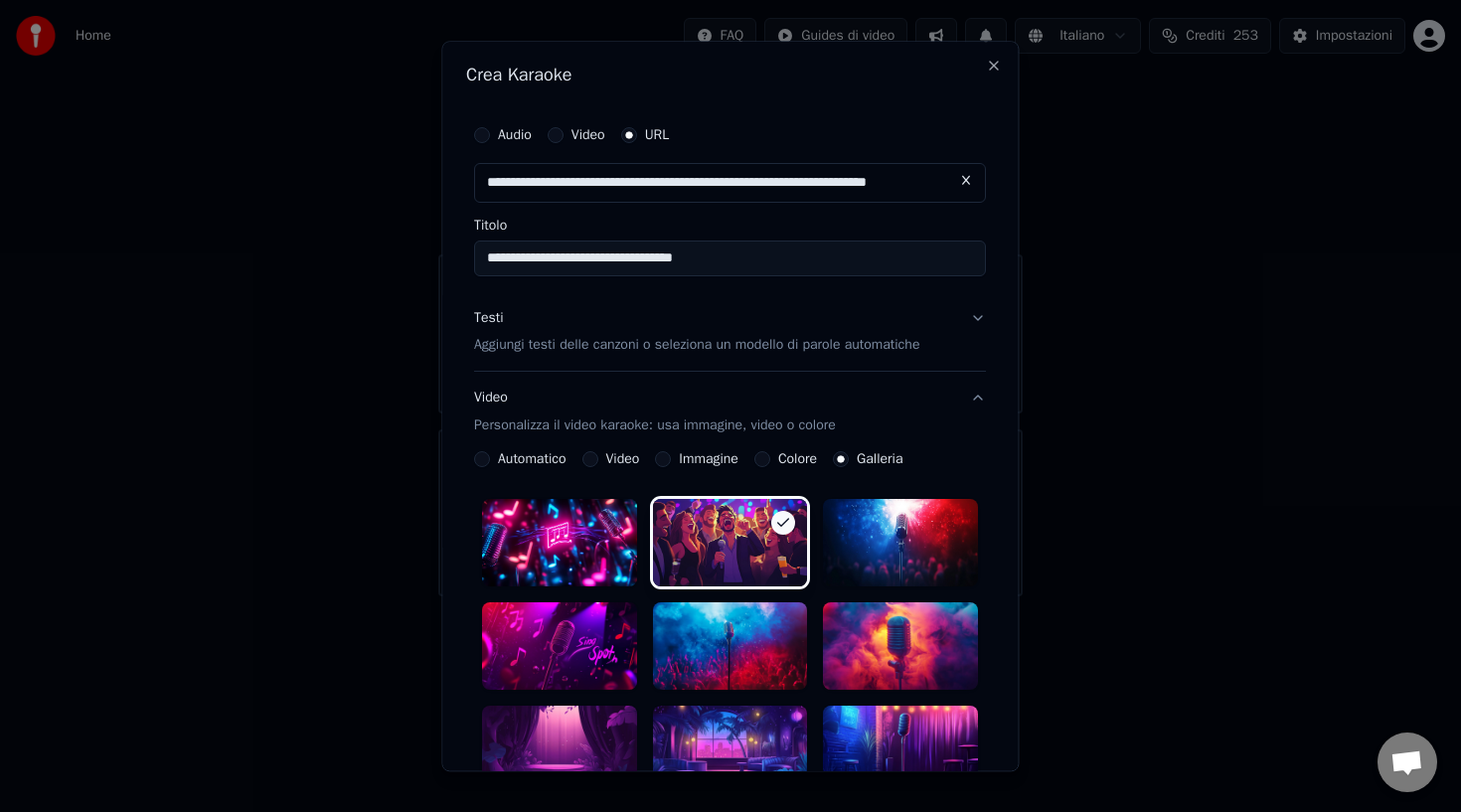 click on "**********" at bounding box center [730, 258] 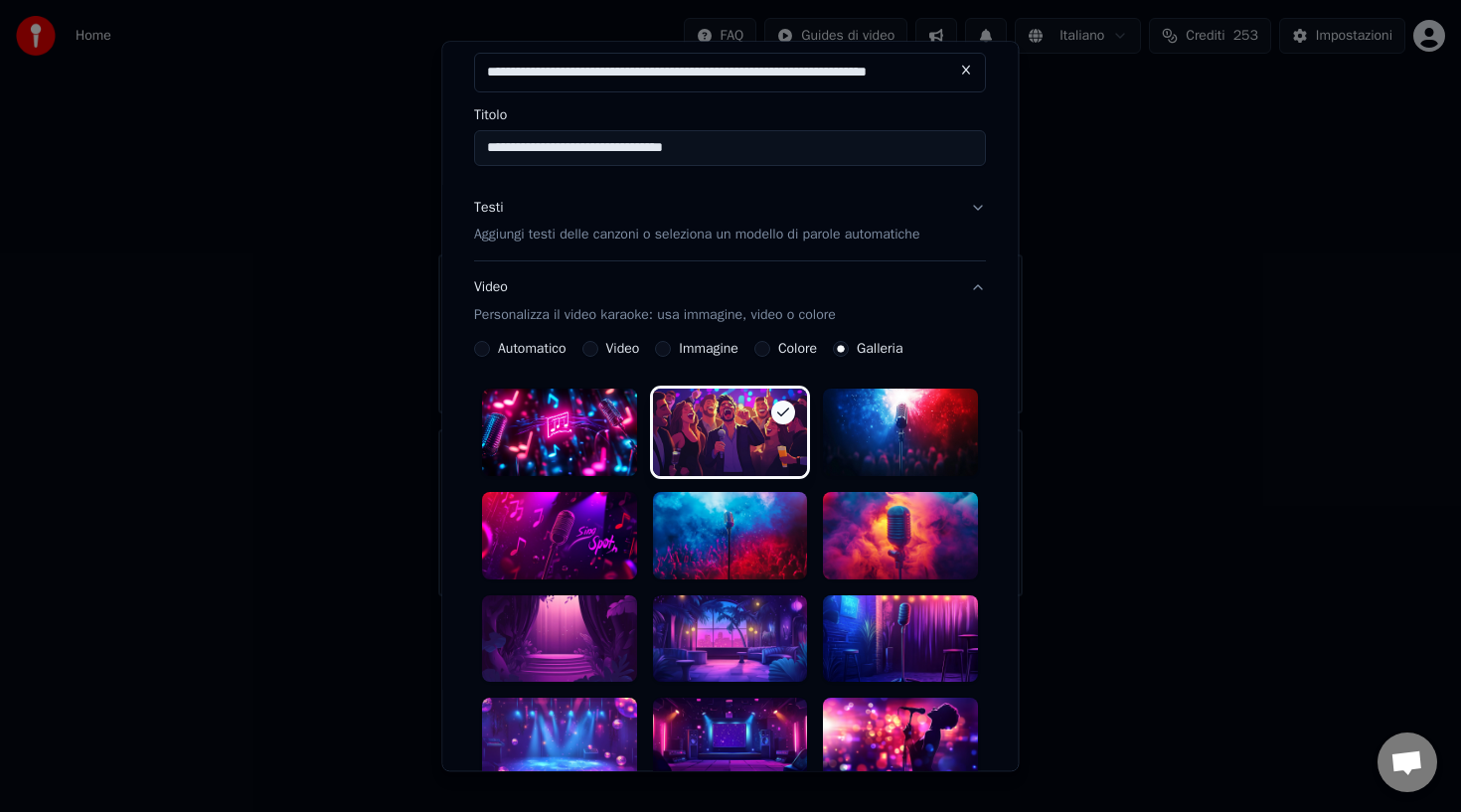 scroll, scrollTop: 107, scrollLeft: 0, axis: vertical 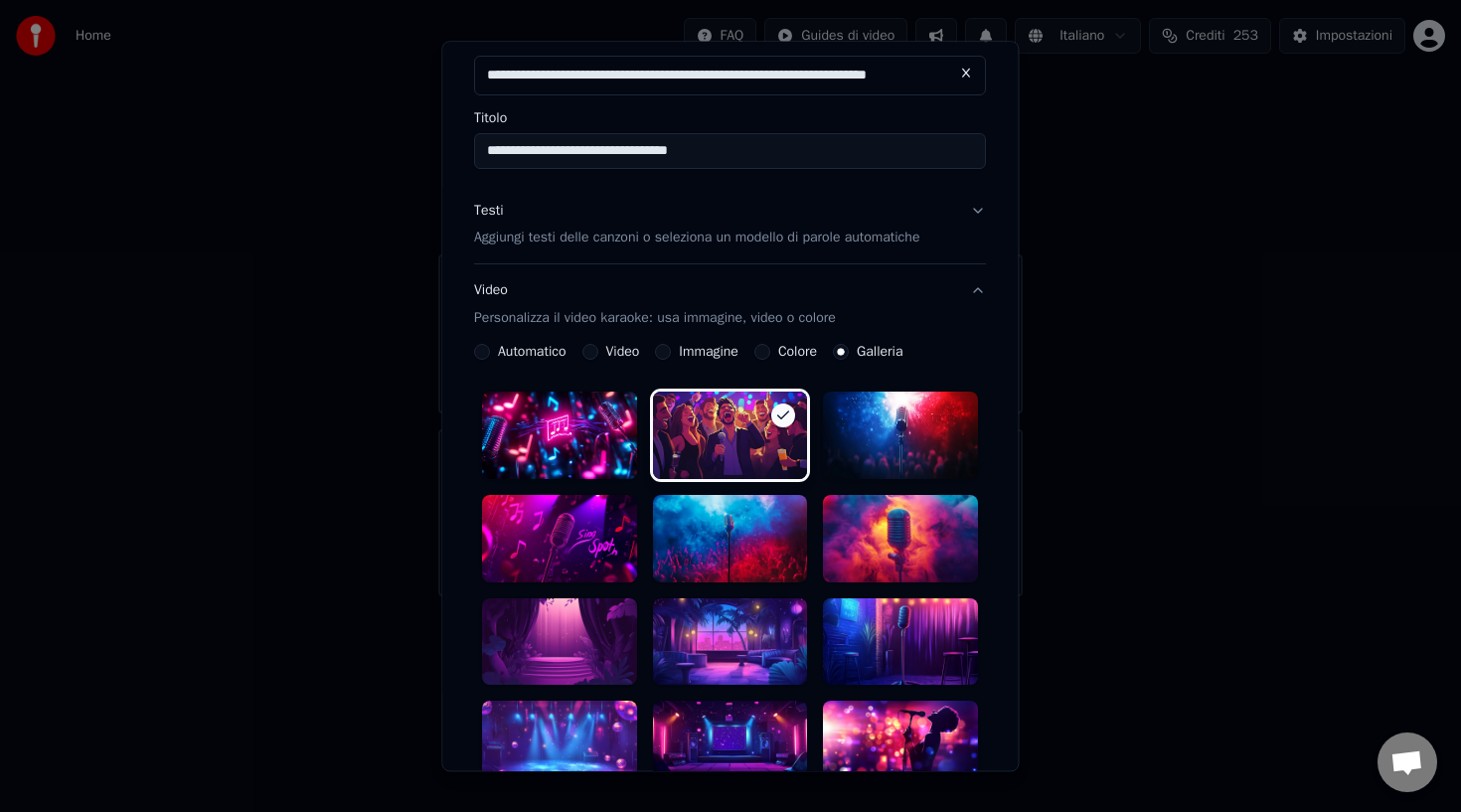 type on "**********" 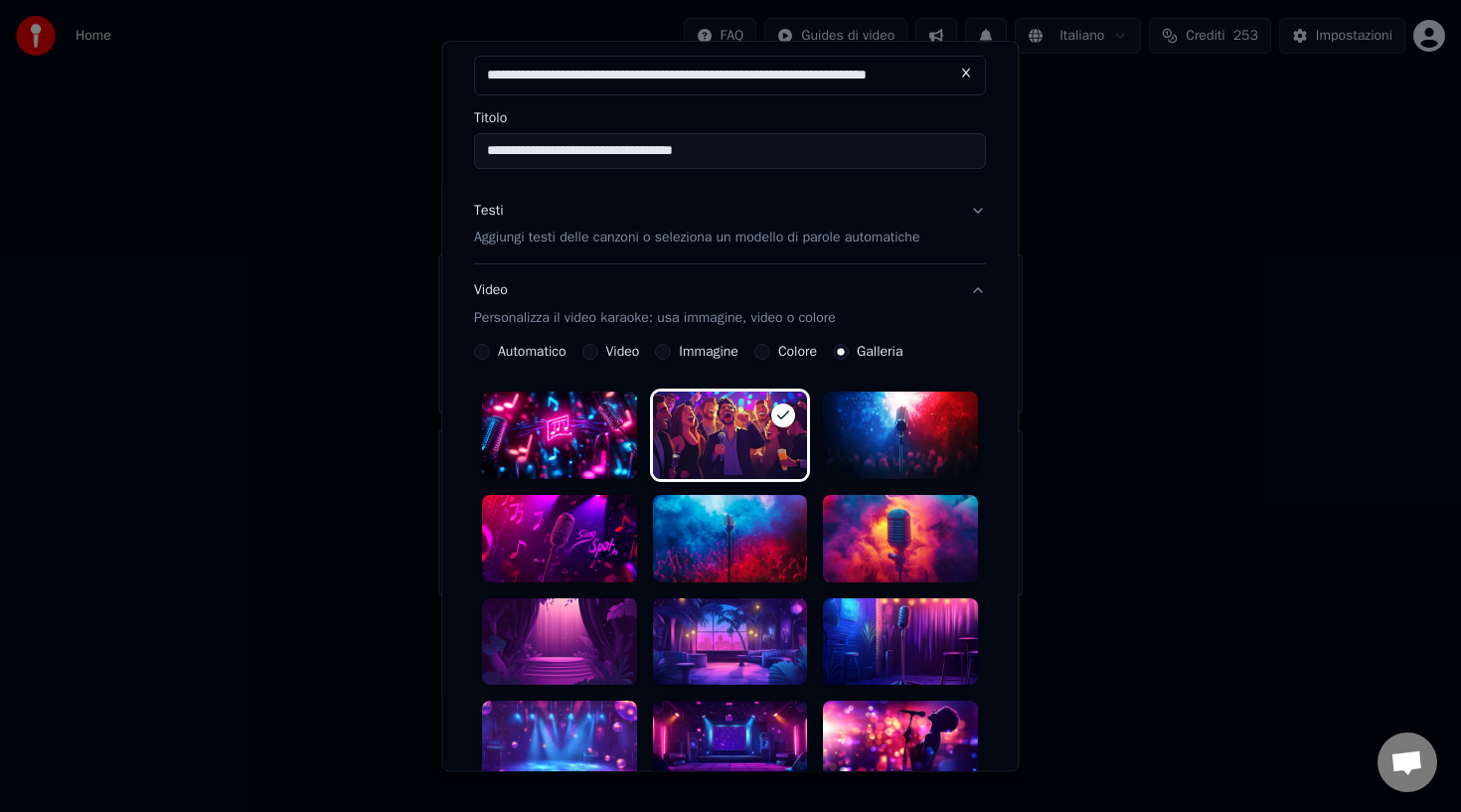 click on "Testi Aggiungi testi delle canzoni o seleziona un modello di parole automatiche" at bounding box center [697, 225] 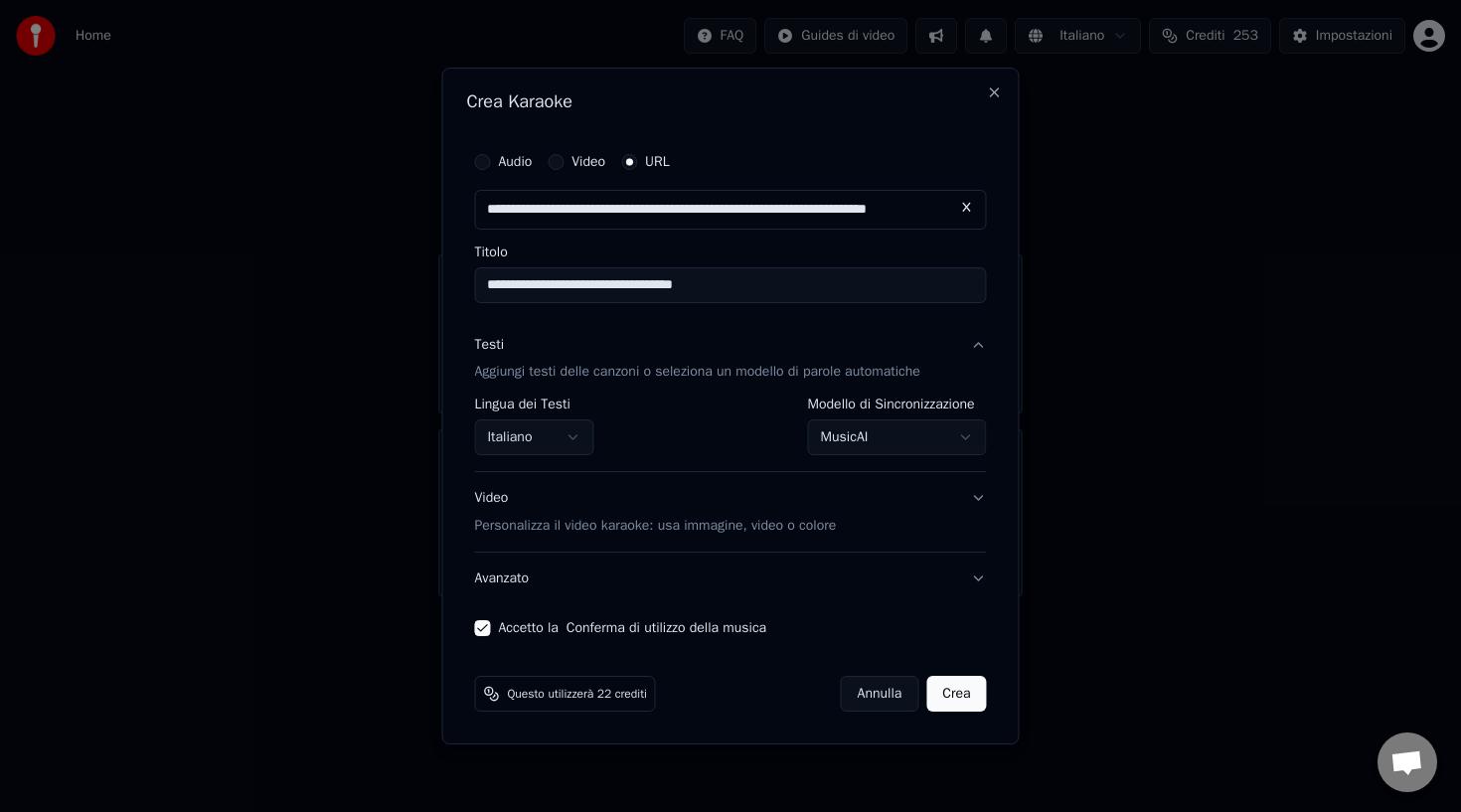scroll, scrollTop: 0, scrollLeft: 0, axis: both 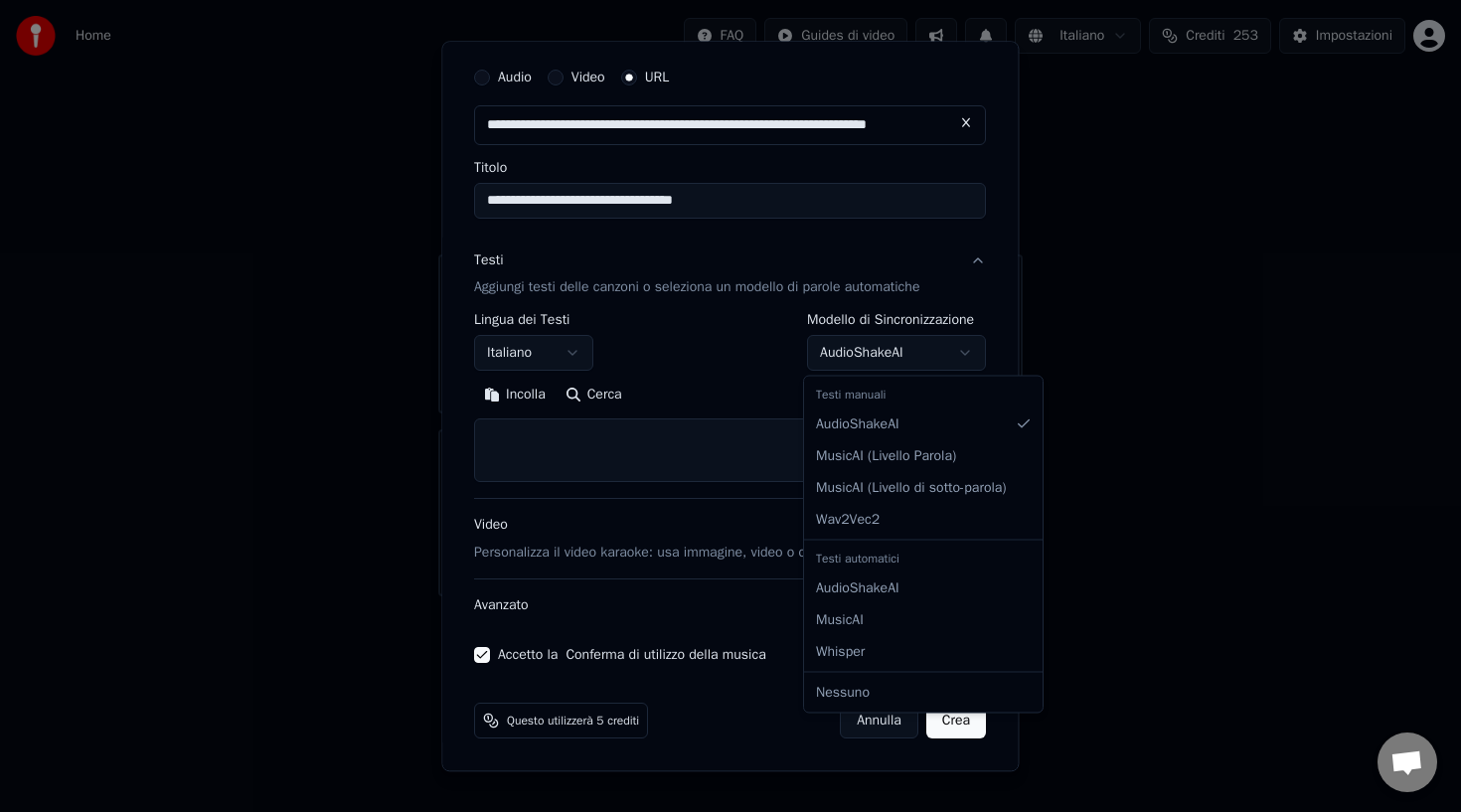 click on "**********" at bounding box center (730, 298) 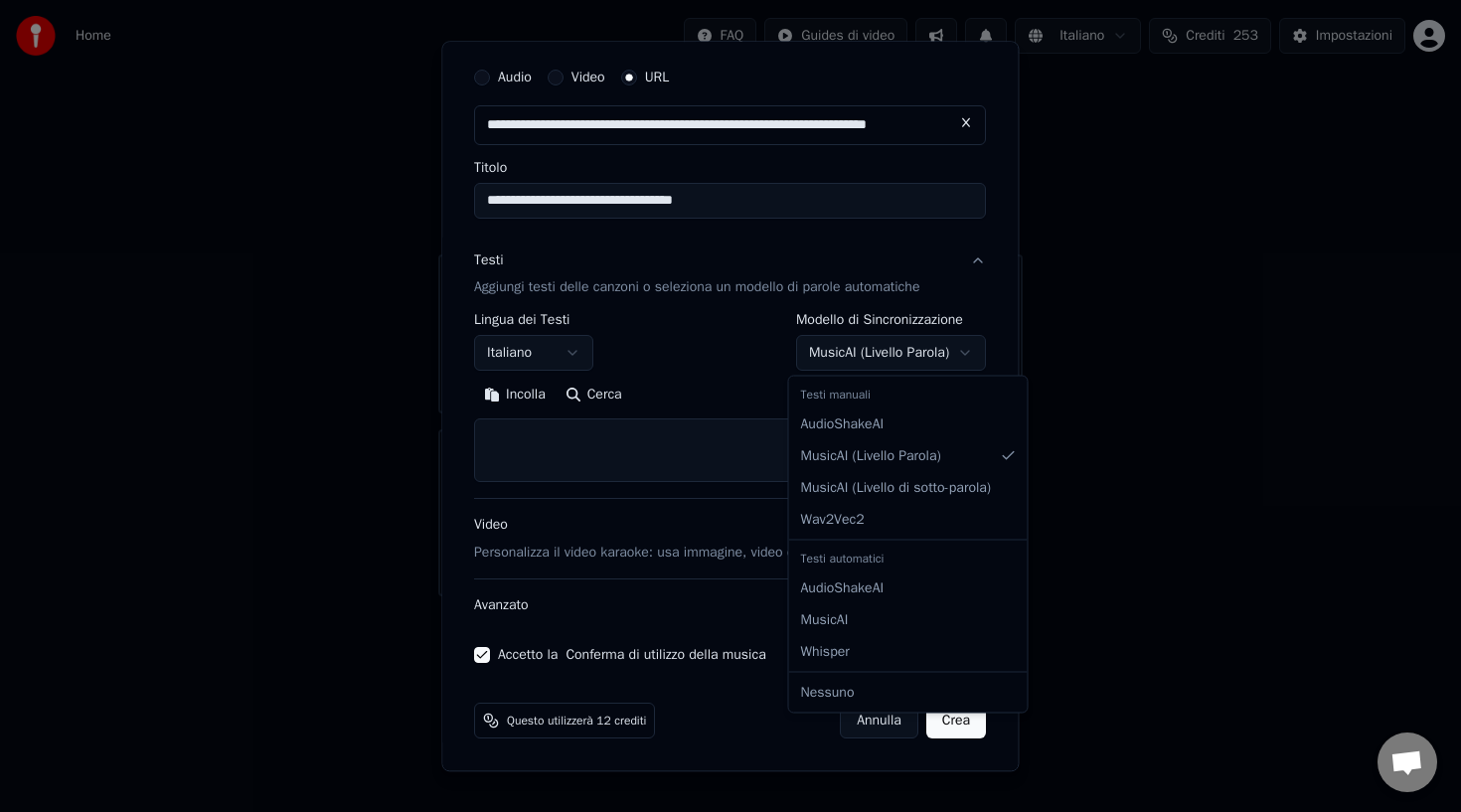 click on "**********" at bounding box center (730, 298) 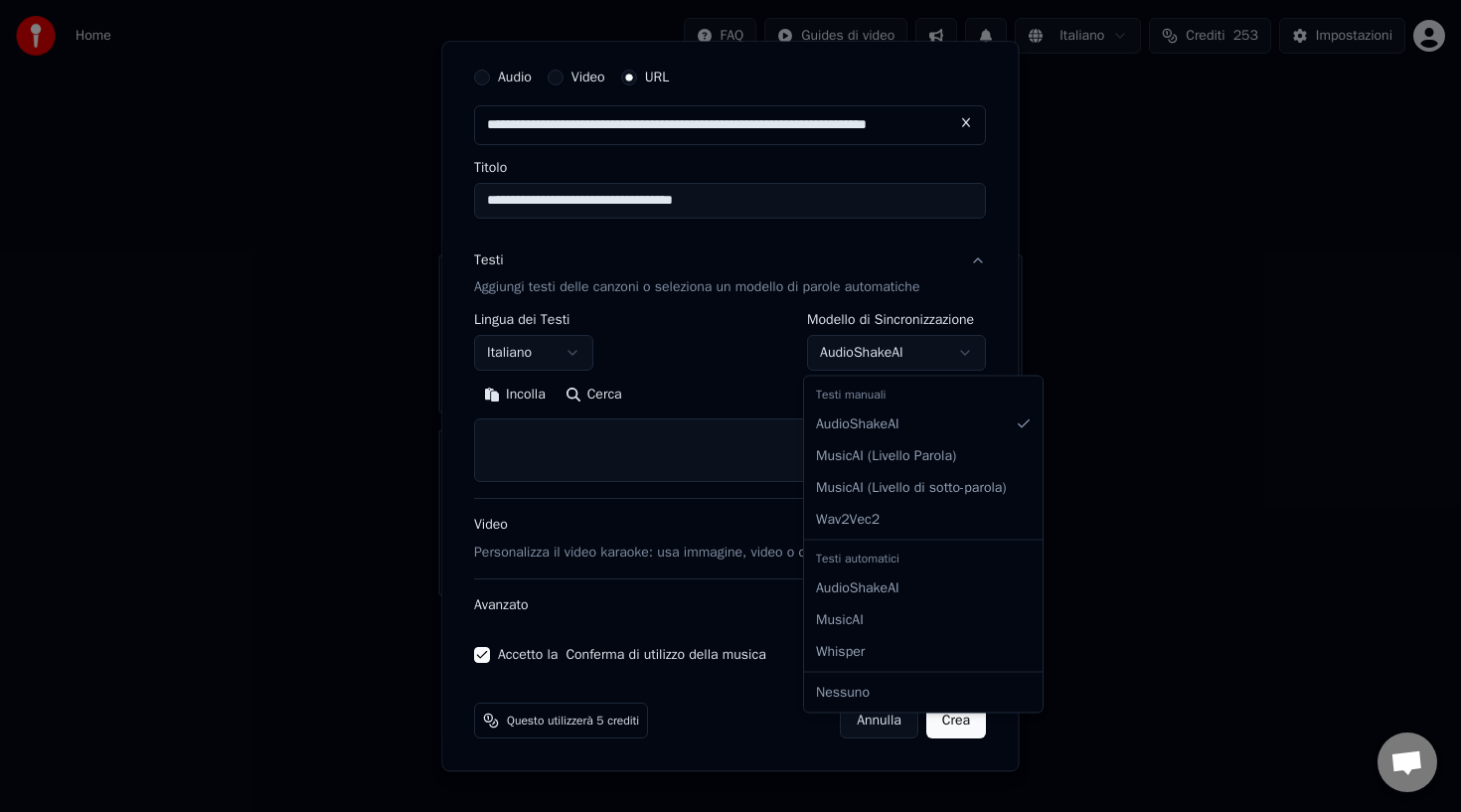 click on "**********" at bounding box center (730, 298) 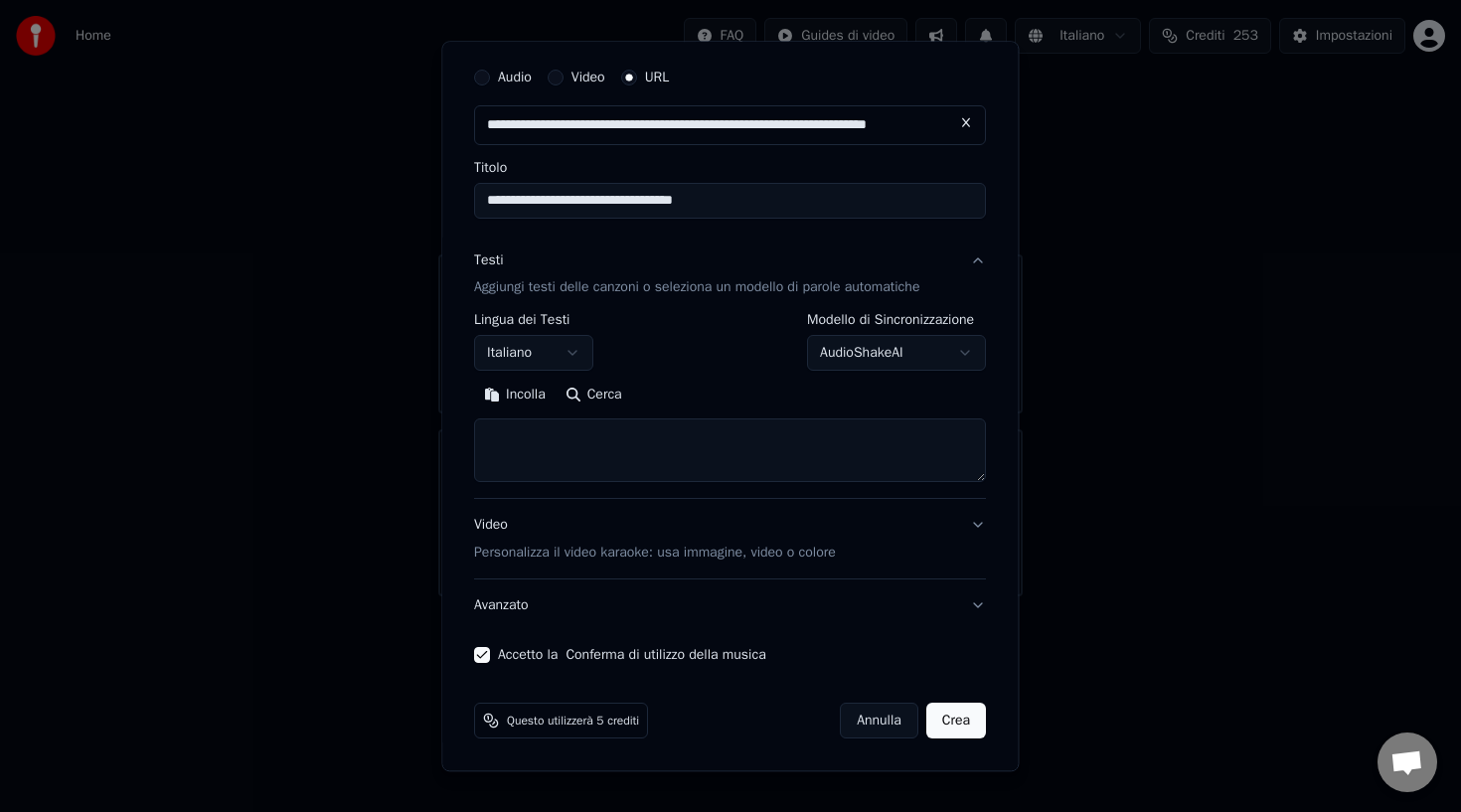 click on "**********" at bounding box center [730, 298] 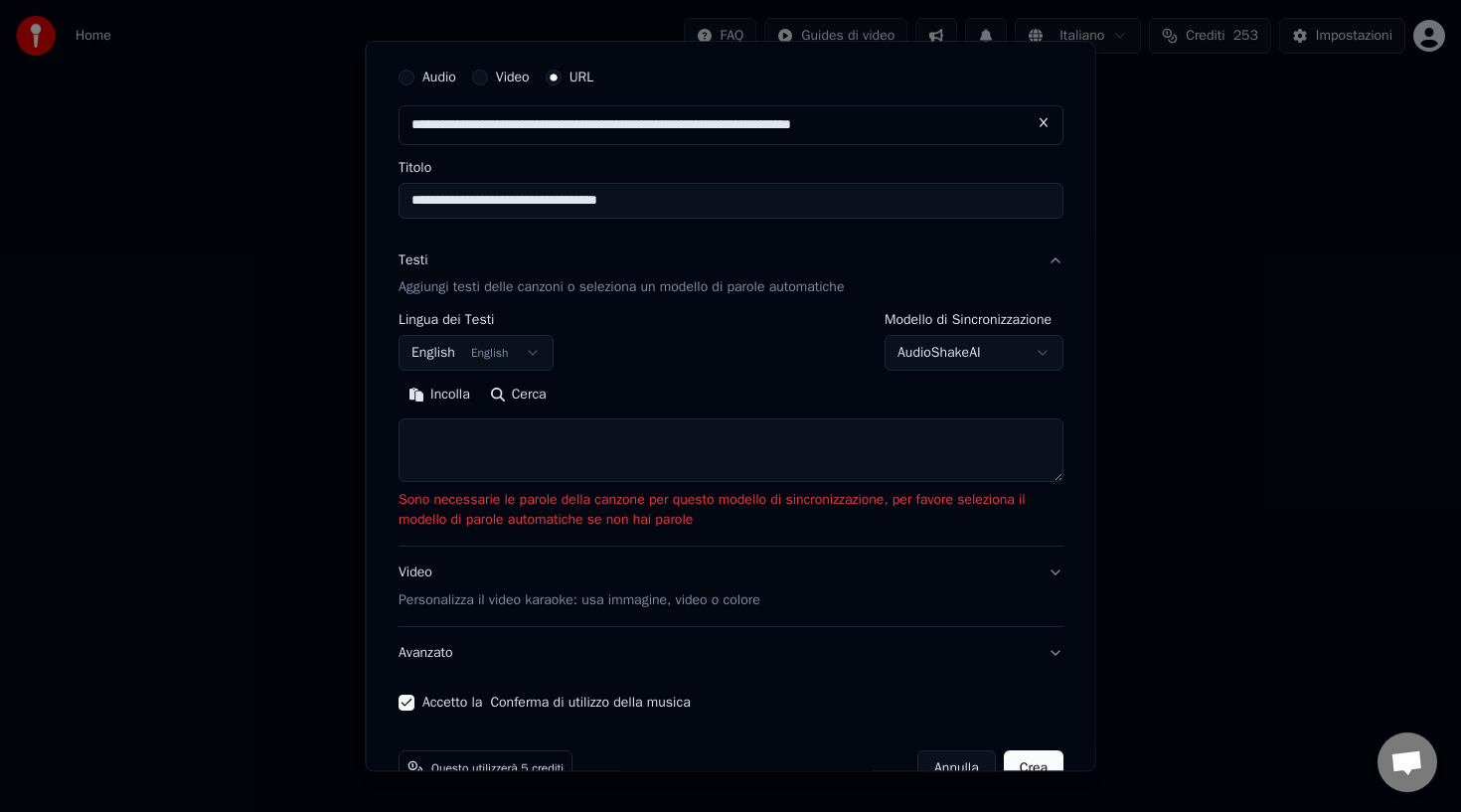 click at bounding box center (730, 451) 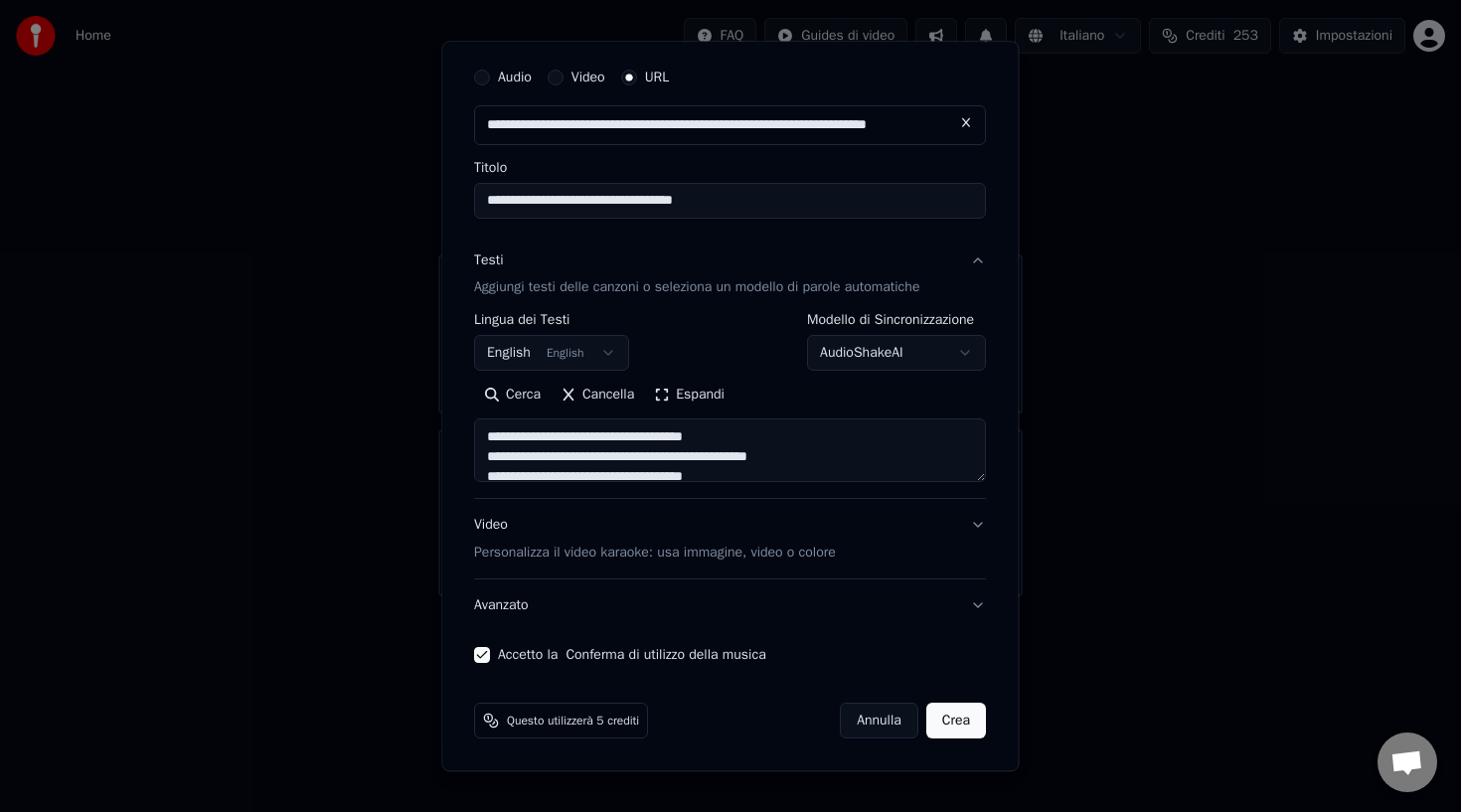 scroll, scrollTop: 1136, scrollLeft: 0, axis: vertical 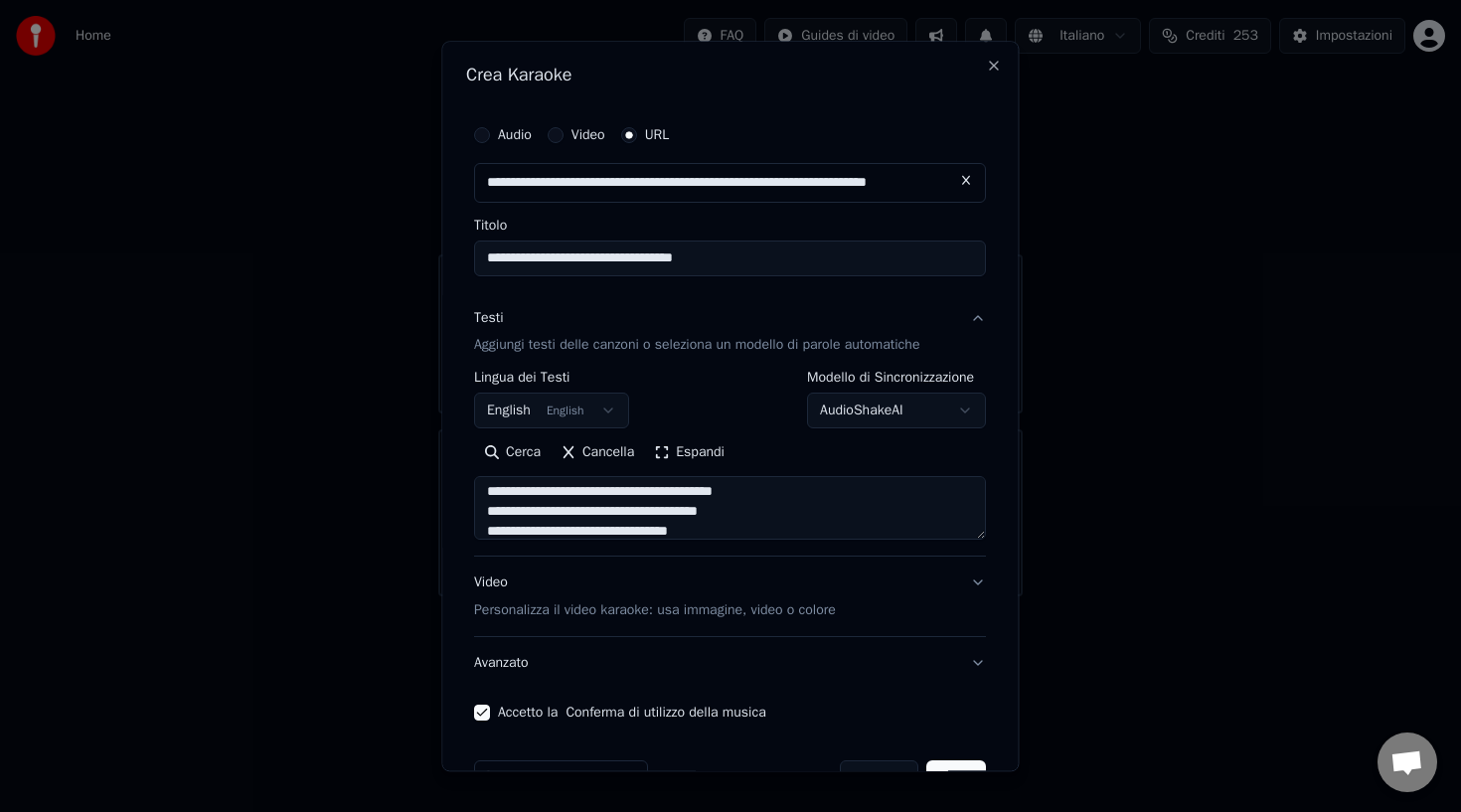 type on "**********" 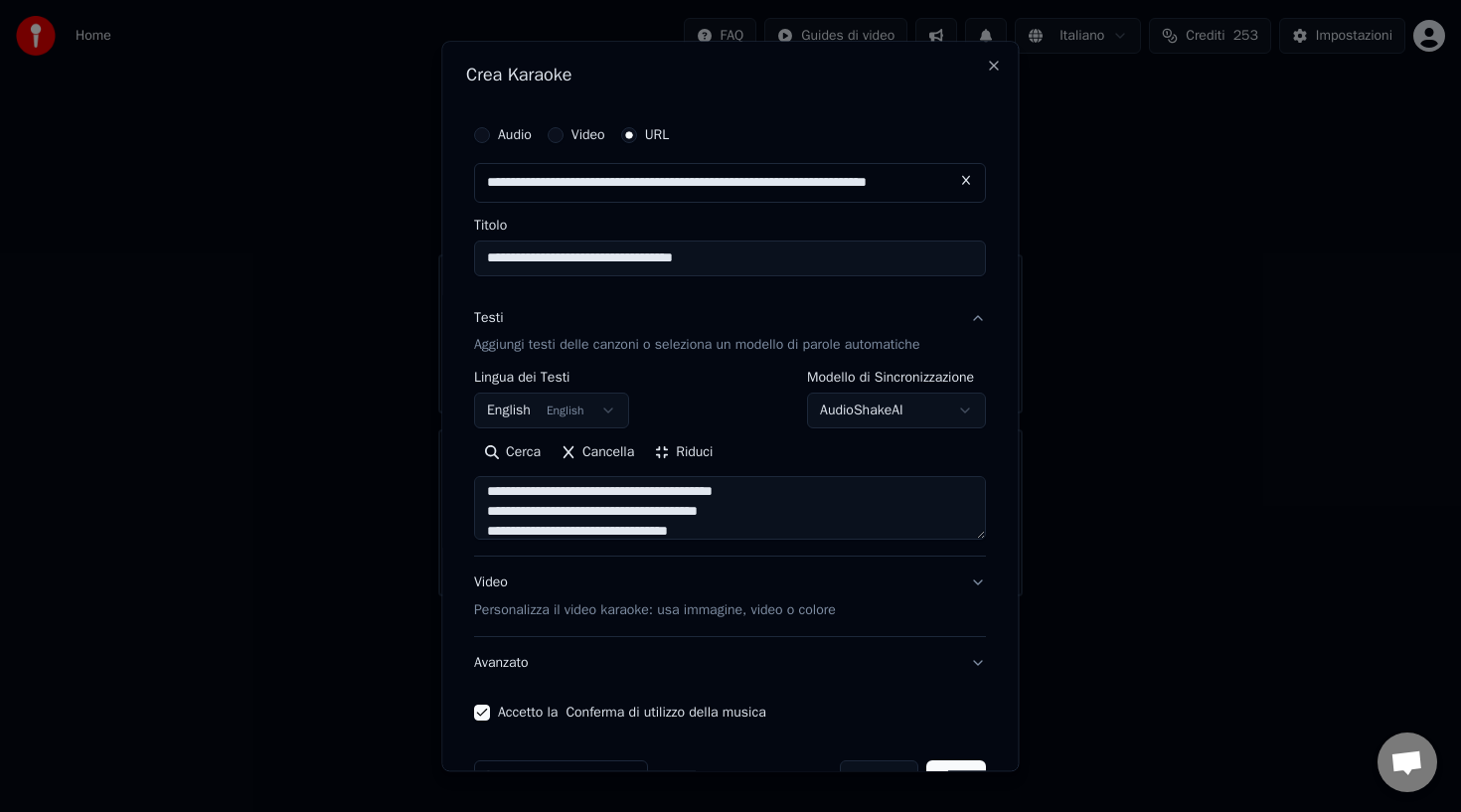 scroll, scrollTop: 1, scrollLeft: 0, axis: vertical 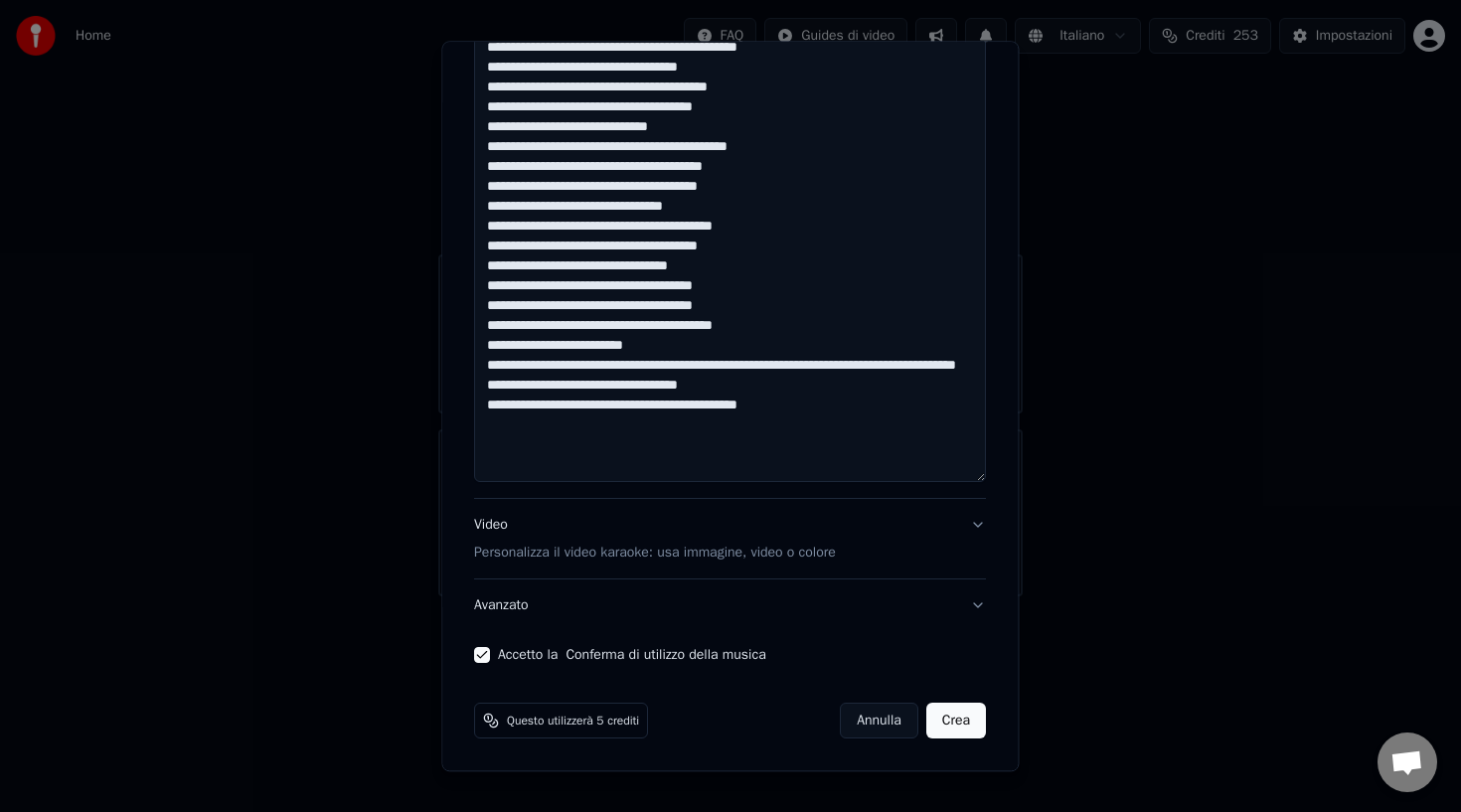 click on "Crea" at bounding box center (956, 722) 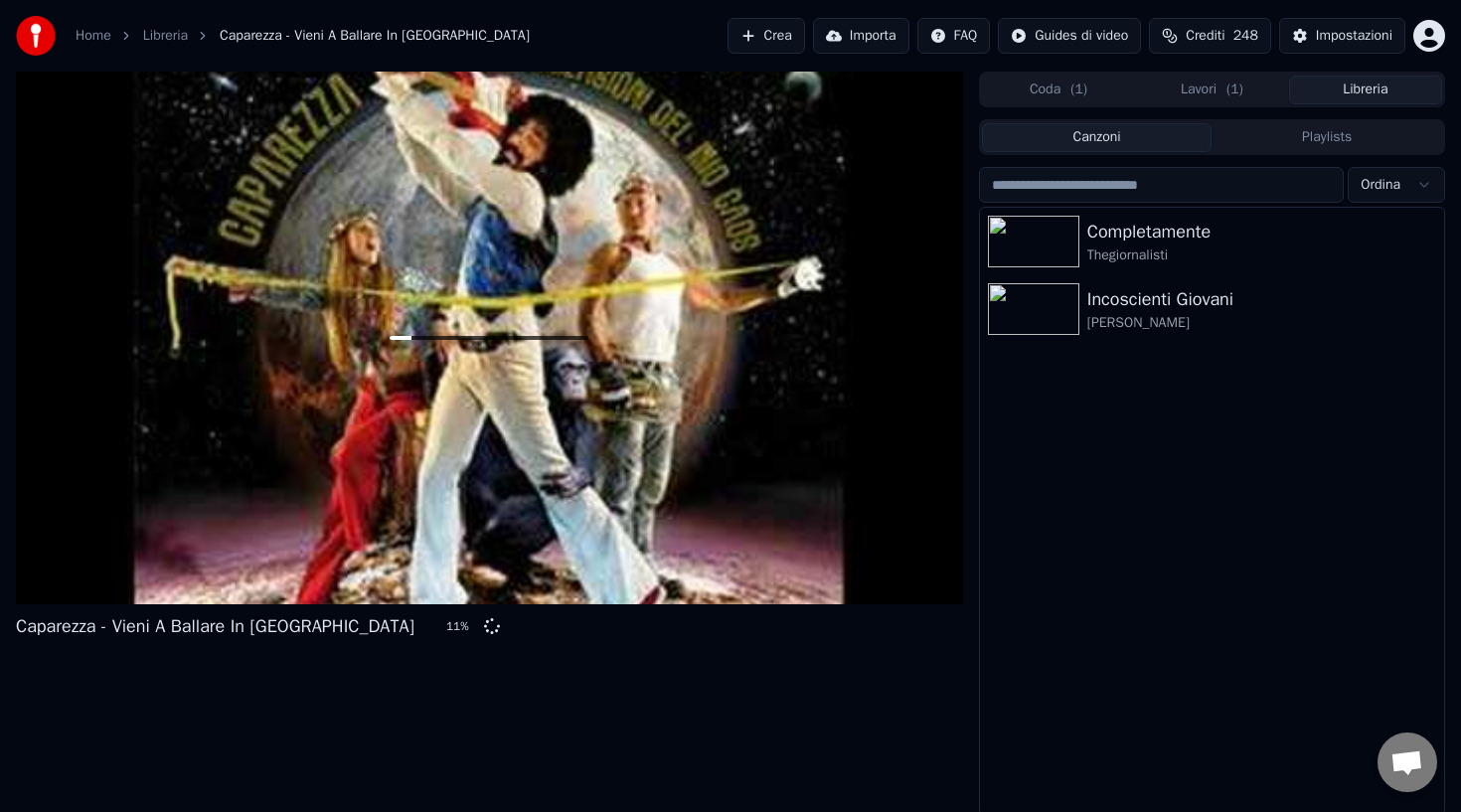 click on "Libreria" at bounding box center [1366, 89] 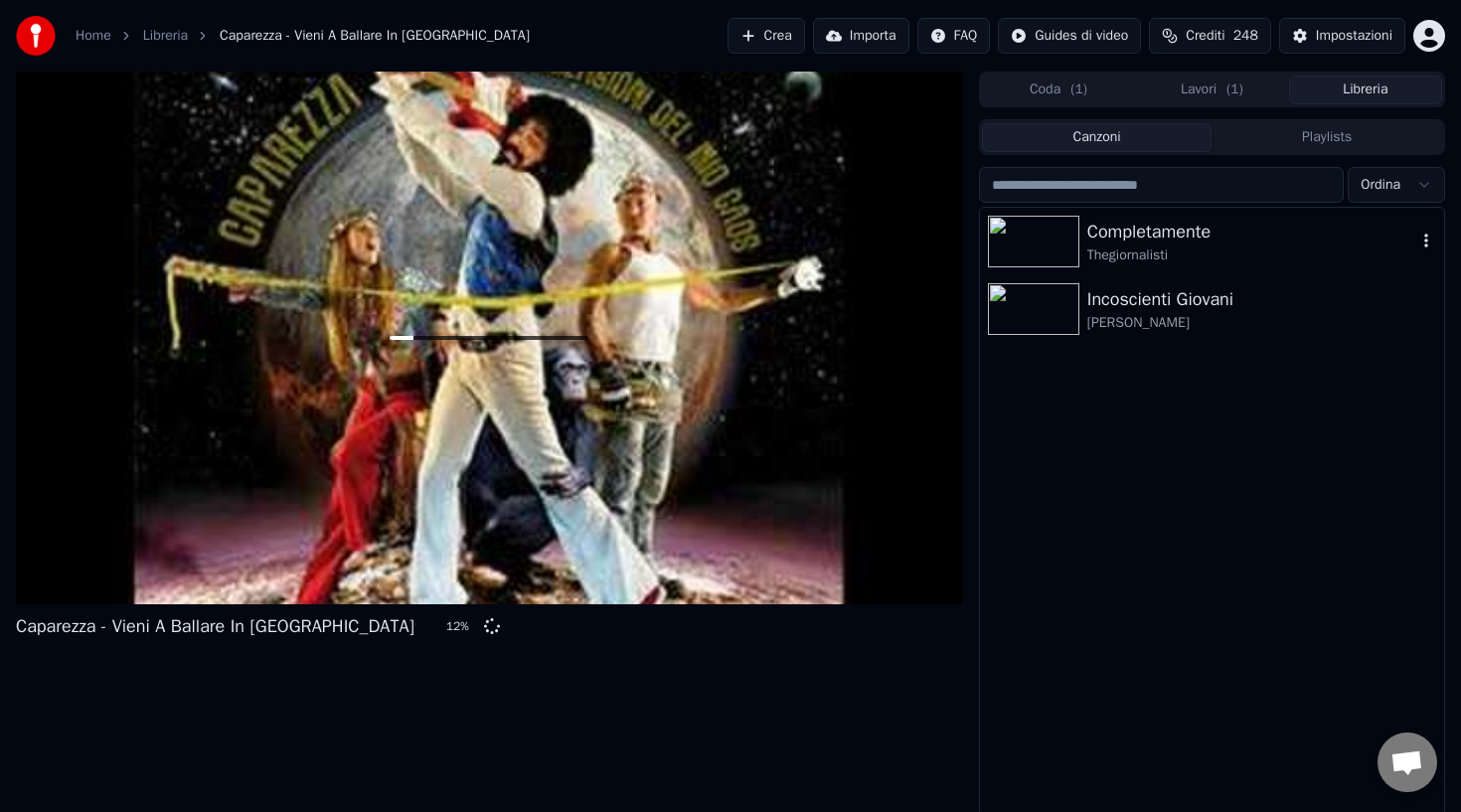click on "Thegiornalisti" at bounding box center (1251, 255) 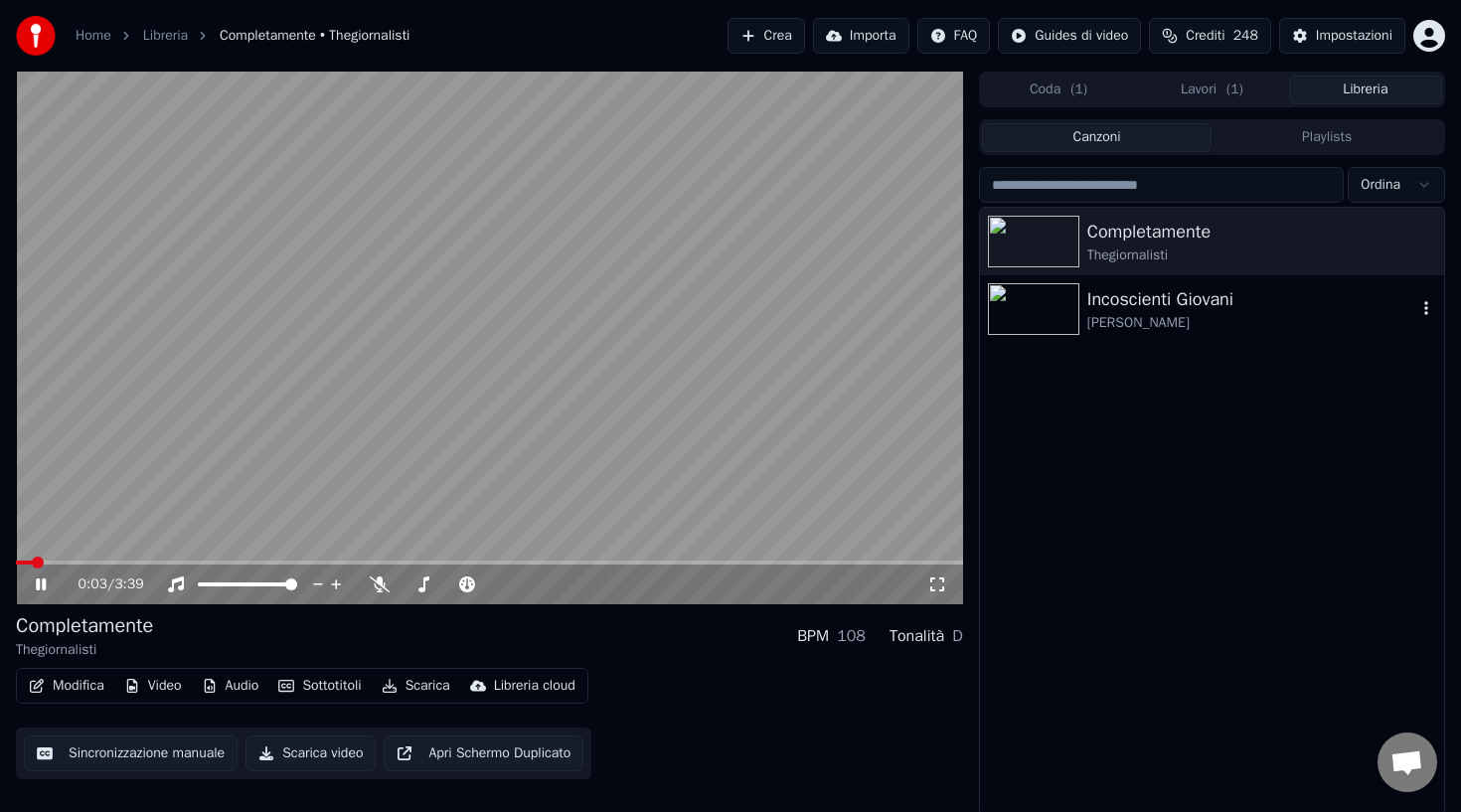 click on "Incoscienti Giovani Achille Lauro" at bounding box center [1212, 309] 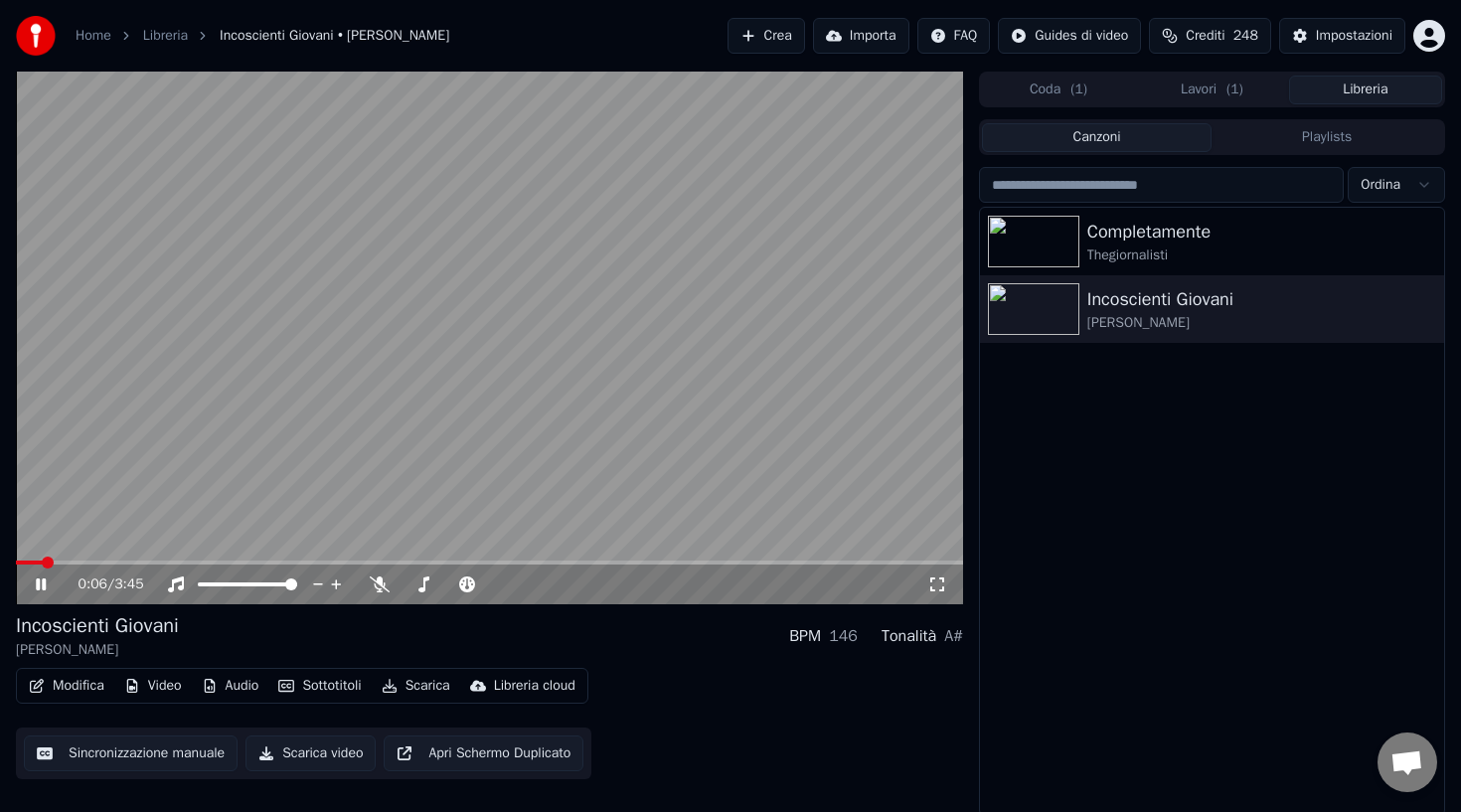 click on "Modifica" at bounding box center [67, 686] 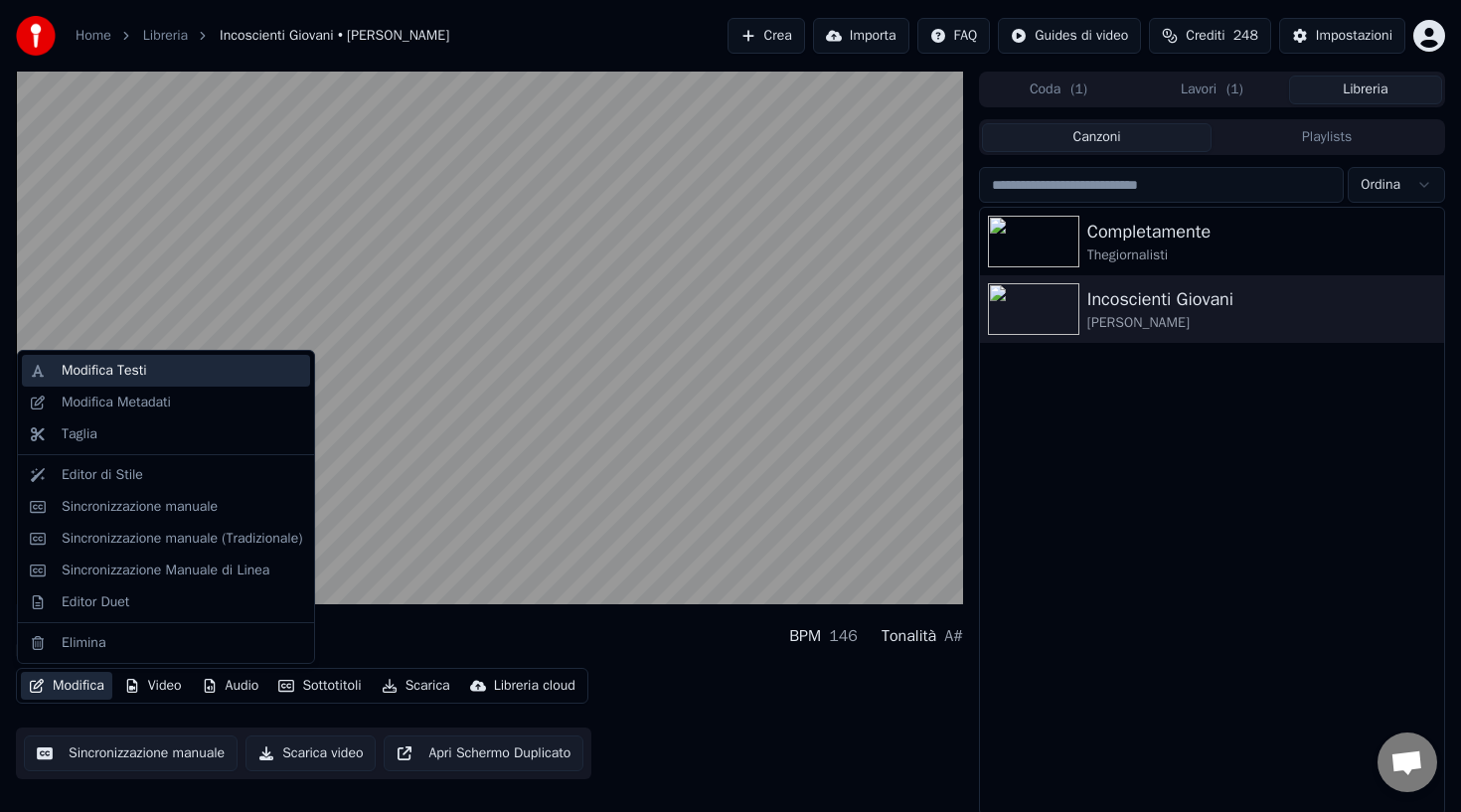 click on "Modifica Testi" at bounding box center (104, 371) 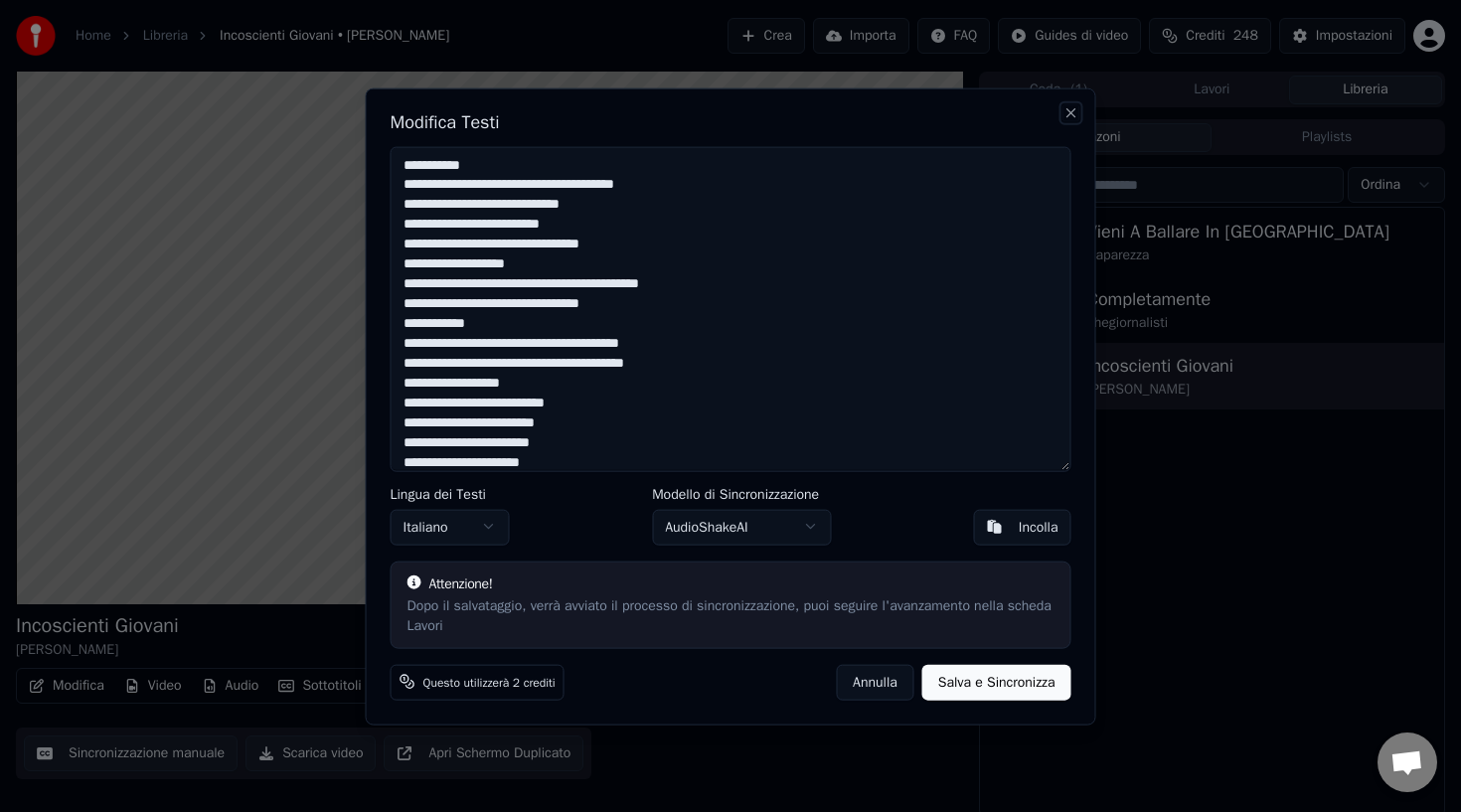 click on "Close" at bounding box center (1071, 112) 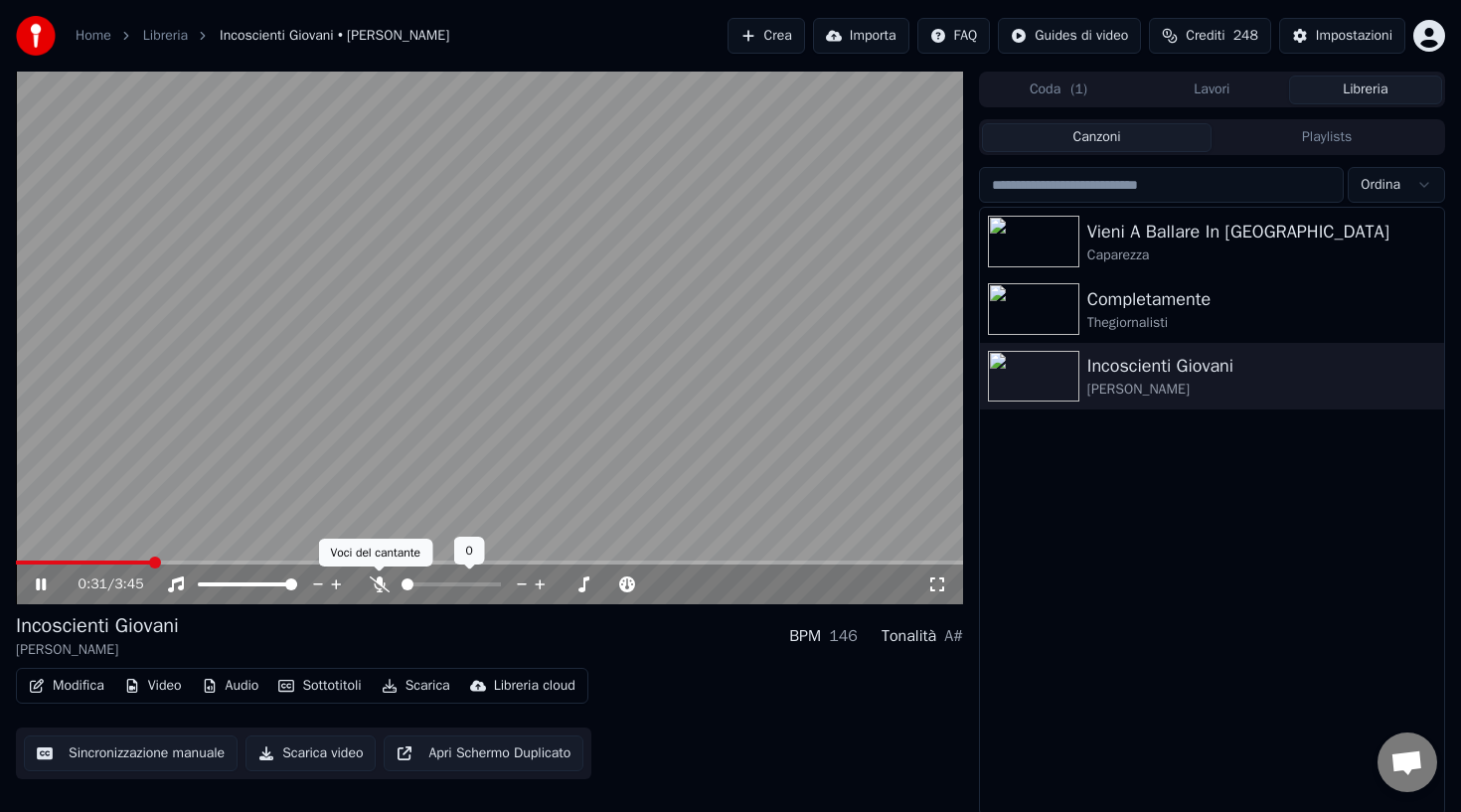 click 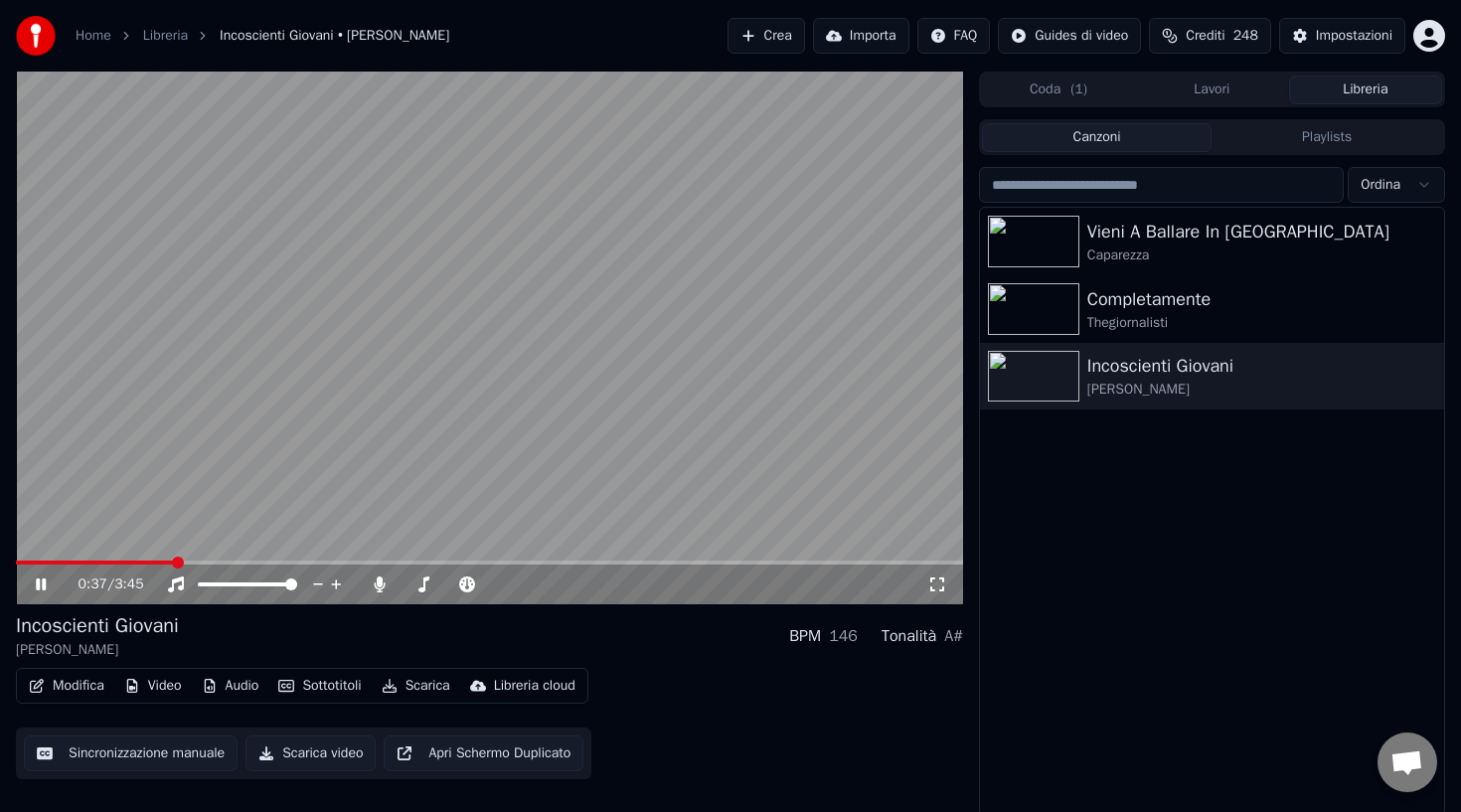 click on "Modifica" at bounding box center [67, 686] 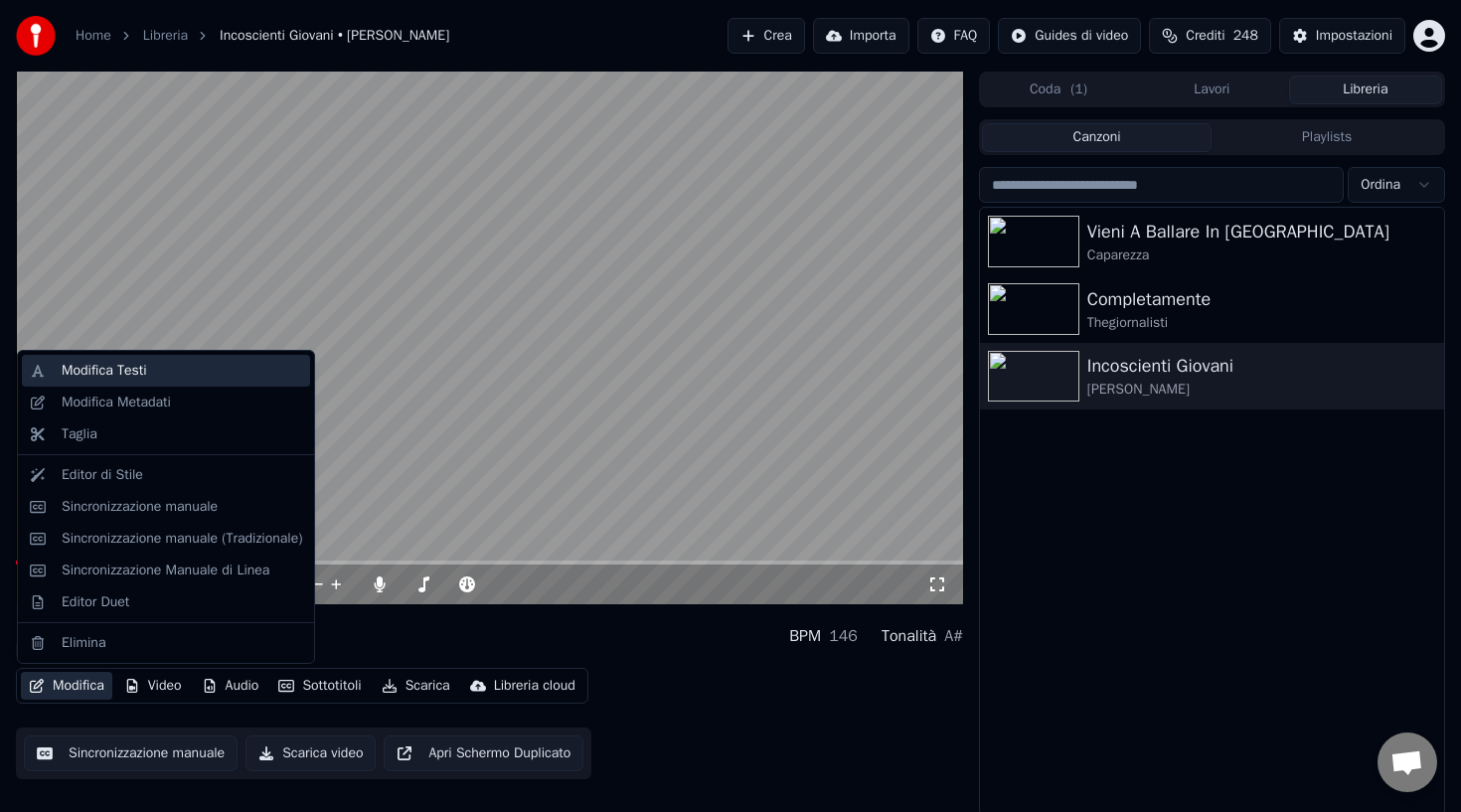 click on "Modifica Testi" at bounding box center [104, 371] 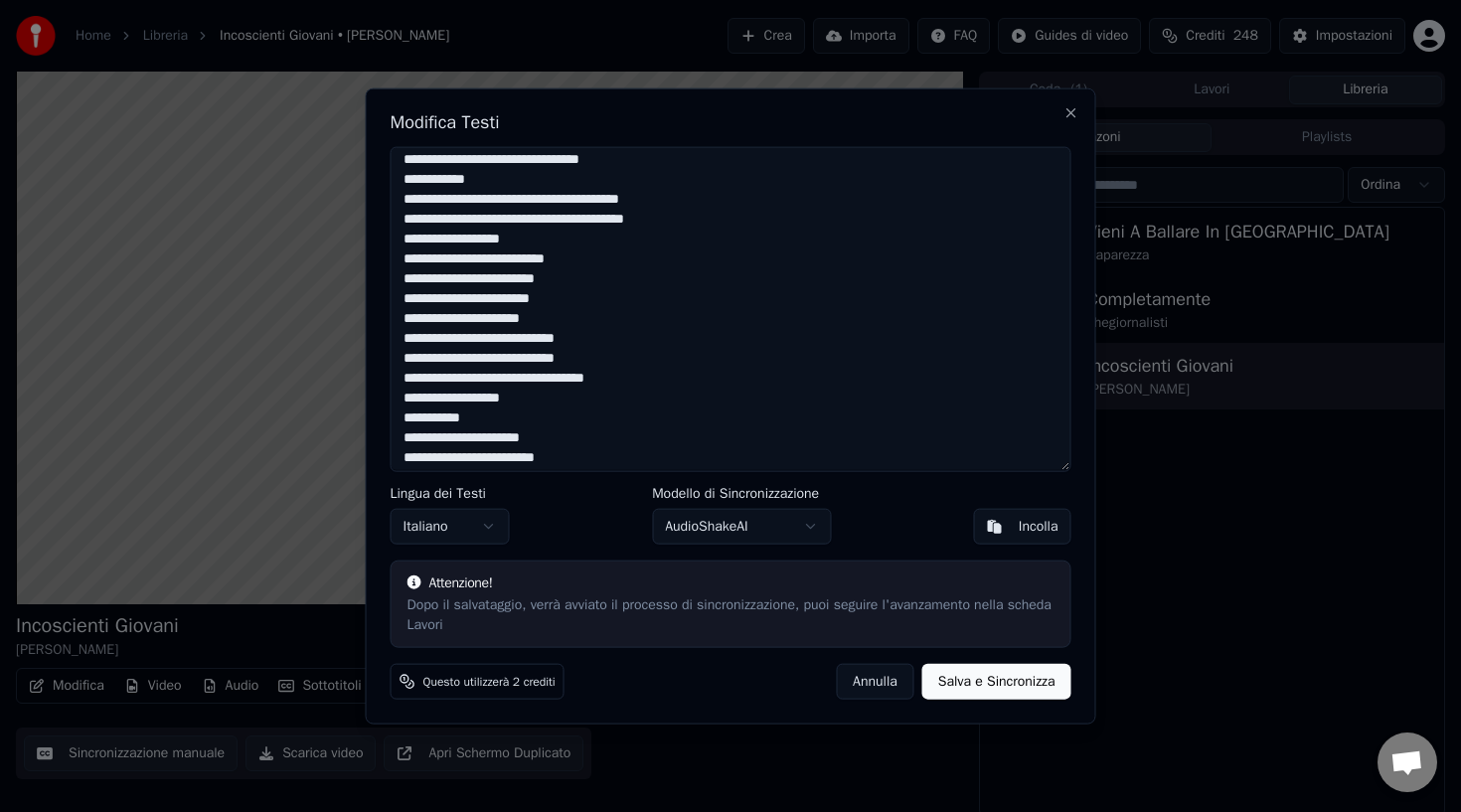 scroll, scrollTop: 146, scrollLeft: 0, axis: vertical 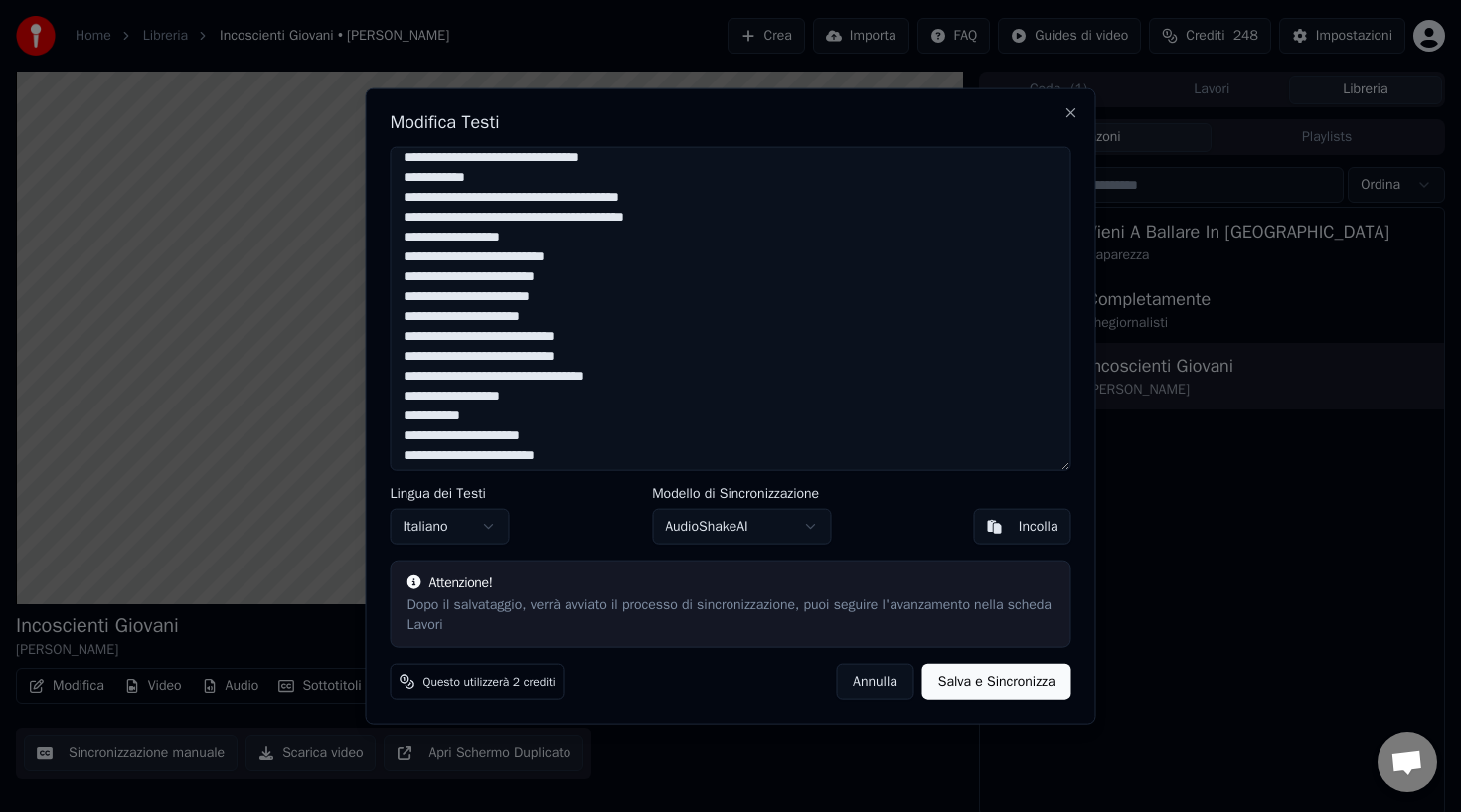 click at bounding box center (730, 308) 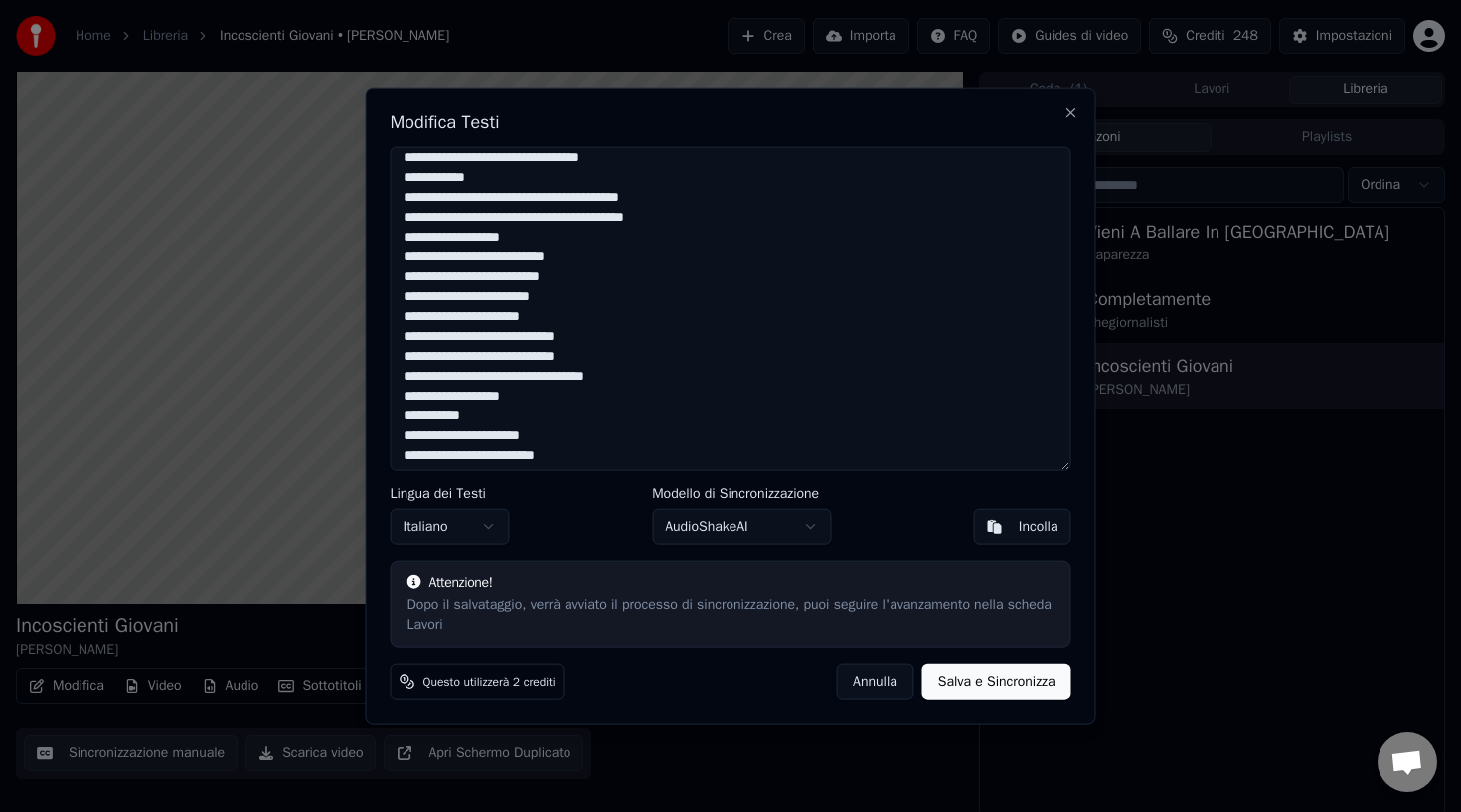 click at bounding box center [730, 308] 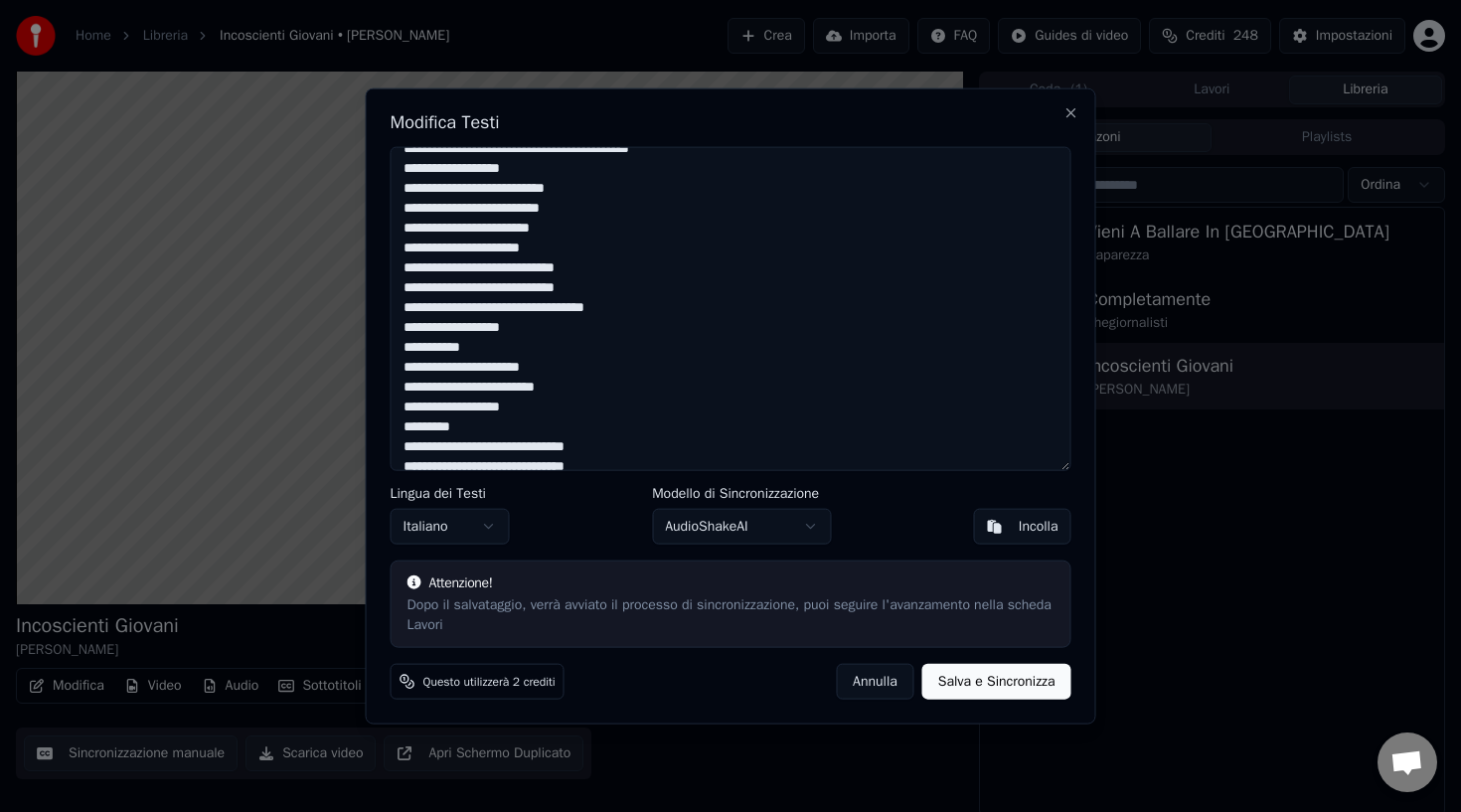scroll, scrollTop: 226, scrollLeft: 0, axis: vertical 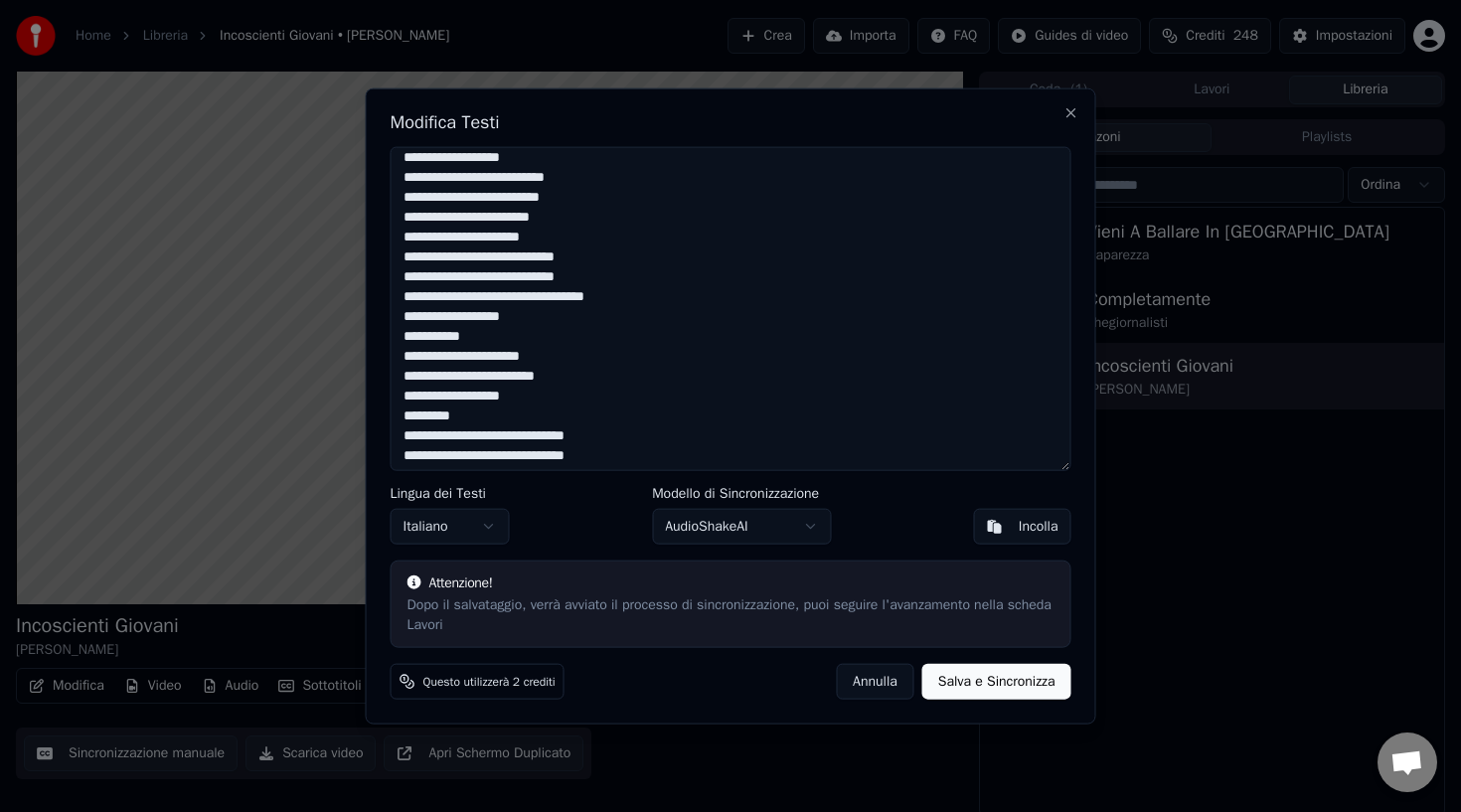 click at bounding box center [730, 308] 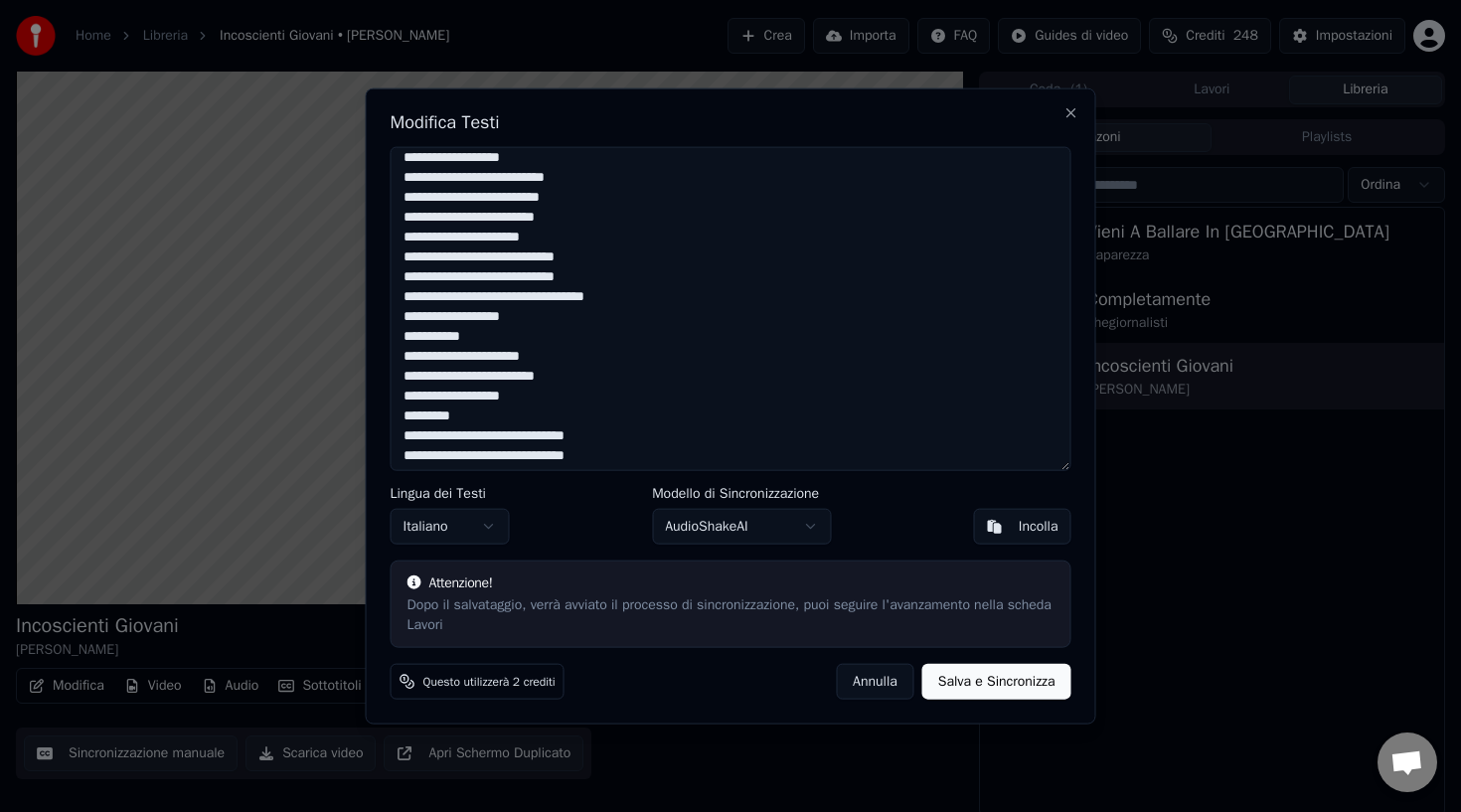 click at bounding box center [730, 308] 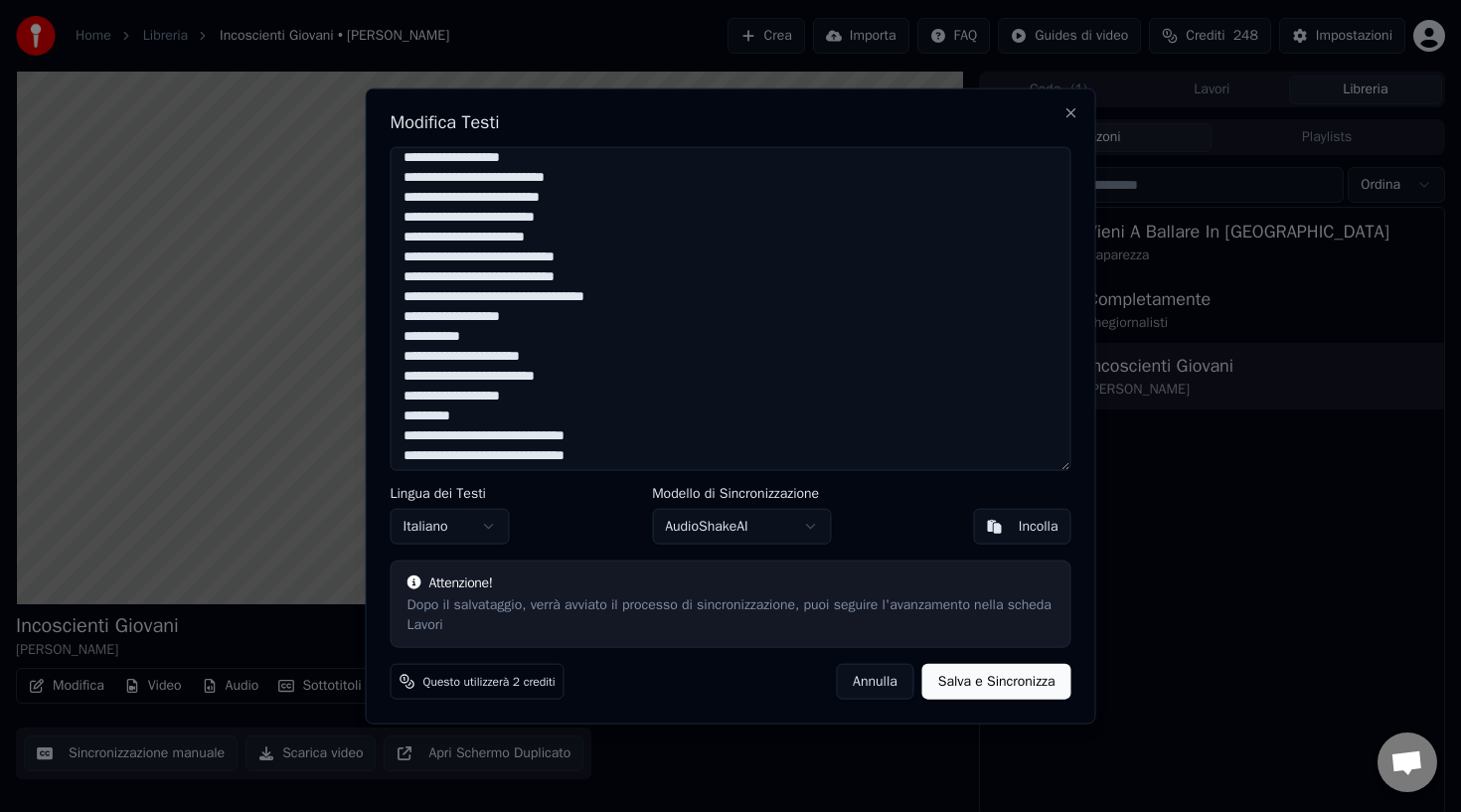click at bounding box center (730, 308) 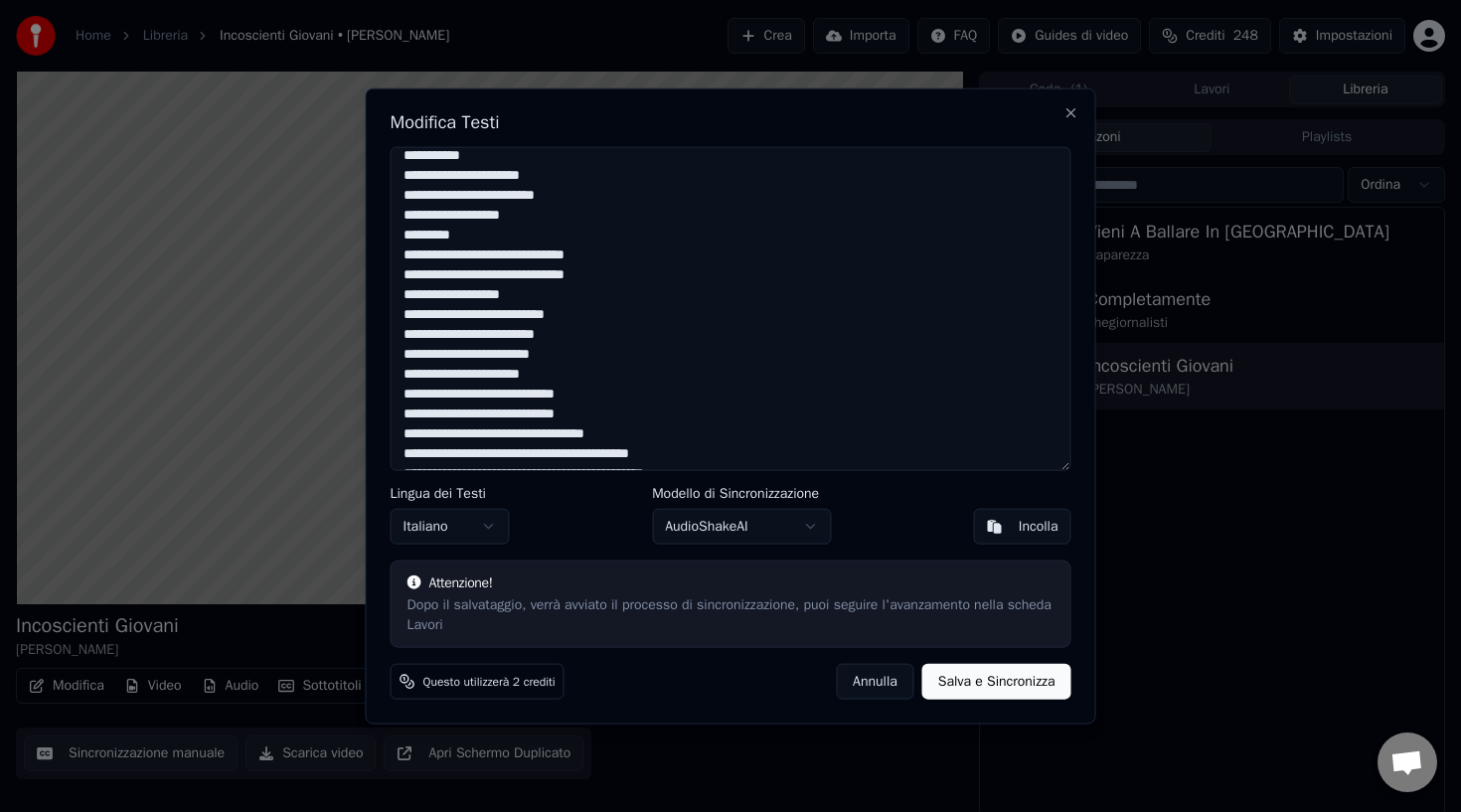 scroll, scrollTop: 417, scrollLeft: 0, axis: vertical 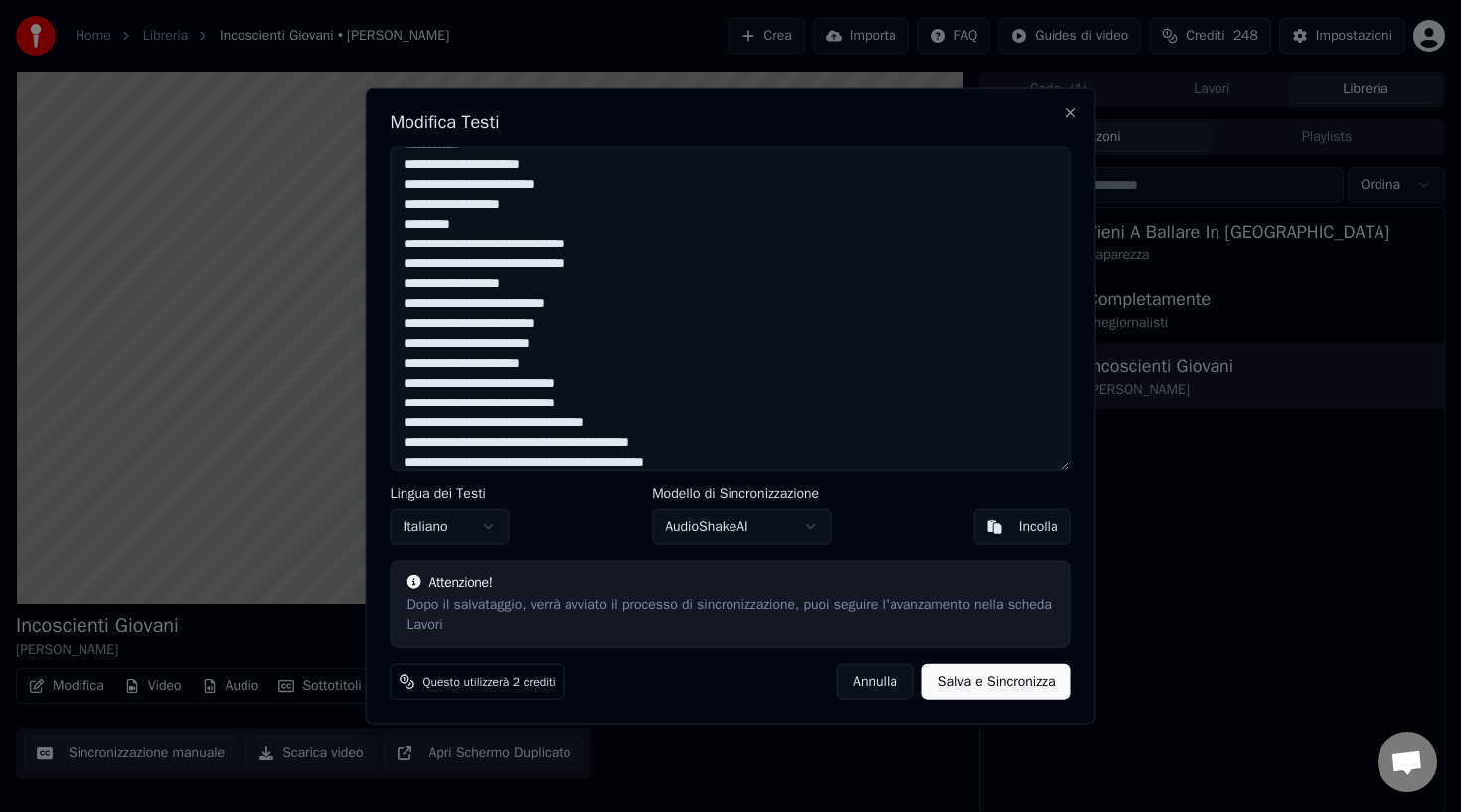 click at bounding box center [730, 308] 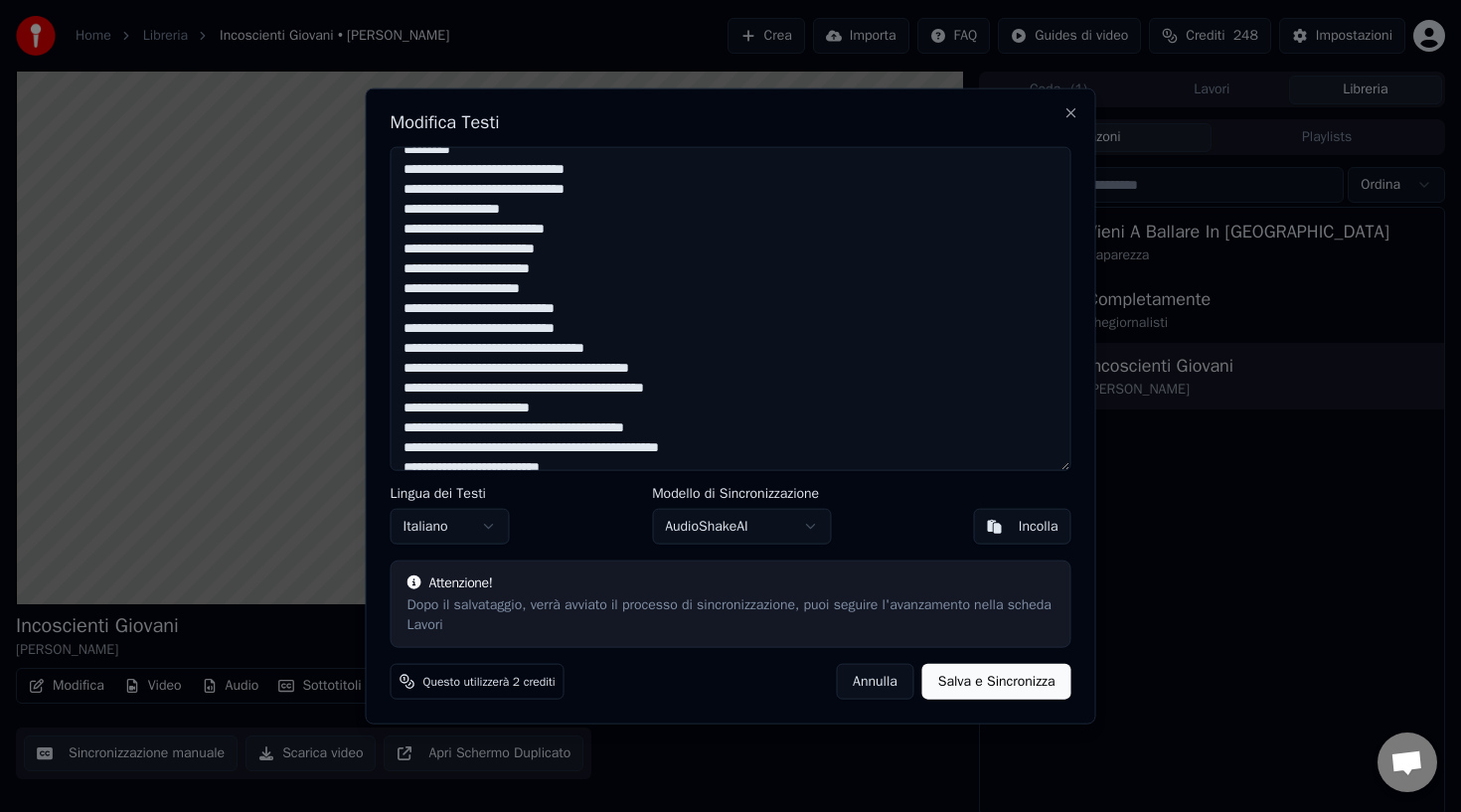 scroll, scrollTop: 510, scrollLeft: 0, axis: vertical 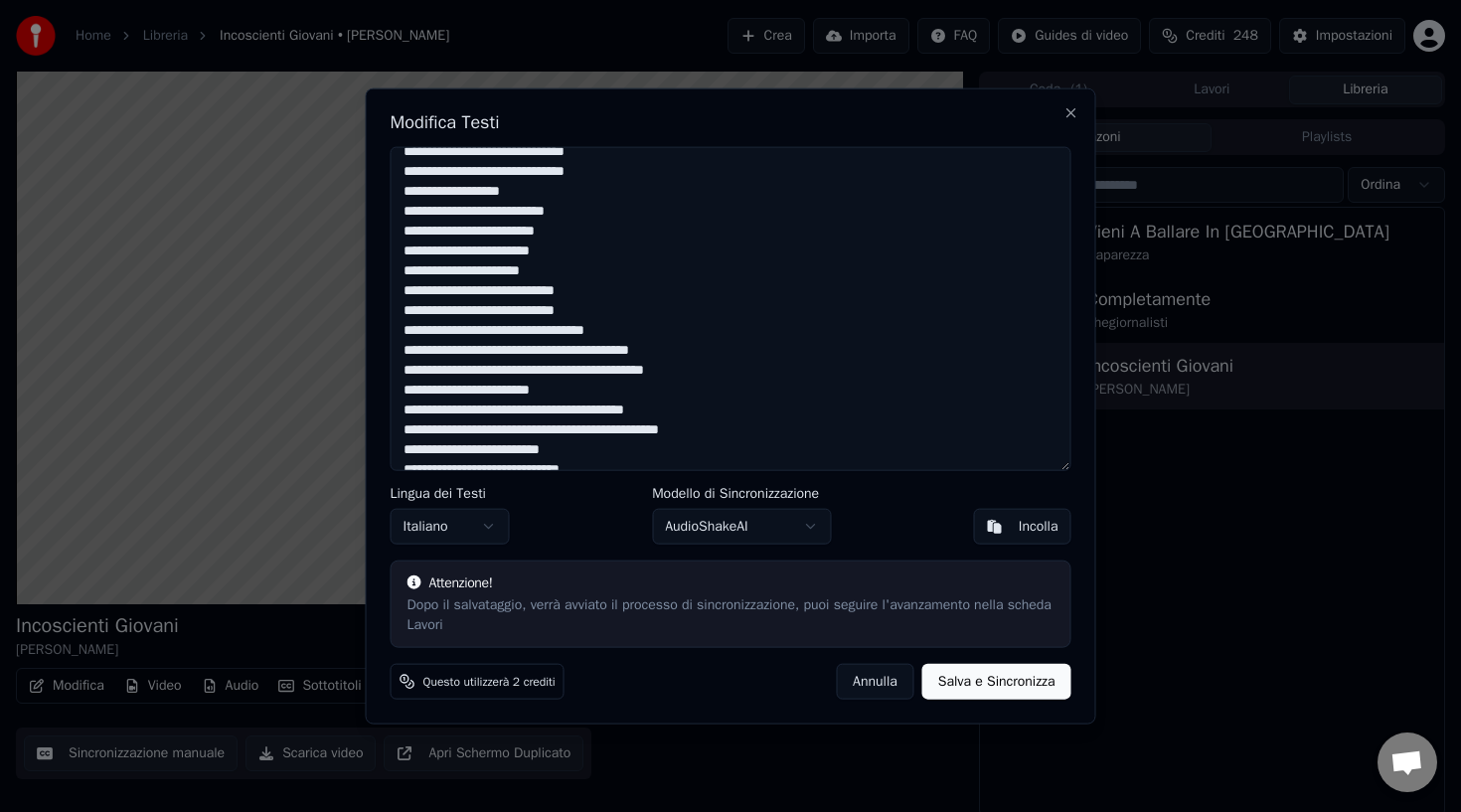 click at bounding box center (730, 308) 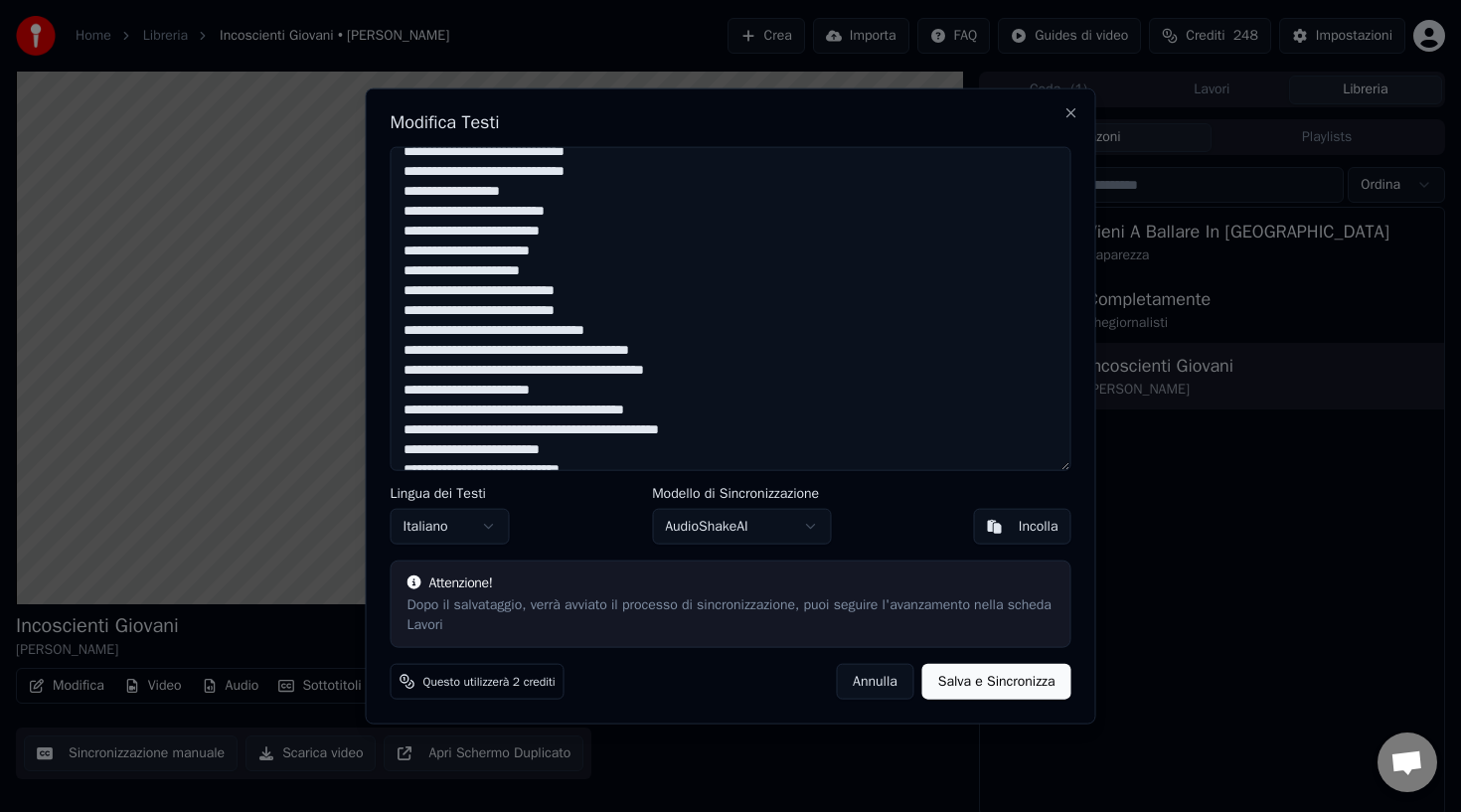 click at bounding box center (730, 308) 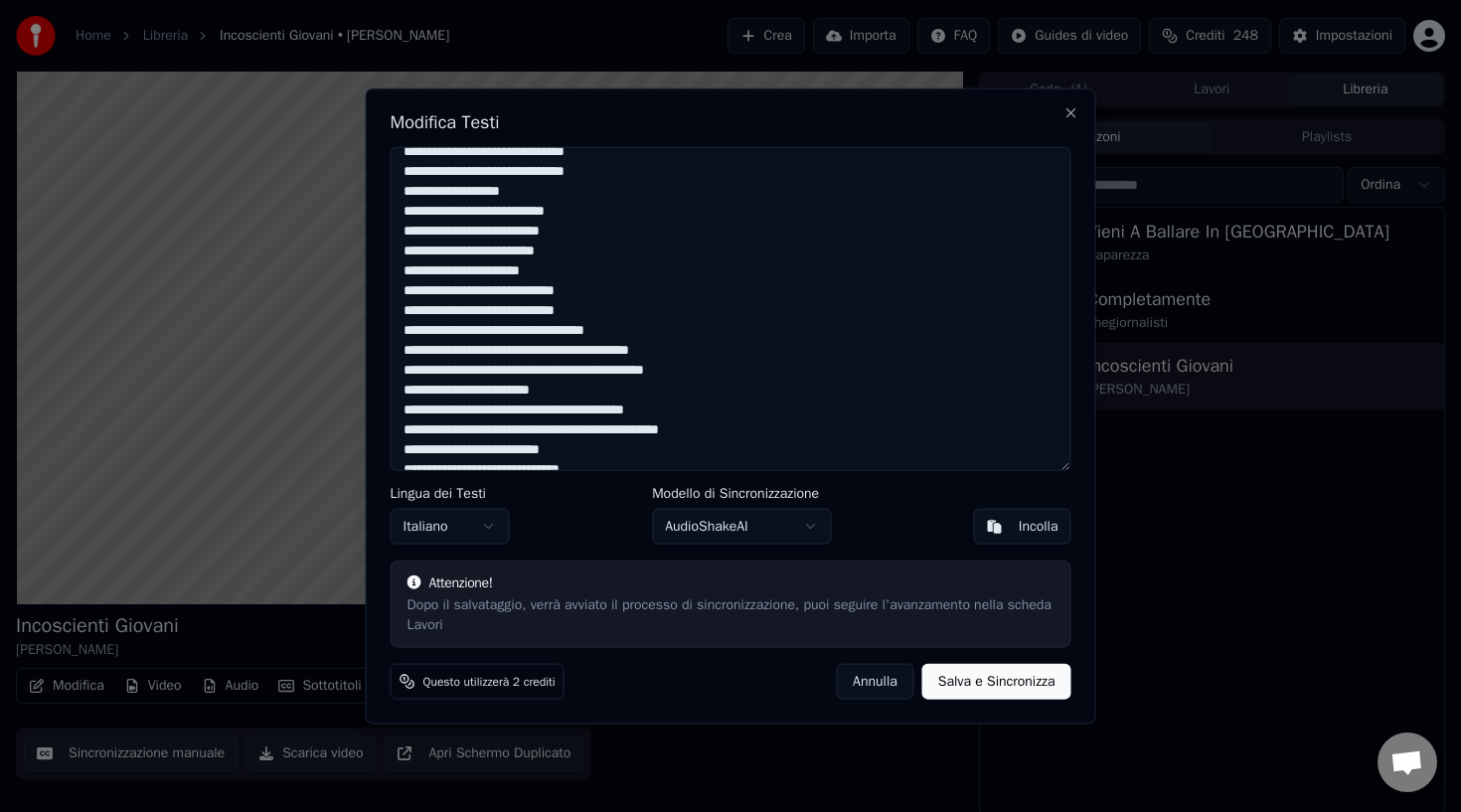 click at bounding box center (730, 308) 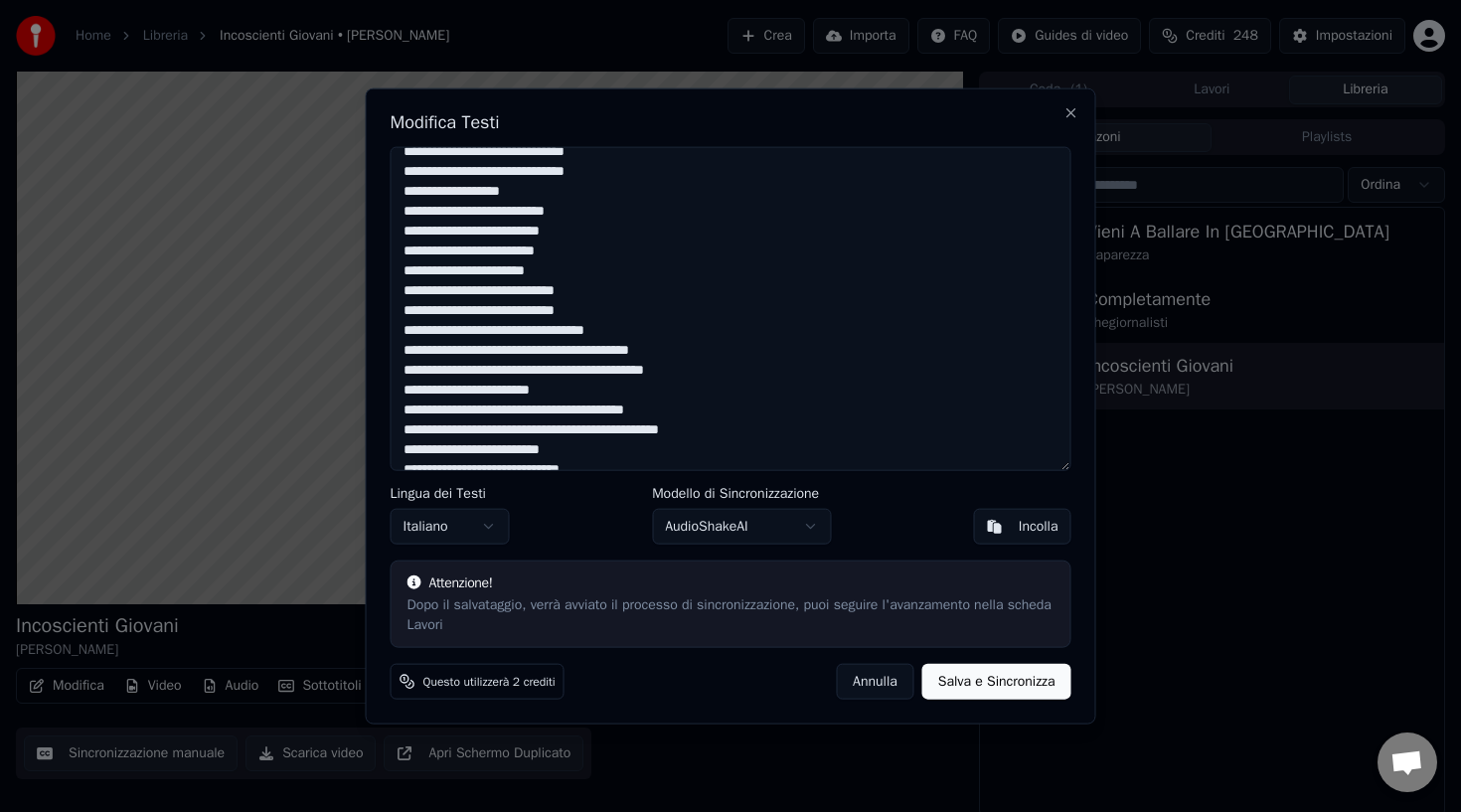 click at bounding box center [730, 308] 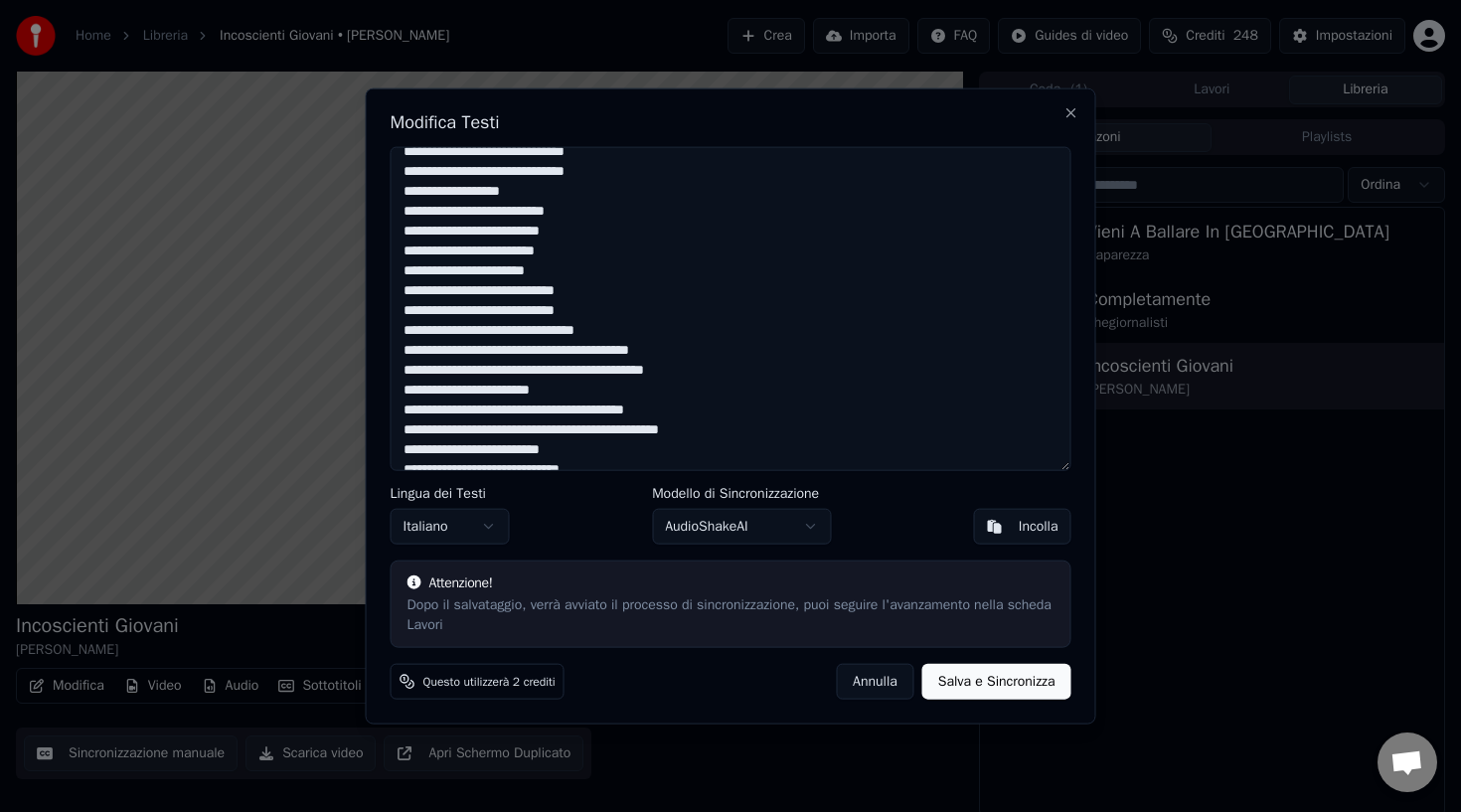 type on "**********" 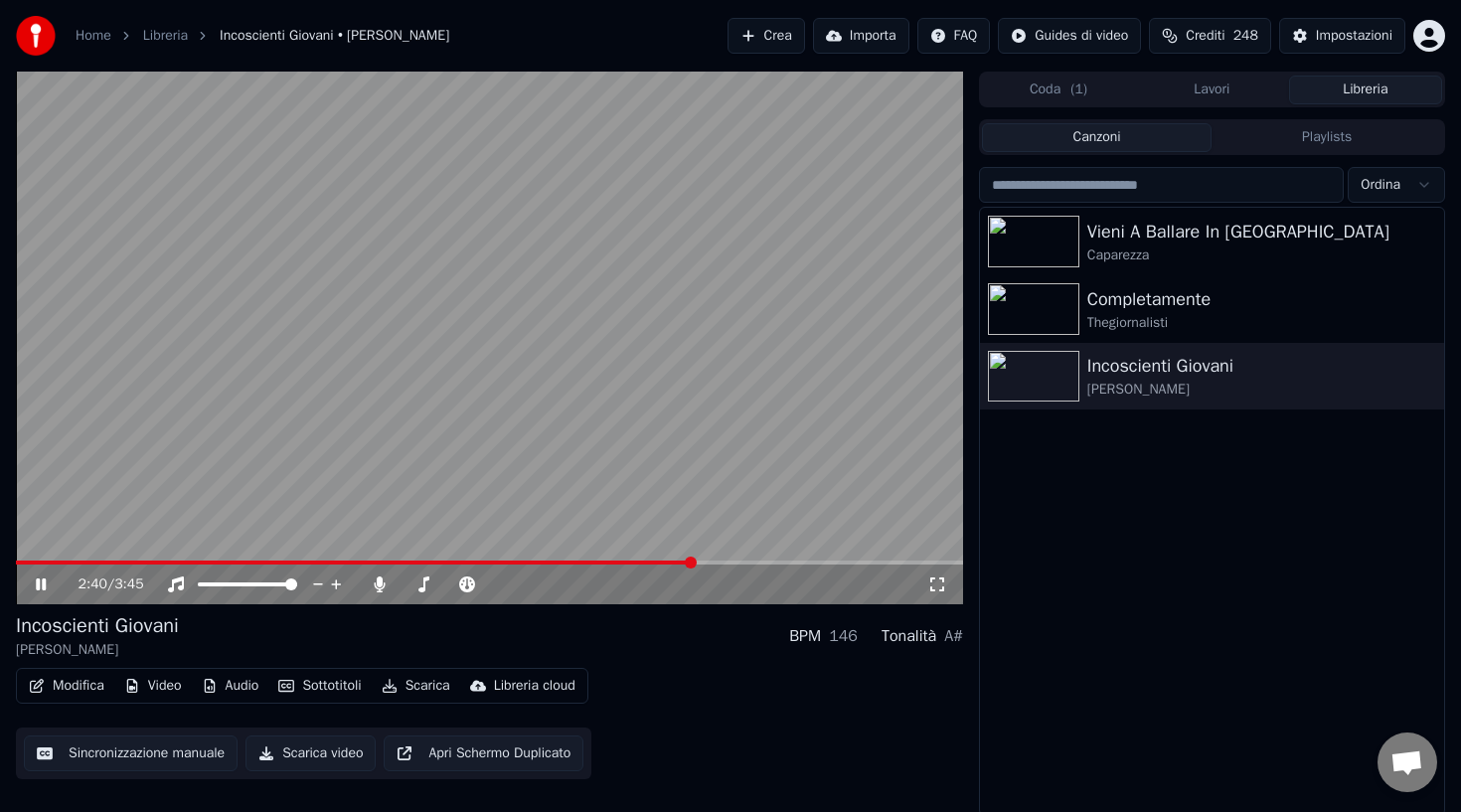 click on "2:40  /  3:45" at bounding box center (489, 584) 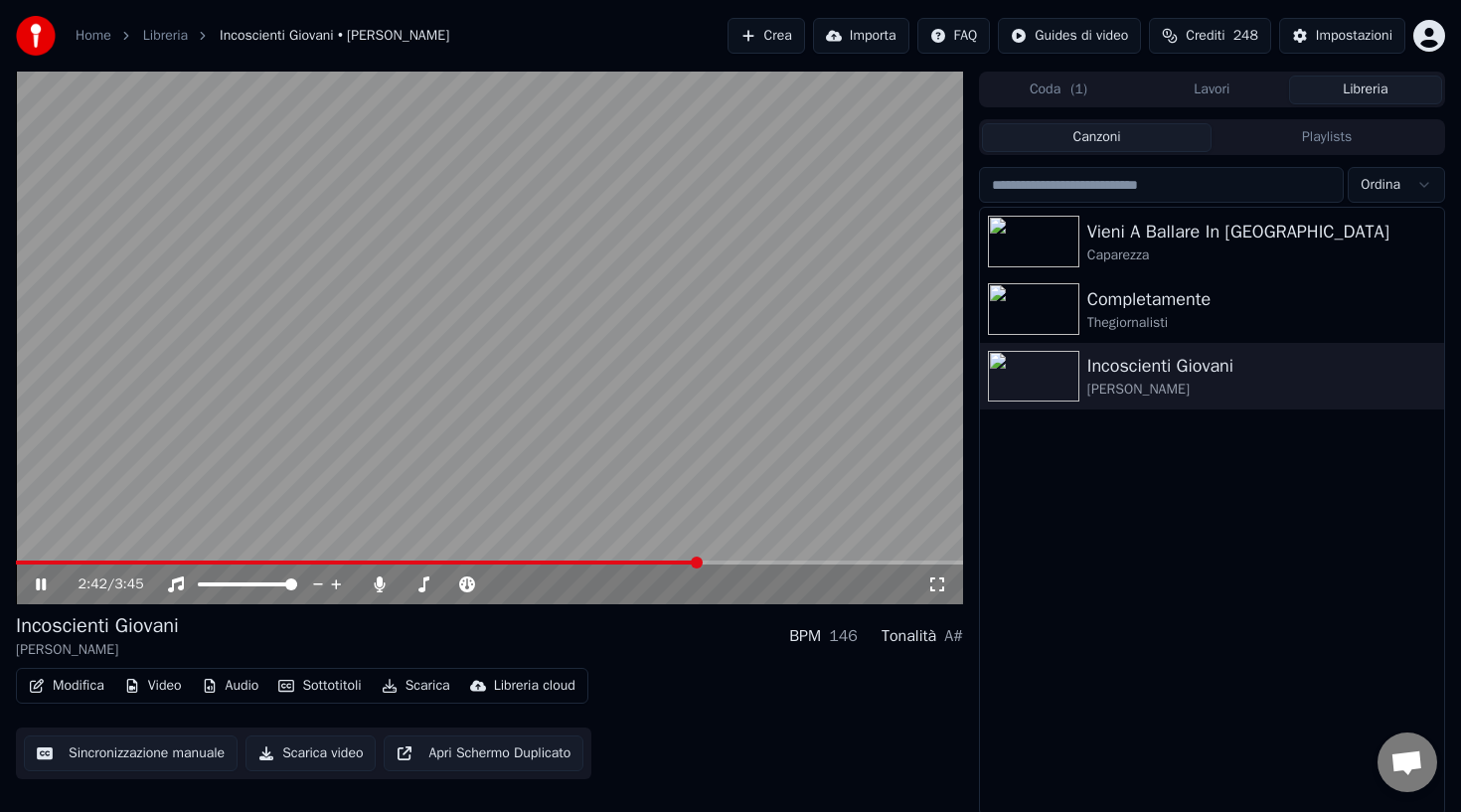 click on "2:42  /  3:45" at bounding box center (489, 584) 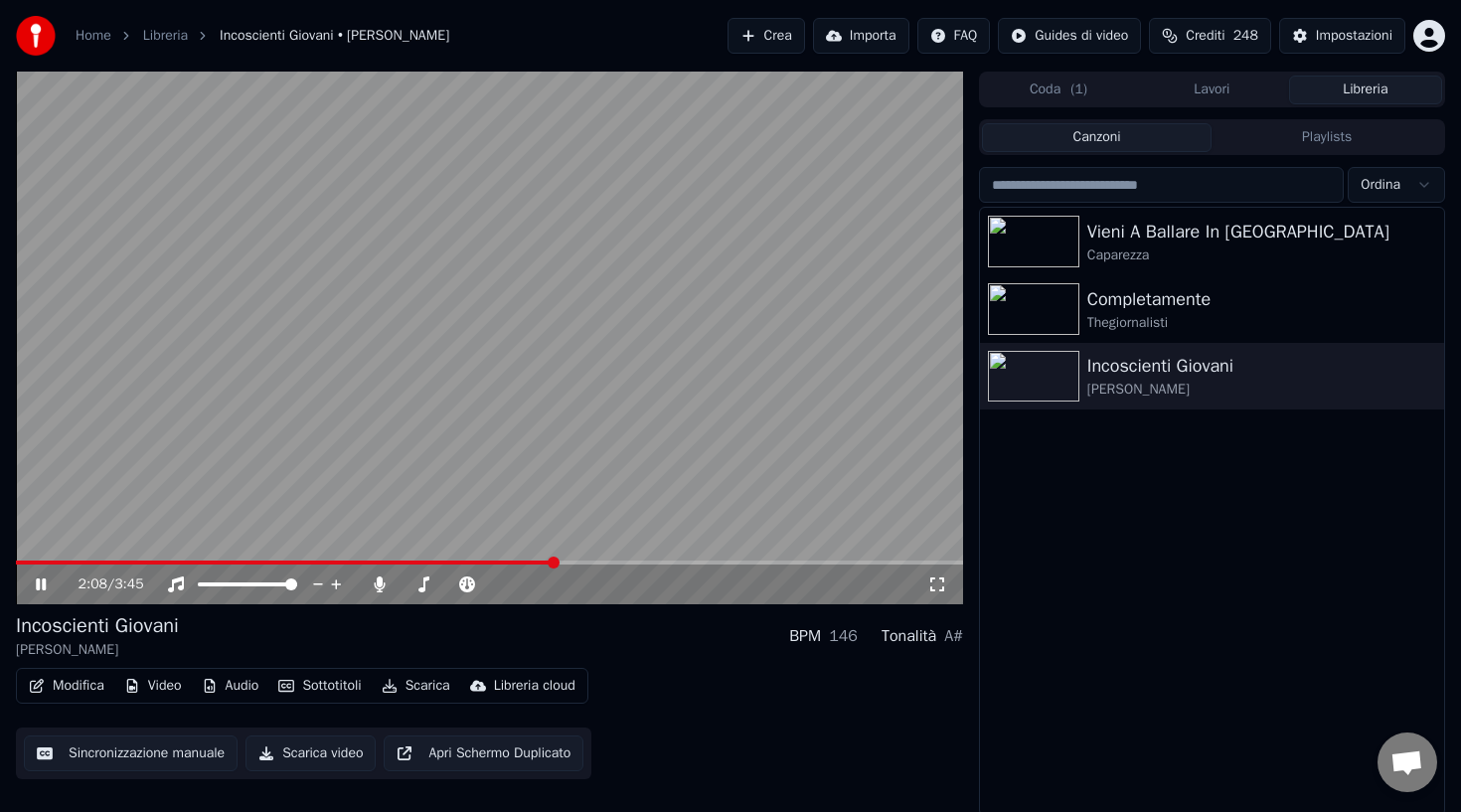 click at bounding box center [285, 563] 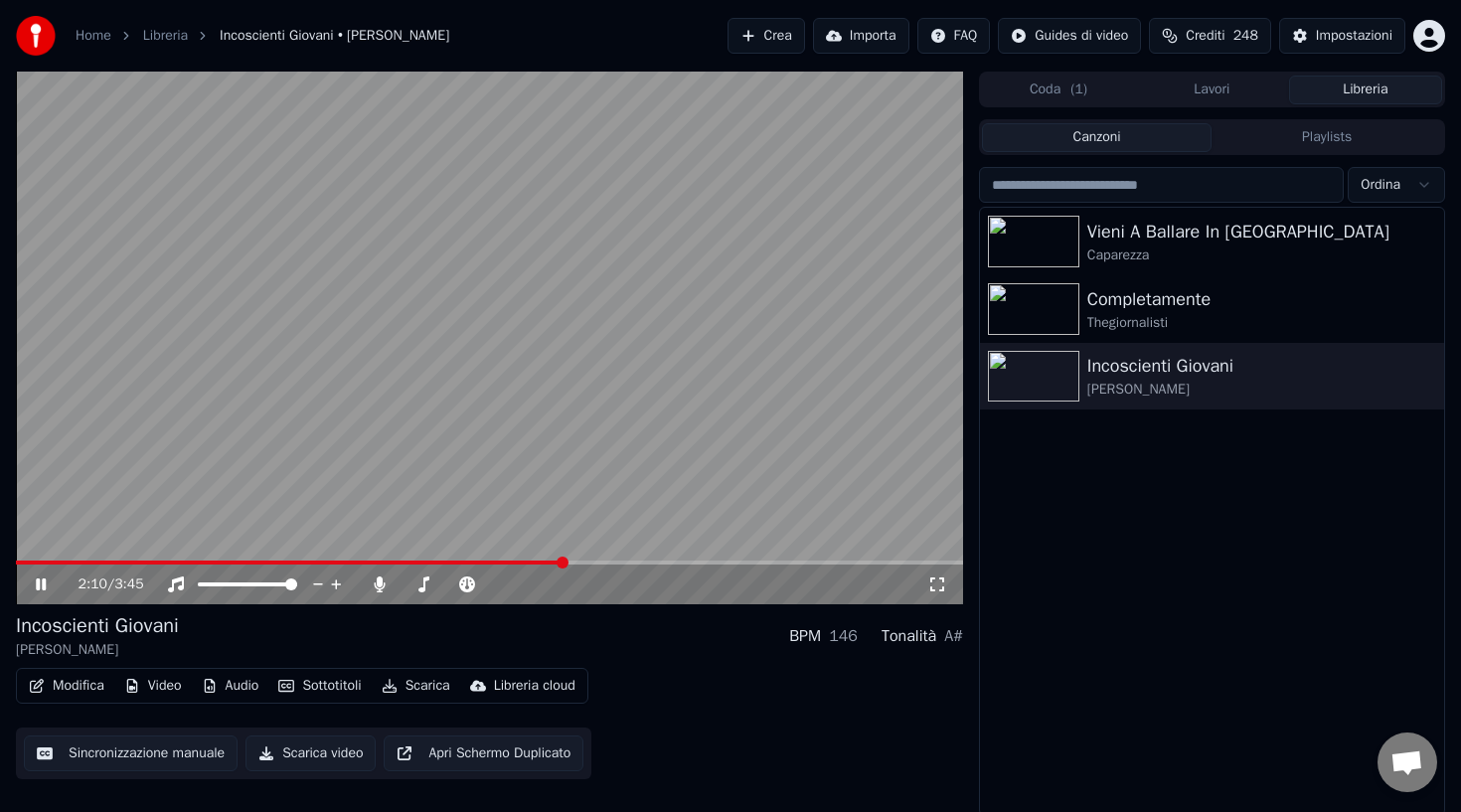click on "Modifica" at bounding box center (67, 686) 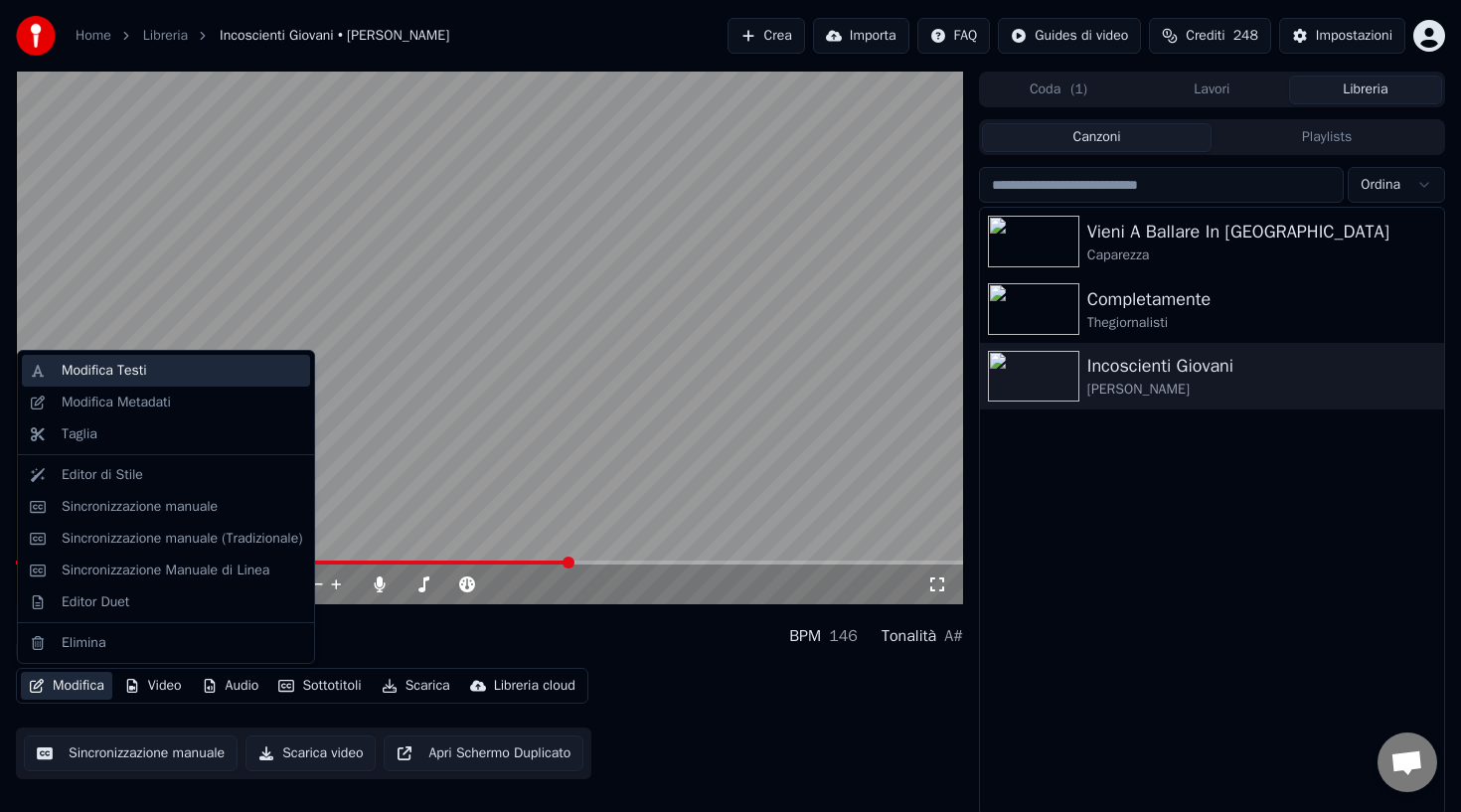 click on "Modifica Testi" at bounding box center [104, 371] 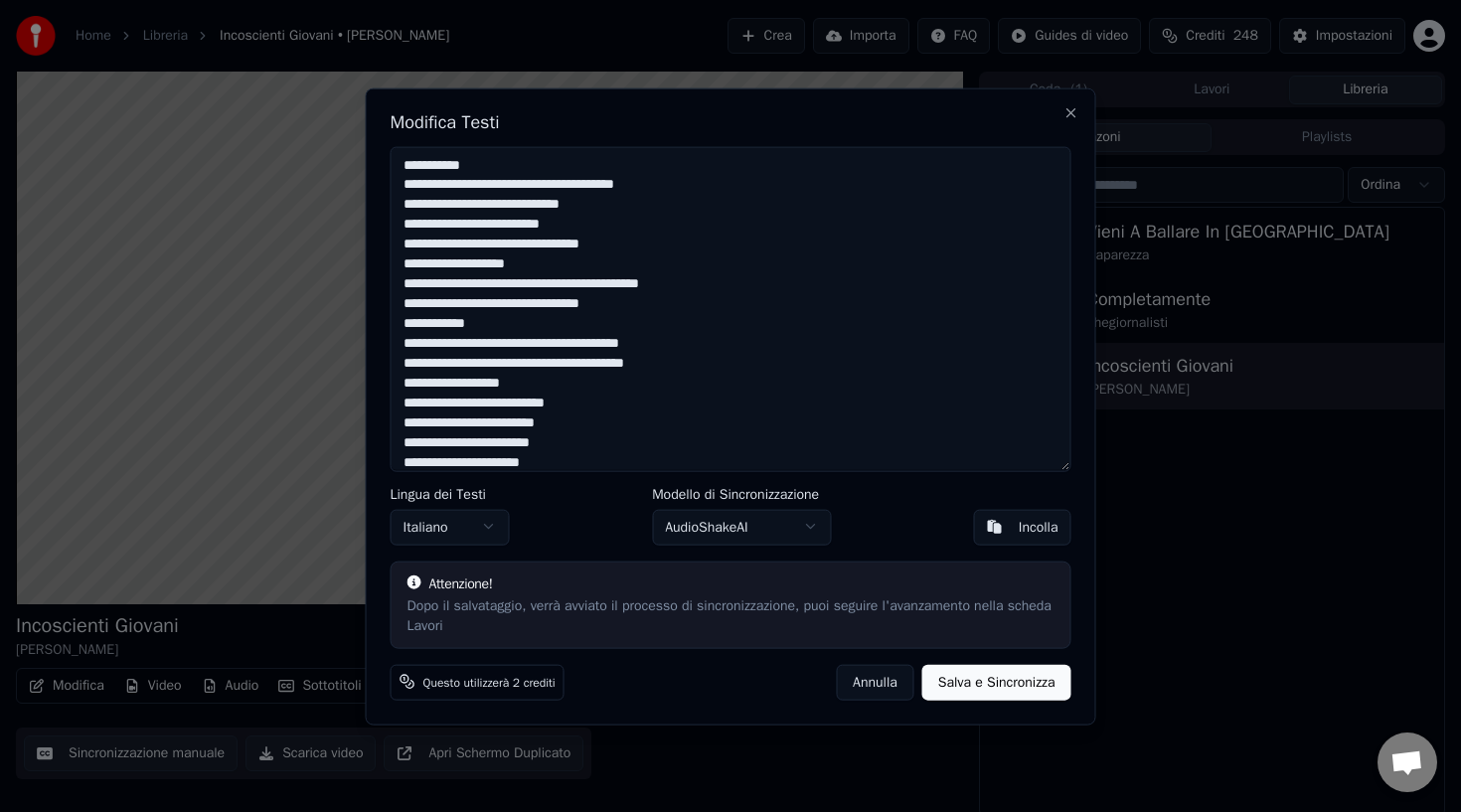 click at bounding box center [730, 308] 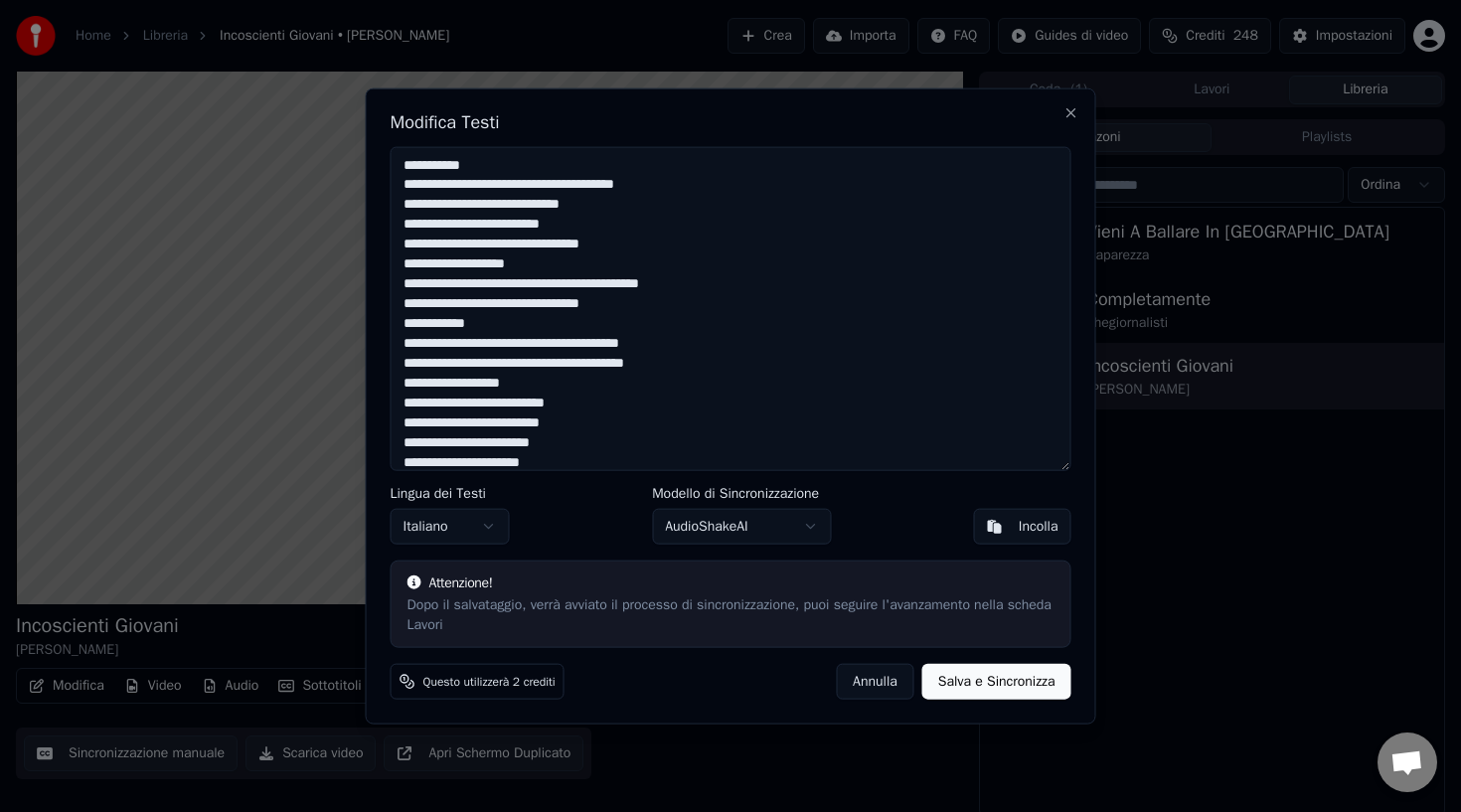 click at bounding box center [730, 308] 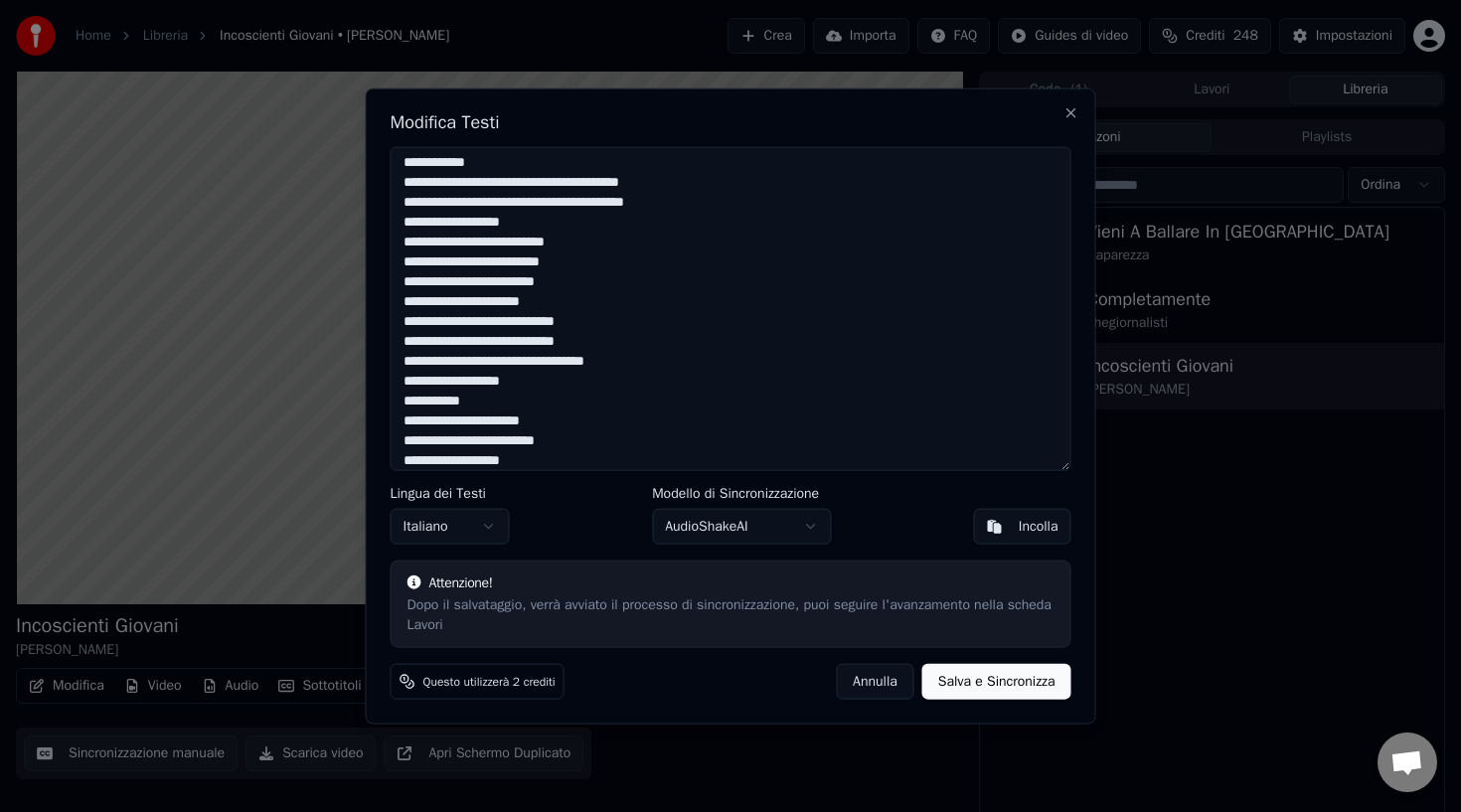 scroll, scrollTop: 172, scrollLeft: 0, axis: vertical 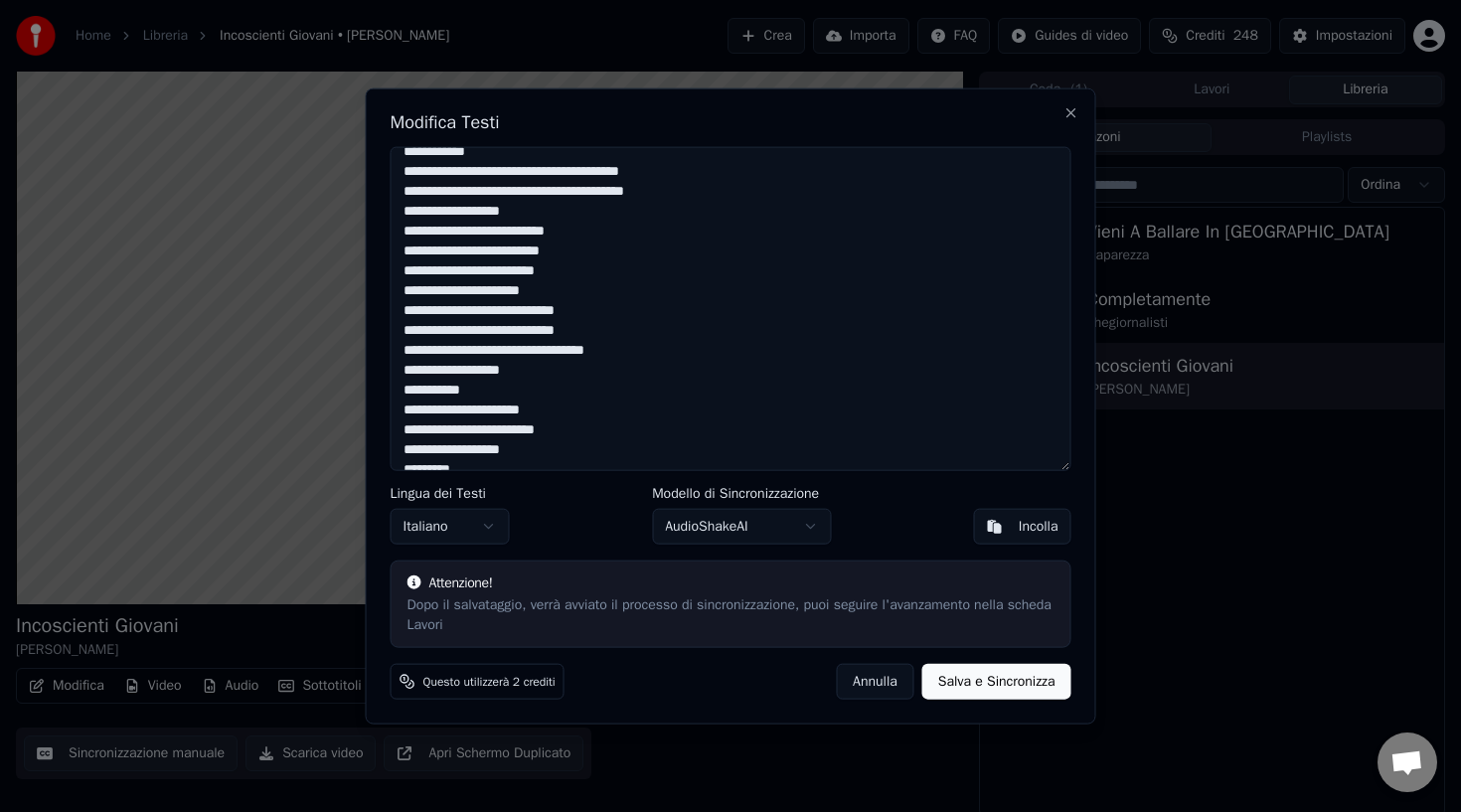 click at bounding box center (730, 308) 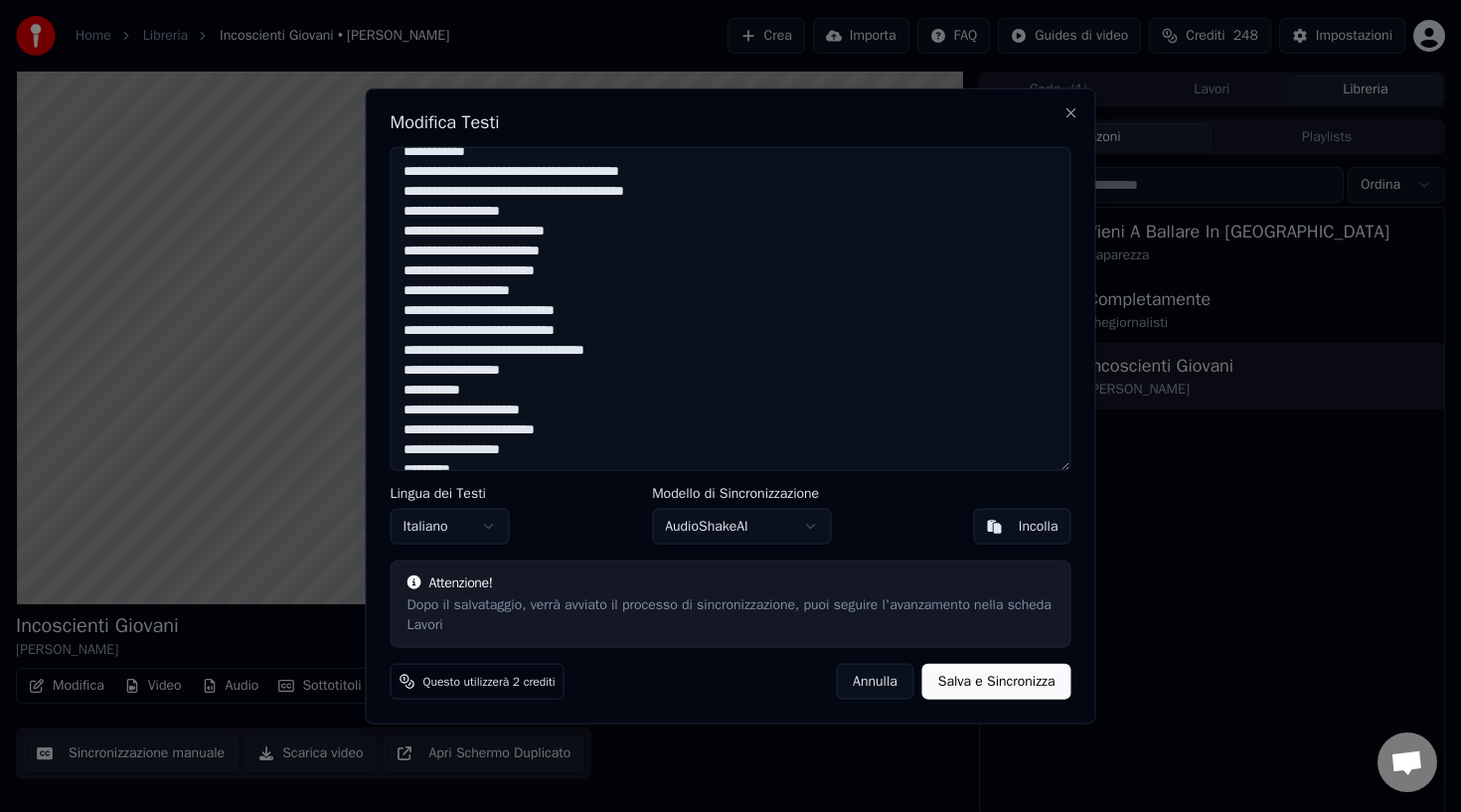 scroll, scrollTop: 307, scrollLeft: 0, axis: vertical 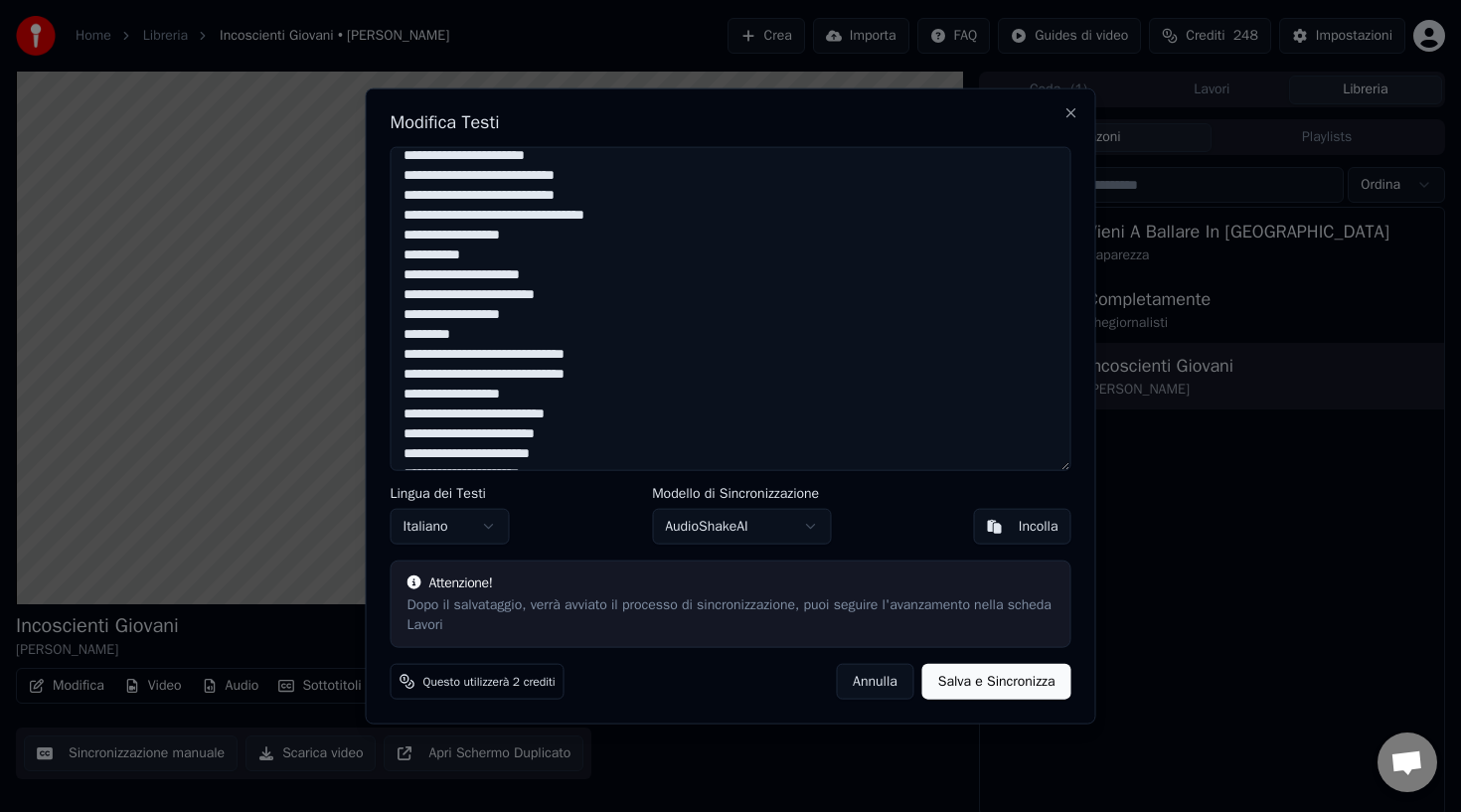 click at bounding box center [730, 308] 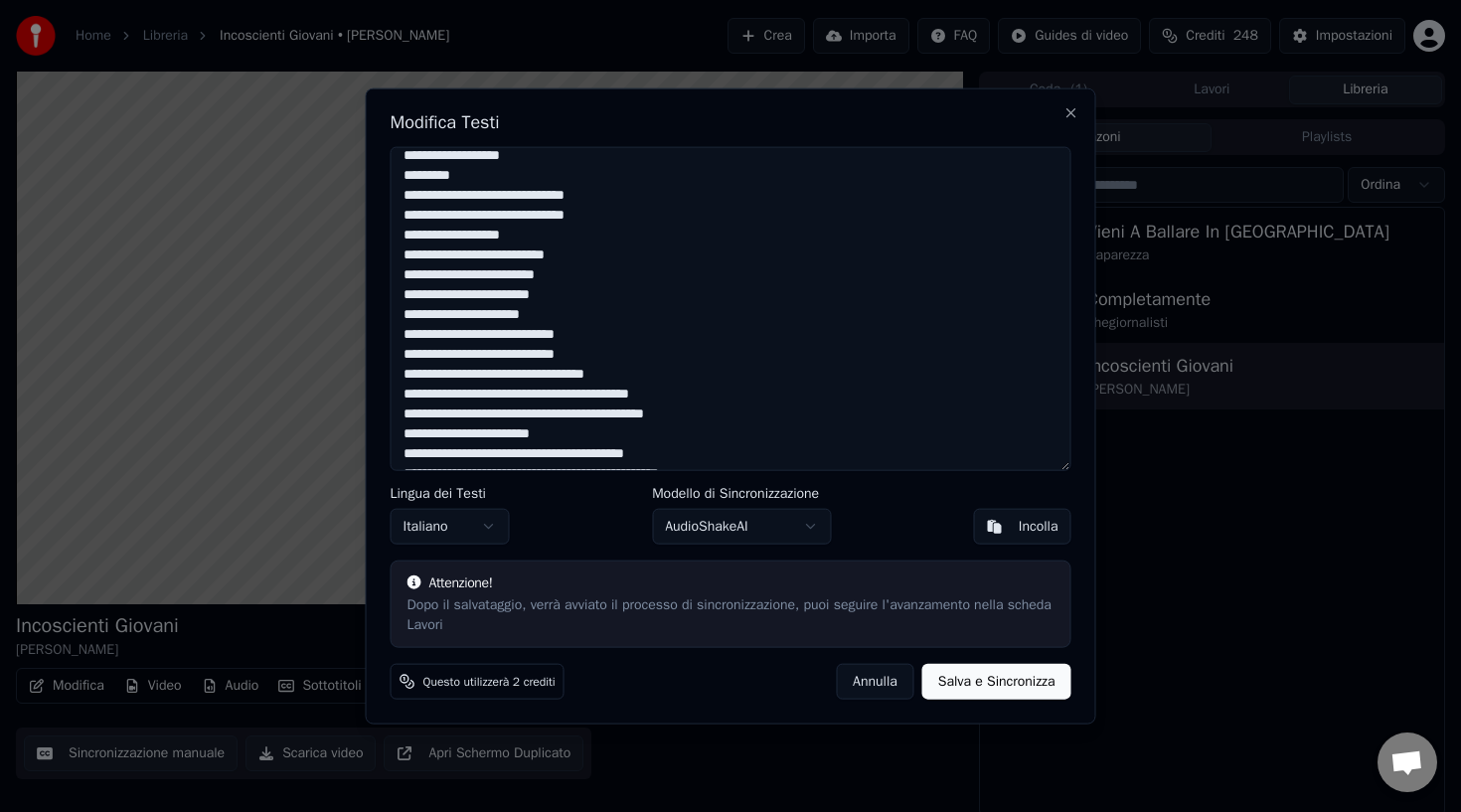 scroll, scrollTop: 472, scrollLeft: 0, axis: vertical 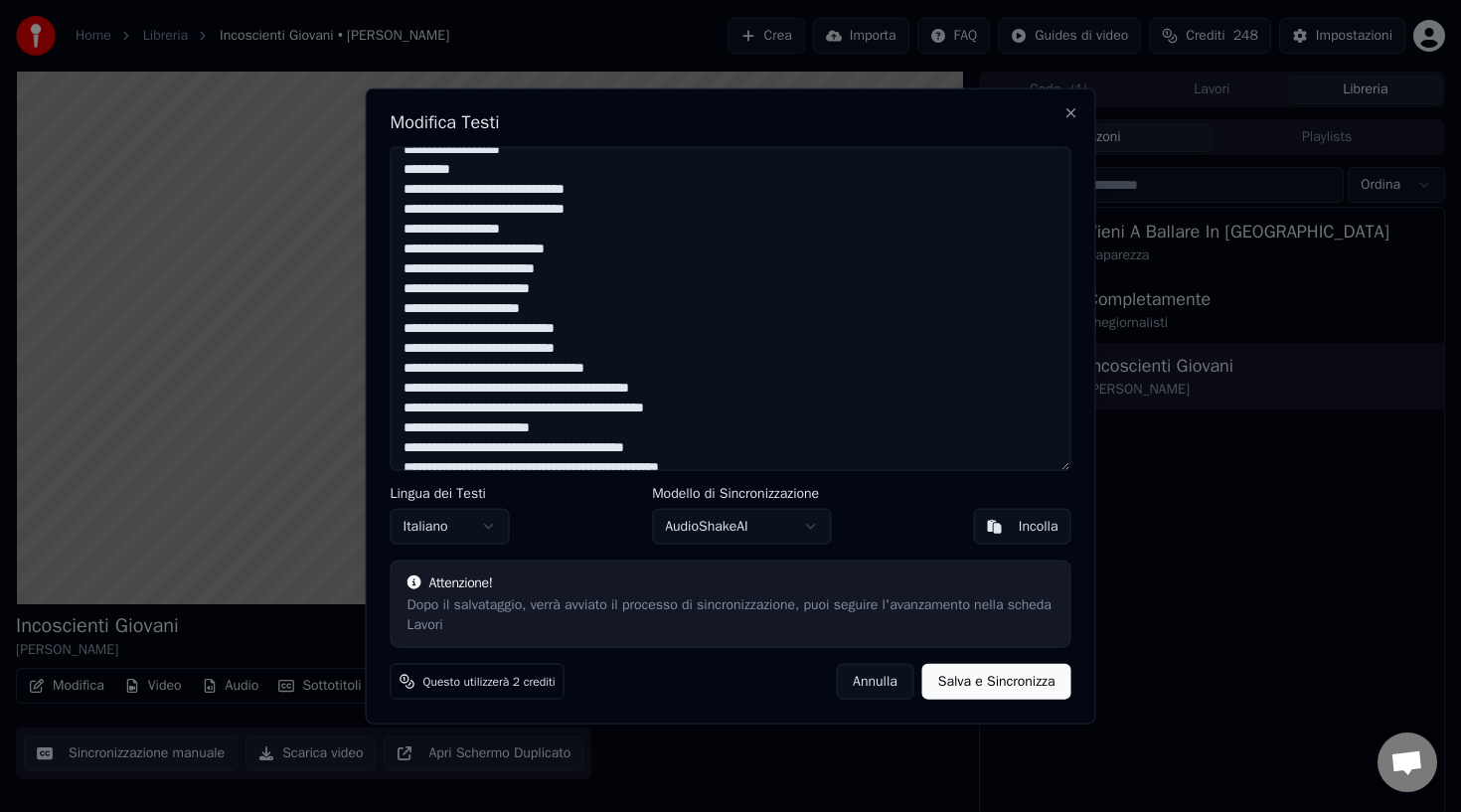 click at bounding box center [730, 308] 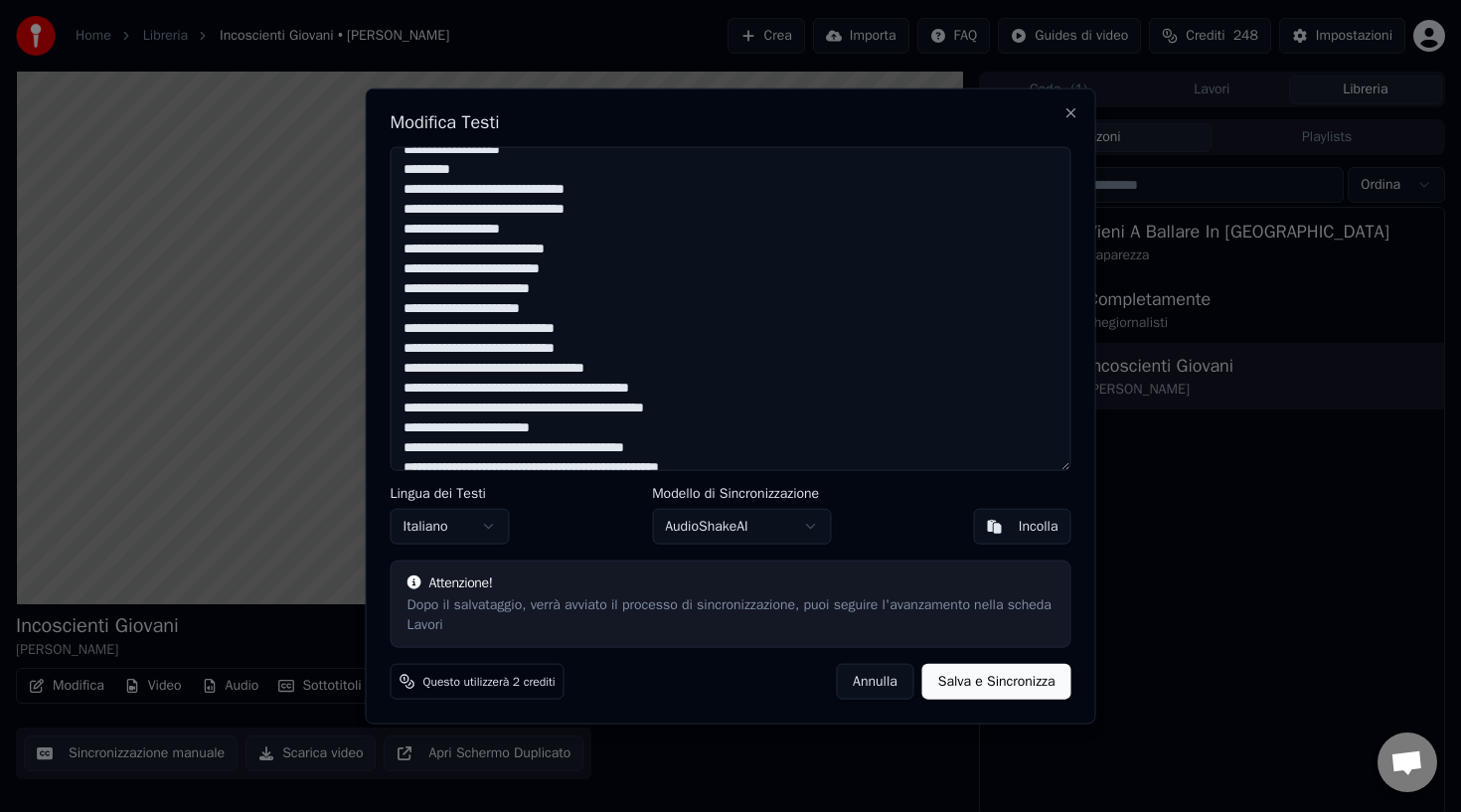 click at bounding box center [730, 308] 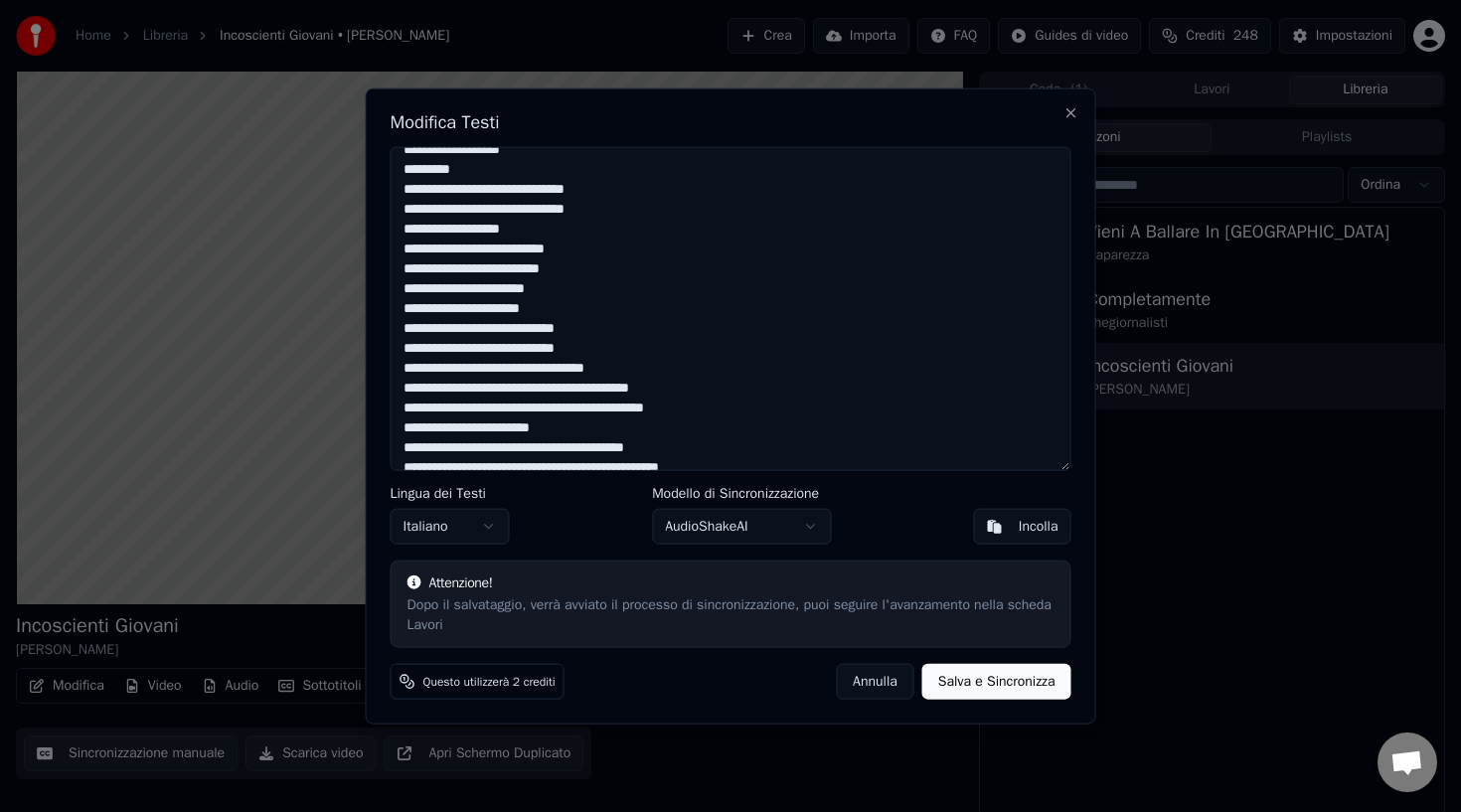 click at bounding box center (730, 308) 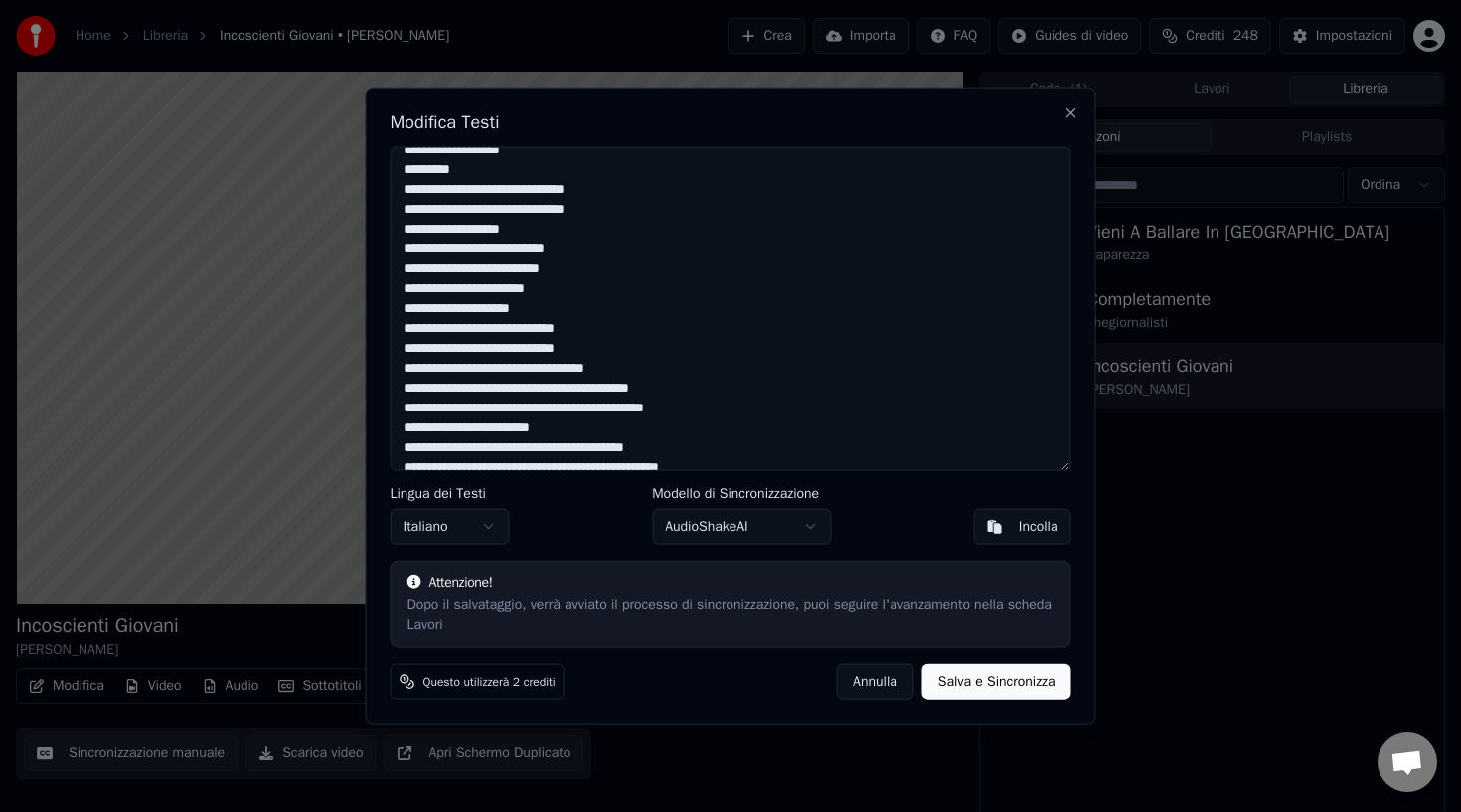 scroll, scrollTop: 625, scrollLeft: 0, axis: vertical 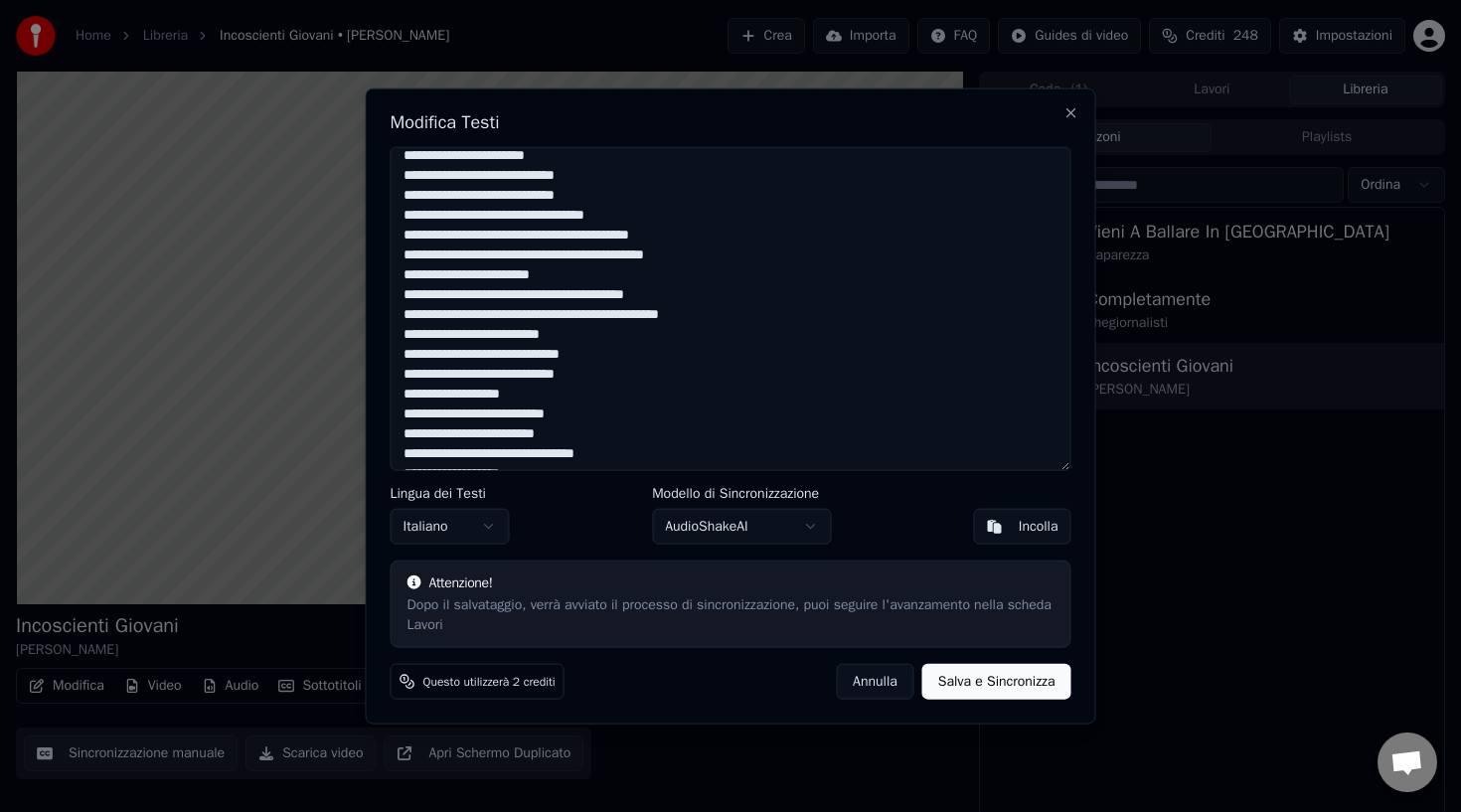 click at bounding box center [730, 308] 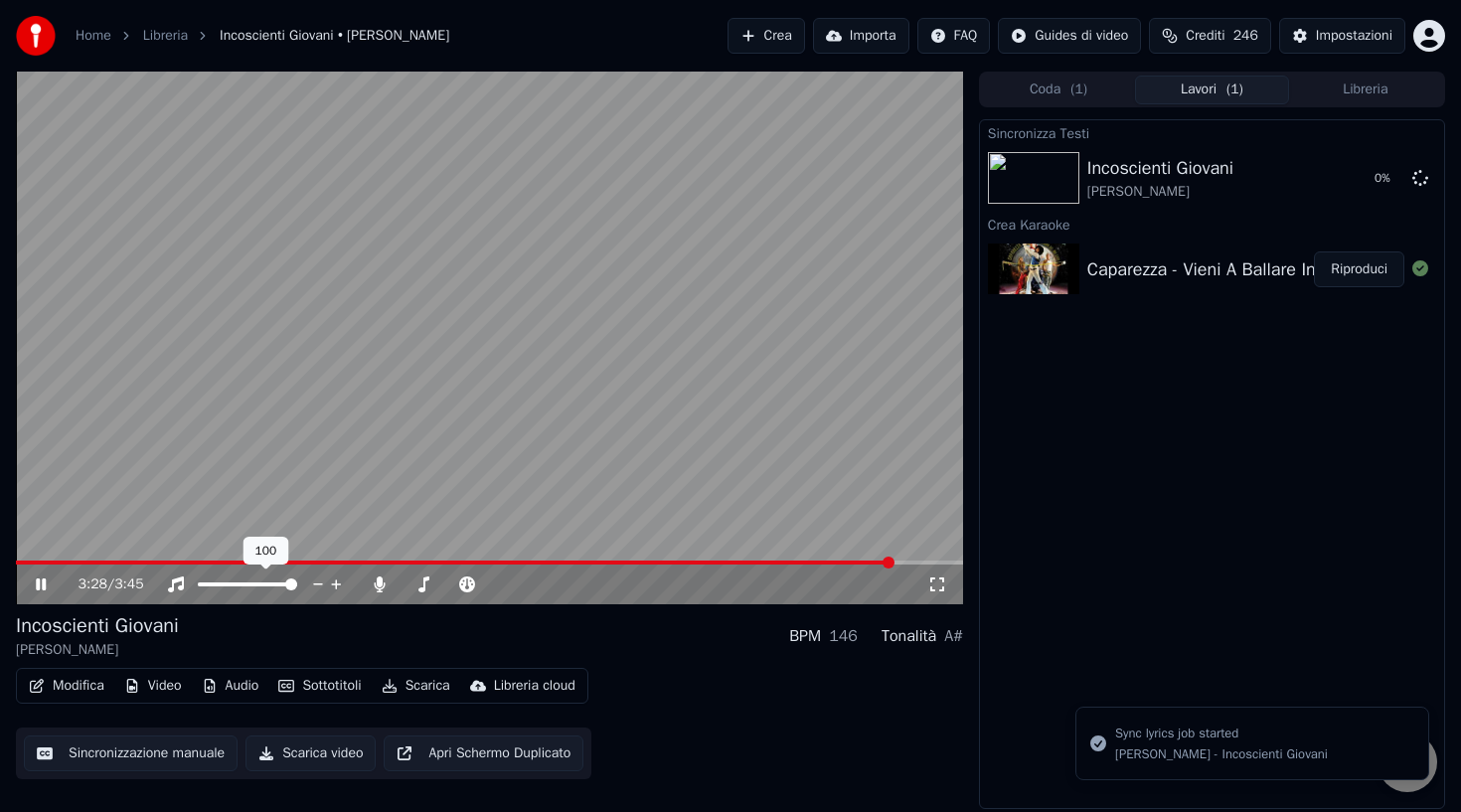 click on "100 100" at bounding box center (266, 551) 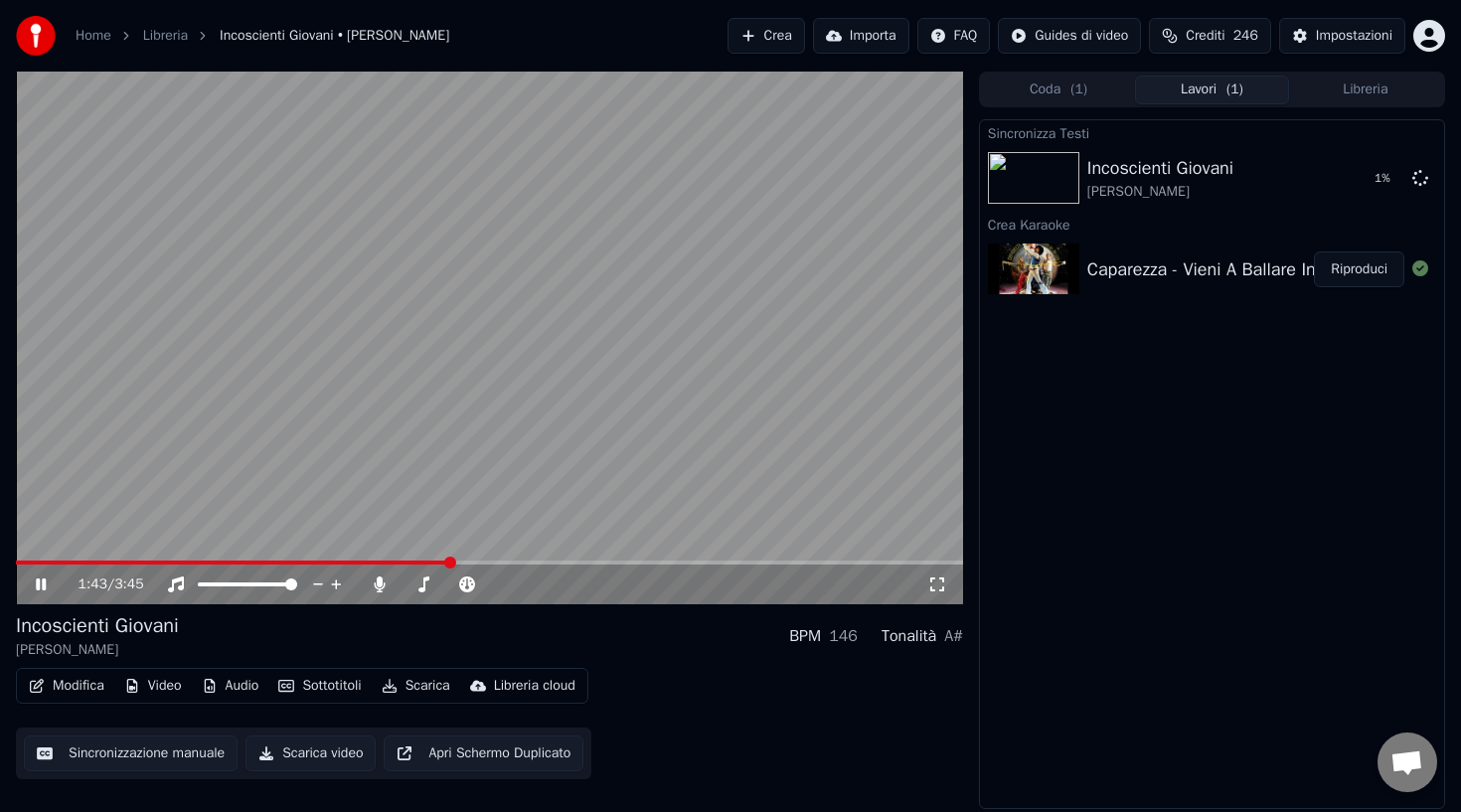click at bounding box center (233, 563) 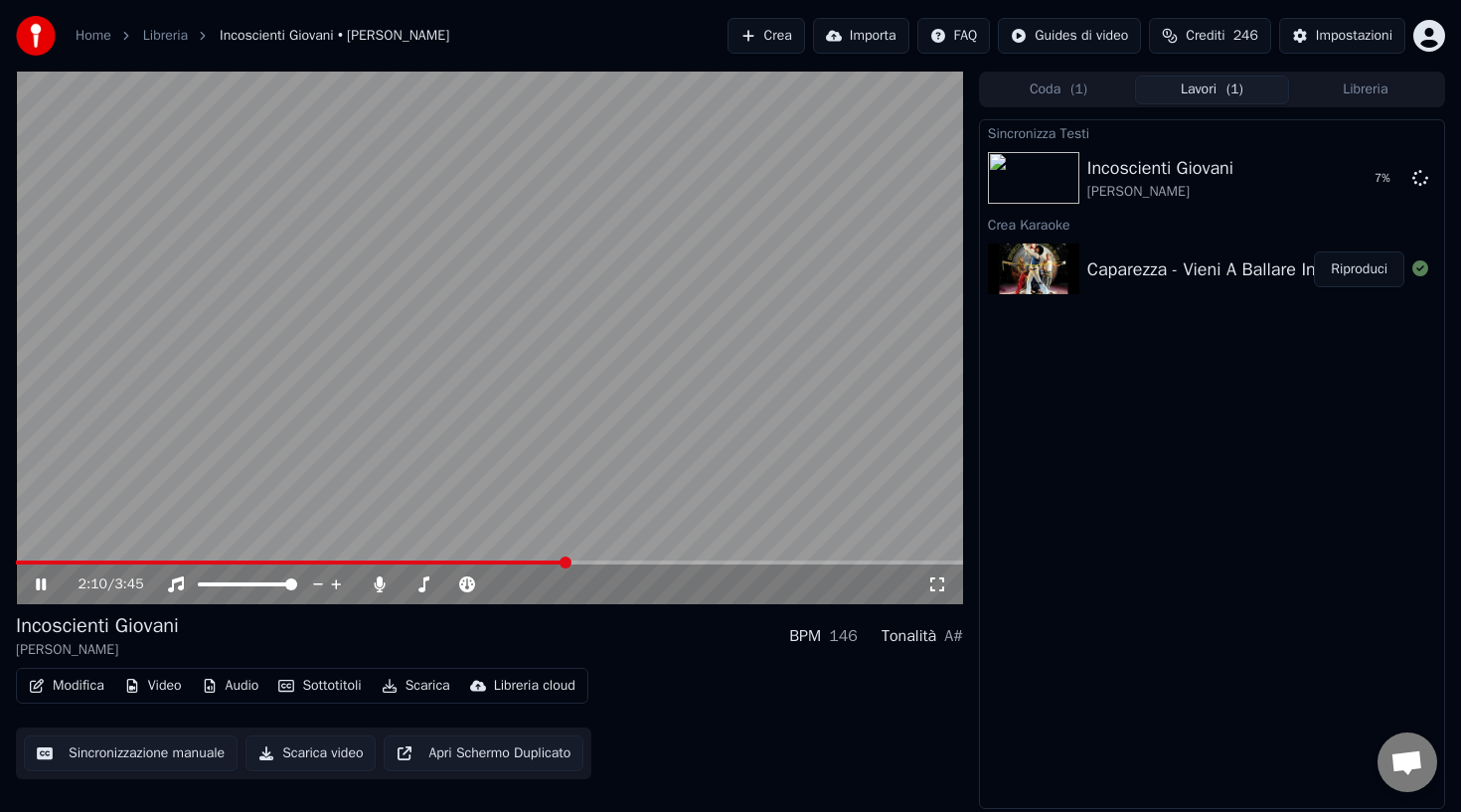 click 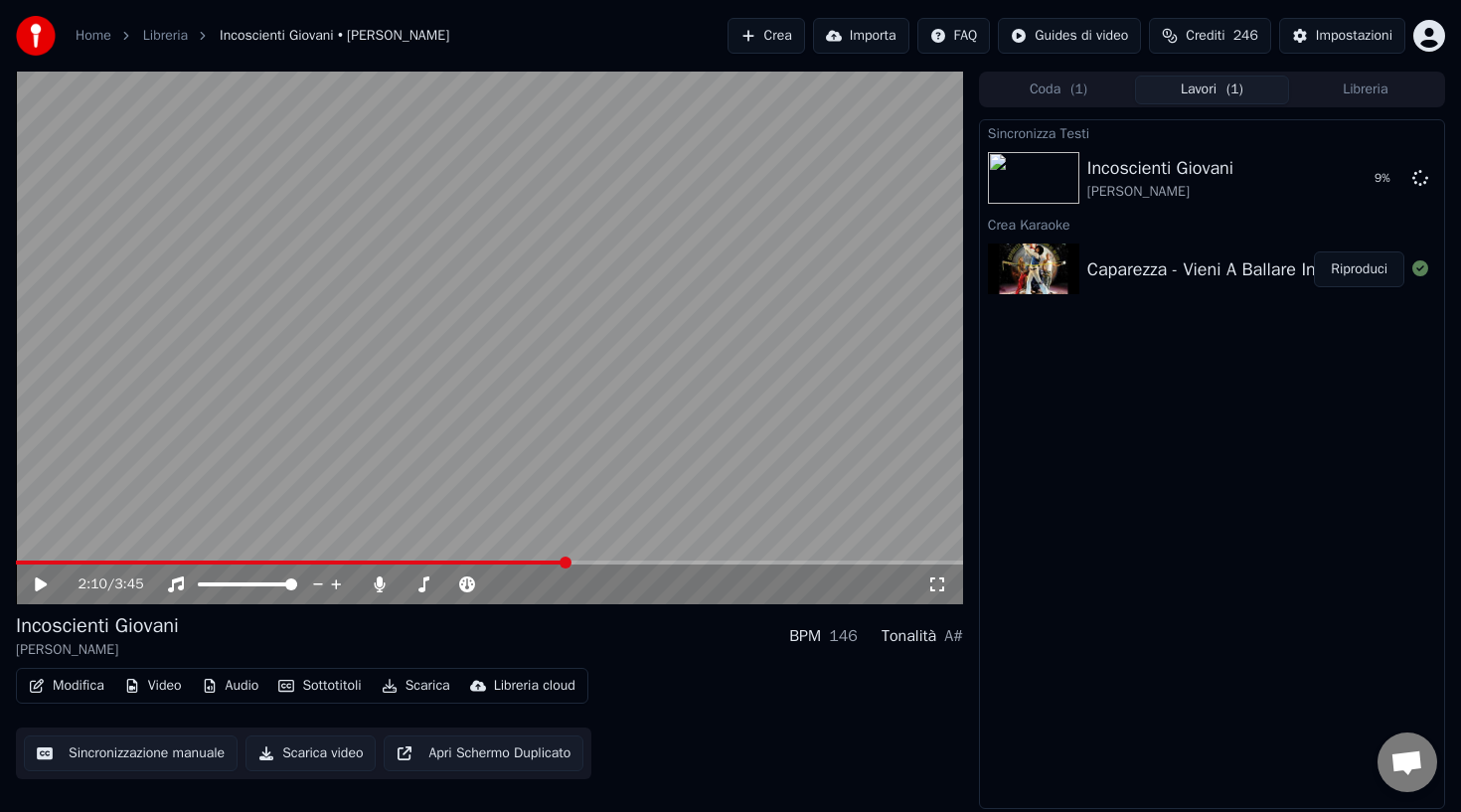 click on "Modifica" at bounding box center [67, 686] 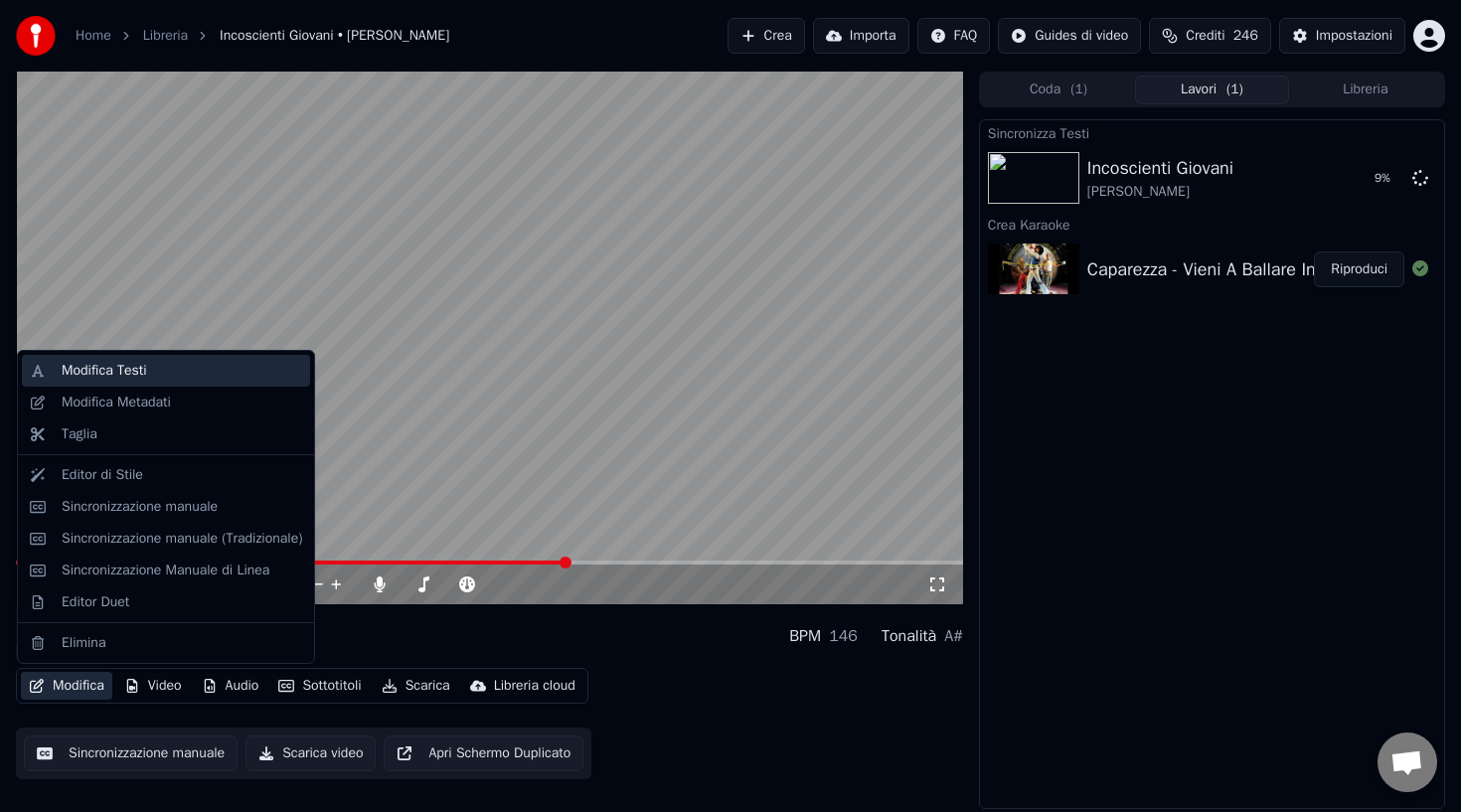 click on "Modifica Testi" at bounding box center [104, 371] 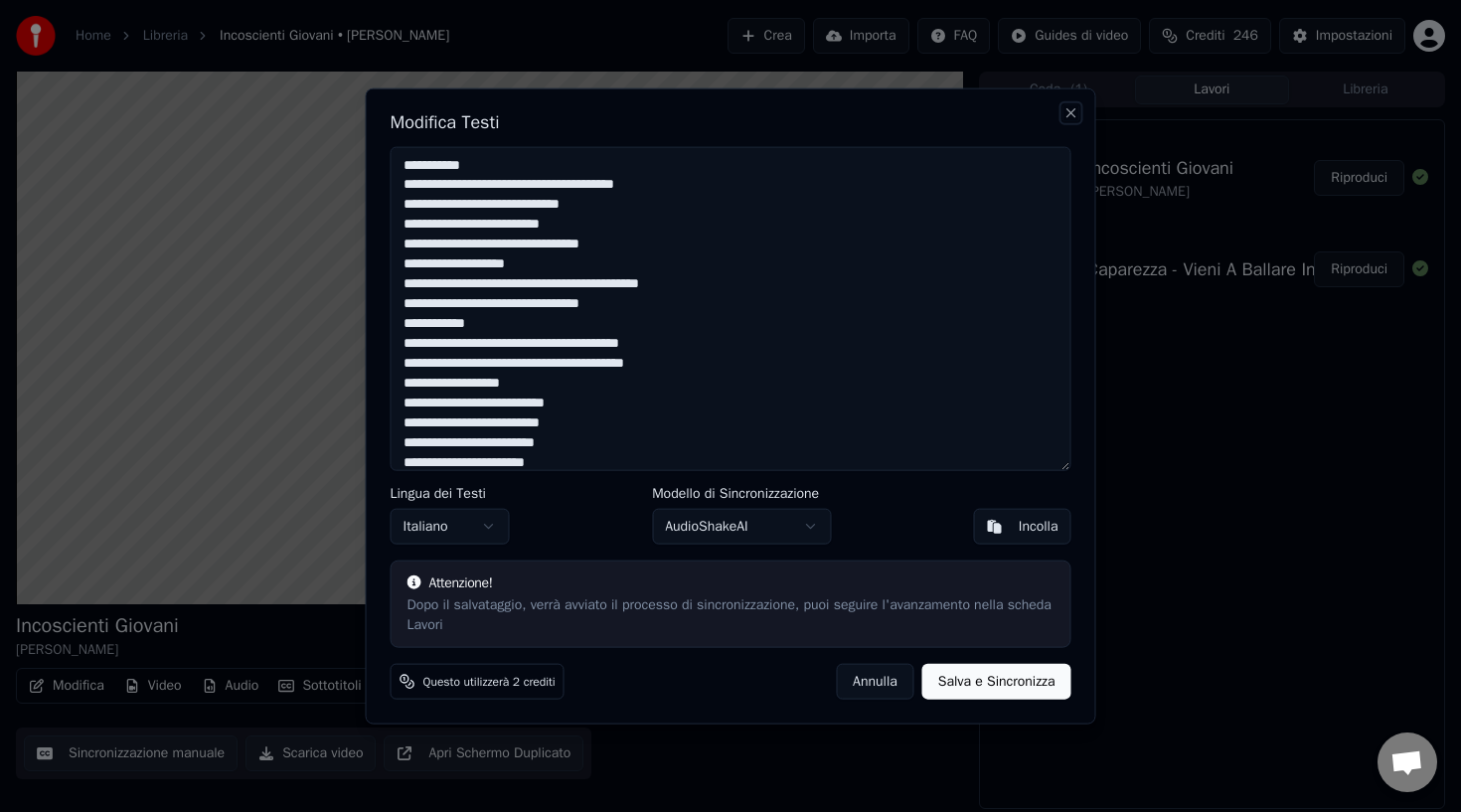 click on "Close" at bounding box center (1071, 112) 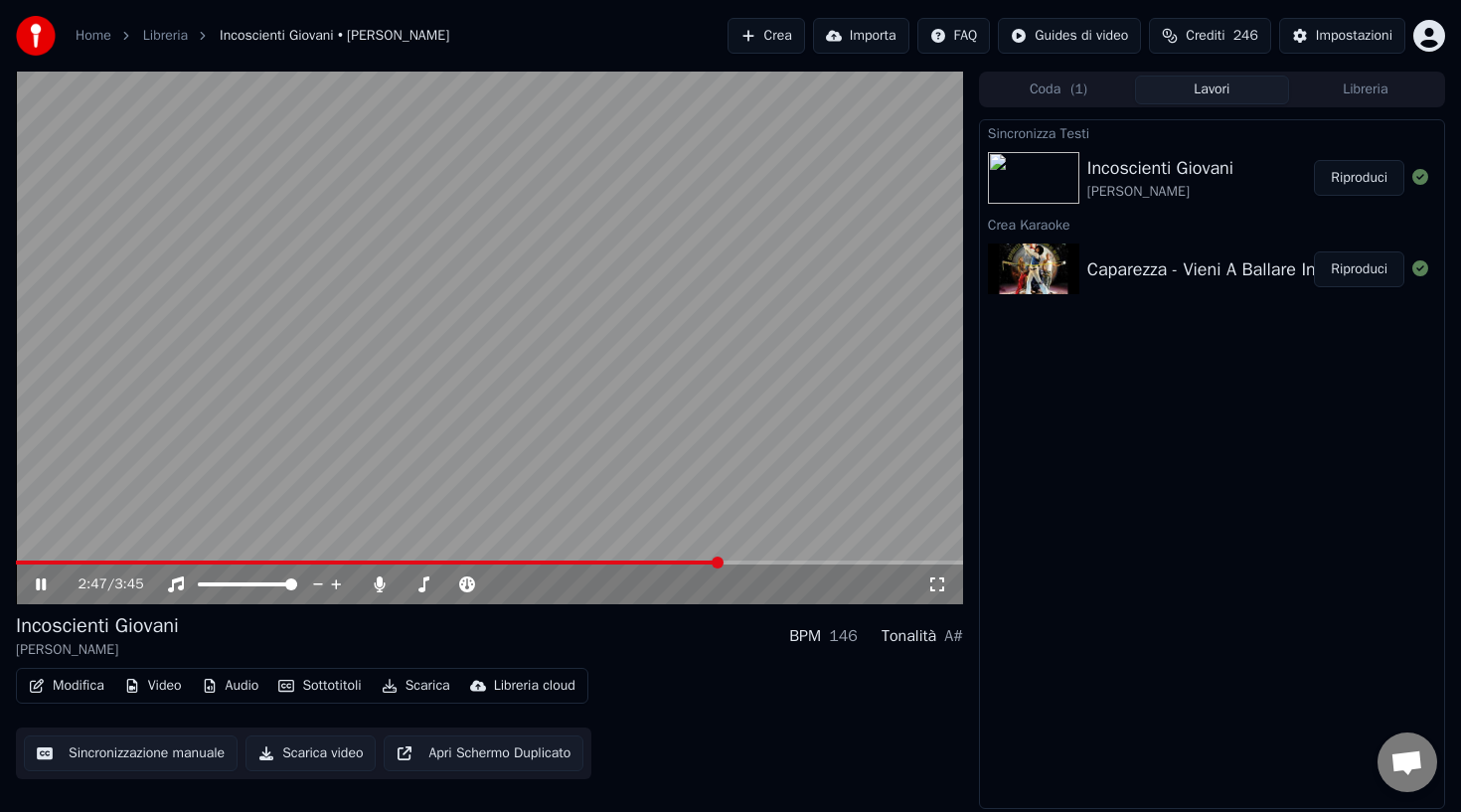 click on "Caparezza - Vieni A Ballare In Puglia Riproduci" at bounding box center (1212, 269) 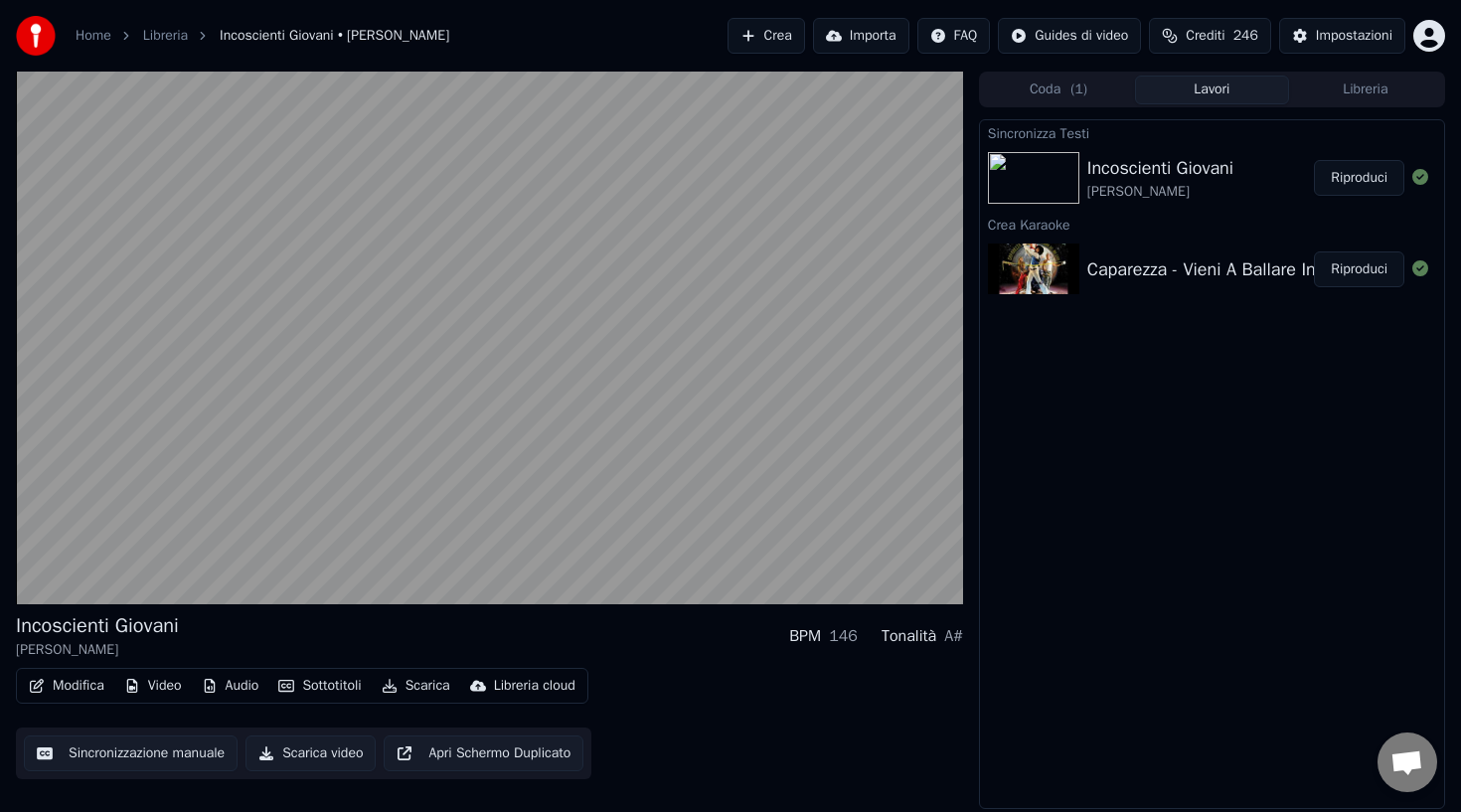 click on "Riproduci" at bounding box center [1359, 269] 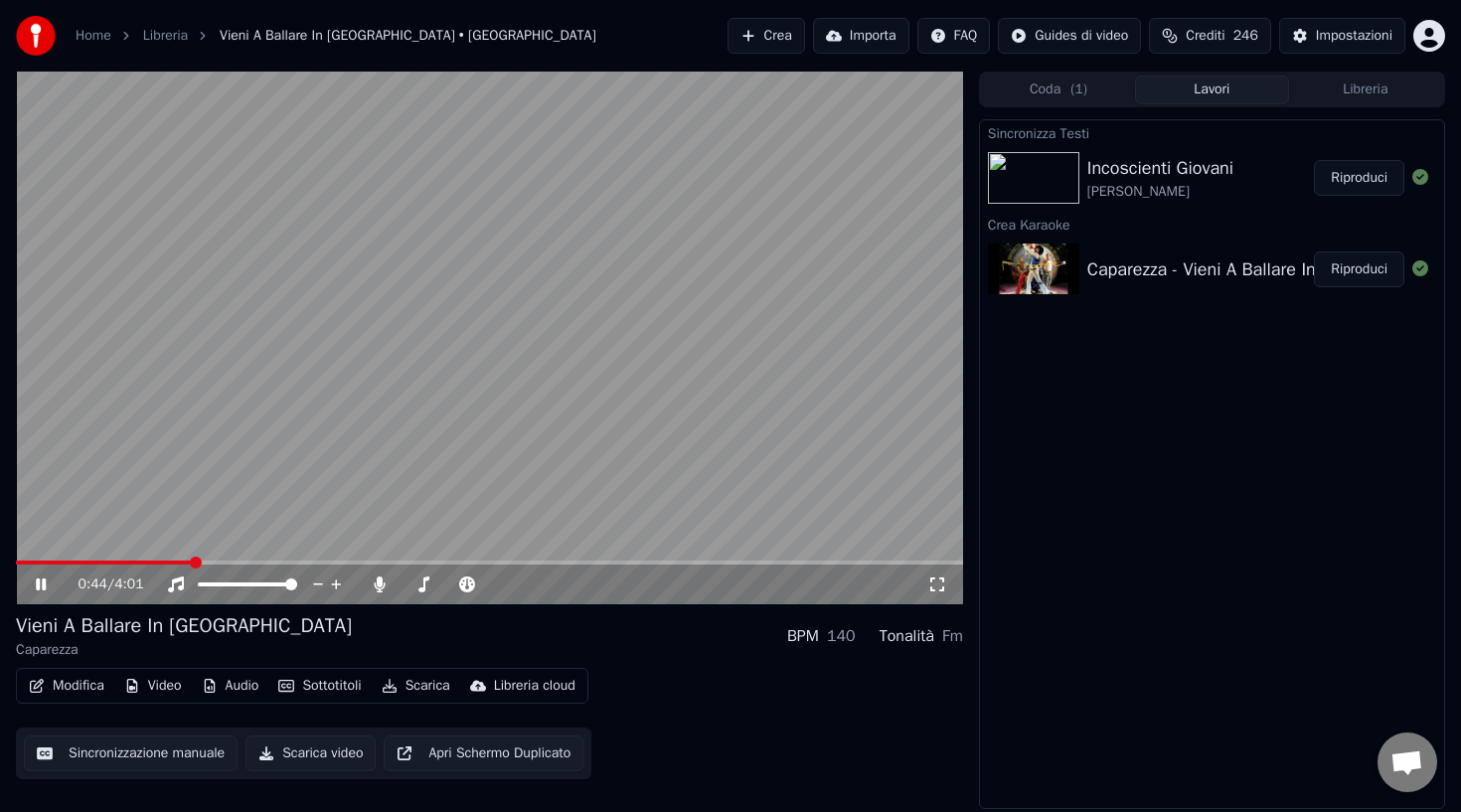 click on "Modifica" at bounding box center (67, 686) 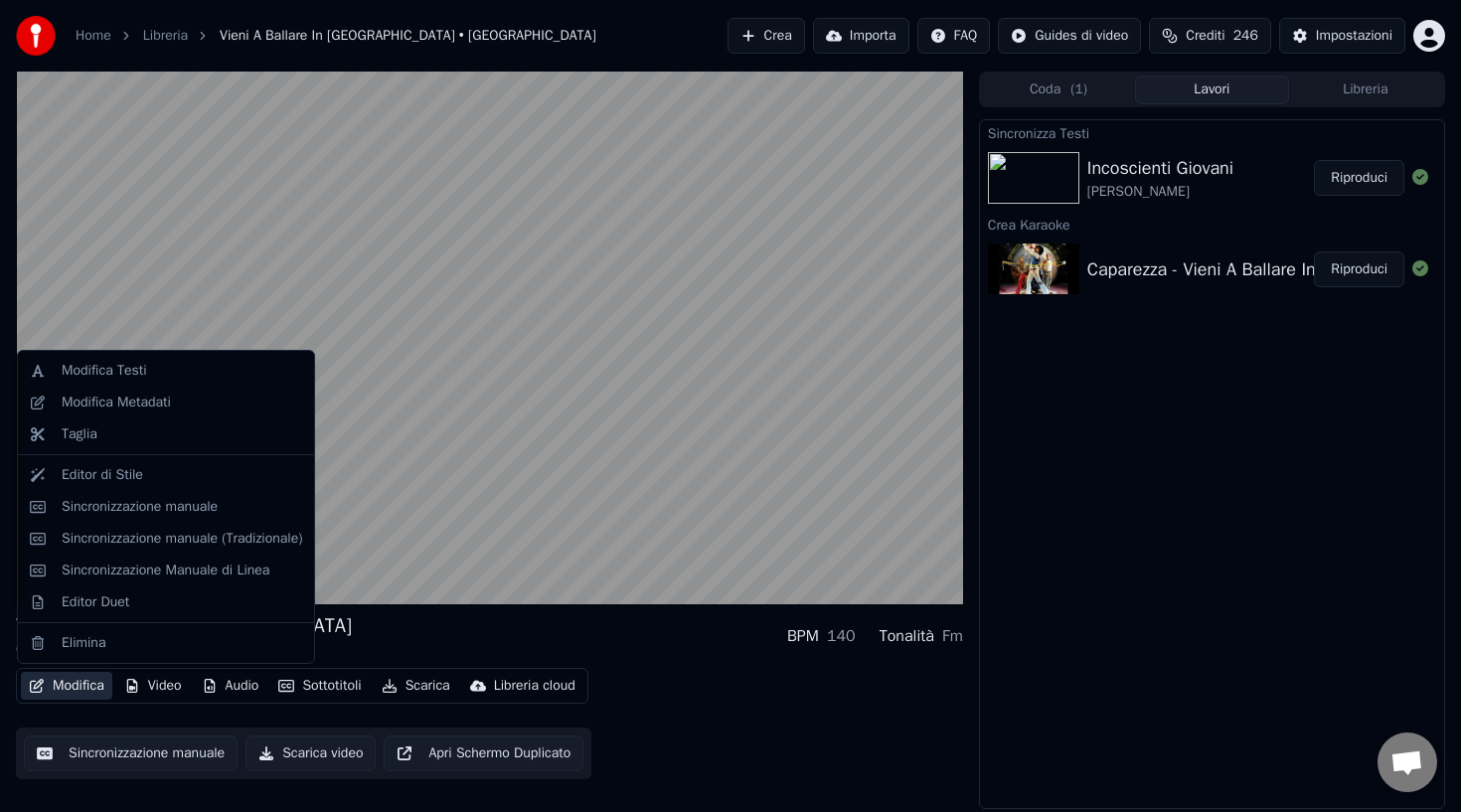 click on "Modifica Video Audio Sottotitoli Scarica Libreria cloud Sincronizzazione manuale Scarica video Apri Schermo Duplicato" at bounding box center [489, 724] 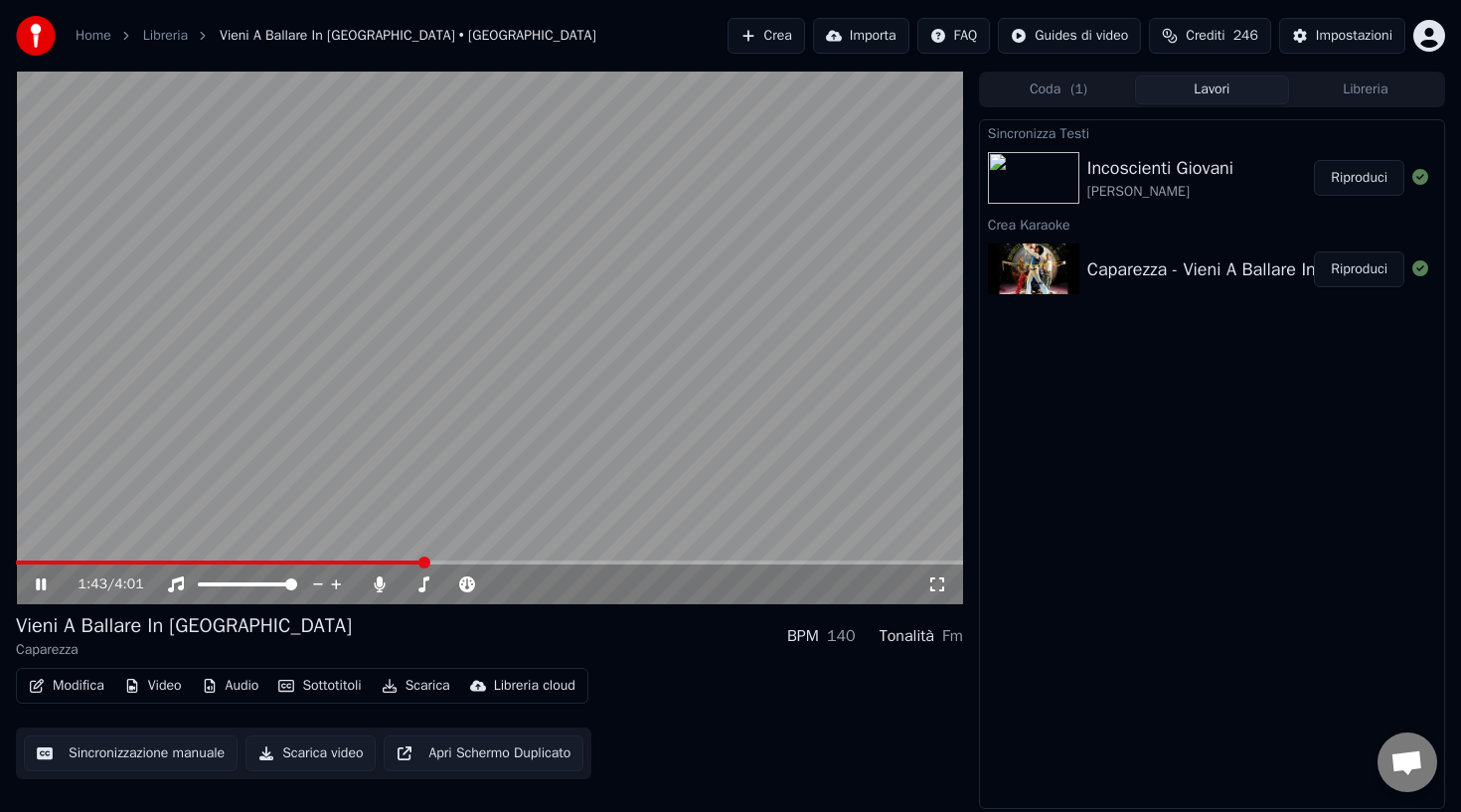 click on "Modifica" at bounding box center (67, 686) 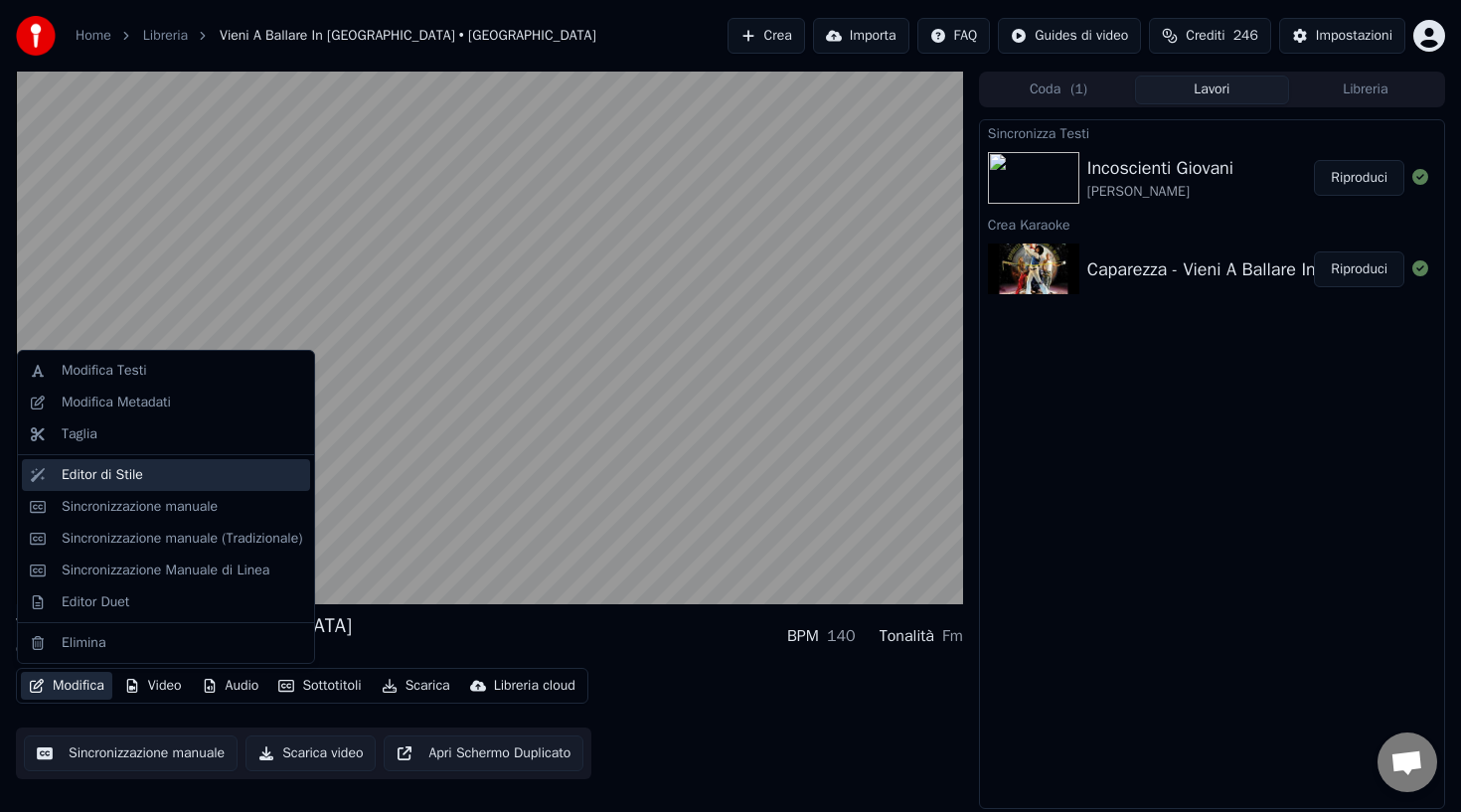 click on "Editor di Stile" at bounding box center (102, 475) 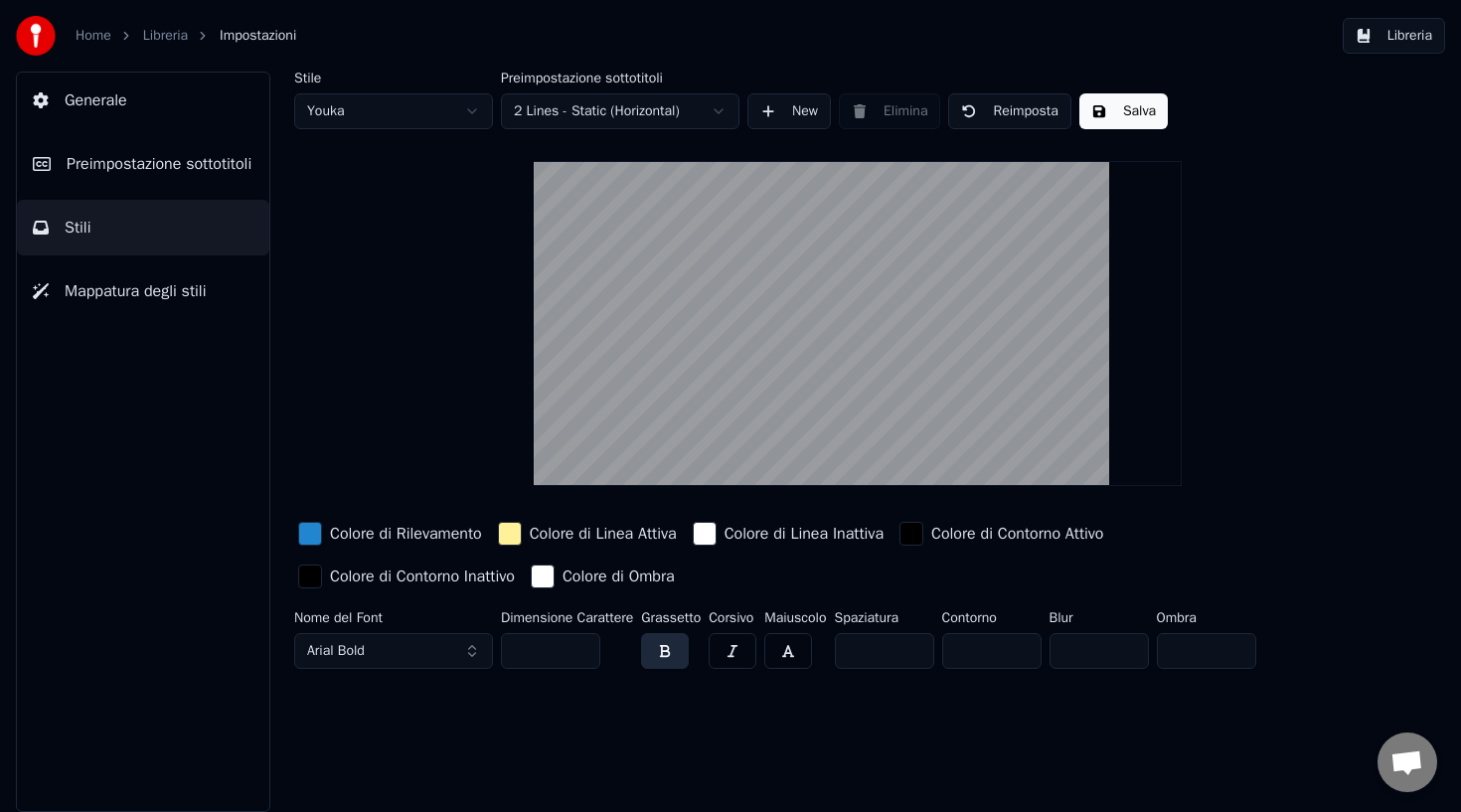 click on "Salva" at bounding box center [1123, 111] 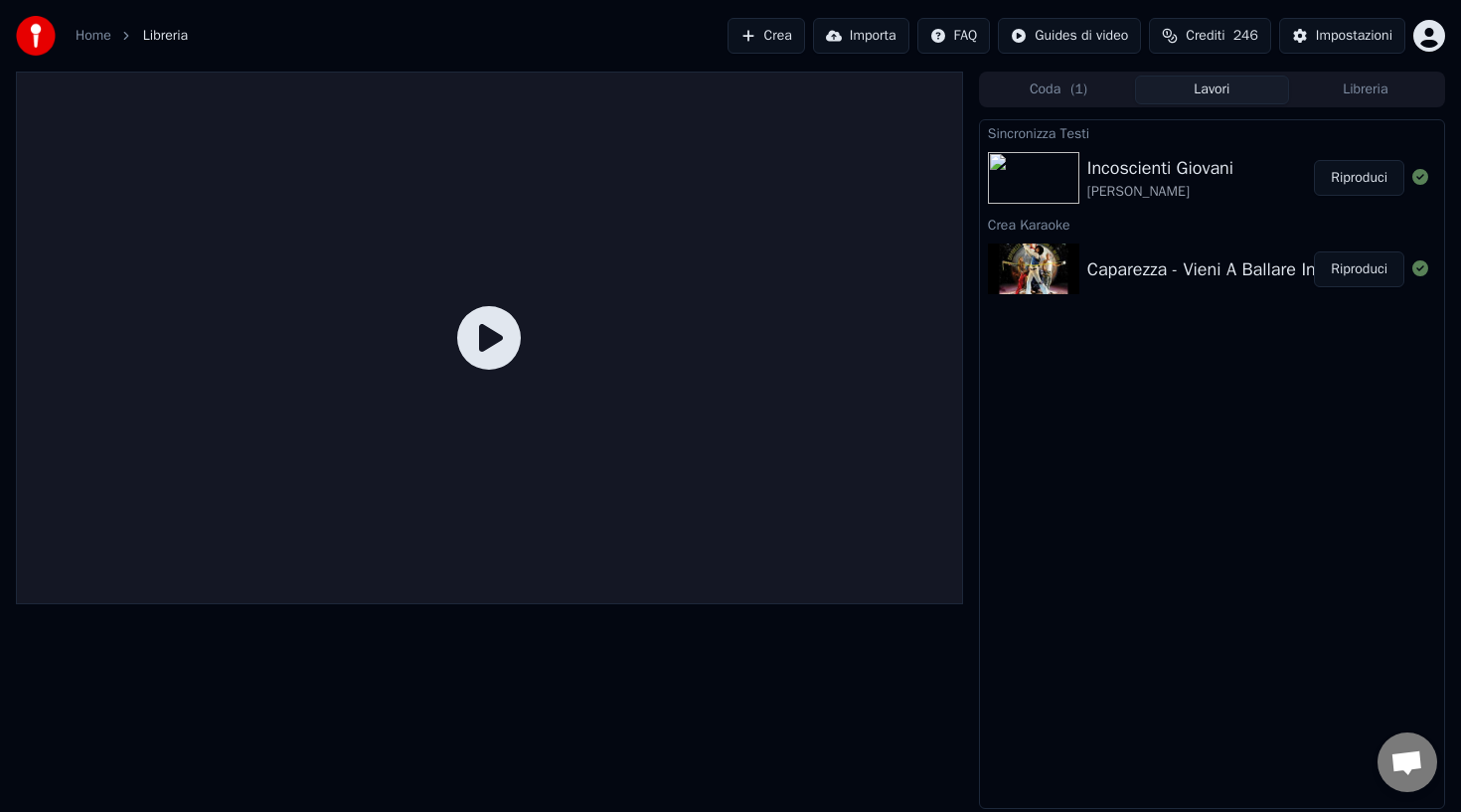 click on "Caparezza - Vieni A Ballare In Puglia" at bounding box center [1286, 269] 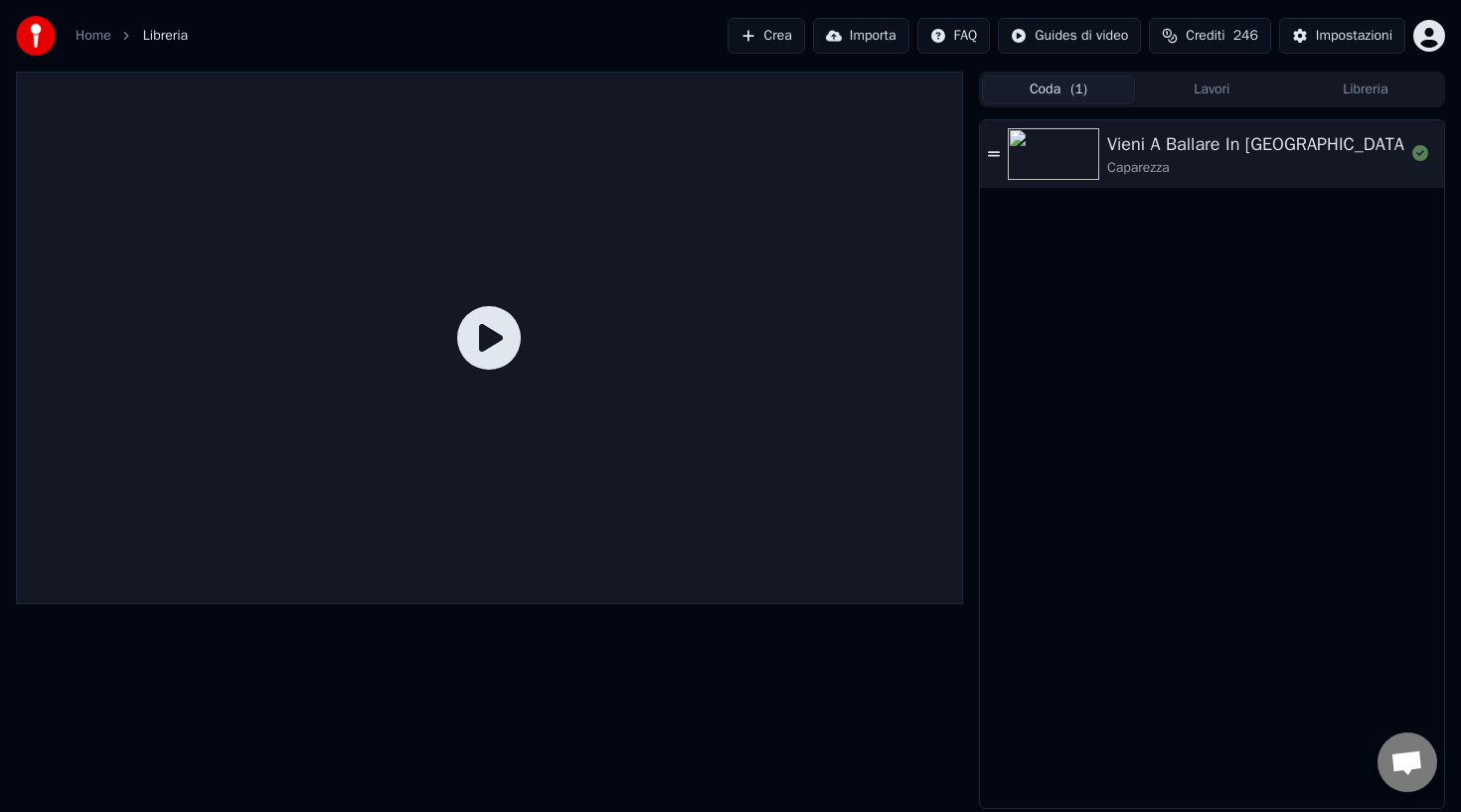 click on "Coda ( 1 )" at bounding box center (1058, 89) 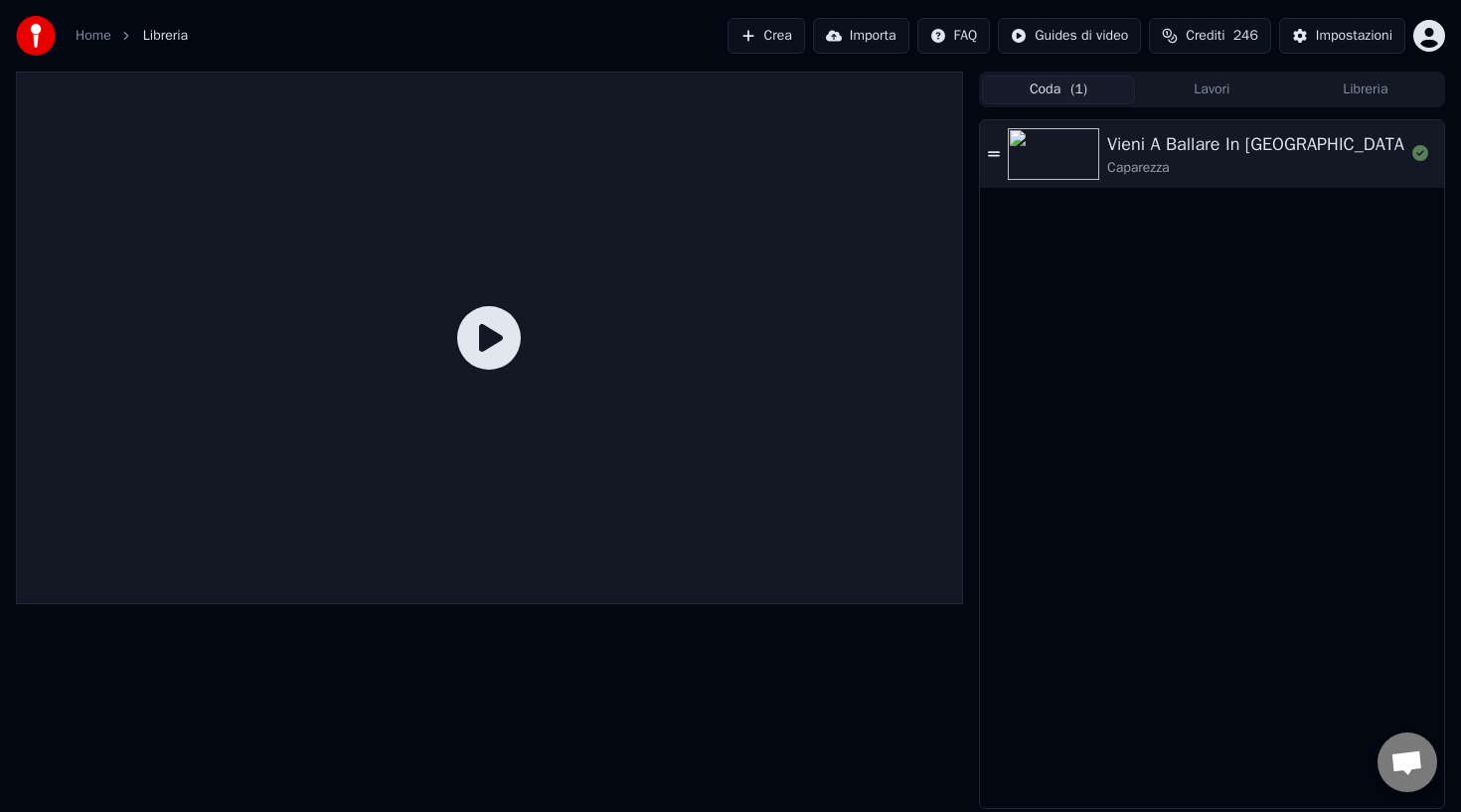 click on "Vieni A Ballare In Puglia" at bounding box center [1258, 144] 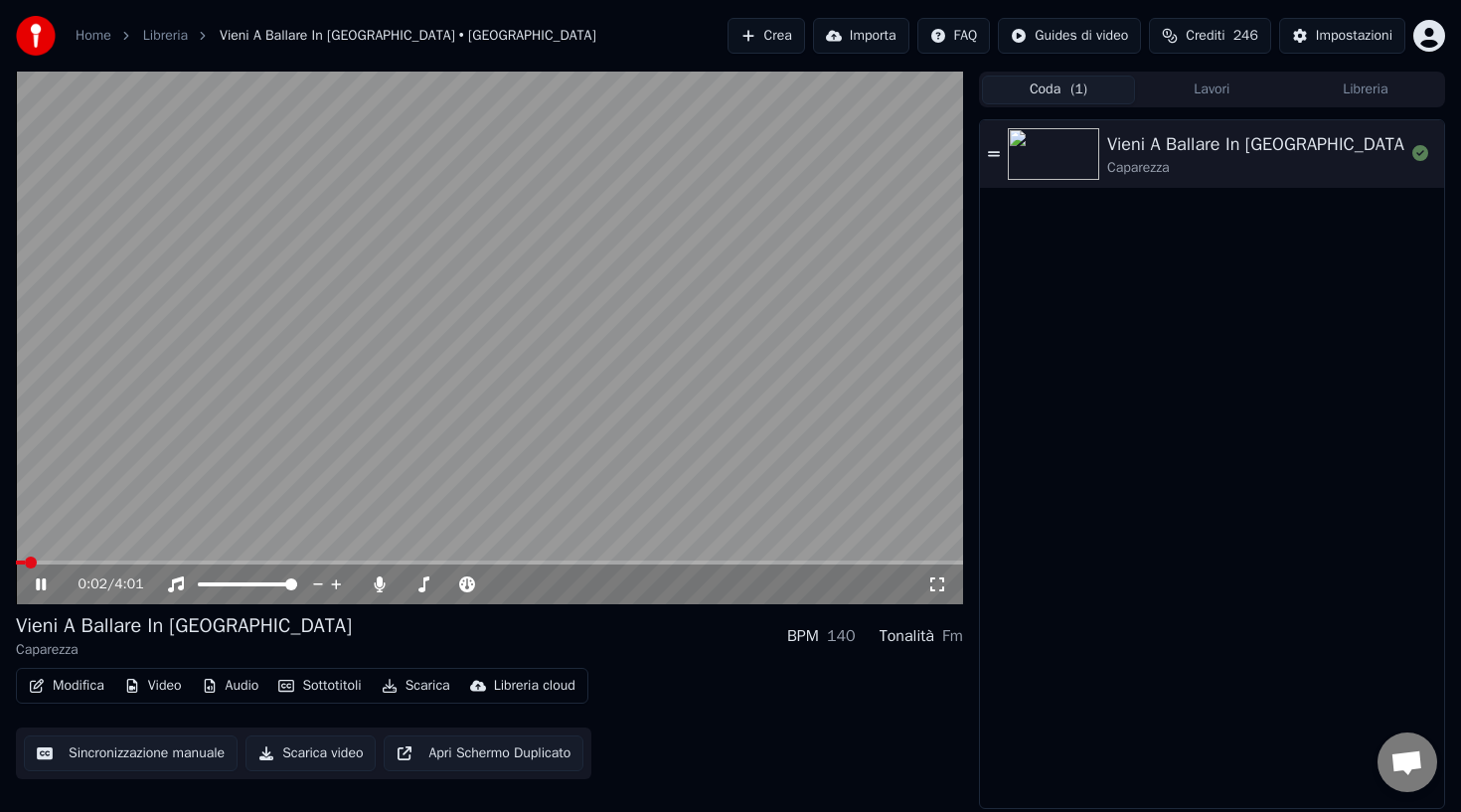 click 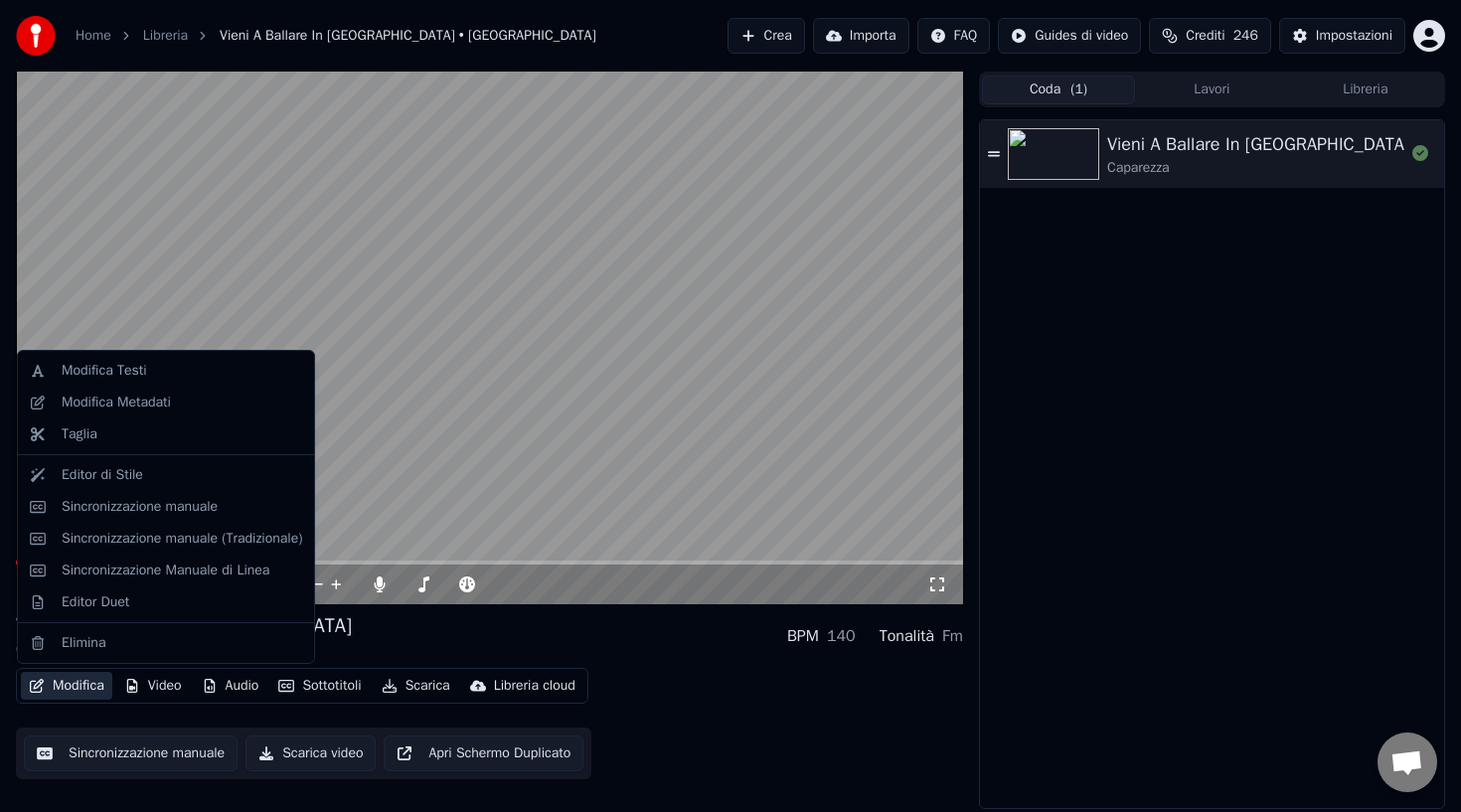click on "Modifica" at bounding box center (67, 686) 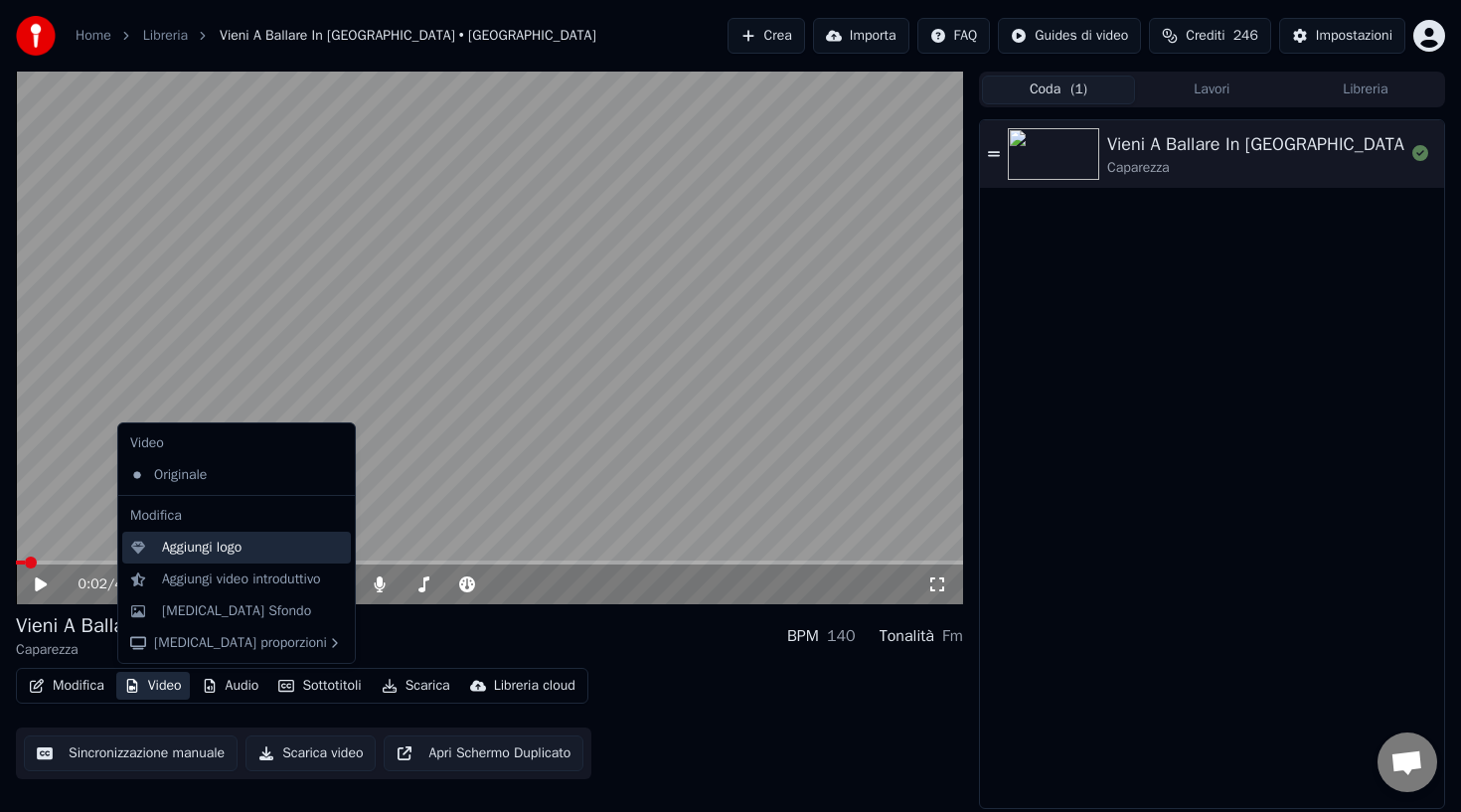 click on "Aggiungi logo" at bounding box center (202, 548) 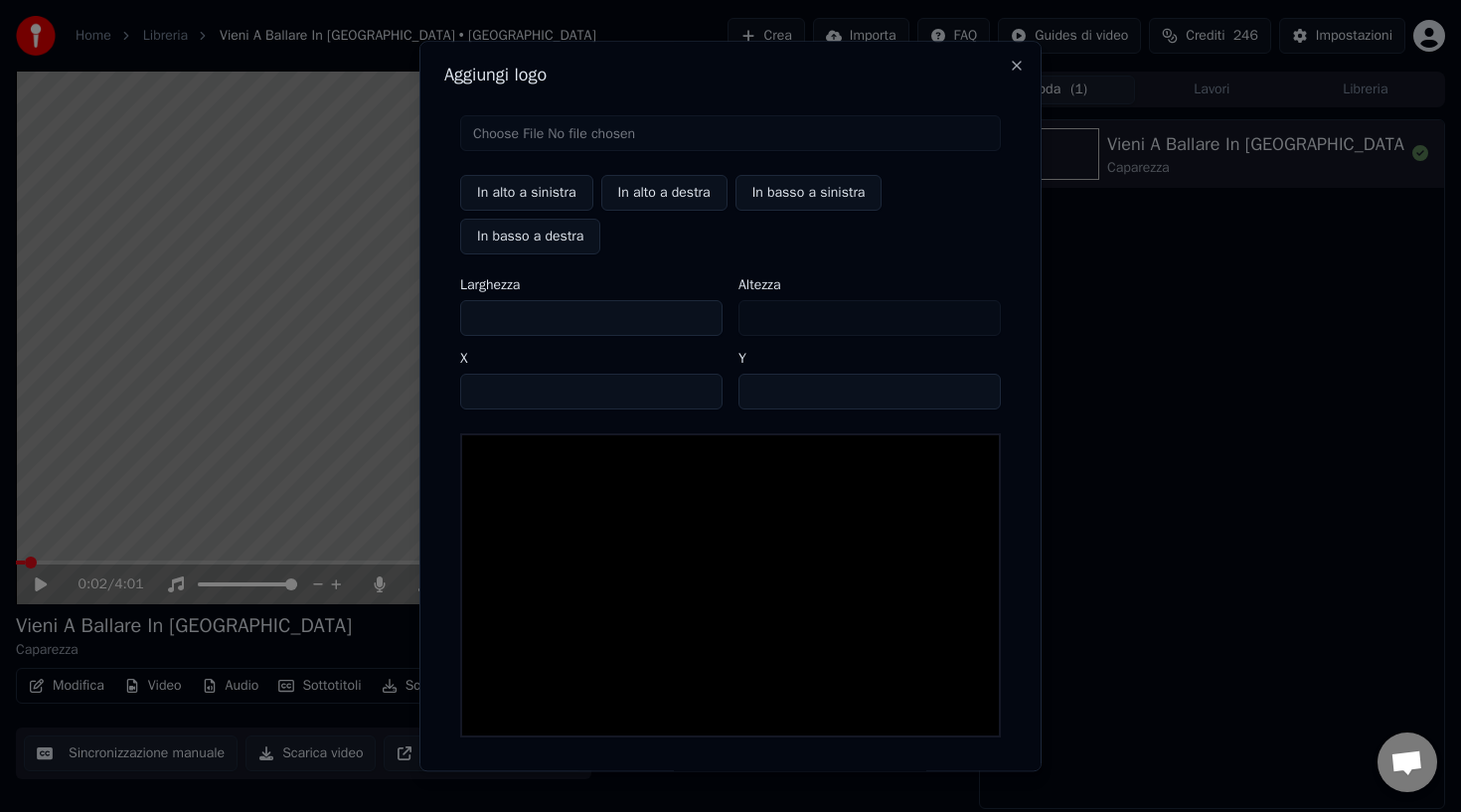 click on "In alto a sinistra" at bounding box center (527, 193) 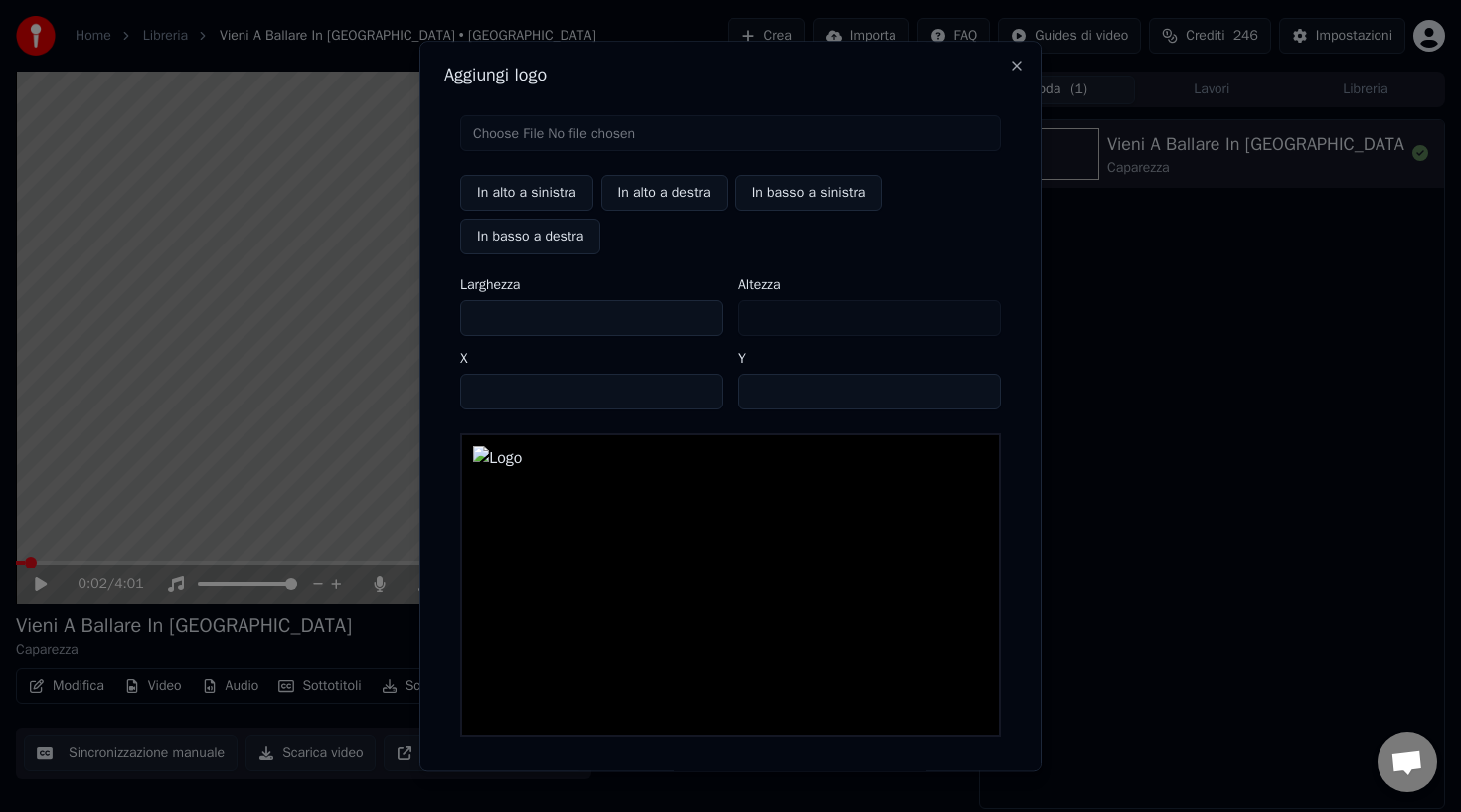 click on "In alto a sinistra" at bounding box center (527, 193) 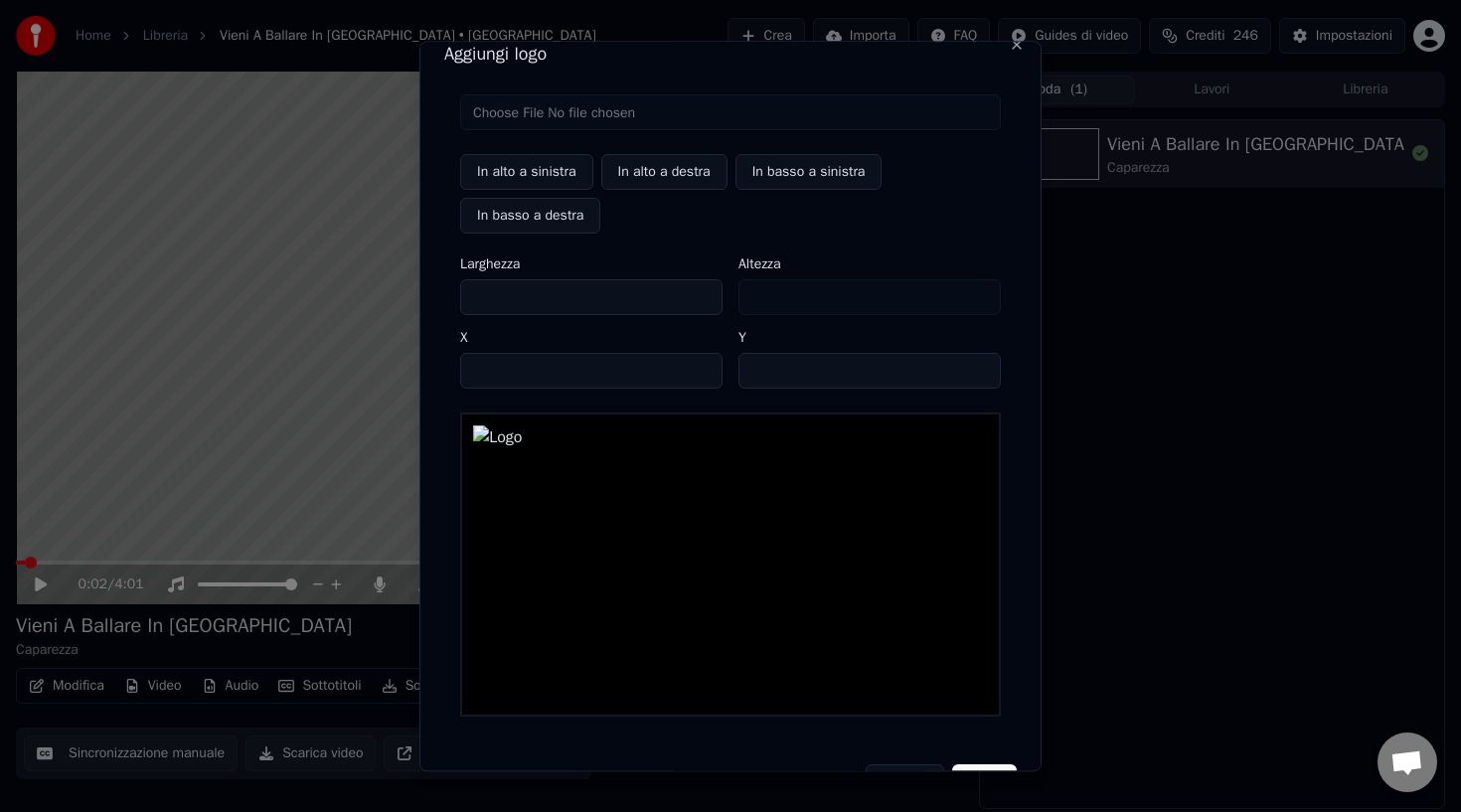 scroll, scrollTop: 74, scrollLeft: 0, axis: vertical 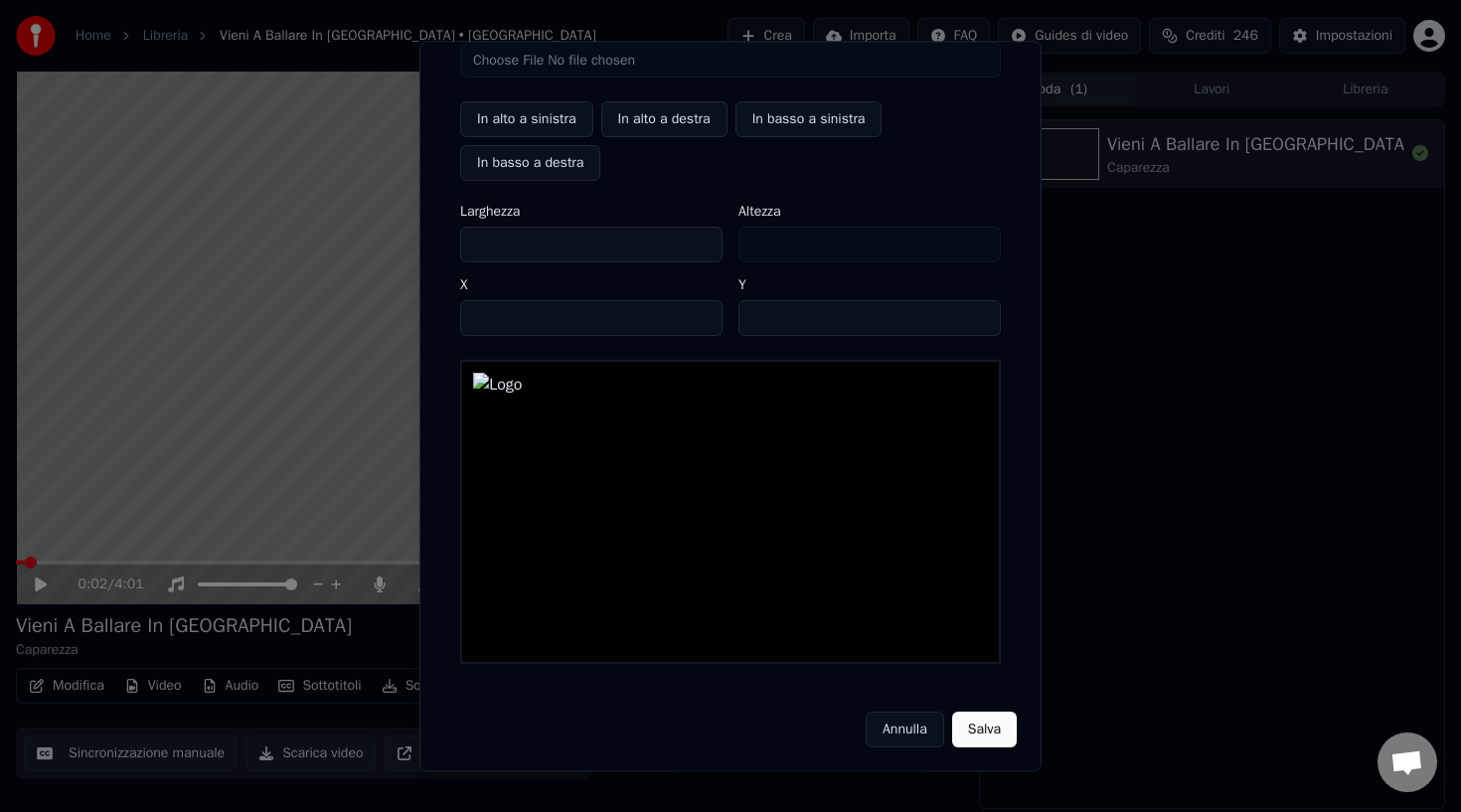 click on "Salva" at bounding box center (984, 730) 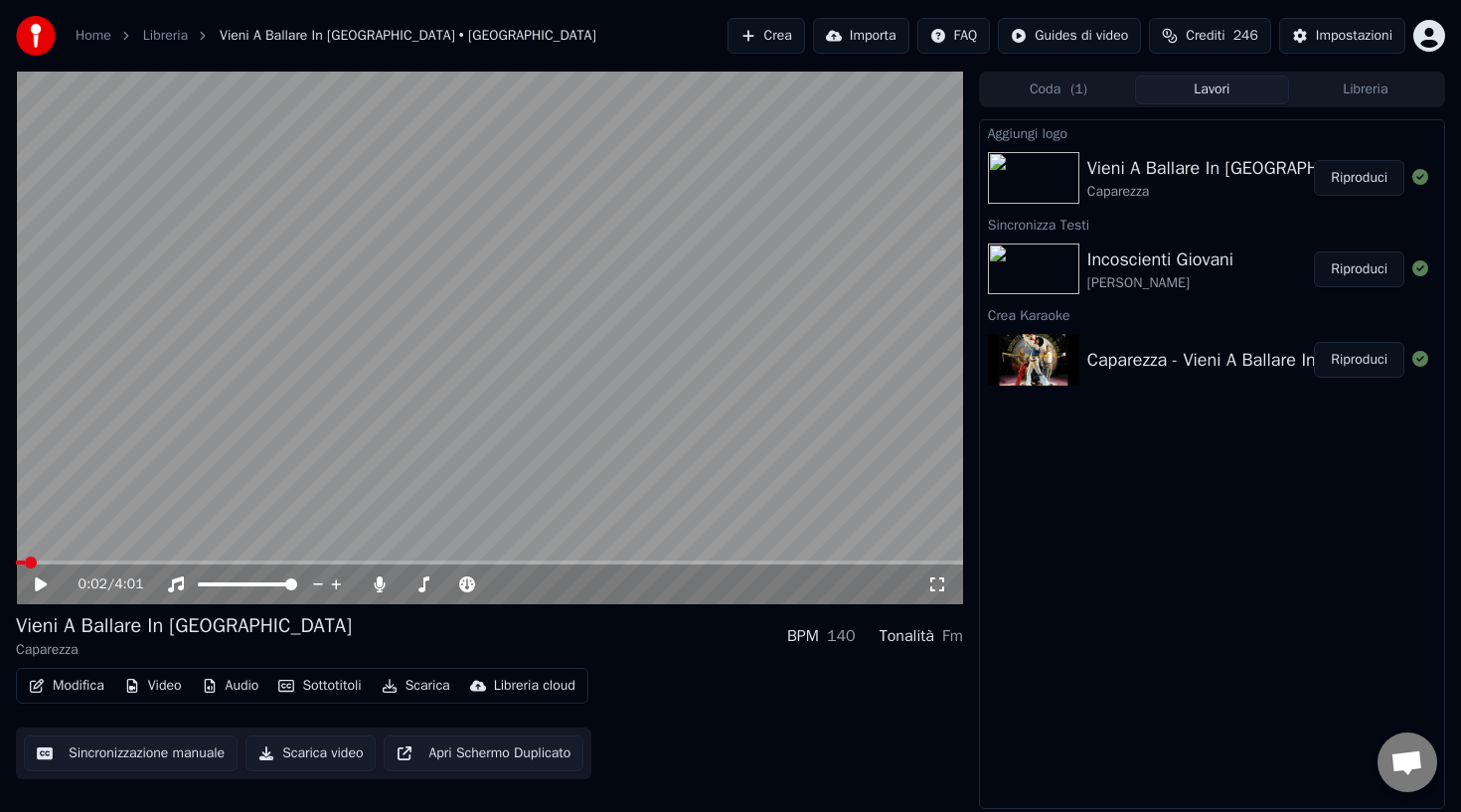 click on "Riproduci" at bounding box center [1359, 178] 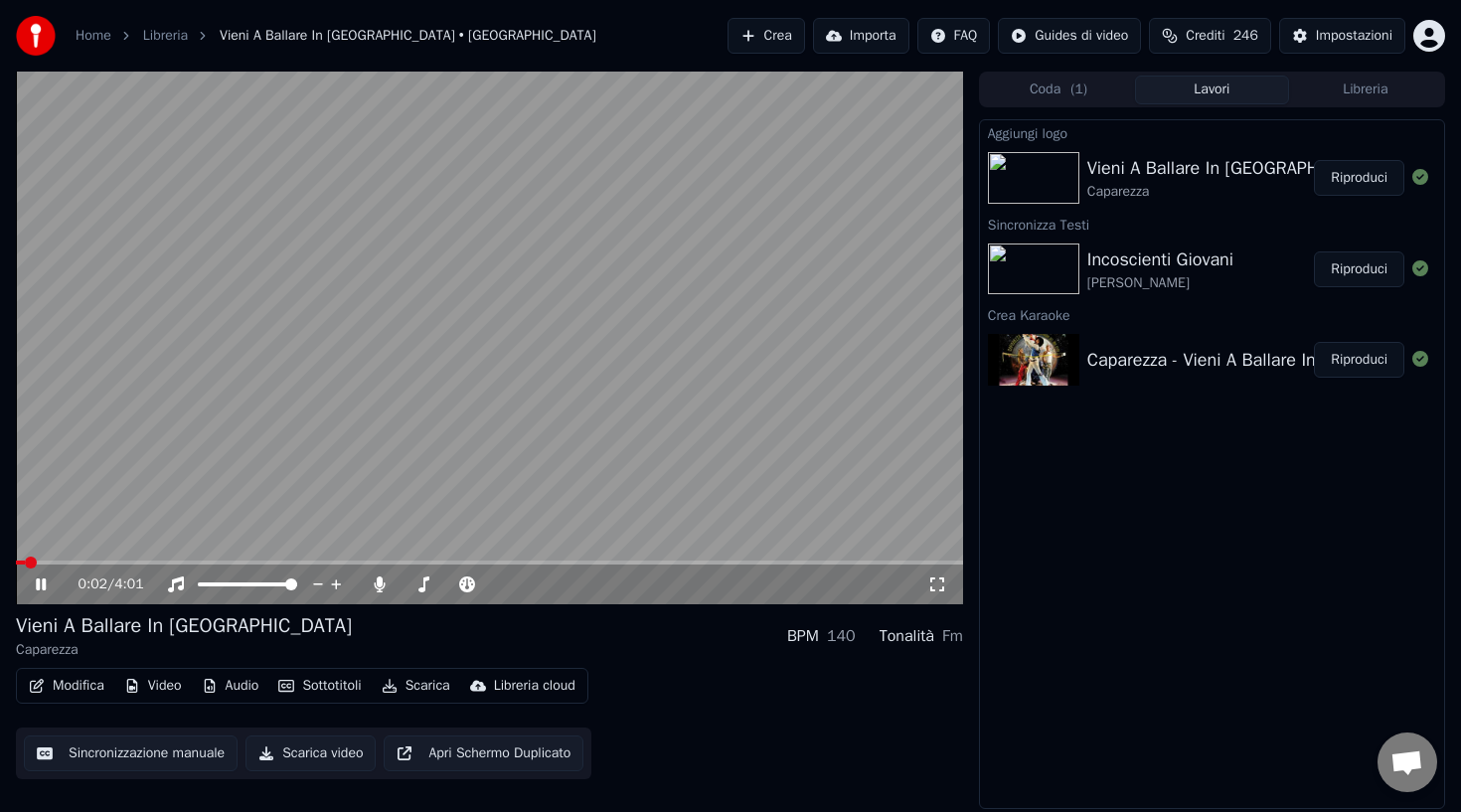 click 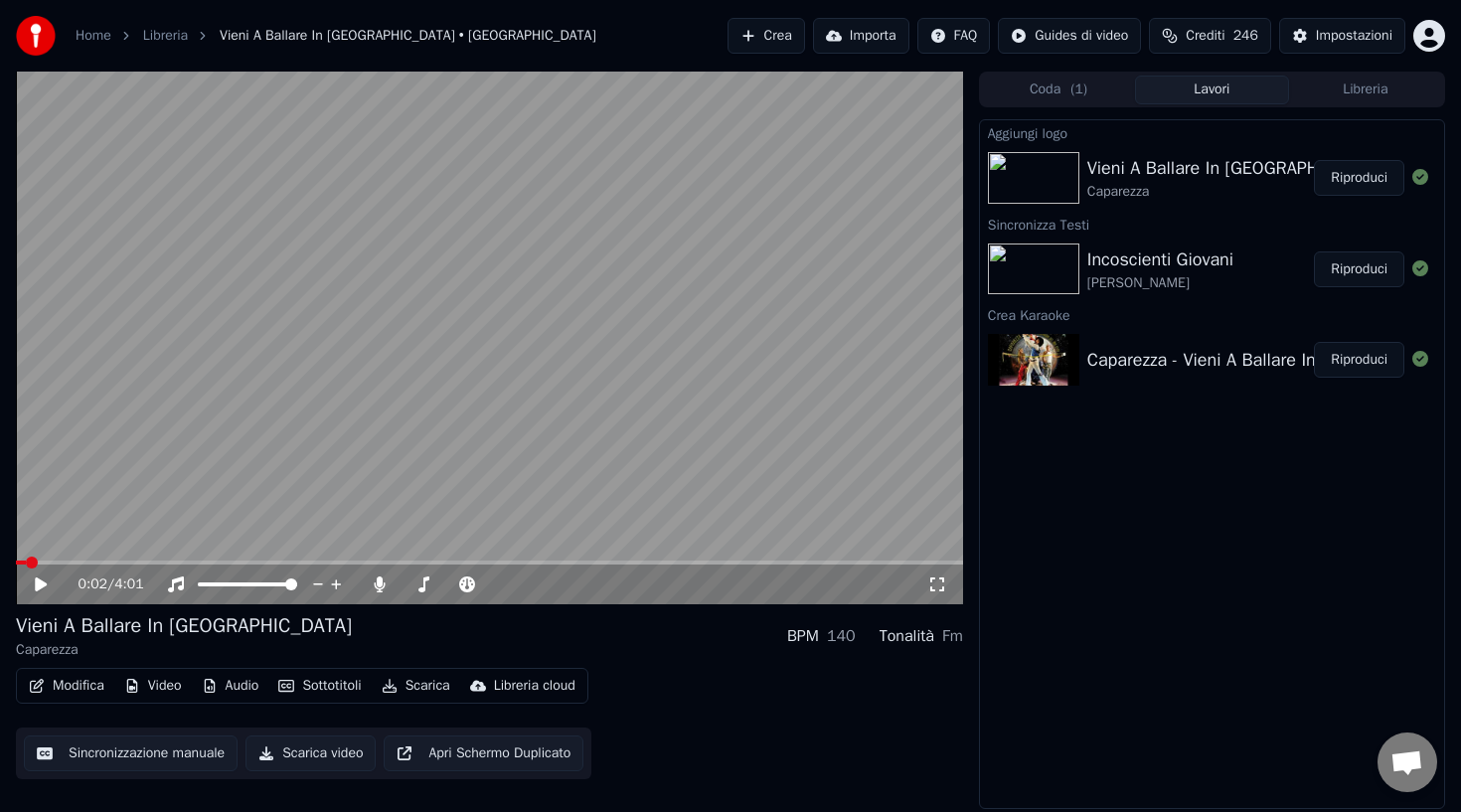 click on "Crea" at bounding box center [766, 36] 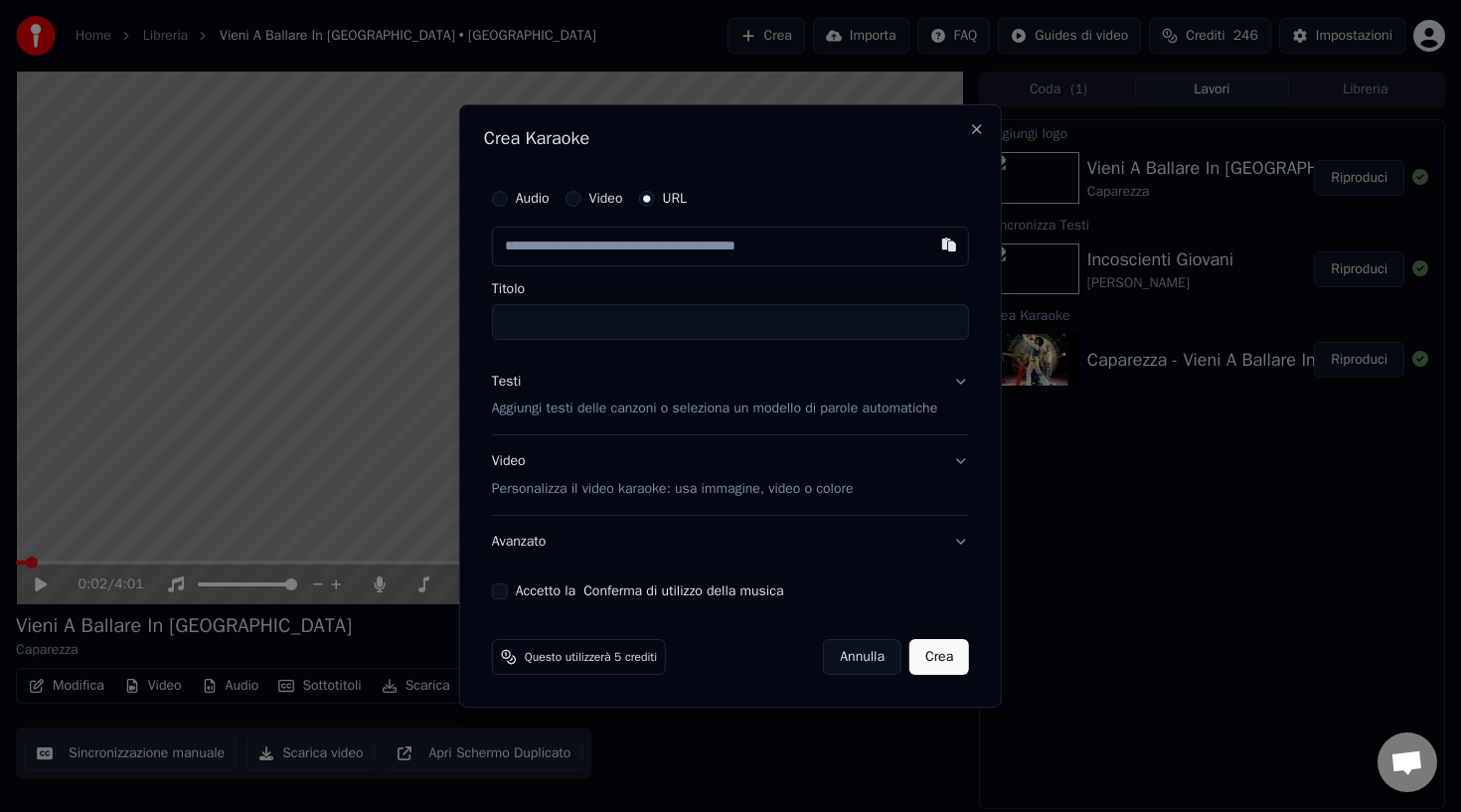 type on "**********" 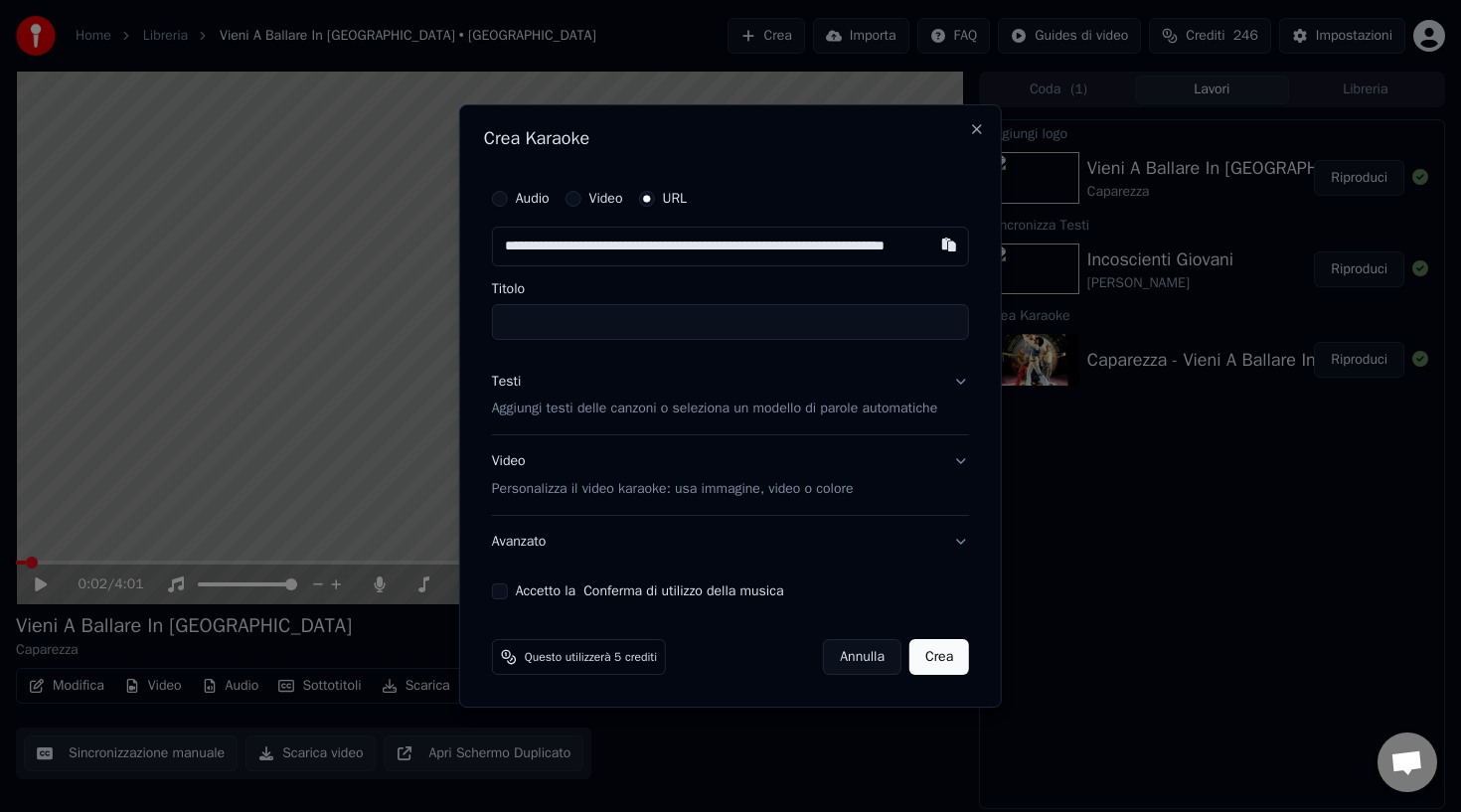 scroll, scrollTop: 0, scrollLeft: 77, axis: horizontal 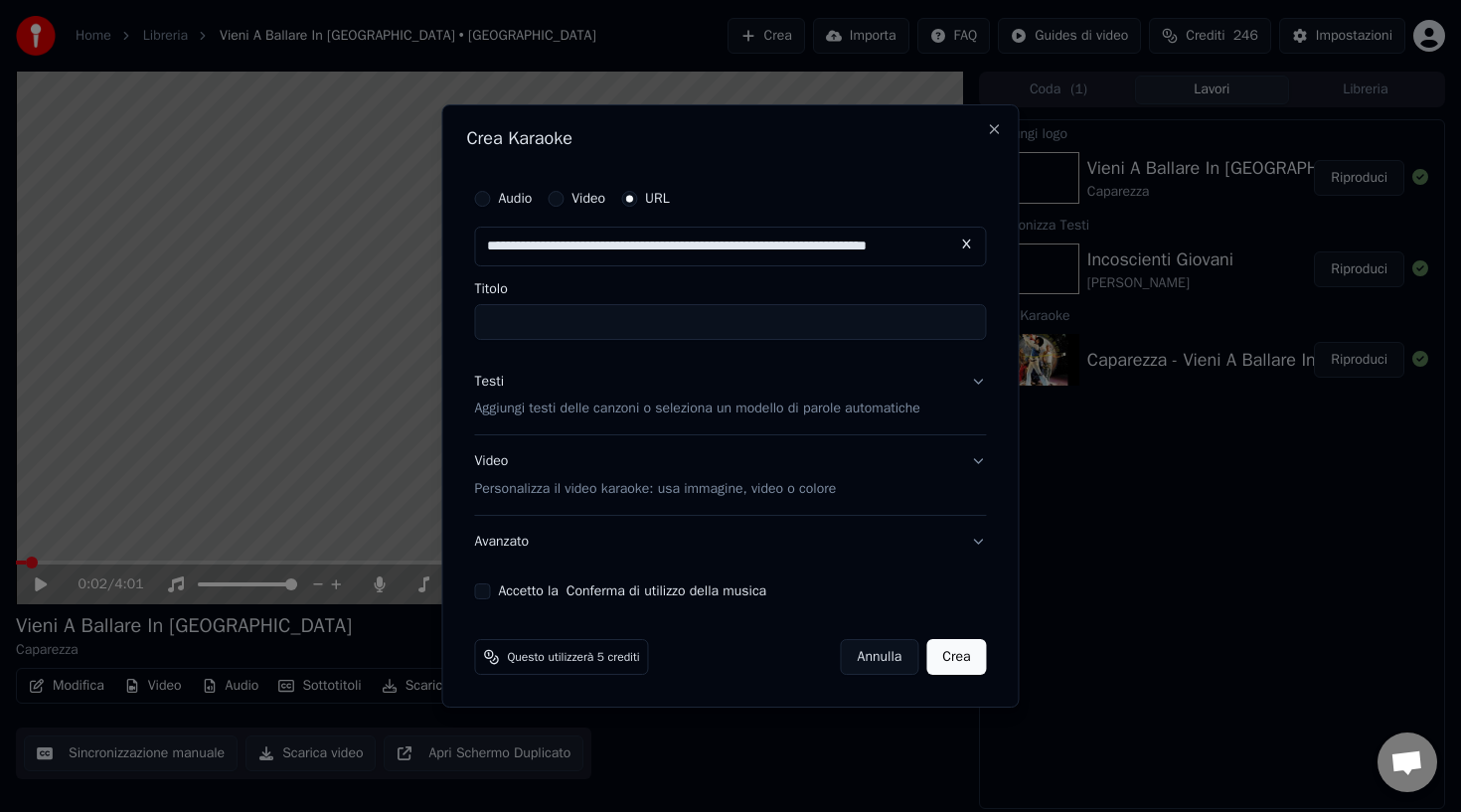 type on "**********" 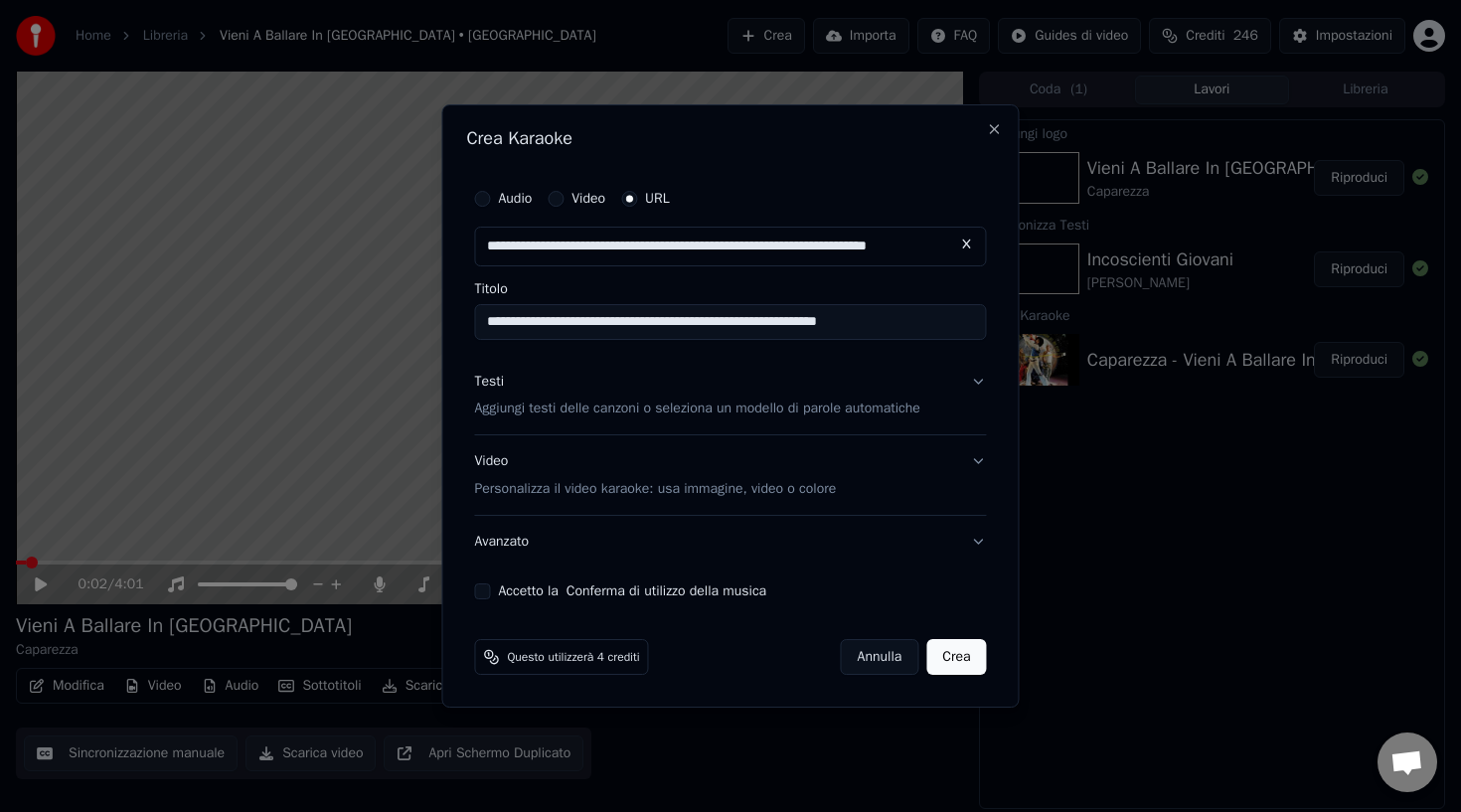type on "**********" 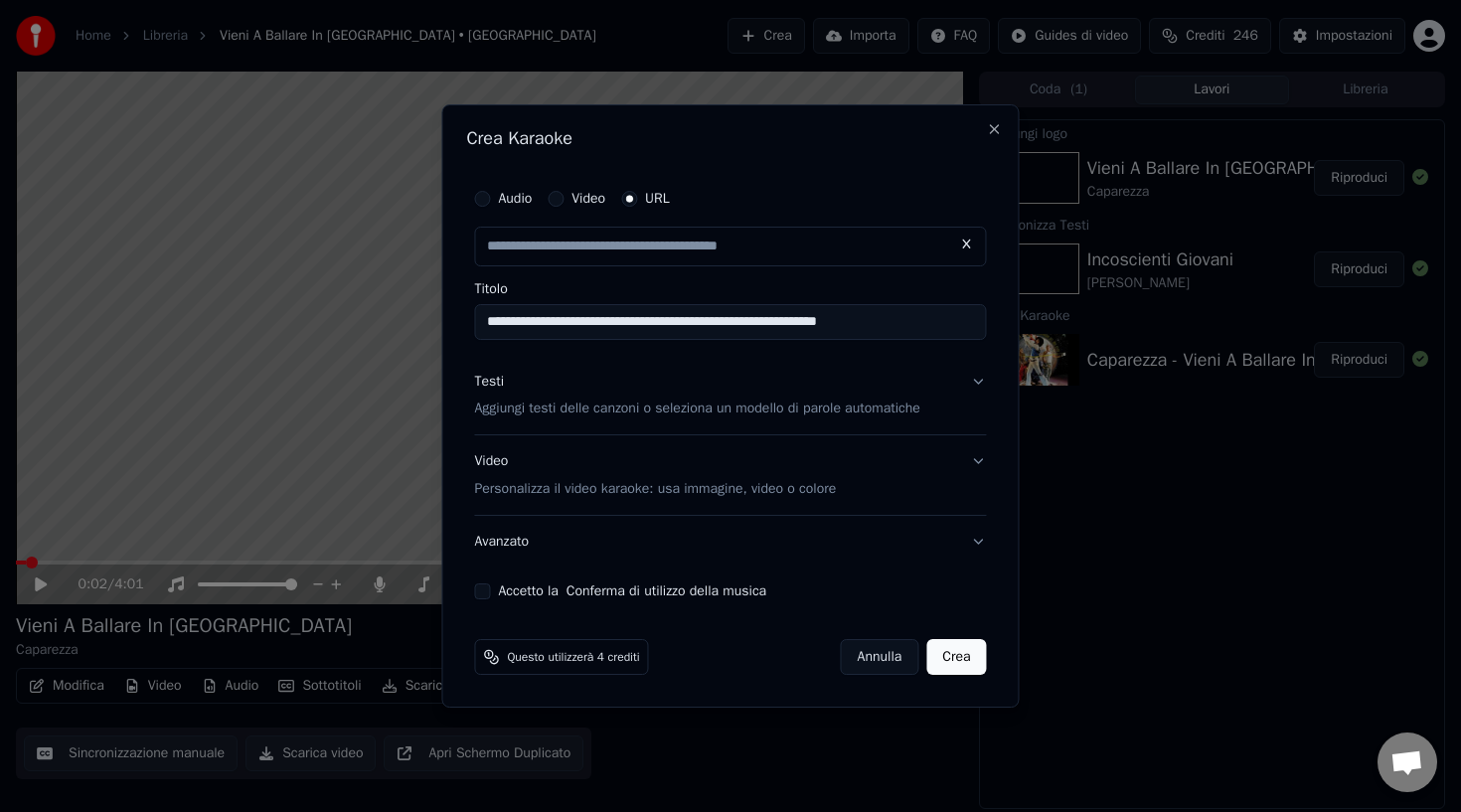 scroll, scrollTop: 0, scrollLeft: 0, axis: both 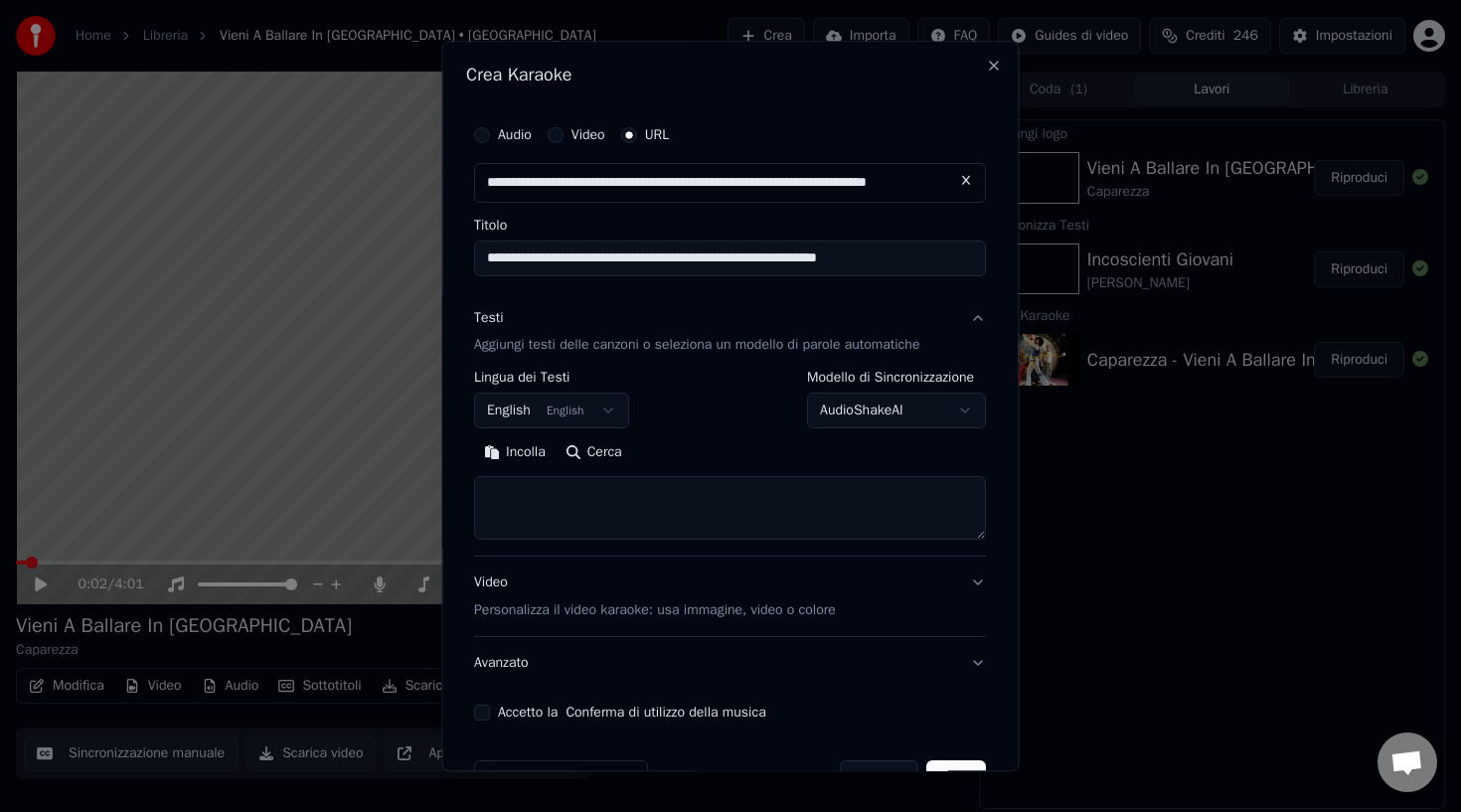 click on "**********" at bounding box center [730, 406] 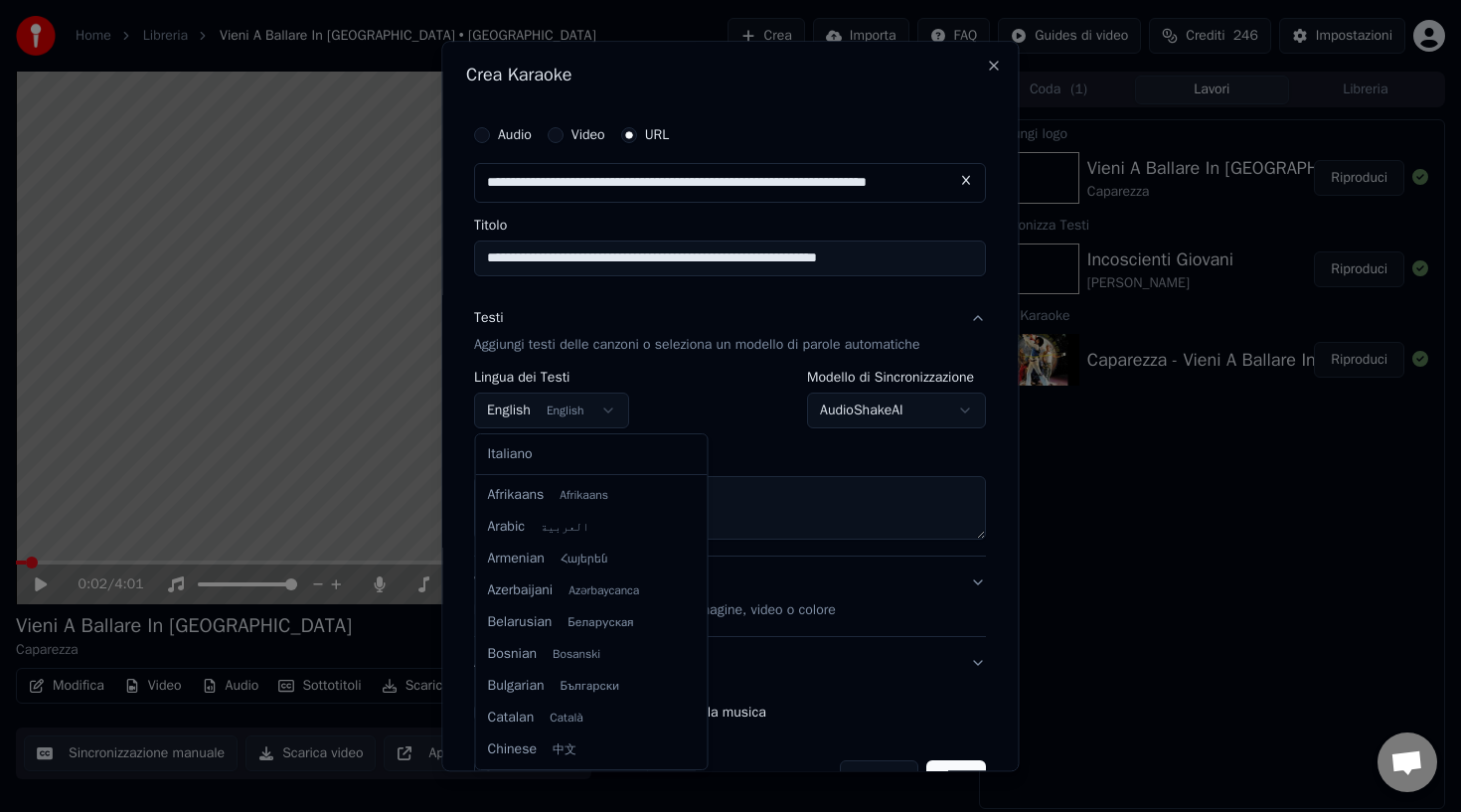 scroll, scrollTop: 159, scrollLeft: 0, axis: vertical 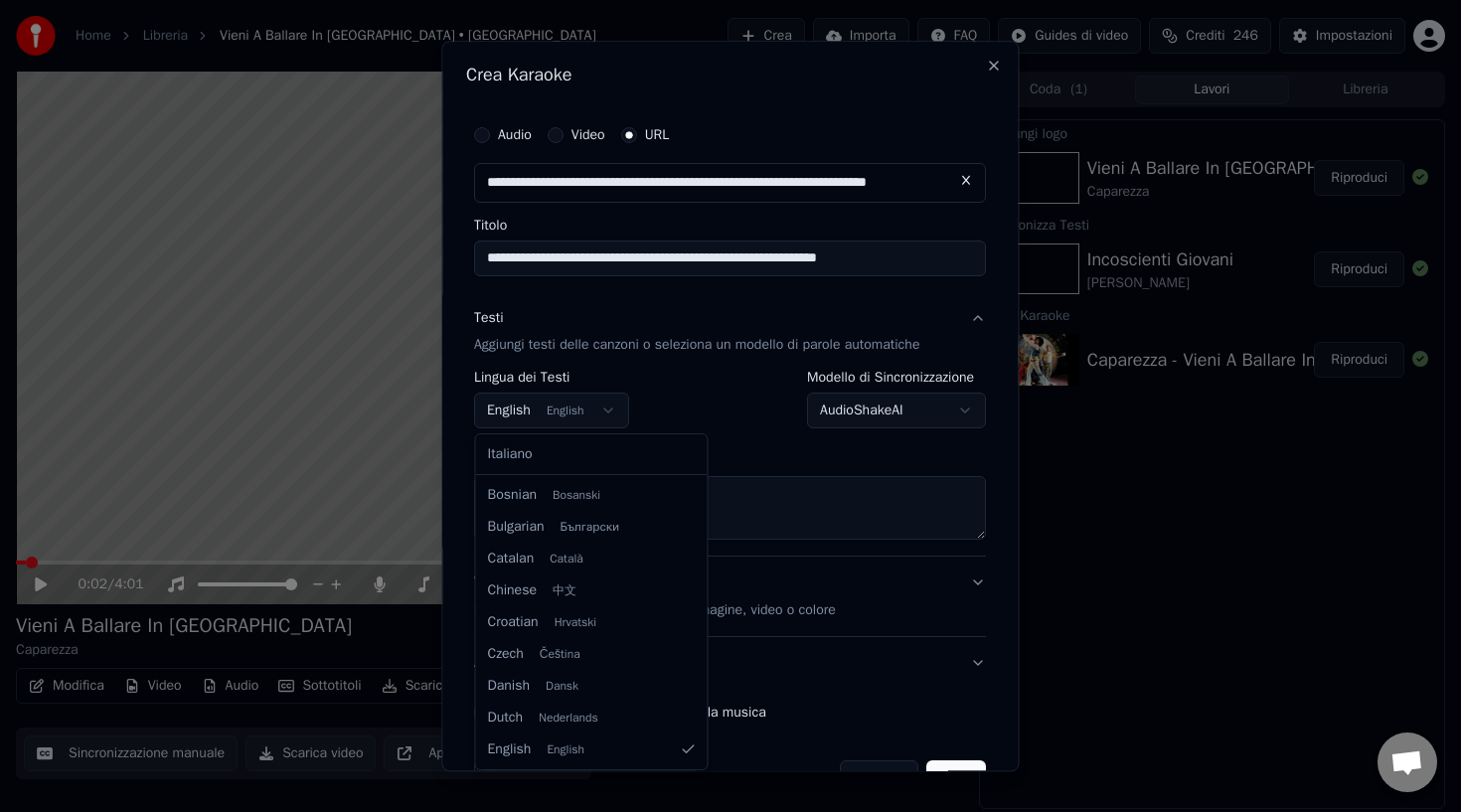 select on "**" 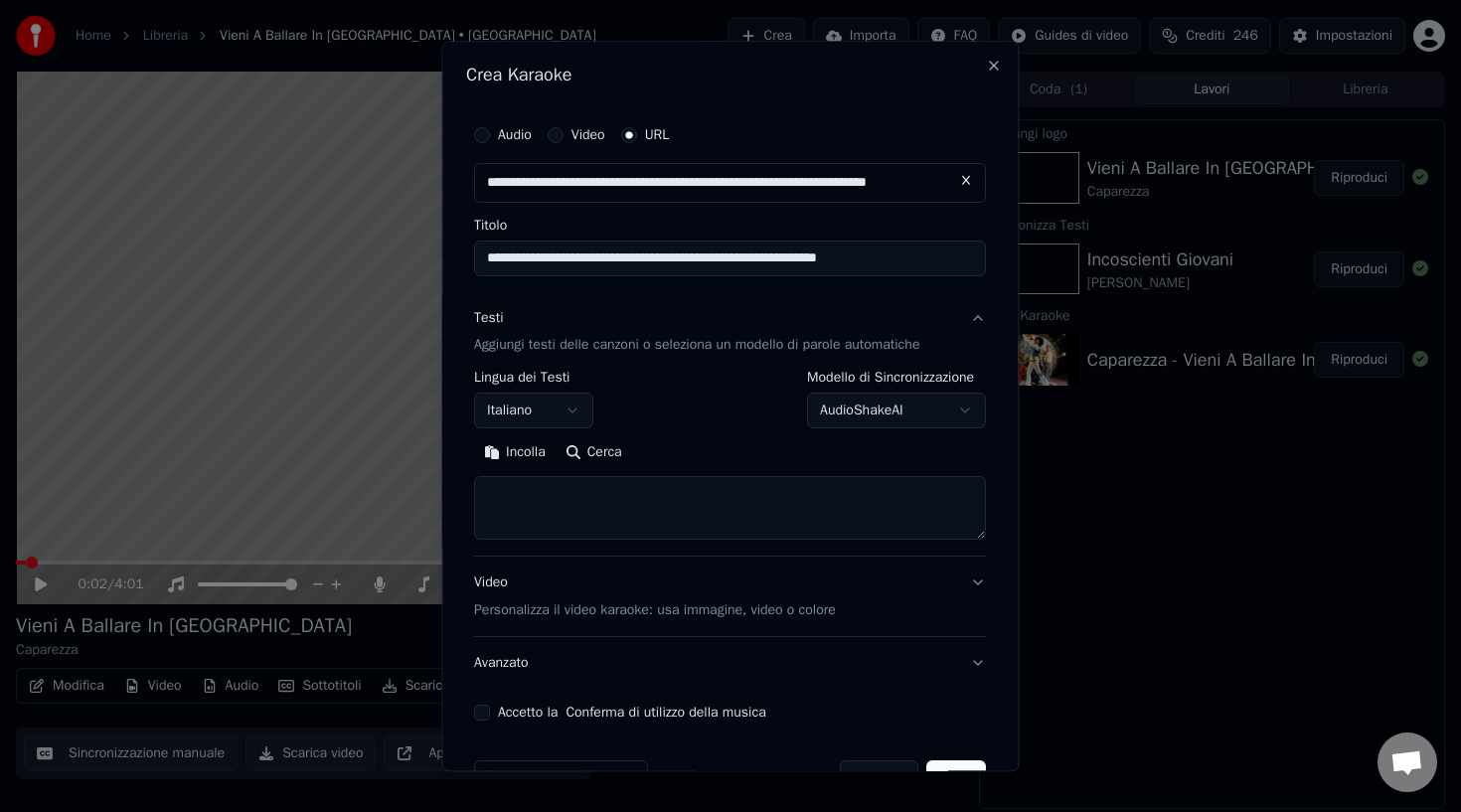 click on "**********" at bounding box center (730, 406) 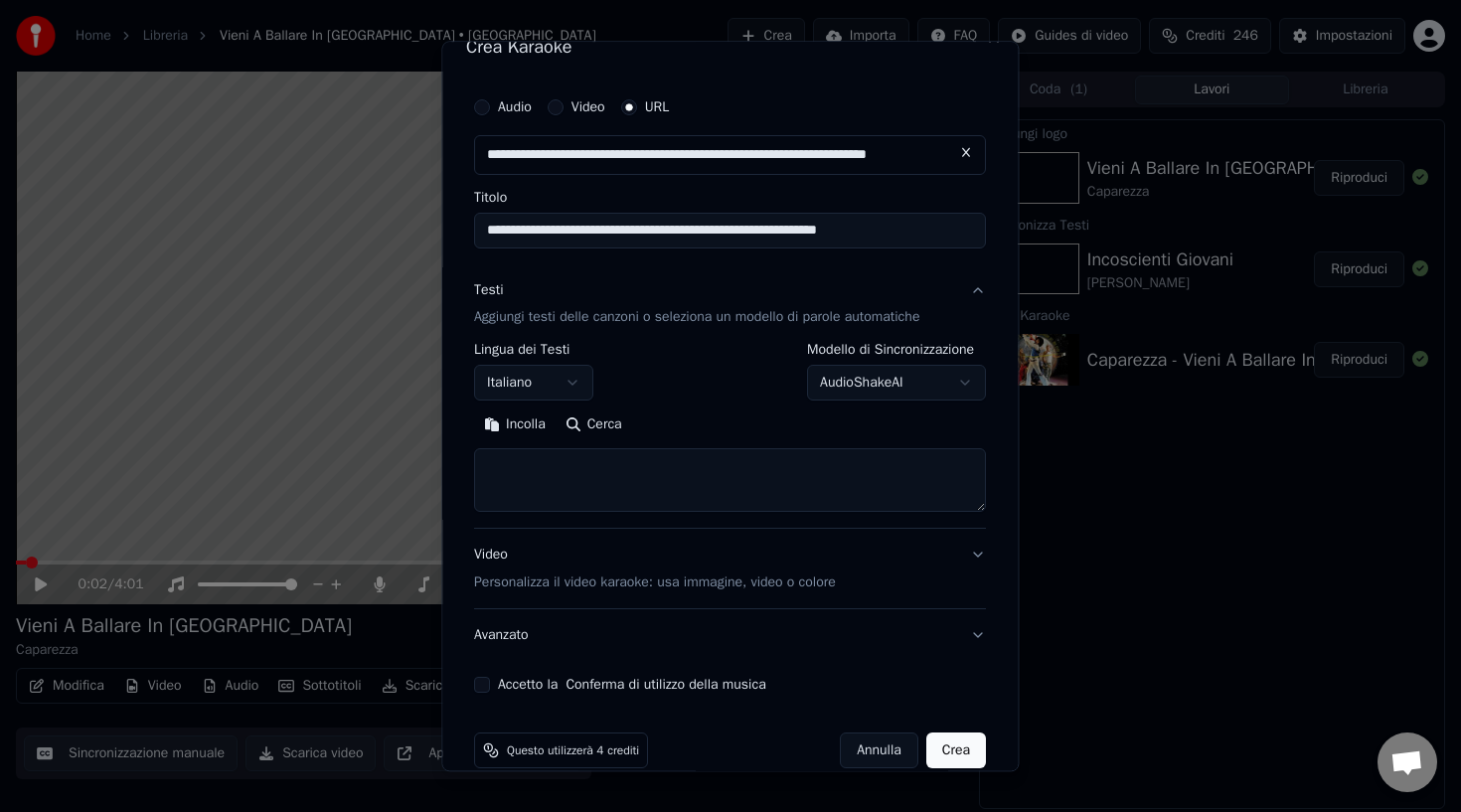 scroll, scrollTop: 58, scrollLeft: 0, axis: vertical 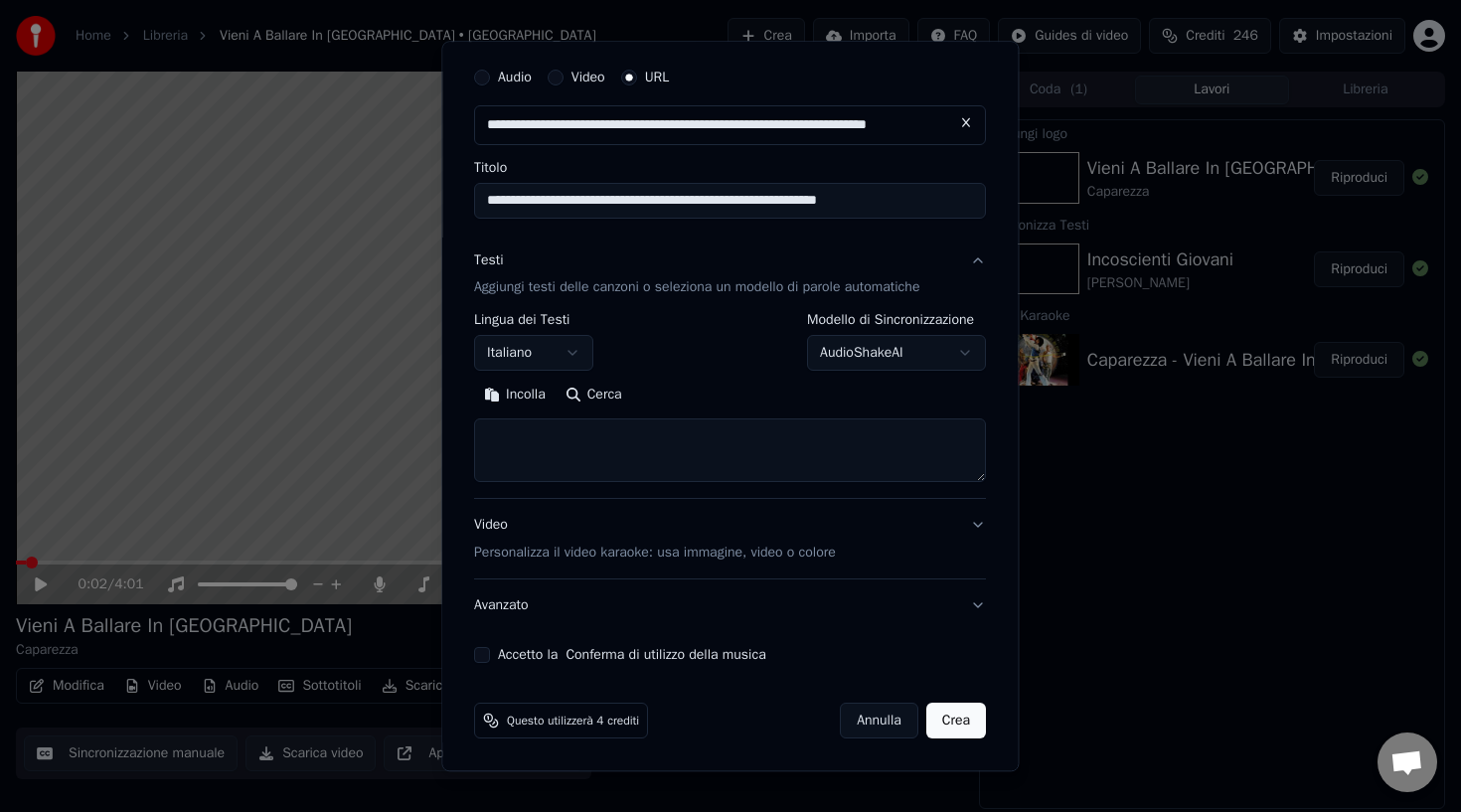 click on "**********" at bounding box center [730, 406] 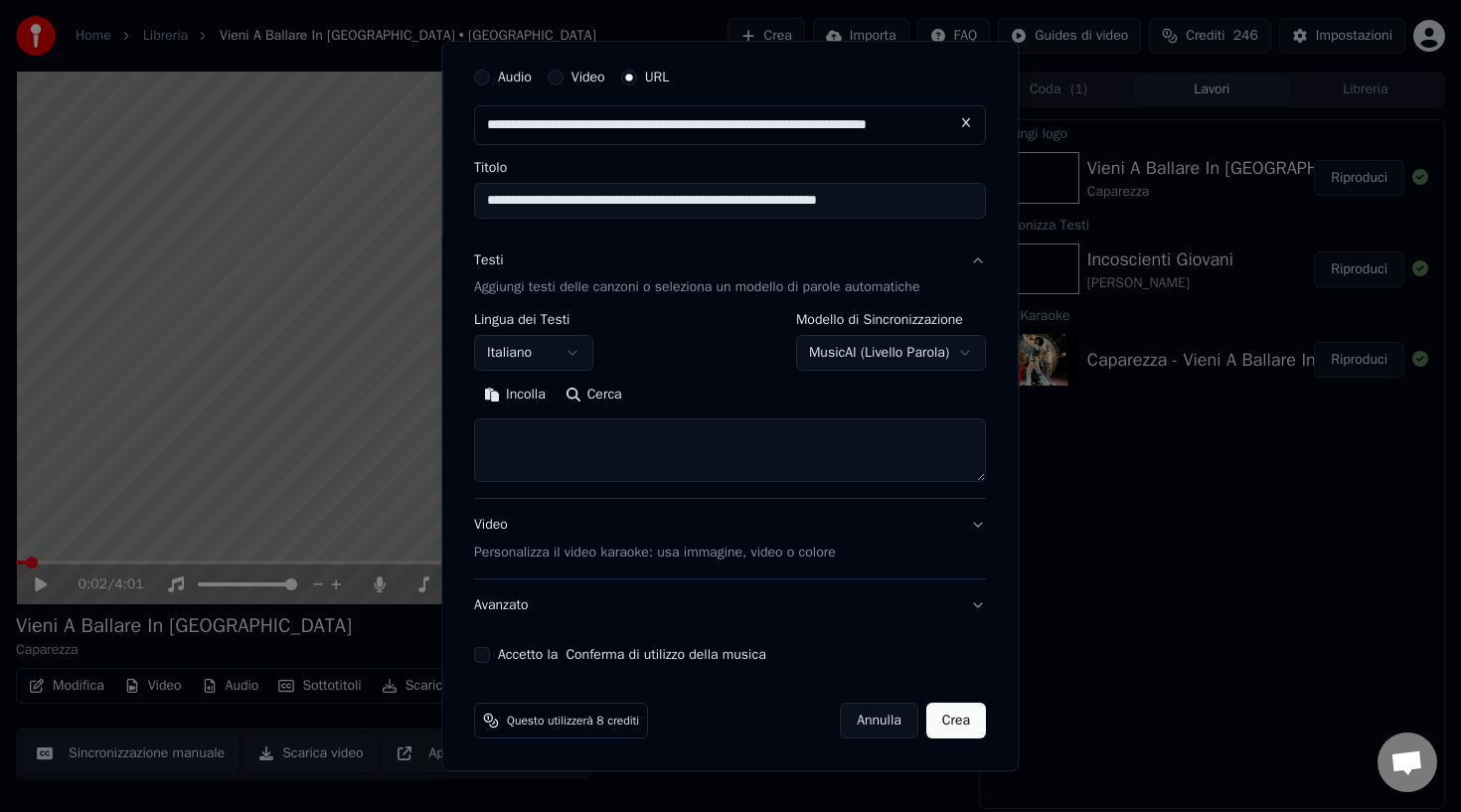 click on "**********" at bounding box center [730, 406] 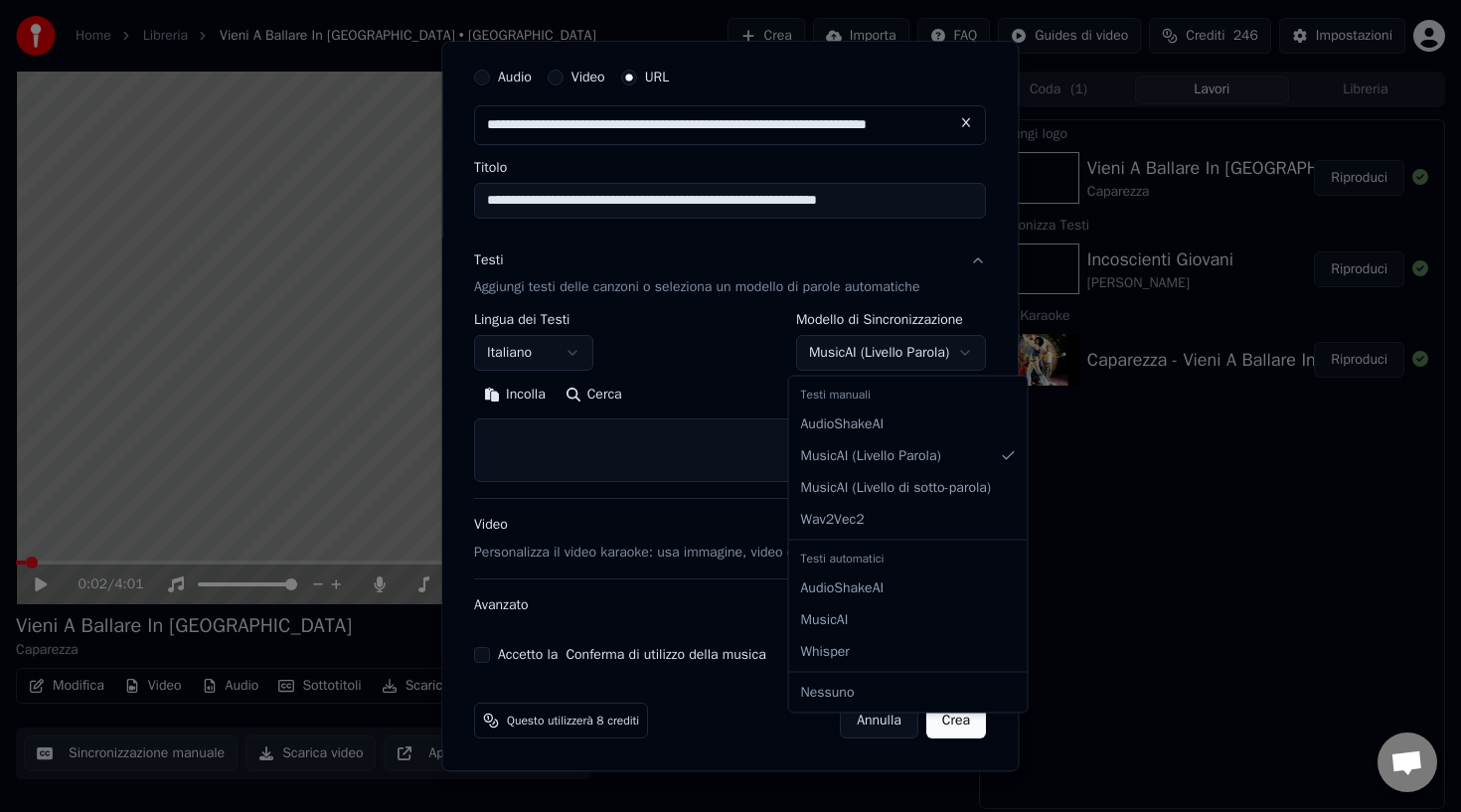 select on "**********" 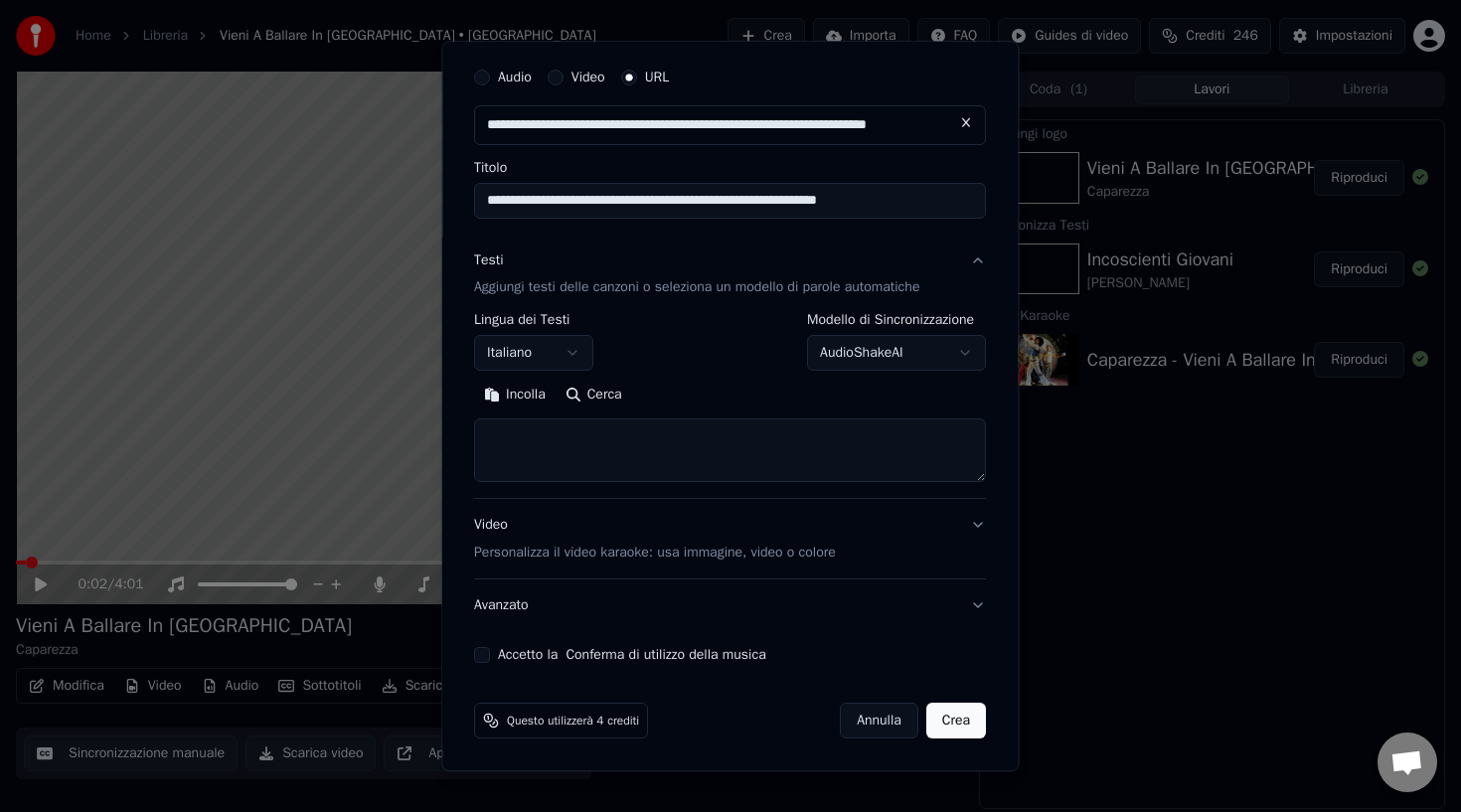 click at bounding box center (730, 451) 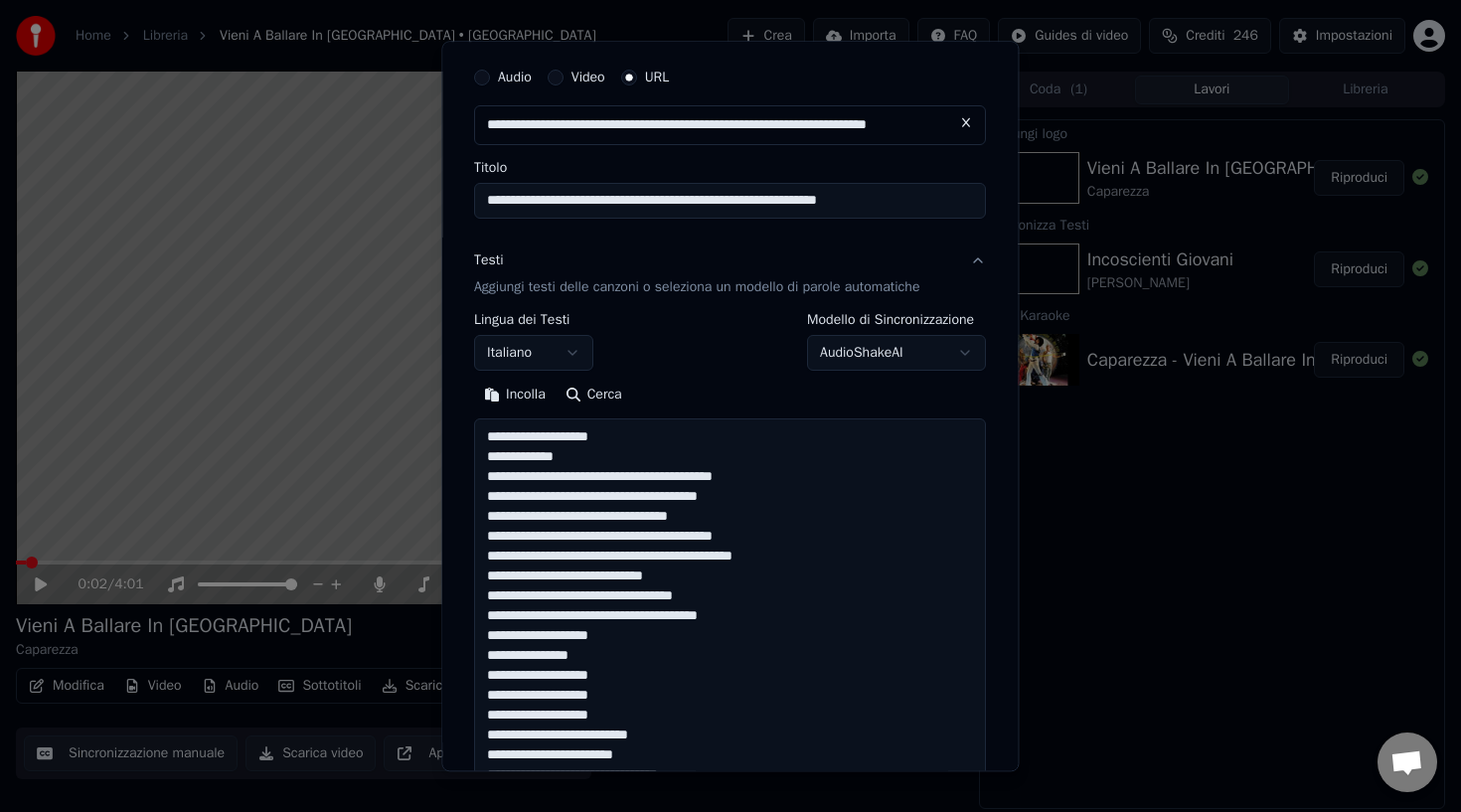 scroll, scrollTop: 917, scrollLeft: 0, axis: vertical 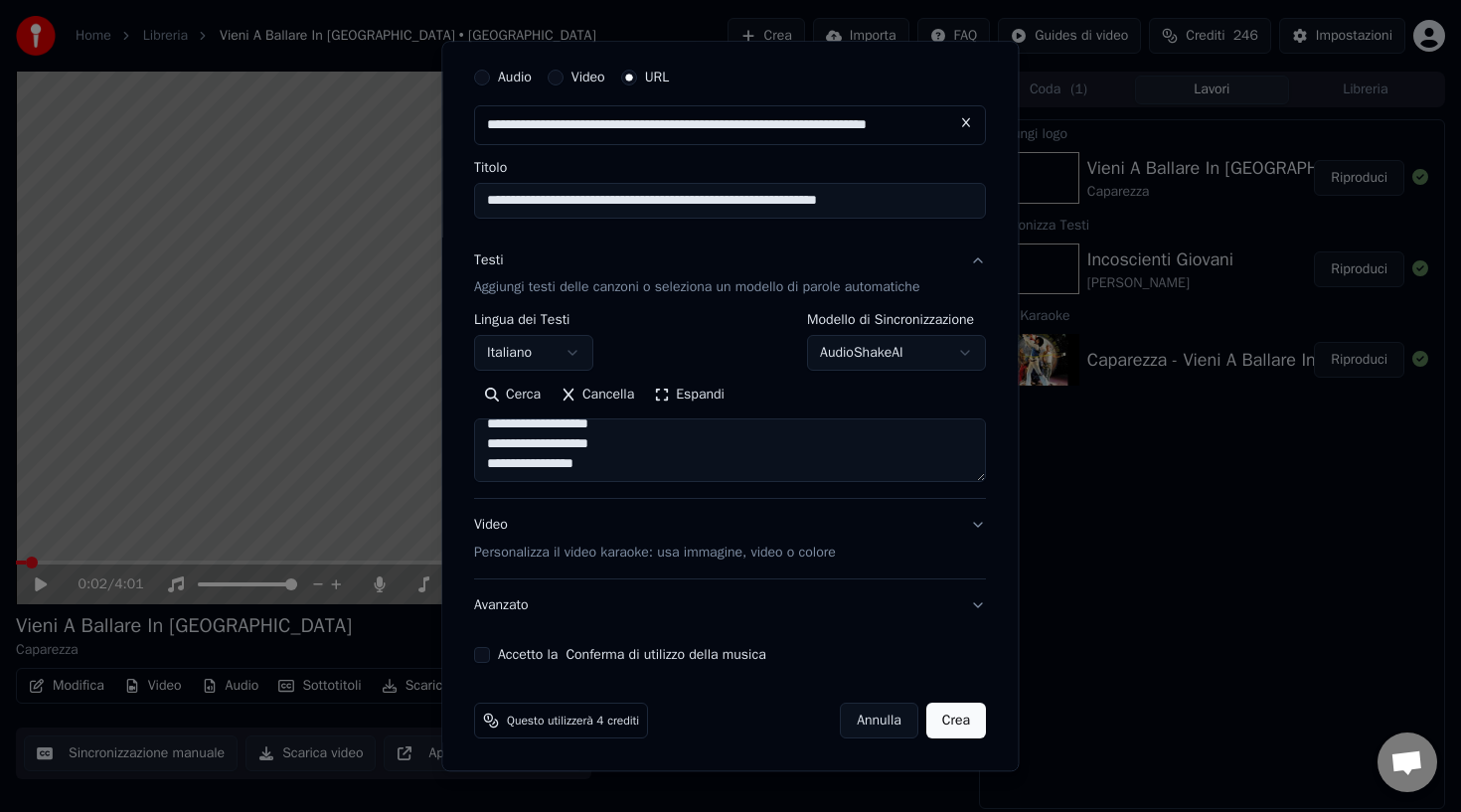 type on "**********" 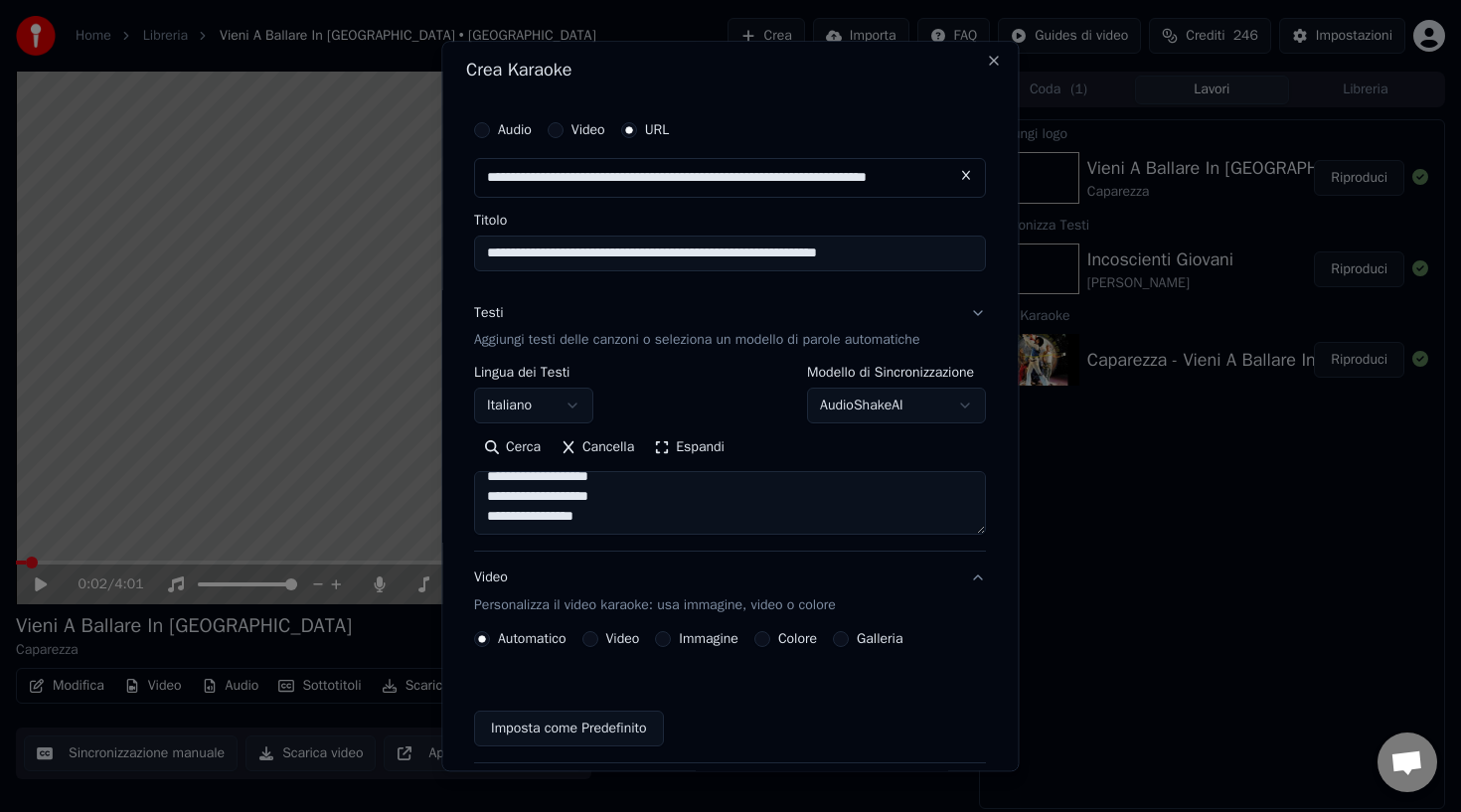 scroll, scrollTop: 4, scrollLeft: 0, axis: vertical 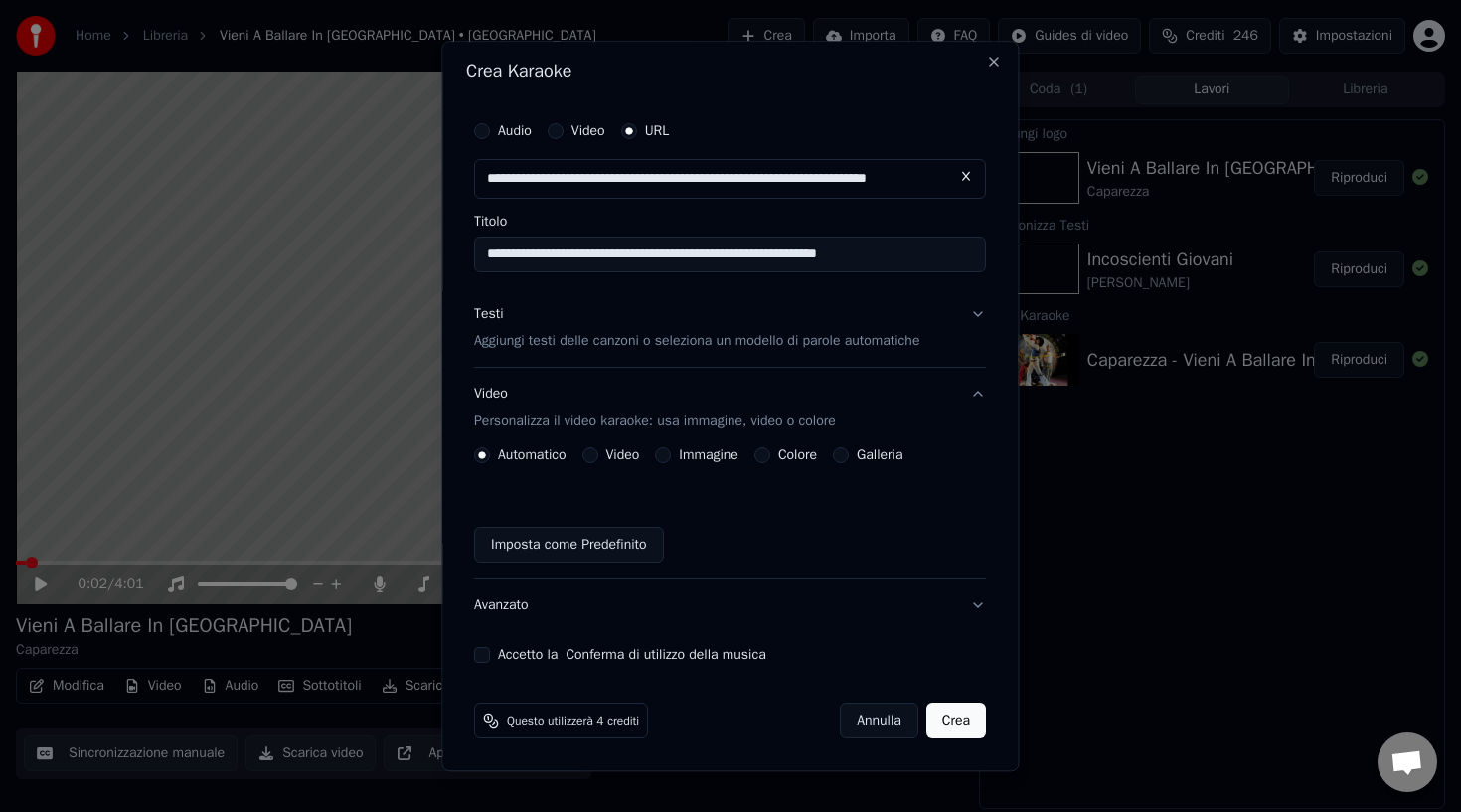click on "Immagine" at bounding box center [664, 456] 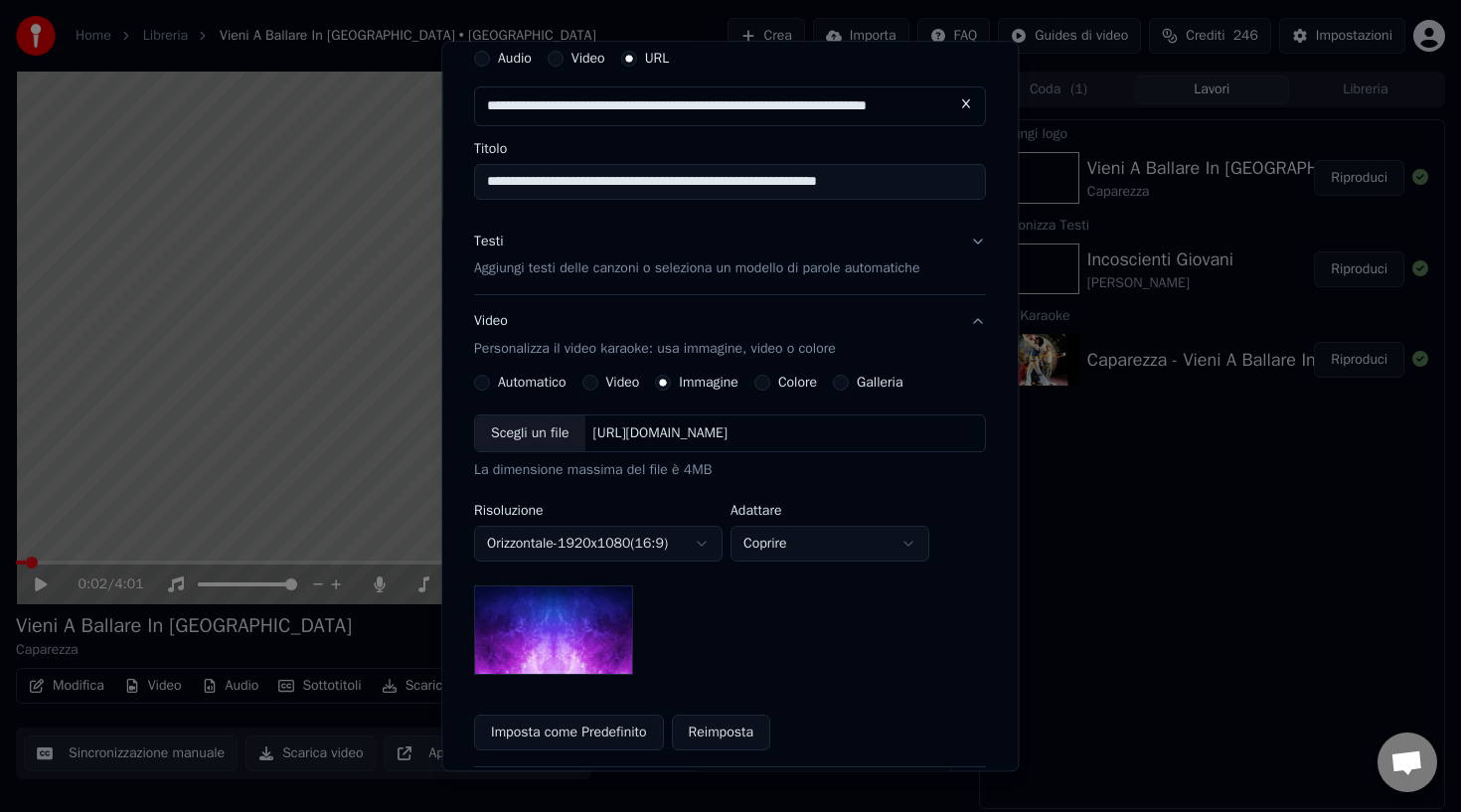 scroll, scrollTop: 88, scrollLeft: 0, axis: vertical 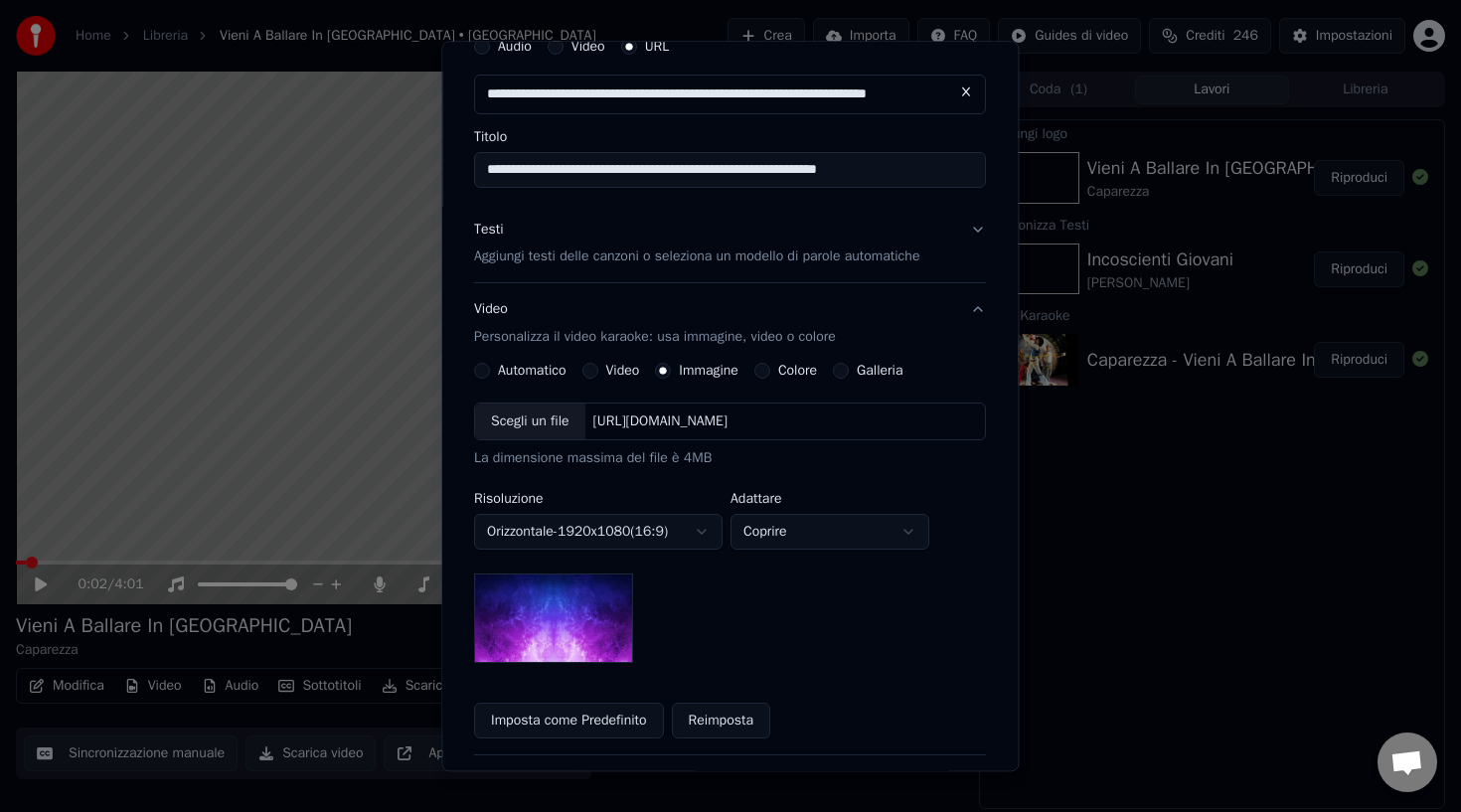 click on "Galleria" at bounding box center [842, 372] 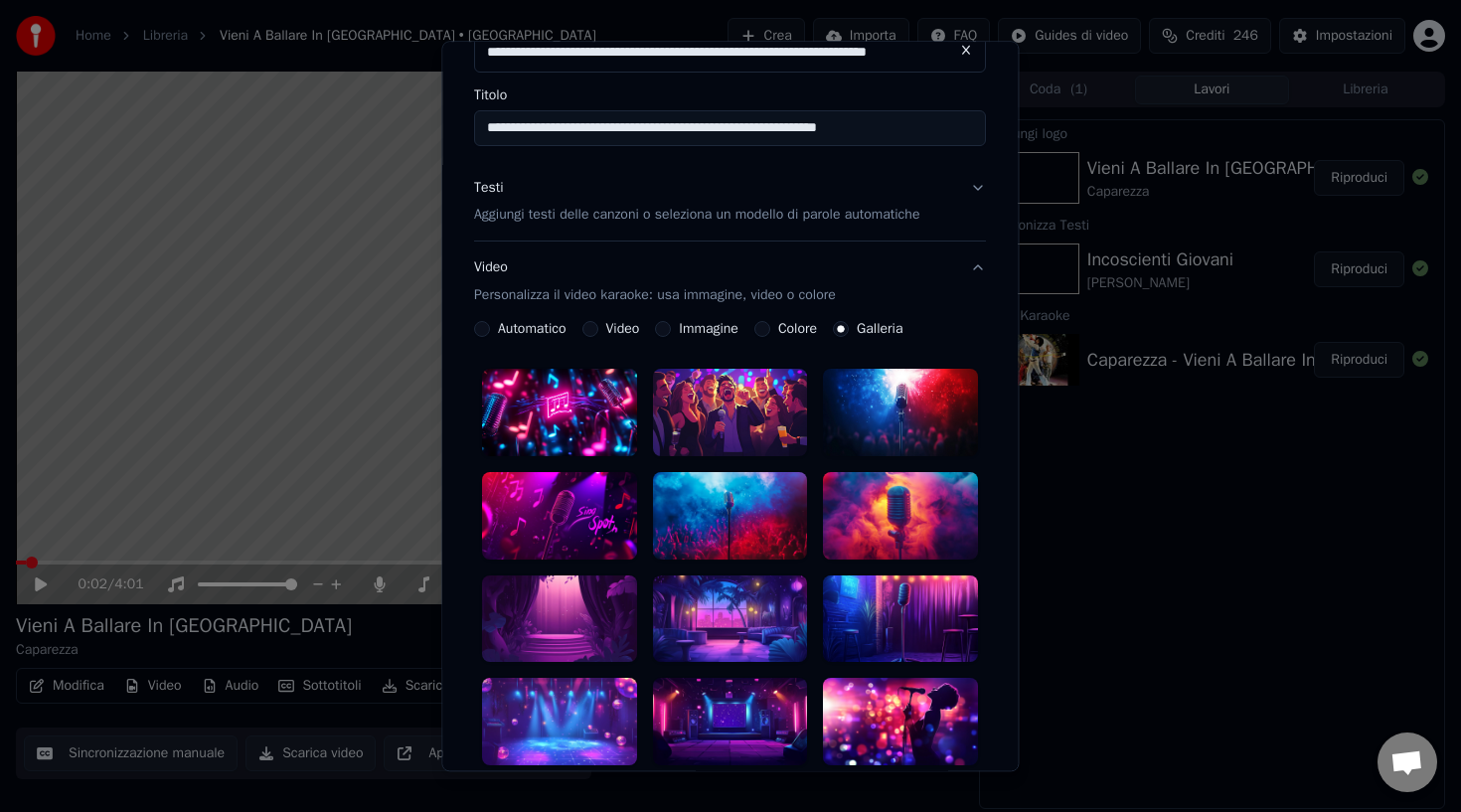 scroll, scrollTop: 119, scrollLeft: 0, axis: vertical 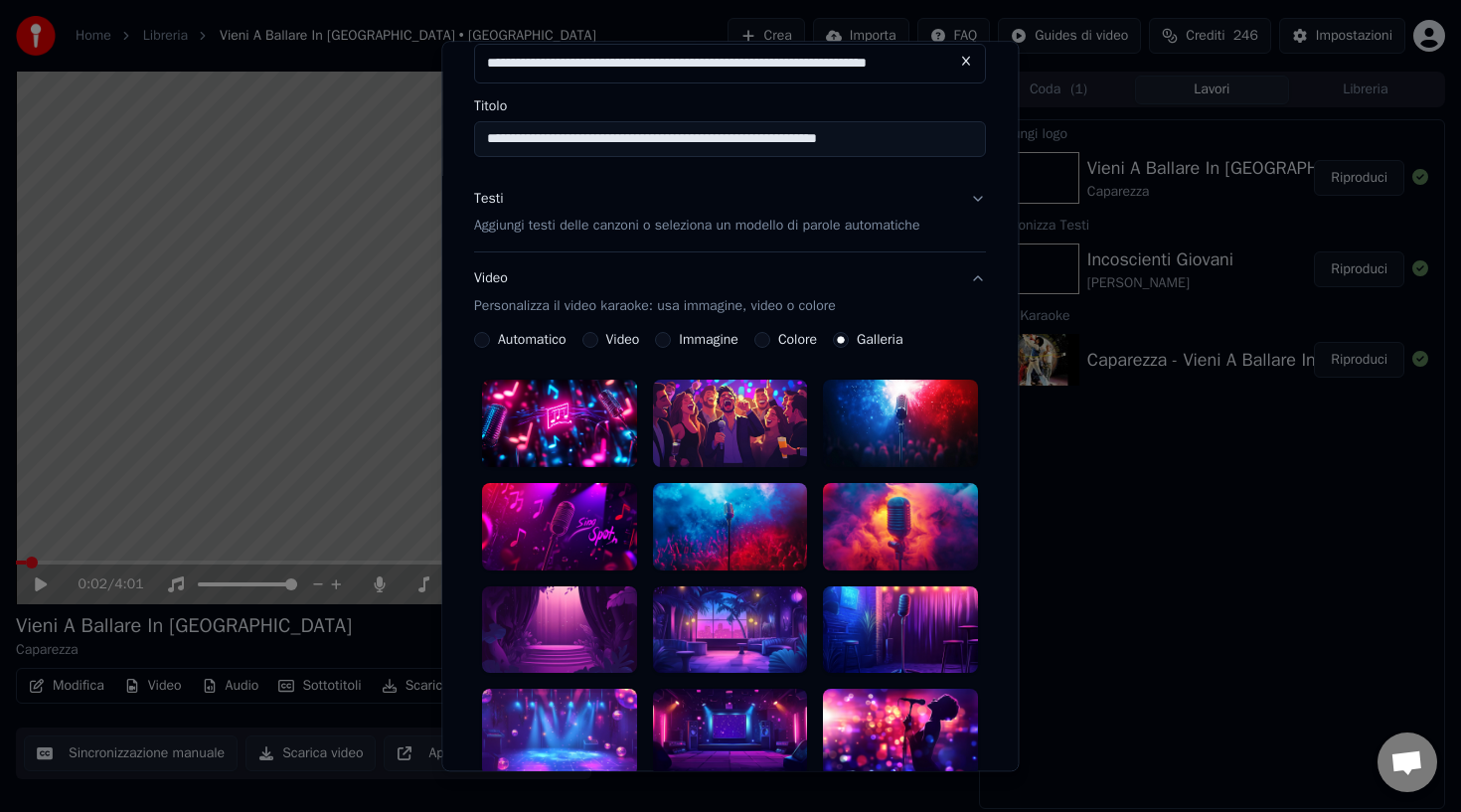 click at bounding box center (730, 424) 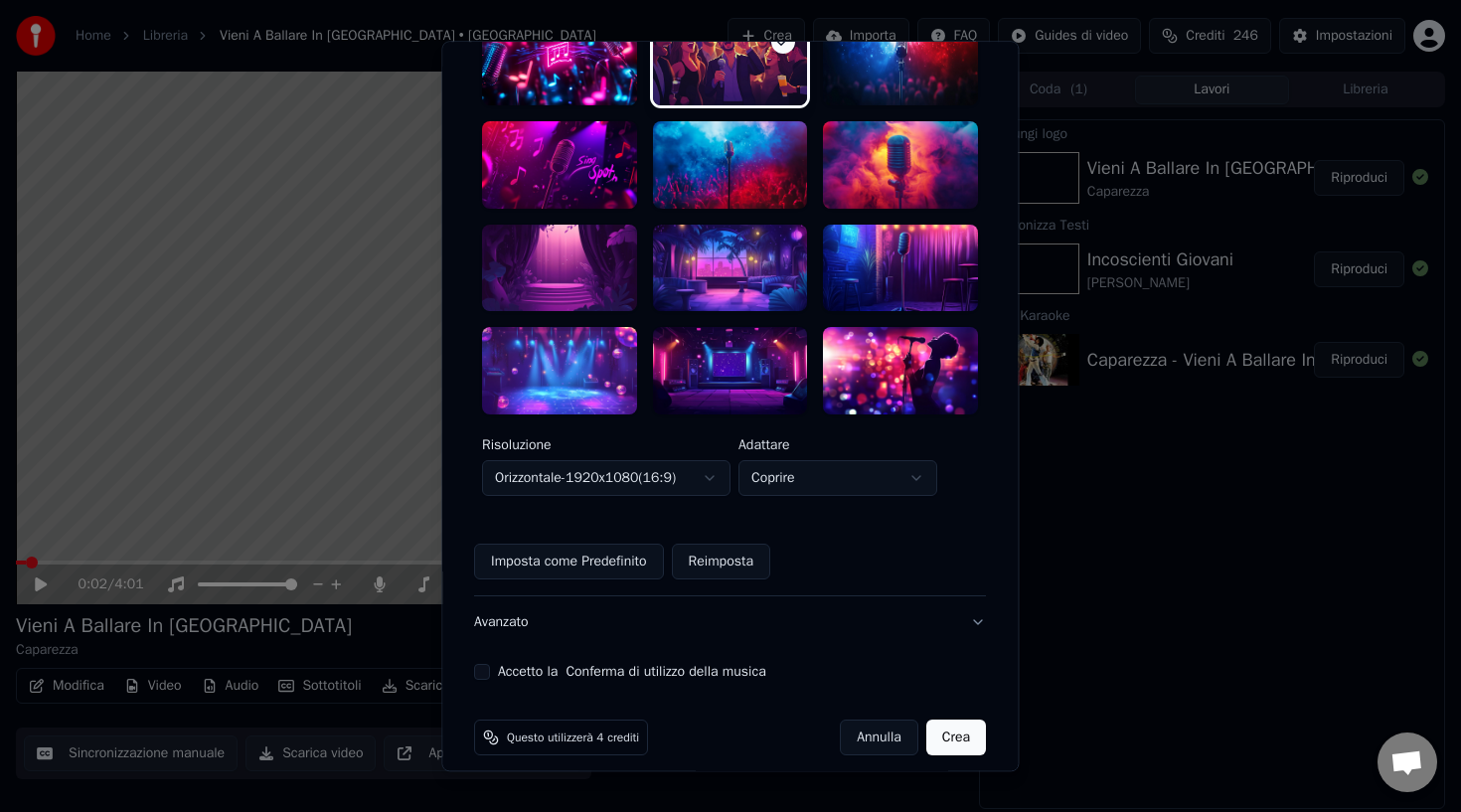 scroll, scrollTop: 498, scrollLeft: 0, axis: vertical 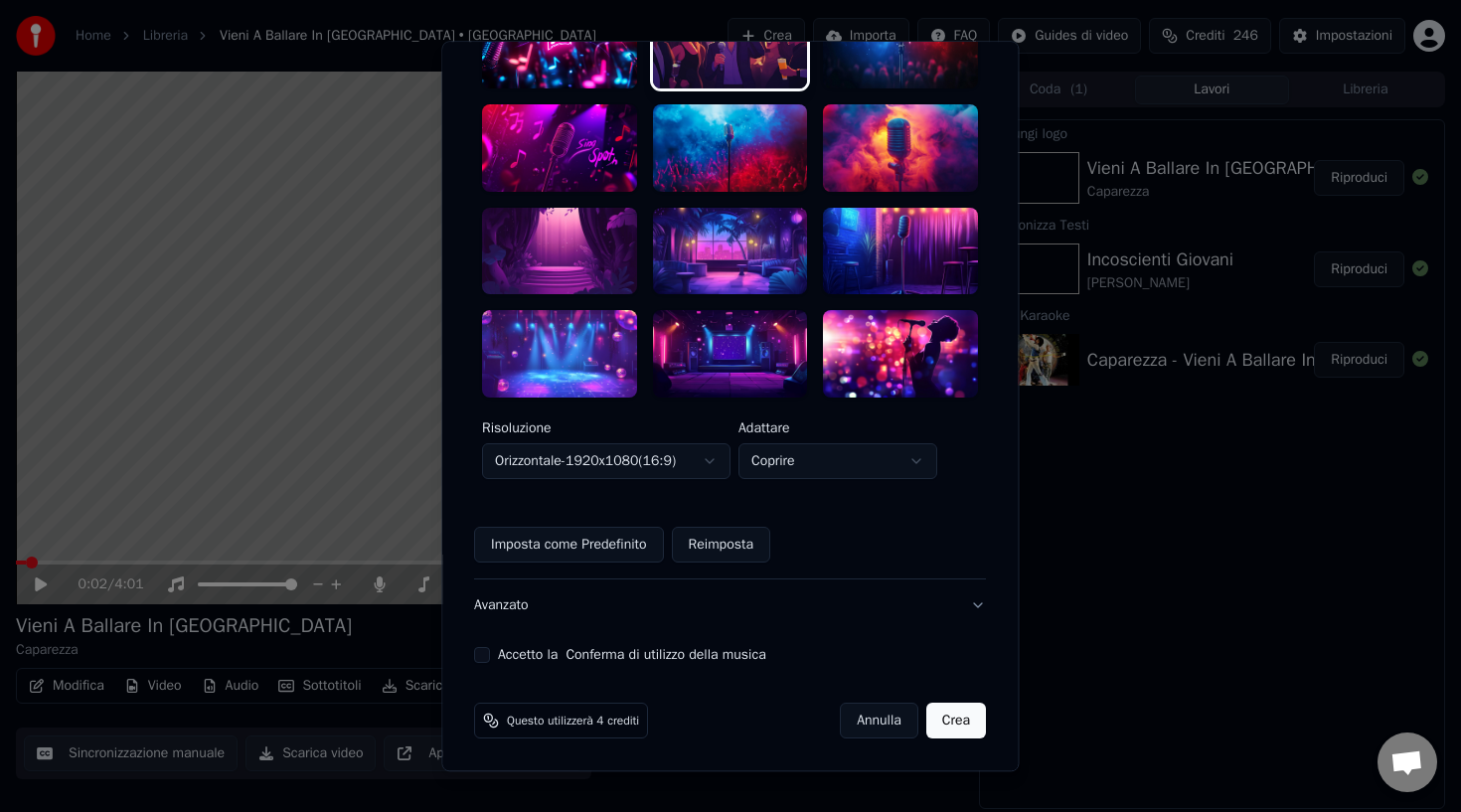 click on "Accetto la   Conferma di utilizzo della musica" at bounding box center [482, 655] 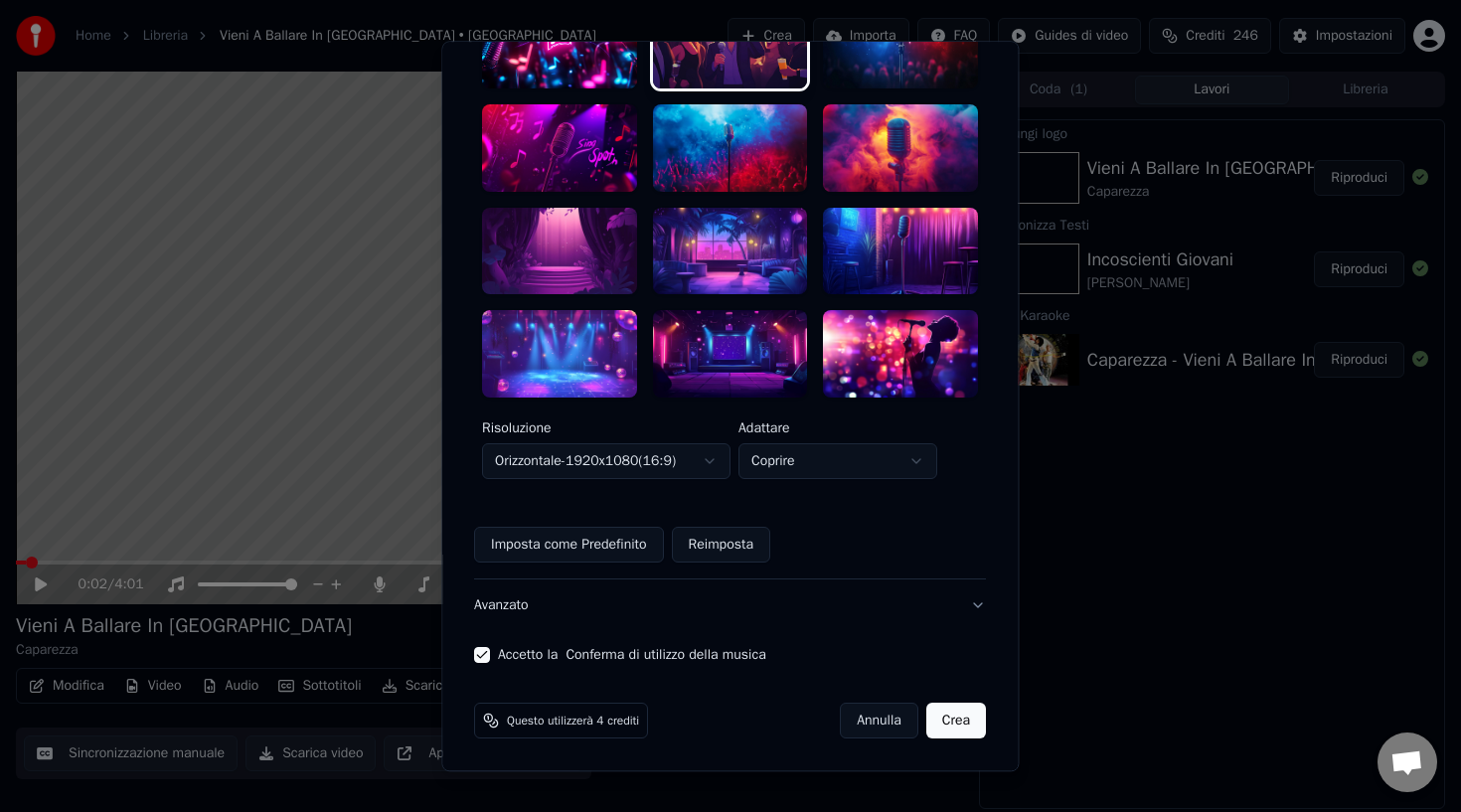 click on "Crea" at bounding box center [956, 721] 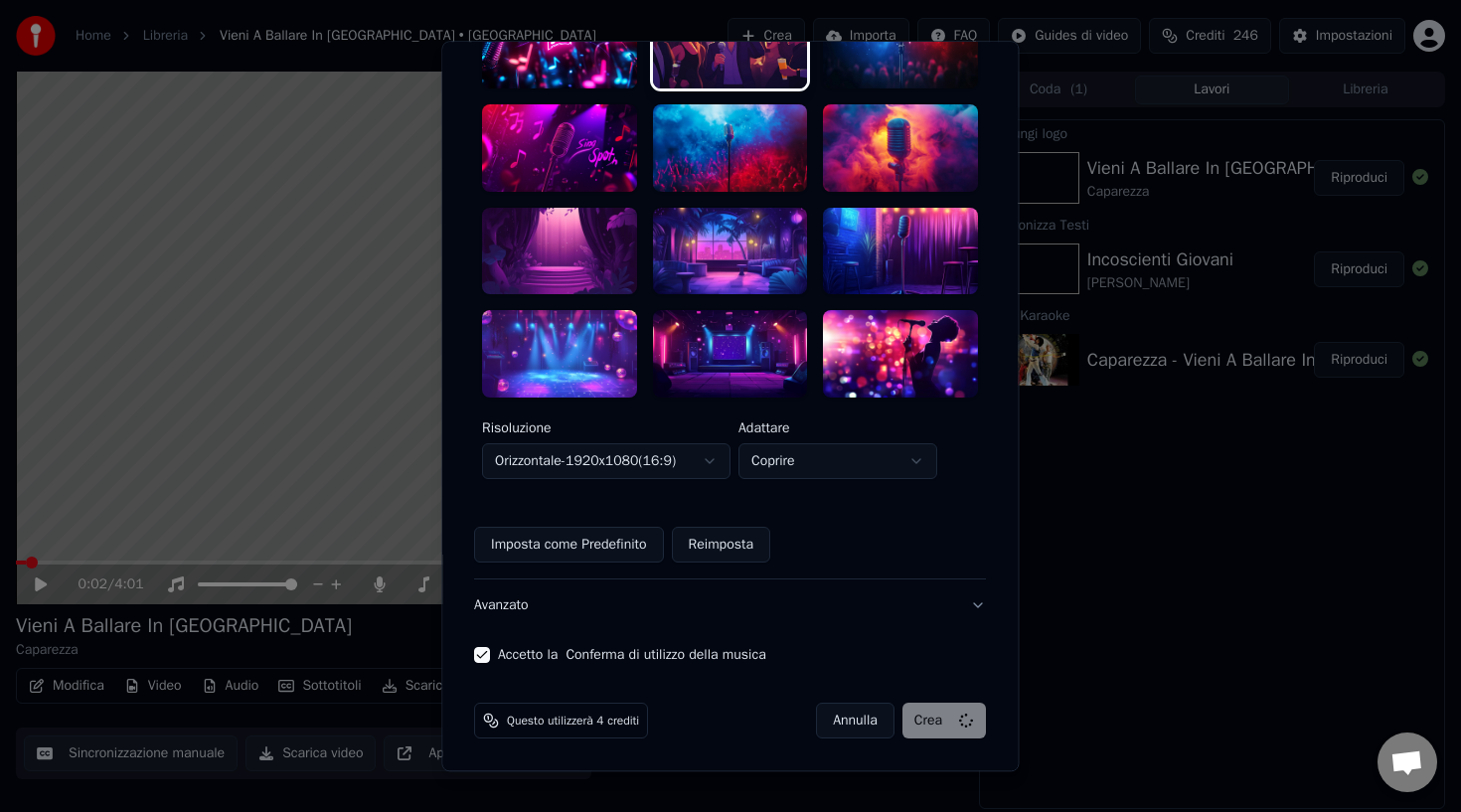 type 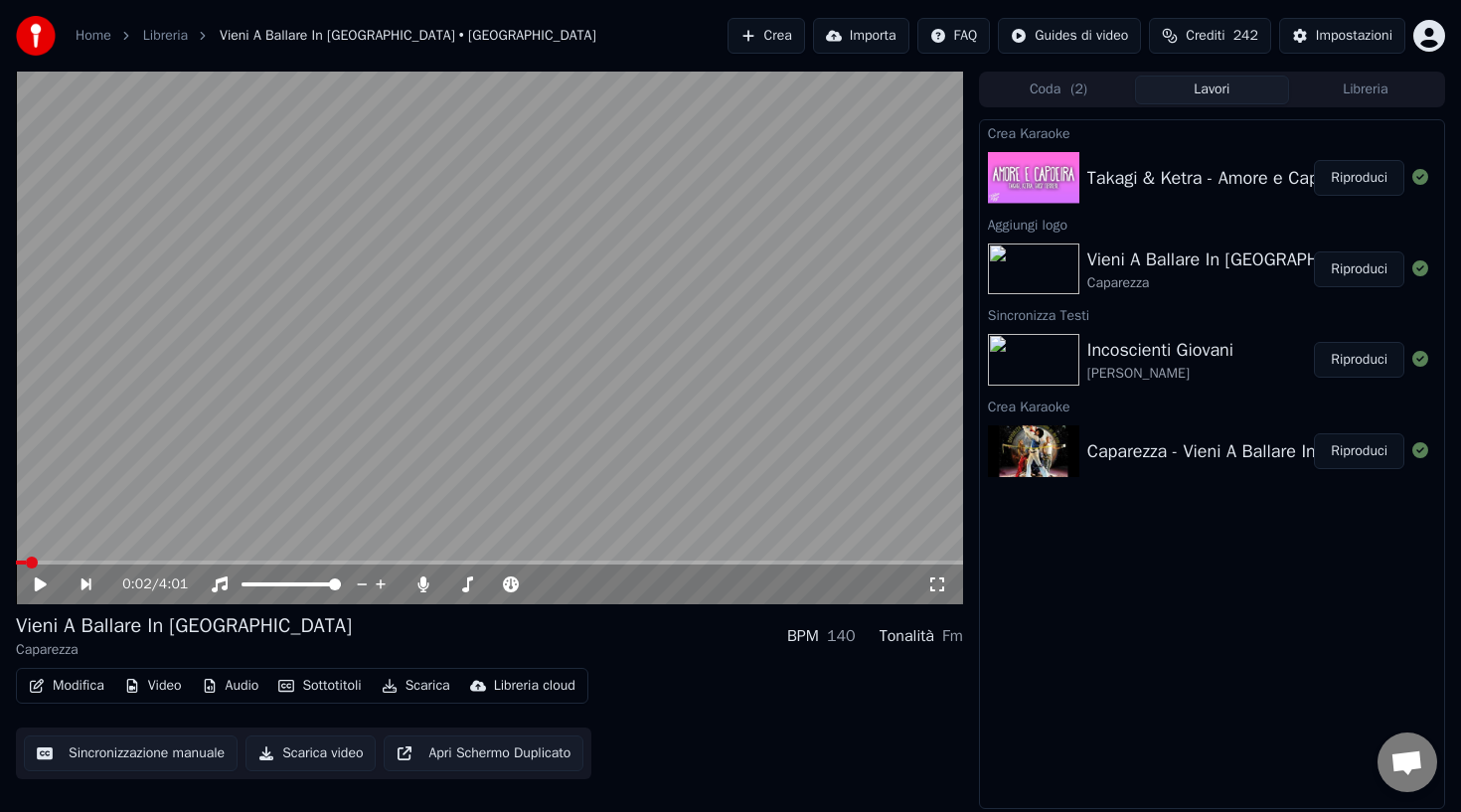 click on "Takagi & Ketra - Amore e Capoeira ft. Giusy Ferreri, Sean Kingston" at bounding box center [1374, 178] 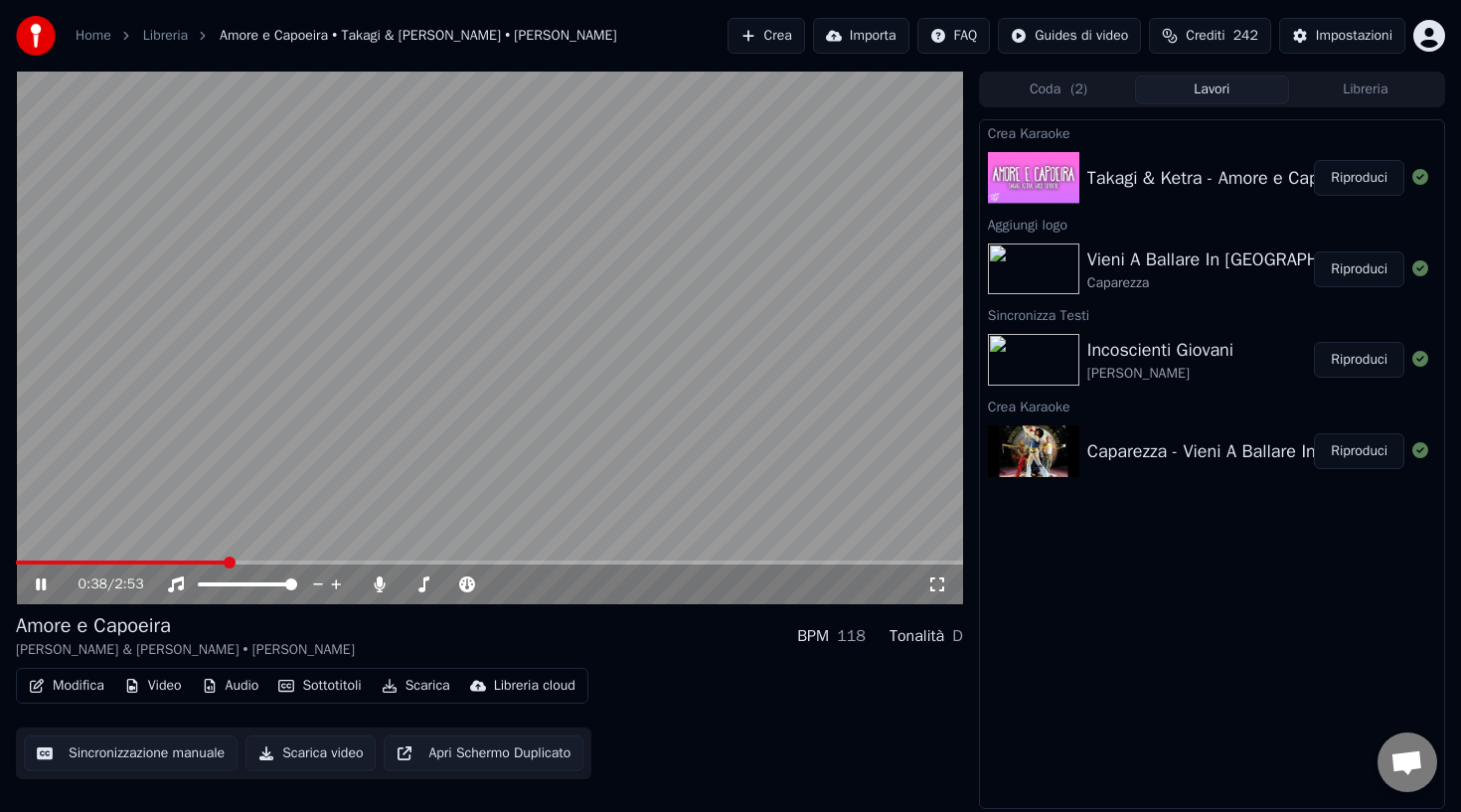 click on "Video" at bounding box center (153, 686) 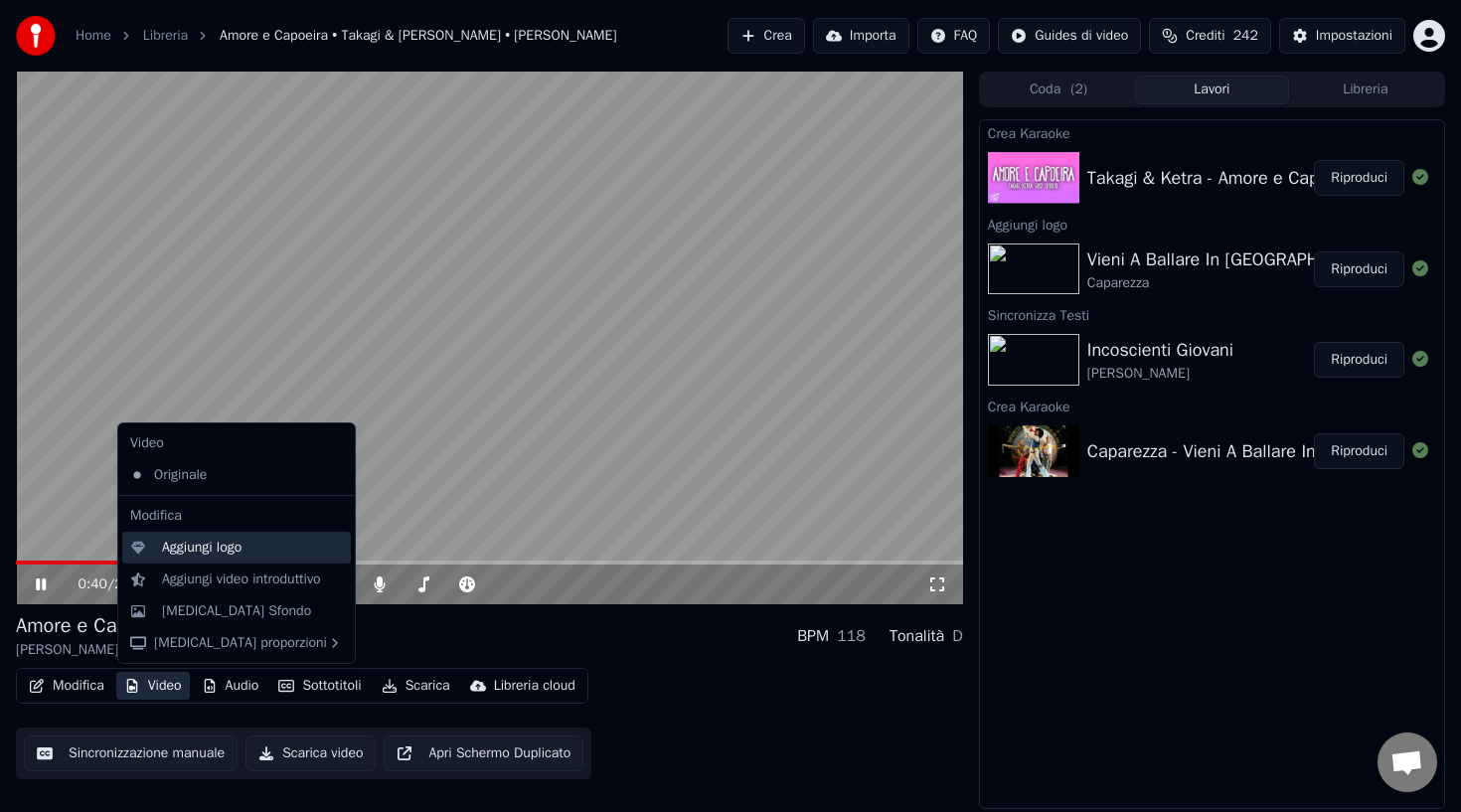 click on "Aggiungi logo" at bounding box center [202, 548] 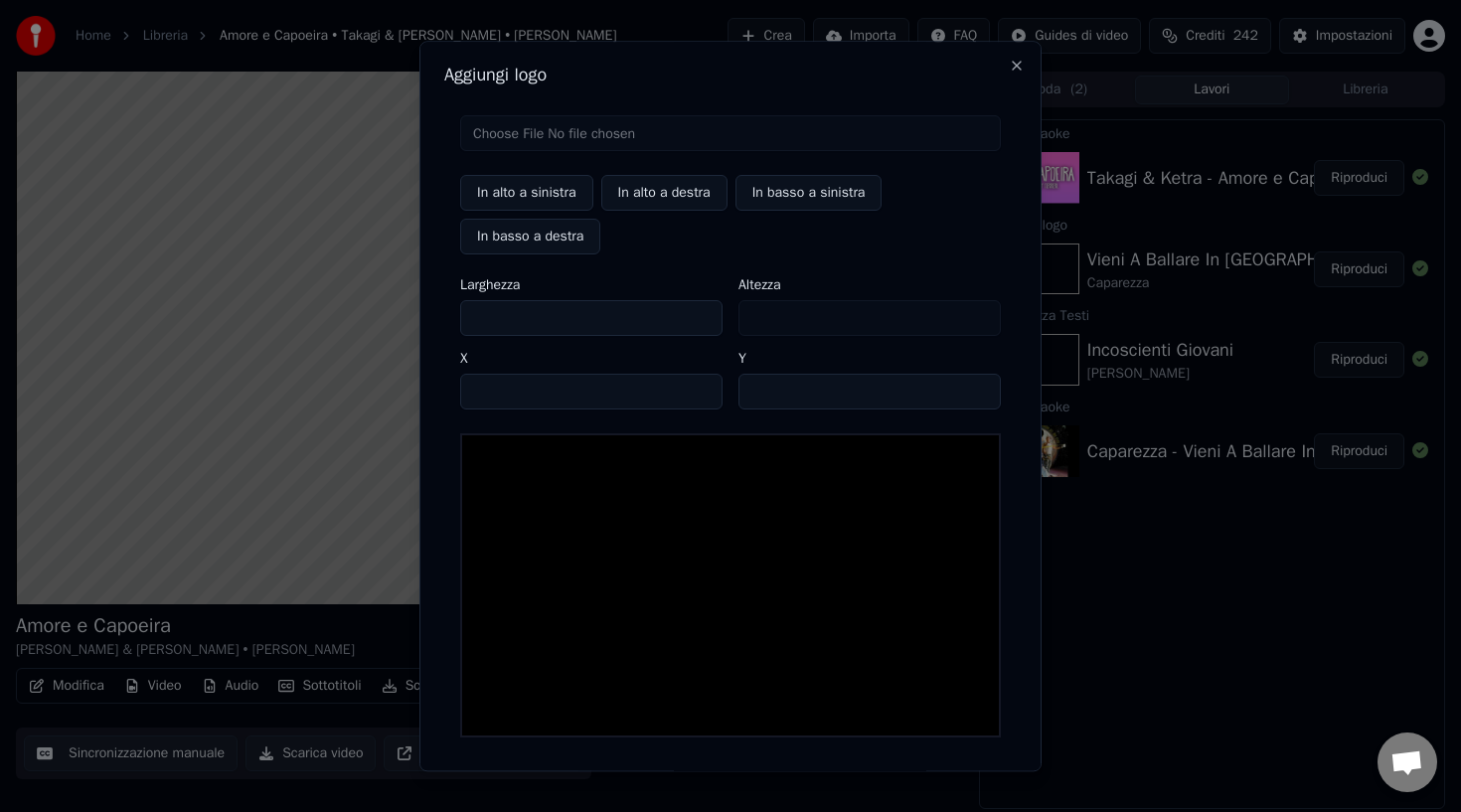 click at bounding box center (730, 133) 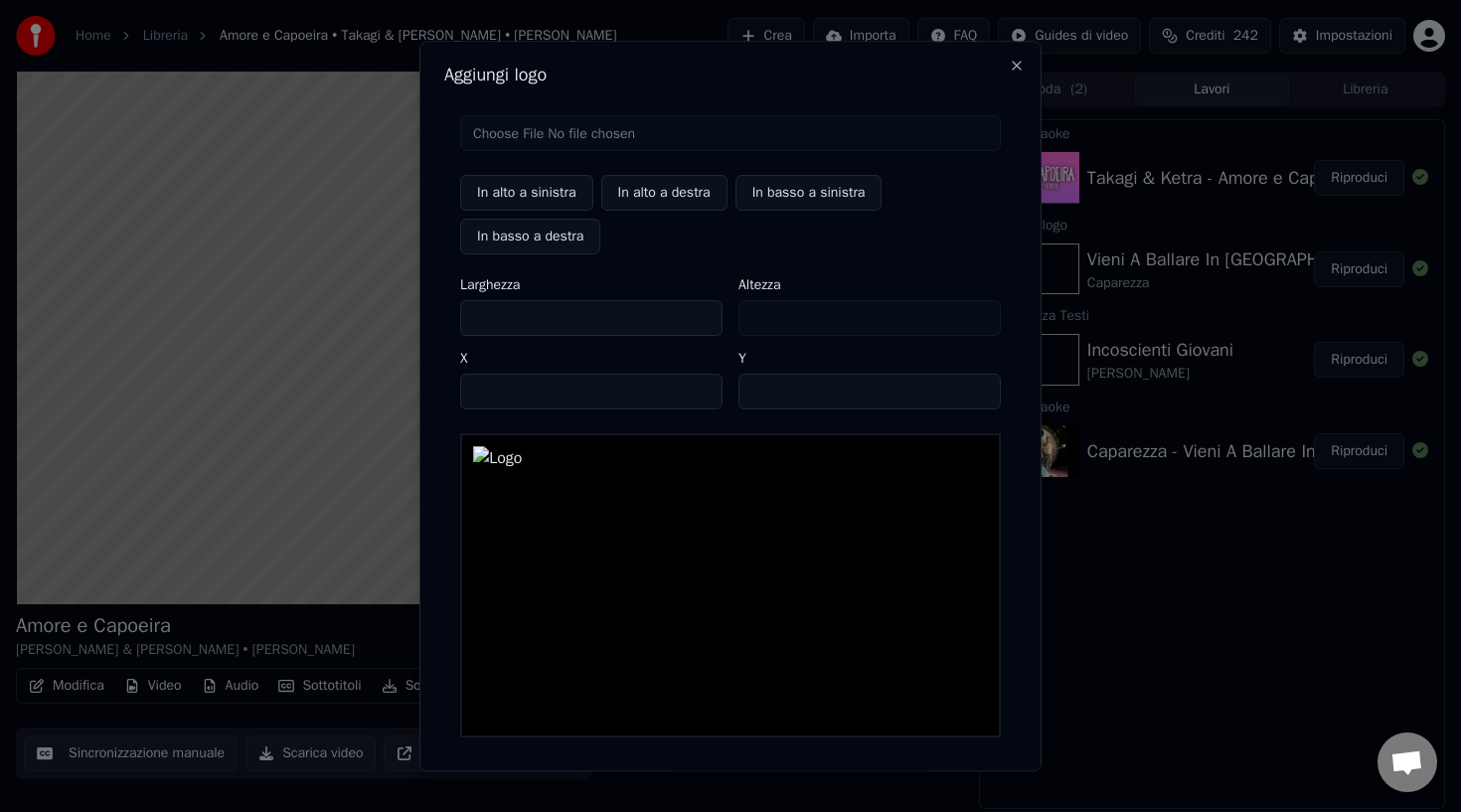 type on "***" 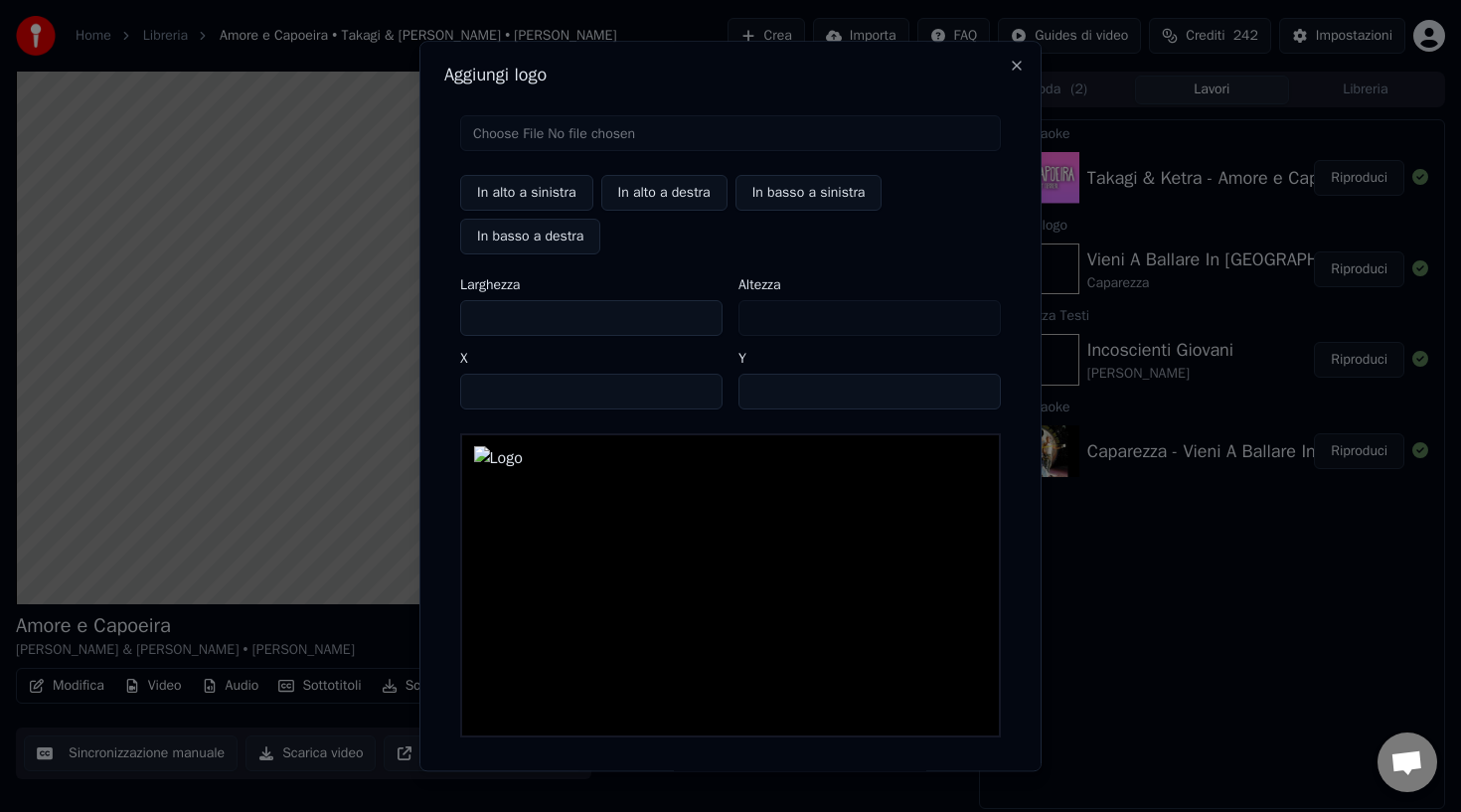 click on "**" at bounding box center (591, 392) 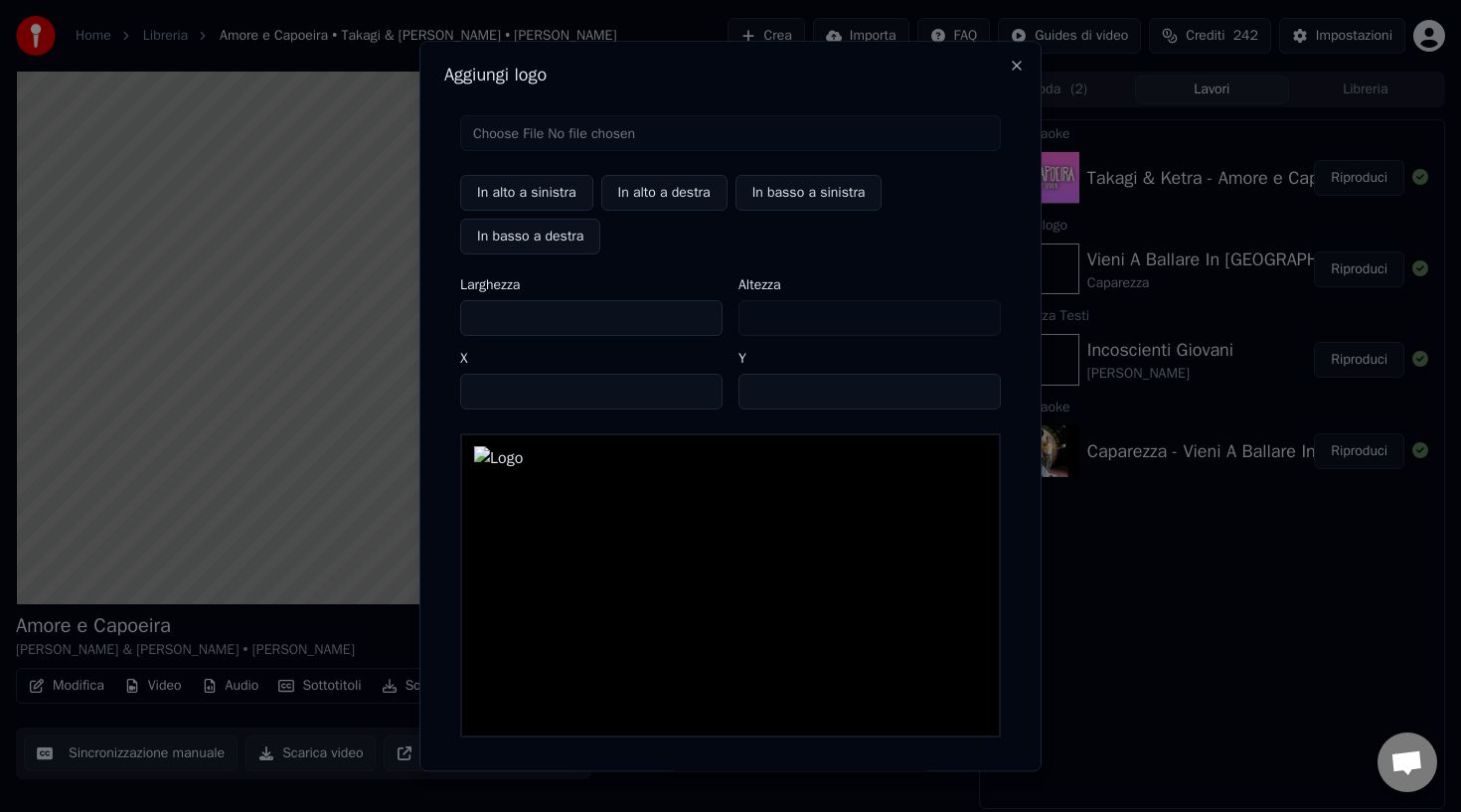 click on "**" at bounding box center (591, 392) 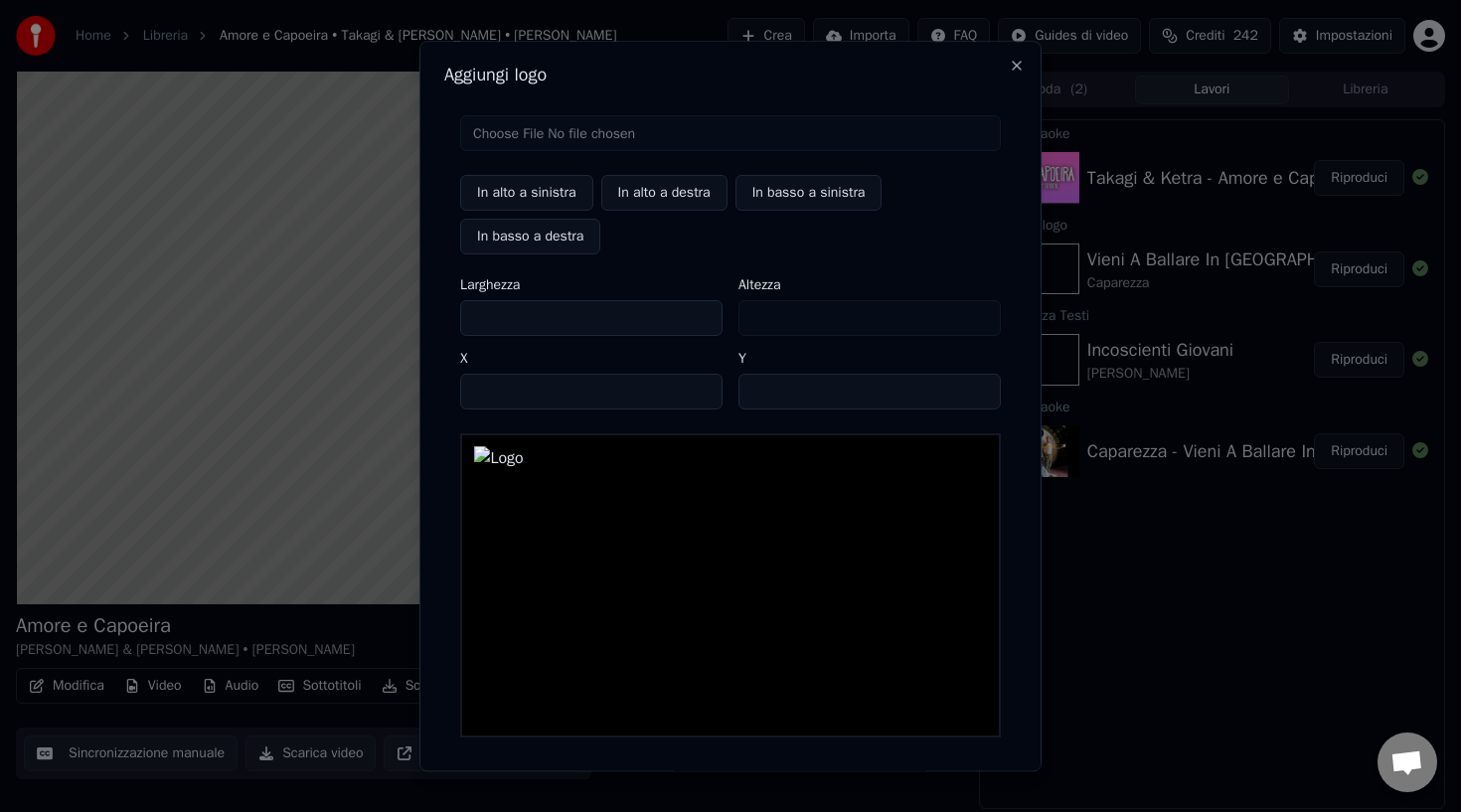 click on "**" at bounding box center (591, 392) 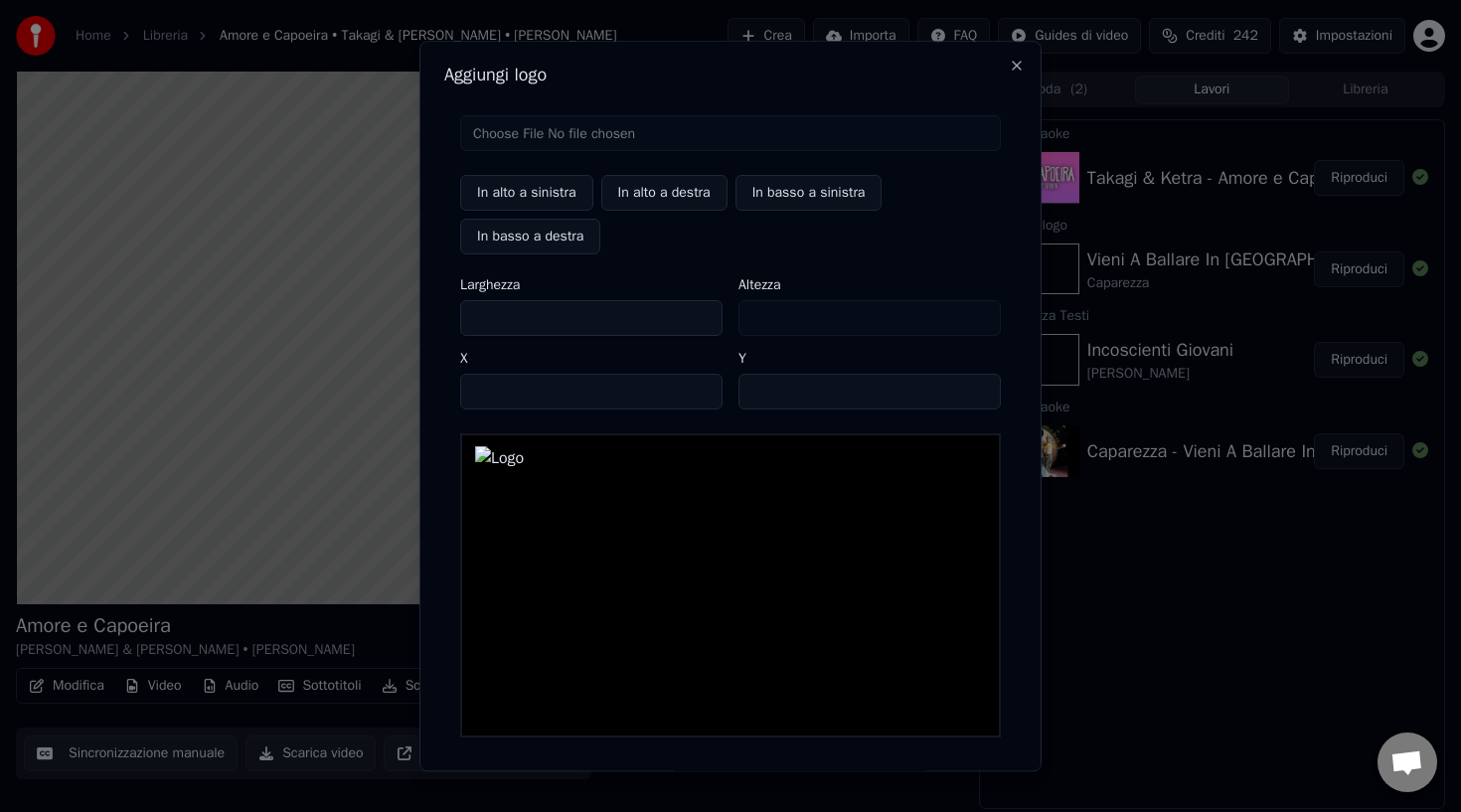 click on "**" at bounding box center (591, 392) 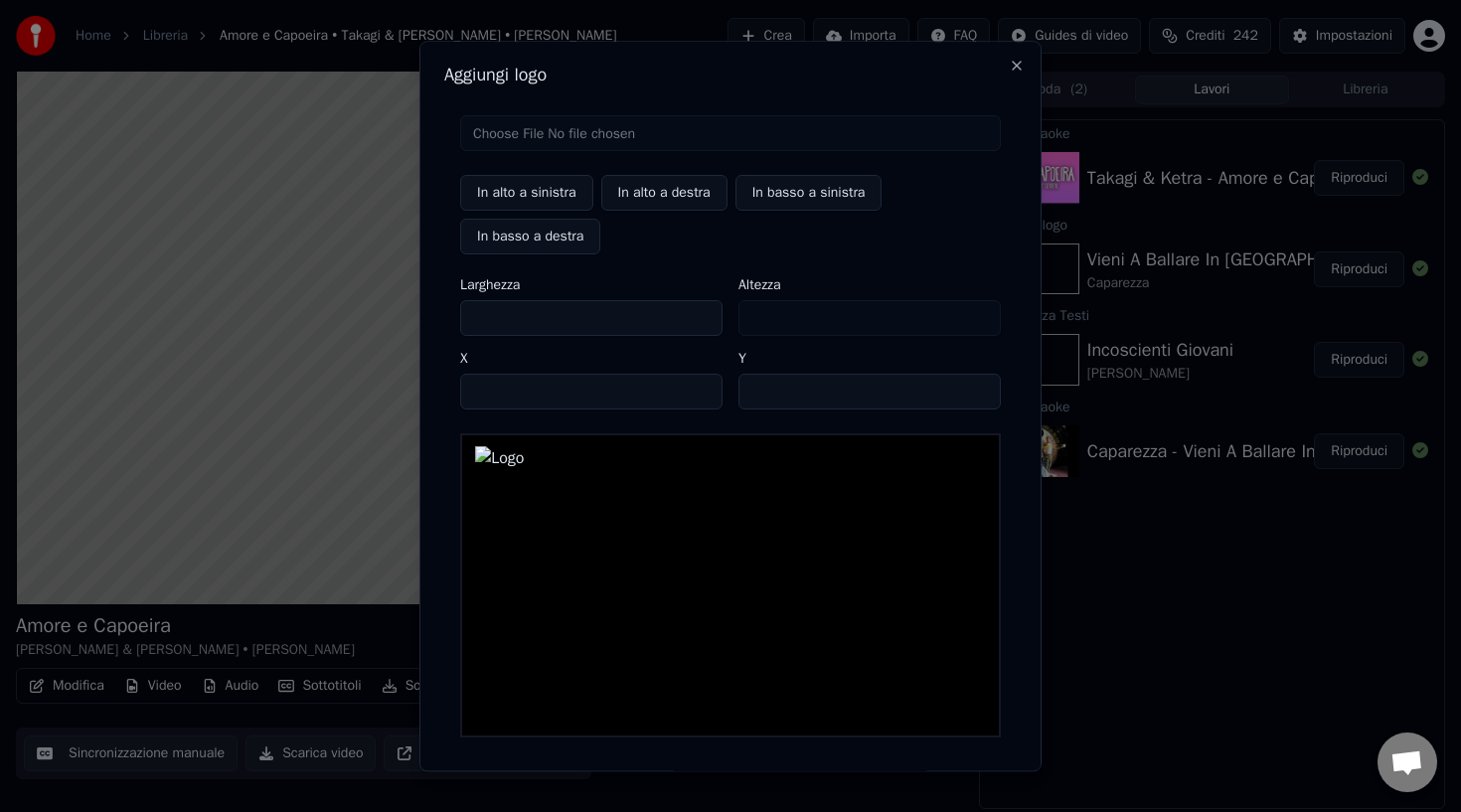 click on "**" at bounding box center (591, 392) 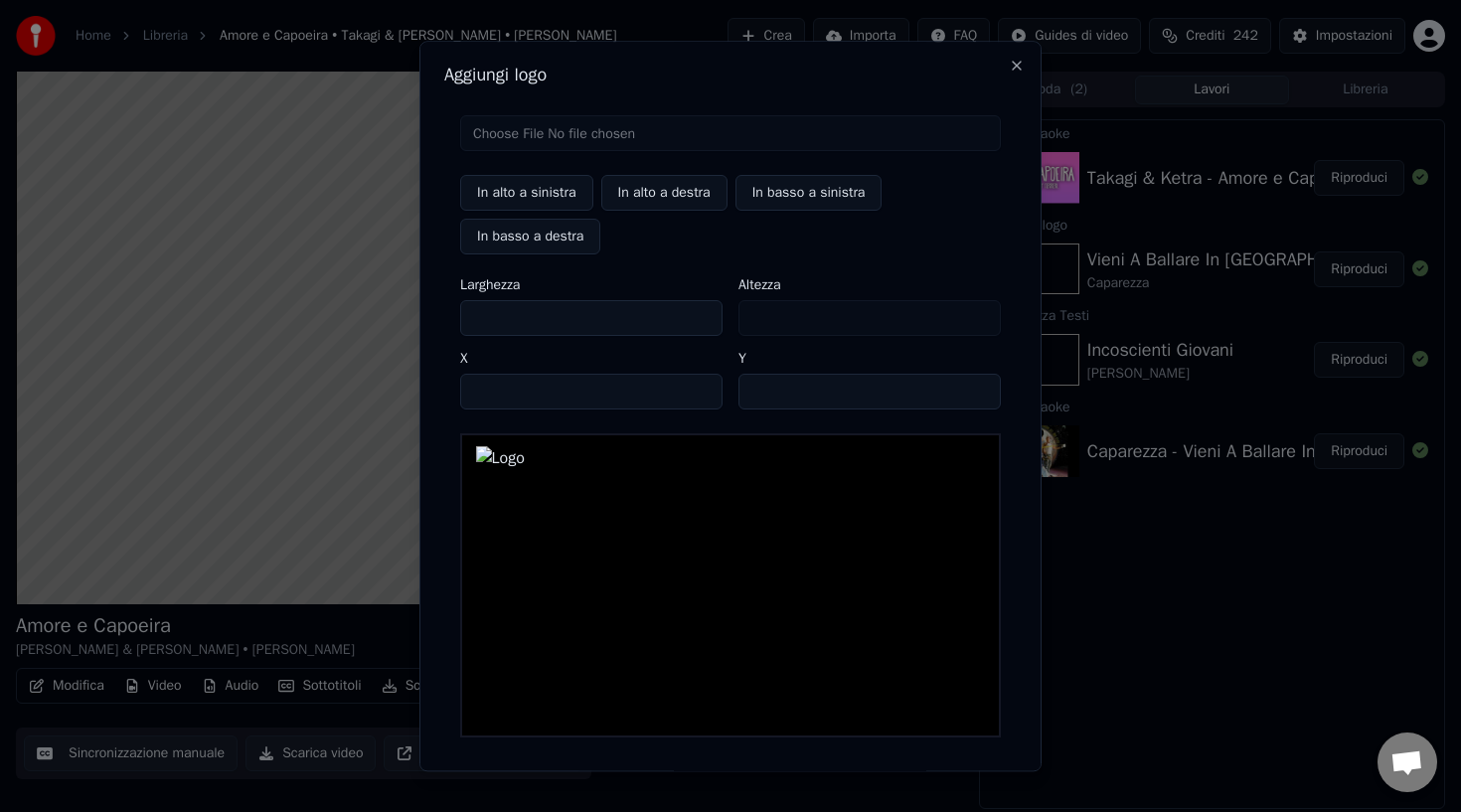 click on "**" at bounding box center (591, 392) 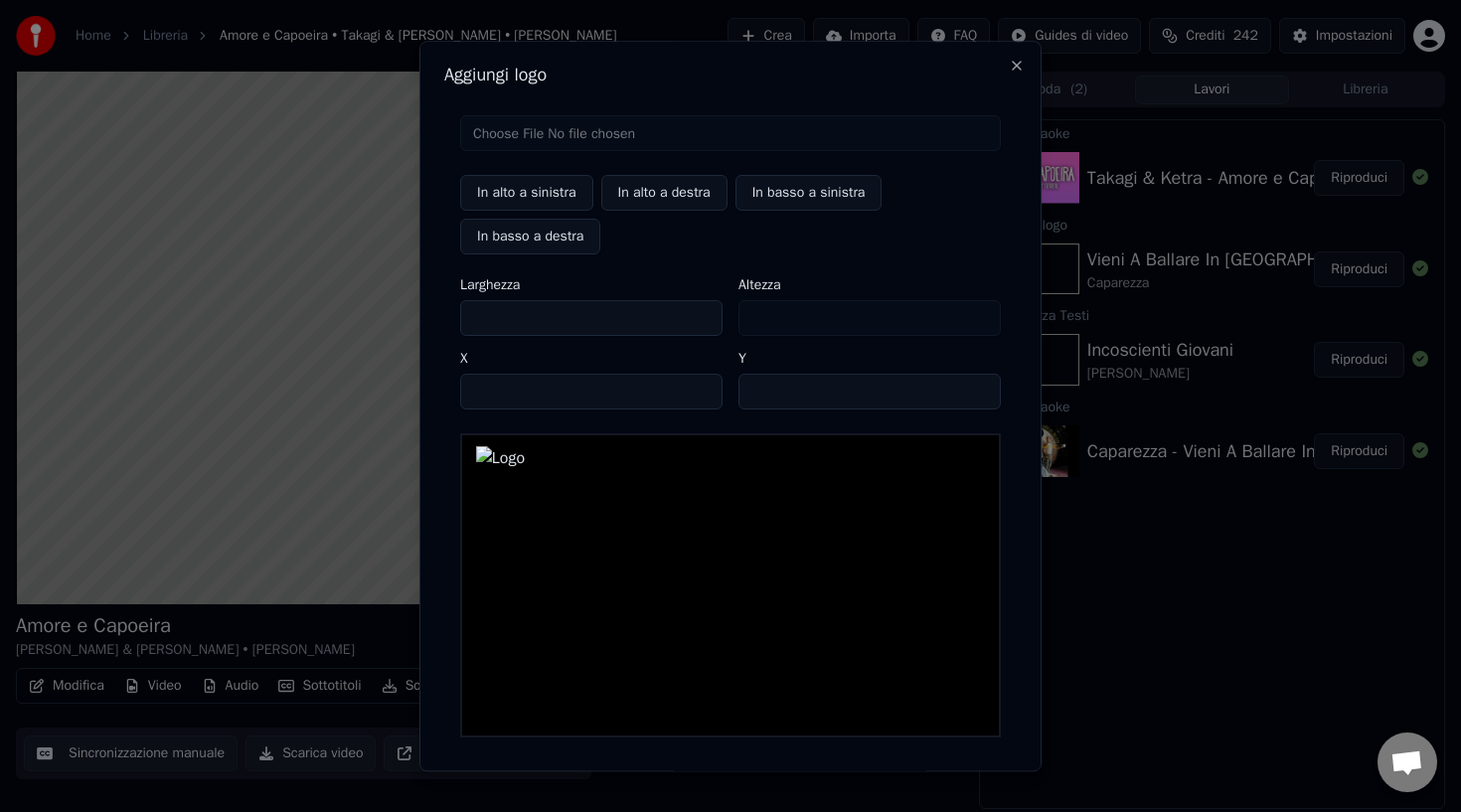 type on "**" 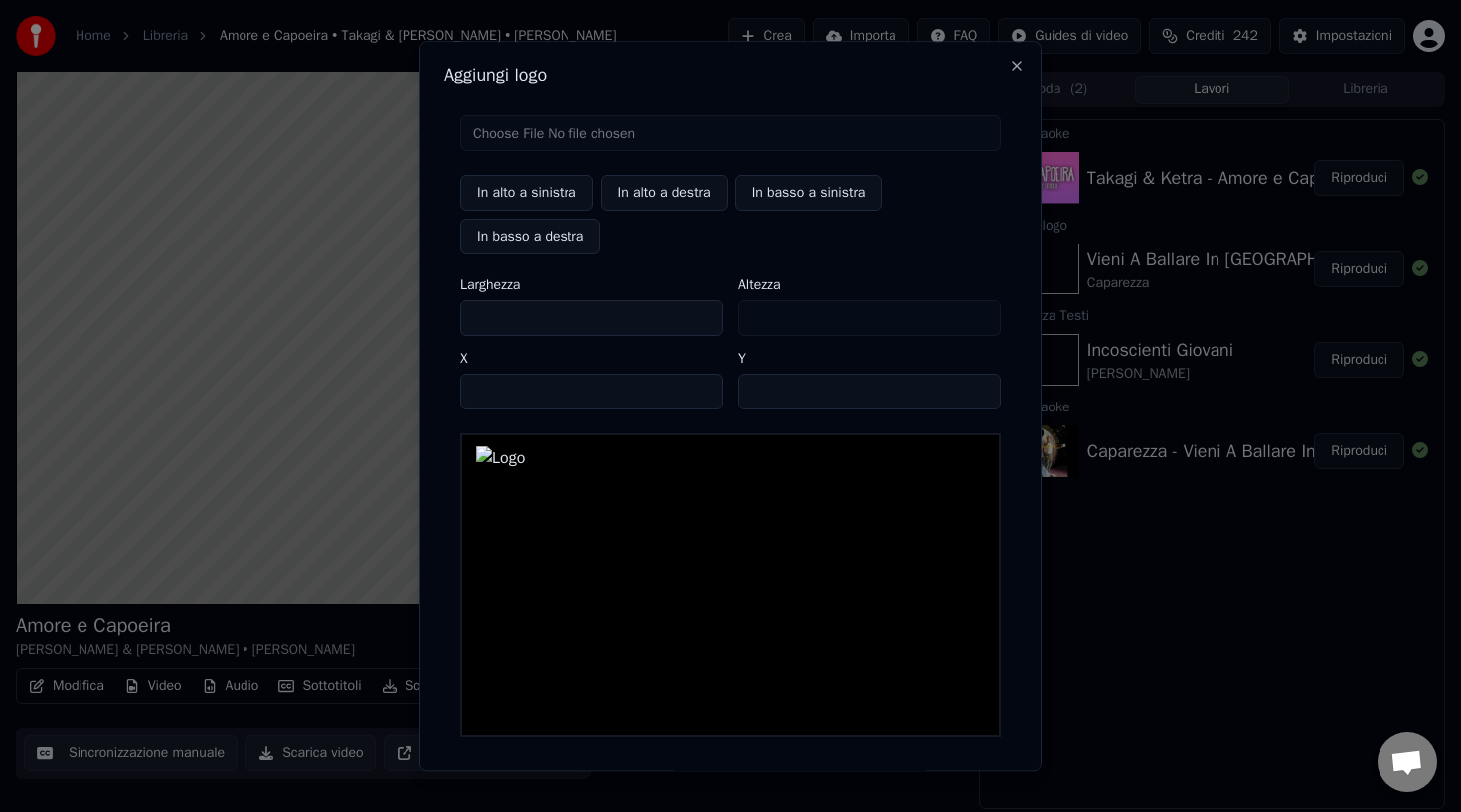 type on "***" 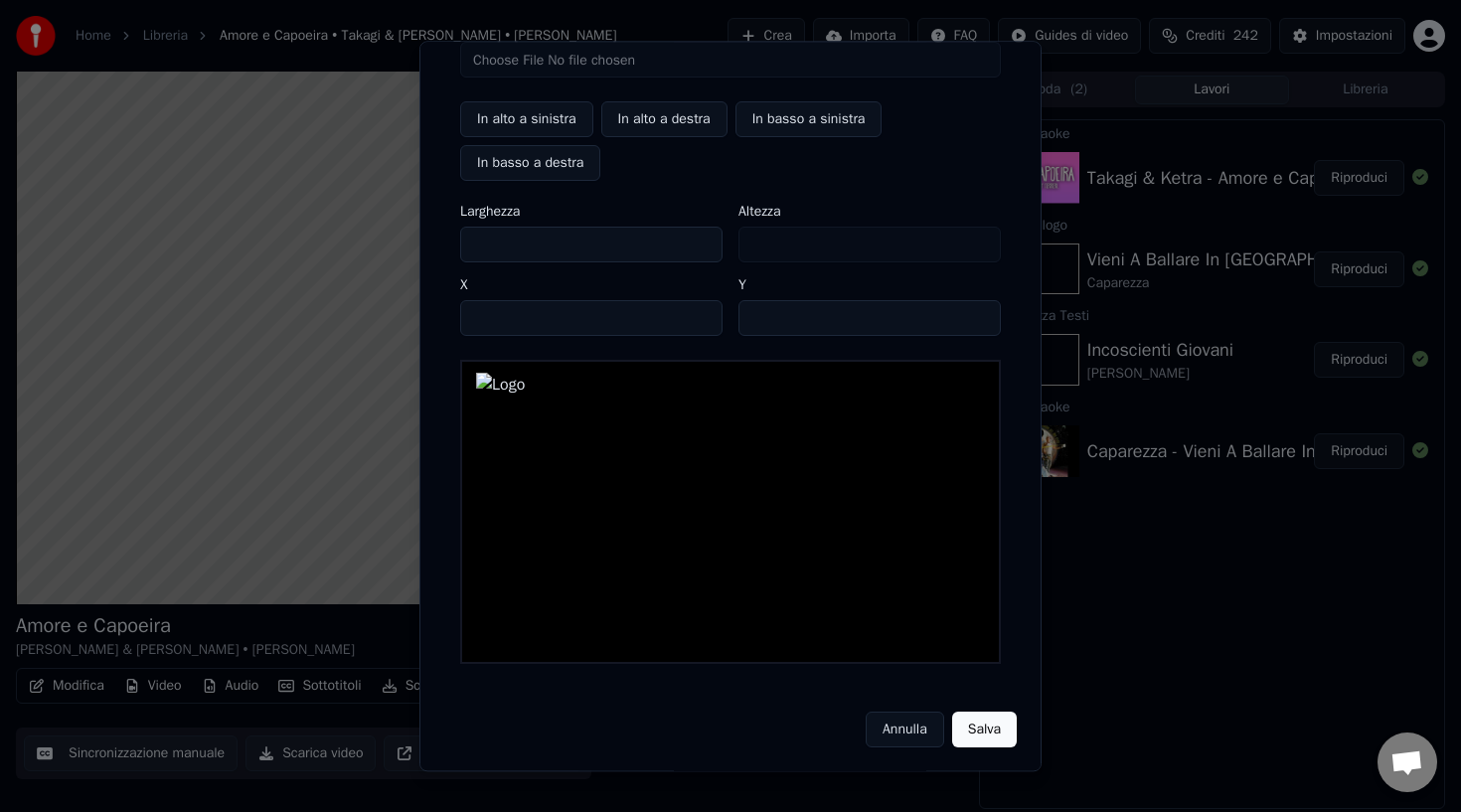 click on "Salva" at bounding box center [984, 730] 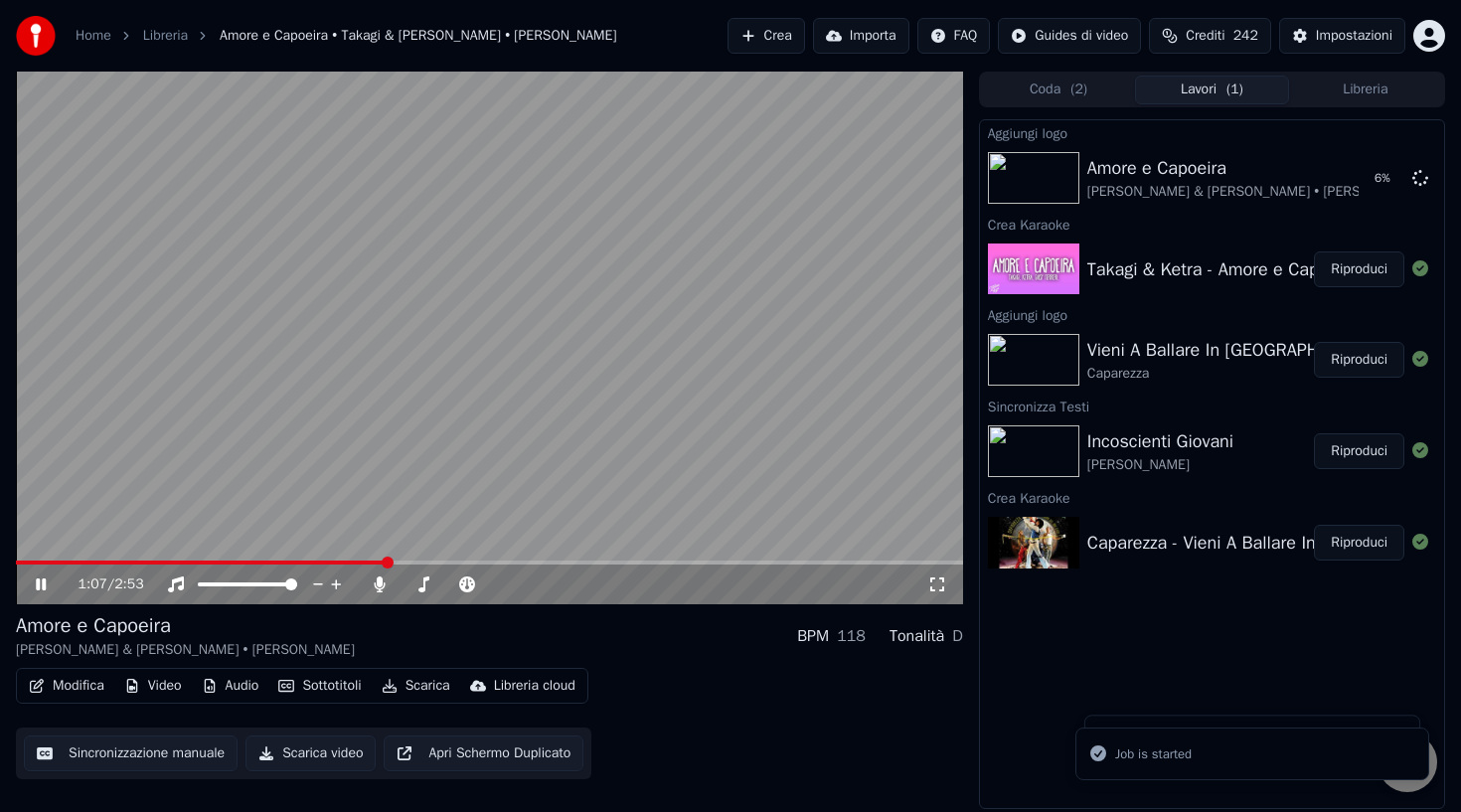 click 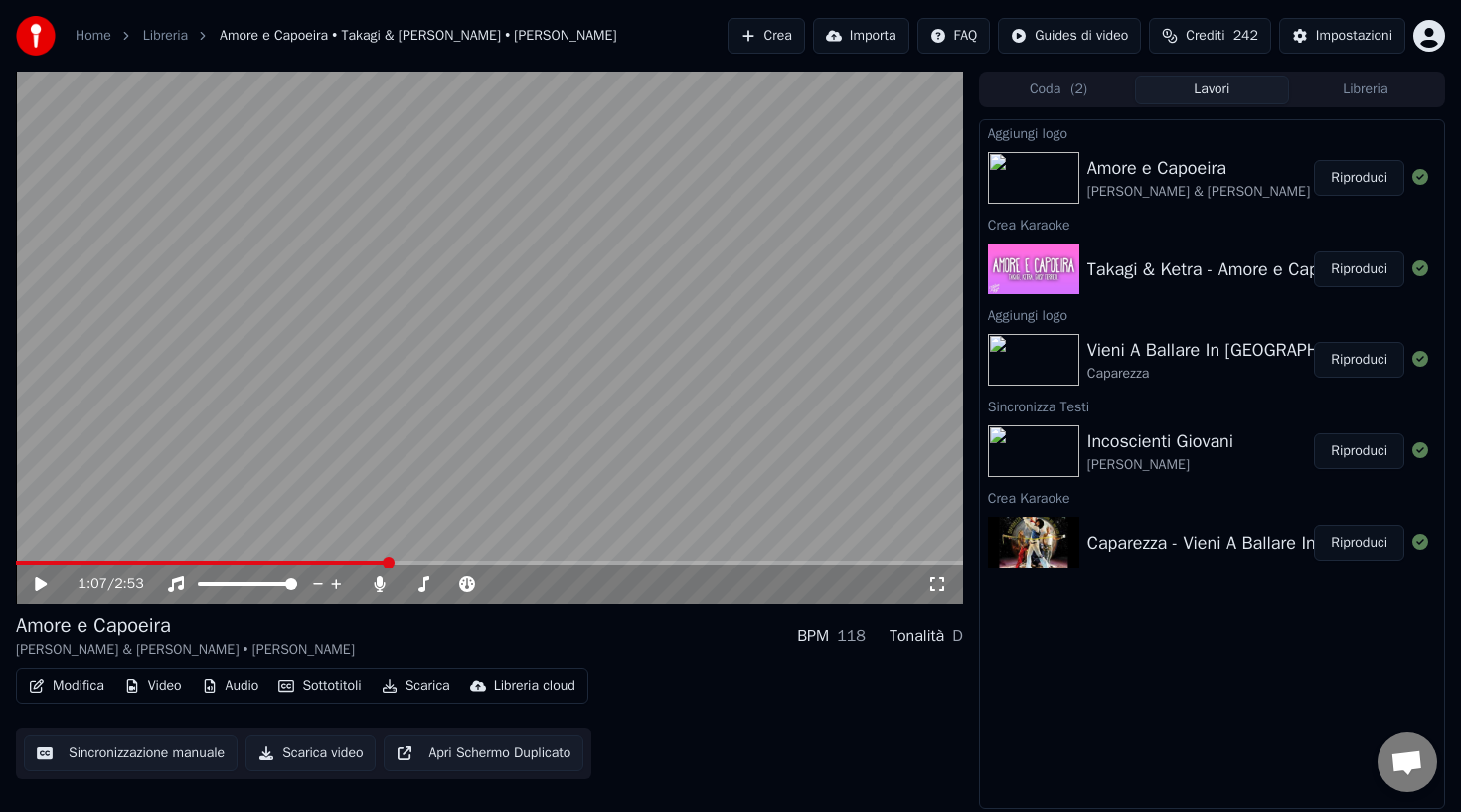 click on "Crea" at bounding box center (766, 36) 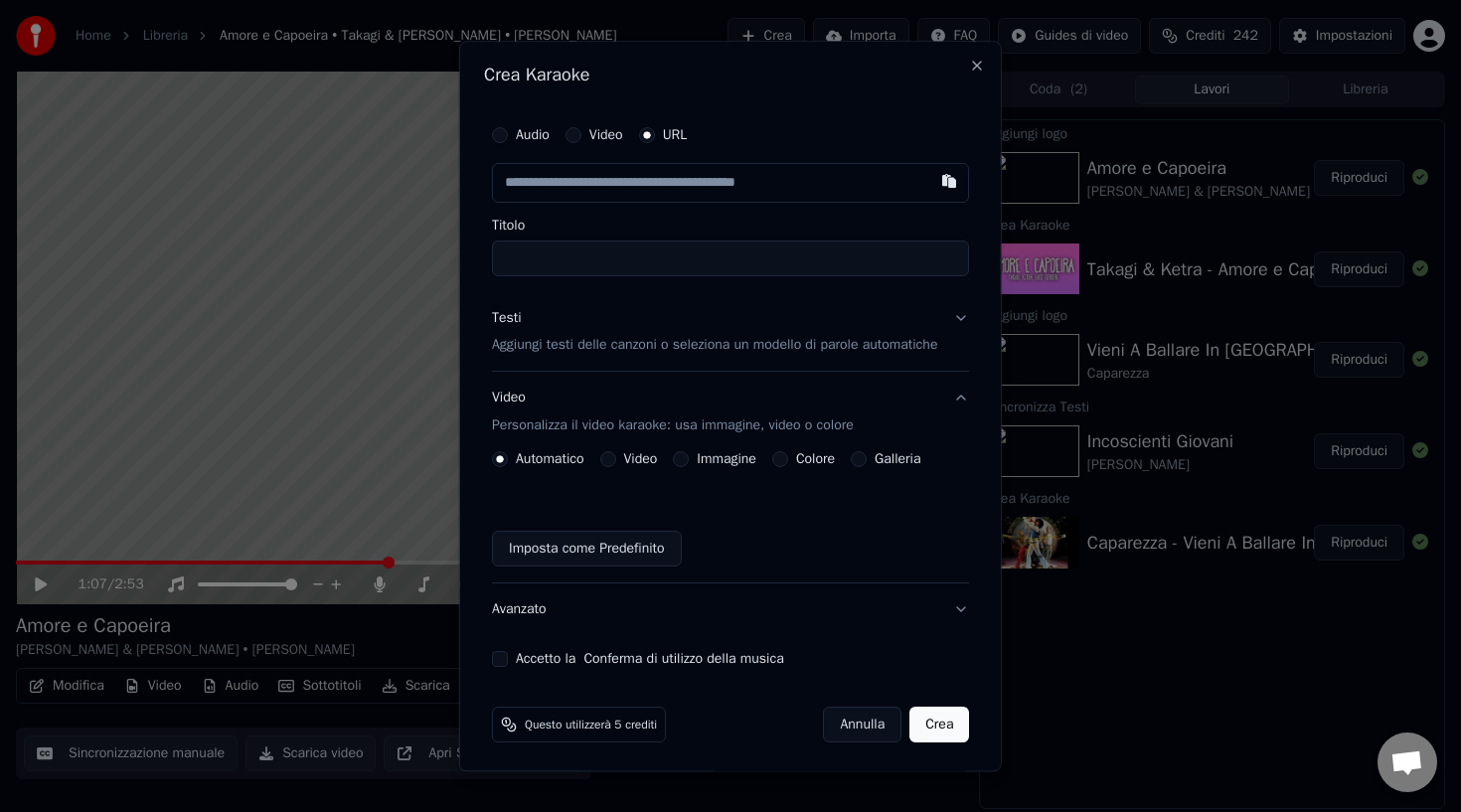 type on "**********" 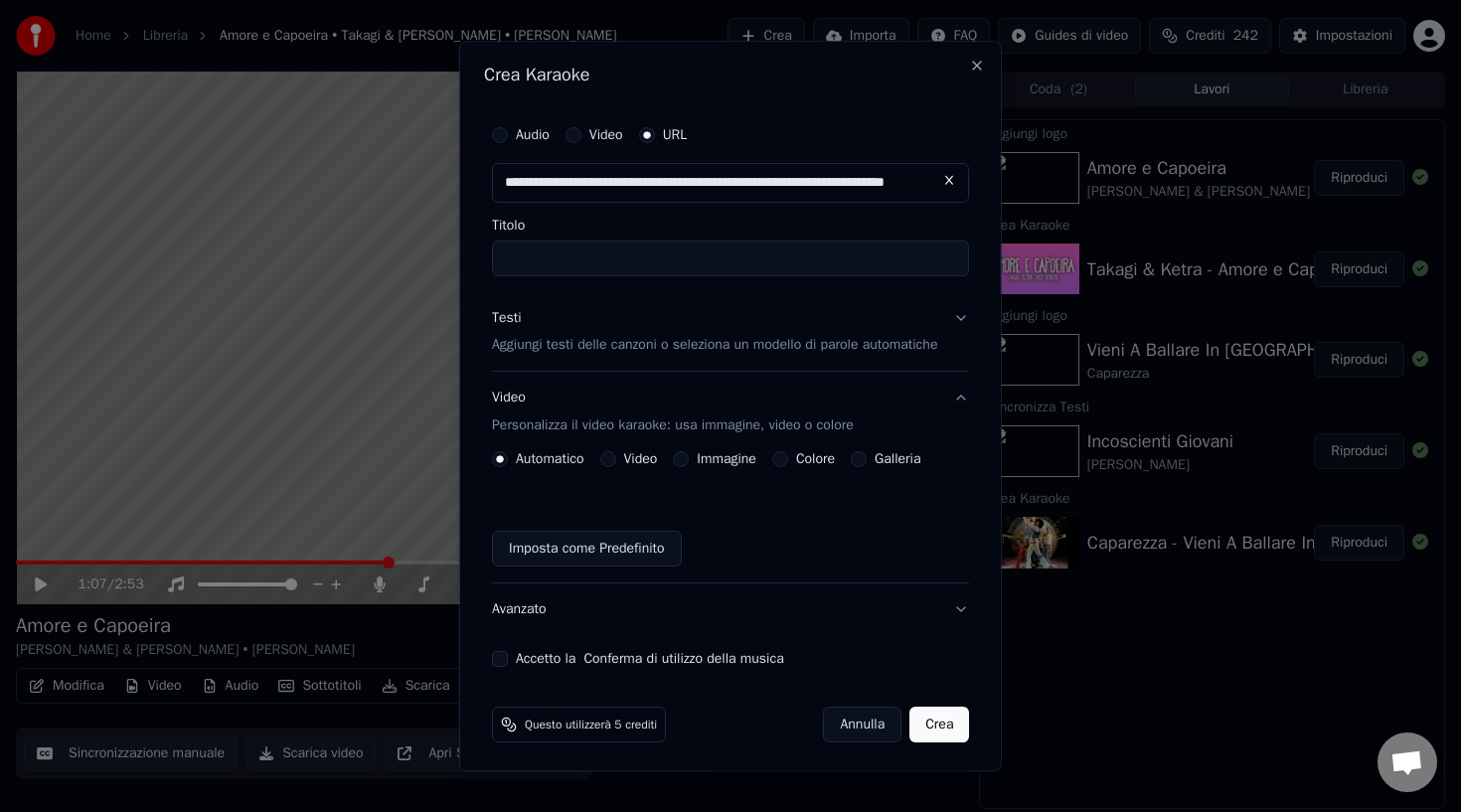 scroll, scrollTop: 0, scrollLeft: 113, axis: horizontal 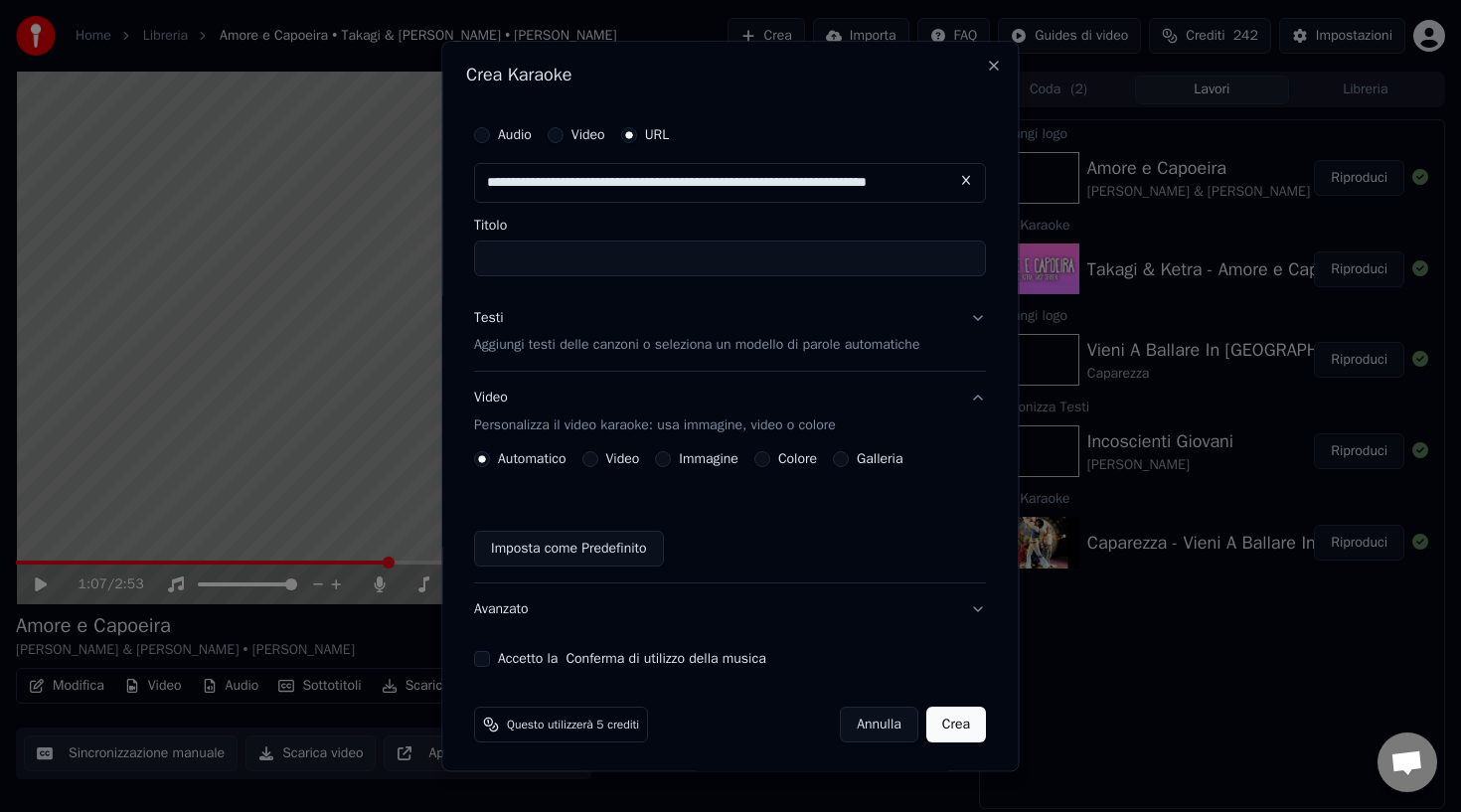 type on "**********" 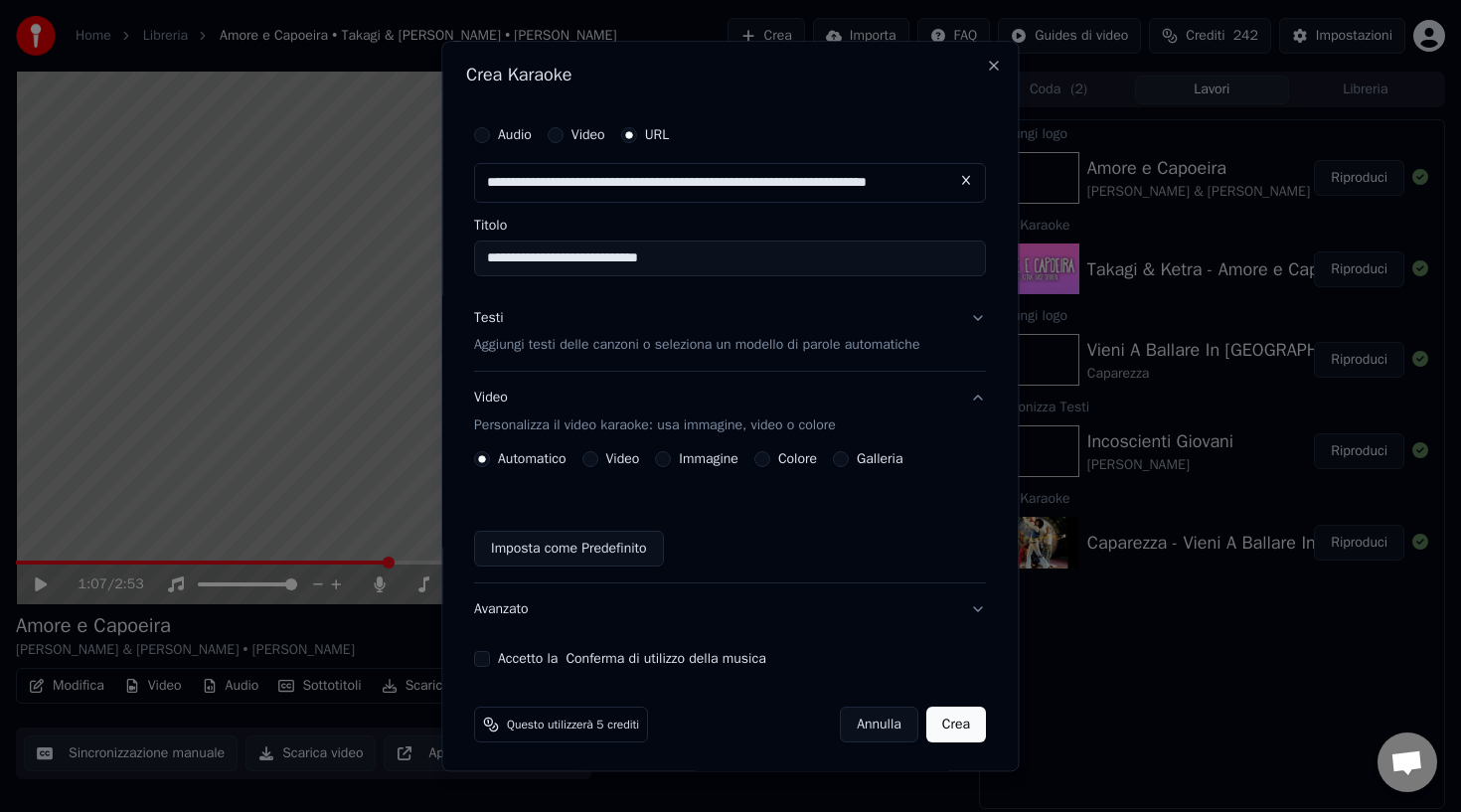 type on "**********" 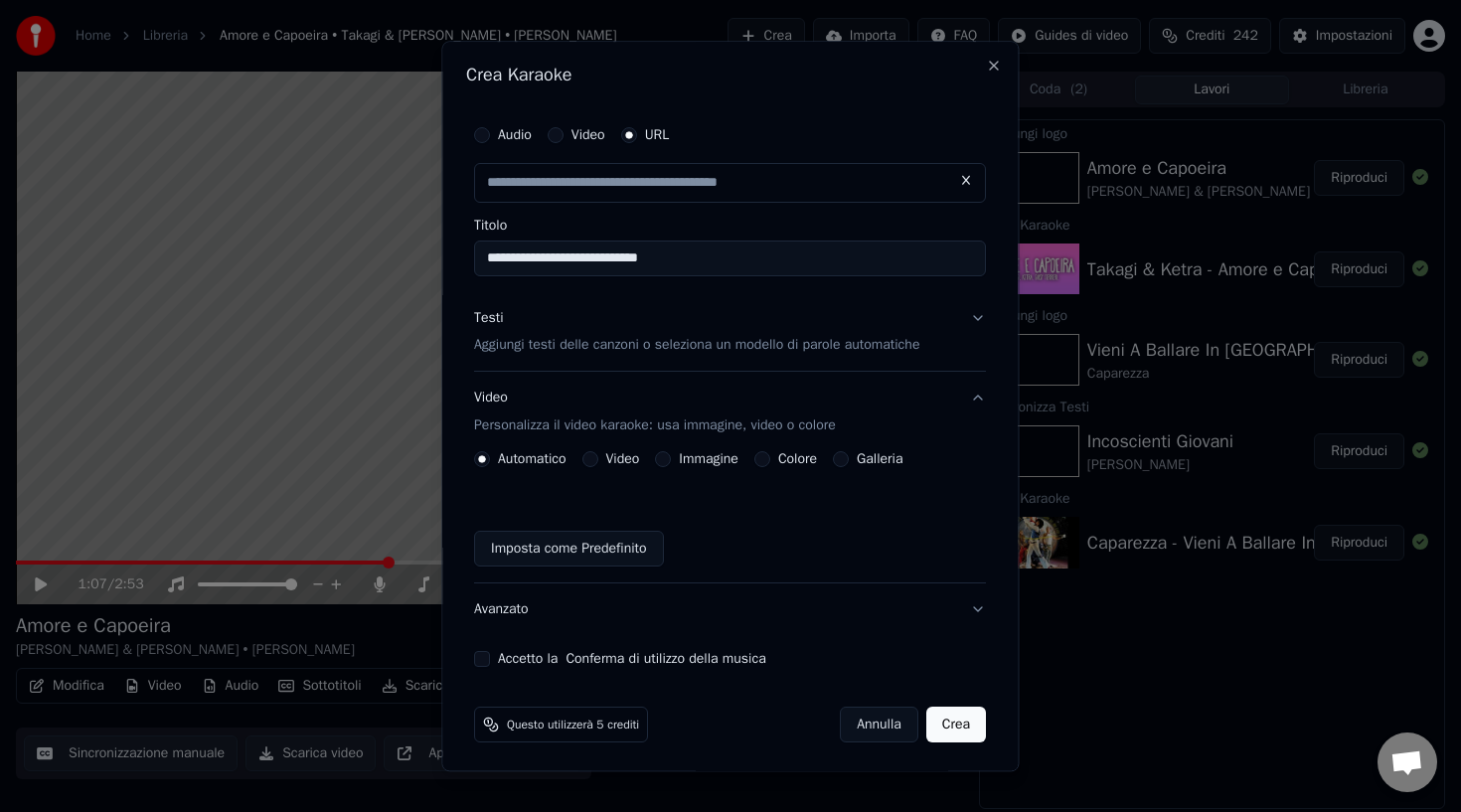 click on "Testi Aggiungi testi delle canzoni o seleziona un modello di parole automatiche" at bounding box center [730, 332] 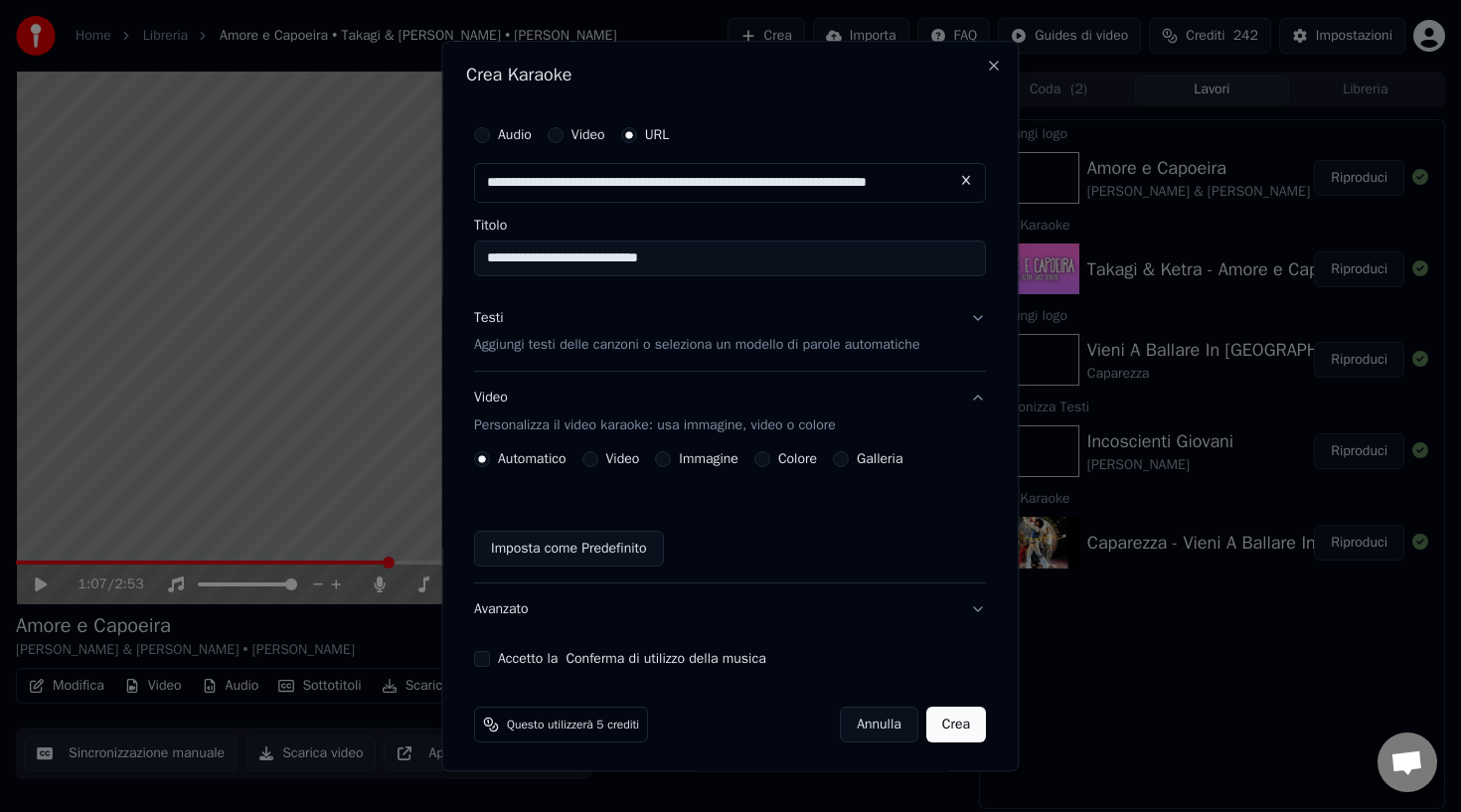 scroll, scrollTop: 0, scrollLeft: 0, axis: both 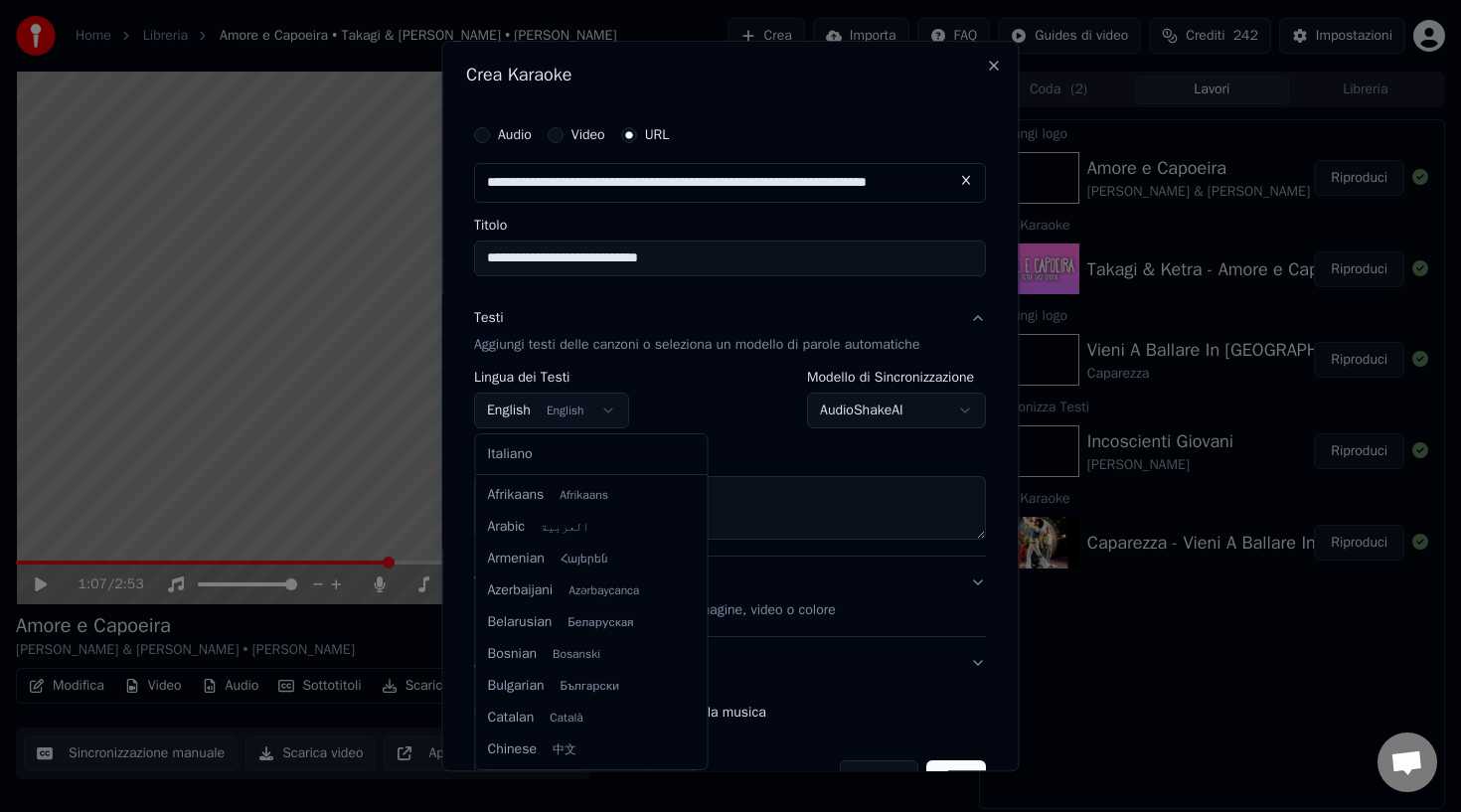 click on "**********" at bounding box center [730, 406] 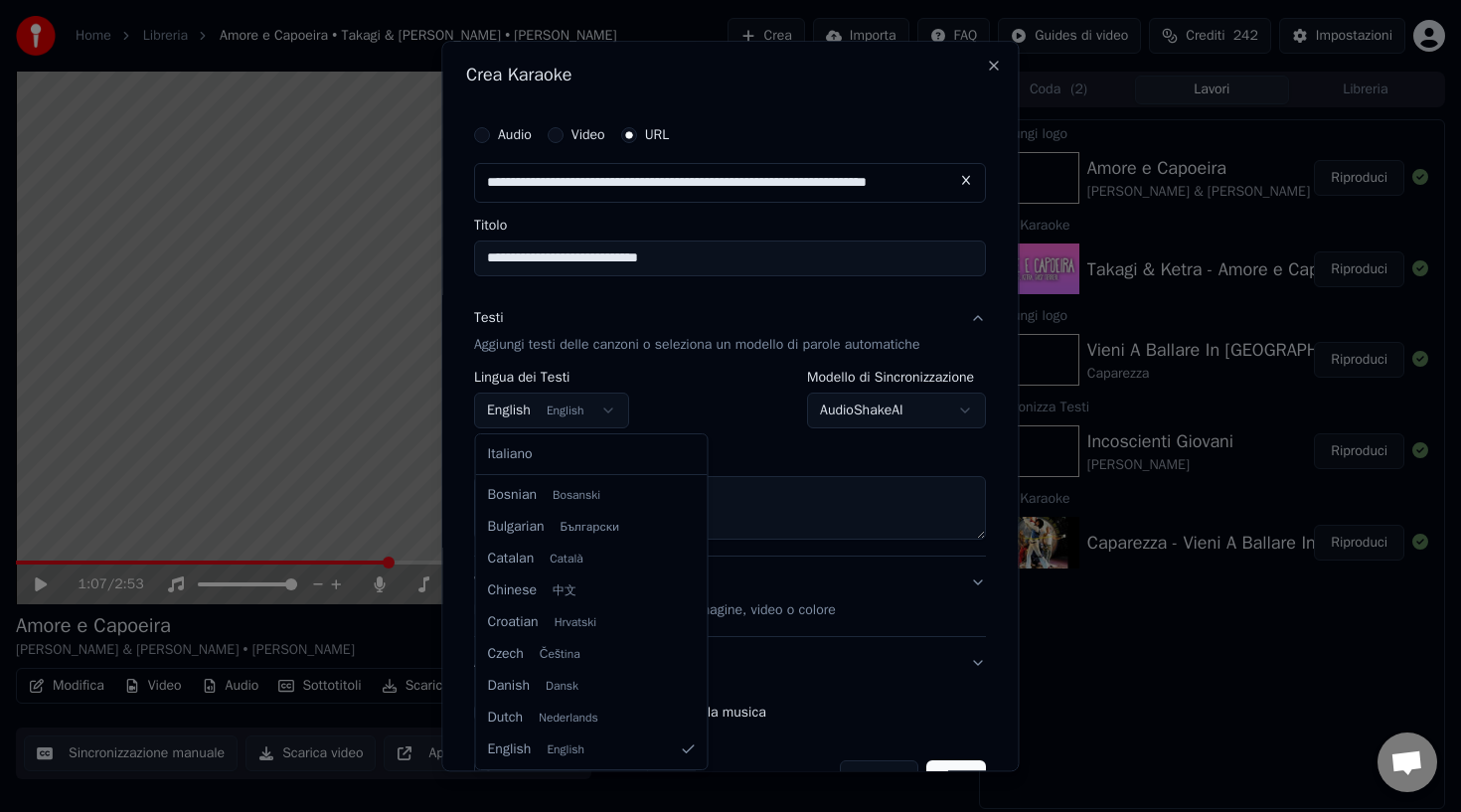 select on "**" 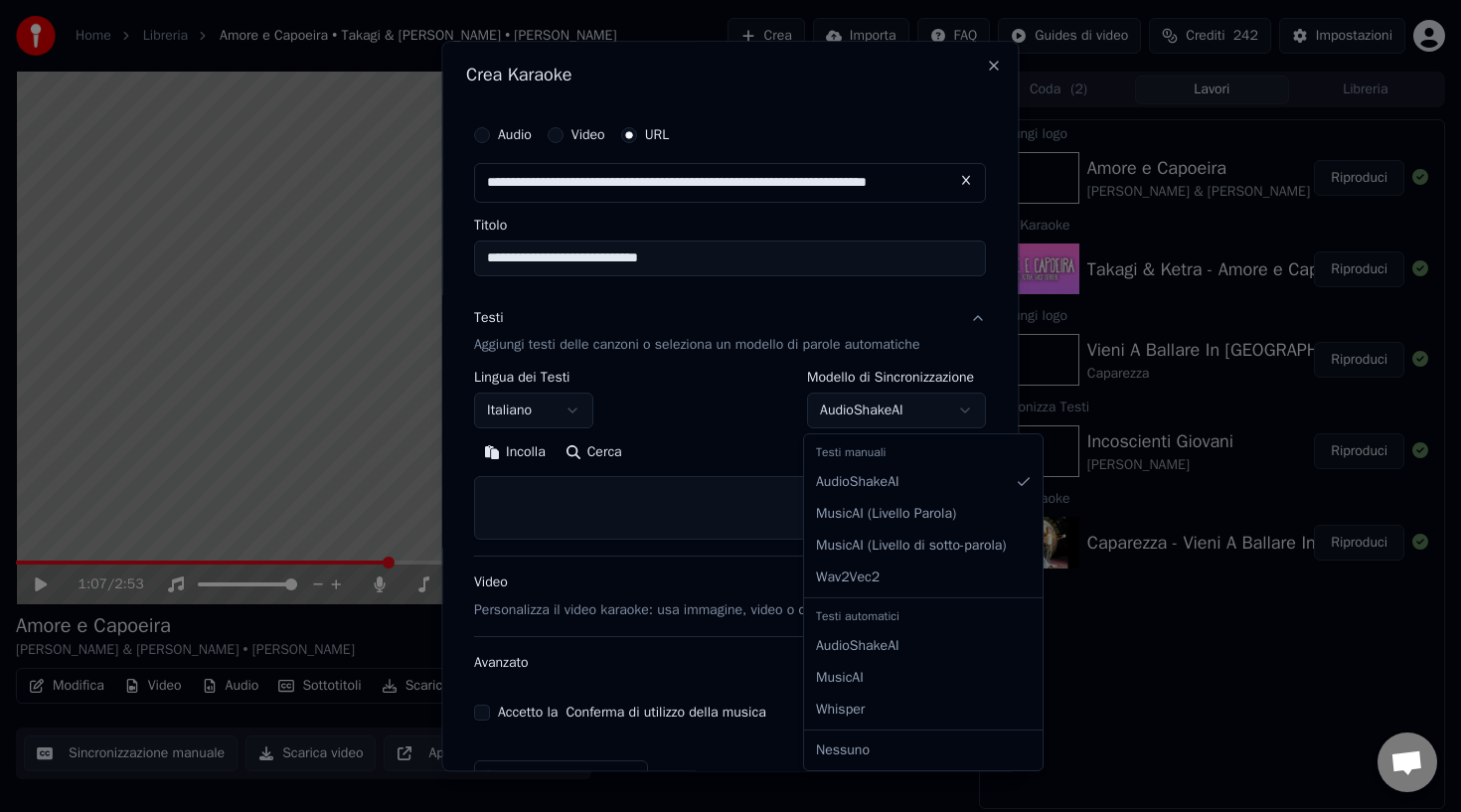 click on "**********" at bounding box center [730, 406] 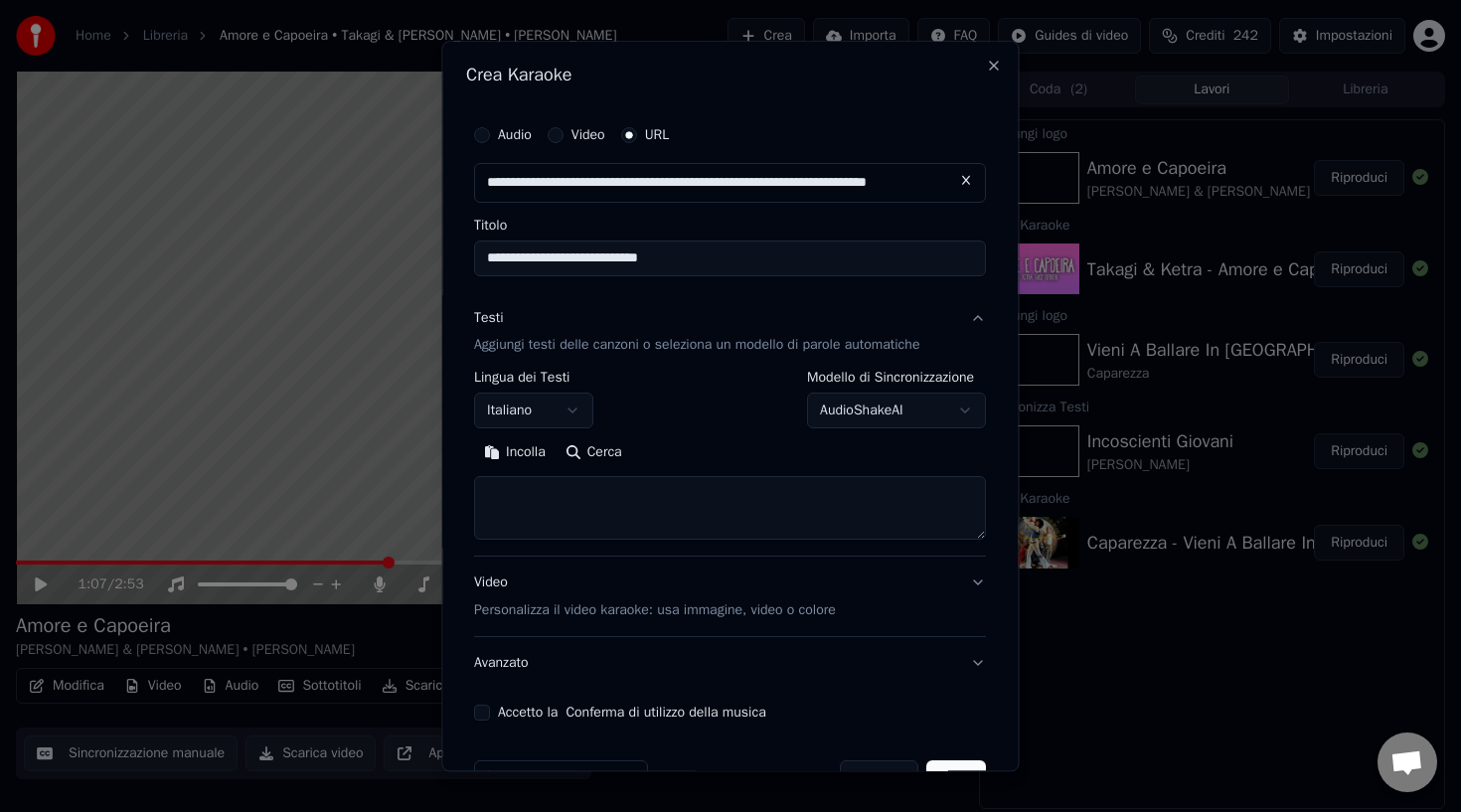 click at bounding box center [730, 509] 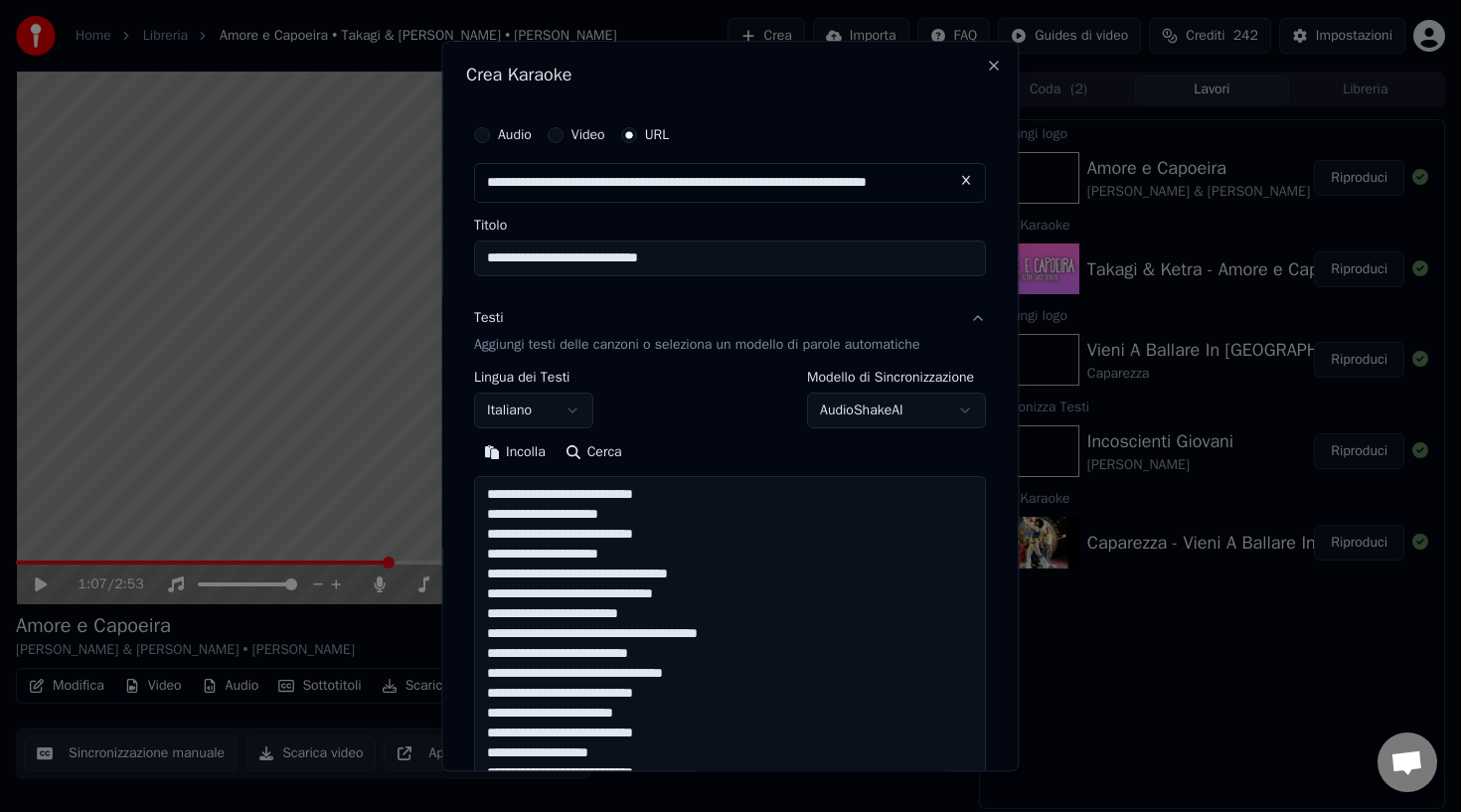 scroll, scrollTop: 1096, scrollLeft: 0, axis: vertical 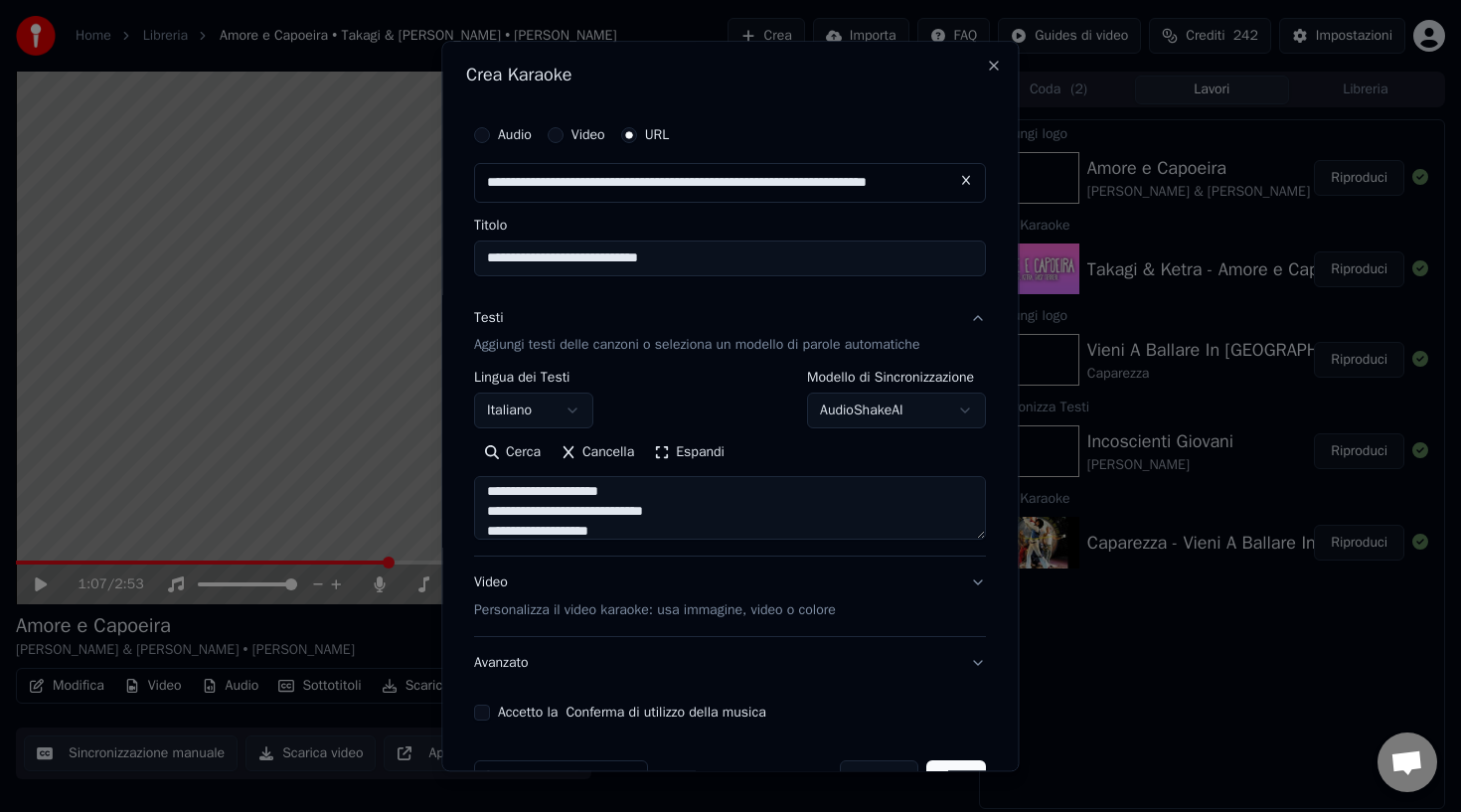 type on "**********" 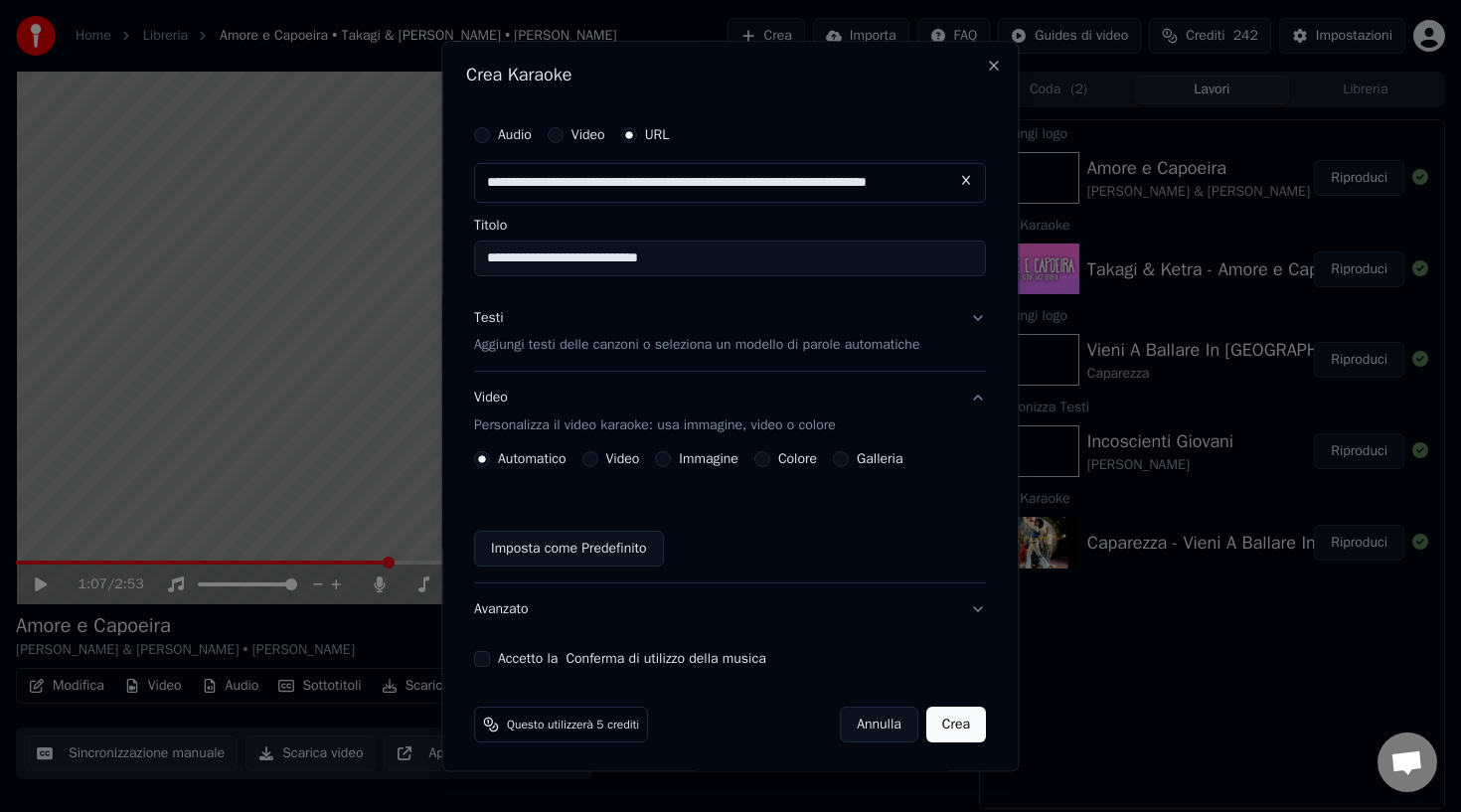 click on "Immagine" at bounding box center [710, 460] 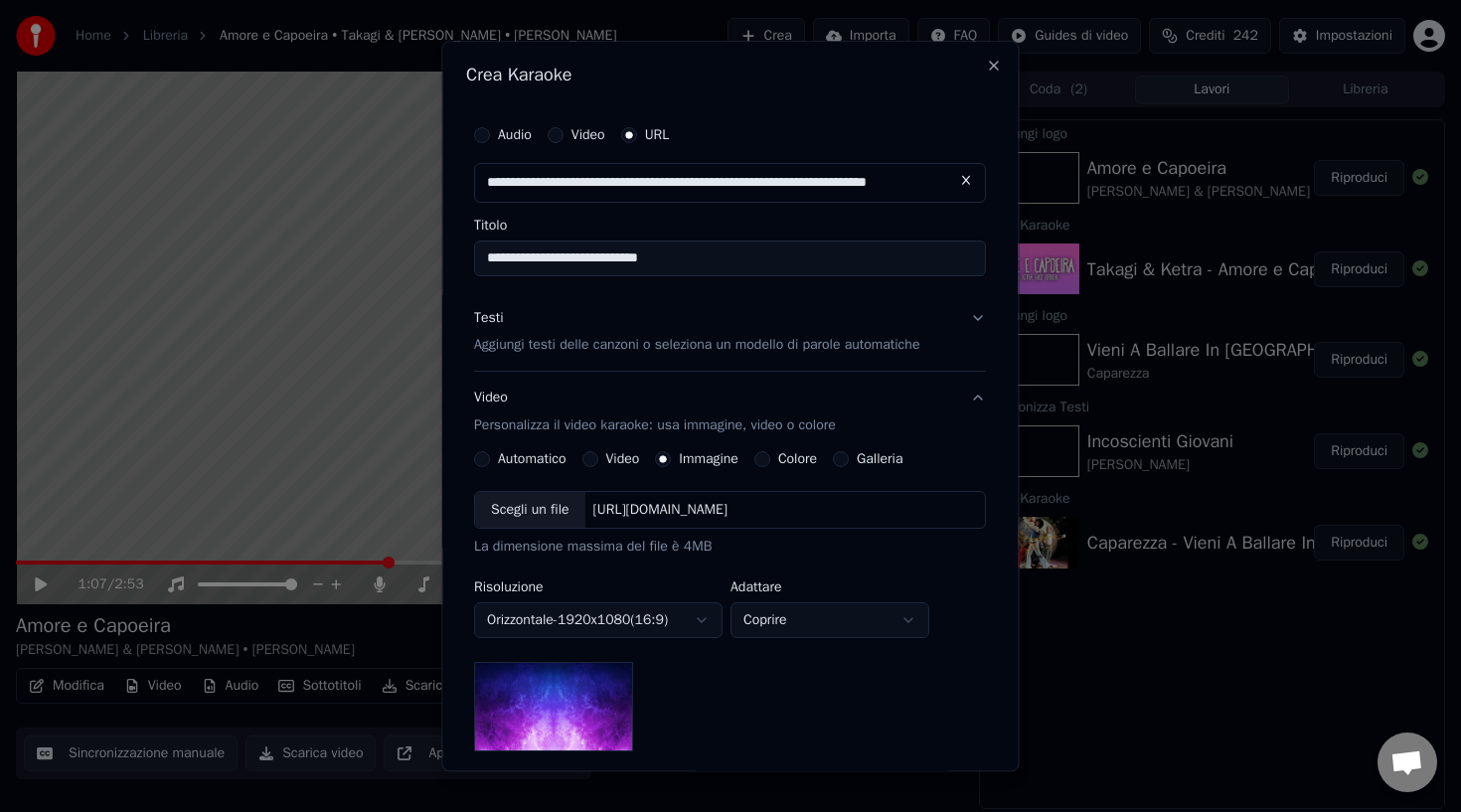 click on "Galleria" at bounding box center (881, 460) 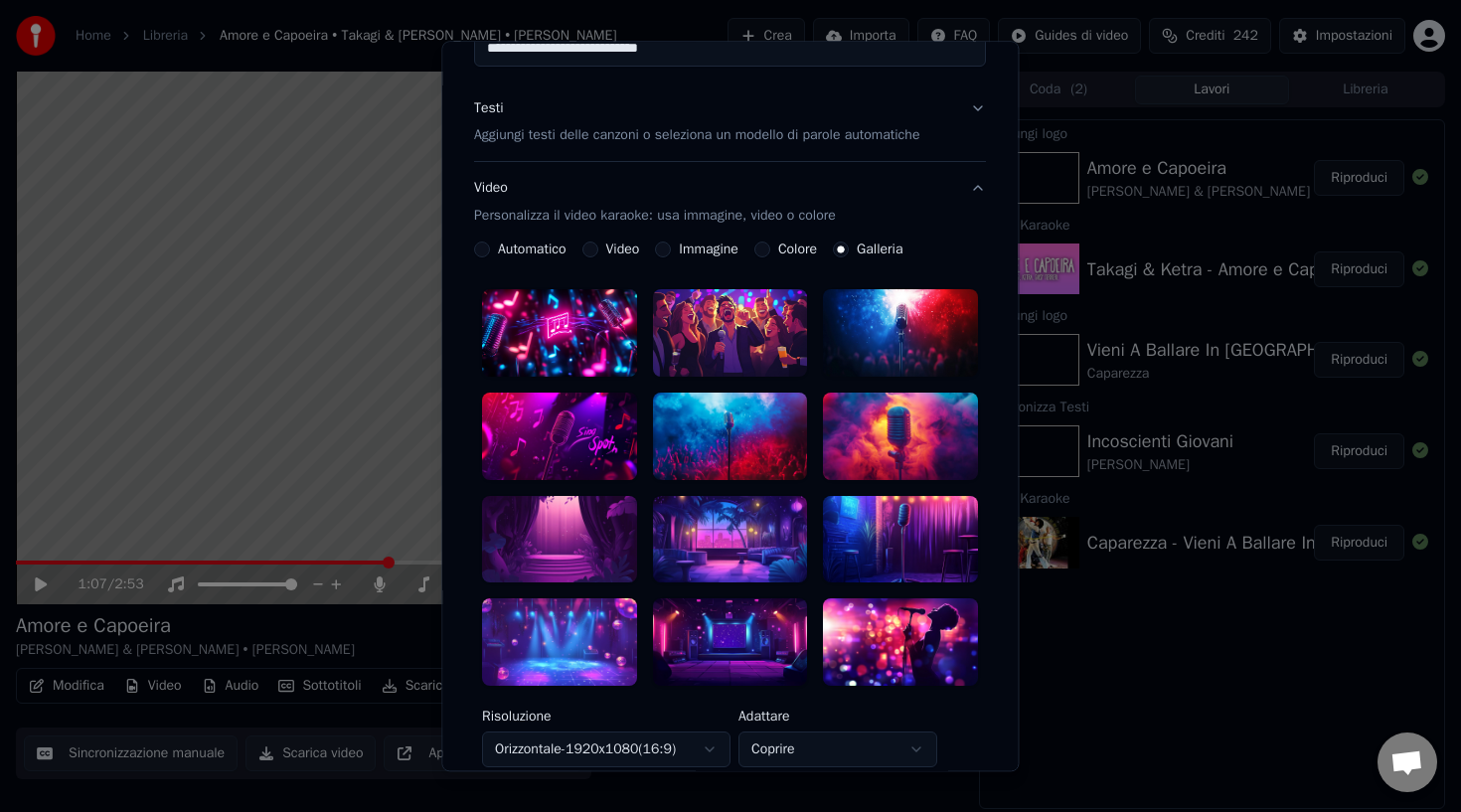 scroll, scrollTop: 238, scrollLeft: 0, axis: vertical 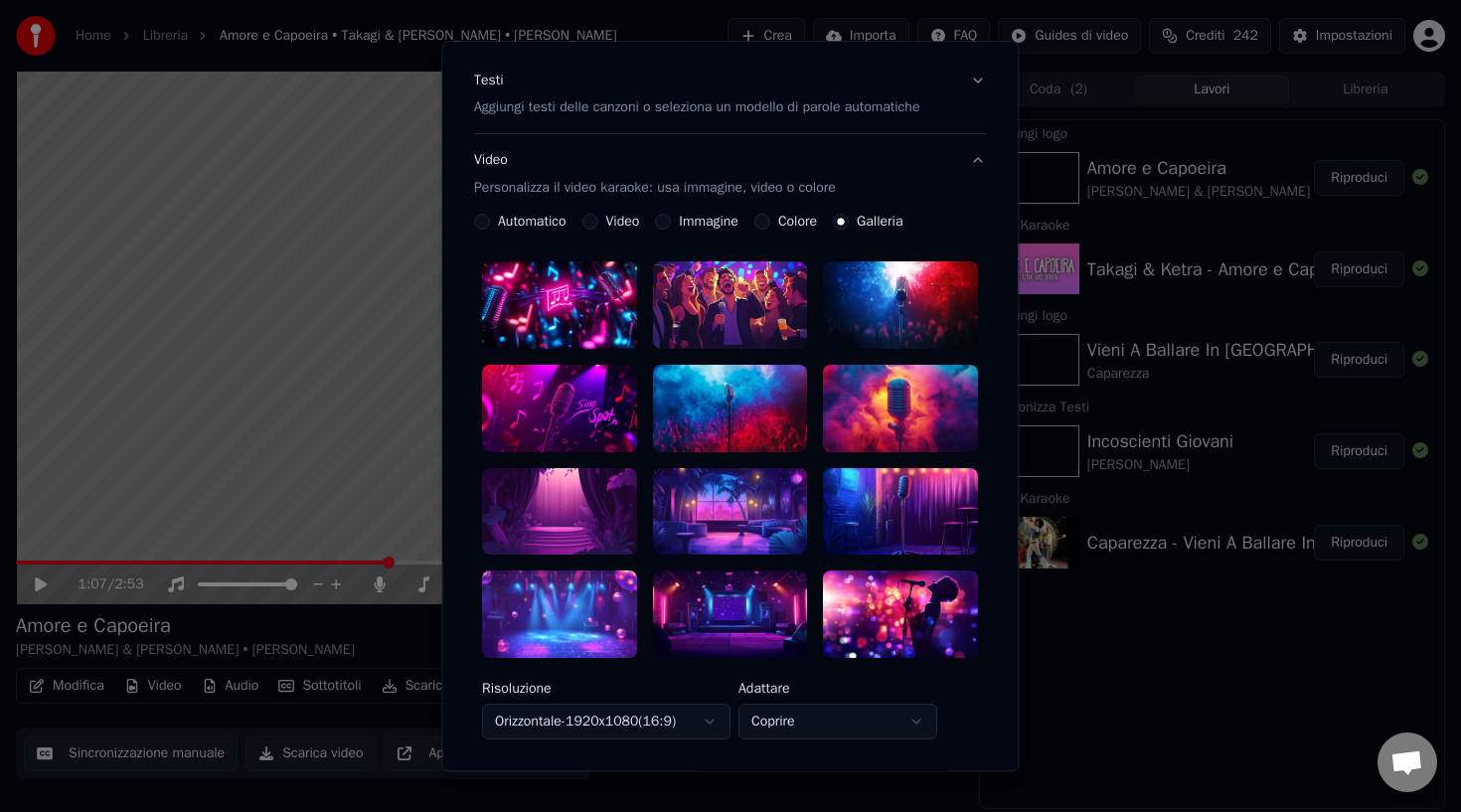 click at bounding box center [730, 408] 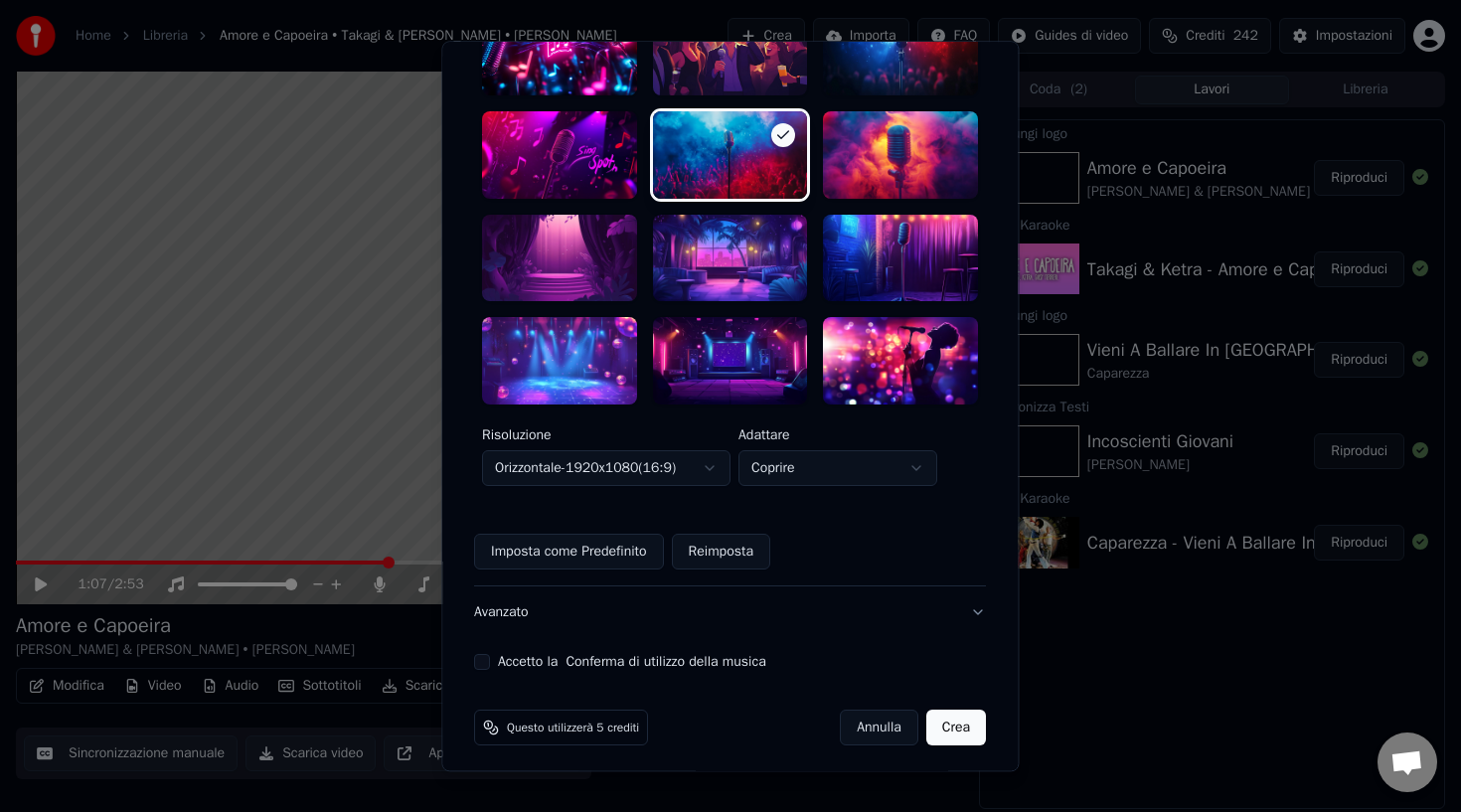 scroll, scrollTop: 498, scrollLeft: 0, axis: vertical 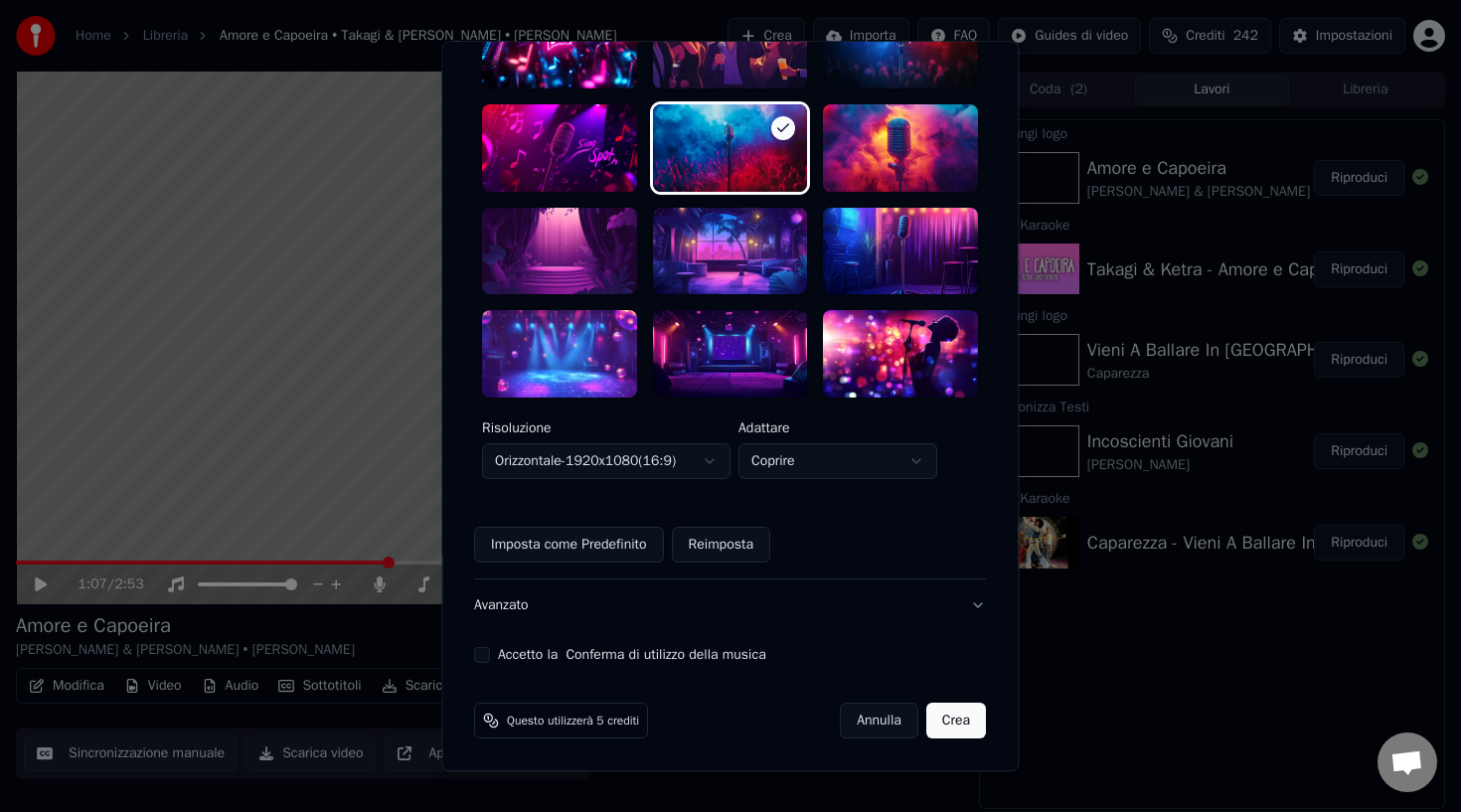 click on "Accetto la   Conferma di utilizzo della musica" at bounding box center (482, 655) 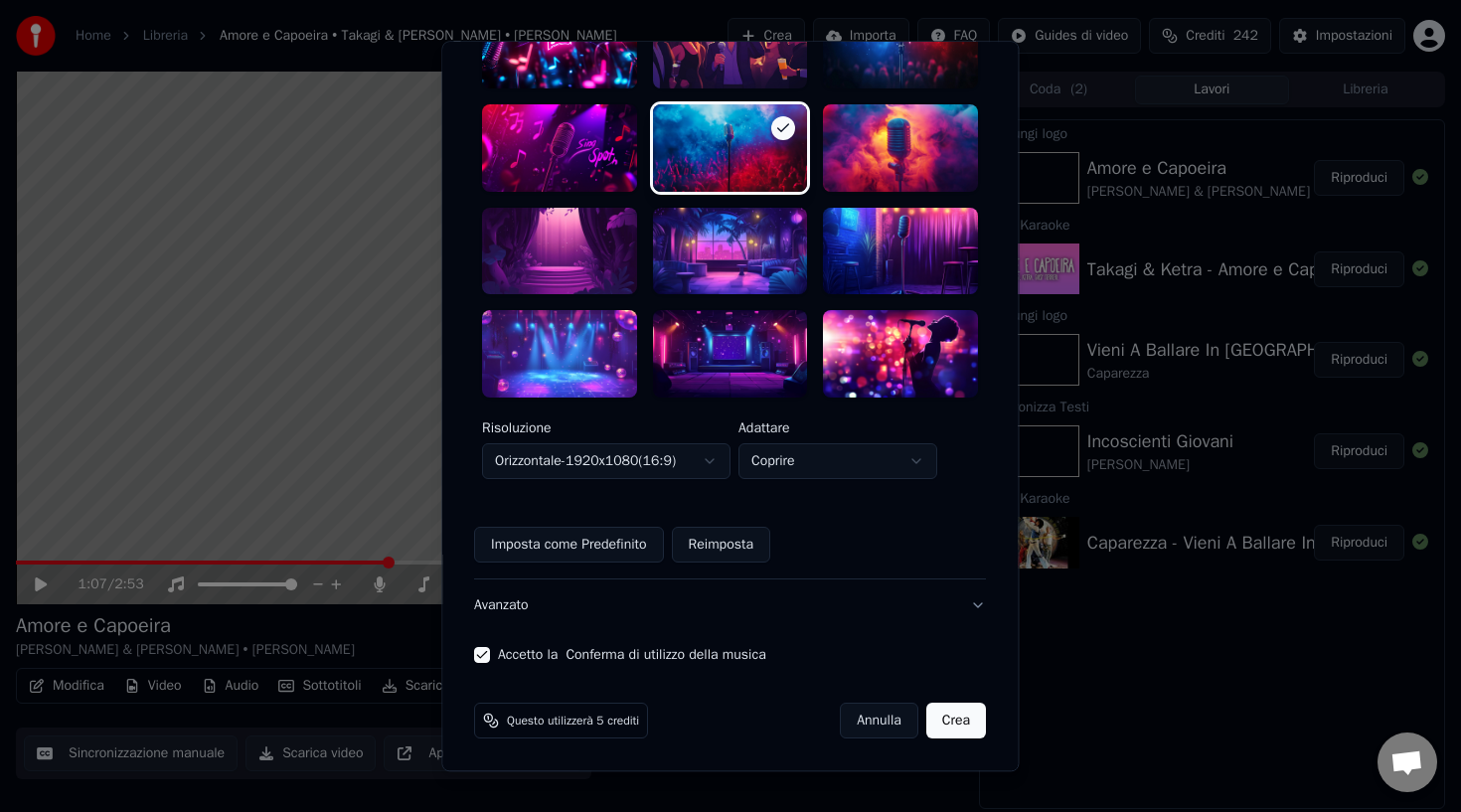 click on "Crea" at bounding box center [956, 721] 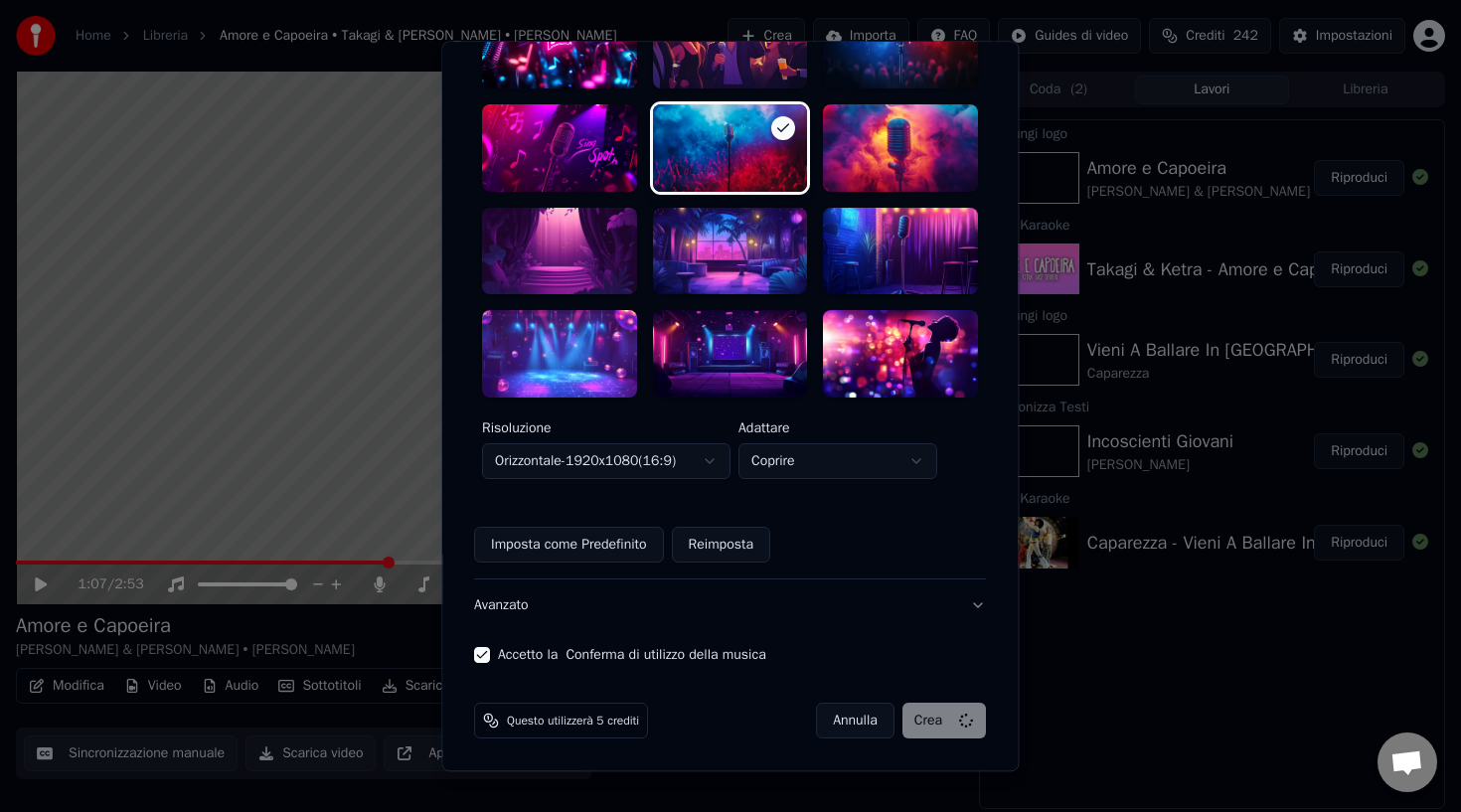 type 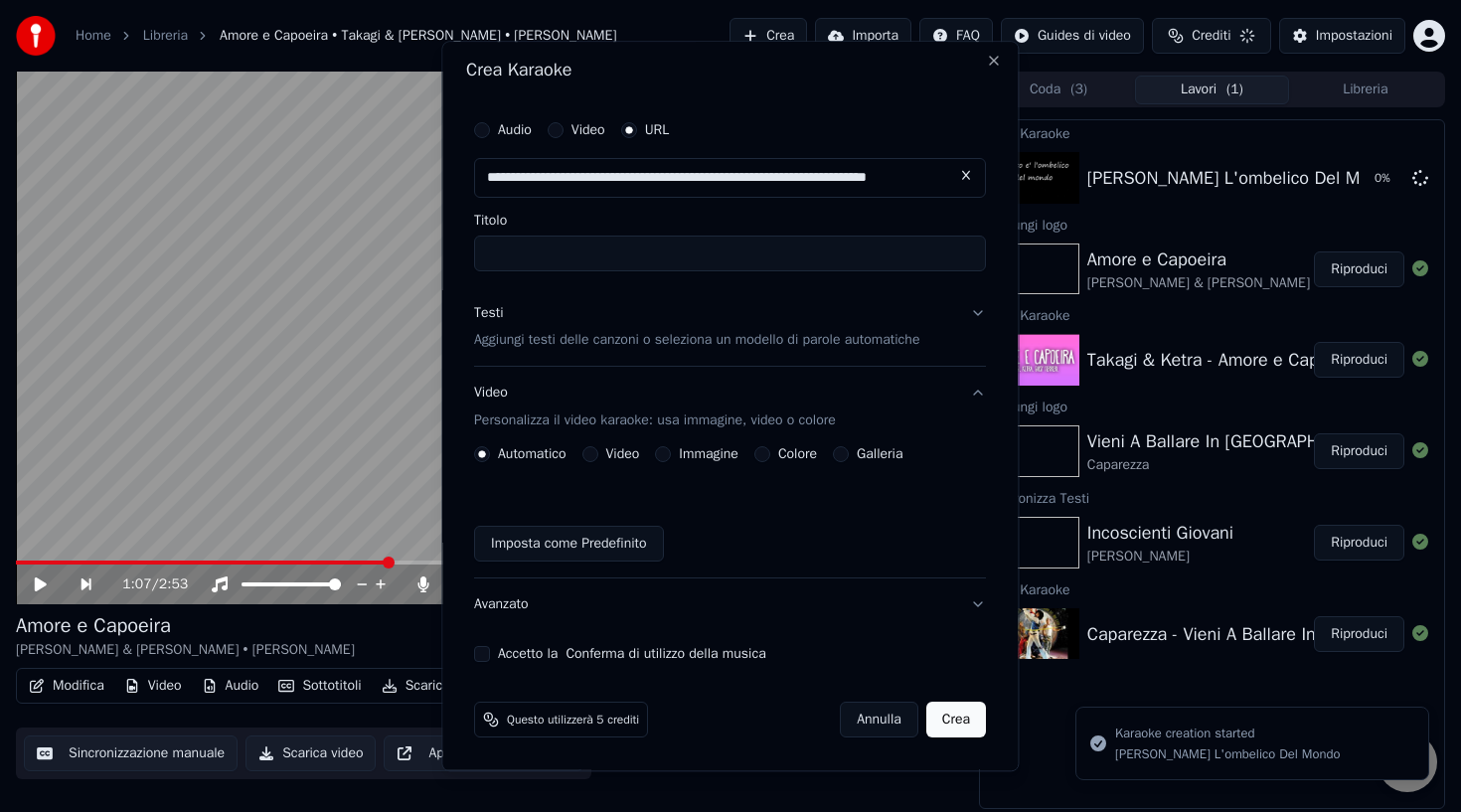 scroll, scrollTop: 4, scrollLeft: 0, axis: vertical 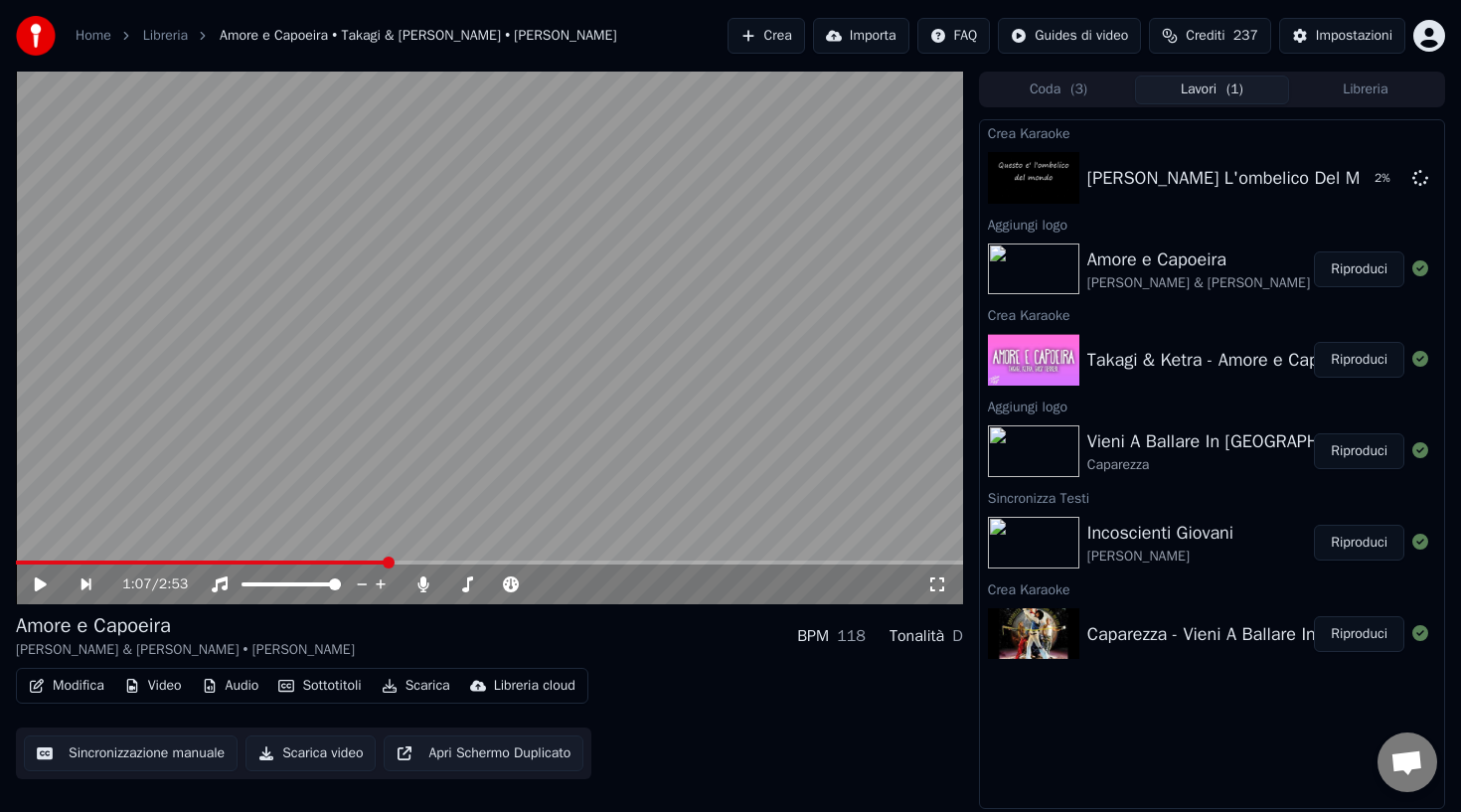 click on "Riproduci" at bounding box center (1359, 269) 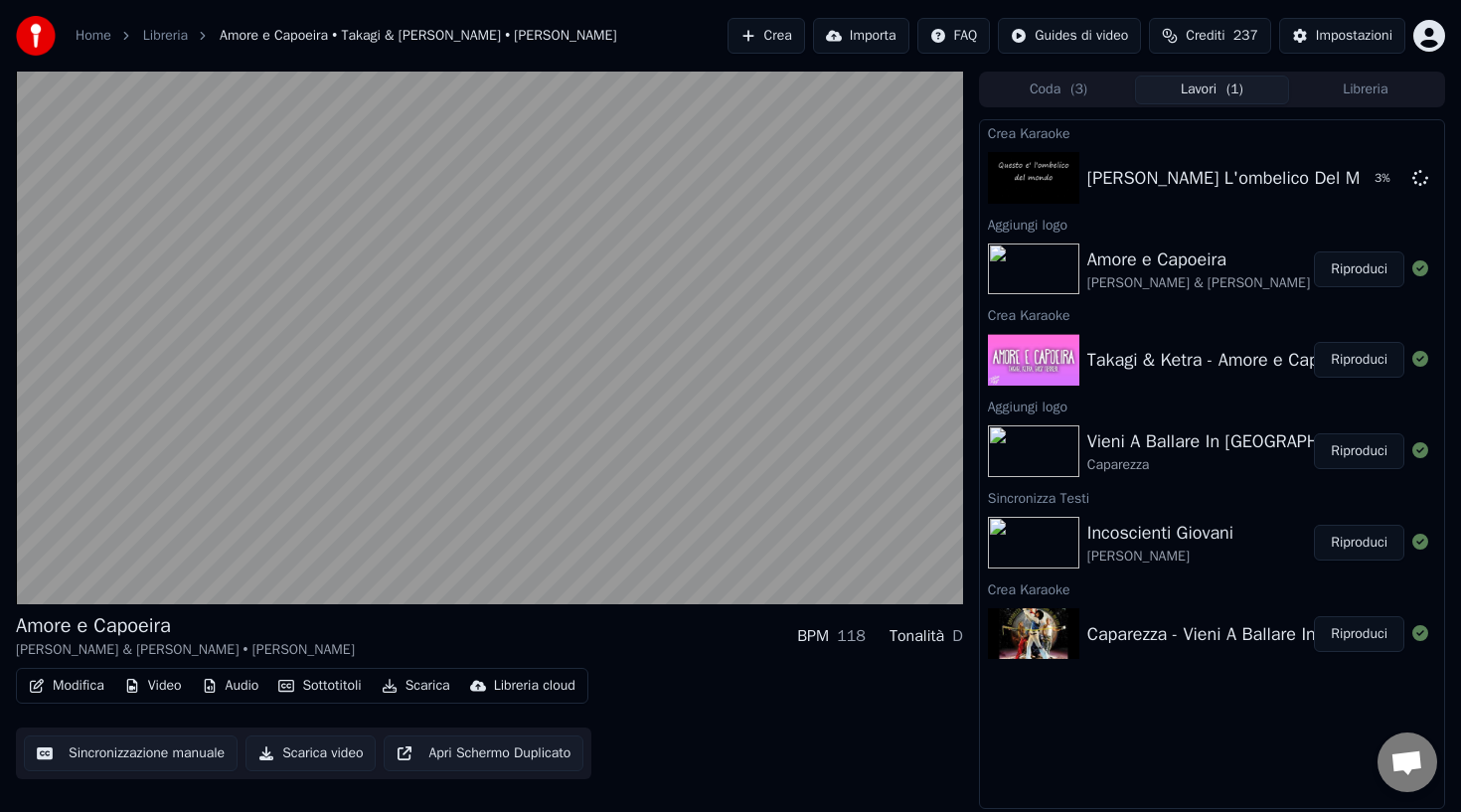 click on "Riproduci" at bounding box center (1359, 451) 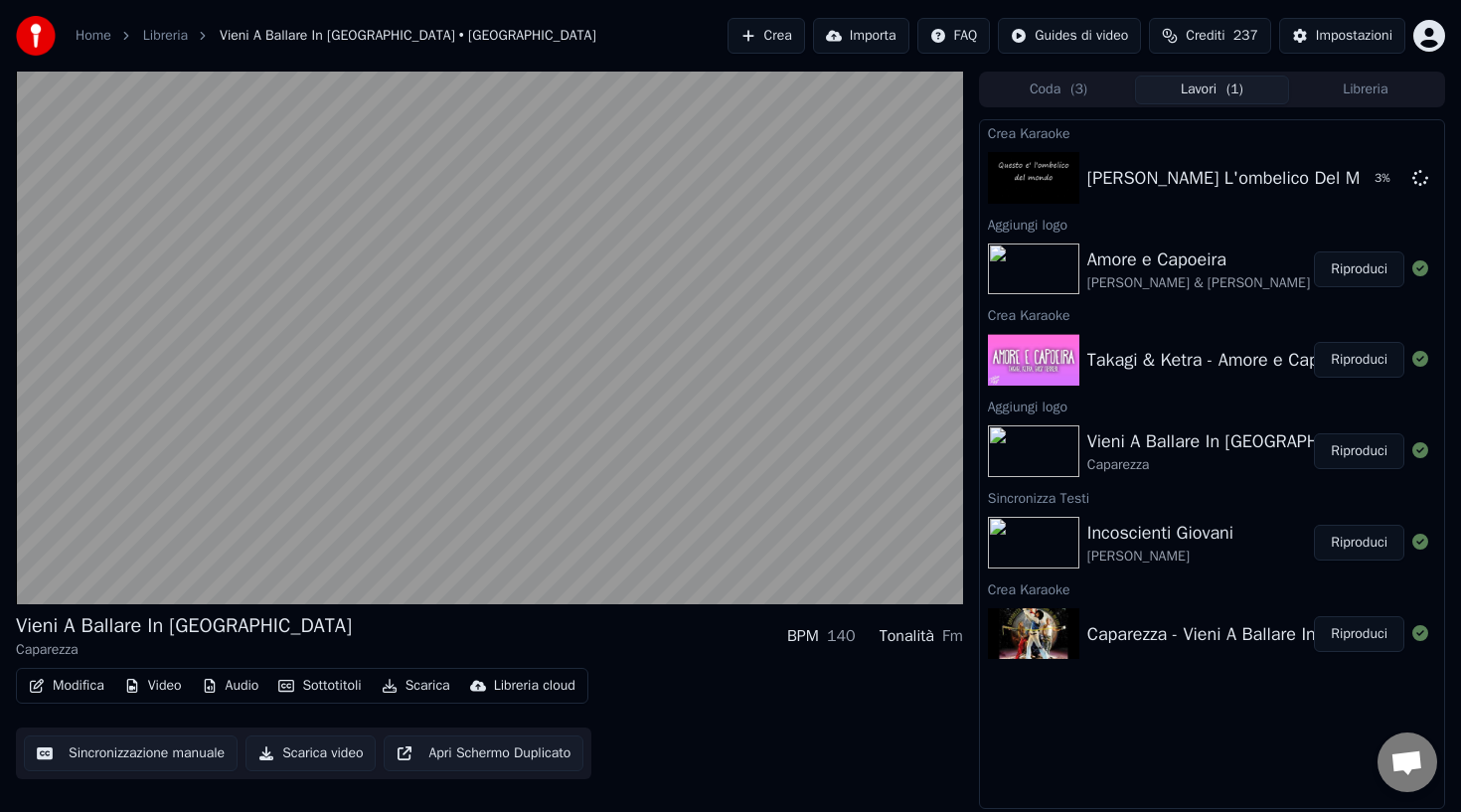 click on "Riproduci" at bounding box center (1359, 269) 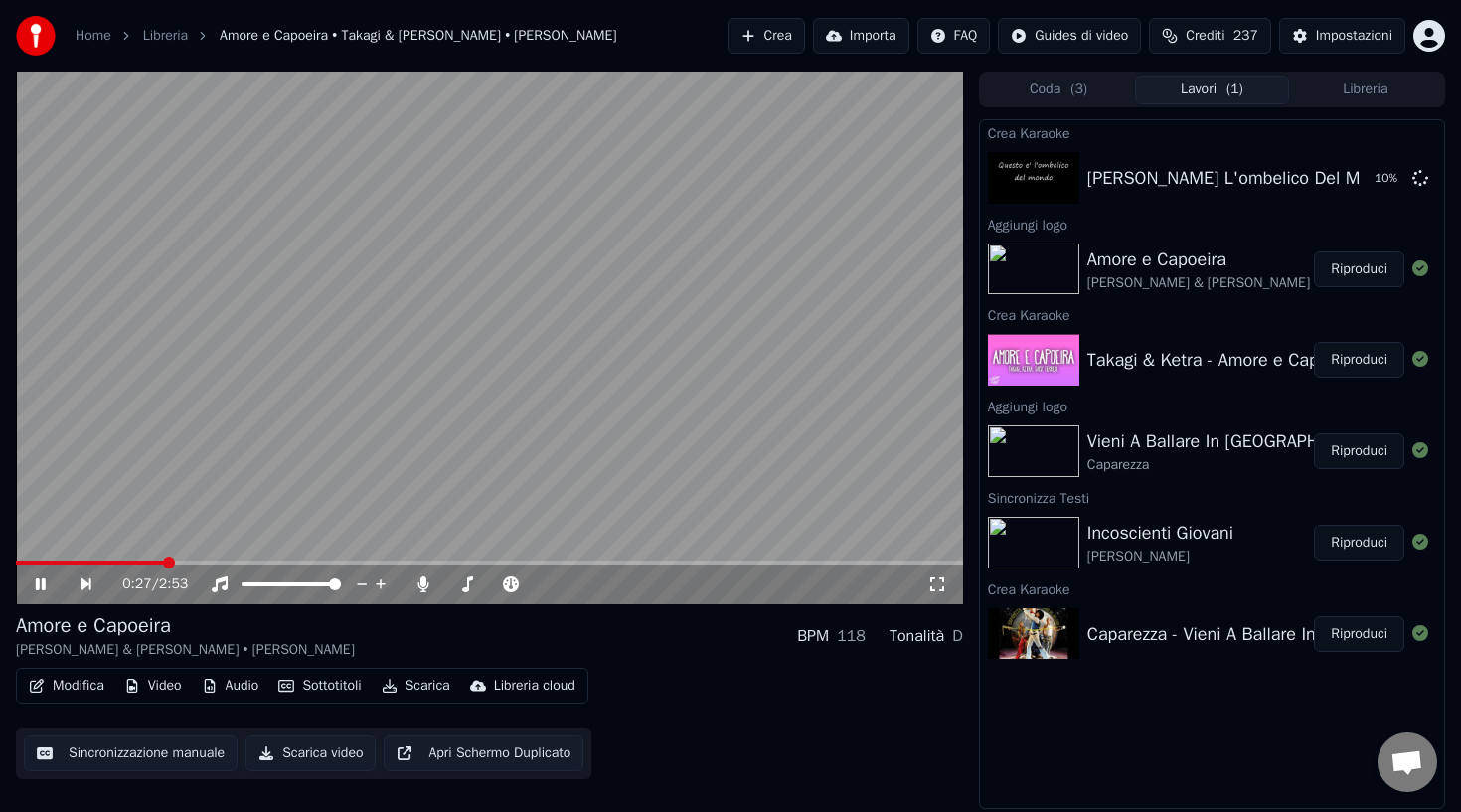 click at bounding box center [489, 338] 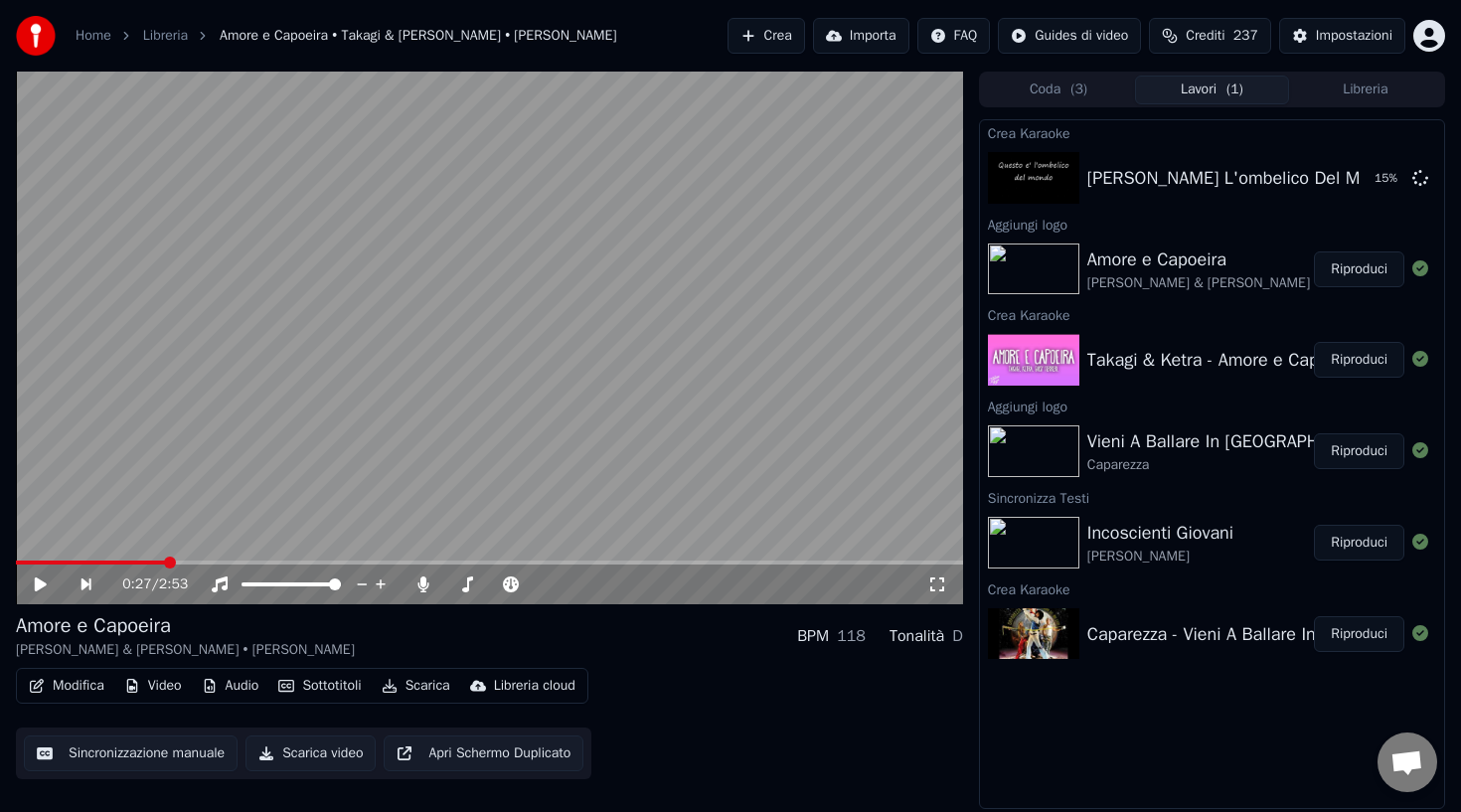 click on "Crea" at bounding box center [766, 36] 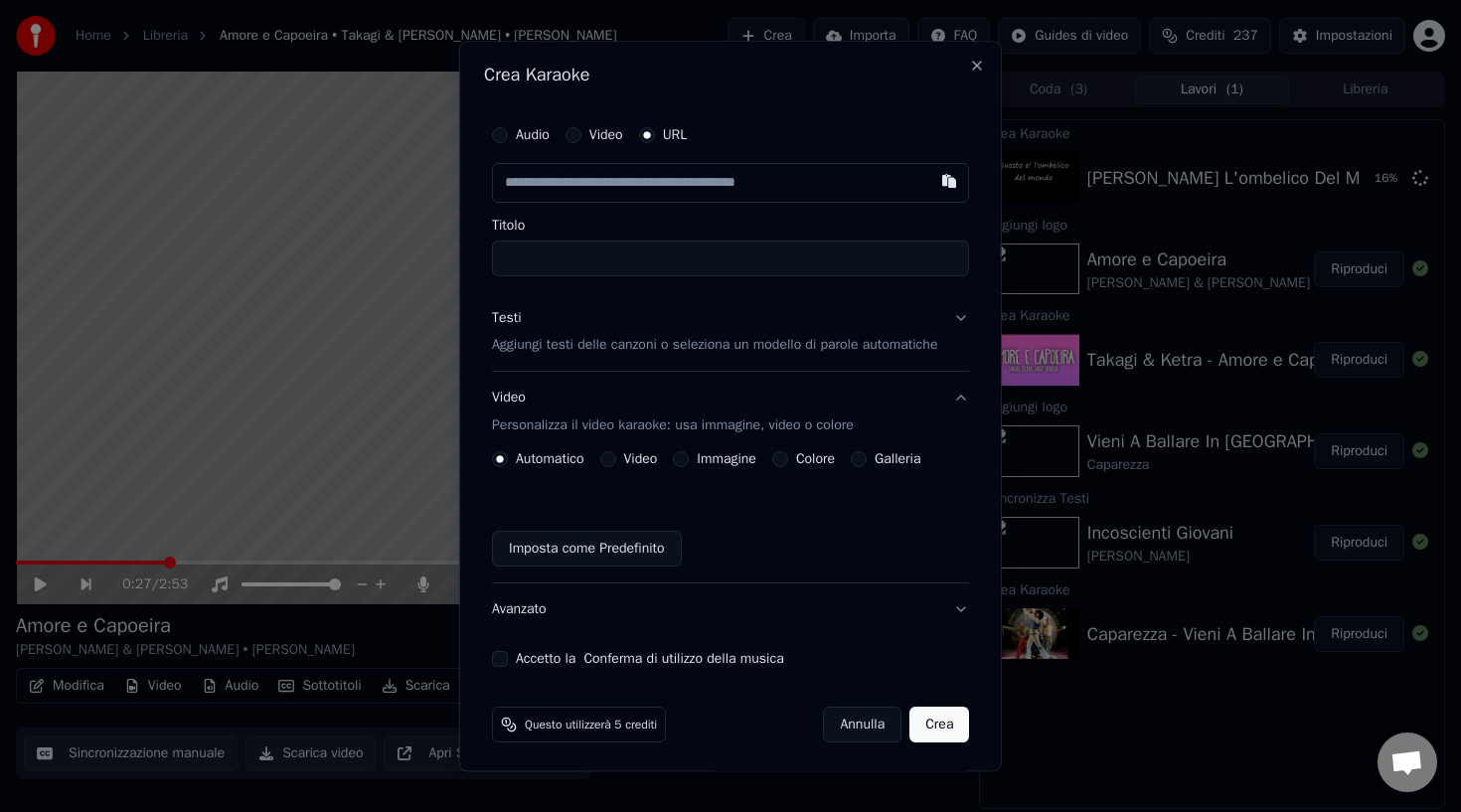 type on "**********" 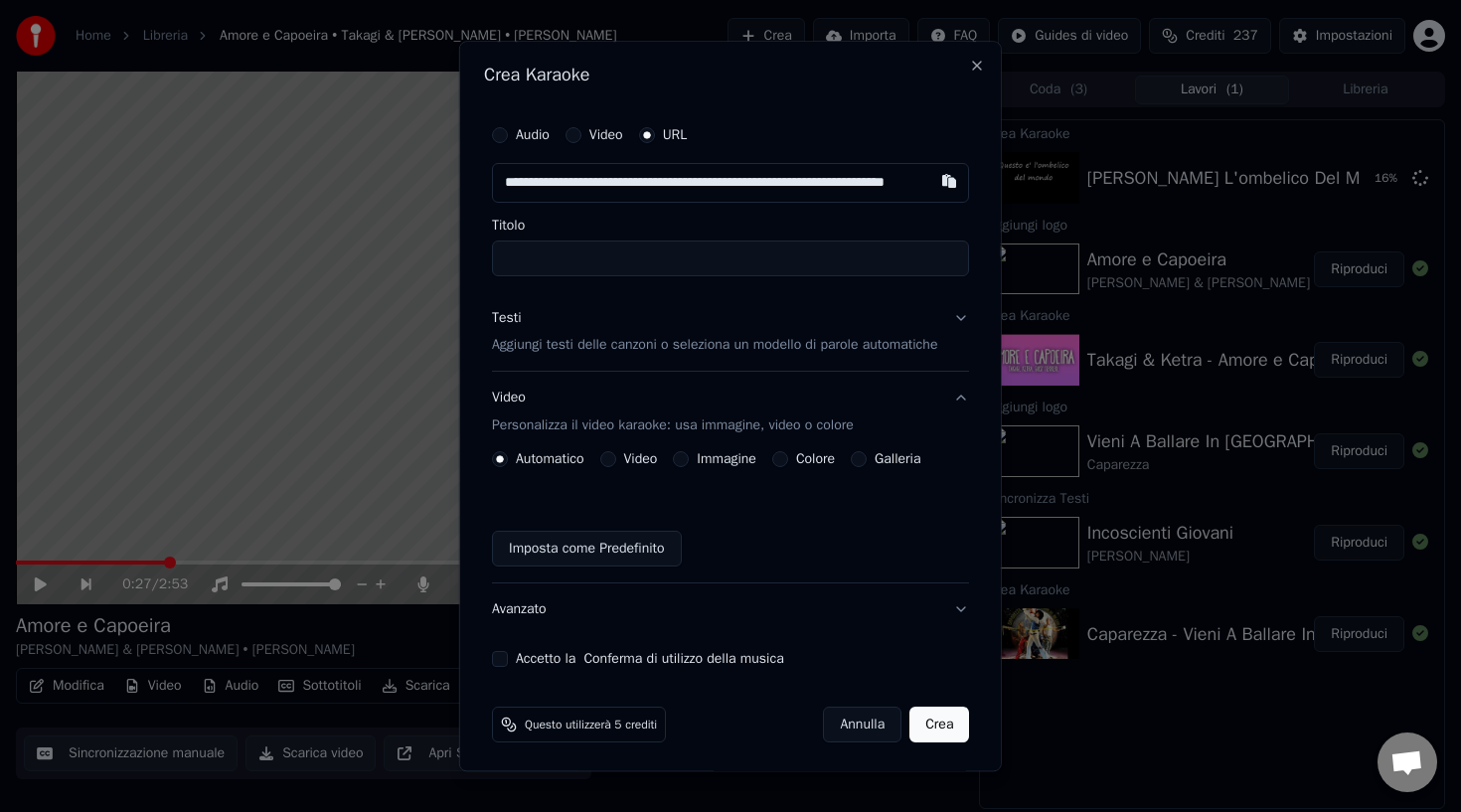 scroll, scrollTop: 0, scrollLeft: 79, axis: horizontal 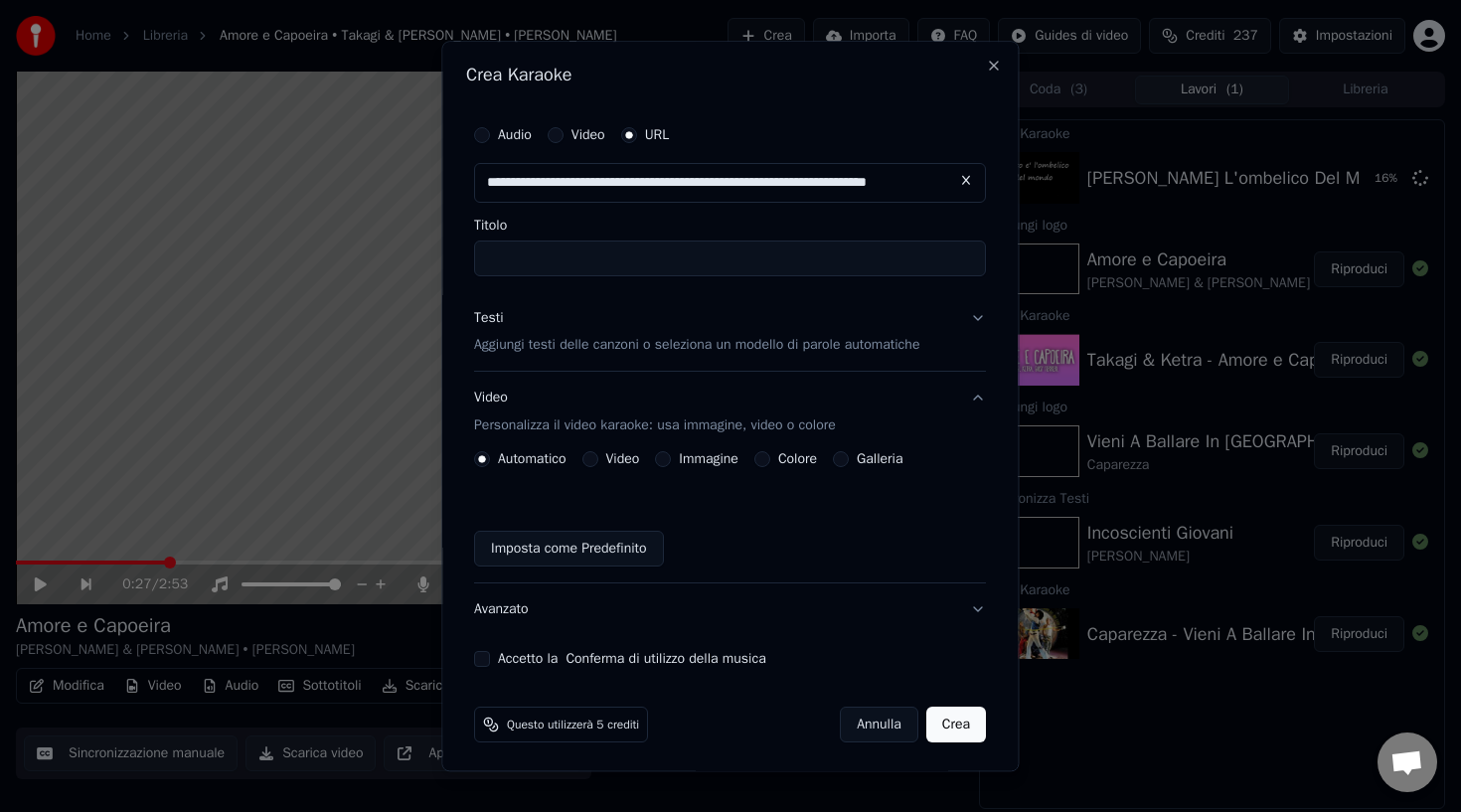 type on "**********" 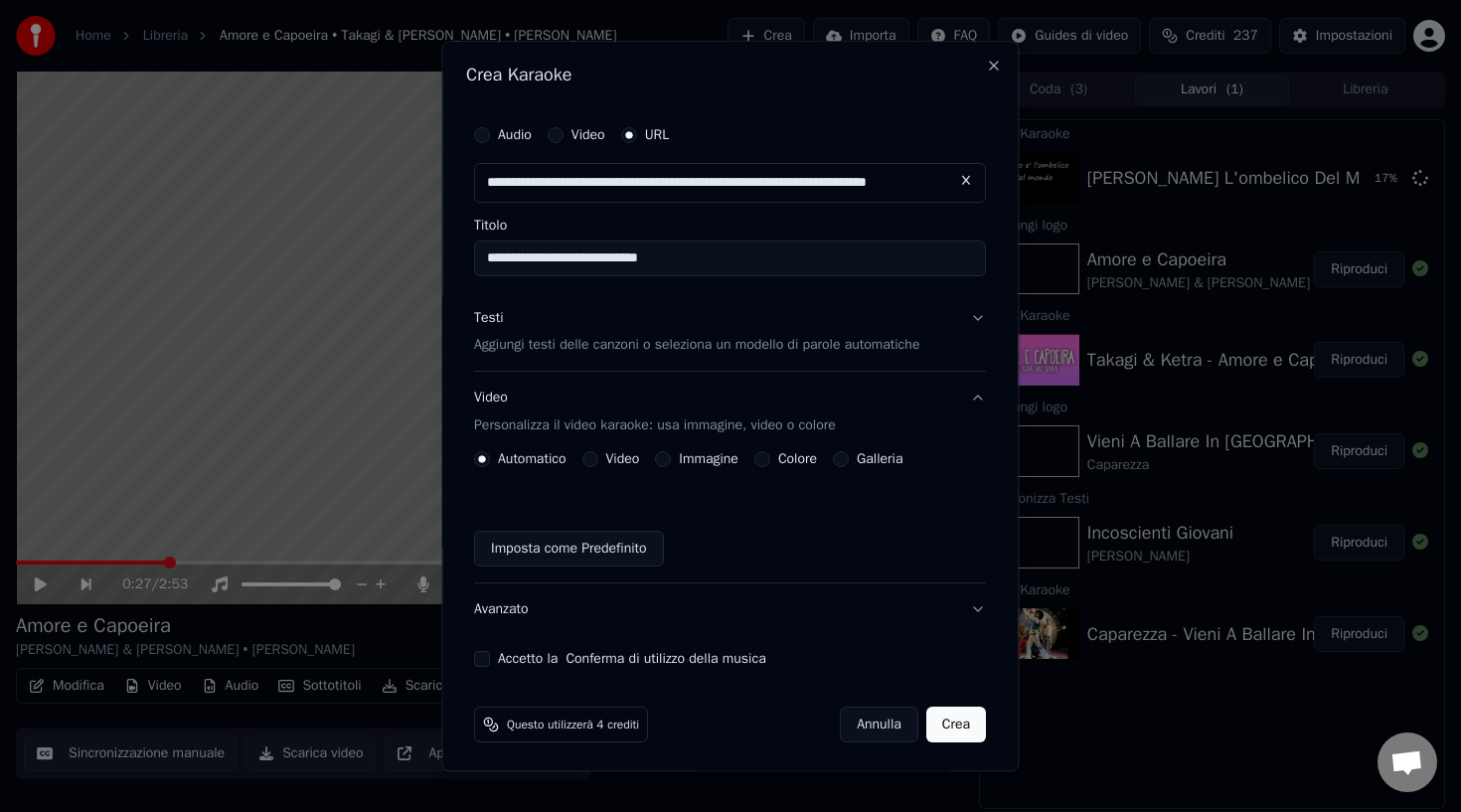type on "**********" 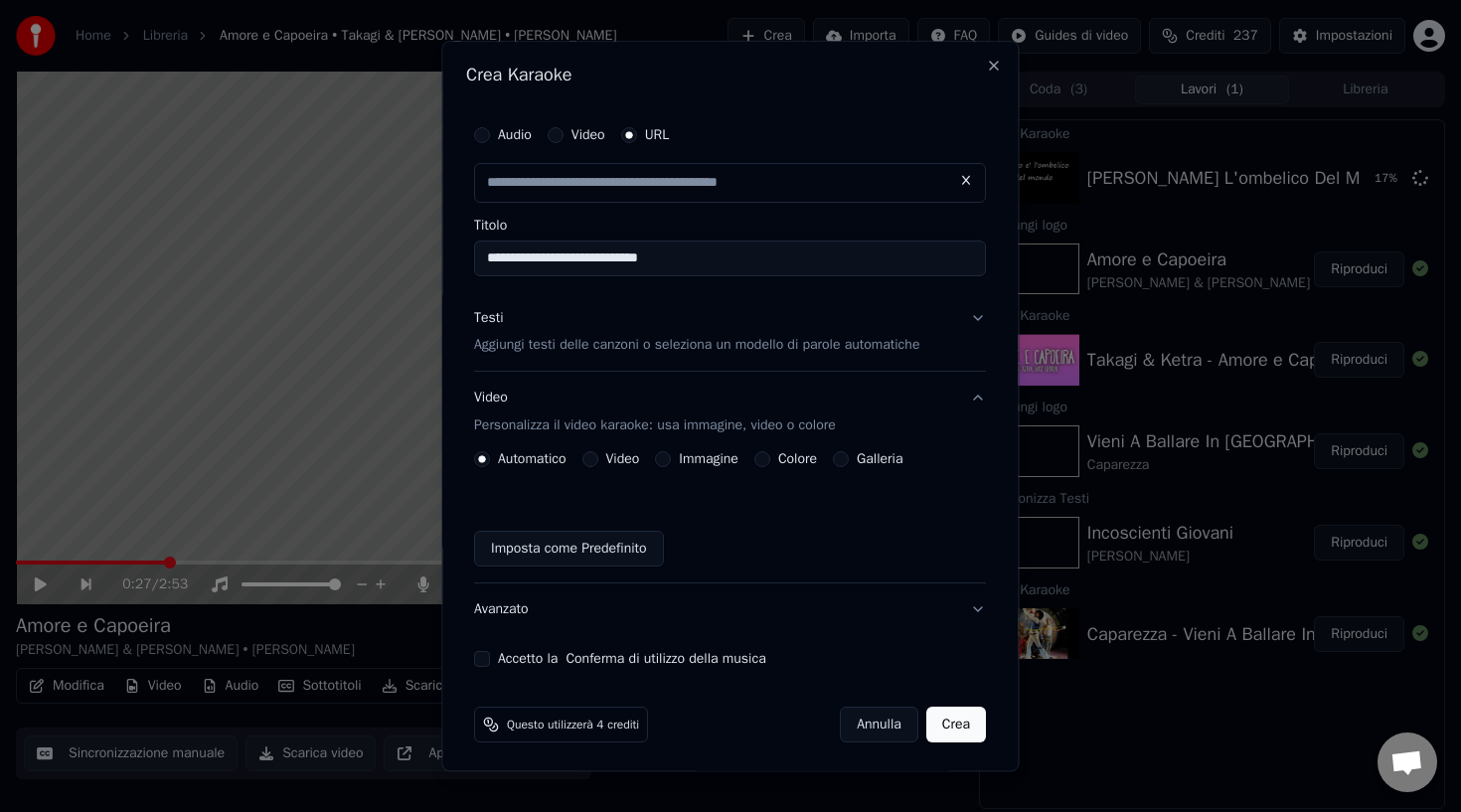 click on "Testi Aggiungi testi delle canzoni o seleziona un modello di parole automatiche" at bounding box center (730, 332) 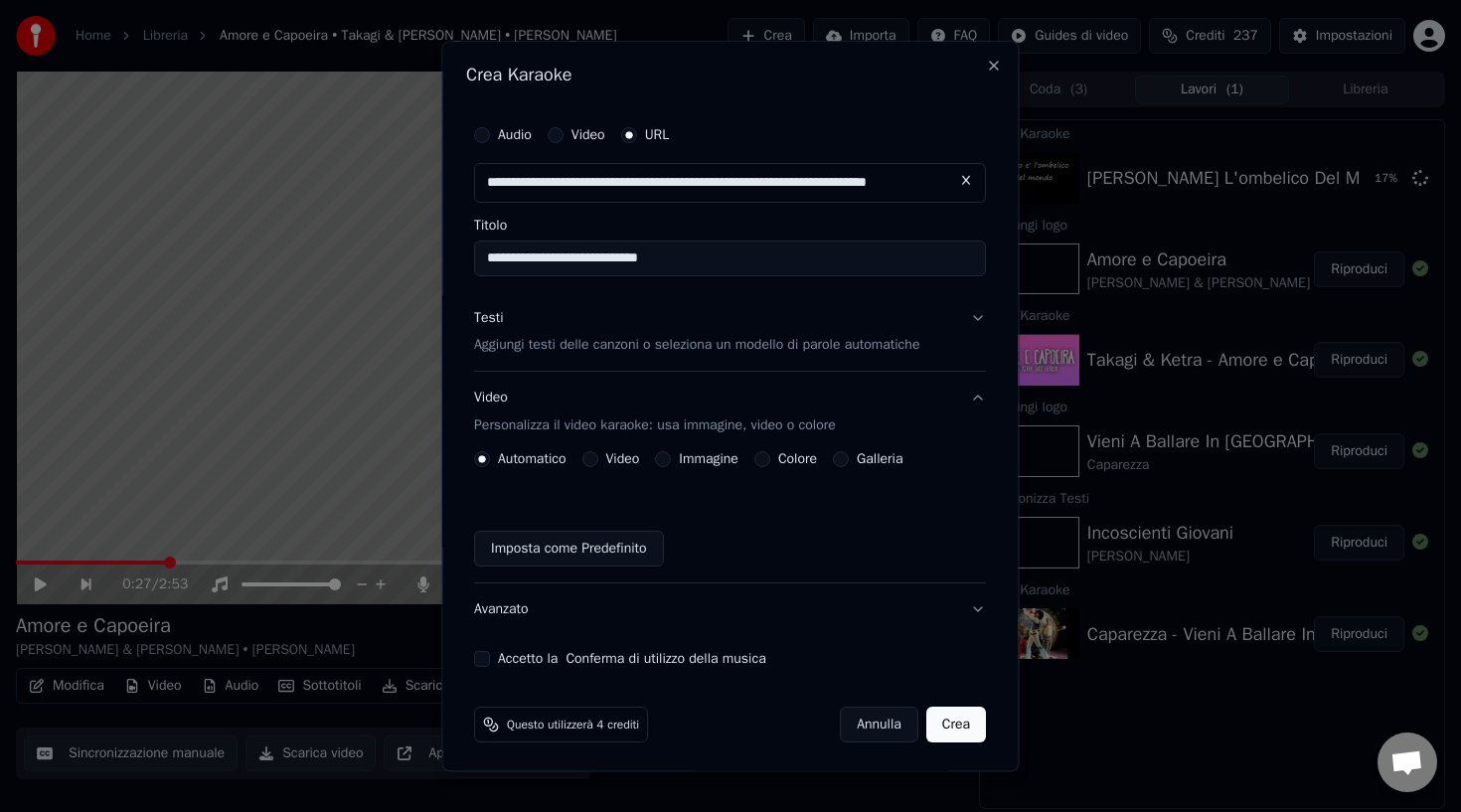 scroll, scrollTop: 0, scrollLeft: 0, axis: both 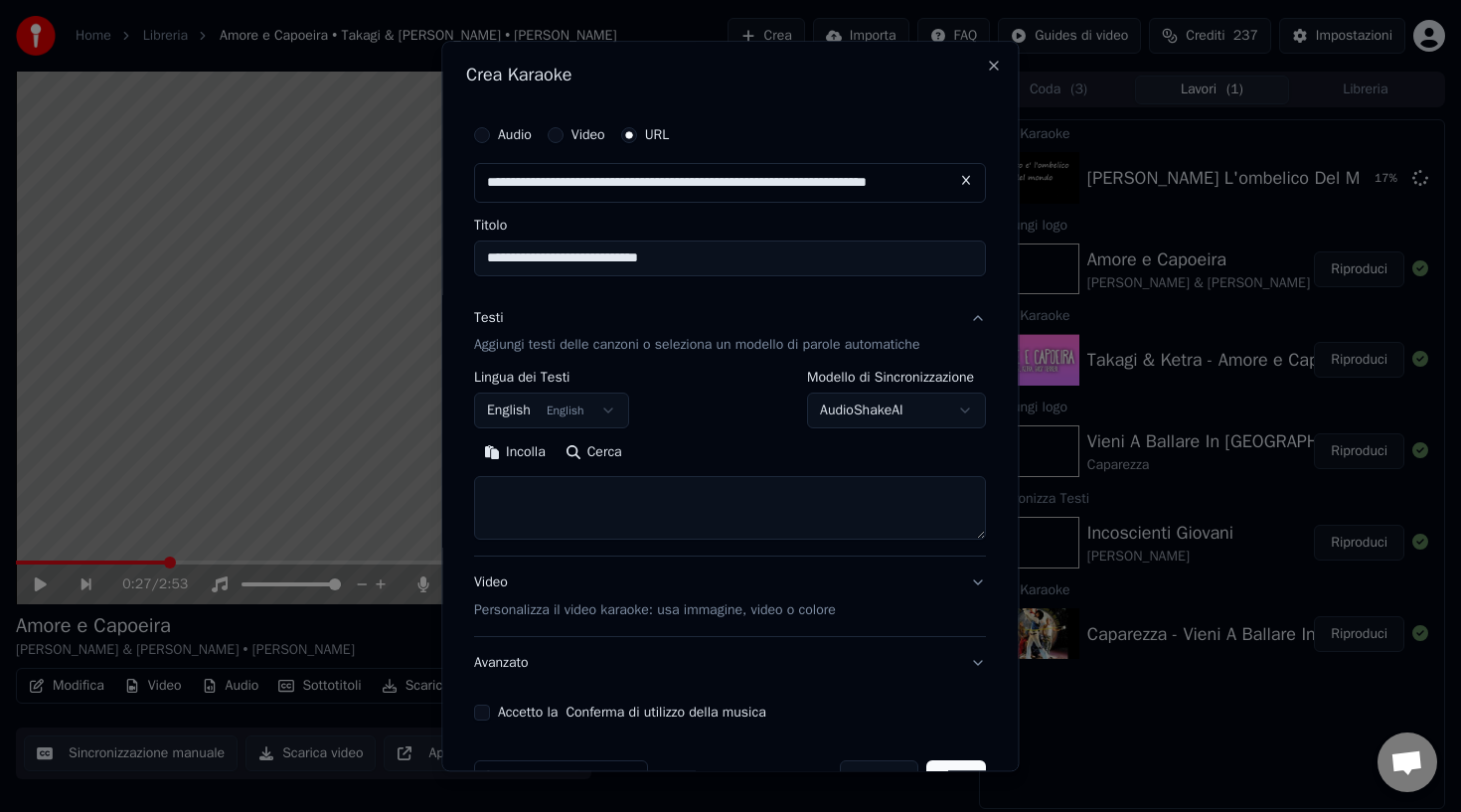 click on "**********" at bounding box center [730, 406] 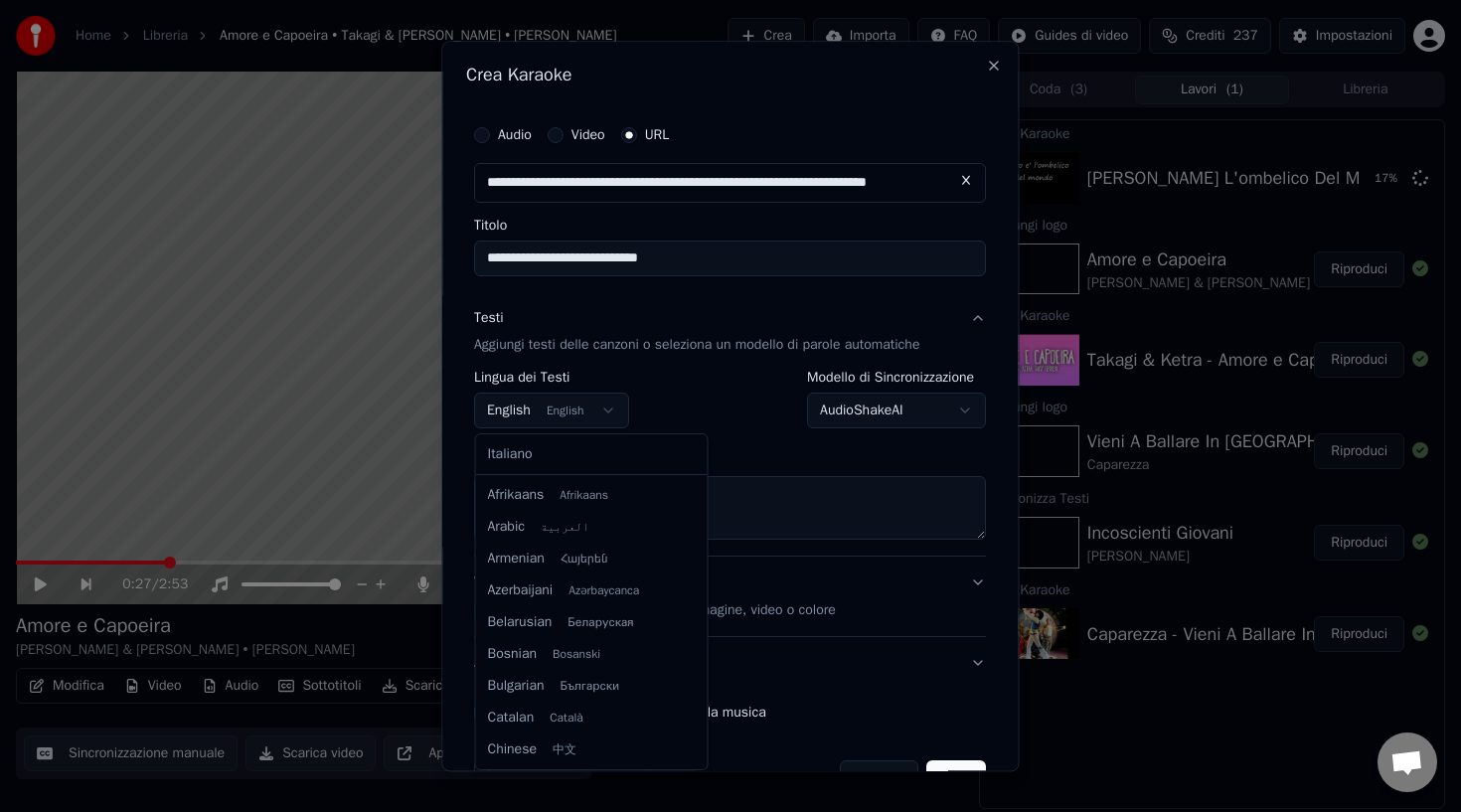 scroll, scrollTop: 159, scrollLeft: 0, axis: vertical 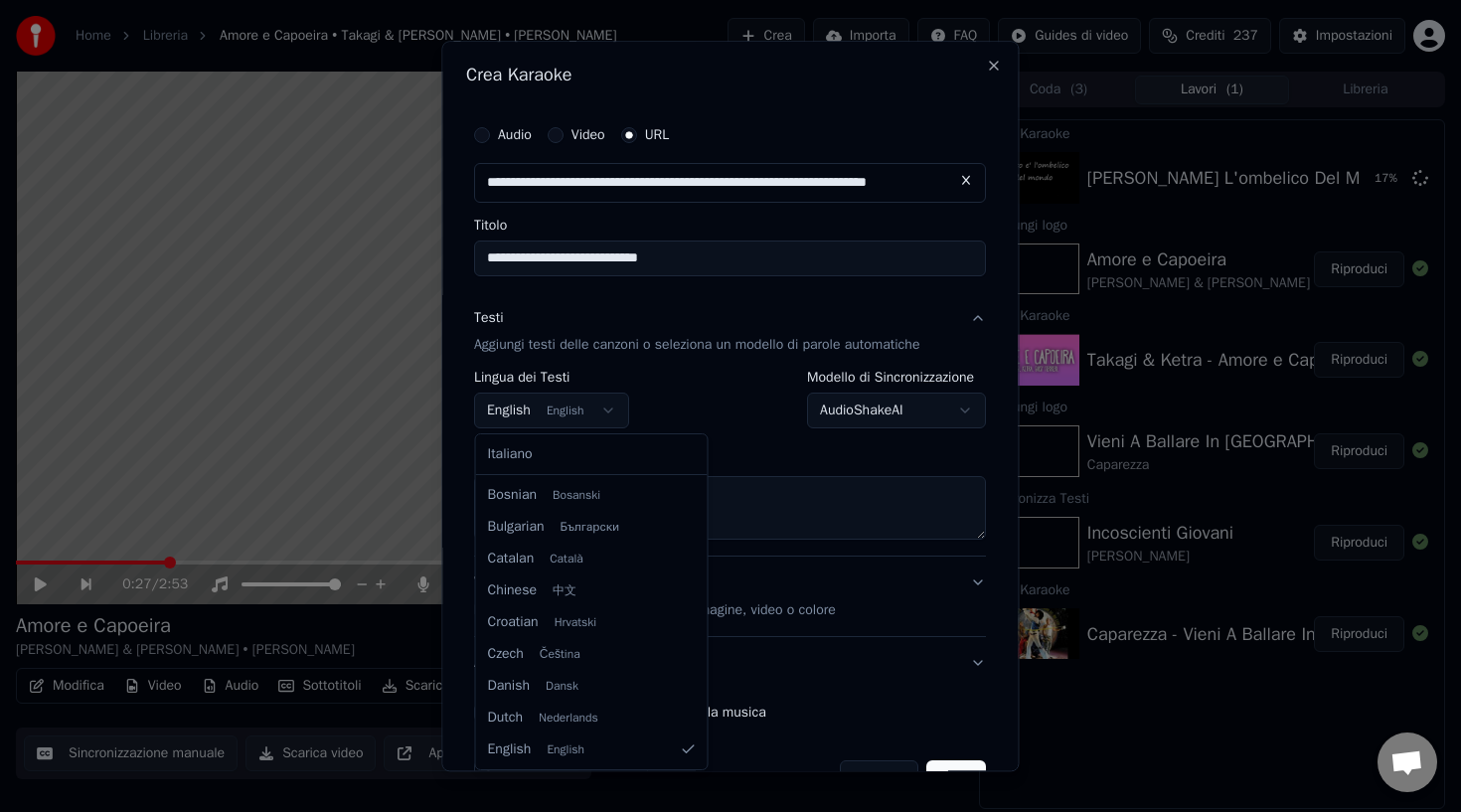 select on "**" 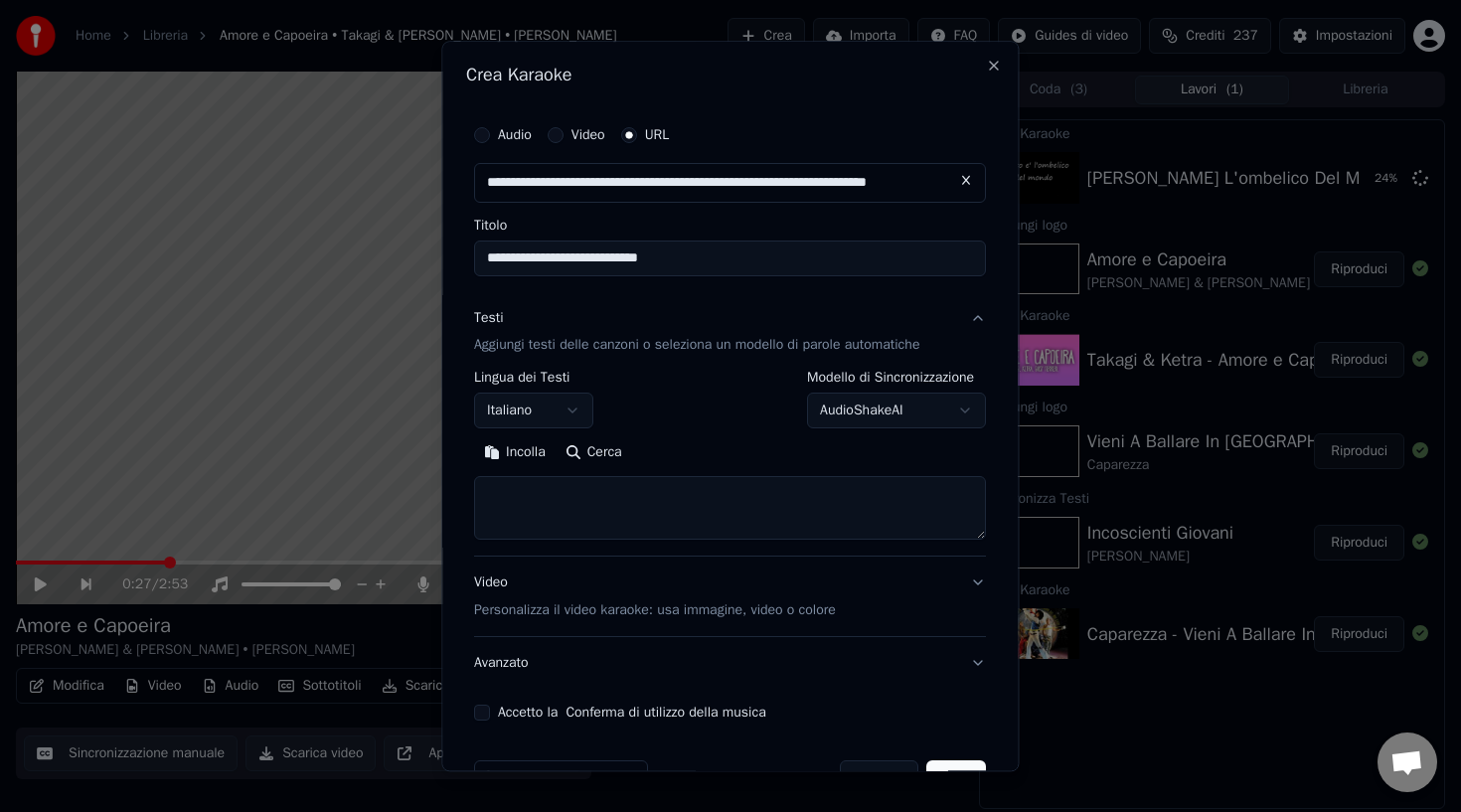 click at bounding box center [730, 509] 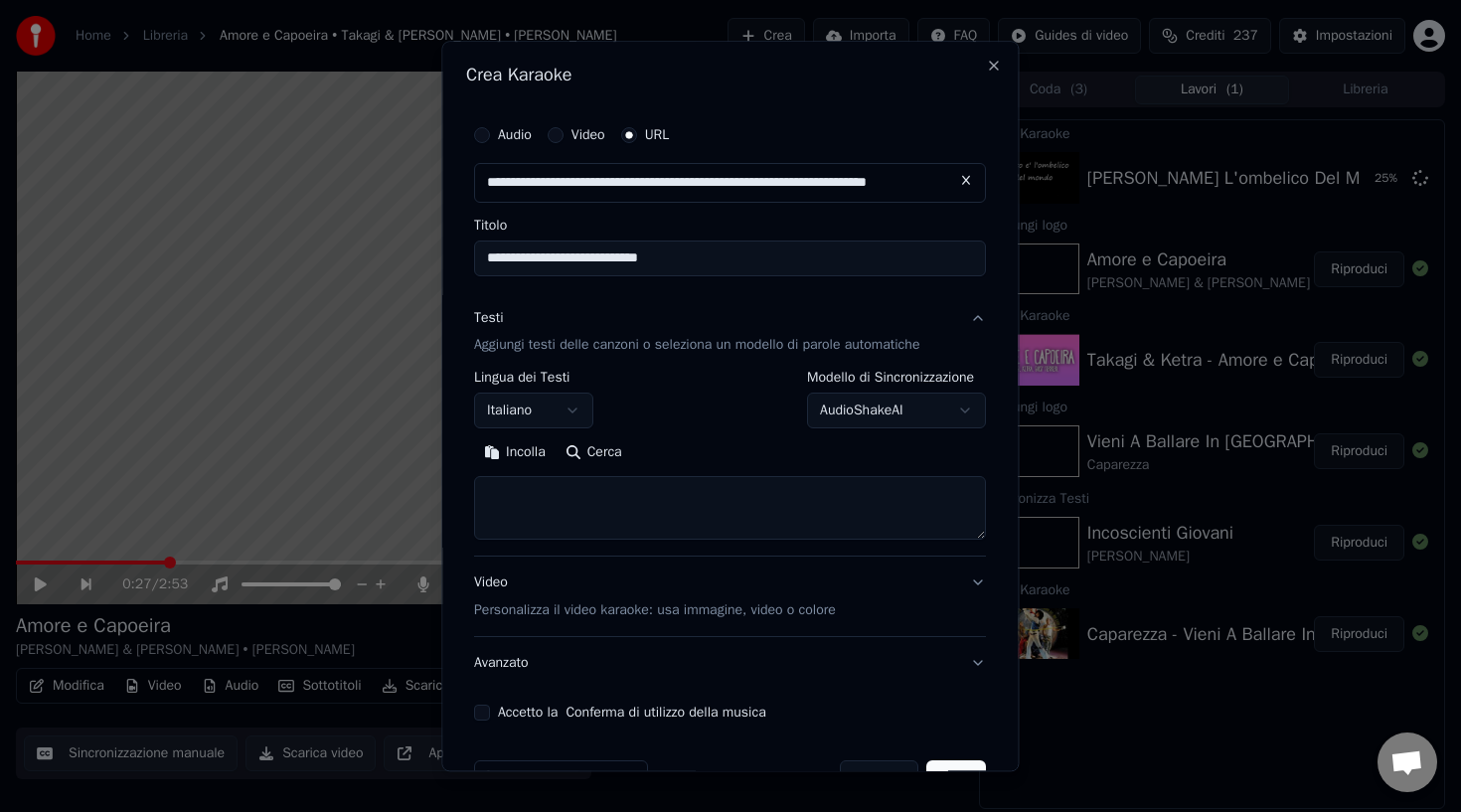 paste on "**********" 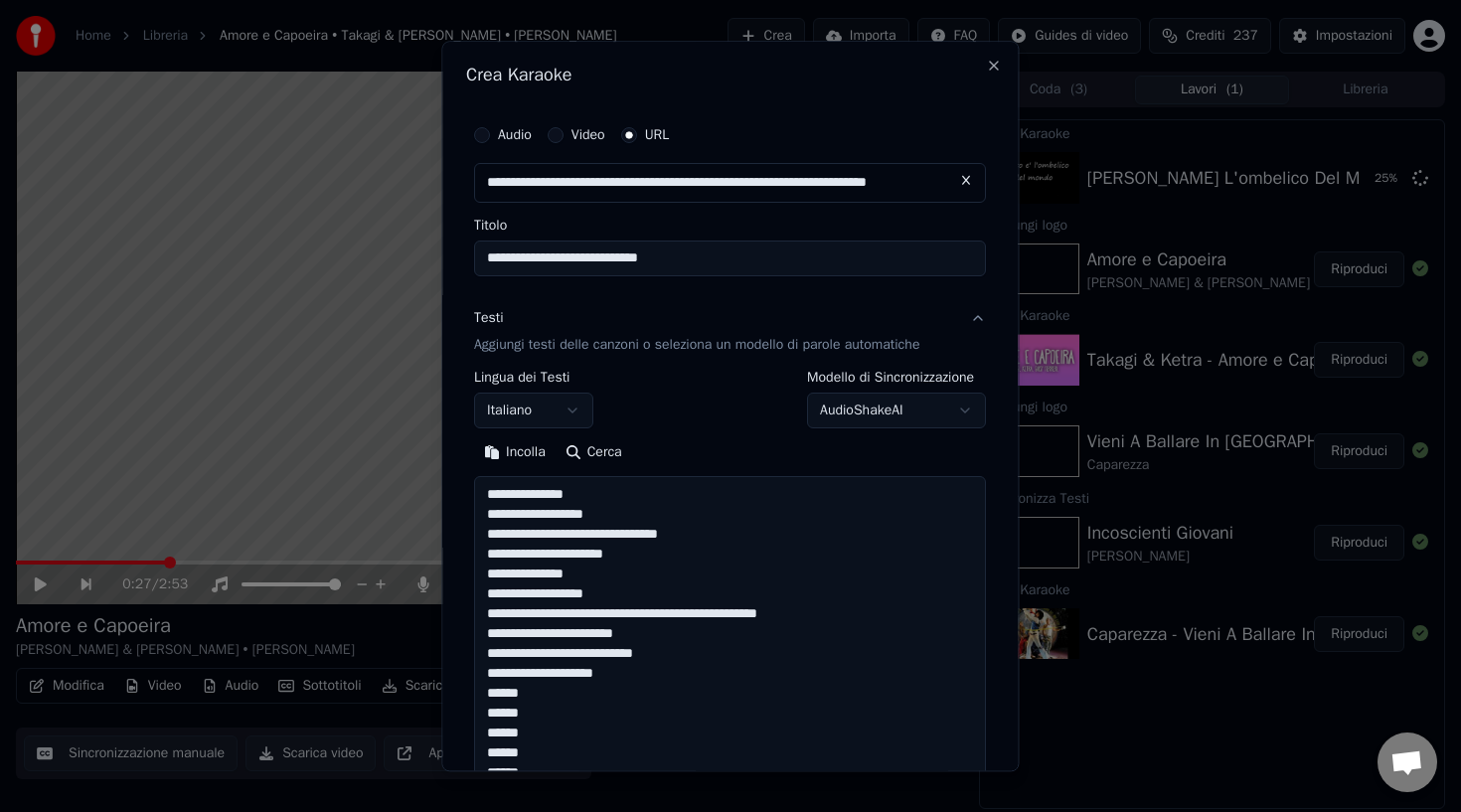 scroll, scrollTop: 1176, scrollLeft: 0, axis: vertical 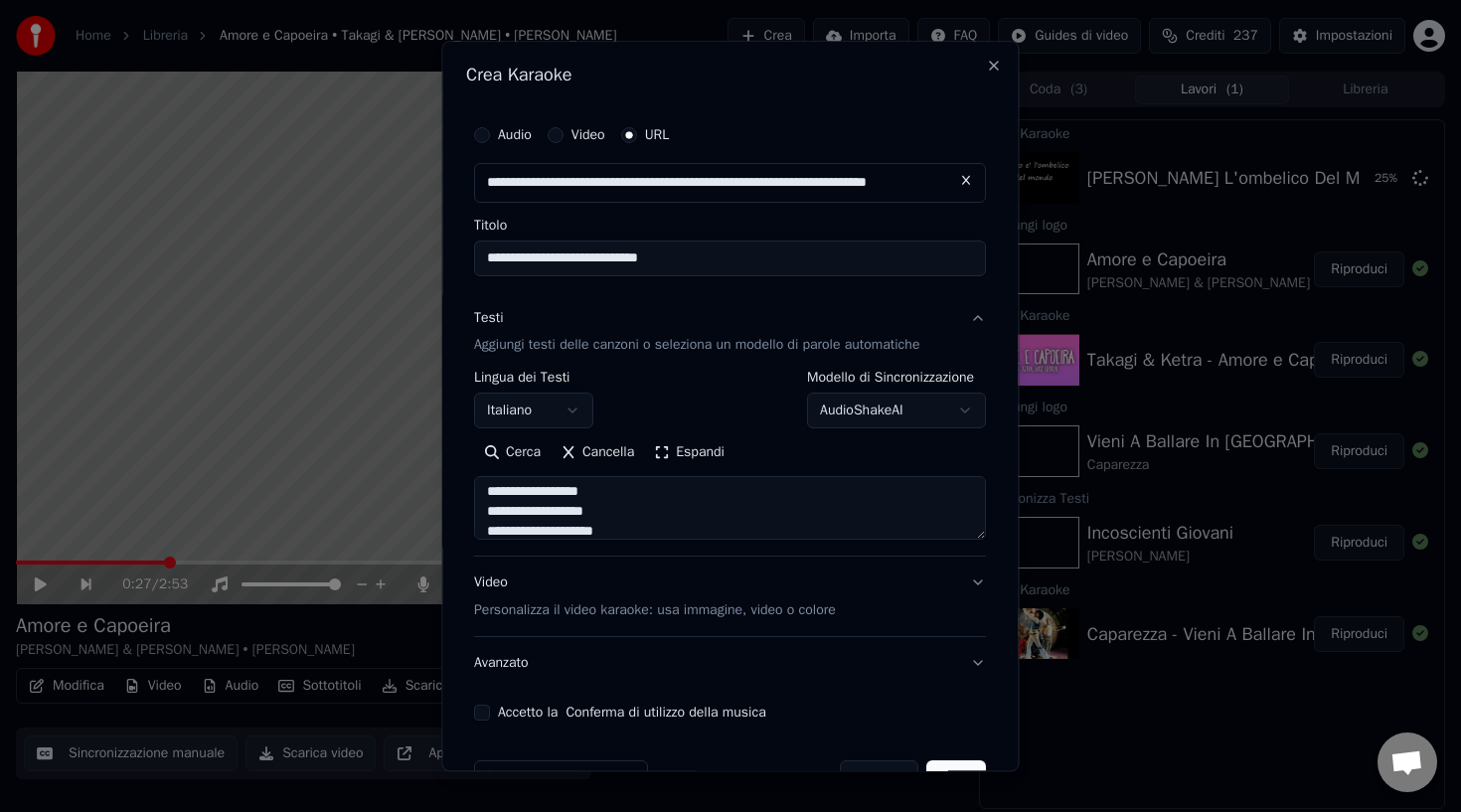 type on "**********" 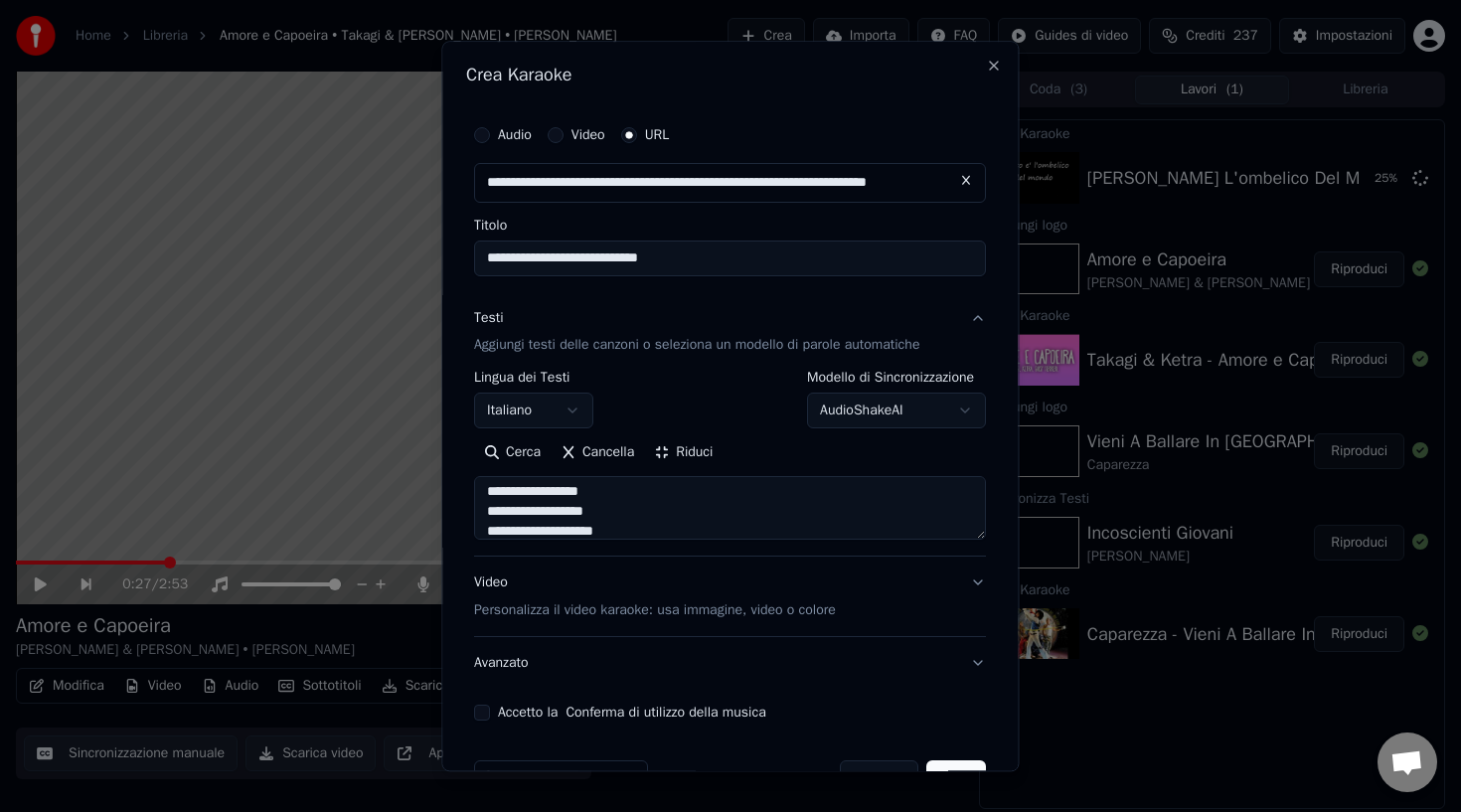 scroll, scrollTop: 1, scrollLeft: 0, axis: vertical 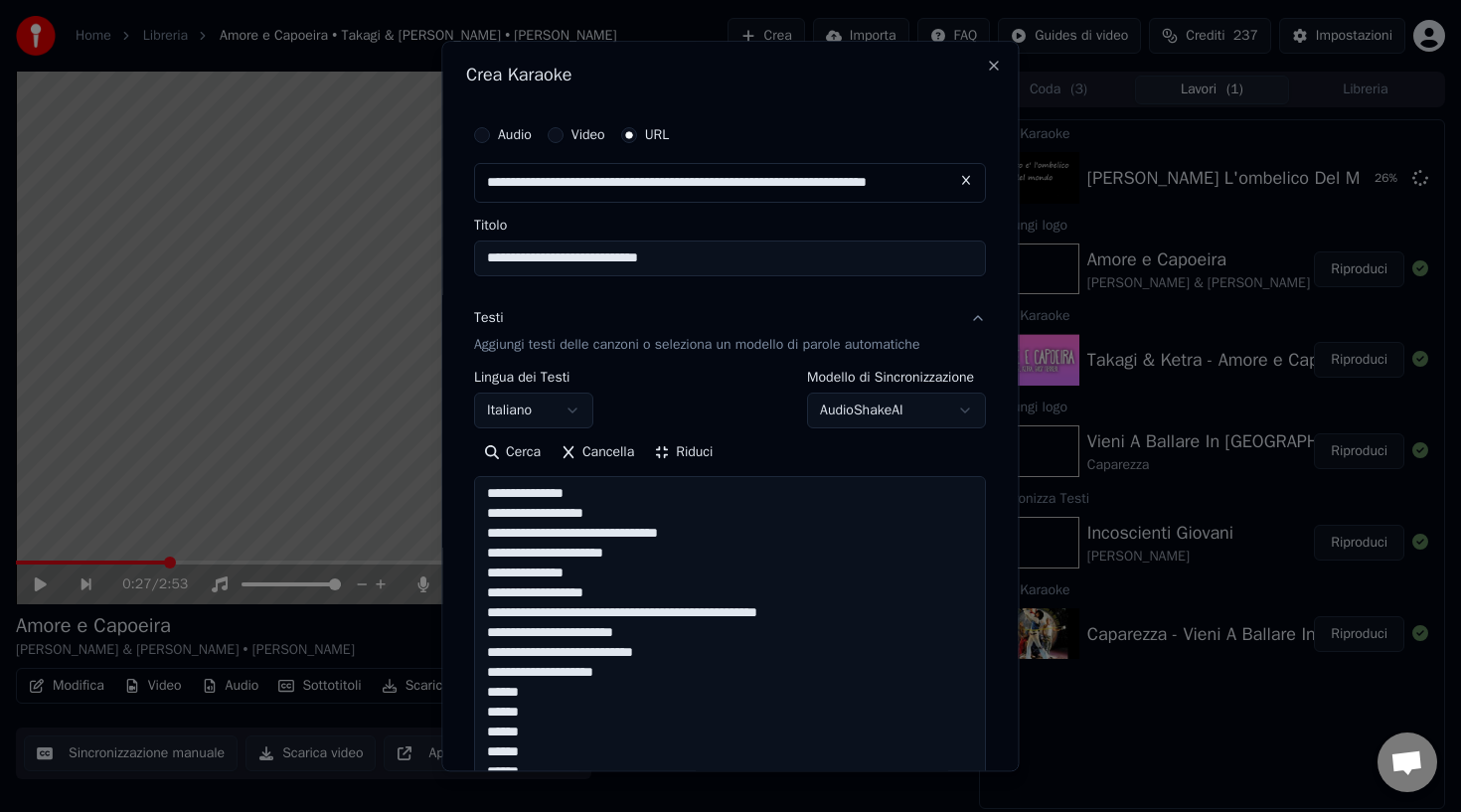 click on "Riduci" at bounding box center [684, 453] 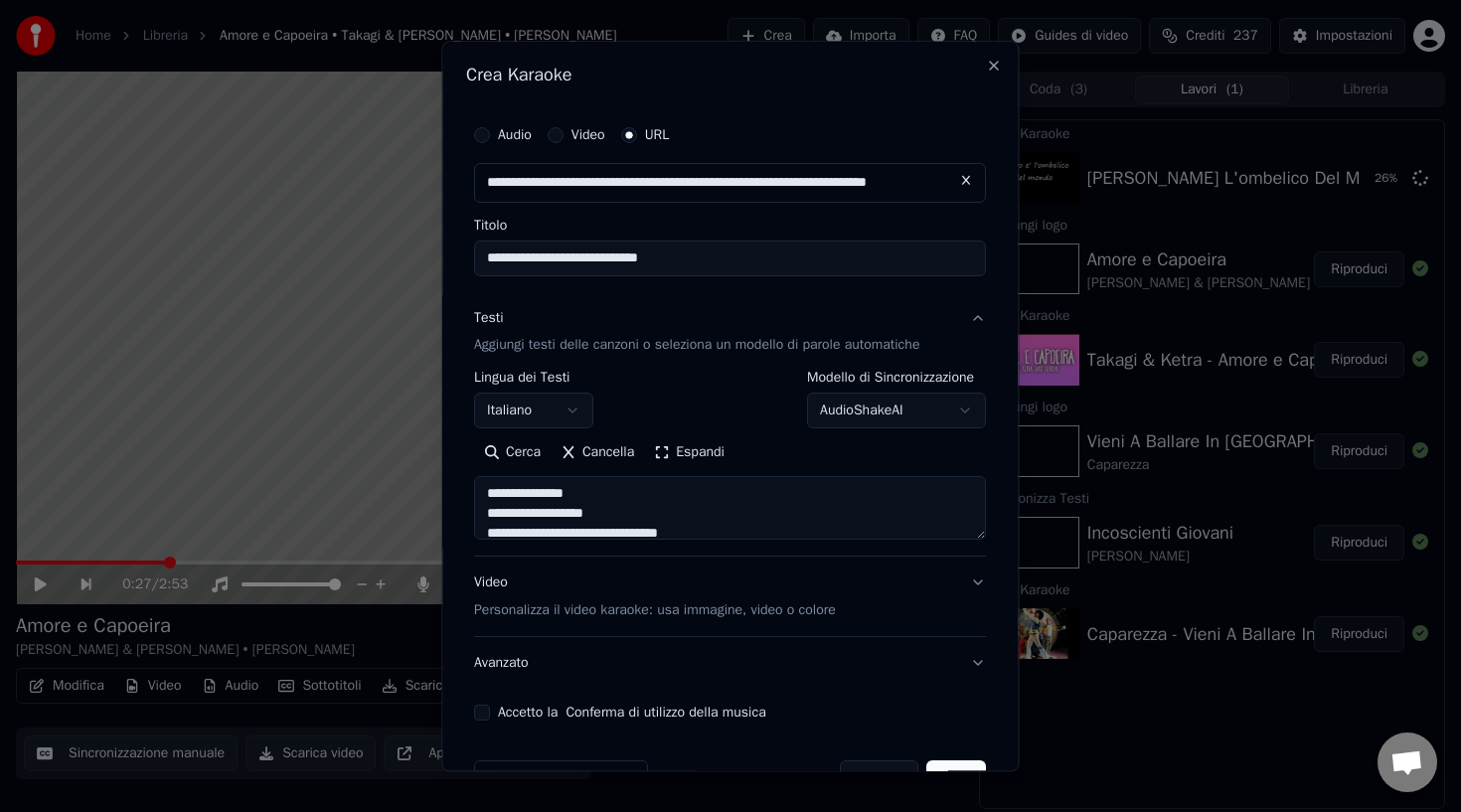 click on "Video Personalizza il video karaoke: usa immagine, video o colore" at bounding box center [730, 597] 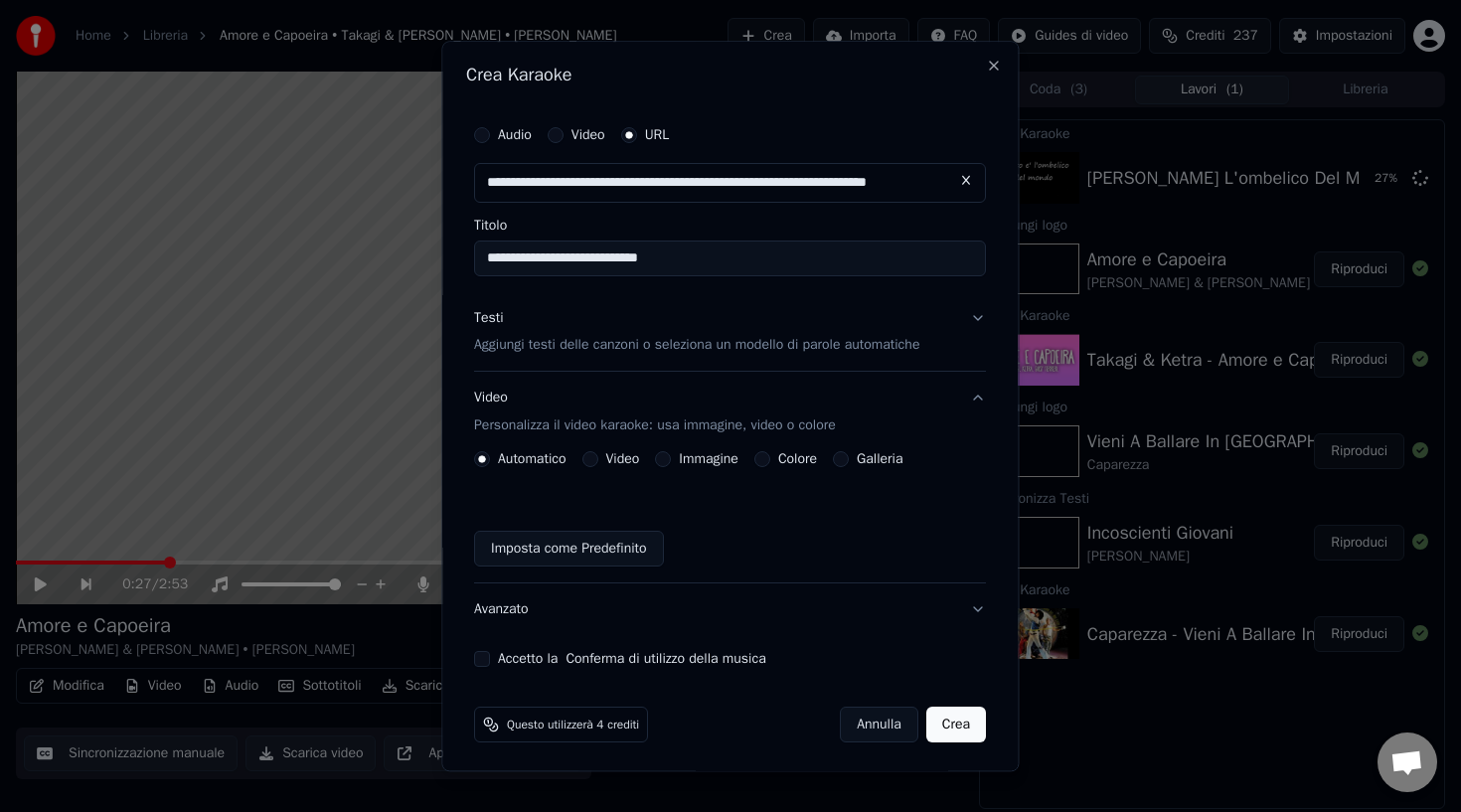 click on "Galleria" at bounding box center (842, 460) 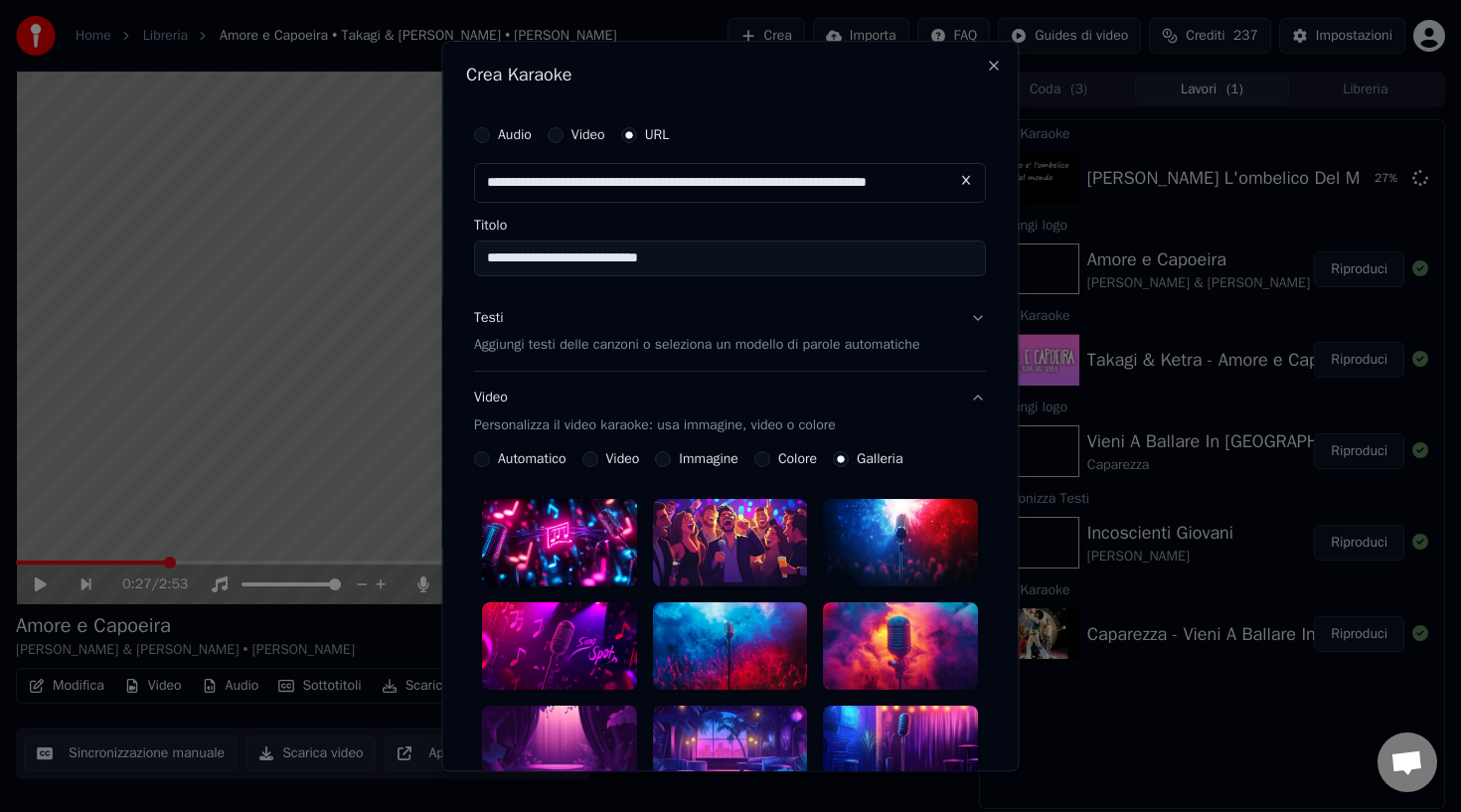 click at bounding box center (730, 544) 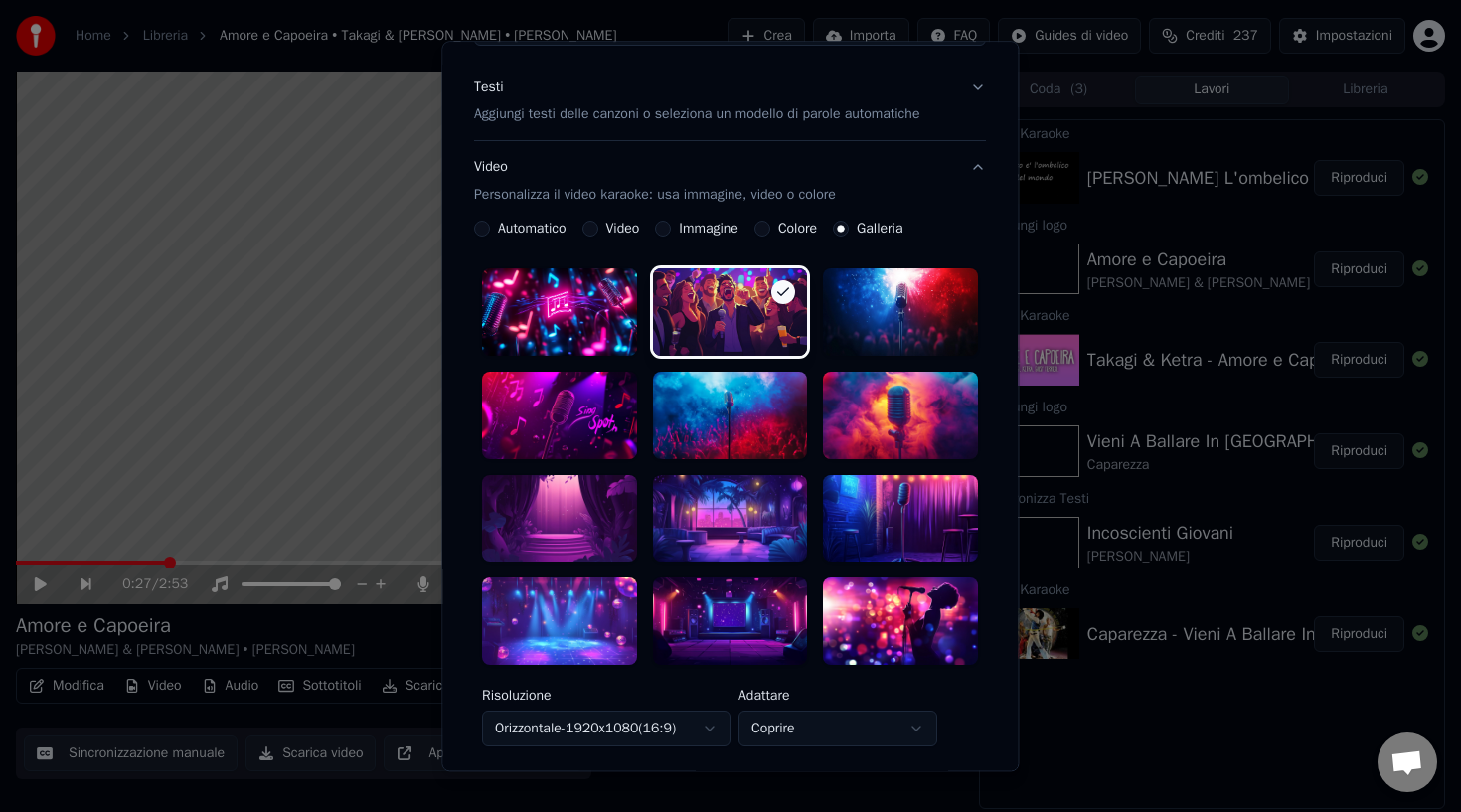 scroll, scrollTop: 235, scrollLeft: 0, axis: vertical 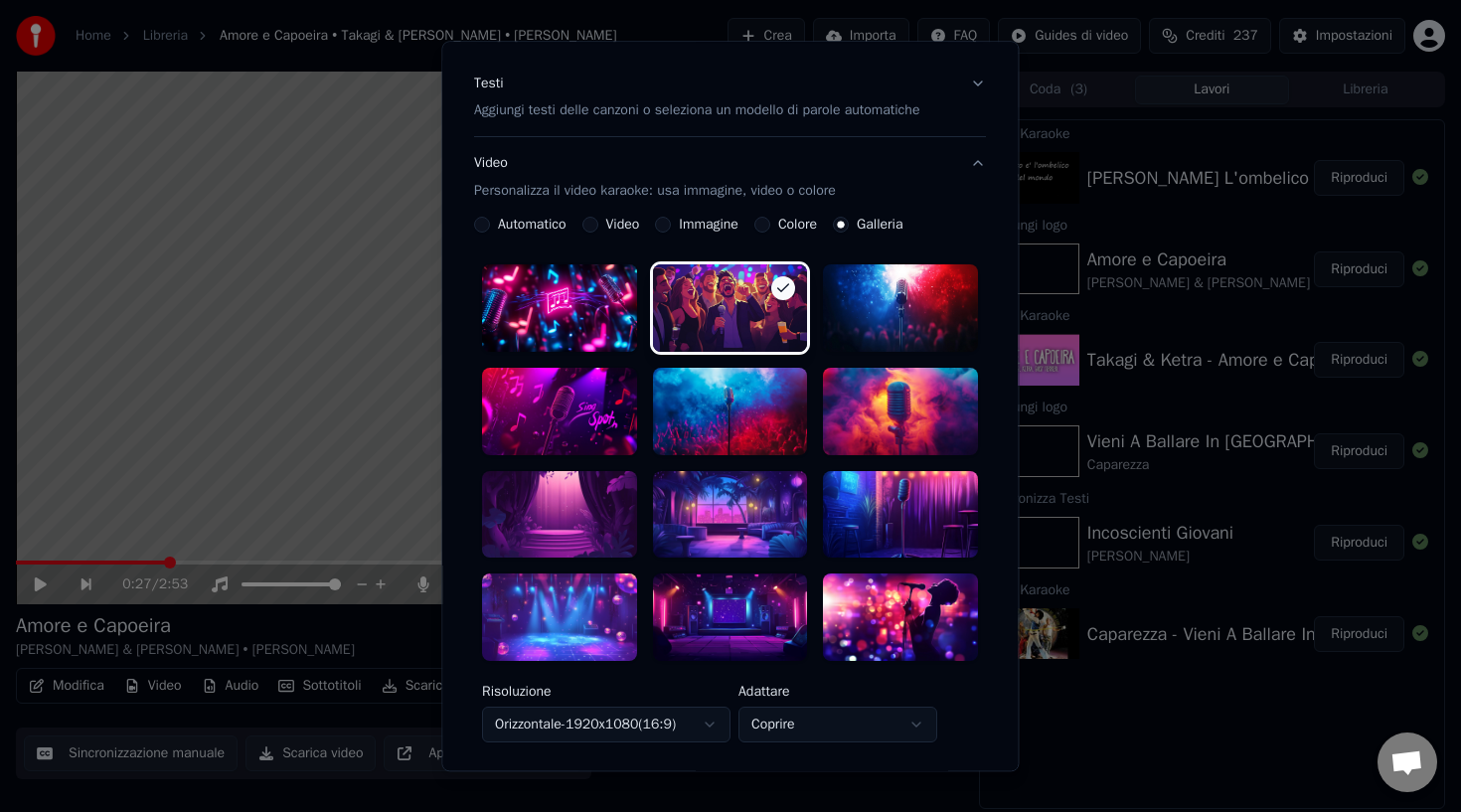 click at bounding box center (560, 618) 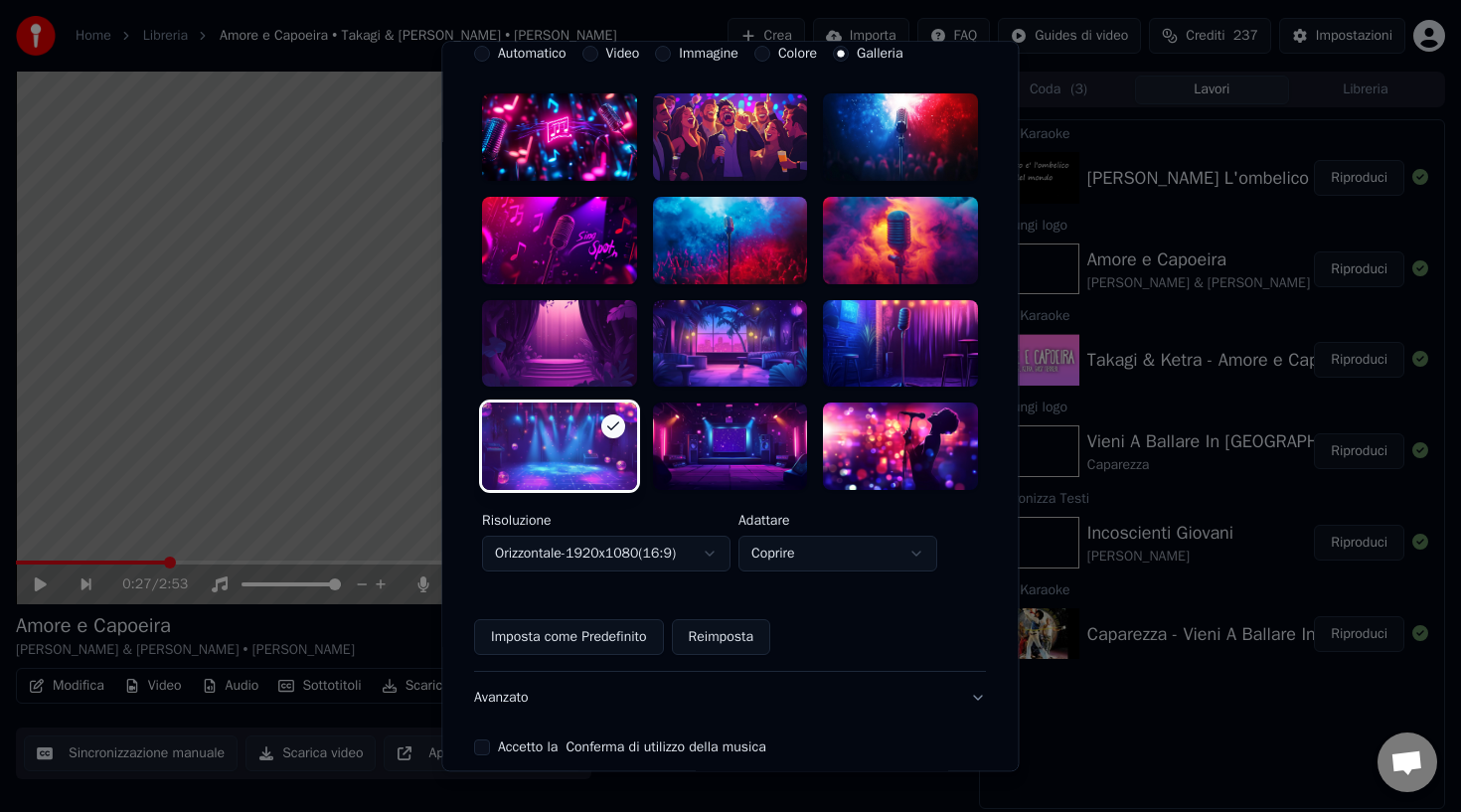 scroll, scrollTop: 404, scrollLeft: 0, axis: vertical 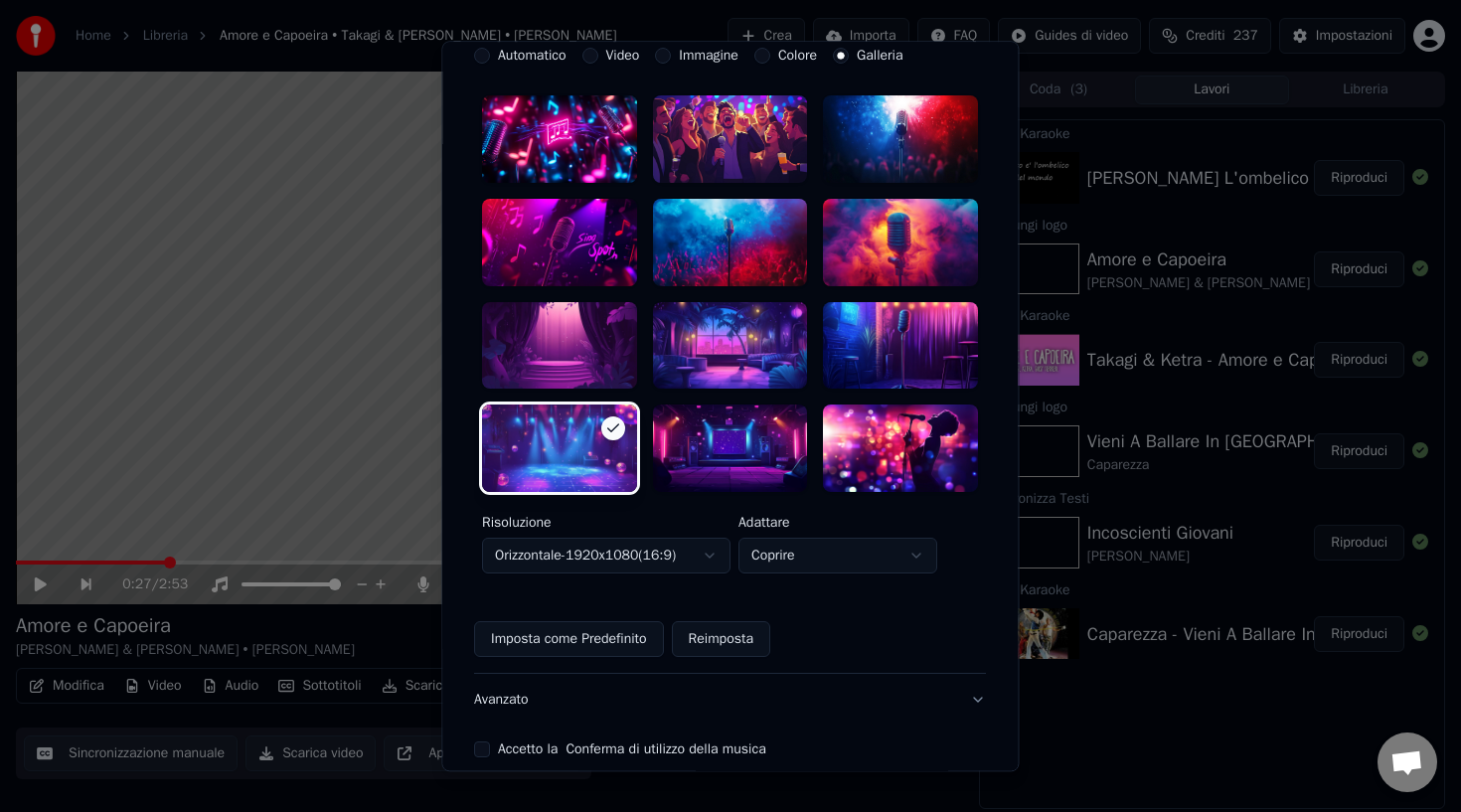 click at bounding box center [730, 140] 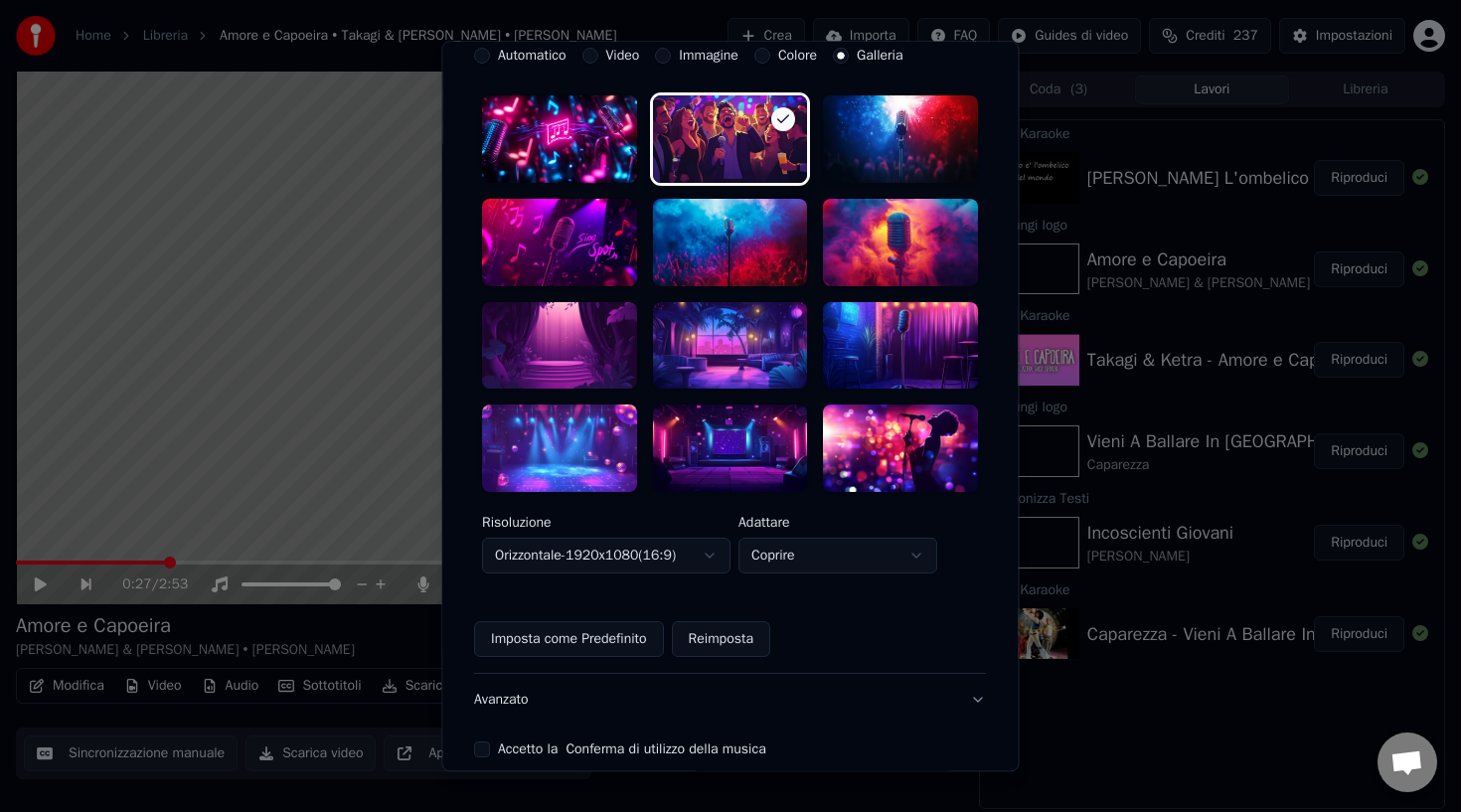 click at bounding box center [560, 449] 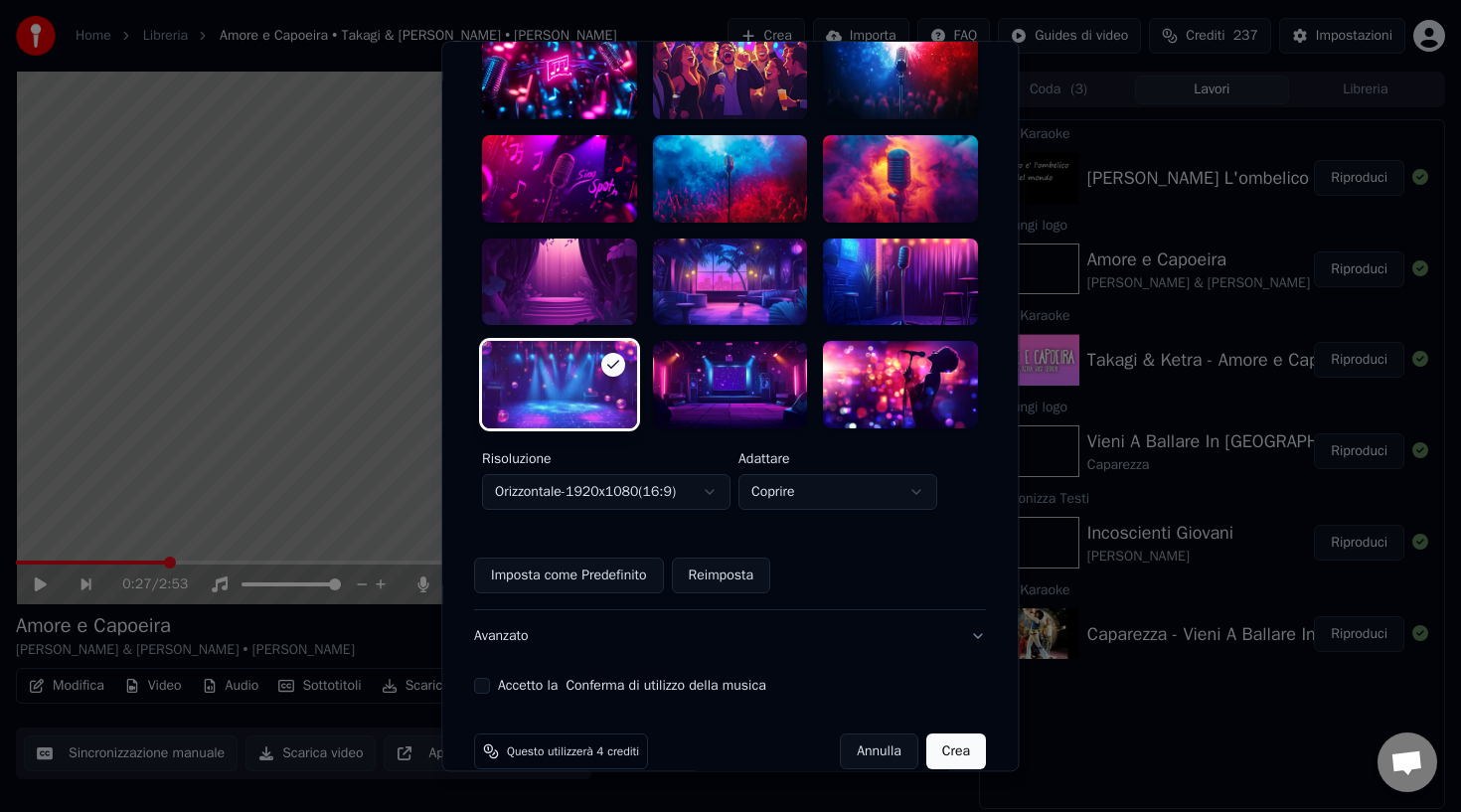 scroll, scrollTop: 498, scrollLeft: 0, axis: vertical 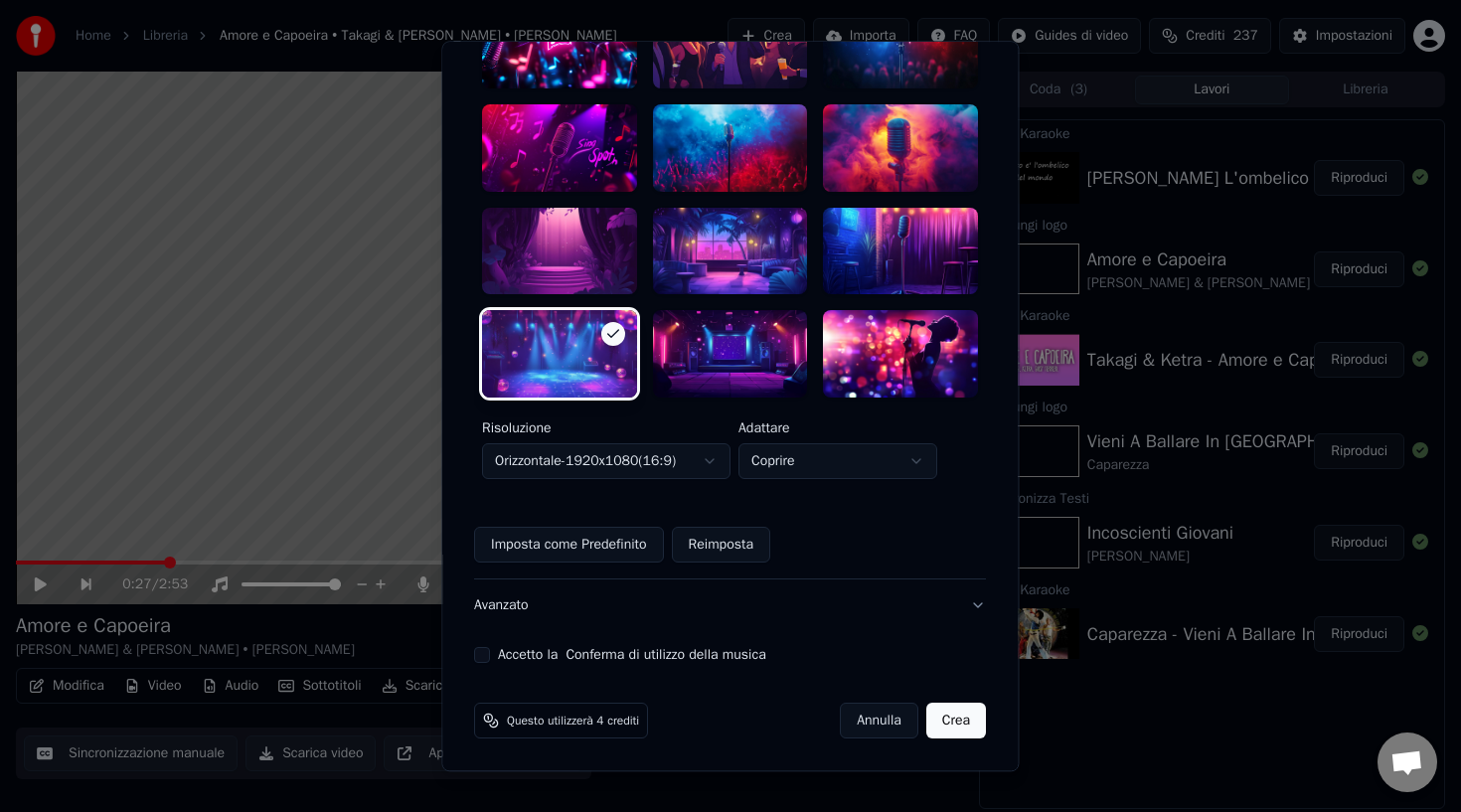 click on "Accetto la   Conferma di utilizzo della musica" at bounding box center (482, 655) 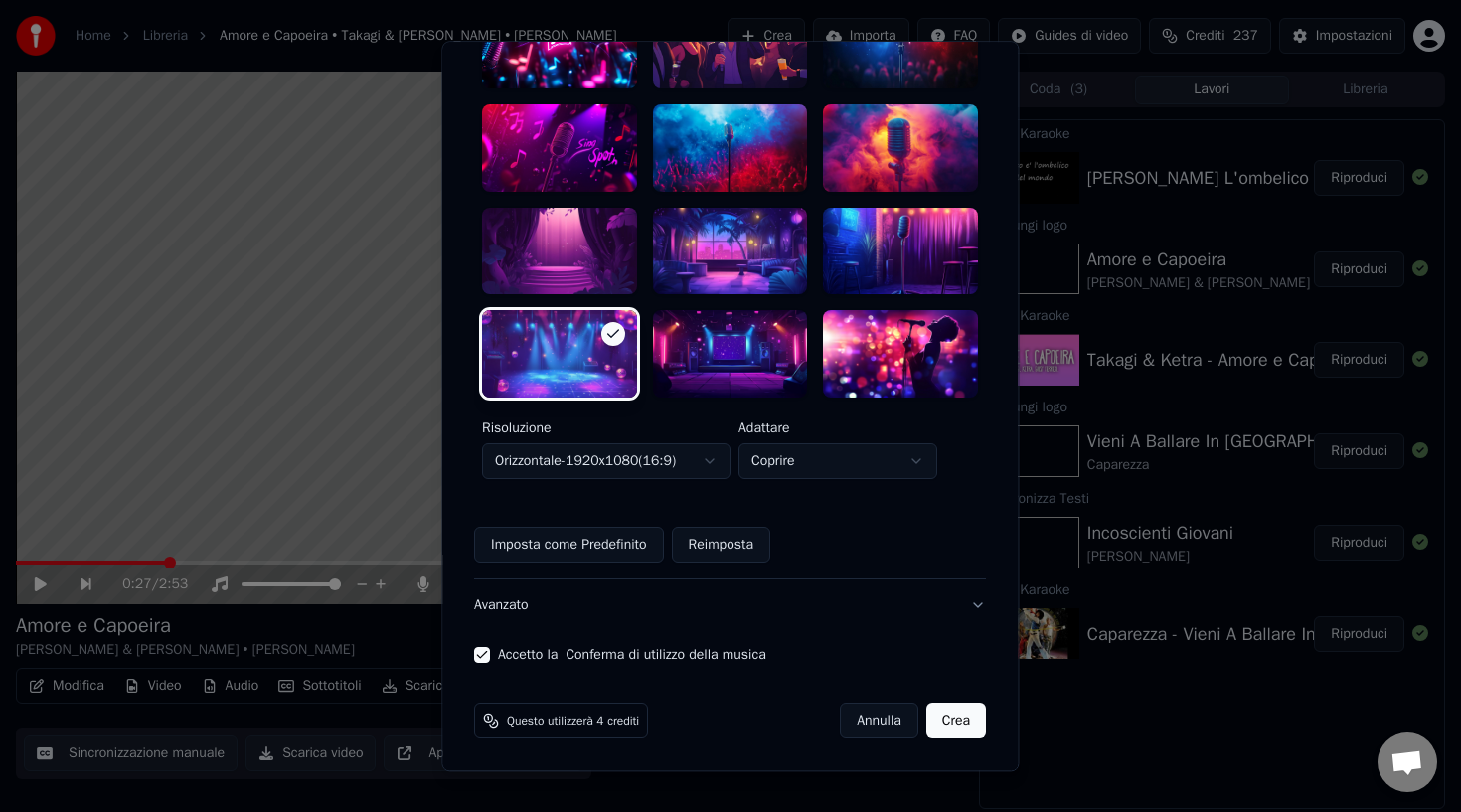 click on "Crea" at bounding box center (956, 721) 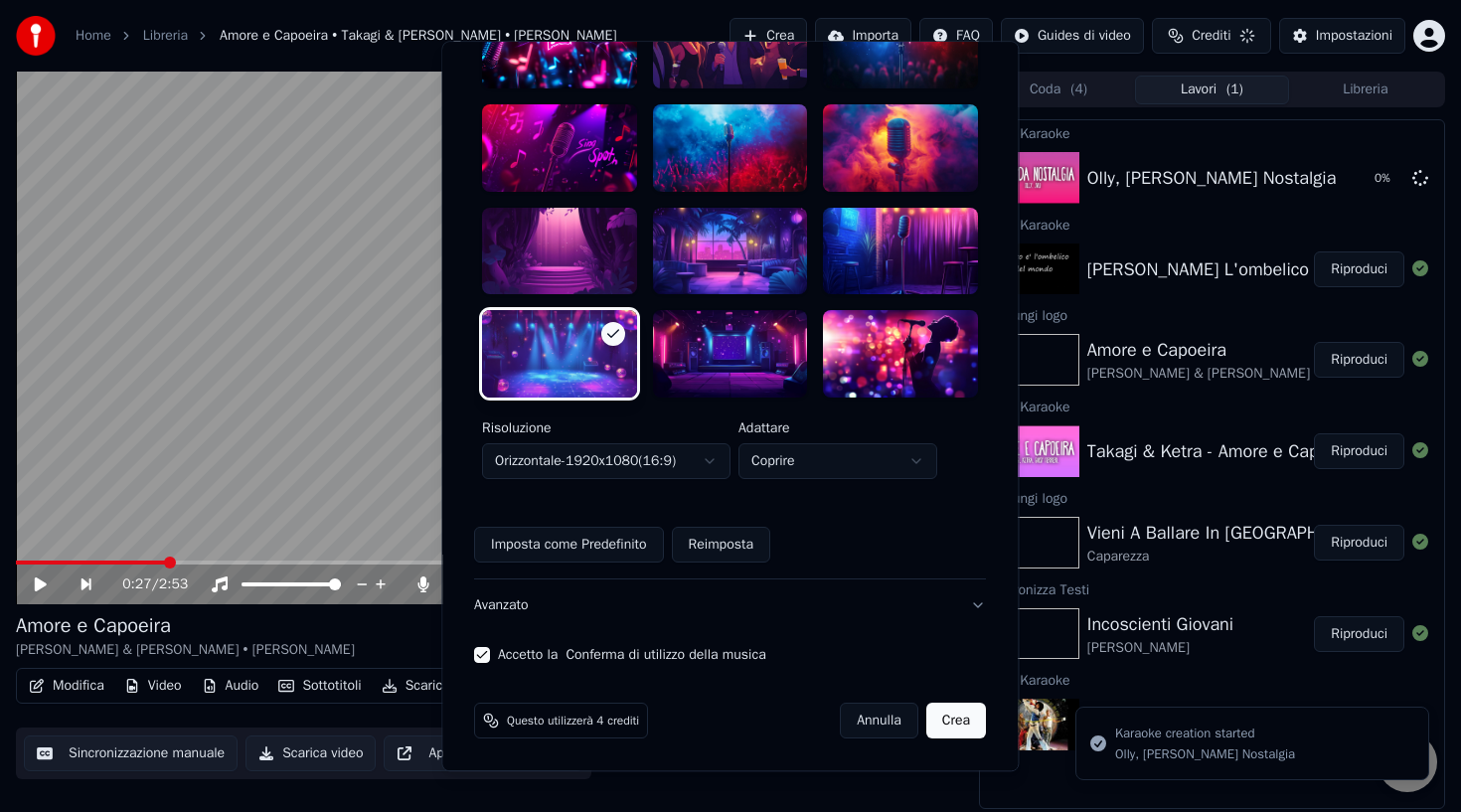type 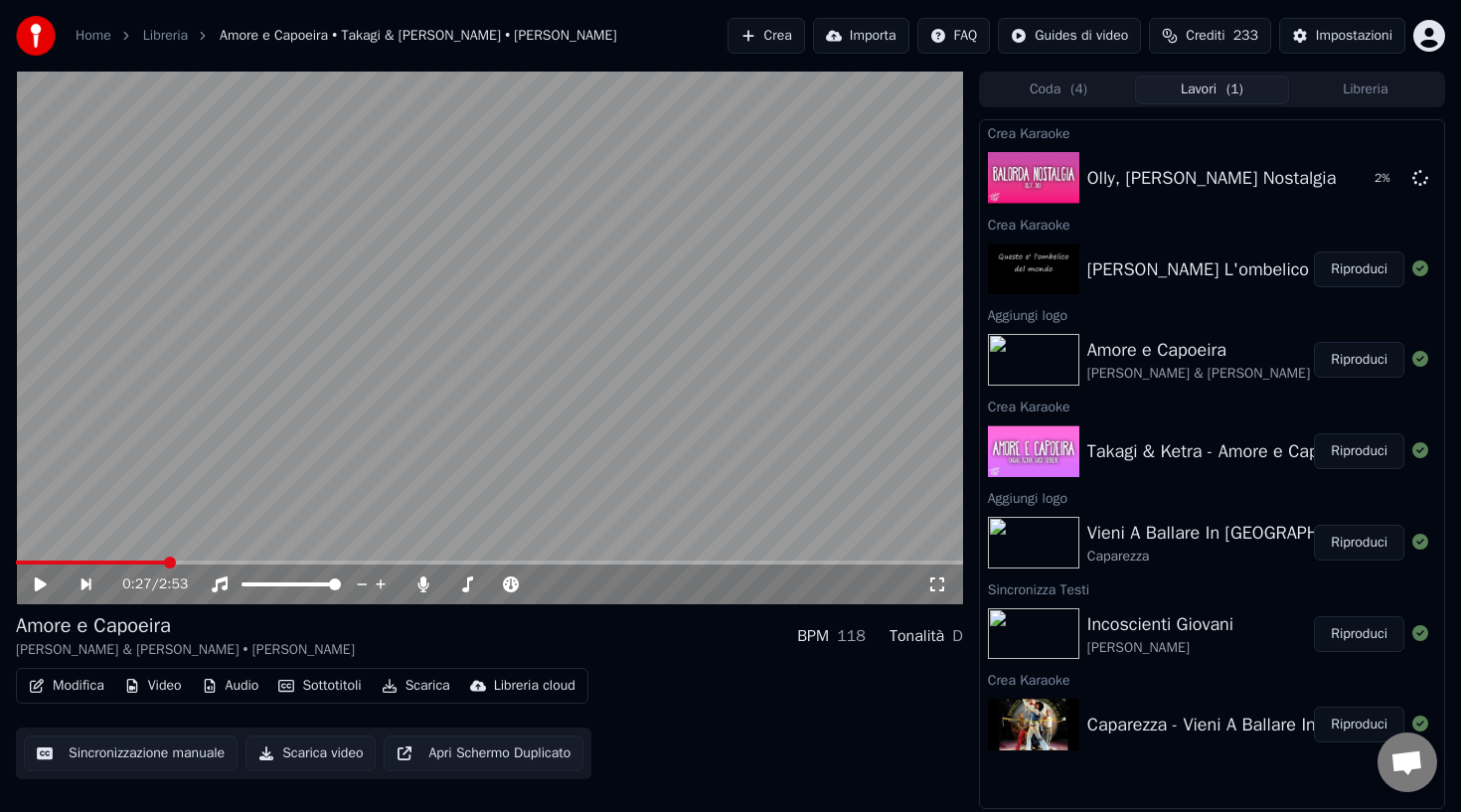 click on "Riproduci" at bounding box center (1359, 269) 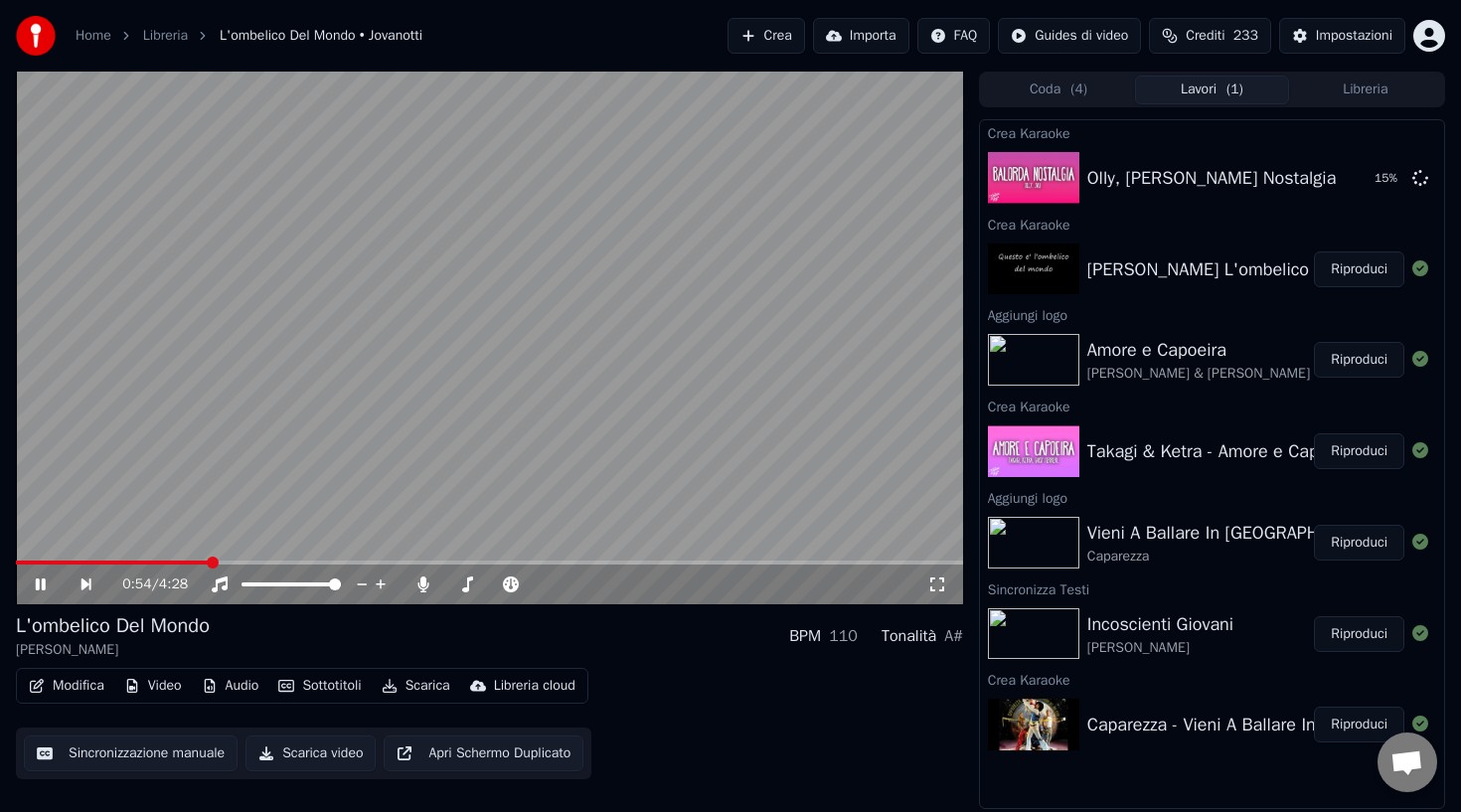 click on "Video" at bounding box center (153, 686) 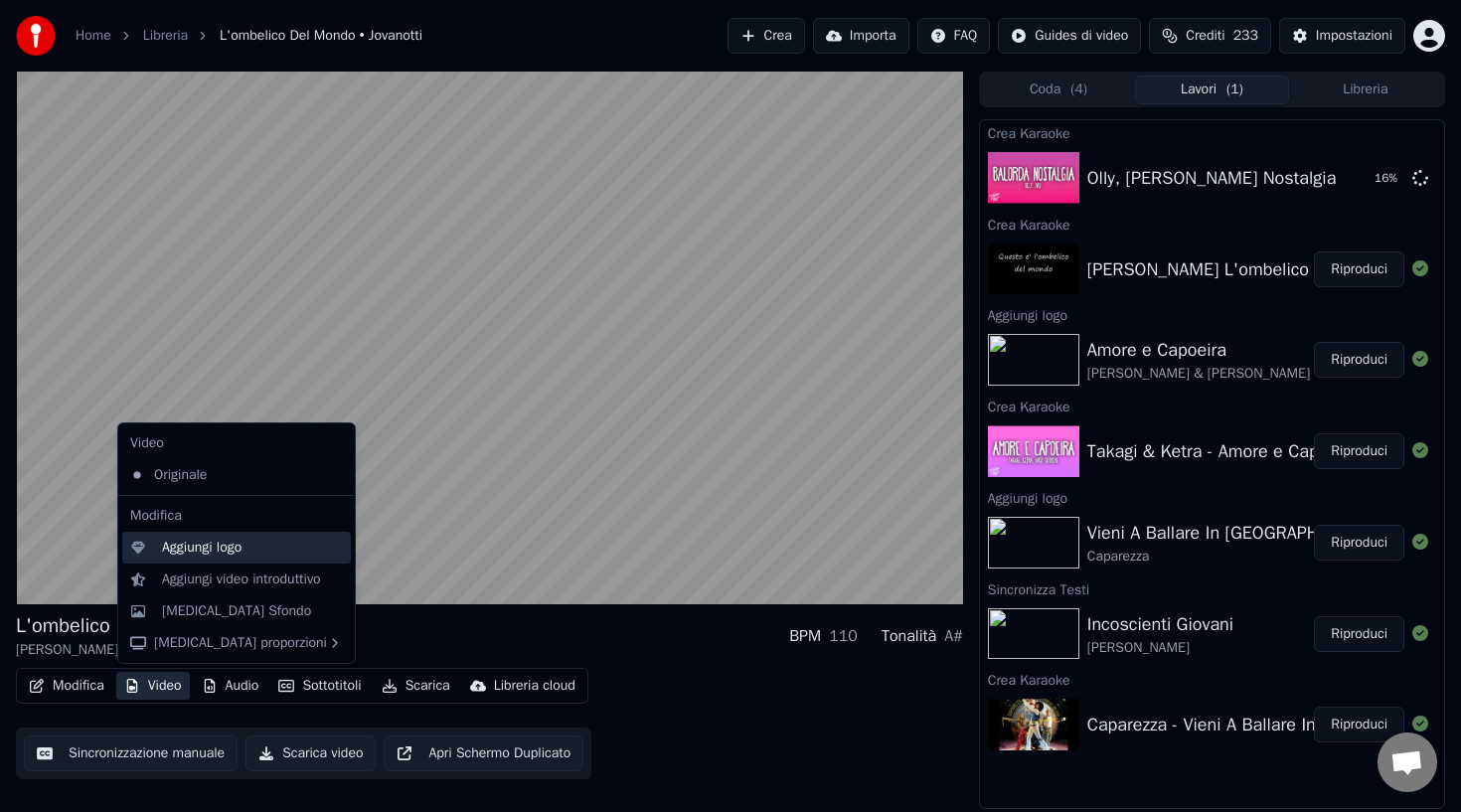 click on "Aggiungi logo" at bounding box center [202, 548] 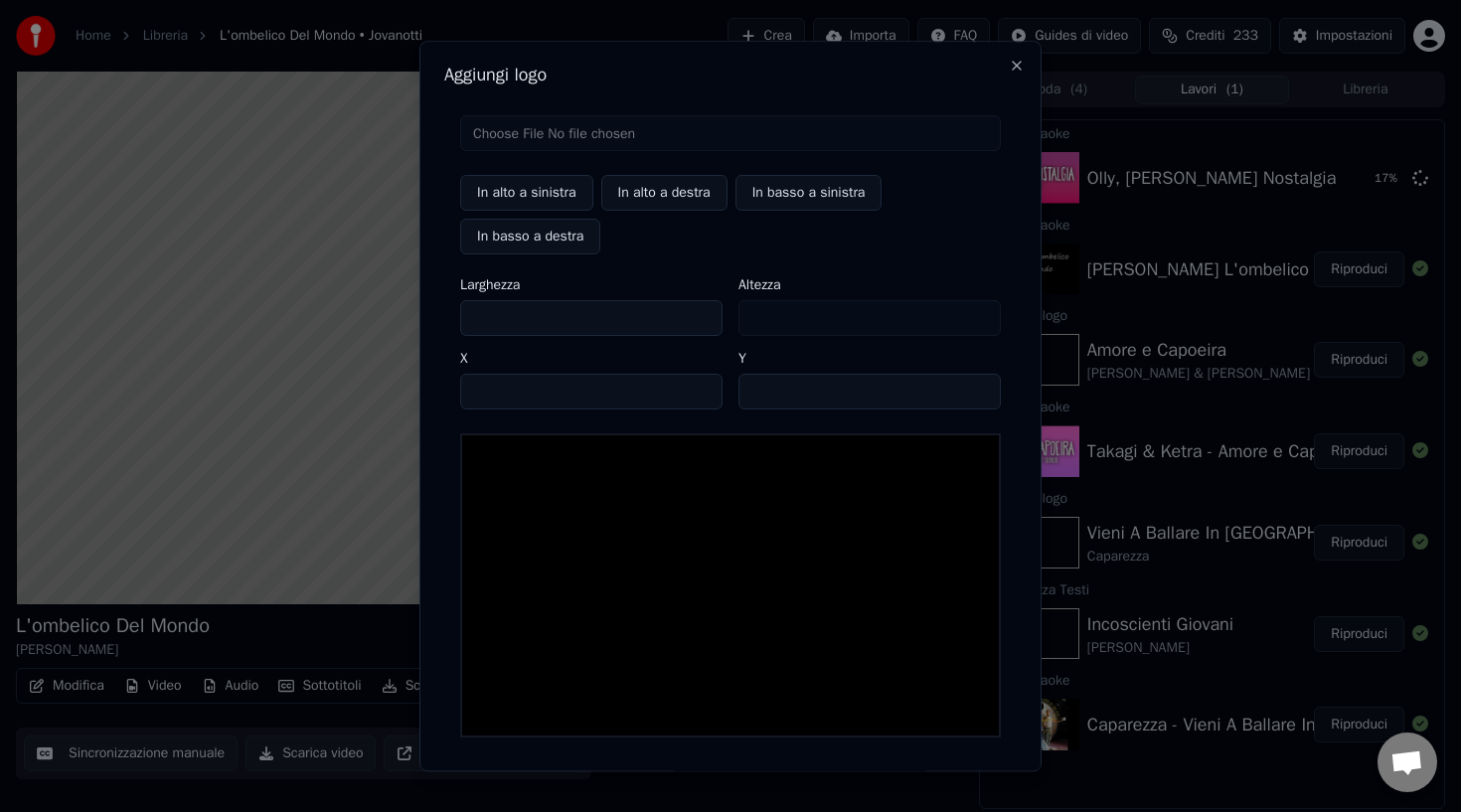type on "***" 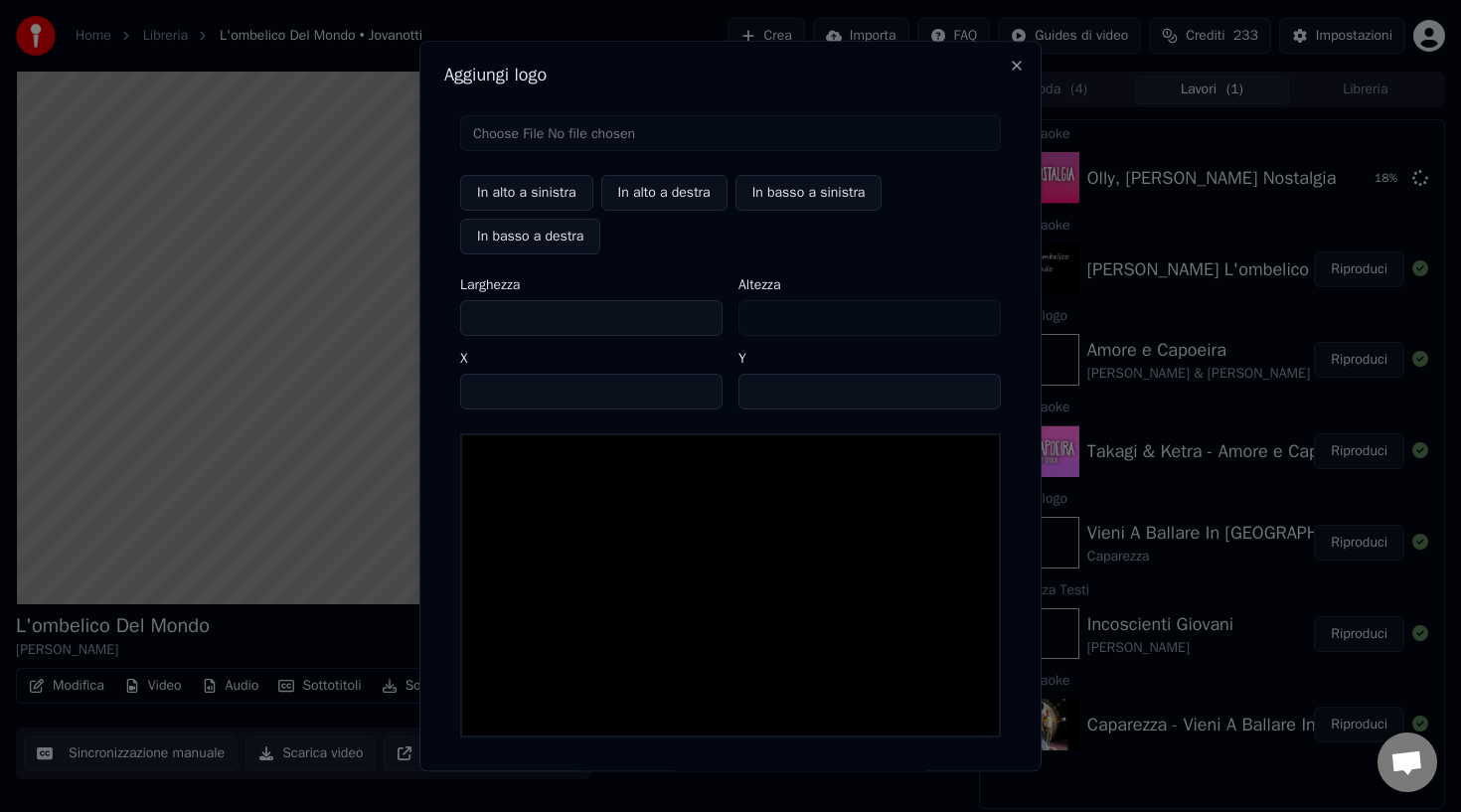 type on "***" 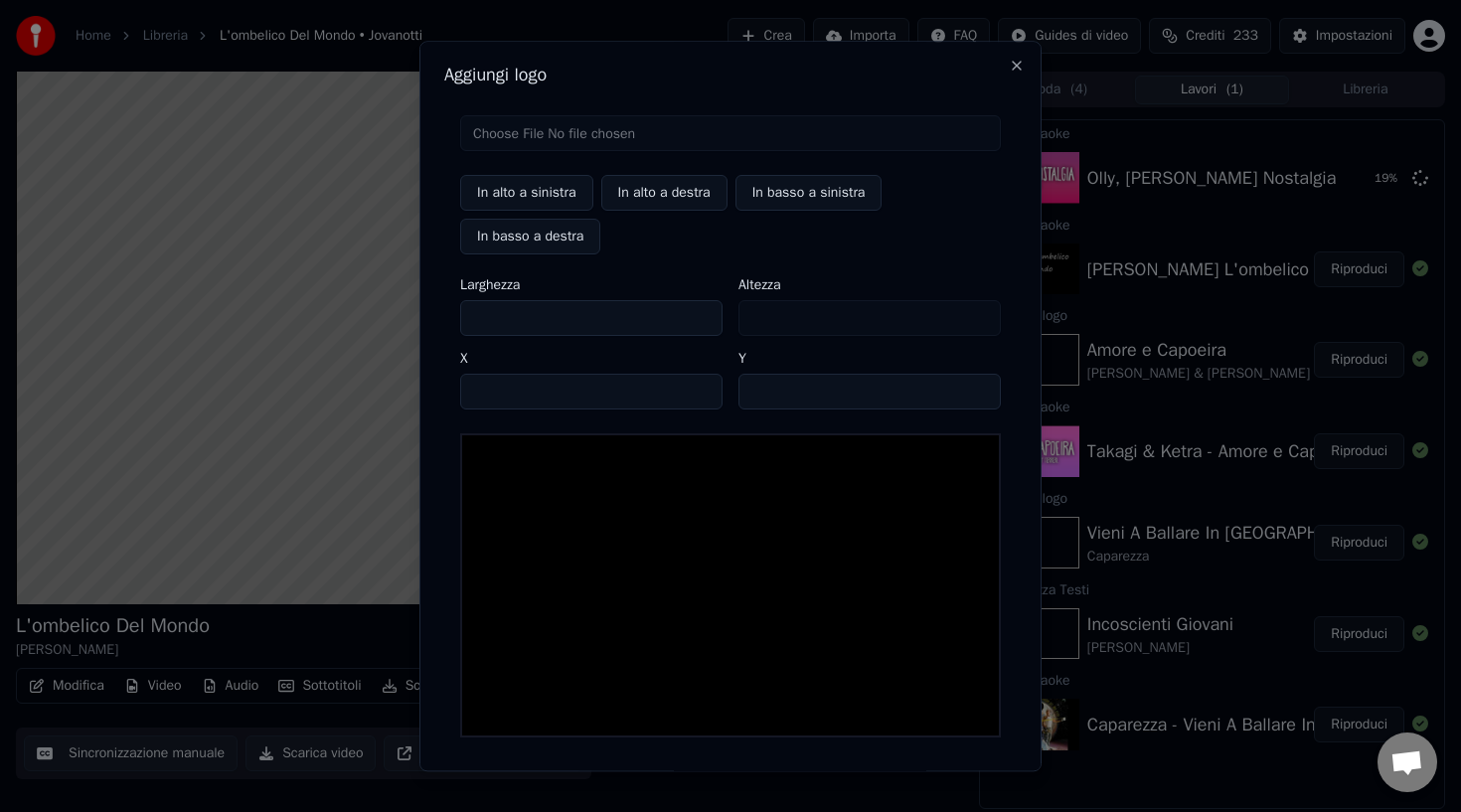 click on "**" at bounding box center [591, 392] 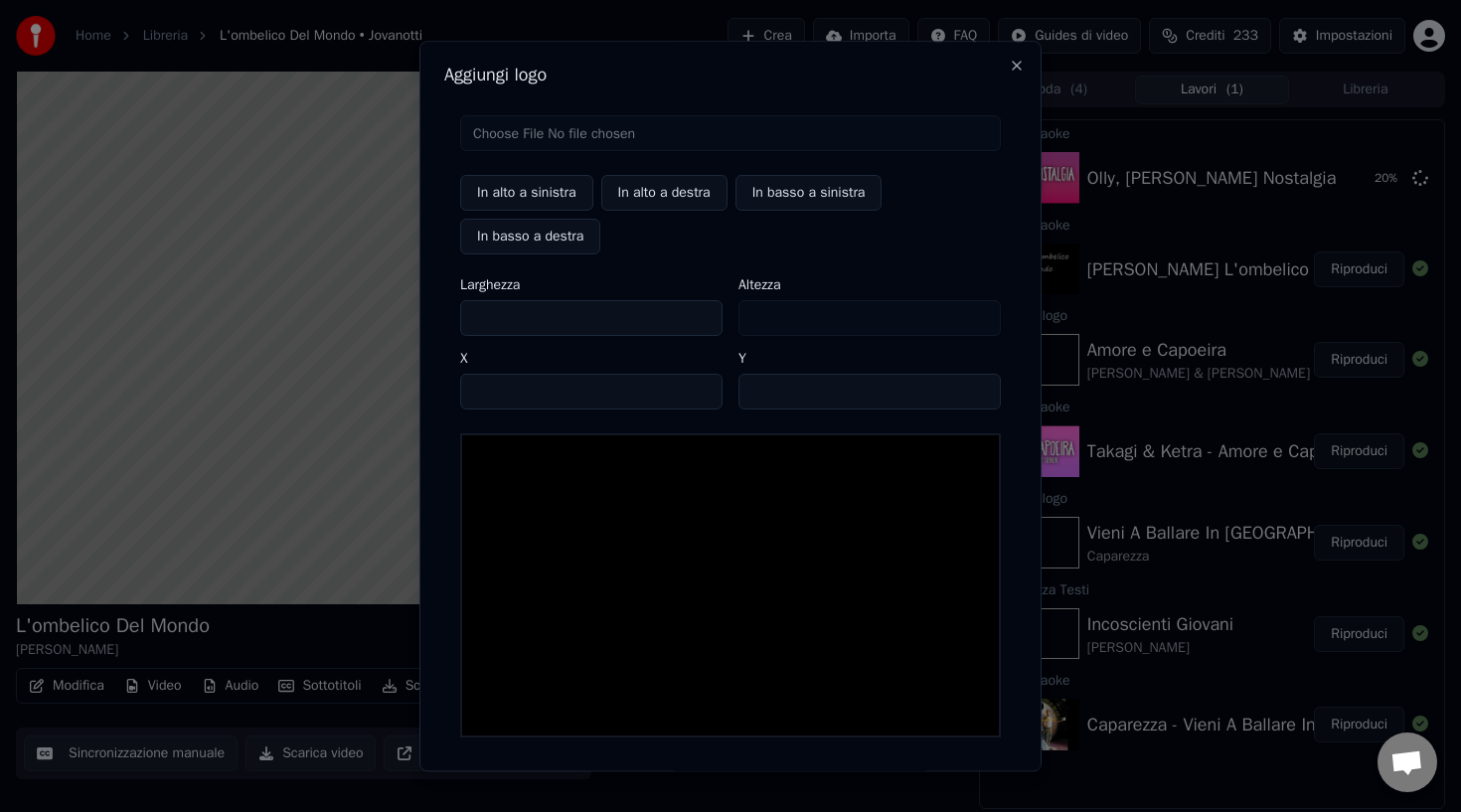 click at bounding box center (730, 133) 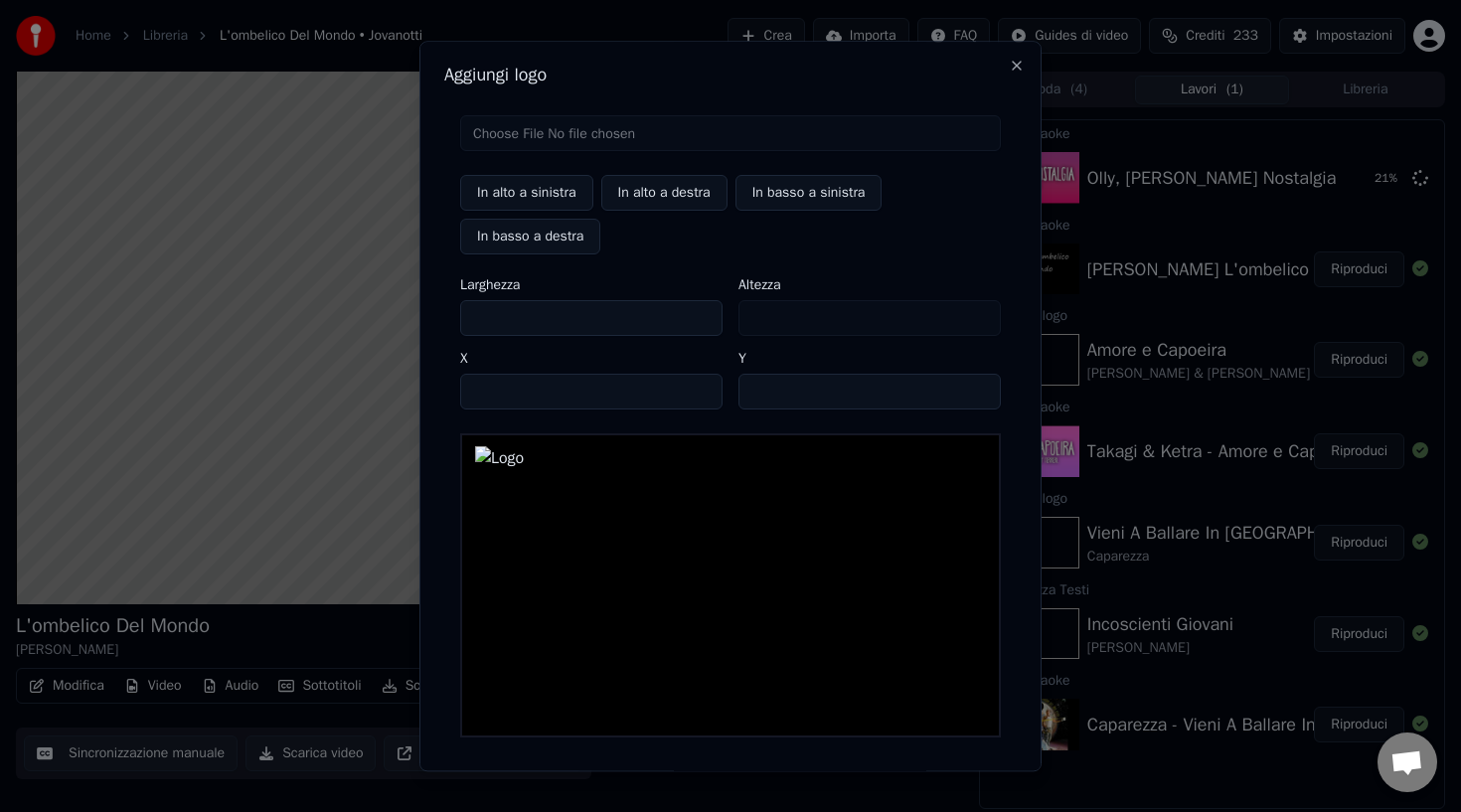 click on "**" at bounding box center [591, 392] 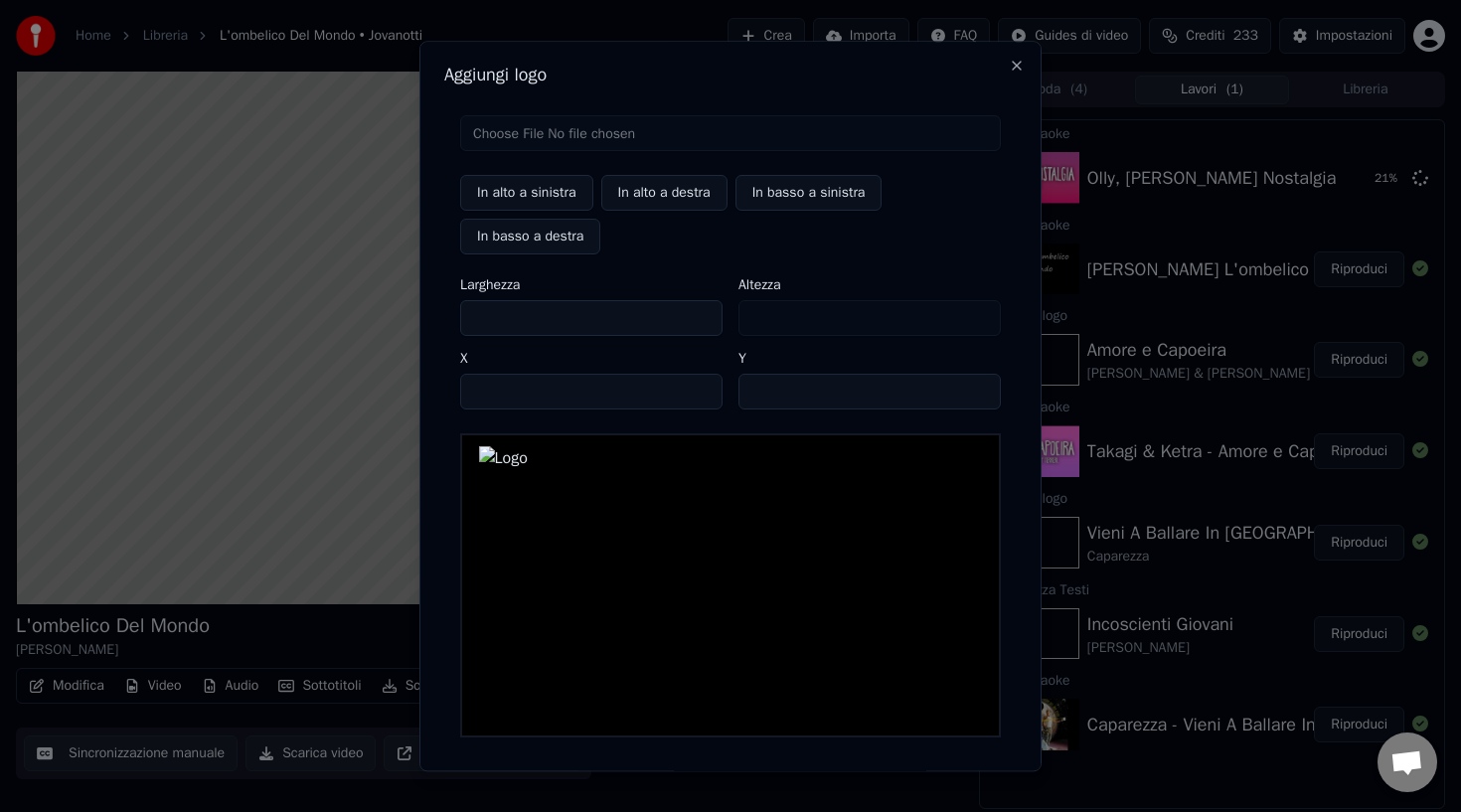 click on "**" at bounding box center [591, 392] 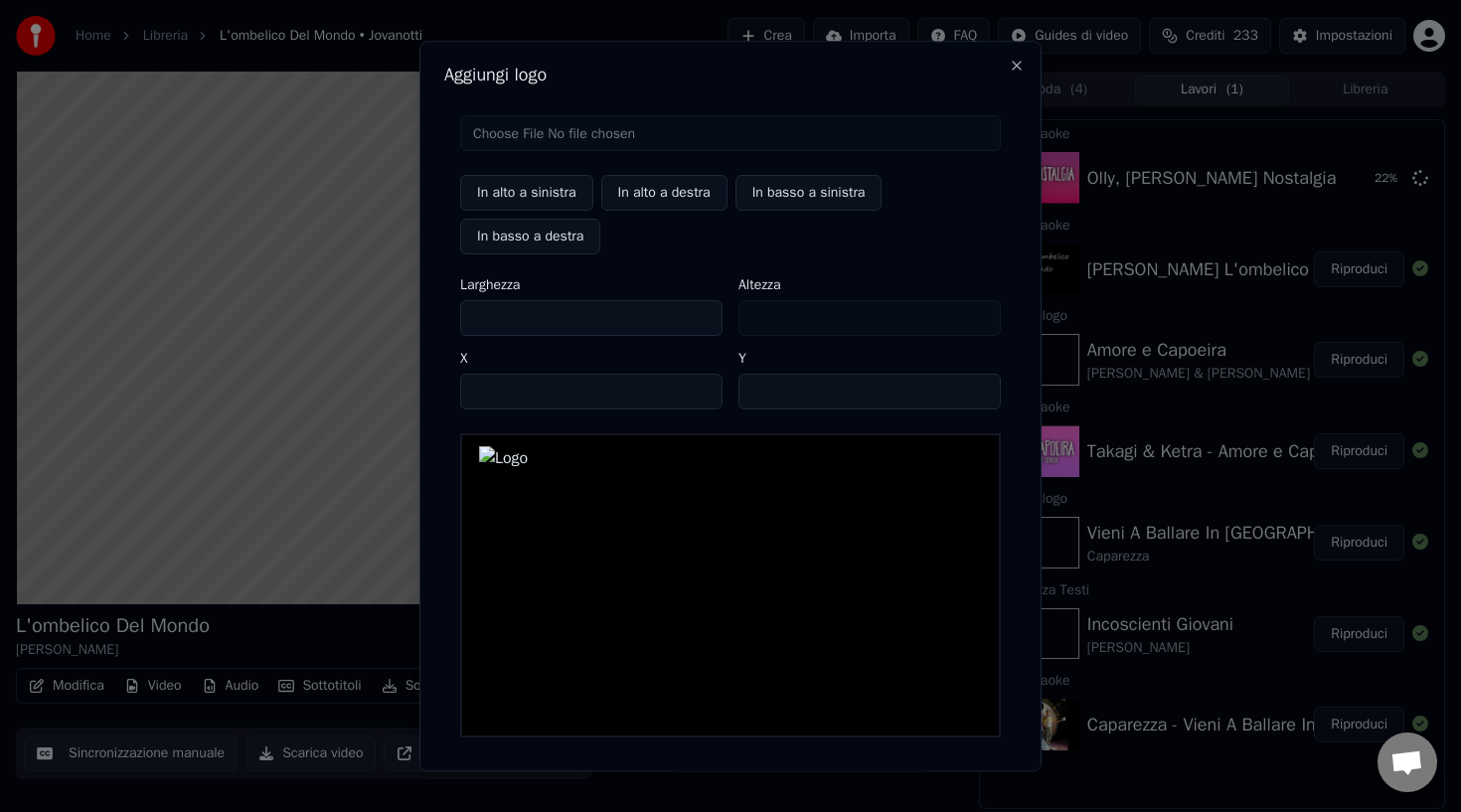 type on "**" 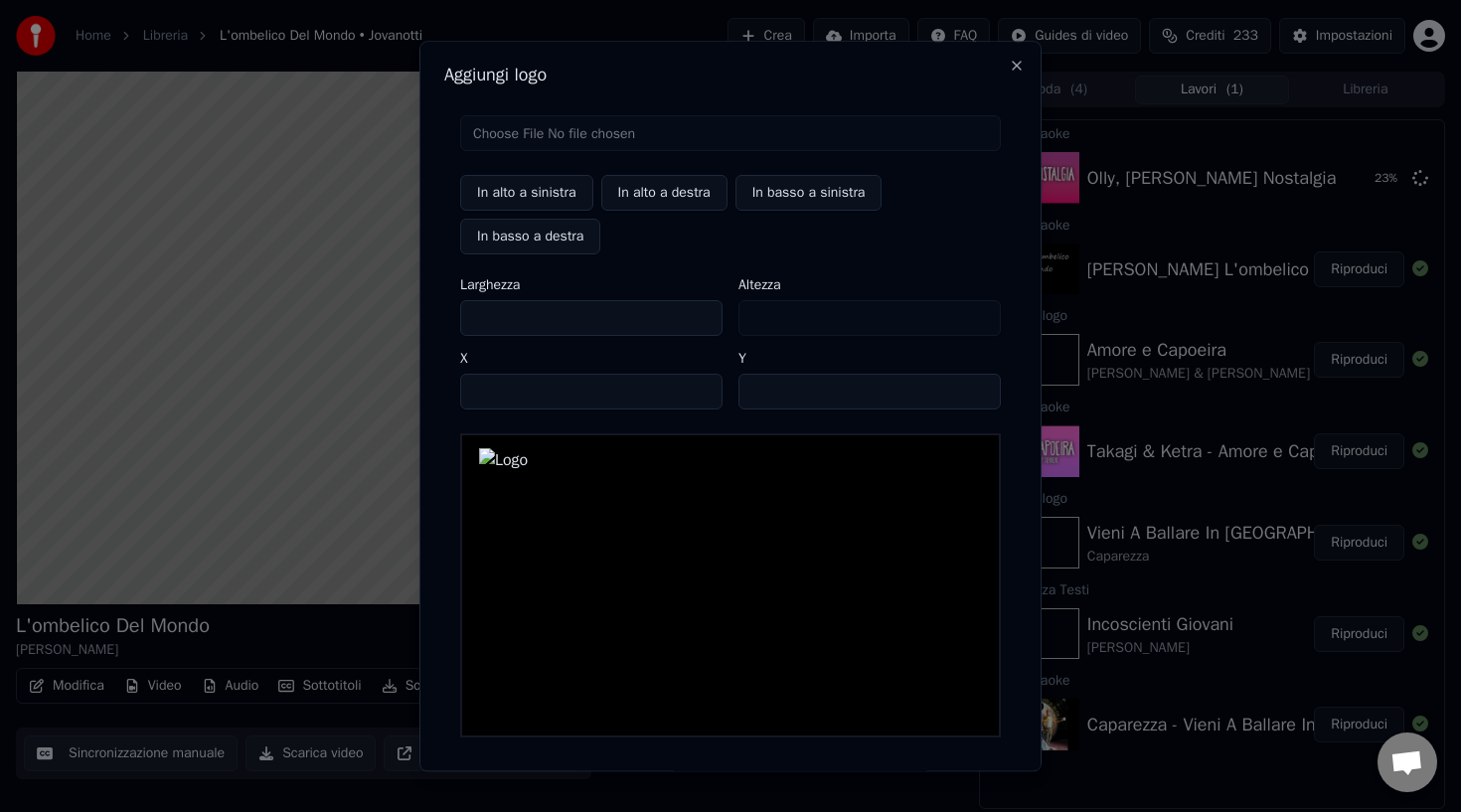 click on "**" at bounding box center (870, 392) 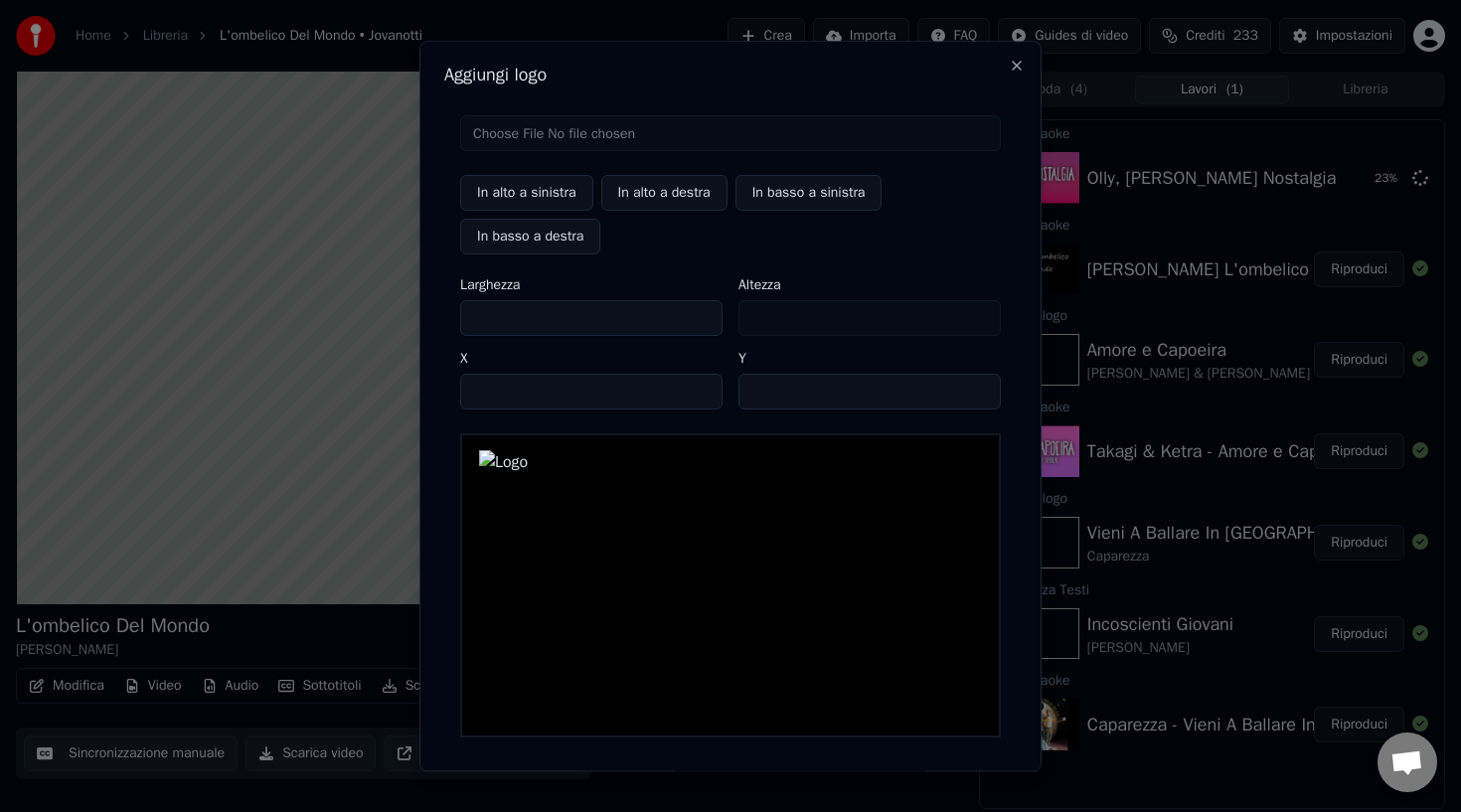click on "**" at bounding box center (870, 392) 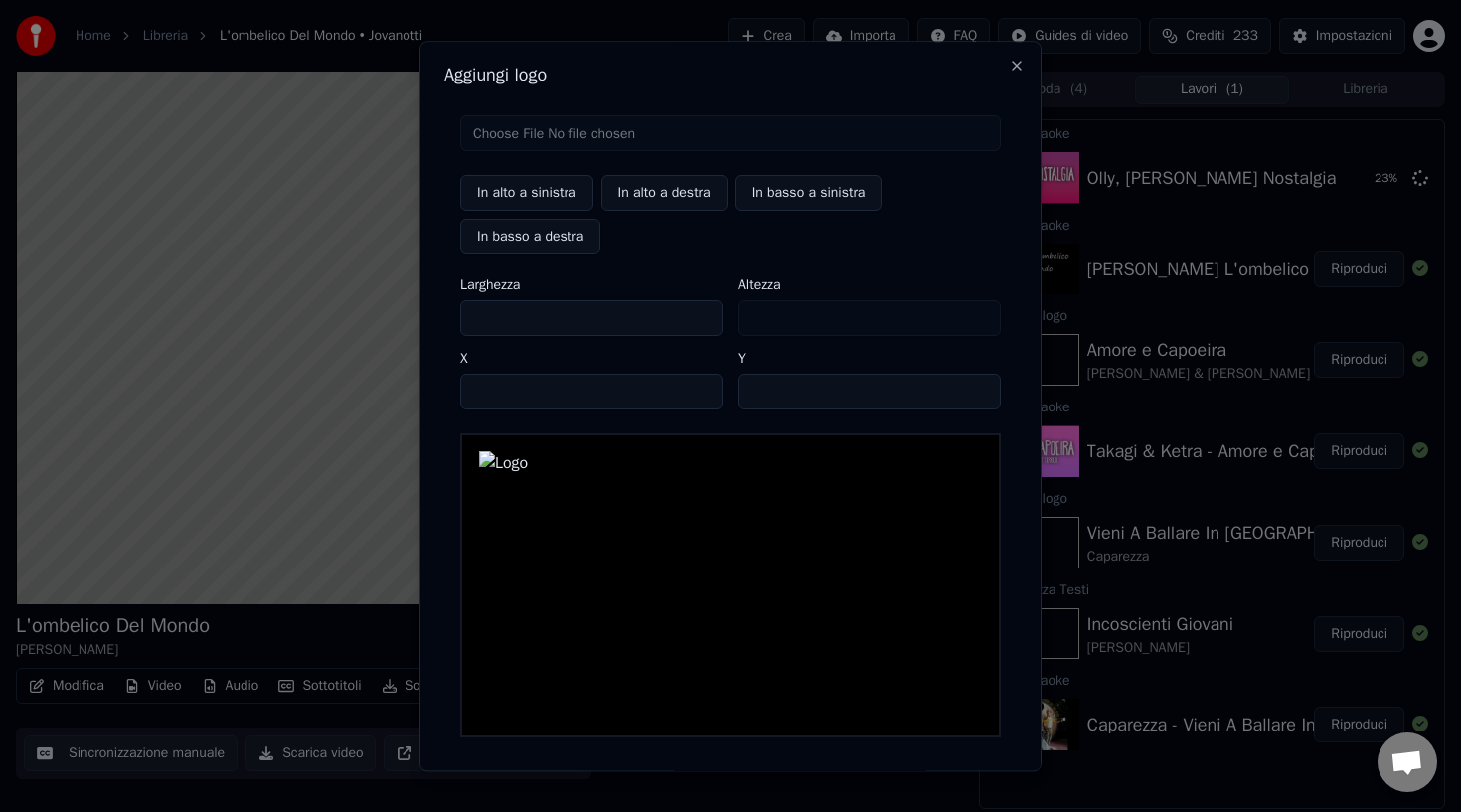 click on "**" at bounding box center [870, 392] 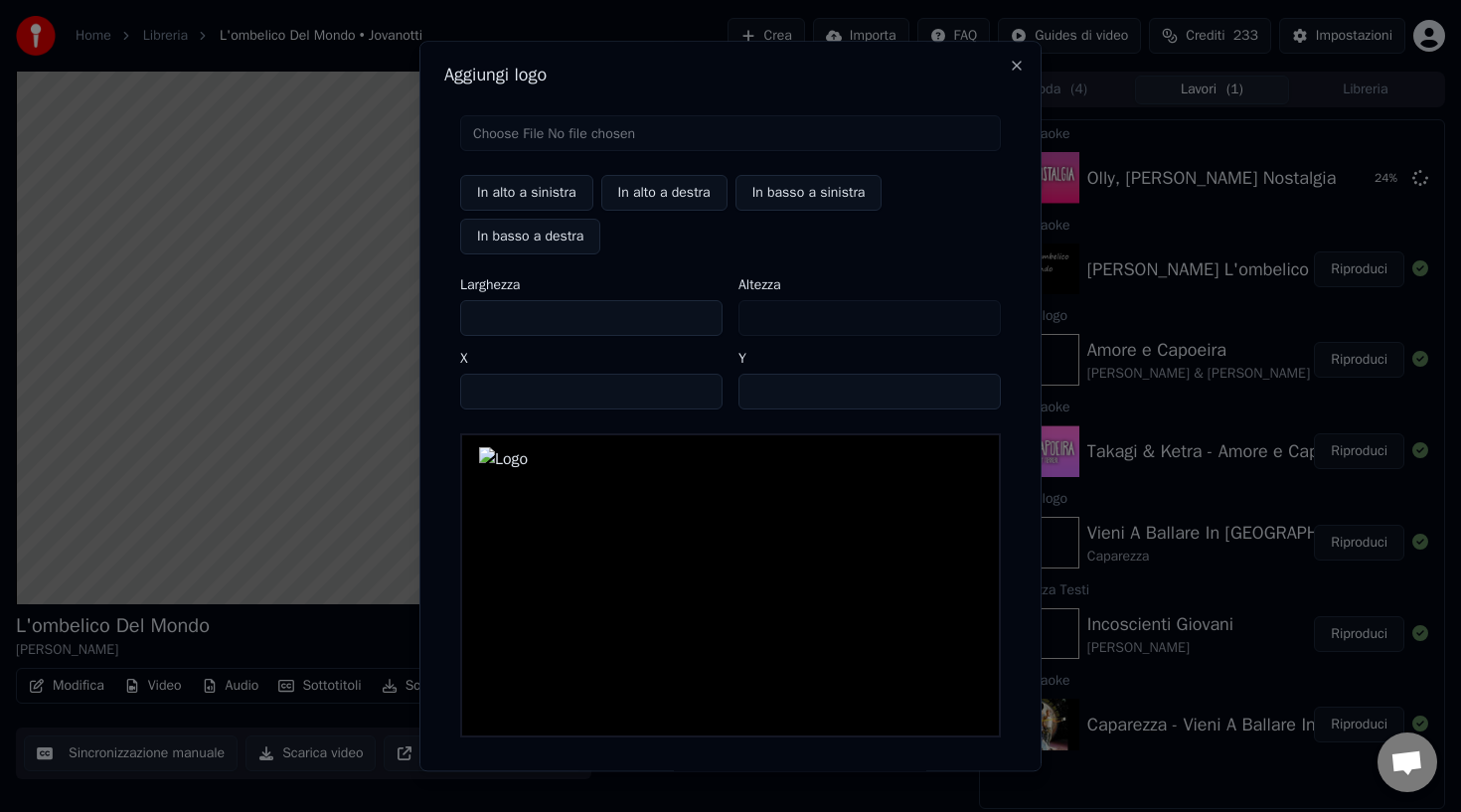 click on "**" at bounding box center (870, 392) 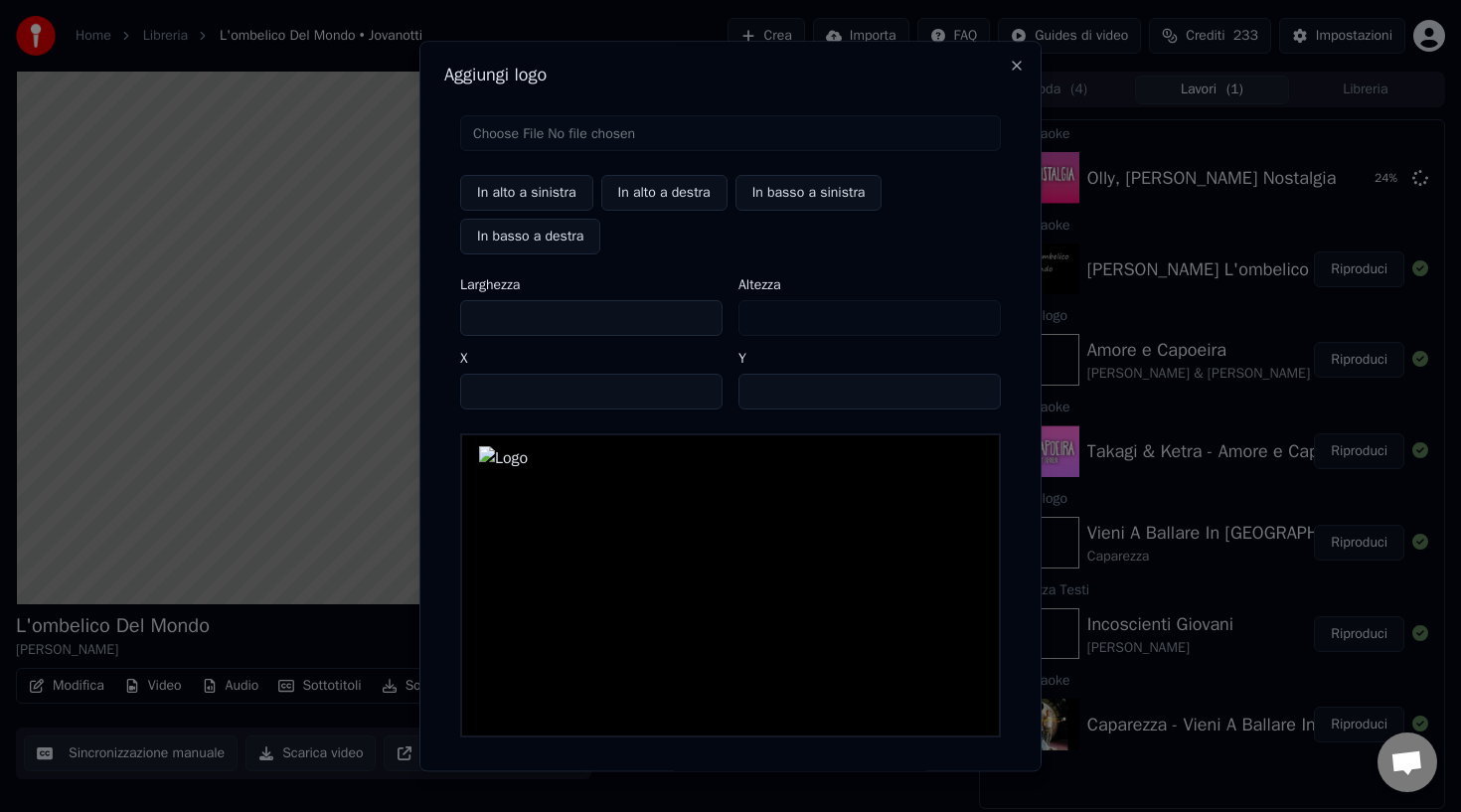 click on "**" at bounding box center [870, 392] 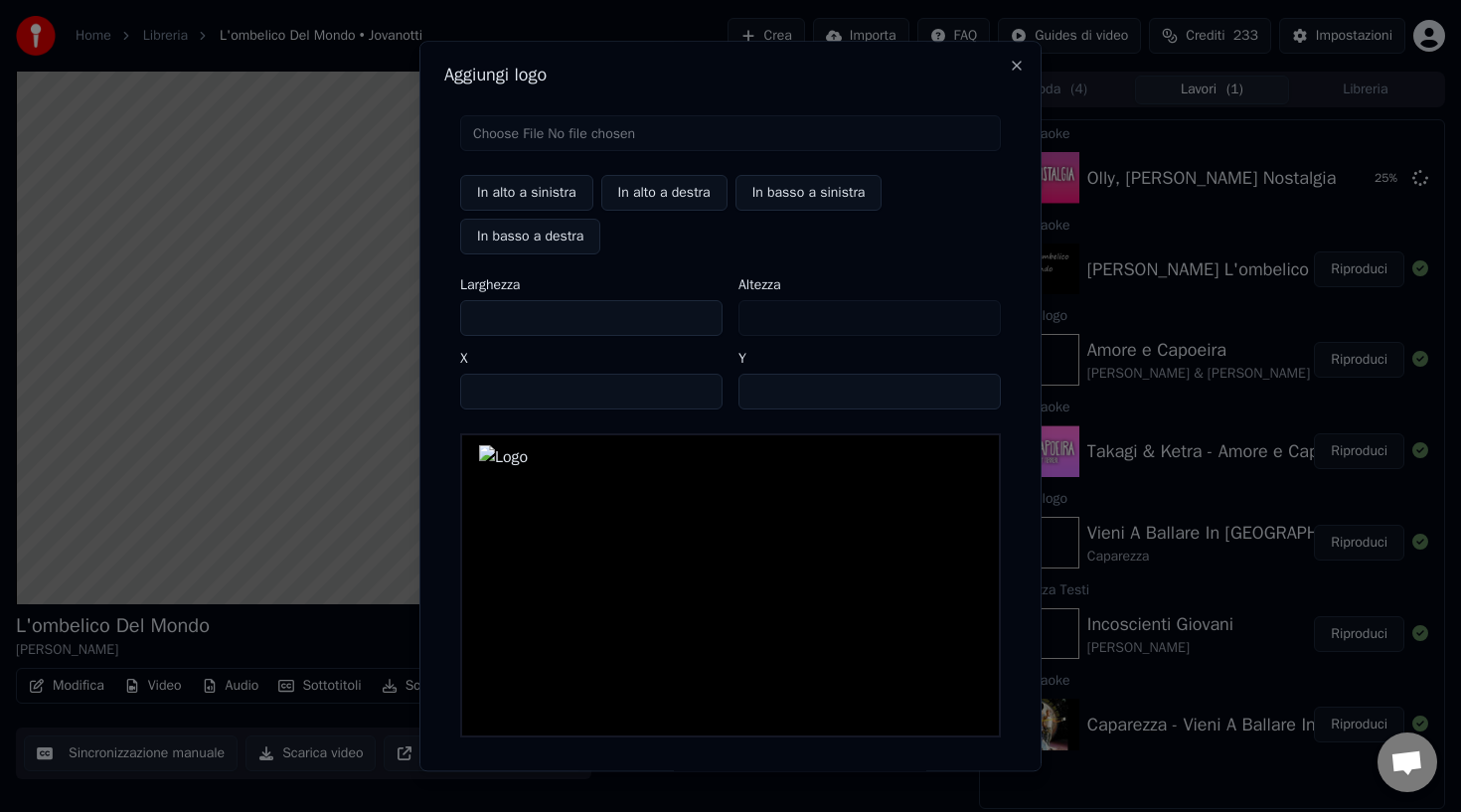 type on "**" 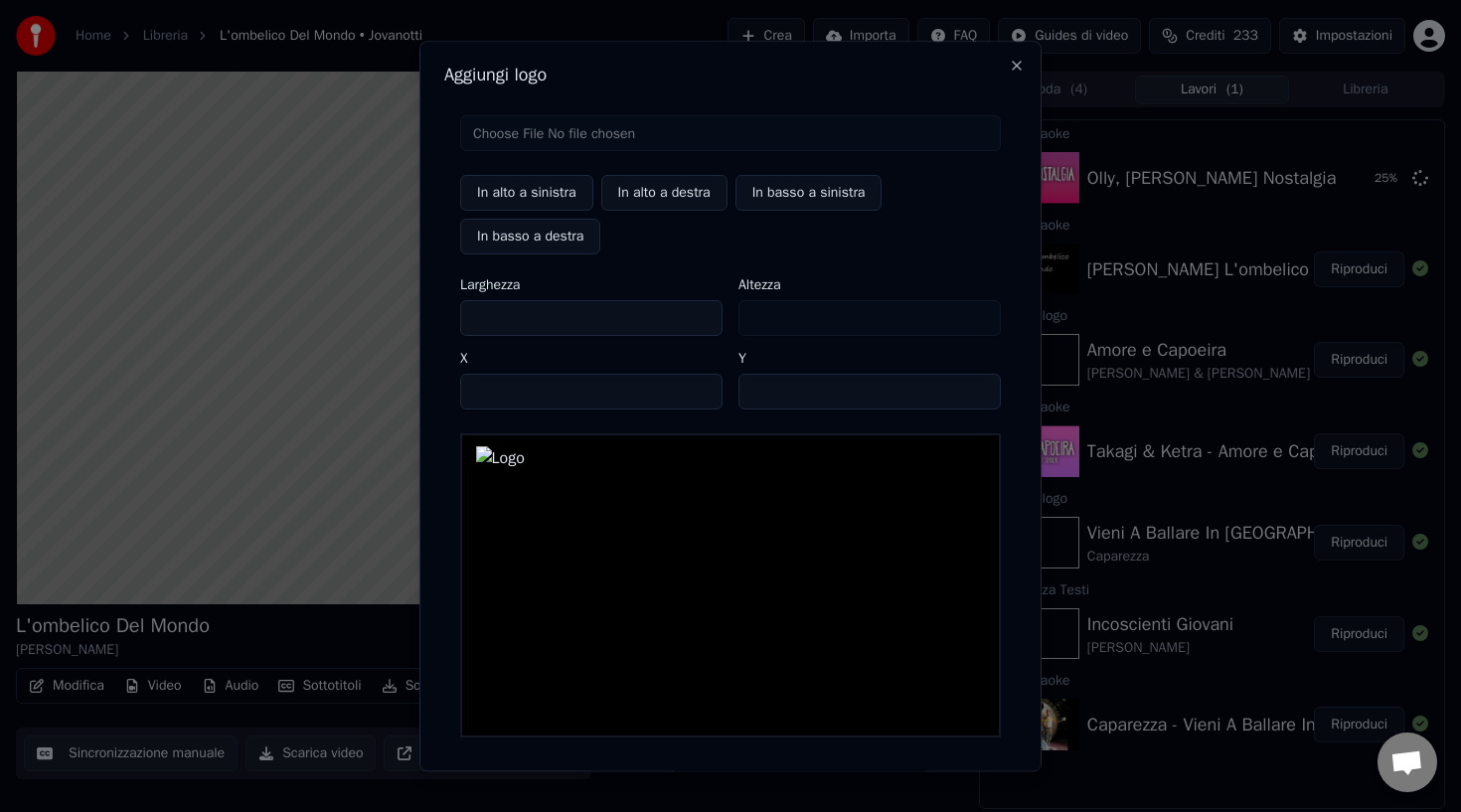 click on "**" at bounding box center (591, 392) 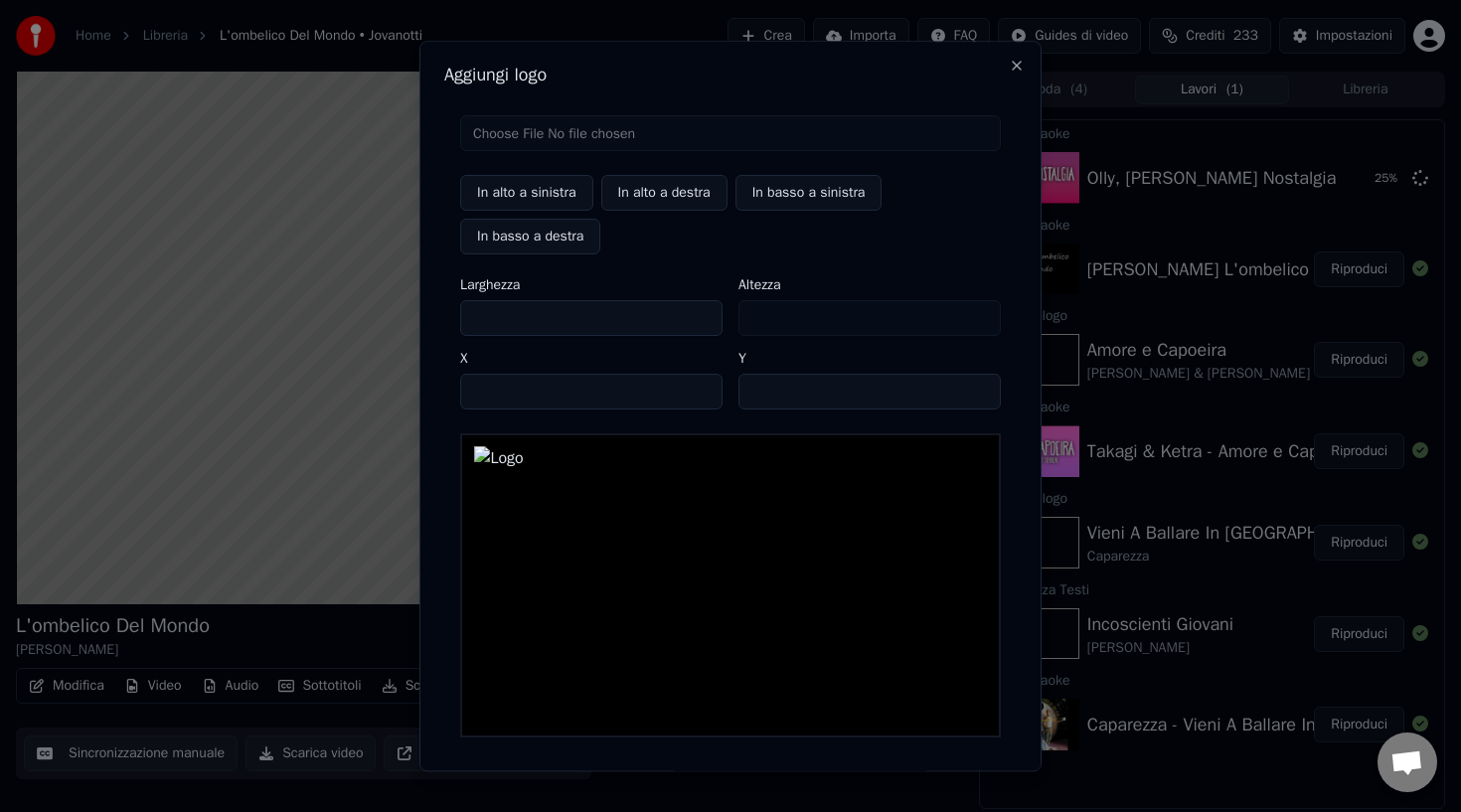 click on "**" at bounding box center [591, 392] 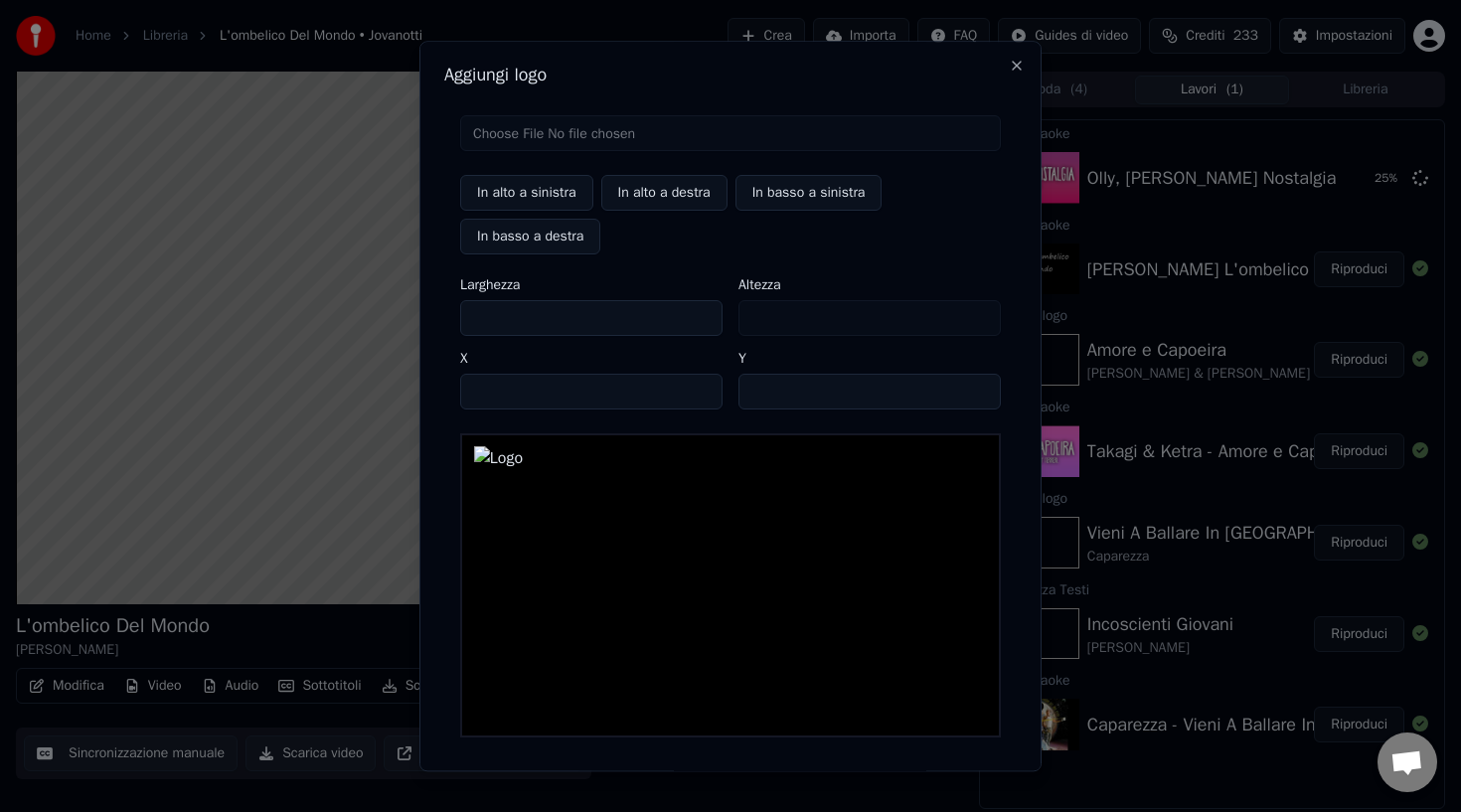 click on "**" at bounding box center [591, 392] 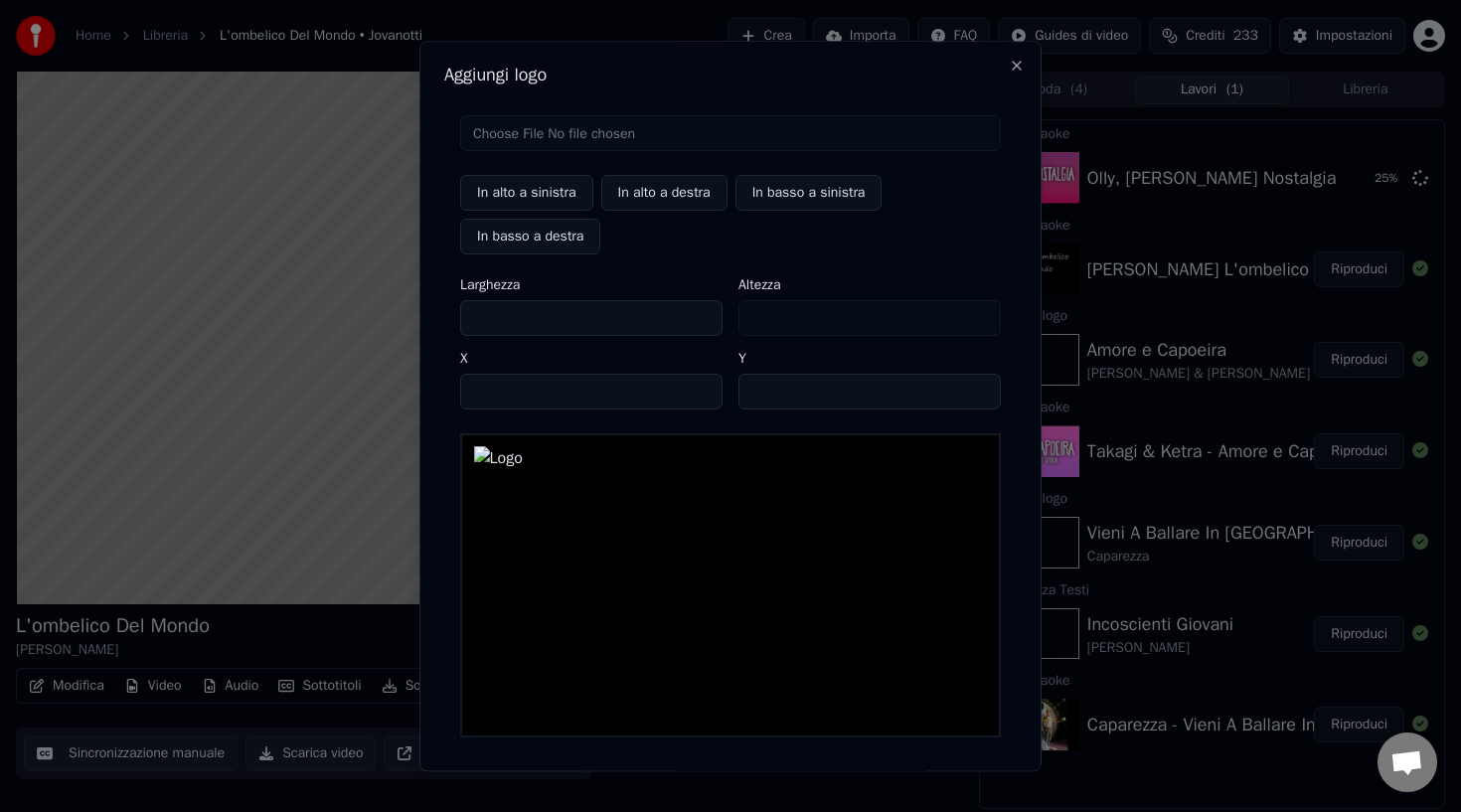 click on "**" at bounding box center [591, 392] 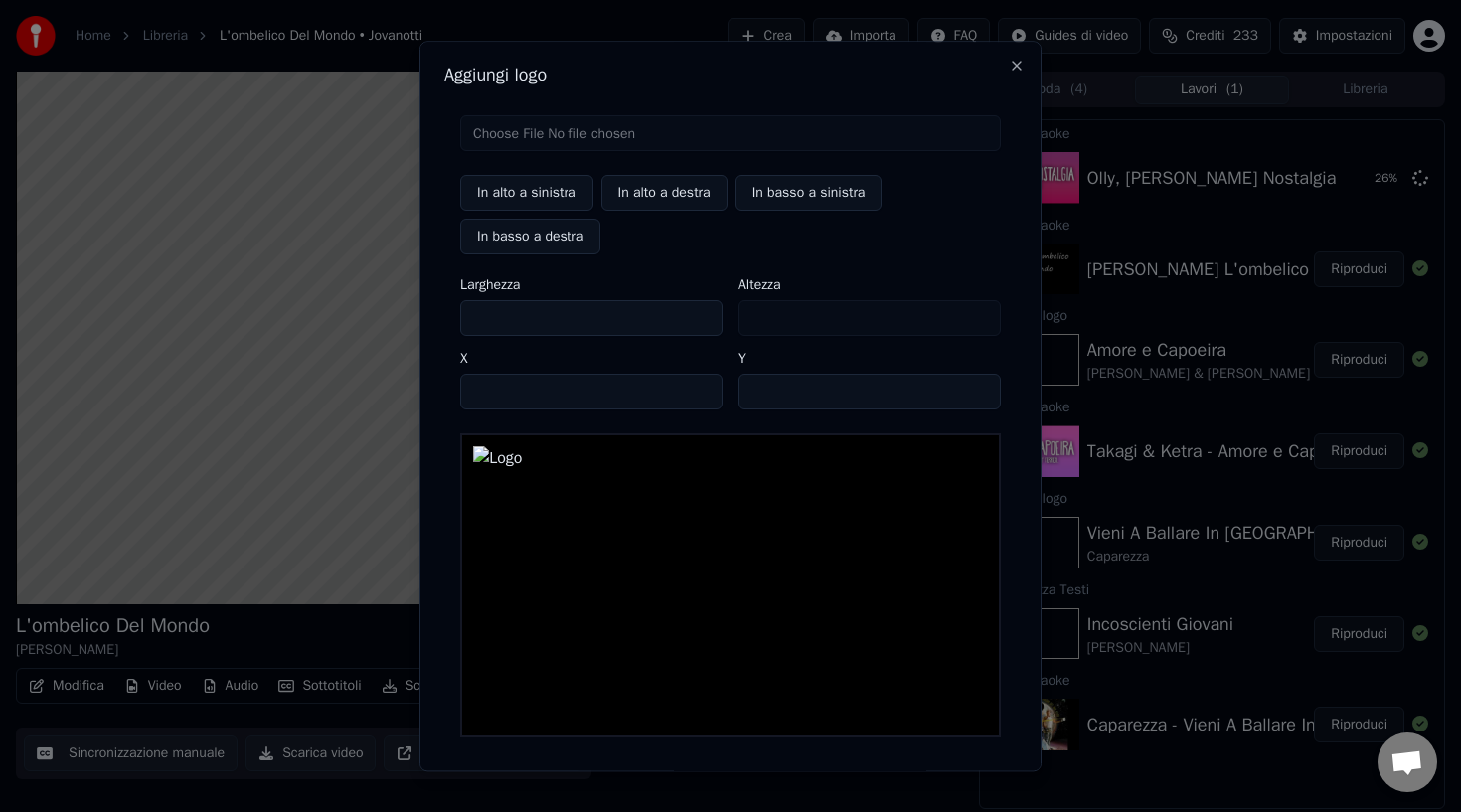 type on "**" 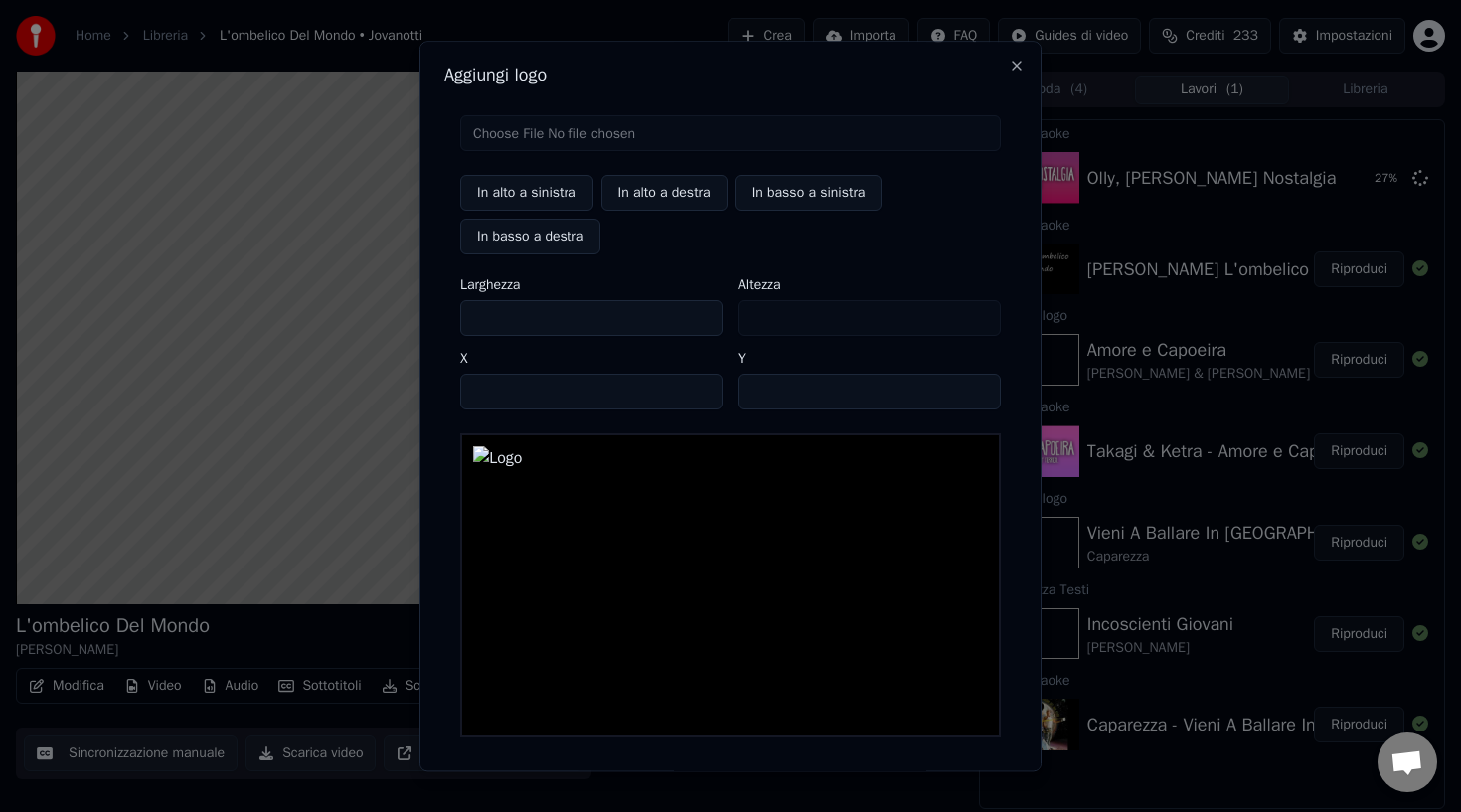 type on "***" 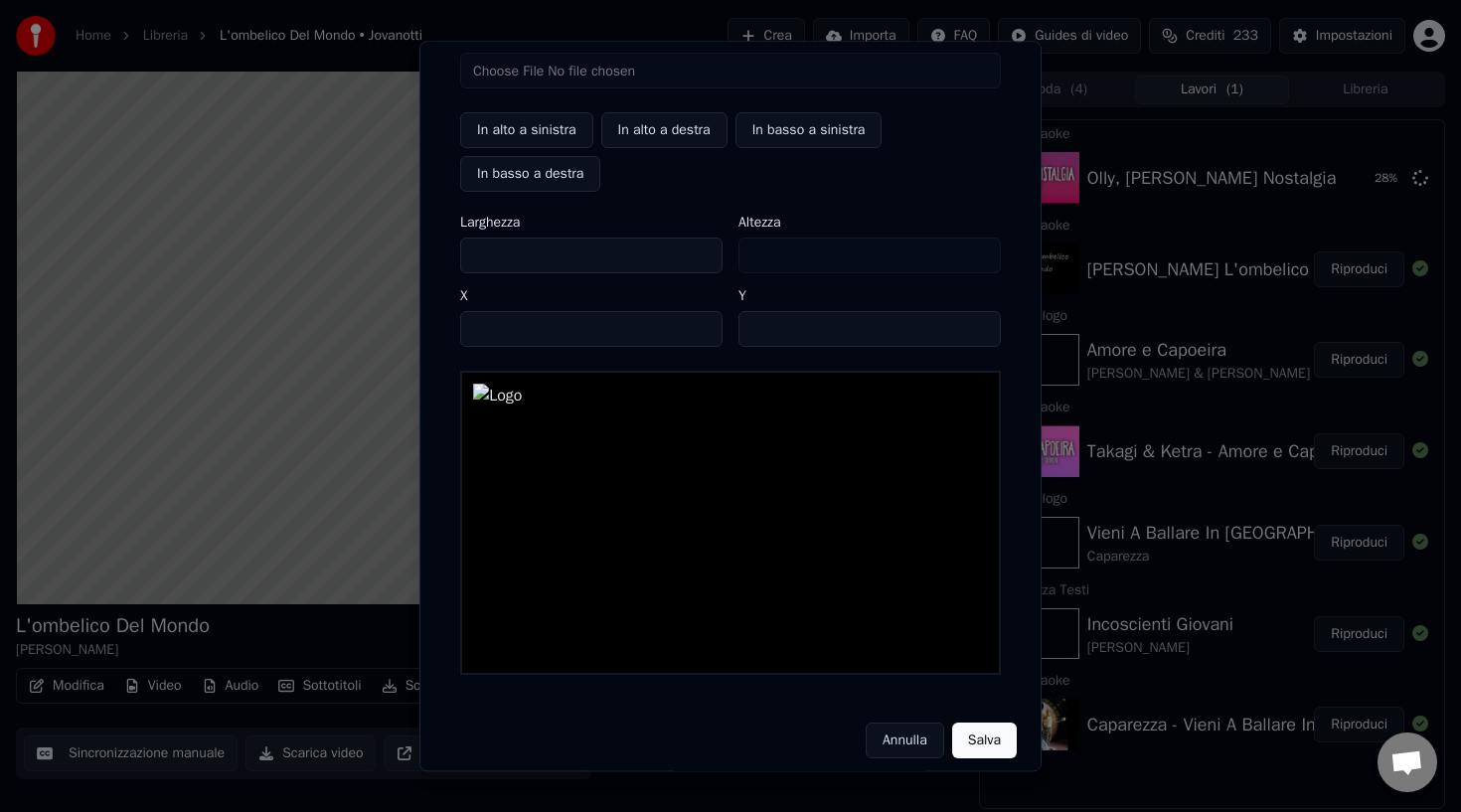 scroll, scrollTop: 74, scrollLeft: 0, axis: vertical 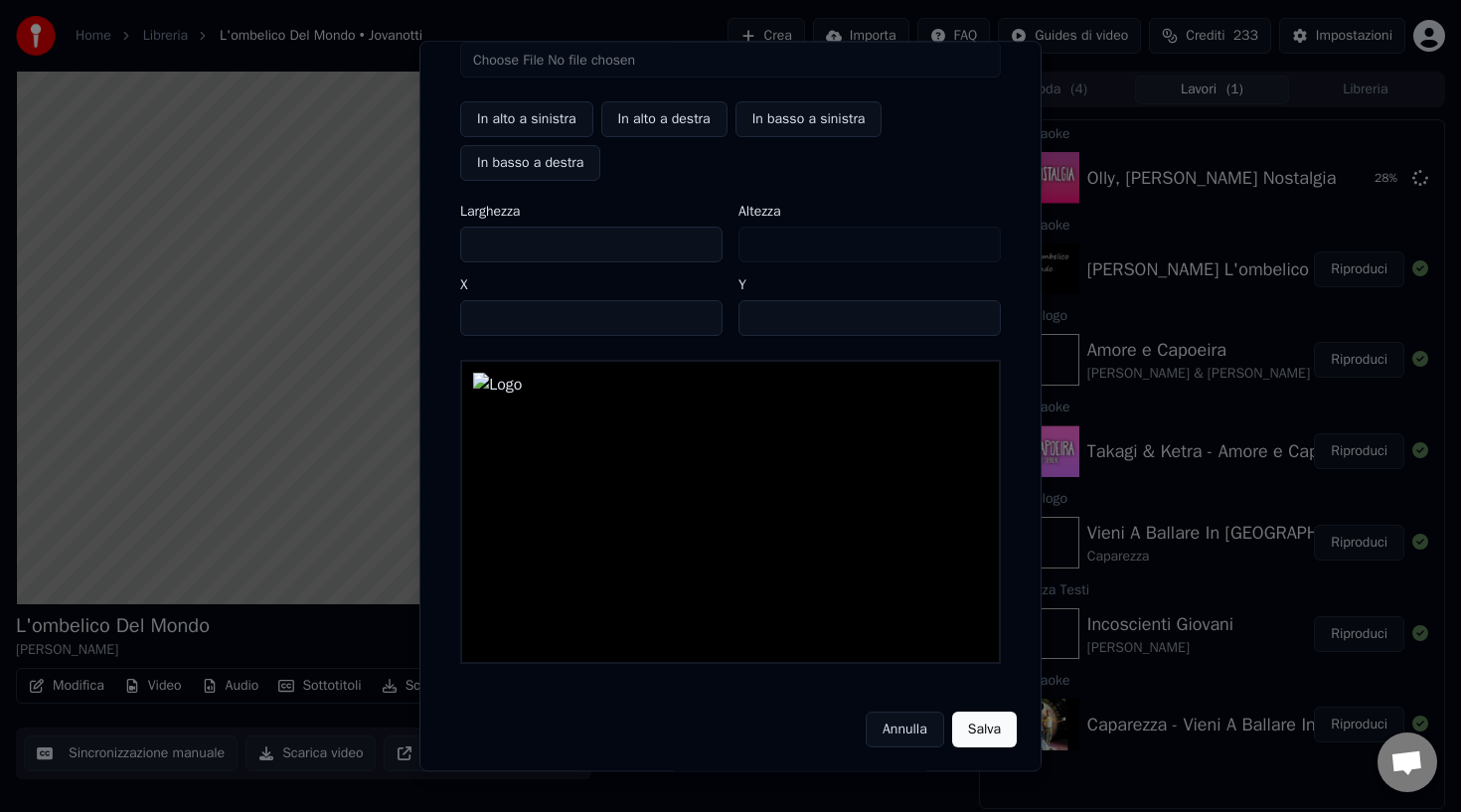 click on "Salva" at bounding box center (984, 730) 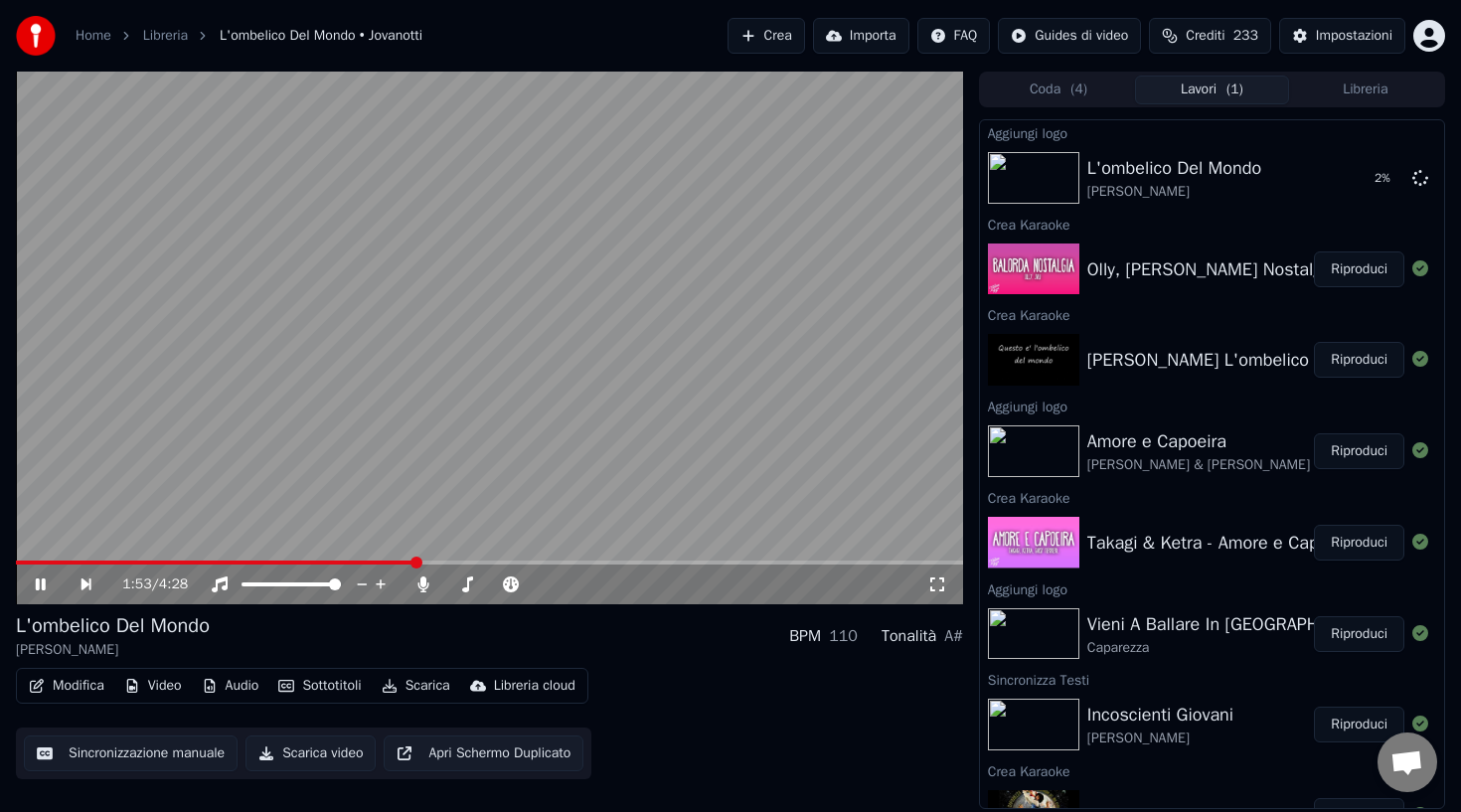 click at bounding box center [489, 338] 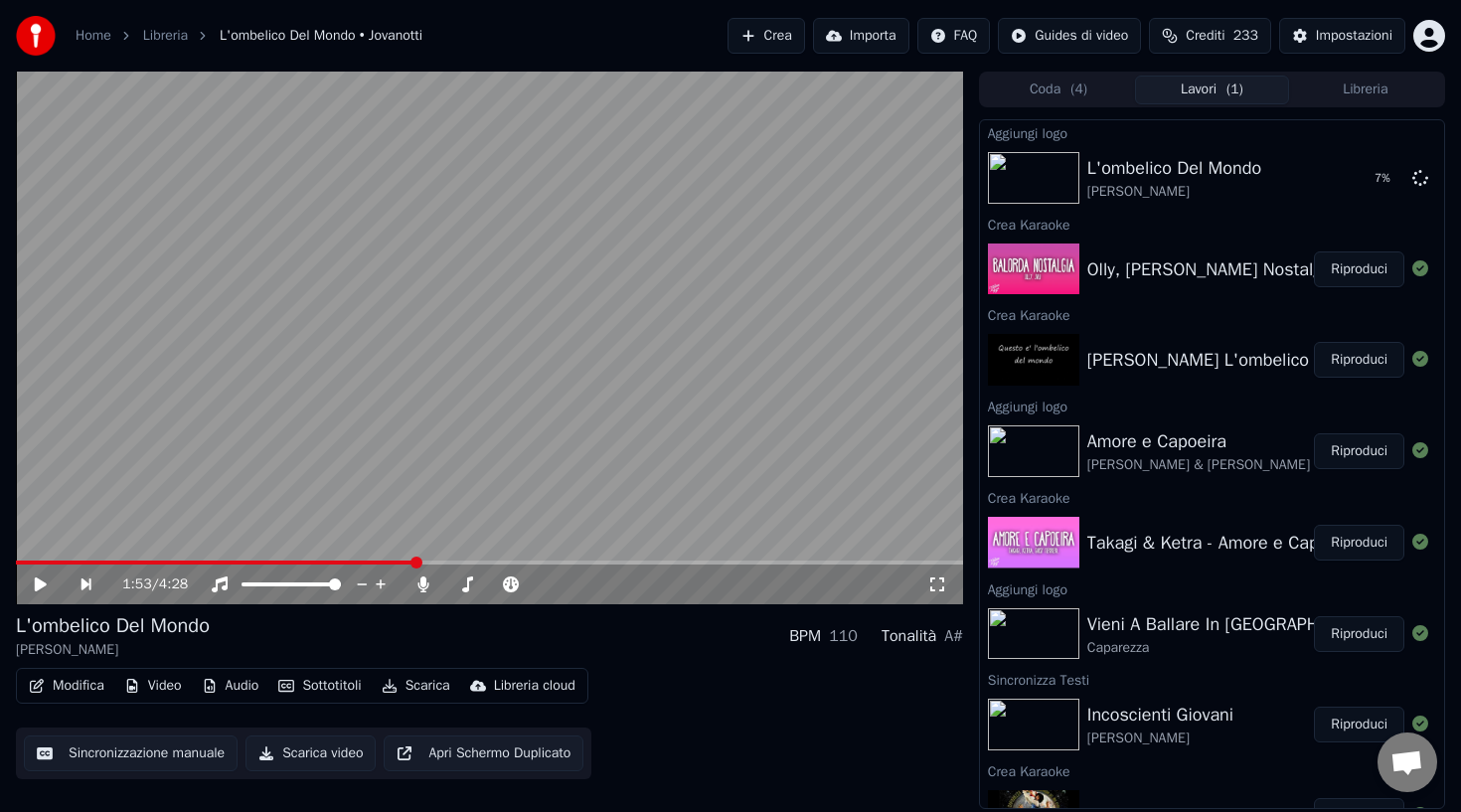 click on "Riproduci" at bounding box center (1359, 269) 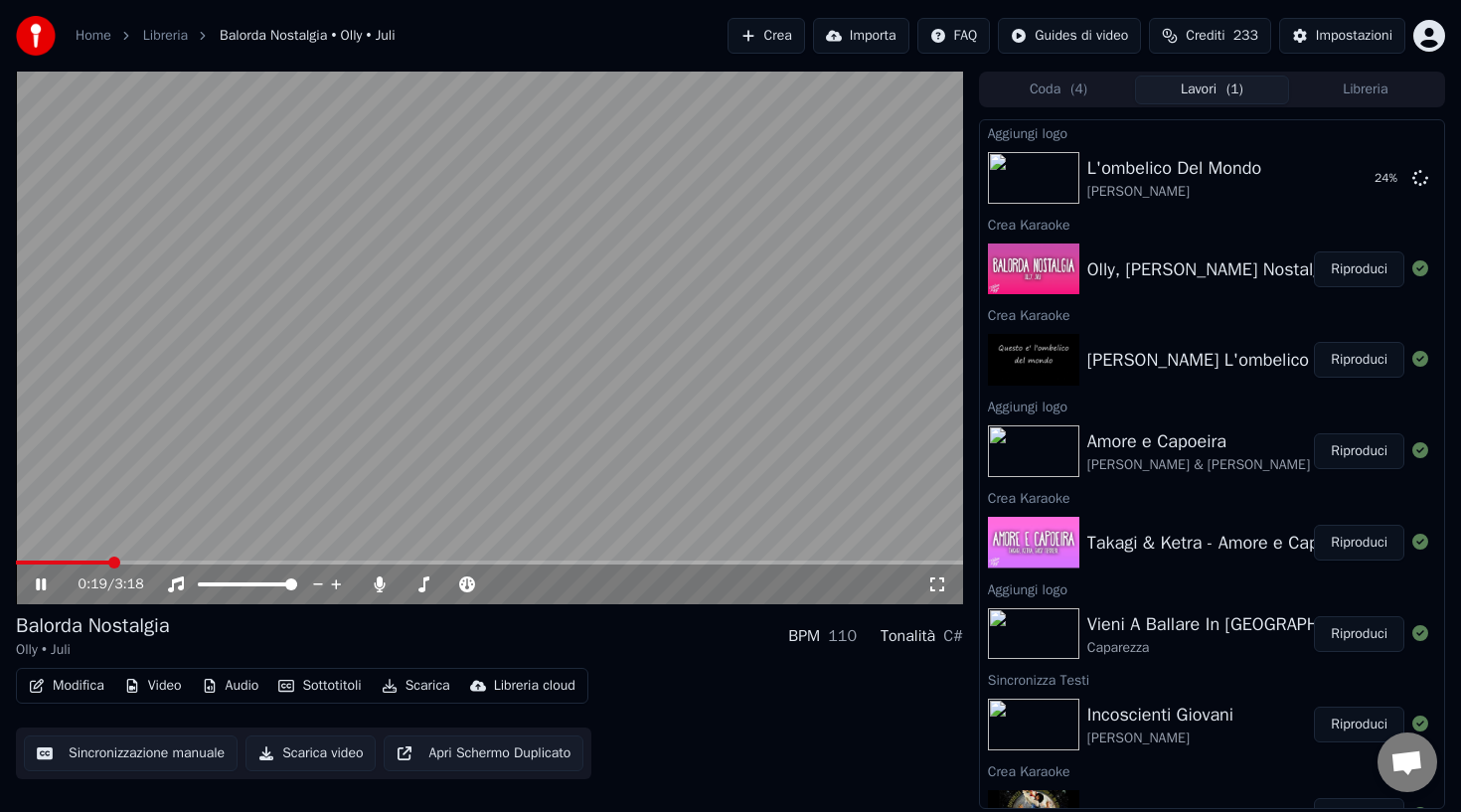 click on "Audio" at bounding box center [231, 686] 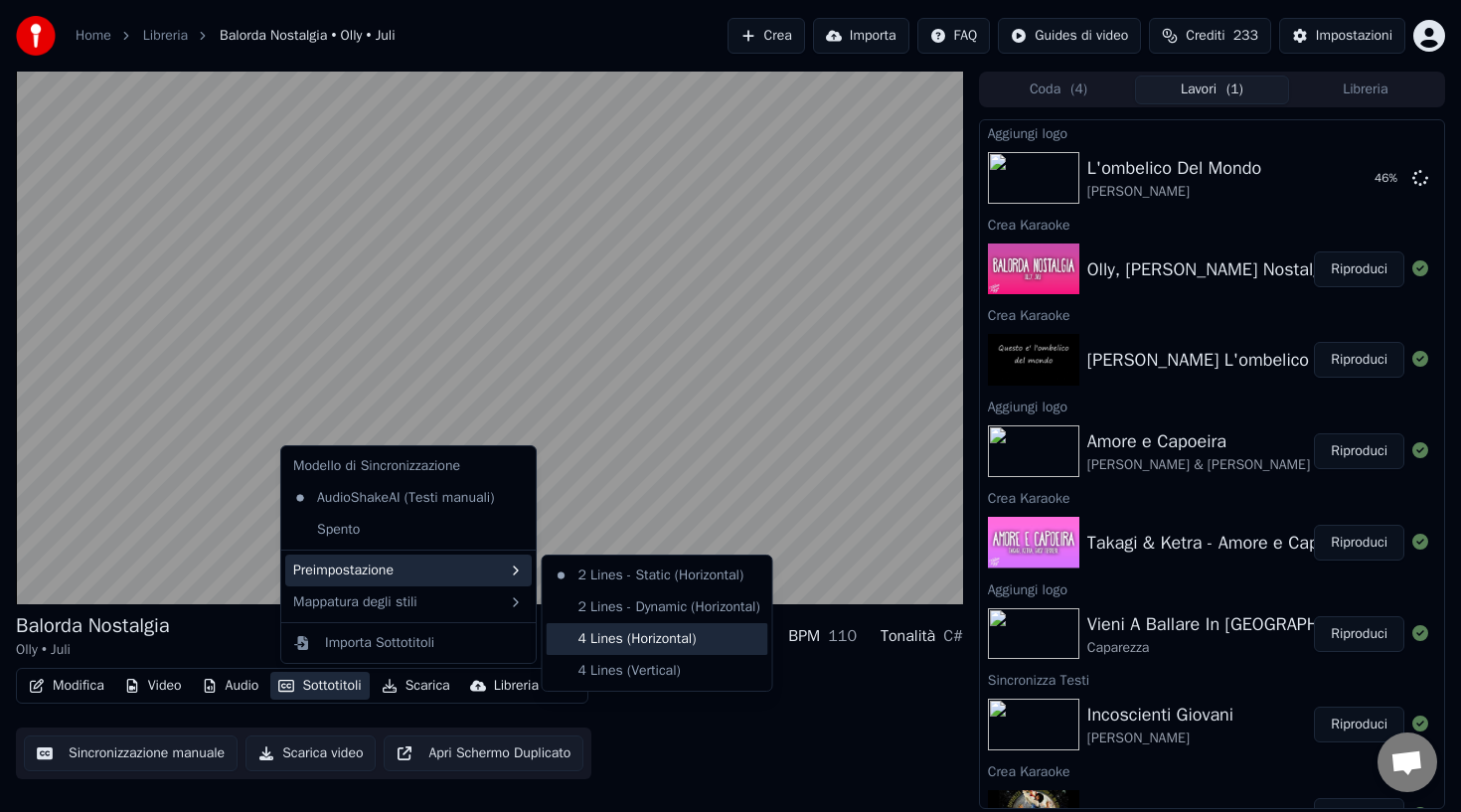 click on "4 Lines (Horizontal)" at bounding box center [657, 639] 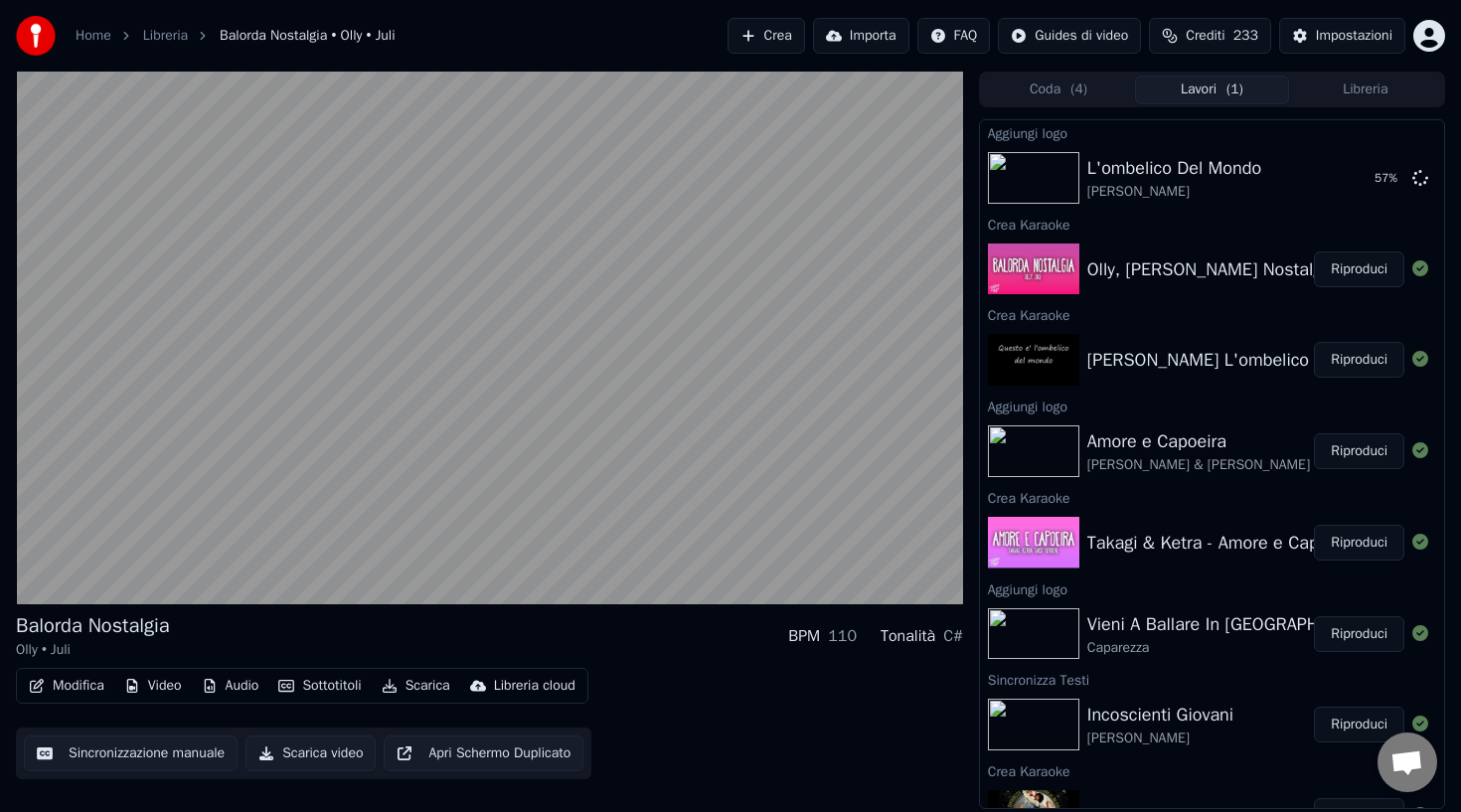 click on "Sottotitoli" at bounding box center (319, 686) 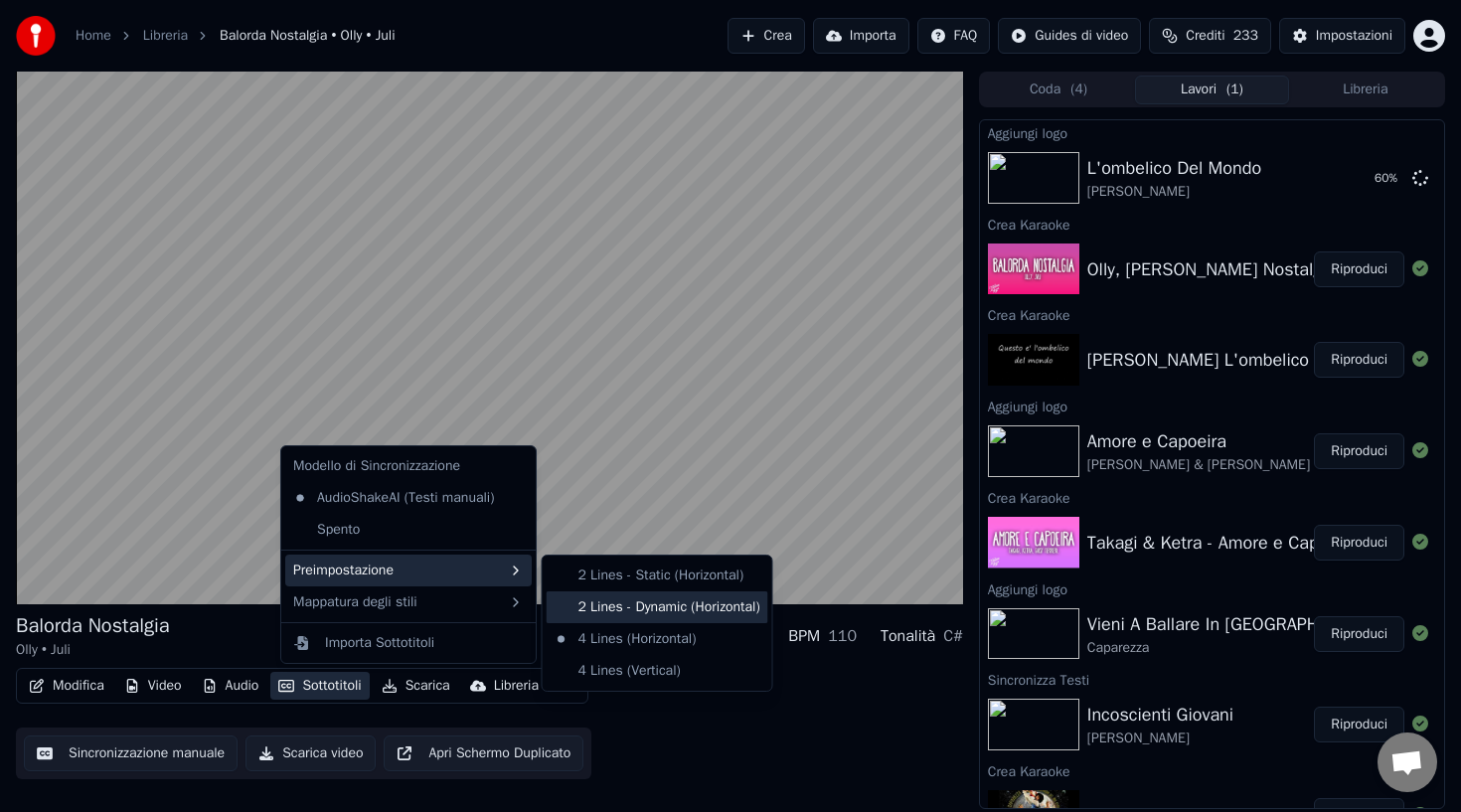 click on "2 Lines - Dynamic (Horizontal)" at bounding box center (657, 607) 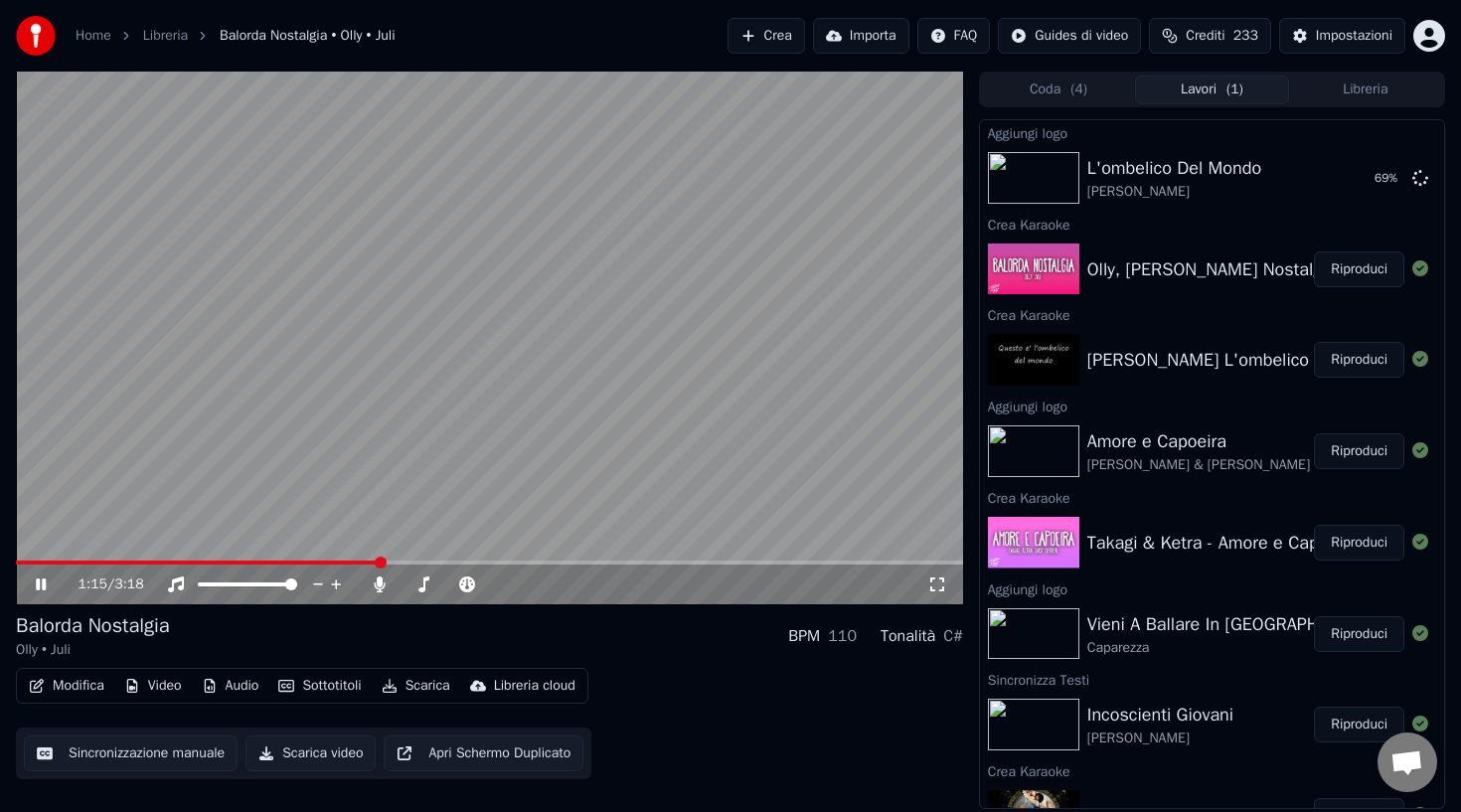 click on "Sottotitoli" at bounding box center (319, 686) 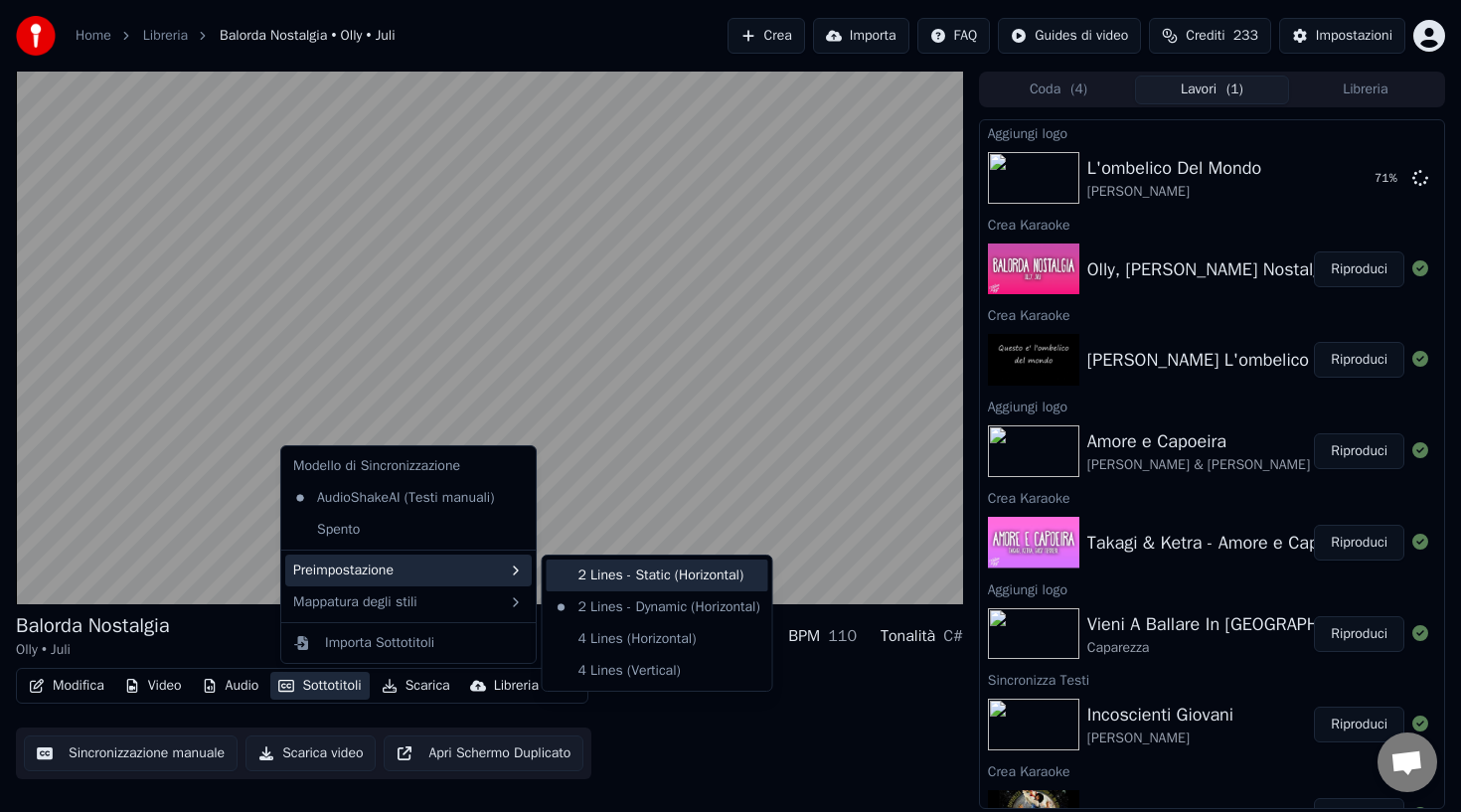 click on "2 Lines - Static (Horizontal)" at bounding box center (657, 575) 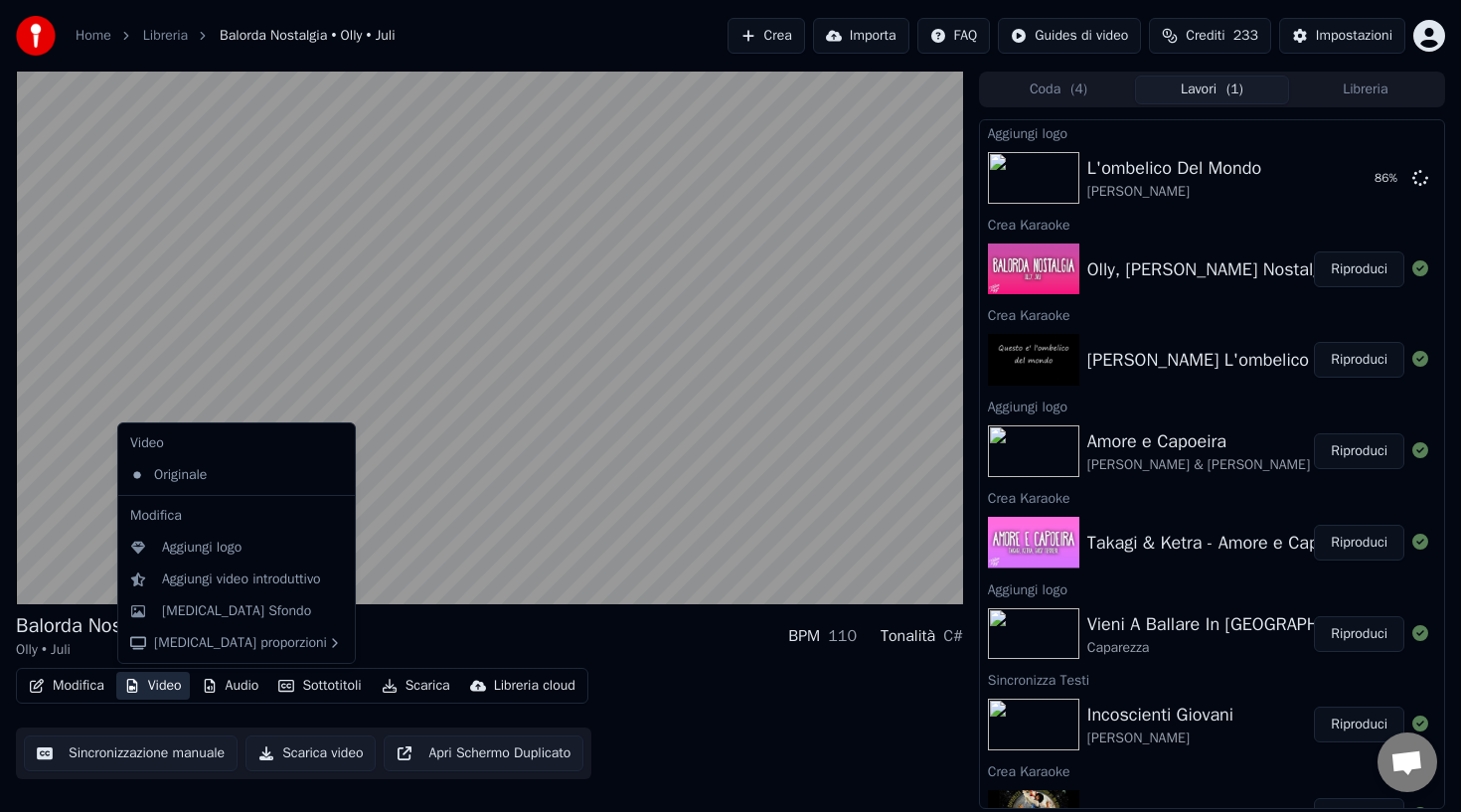 click on "Video" at bounding box center (153, 686) 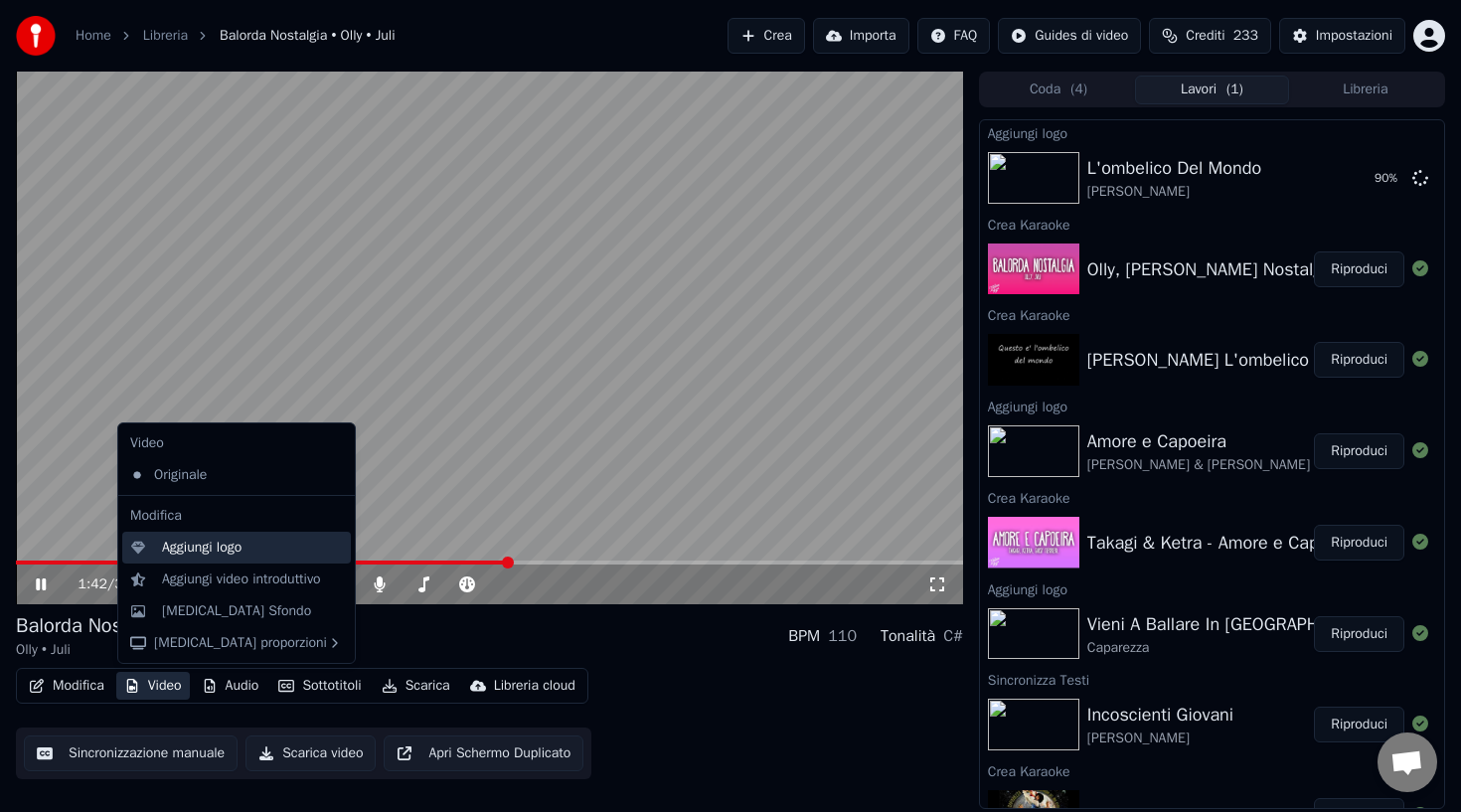 click on "Aggiungi logo" at bounding box center [202, 548] 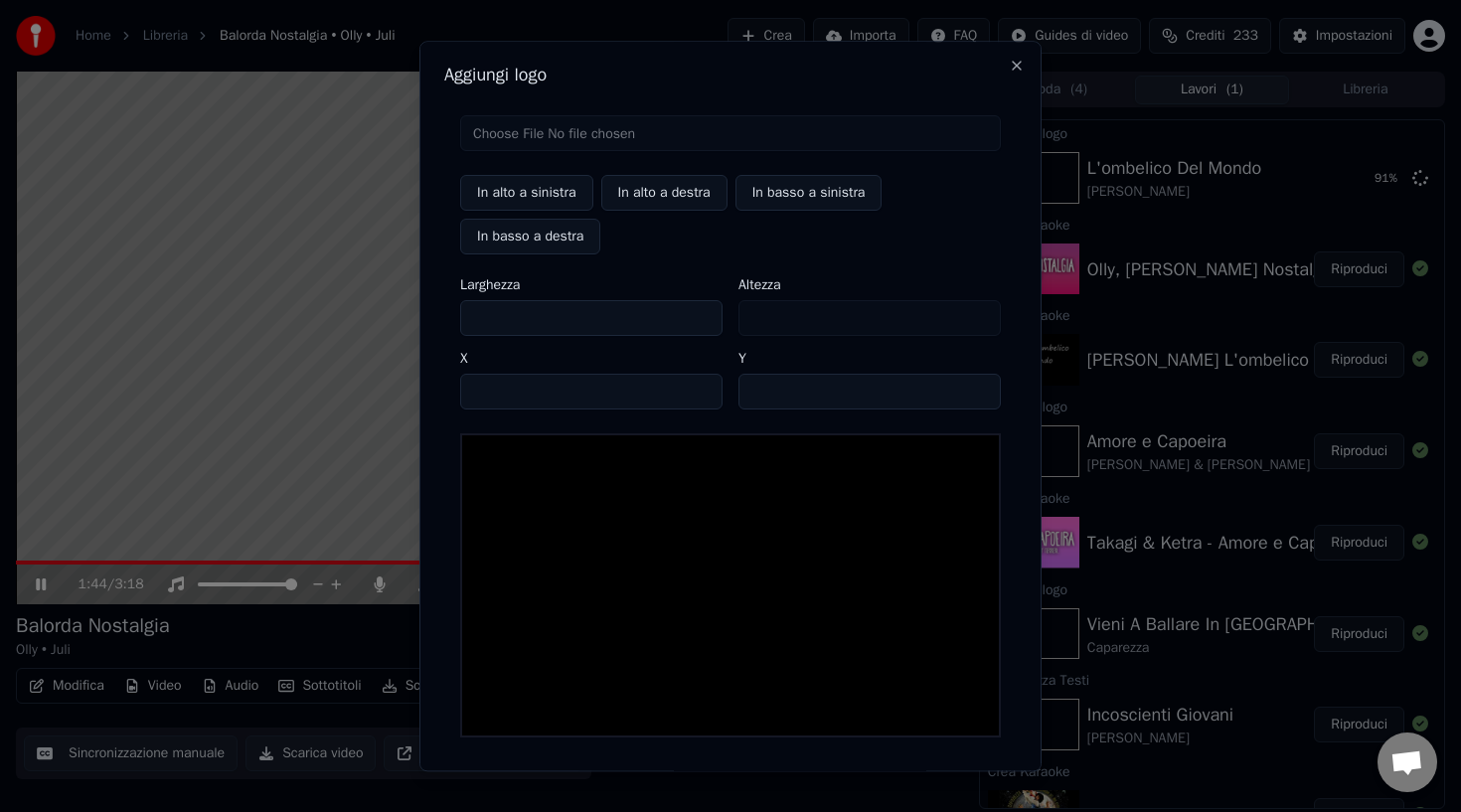 click on "In alto a sinistra" at bounding box center (527, 193) 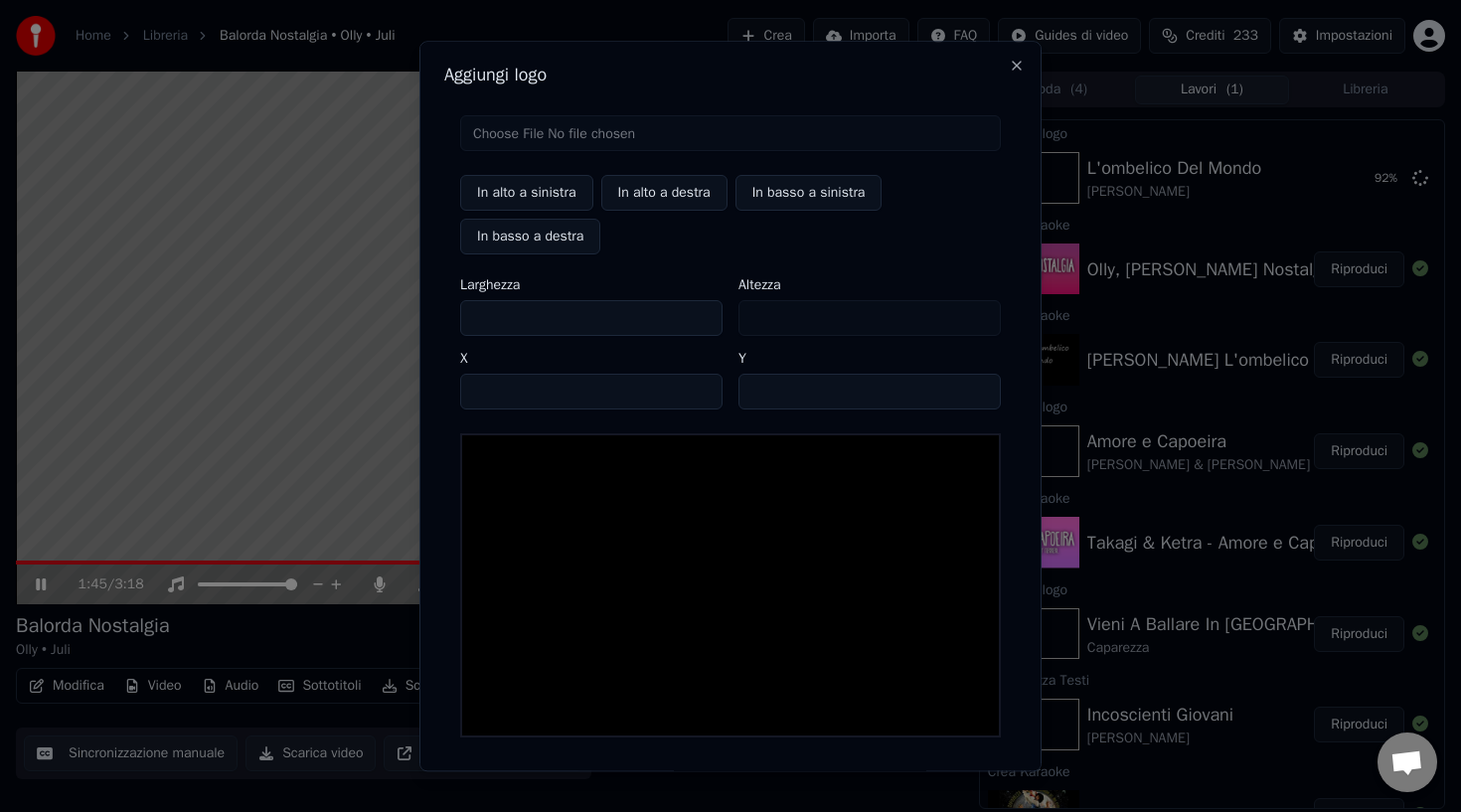 click at bounding box center [730, 133] 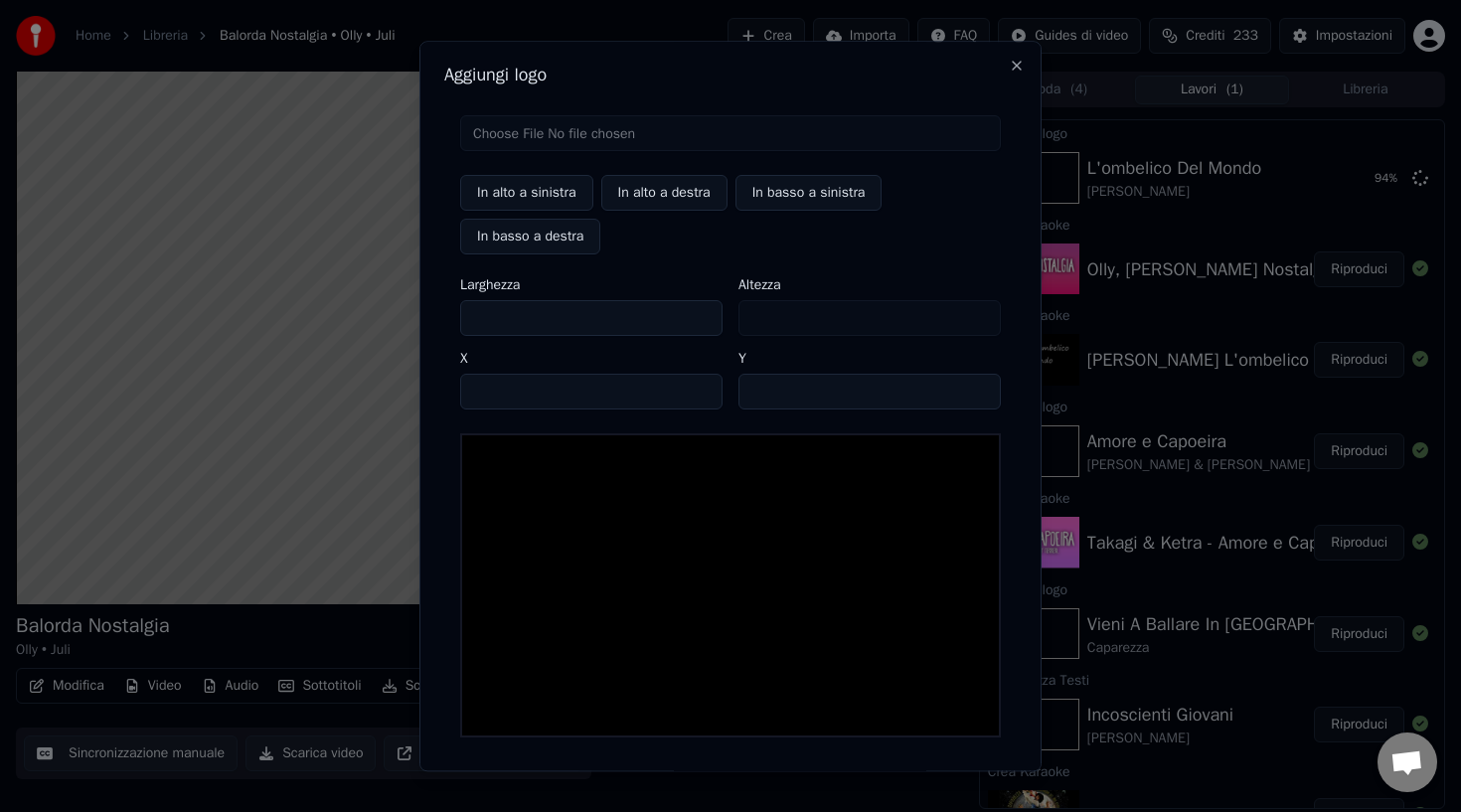 type on "**********" 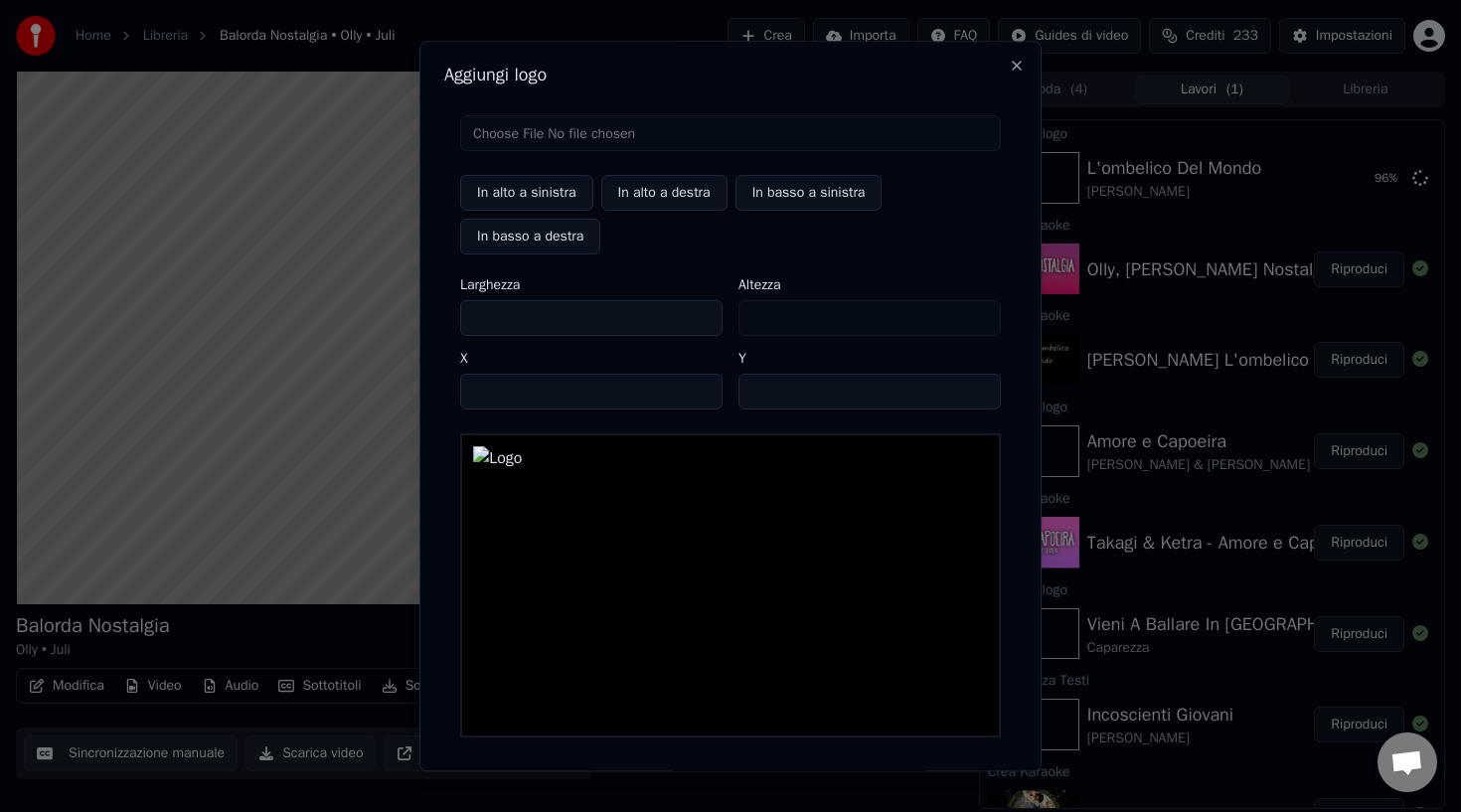 click on "In alto a sinistra" at bounding box center (527, 193) 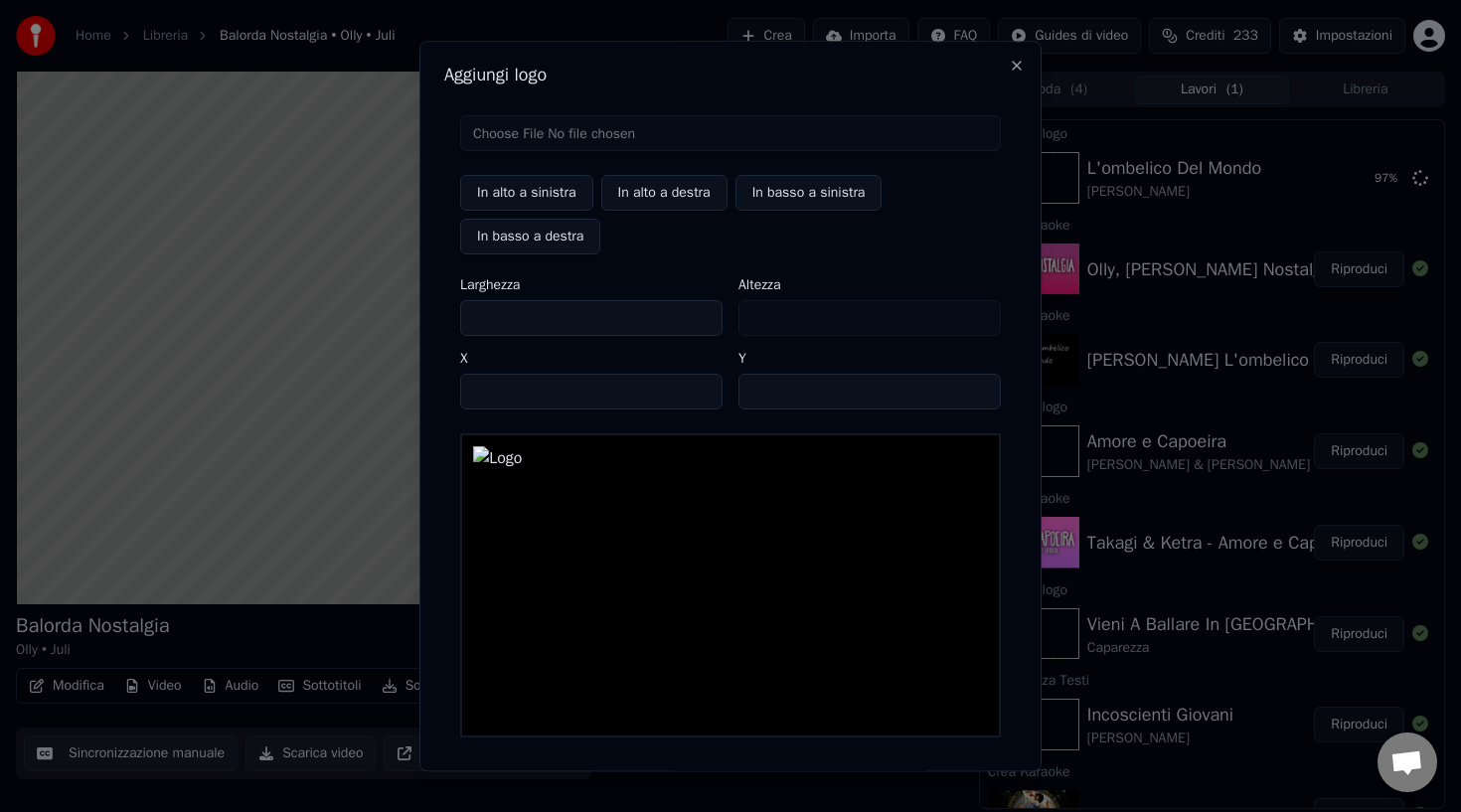 type on "***" 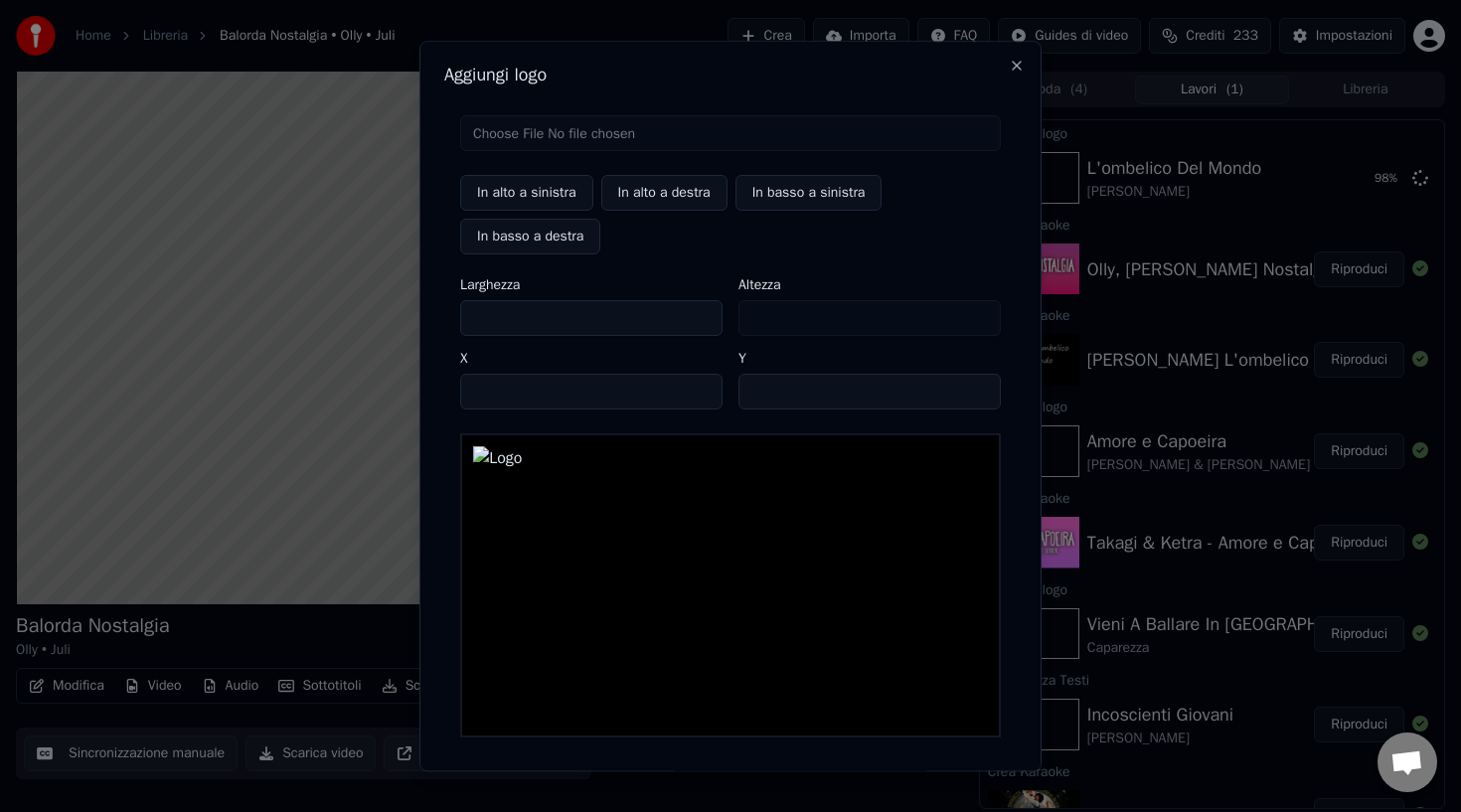 type on "***" 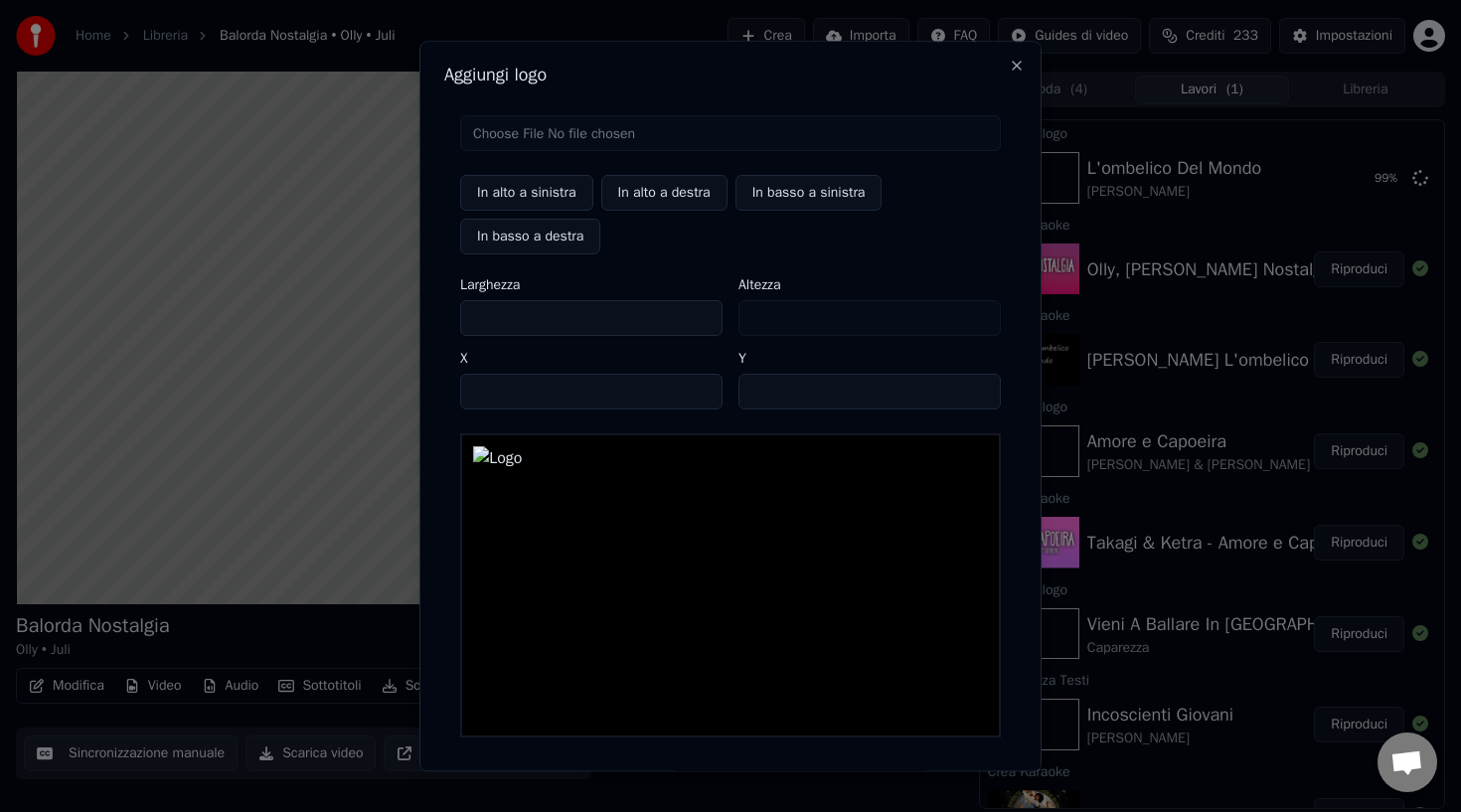 type on "***" 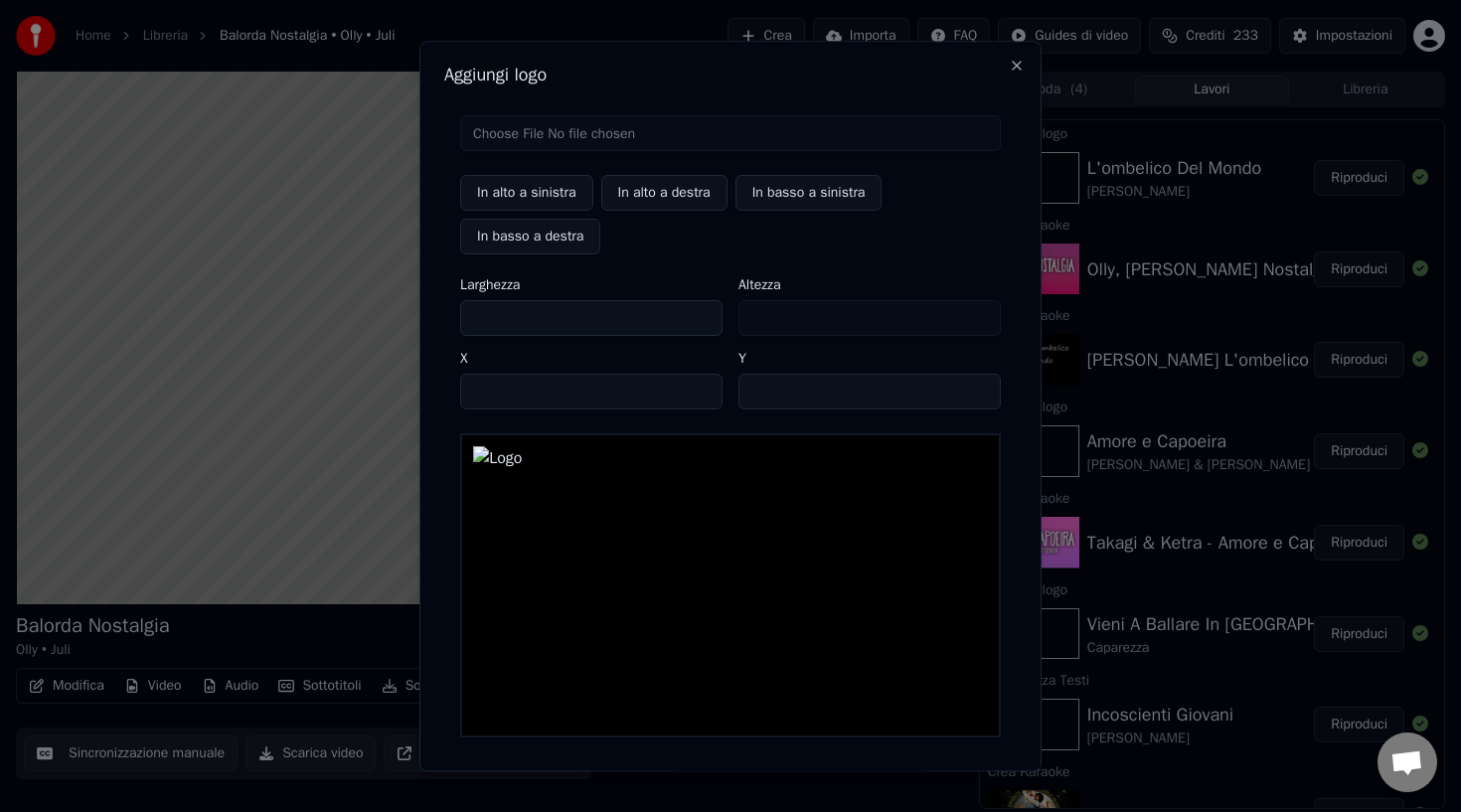 scroll, scrollTop: 74, scrollLeft: 0, axis: vertical 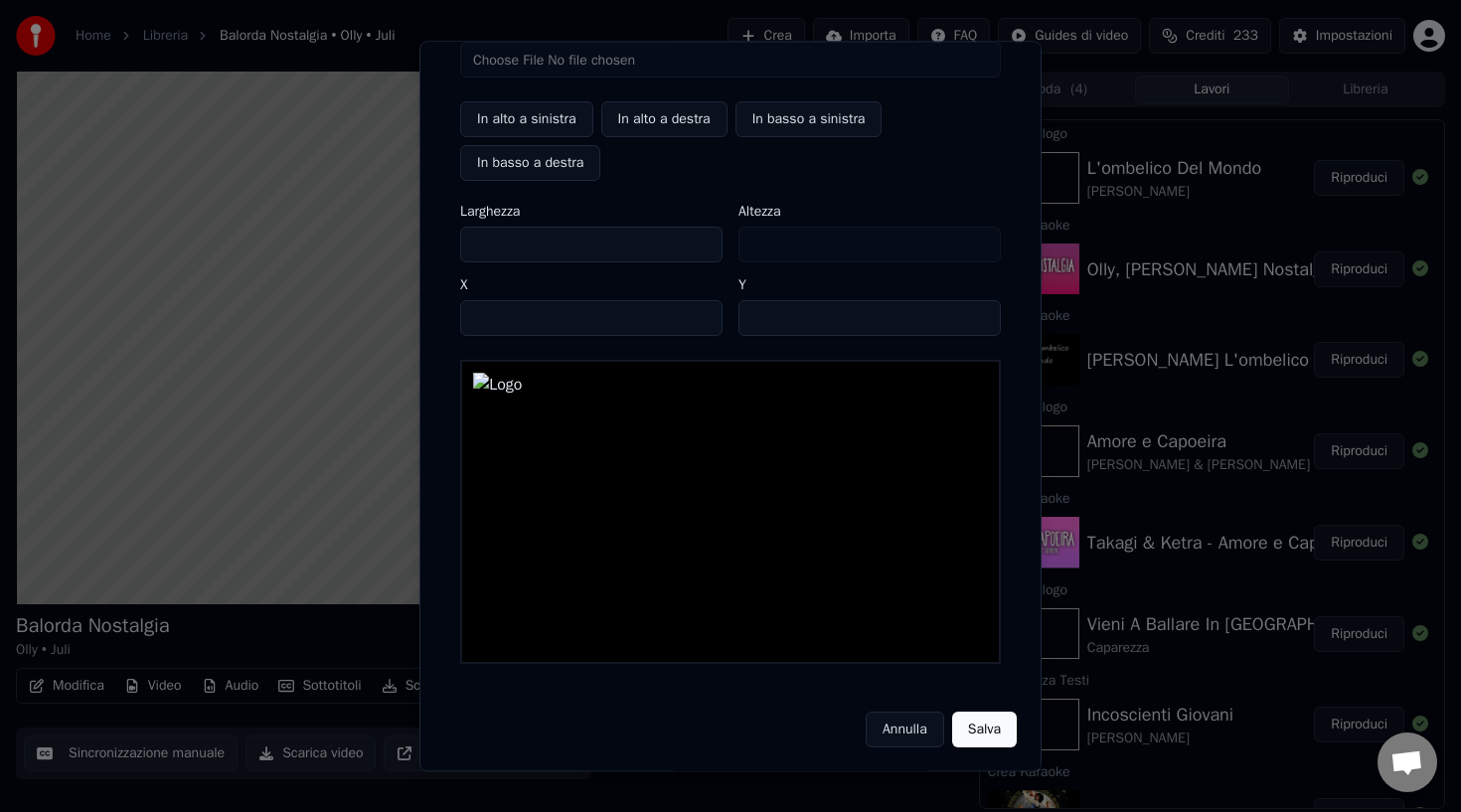 click on "Salva" at bounding box center (984, 730) 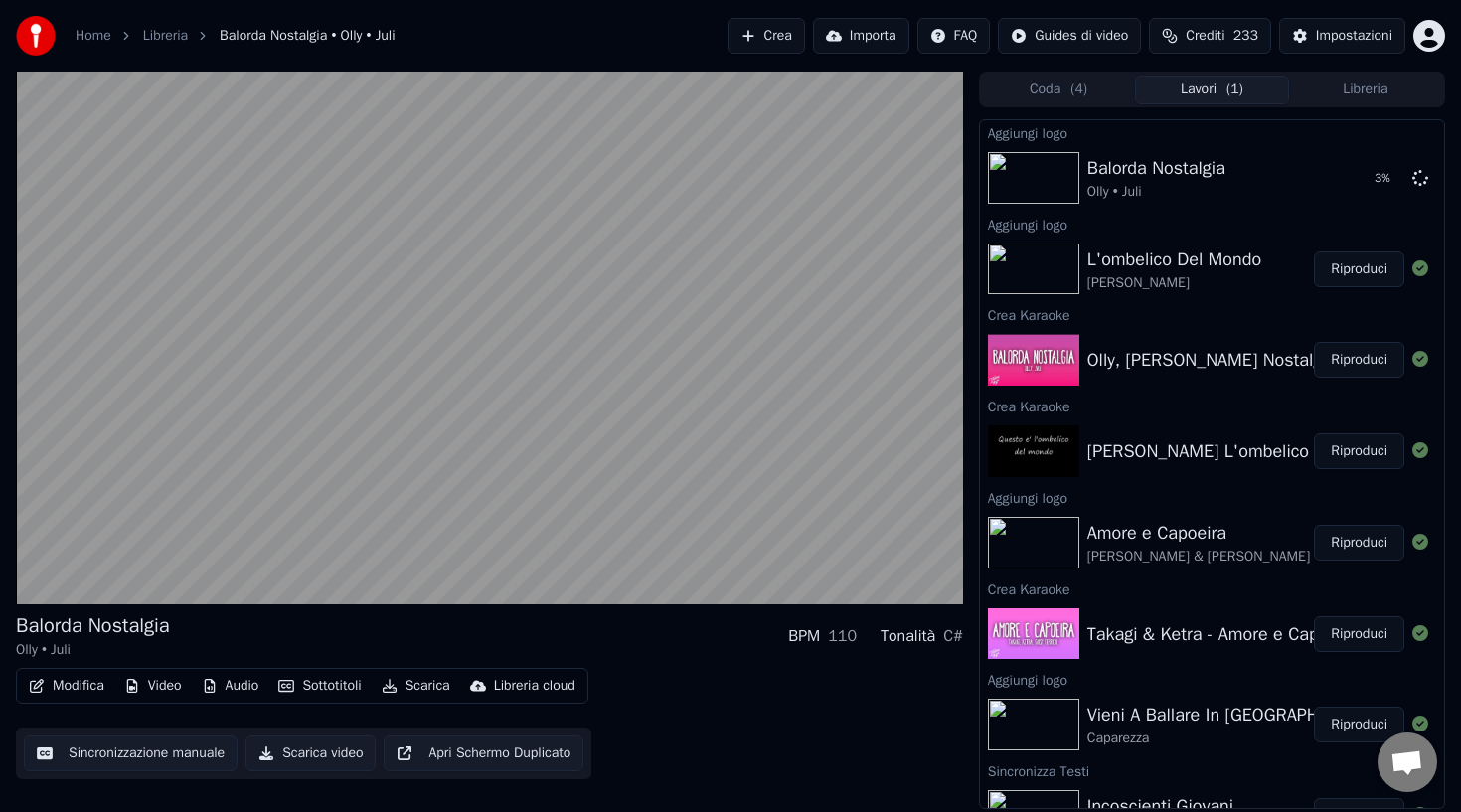 click on "Riproduci" at bounding box center (1359, 269) 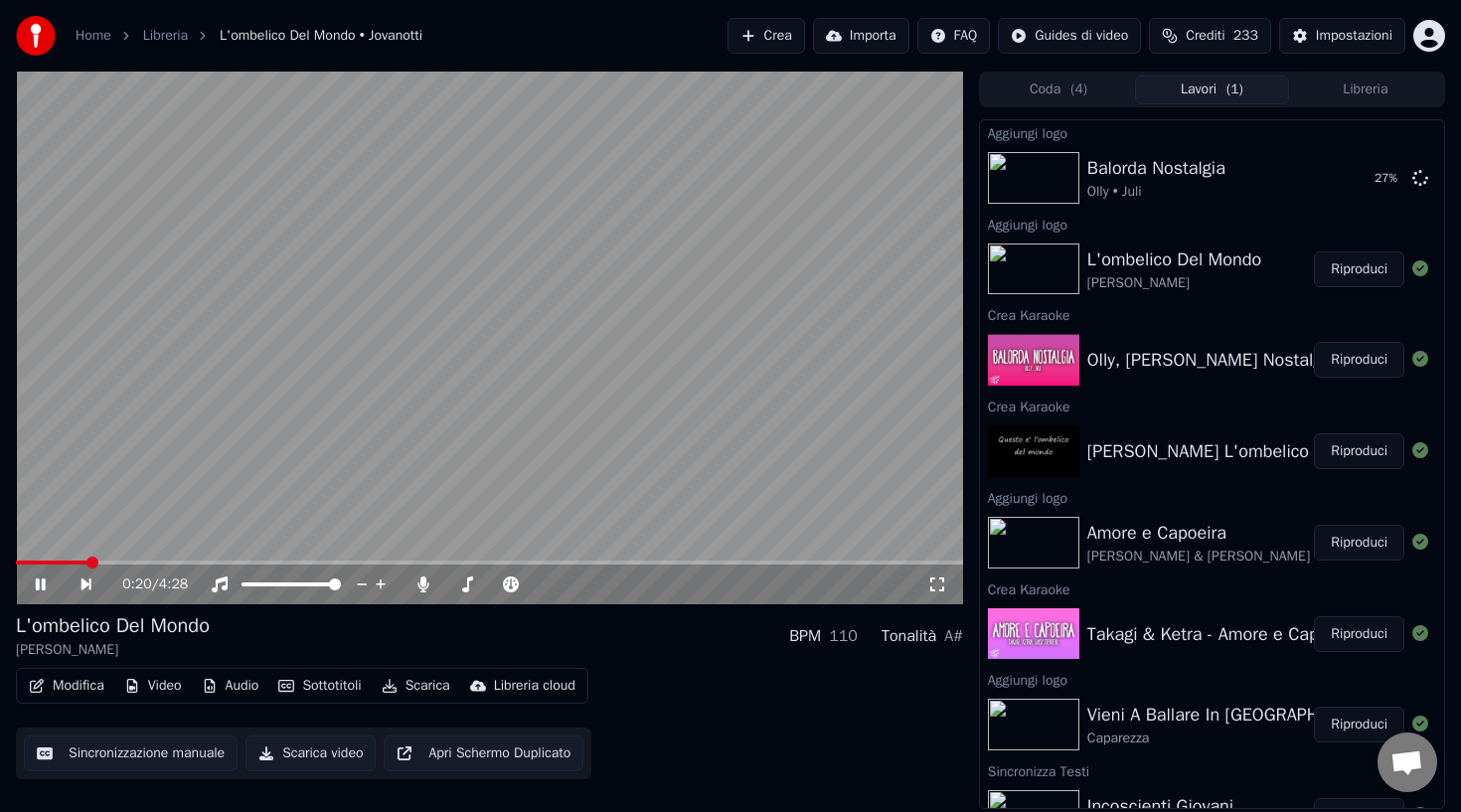 click on "Home" at bounding box center (93, 36) 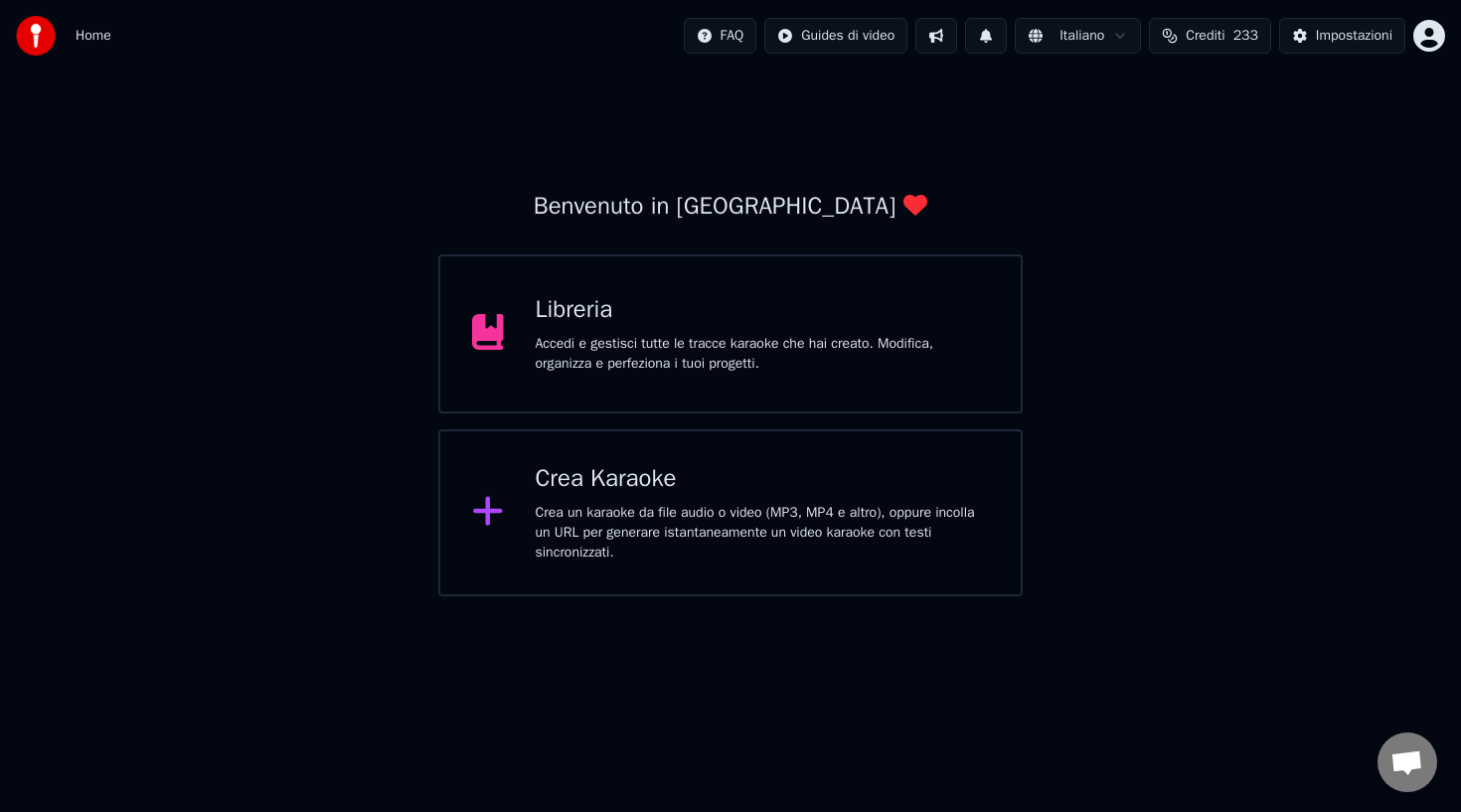 click on "Home FAQ Guides di video Italiano Crediti 233 Impostazioni" at bounding box center (730, 36) 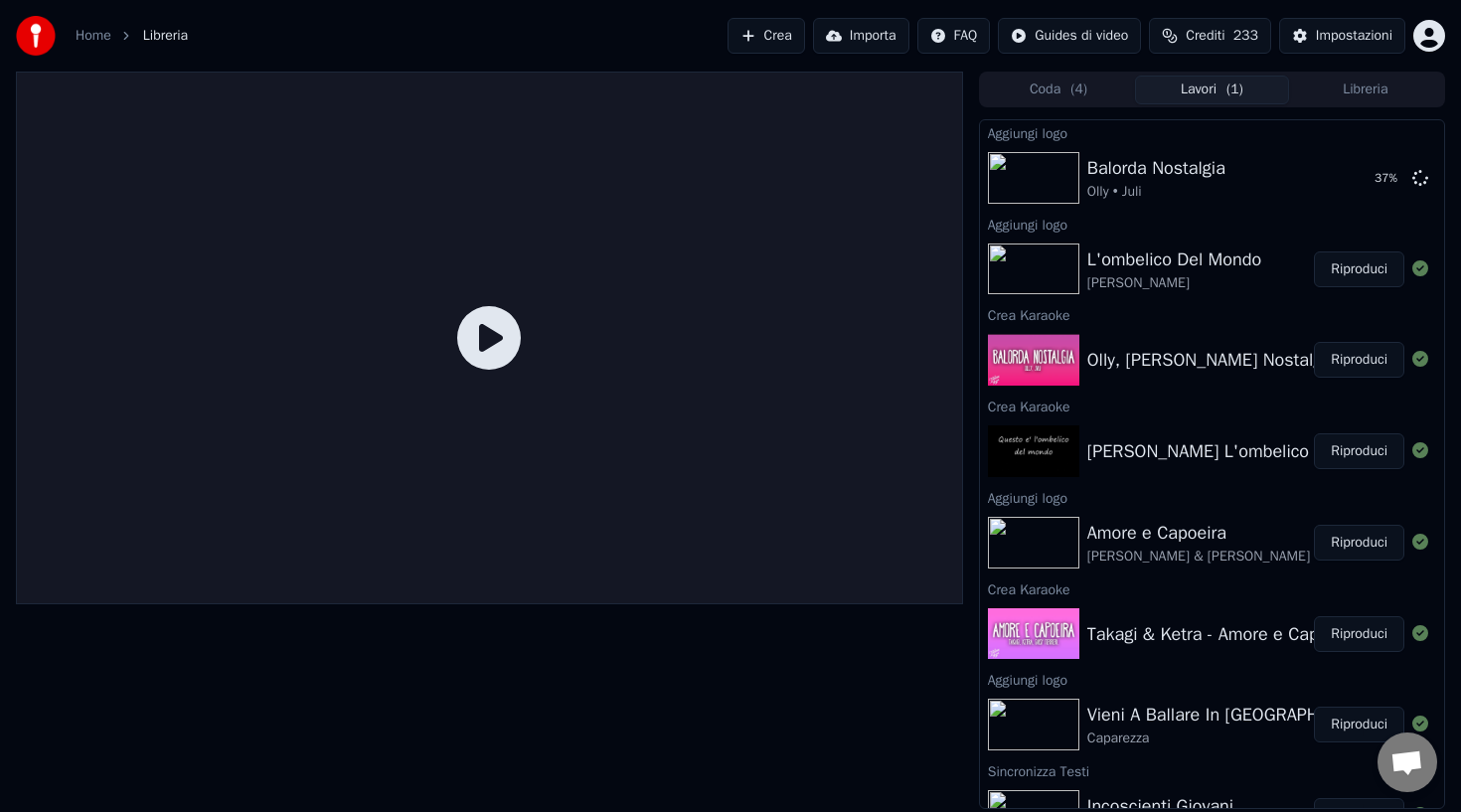 click on "Libreria" at bounding box center (1366, 89) 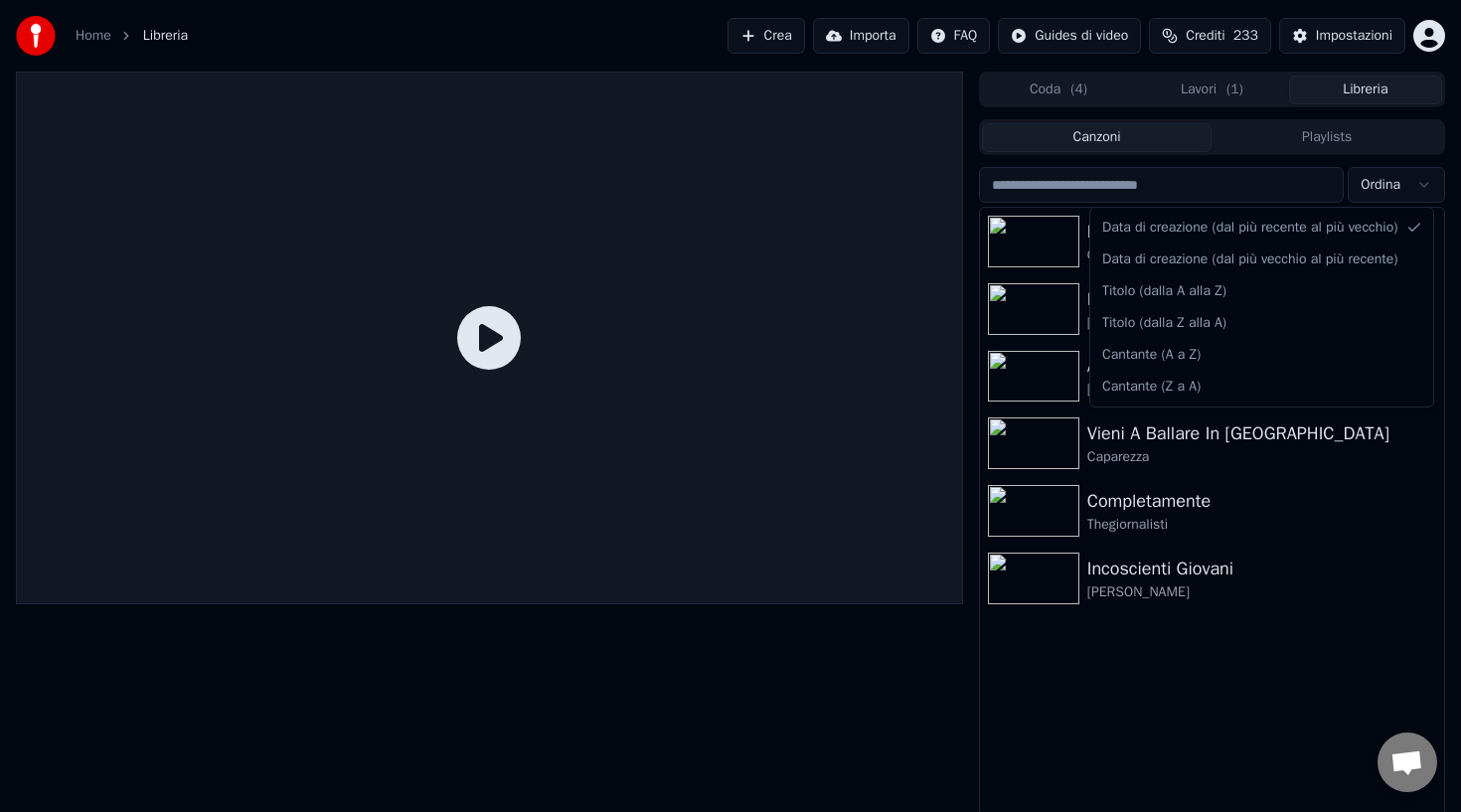 click on "Home Libreria Crea Importa FAQ Guides di video Crediti 233 Impostazioni Coda ( 4 ) Lavori ( 1 ) Libreria Canzoni Playlists Ordina Balorda Nostalgia Olly • Juli L'ombelico Del Mondo Jovanotti Amore e Capoeira Takagi & Ketra • Giusy Ferreri • Sean Kingston Vieni A Ballare In Puglia Caparezza Completamente Thegiornalisti Incoscienti Giovani Achille Lauro Data di creazione (dal più recente al più vecchio) Data di creazione (dal più vecchio al più recente) Titolo (dalla A alla Z) Titolo (dalla Z alla A) Cantante (A a Z) Cantante (Z a A)" at bounding box center (730, 406) 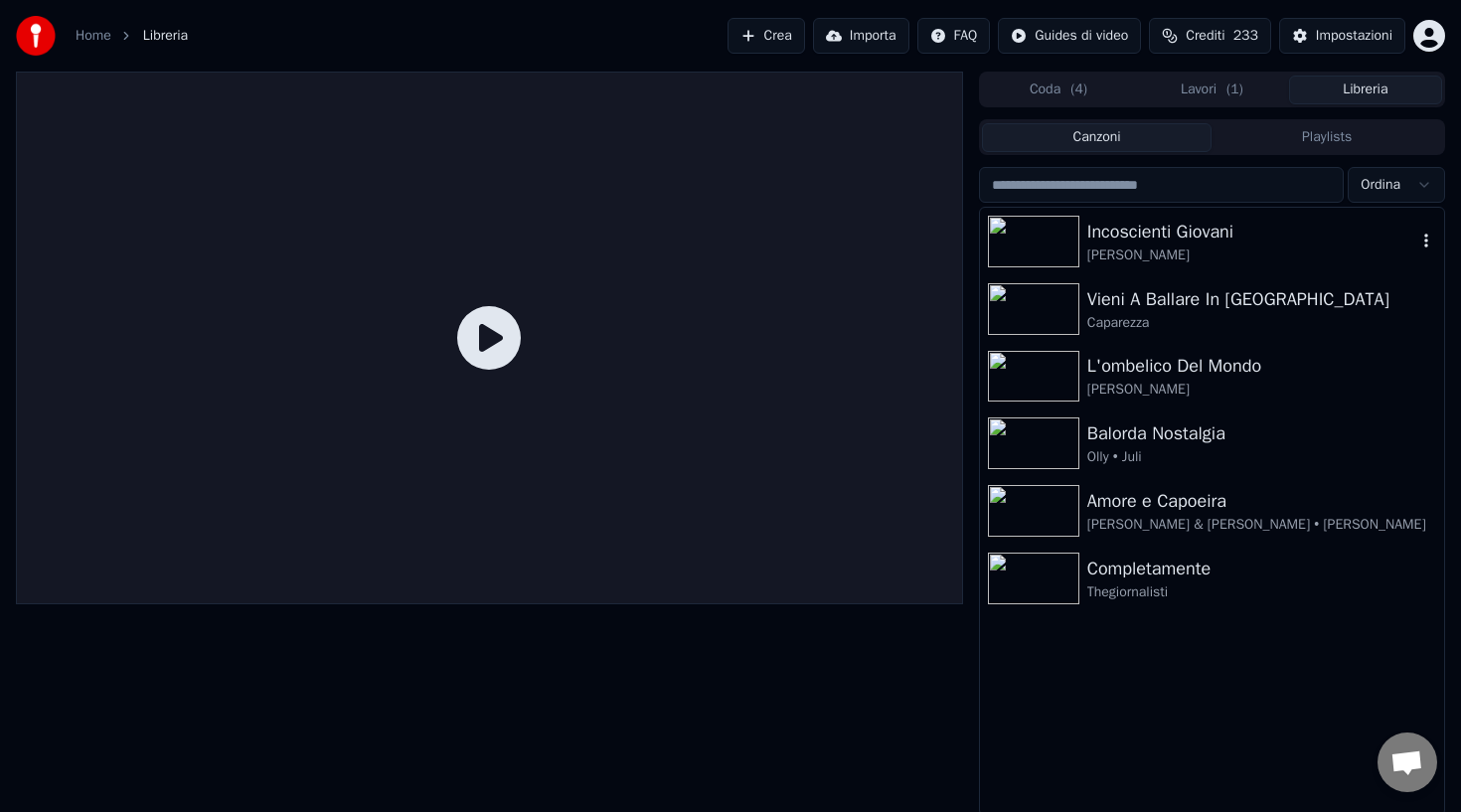 click at bounding box center (1034, 242) 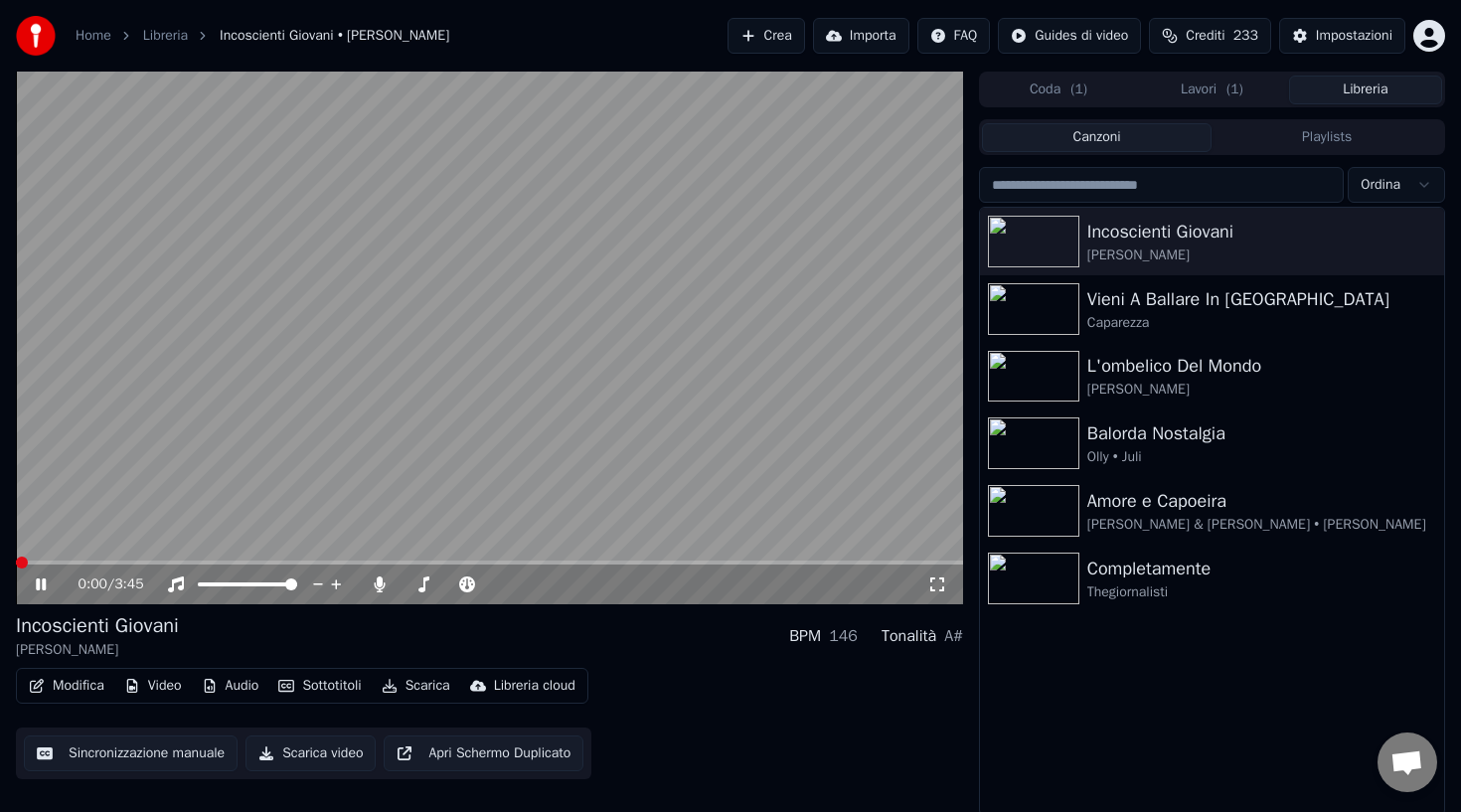 click 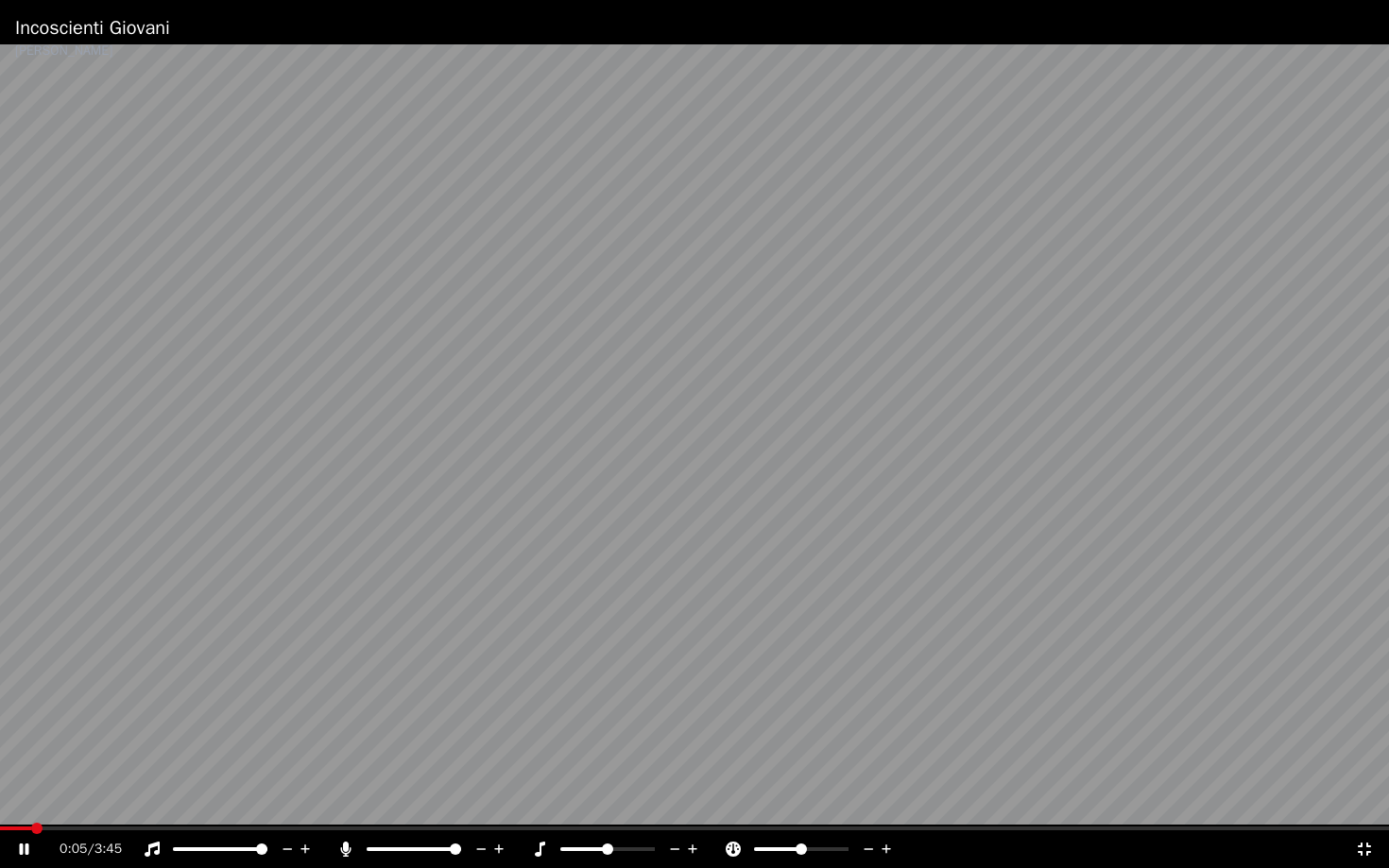click 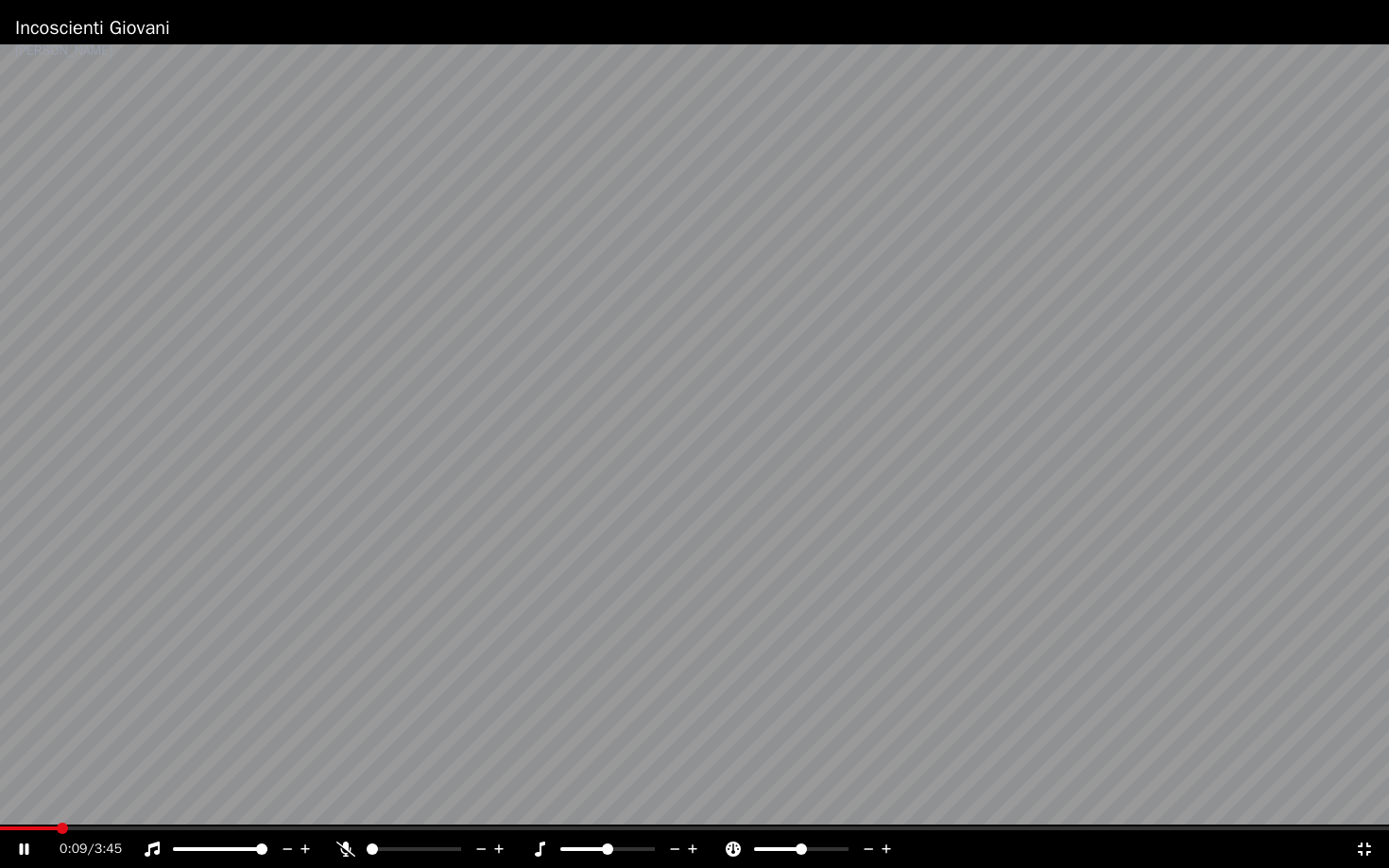 click 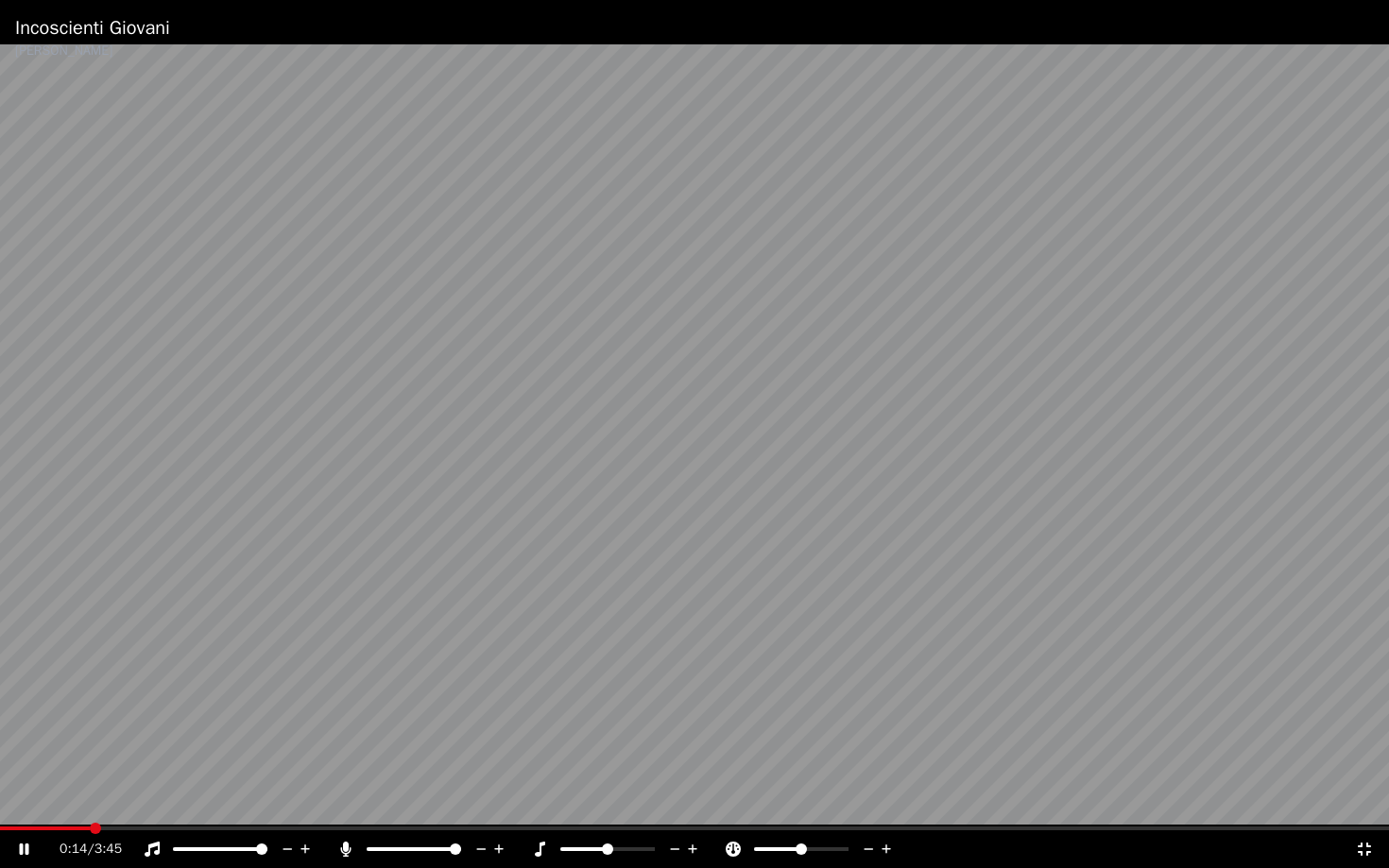 click 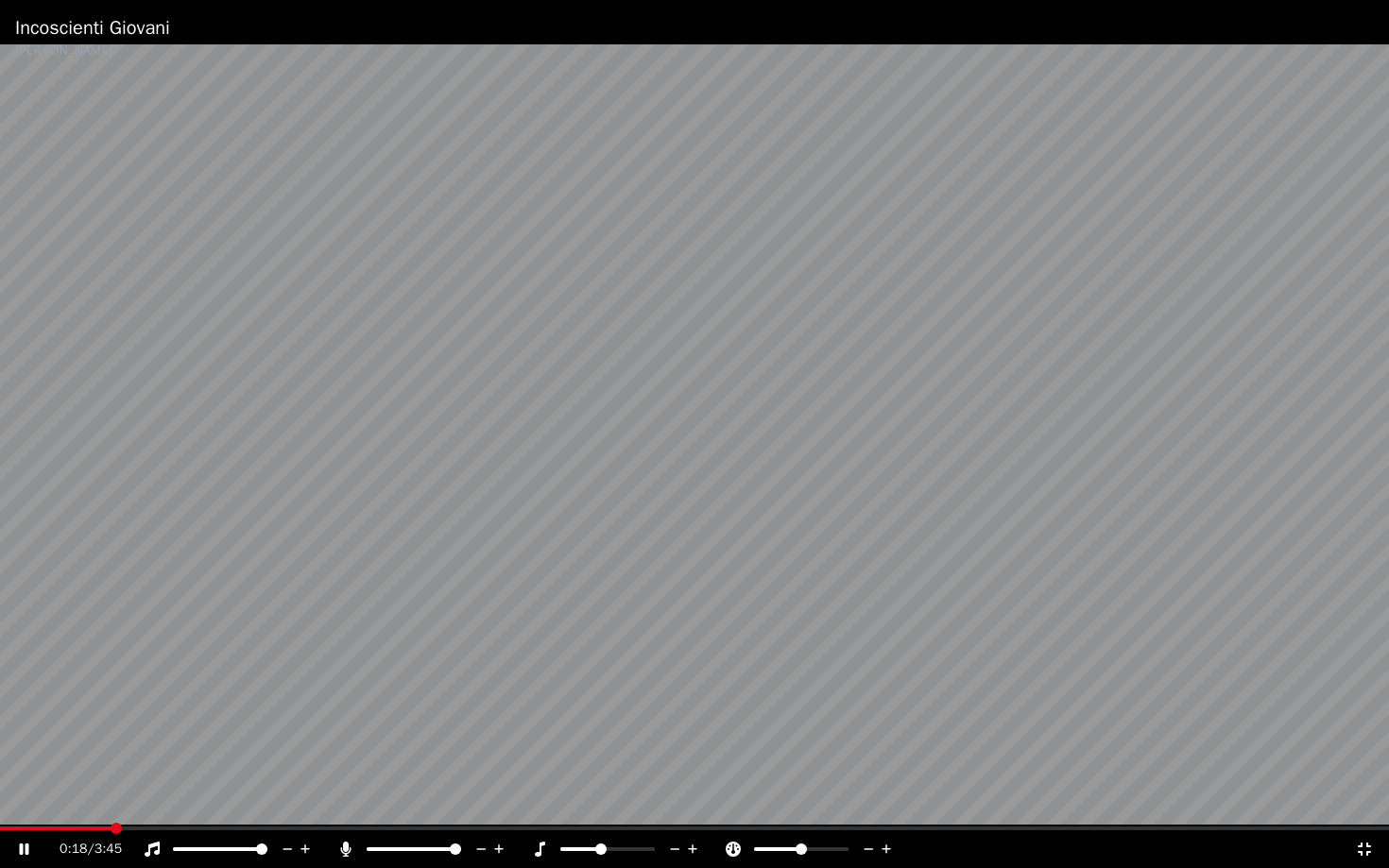 click 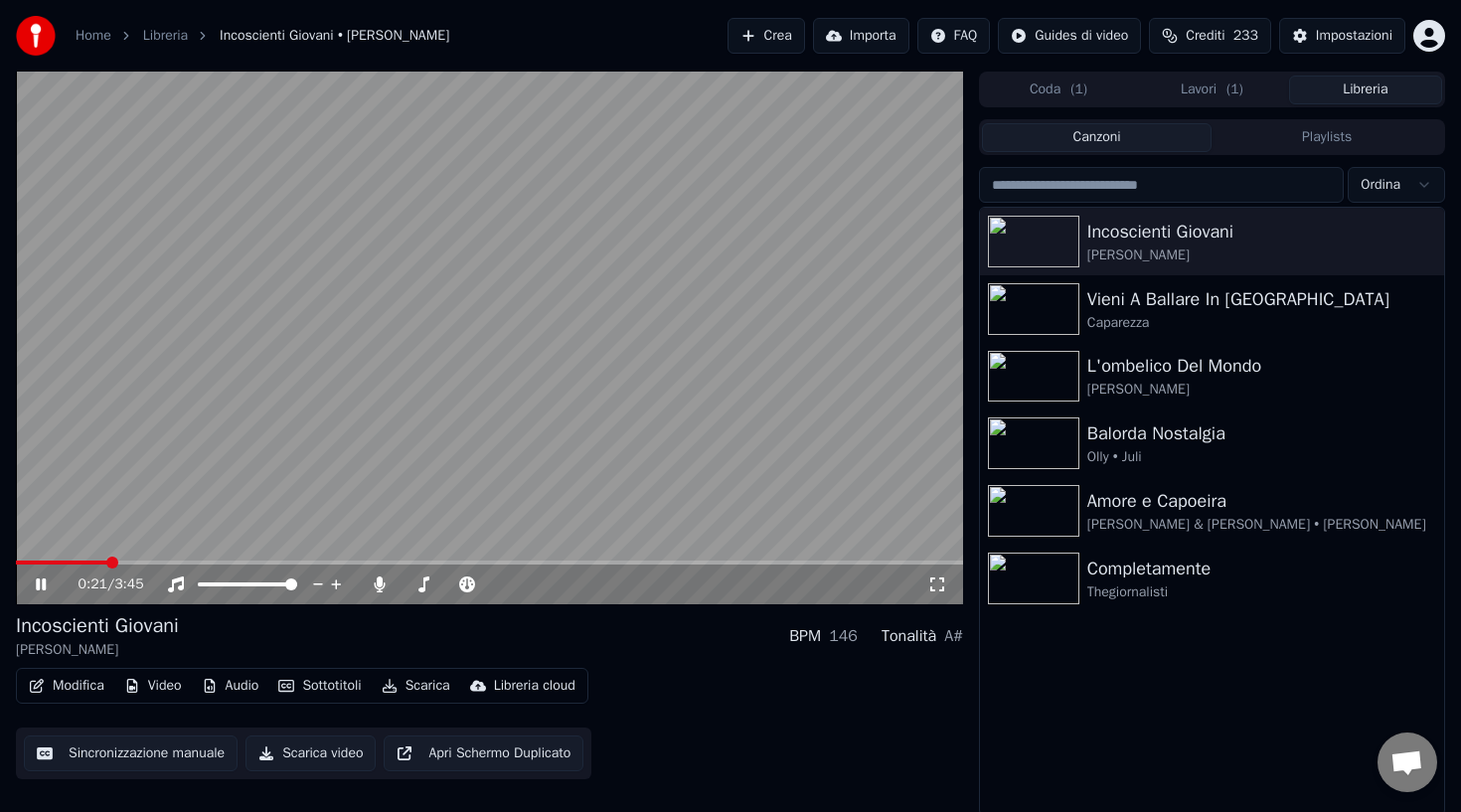 click at bounding box center [489, 338] 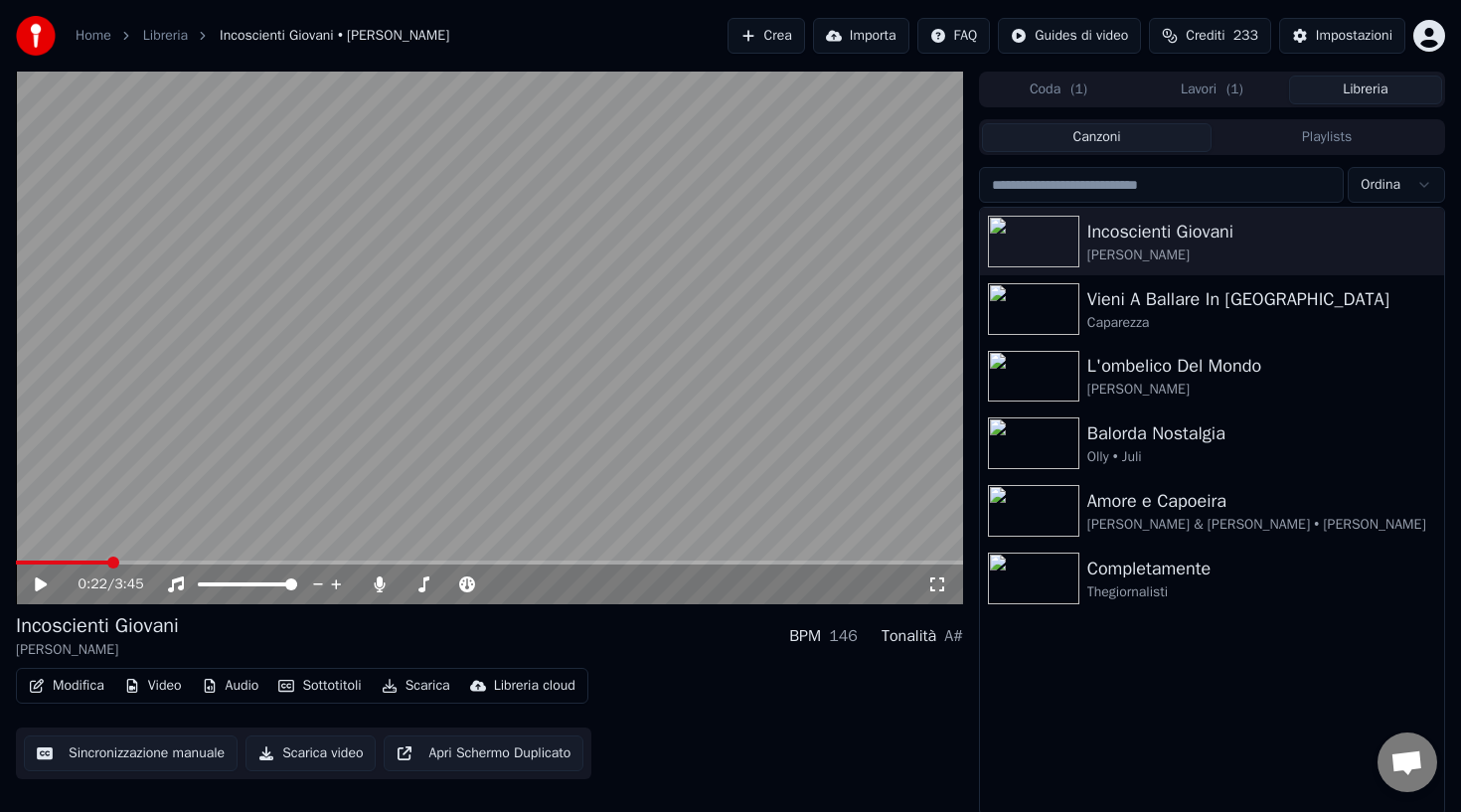 click on "Importa" at bounding box center [861, 36] 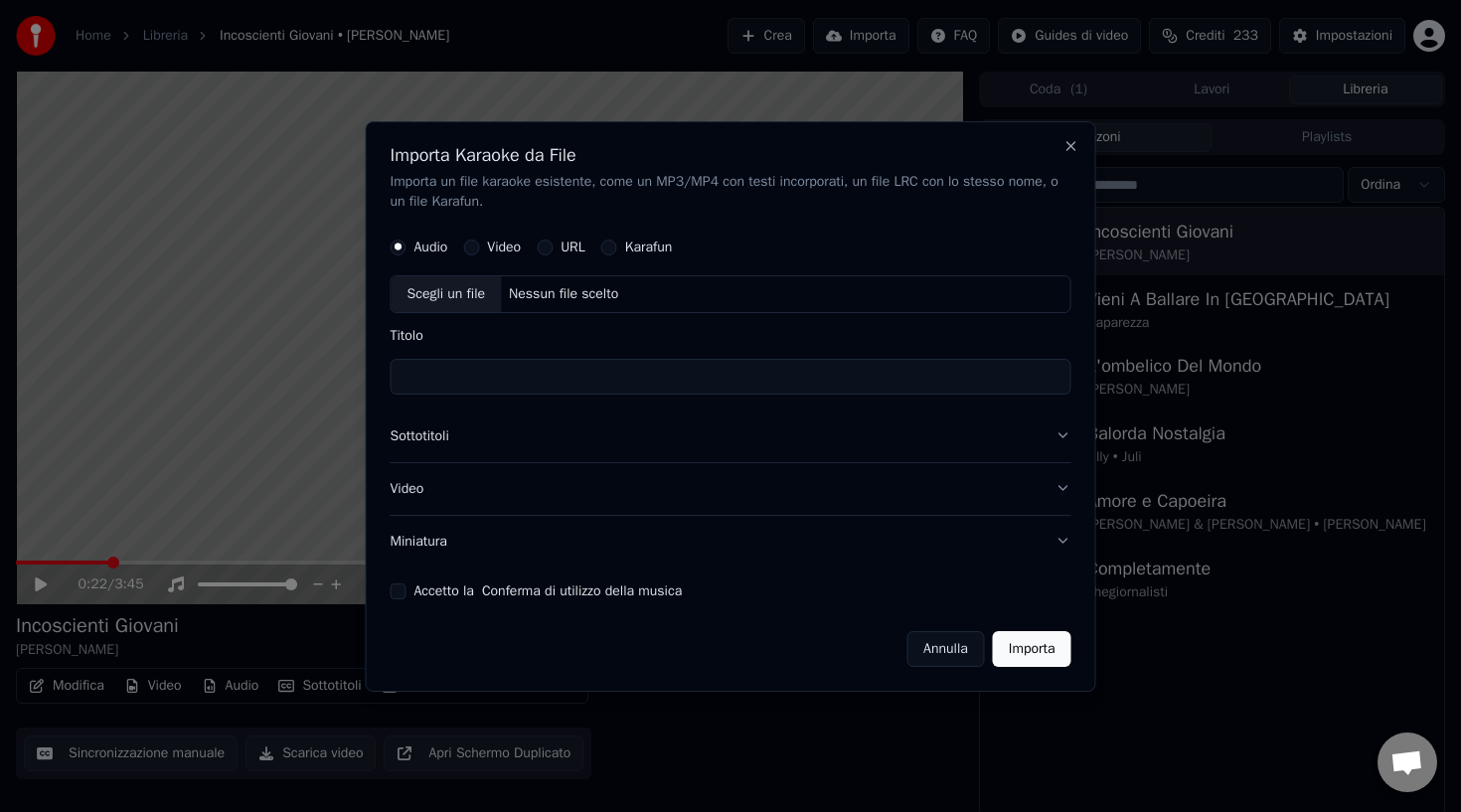 click on "Sottotitoli" at bounding box center [730, 436] 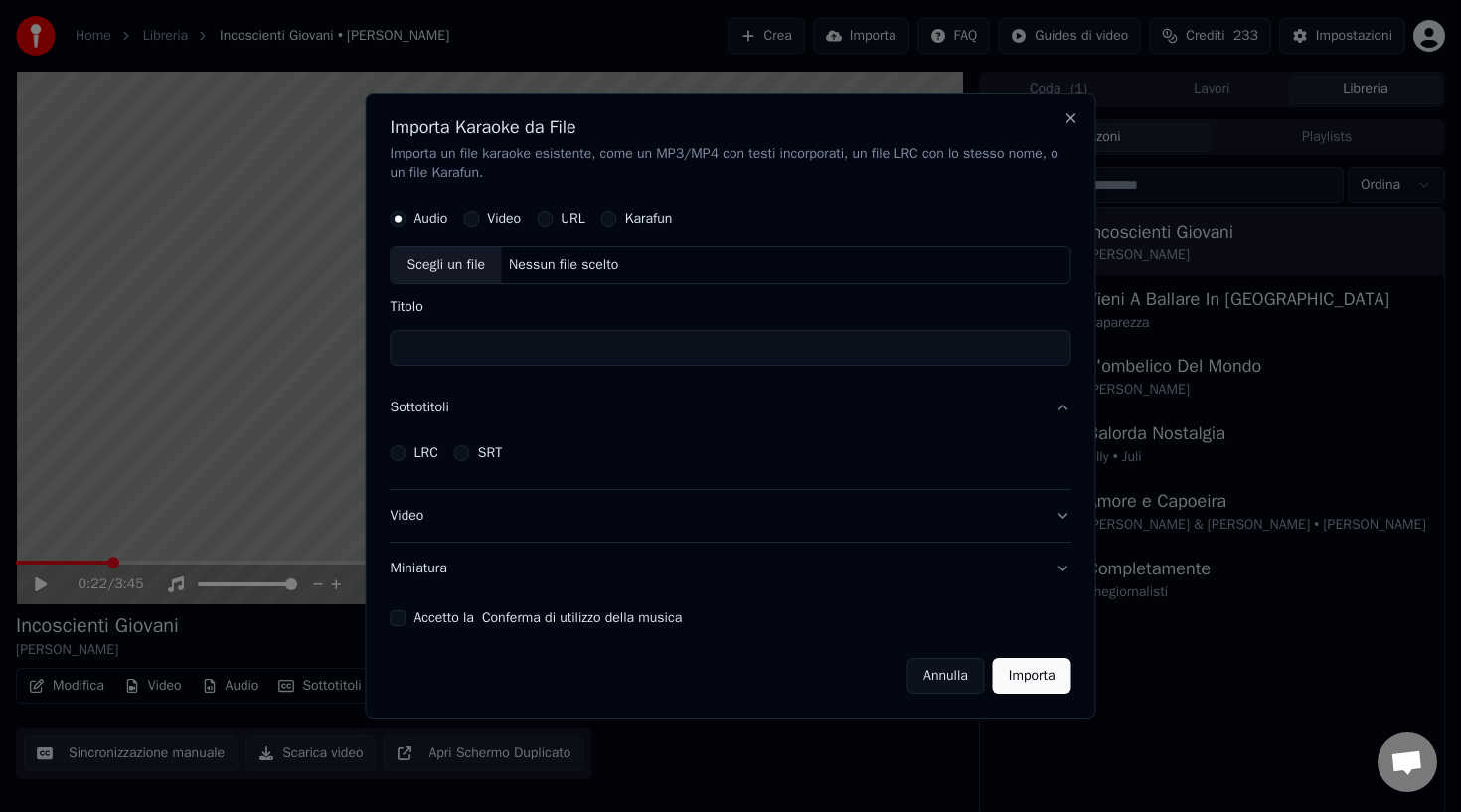 click on "LRC SRT" at bounding box center [730, 453] 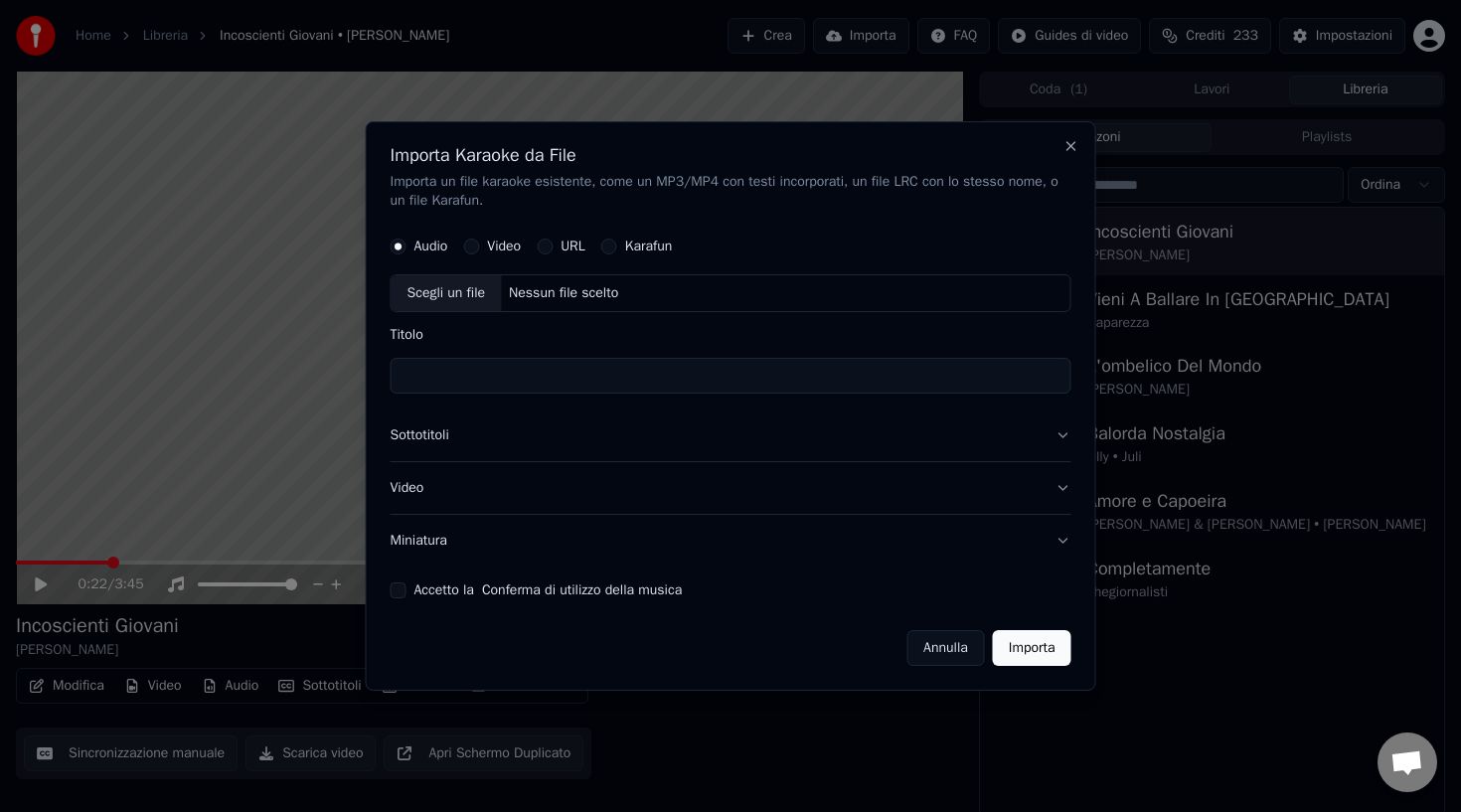 click on "Video" at bounding box center (730, 488) 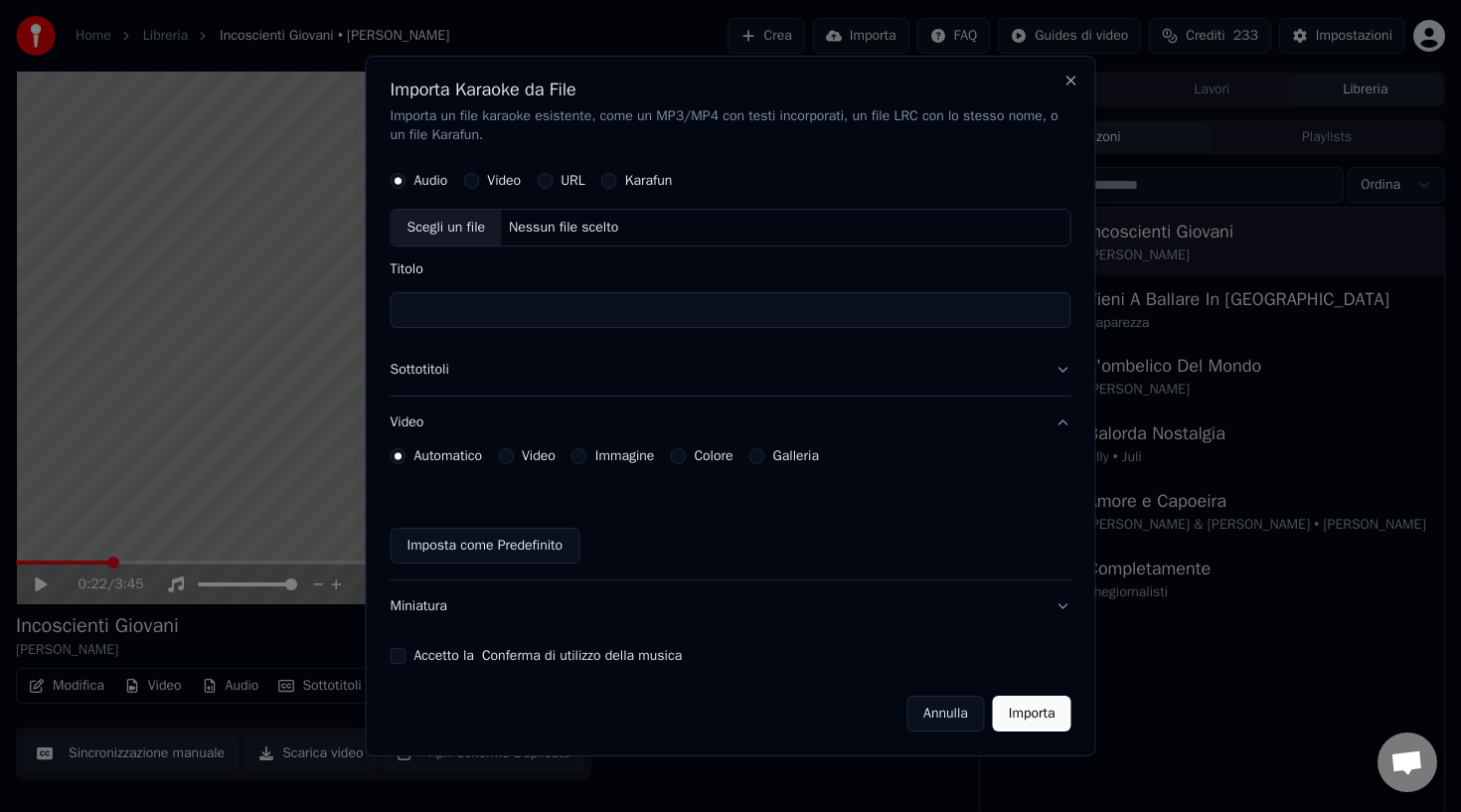 click on "Video" at bounding box center [730, 422] 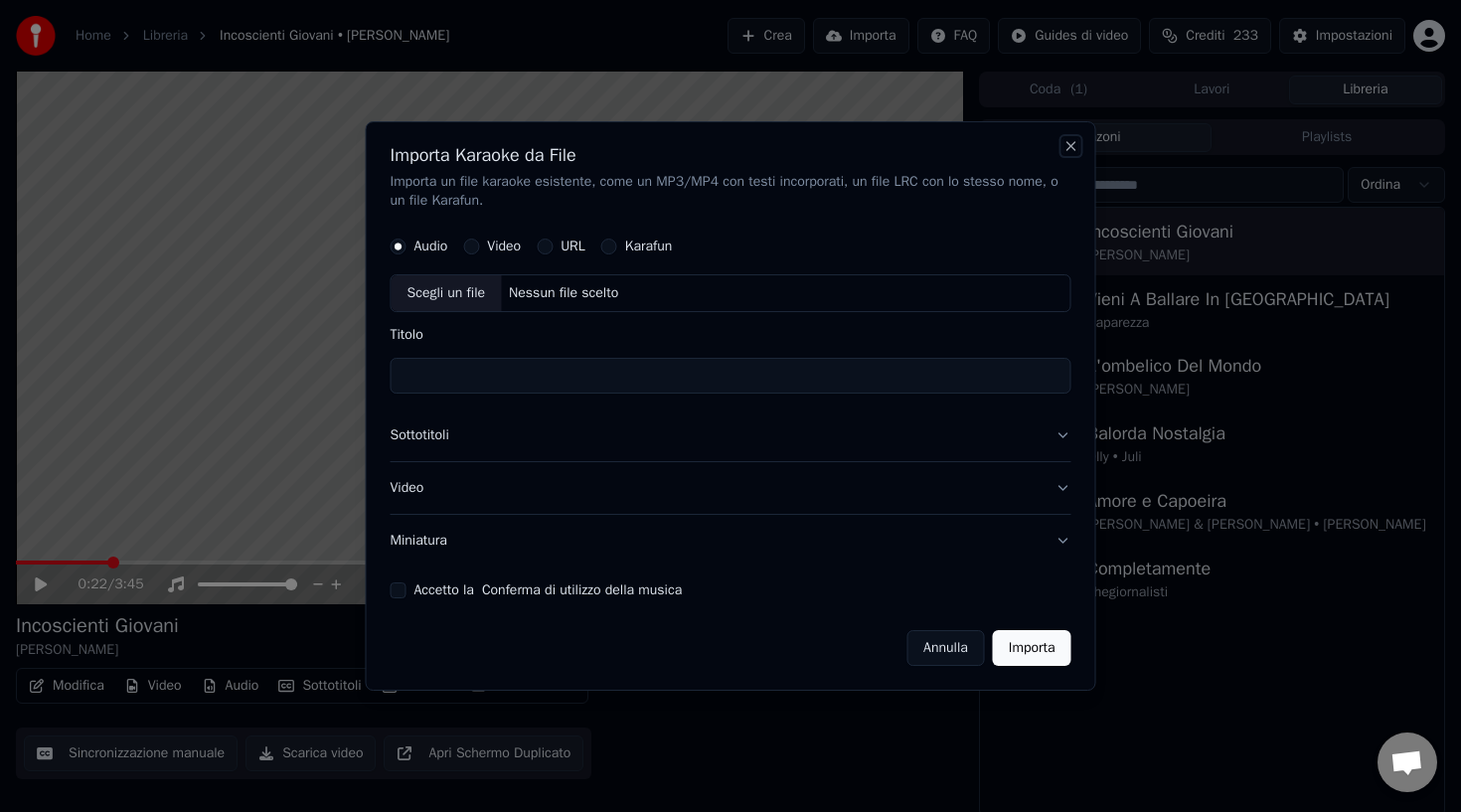 click on "Close" at bounding box center [1071, 146] 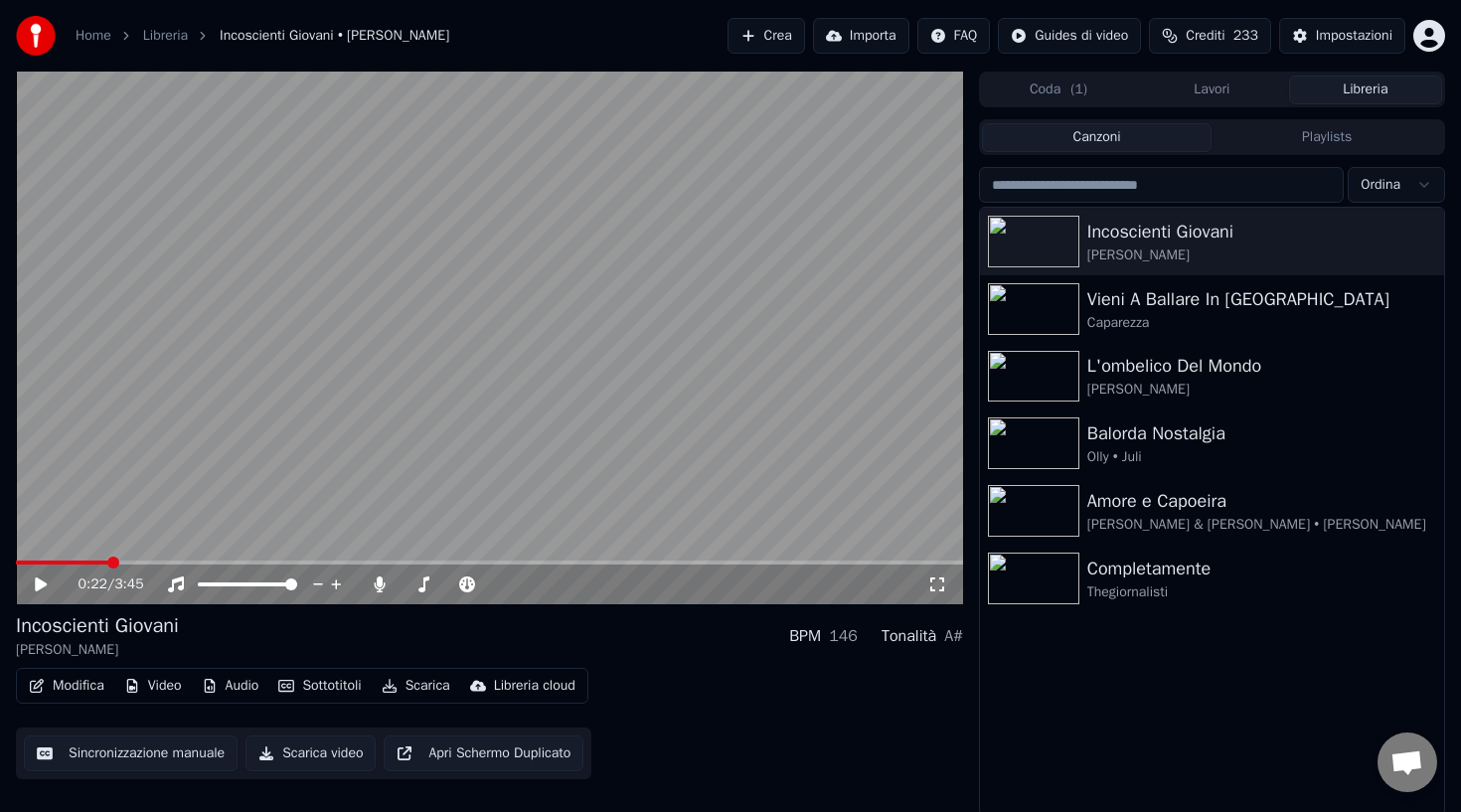 click on "Audio" at bounding box center (231, 686) 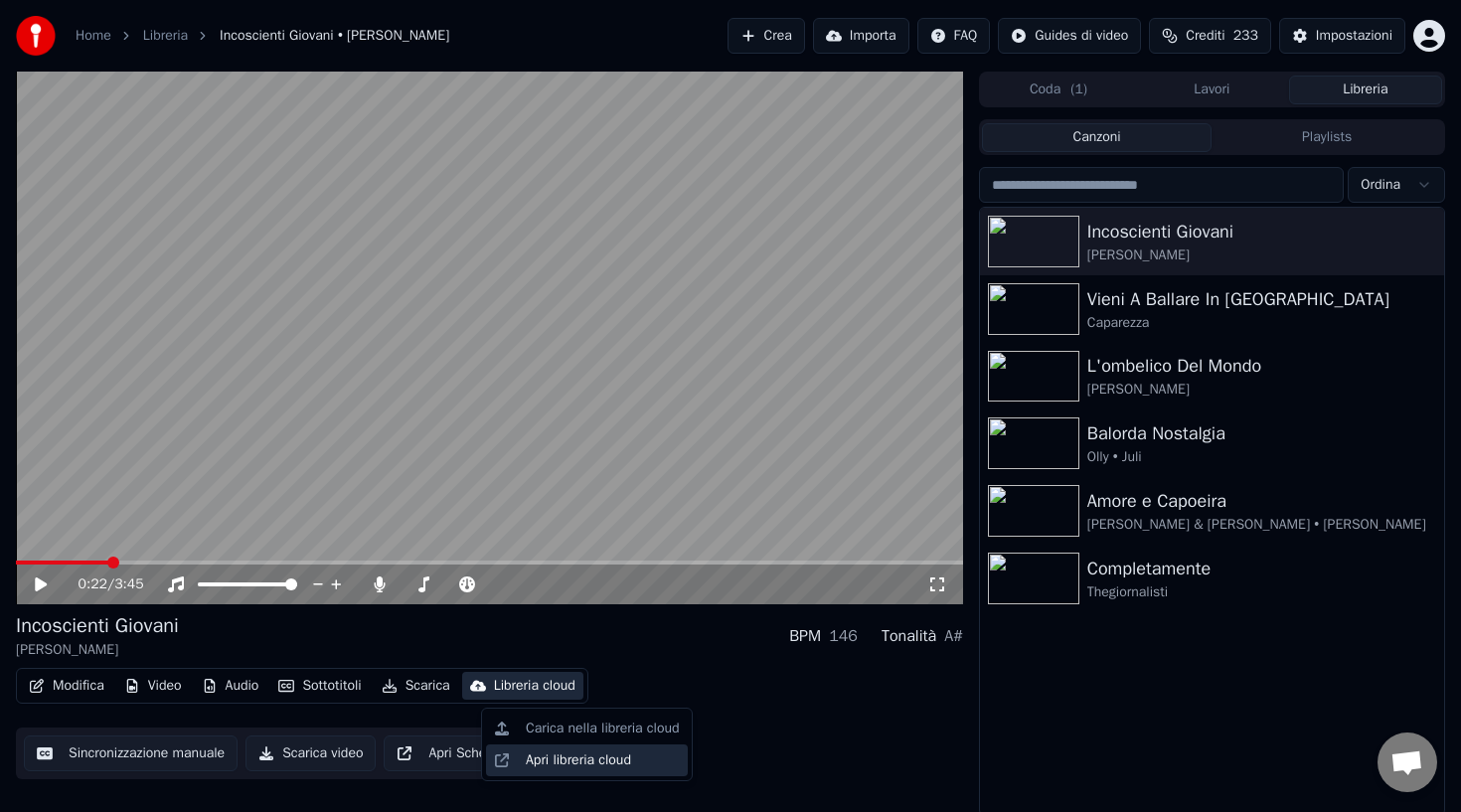 click on "Apri libreria cloud" at bounding box center [578, 760] 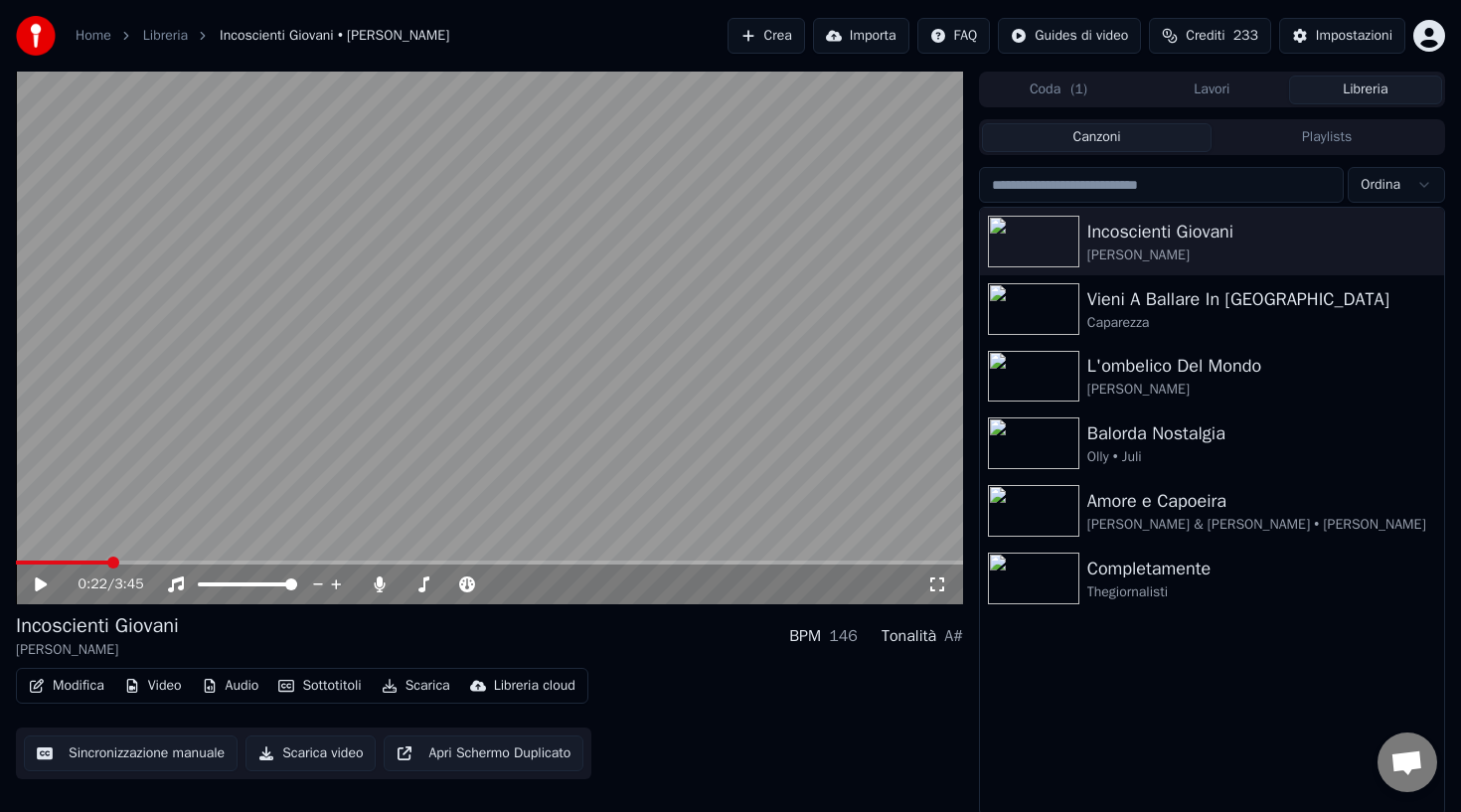 click on "Crea" at bounding box center [766, 36] 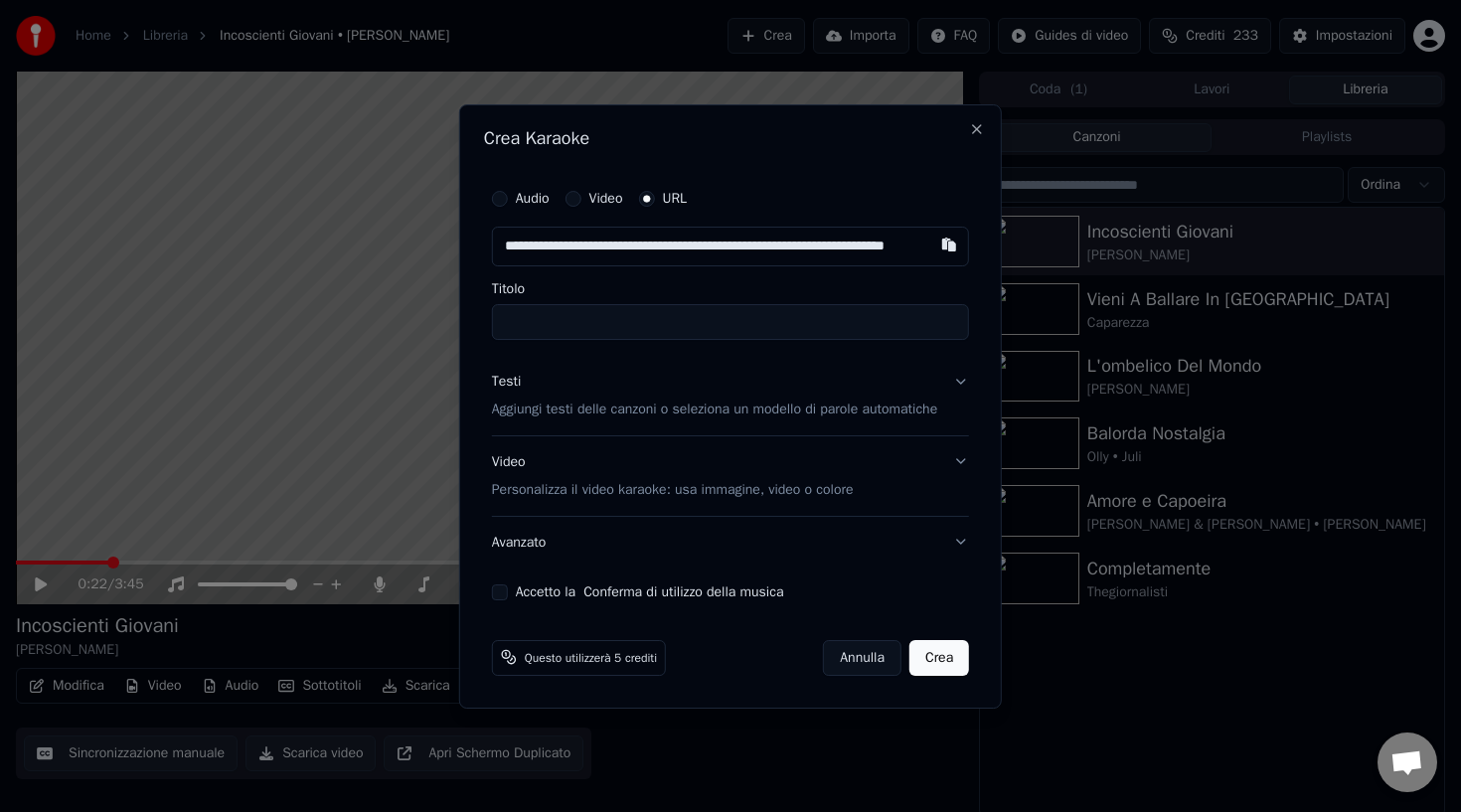scroll, scrollTop: 0, scrollLeft: 66, axis: horizontal 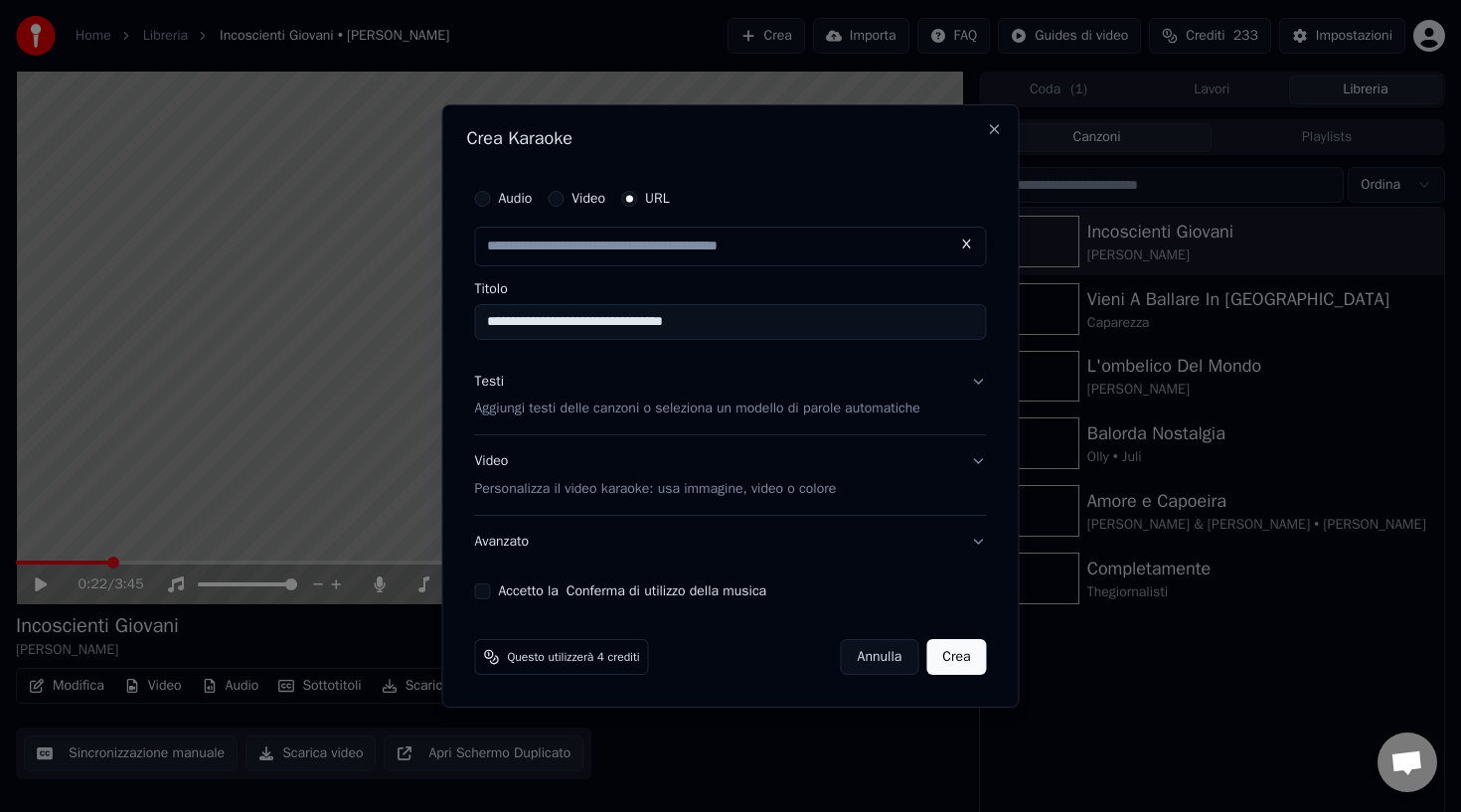 click on "Testi Aggiungi testi delle canzoni o seleziona un modello di parole automatiche" at bounding box center (730, 396) 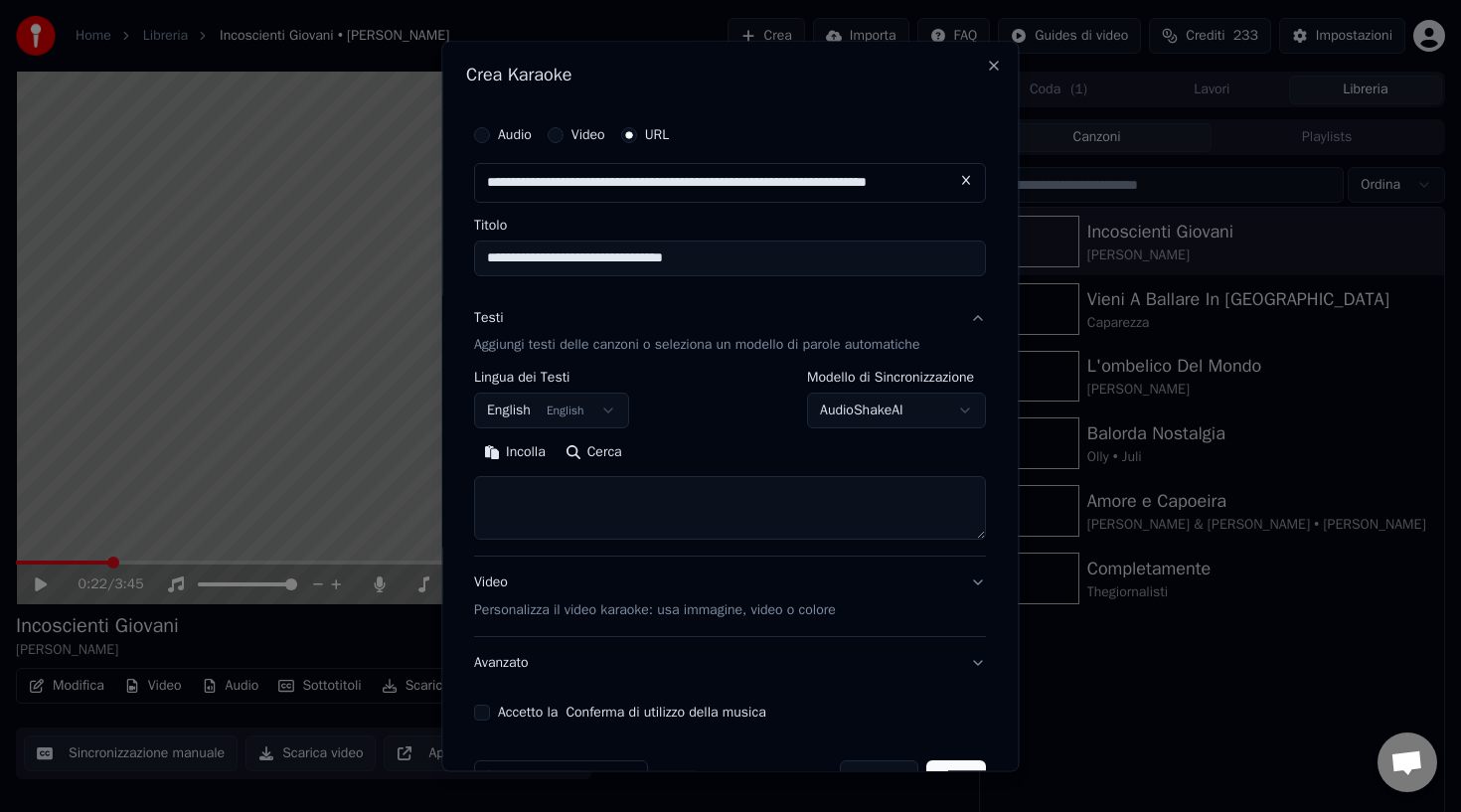 click at bounding box center [730, 509] 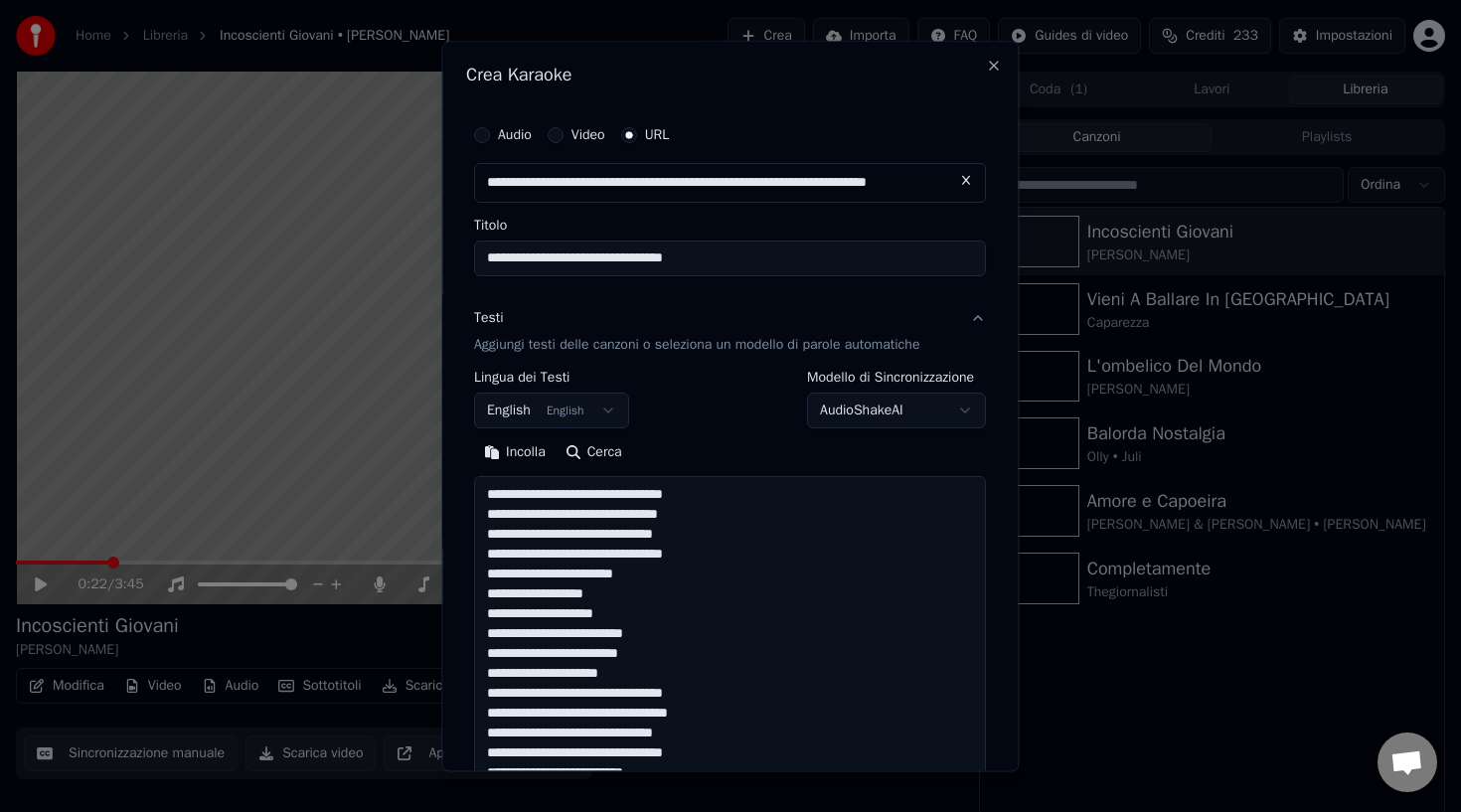 scroll, scrollTop: 402, scrollLeft: 0, axis: vertical 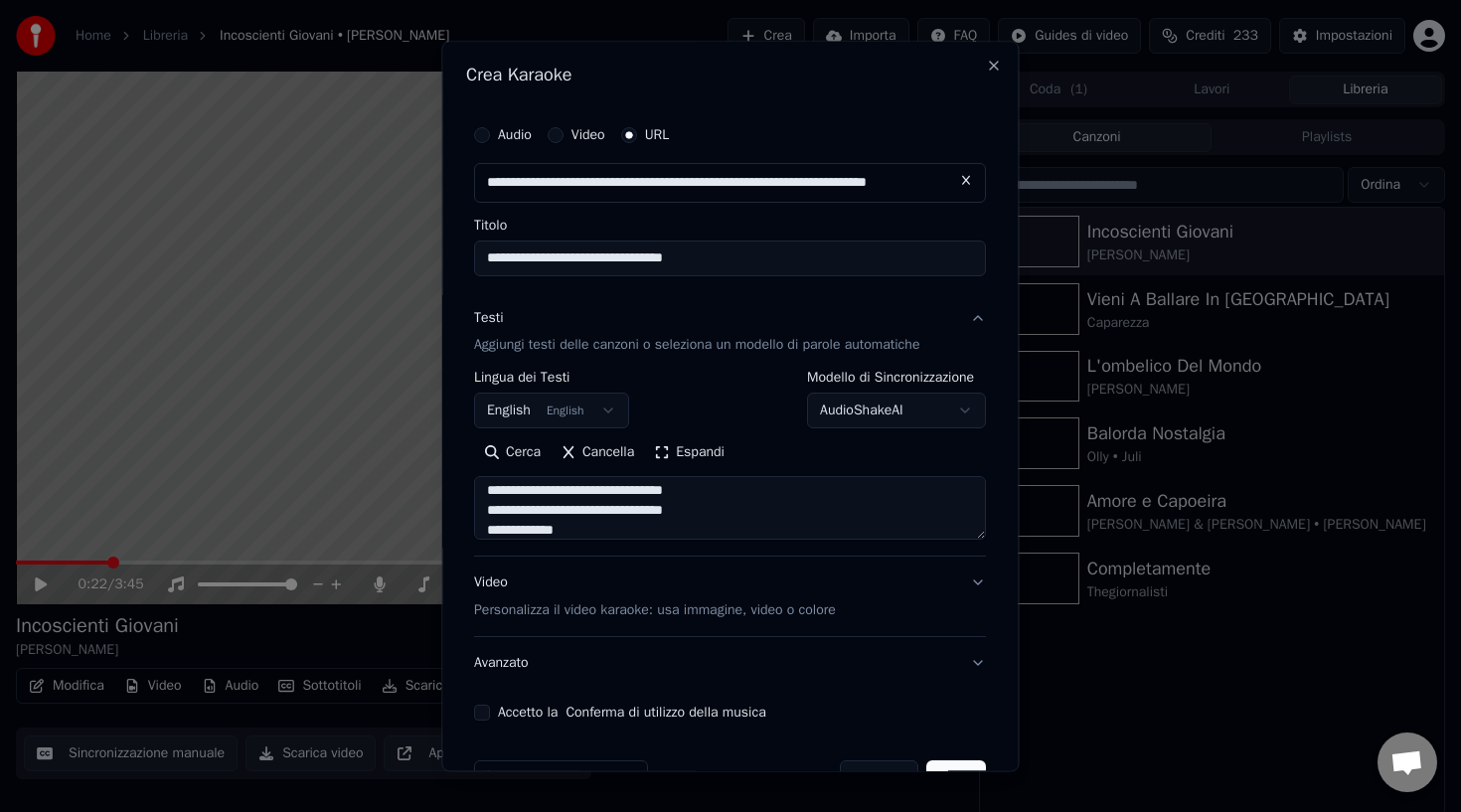 click on "Video Personalizza il video karaoke: usa immagine, video o colore" at bounding box center (730, 597) 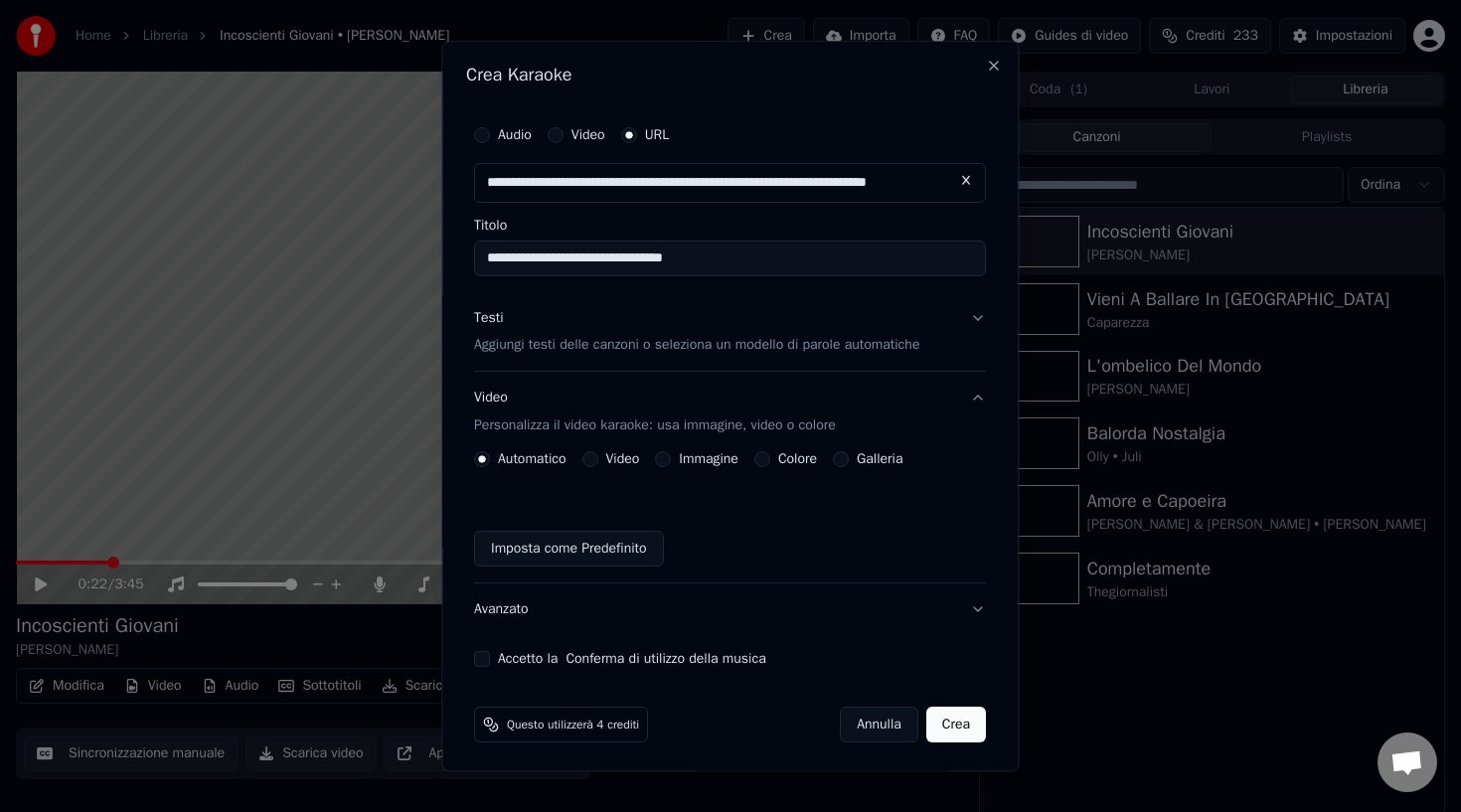 click on "Immagine" at bounding box center (664, 460) 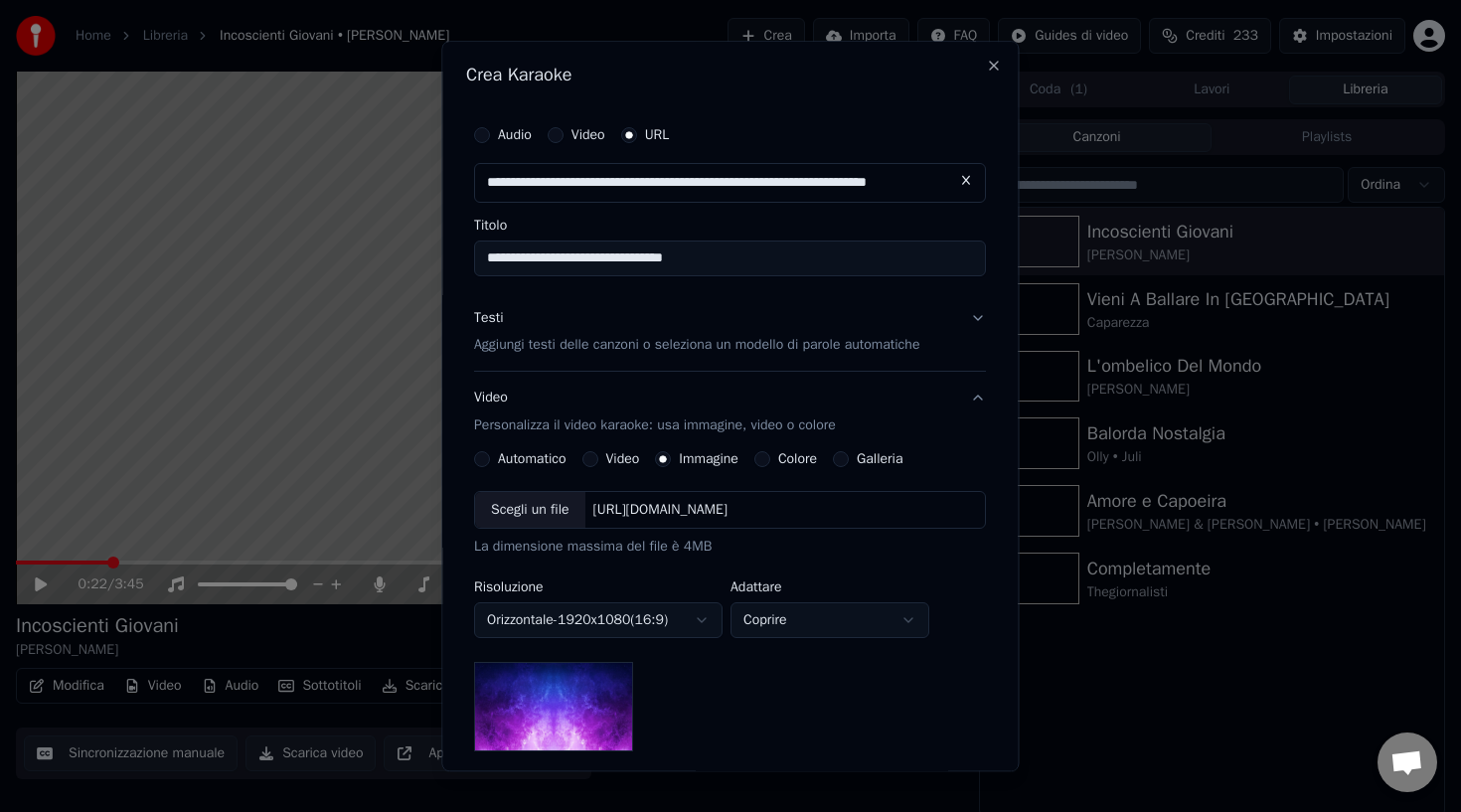 click on "Galleria" at bounding box center (842, 460) 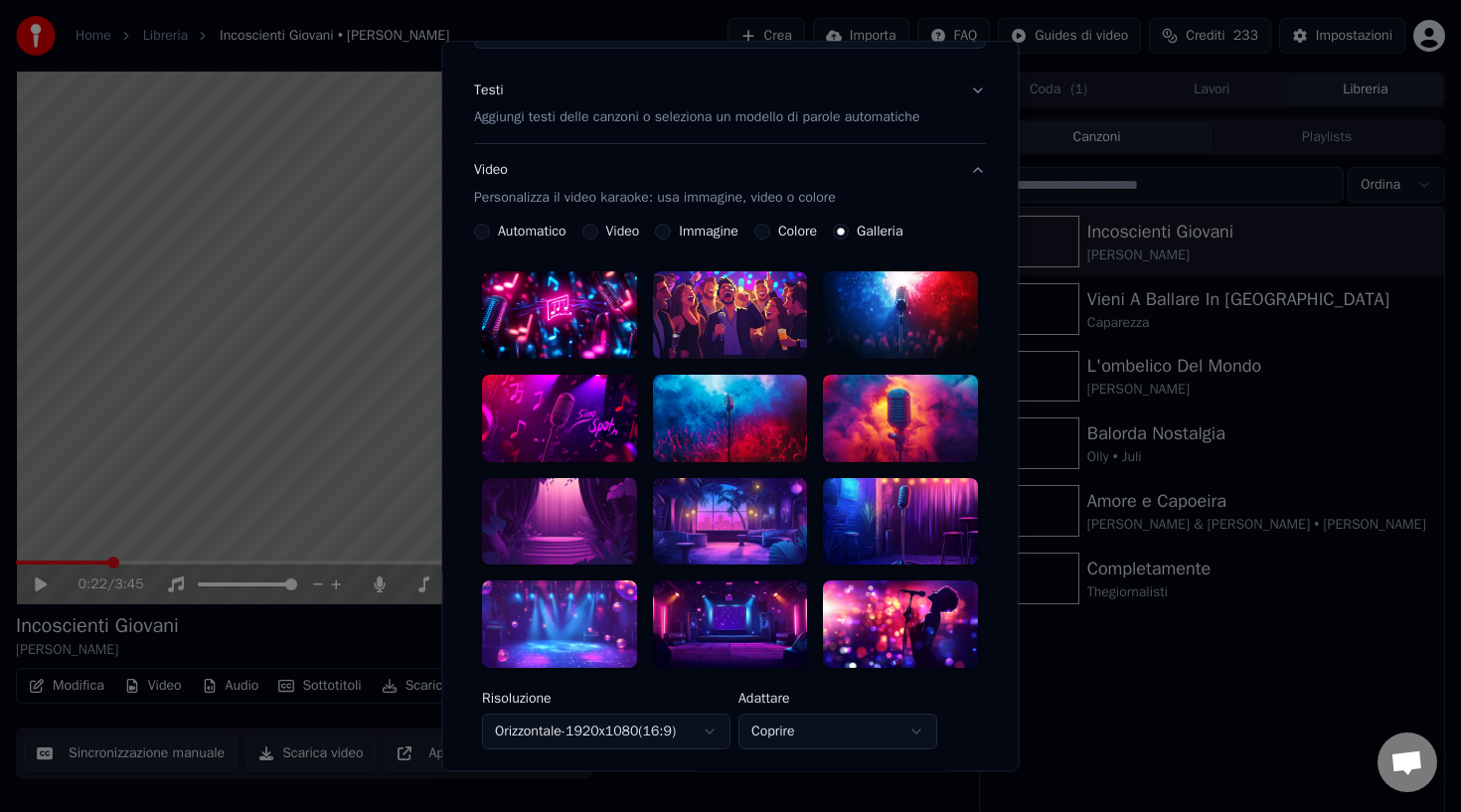 scroll, scrollTop: 240, scrollLeft: 0, axis: vertical 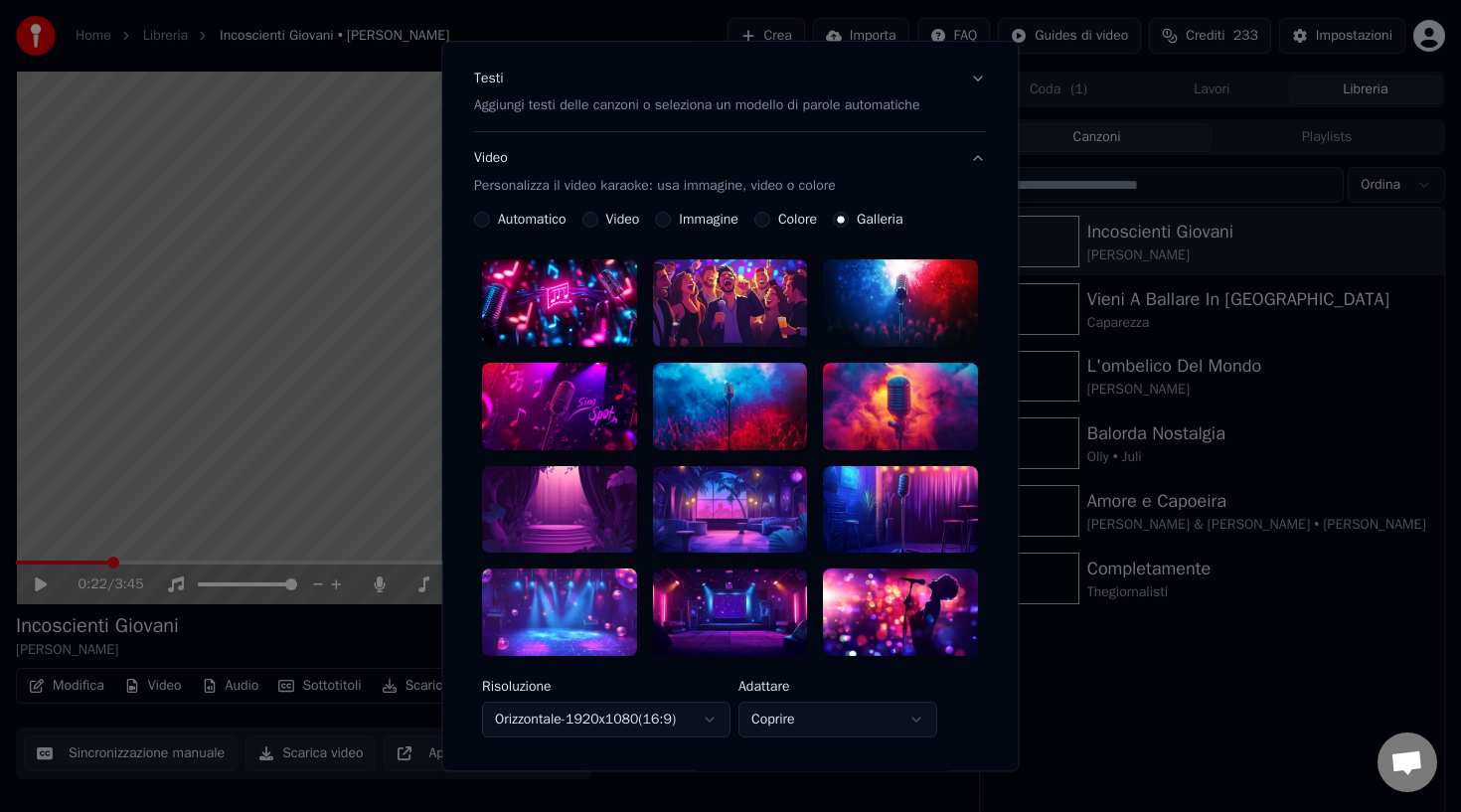 click at bounding box center [901, 406] 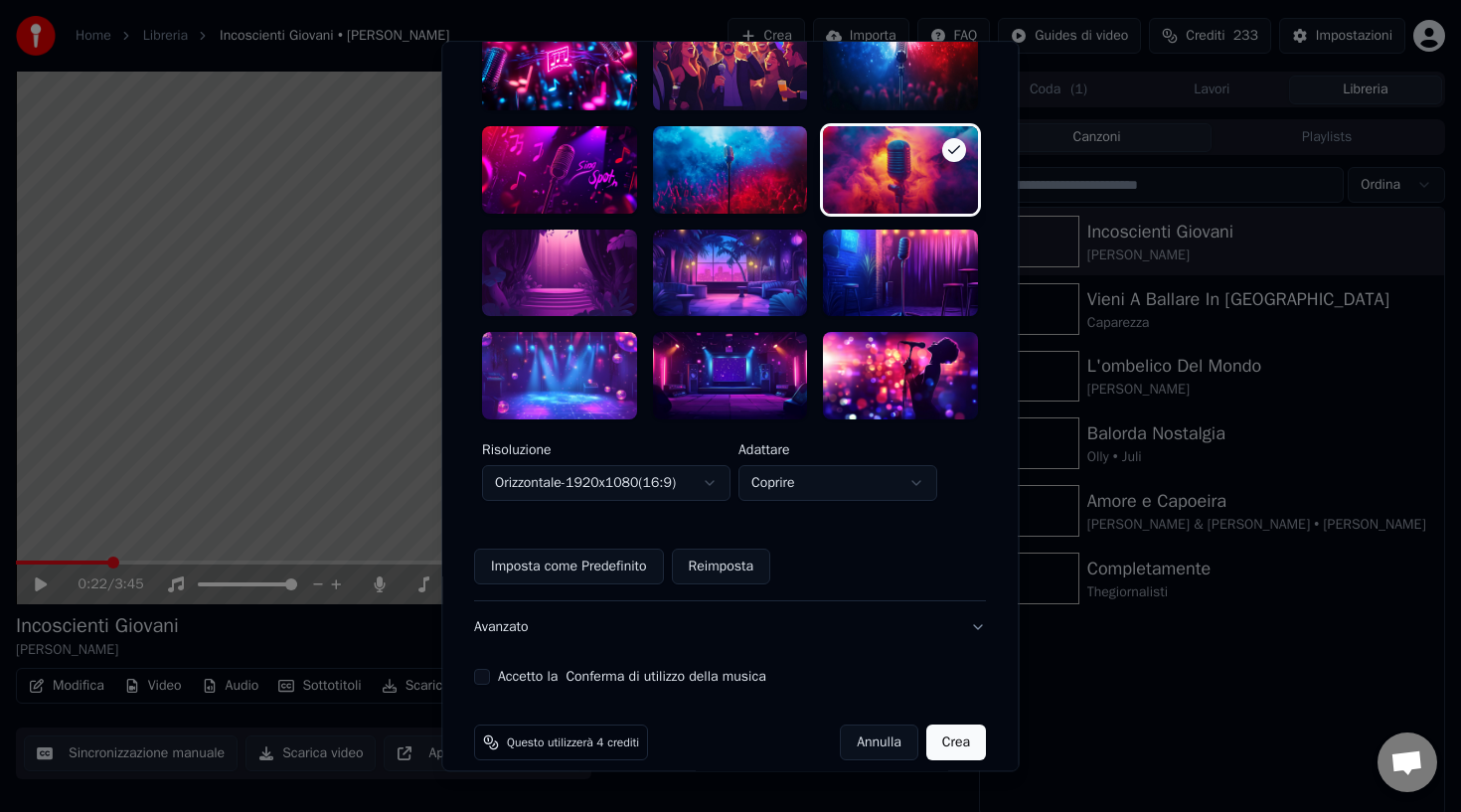 scroll, scrollTop: 498, scrollLeft: 0, axis: vertical 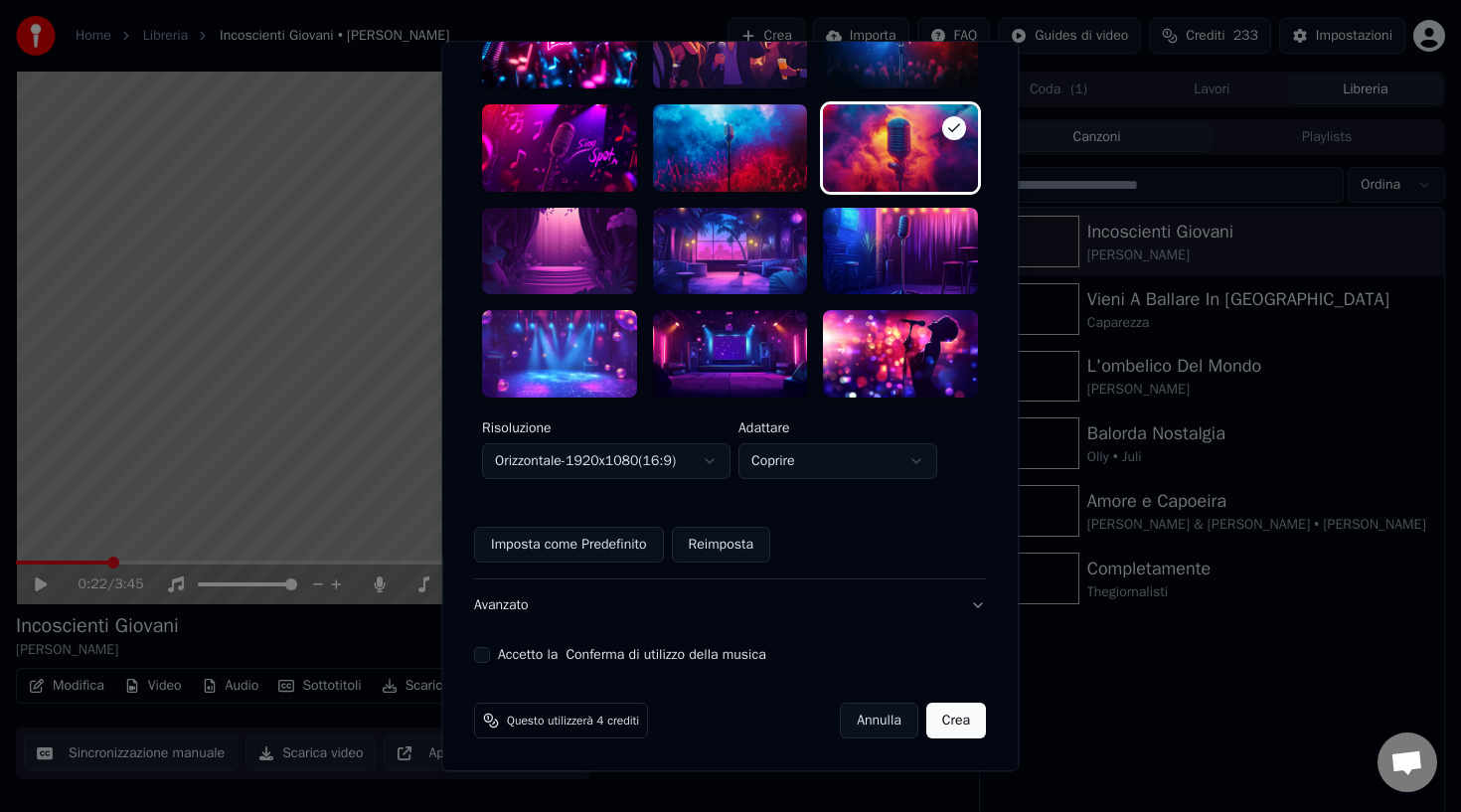 click on "Accetto la   Conferma di utilizzo della musica" at bounding box center (482, 655) 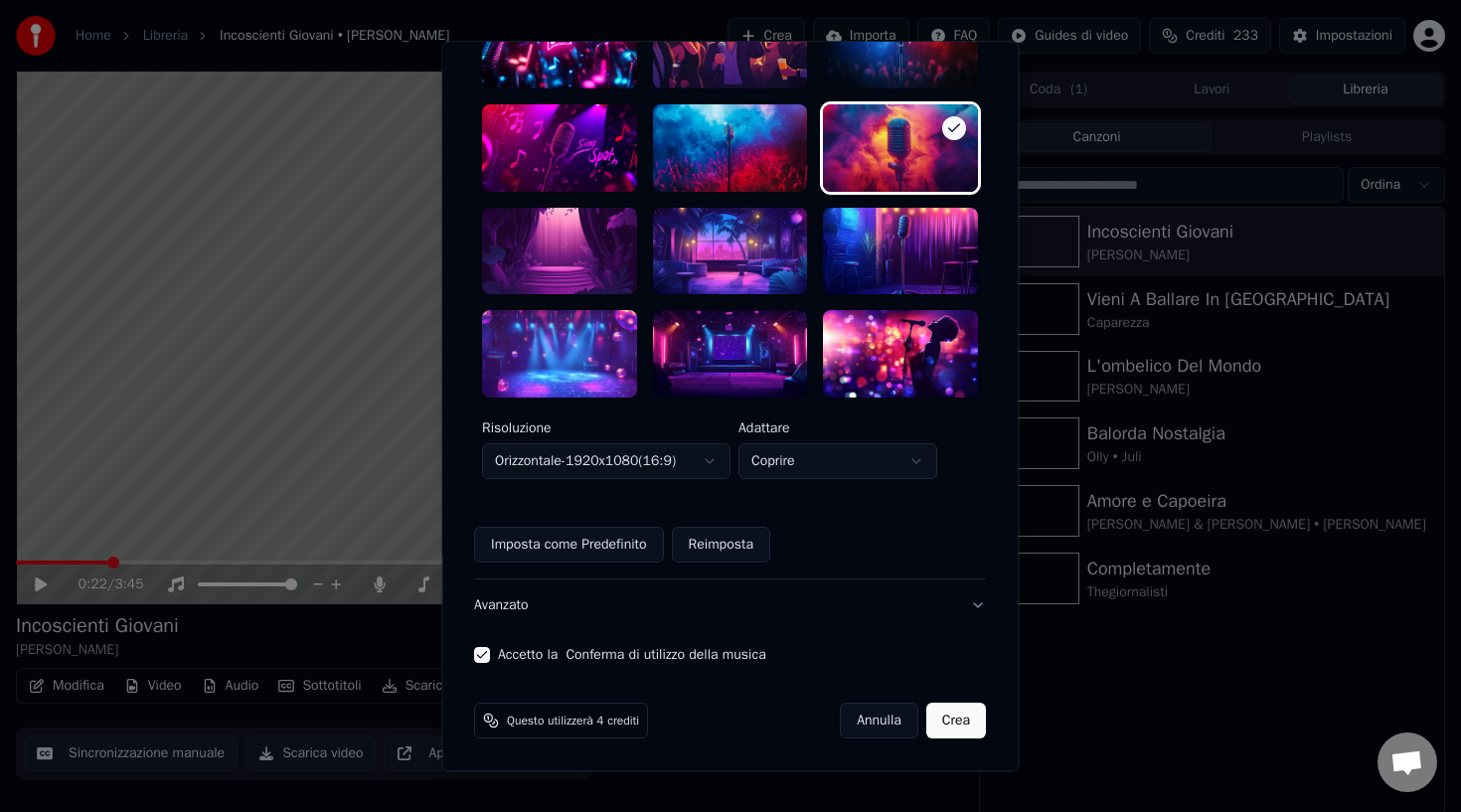 click on "Crea" at bounding box center [956, 721] 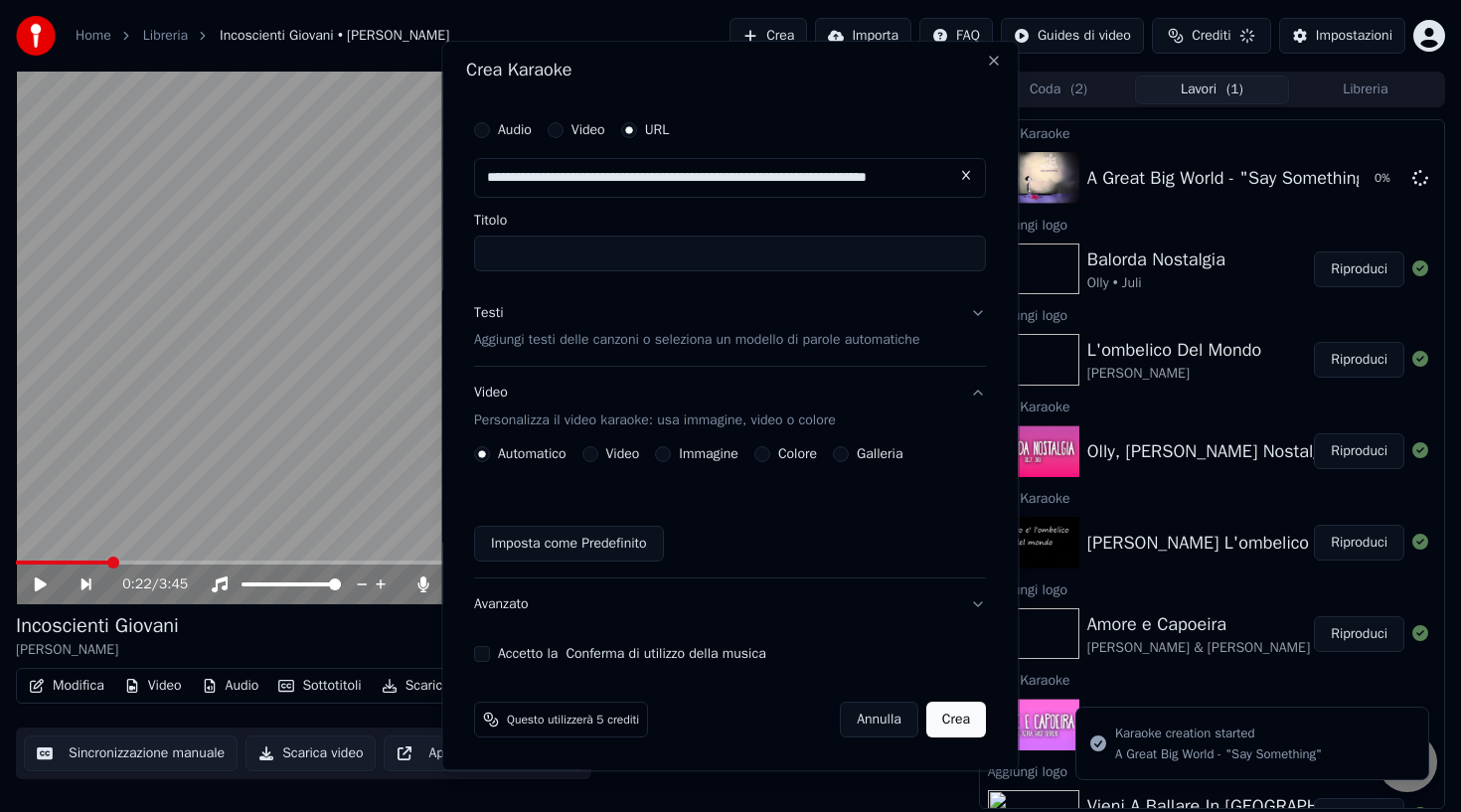 scroll, scrollTop: 4, scrollLeft: 0, axis: vertical 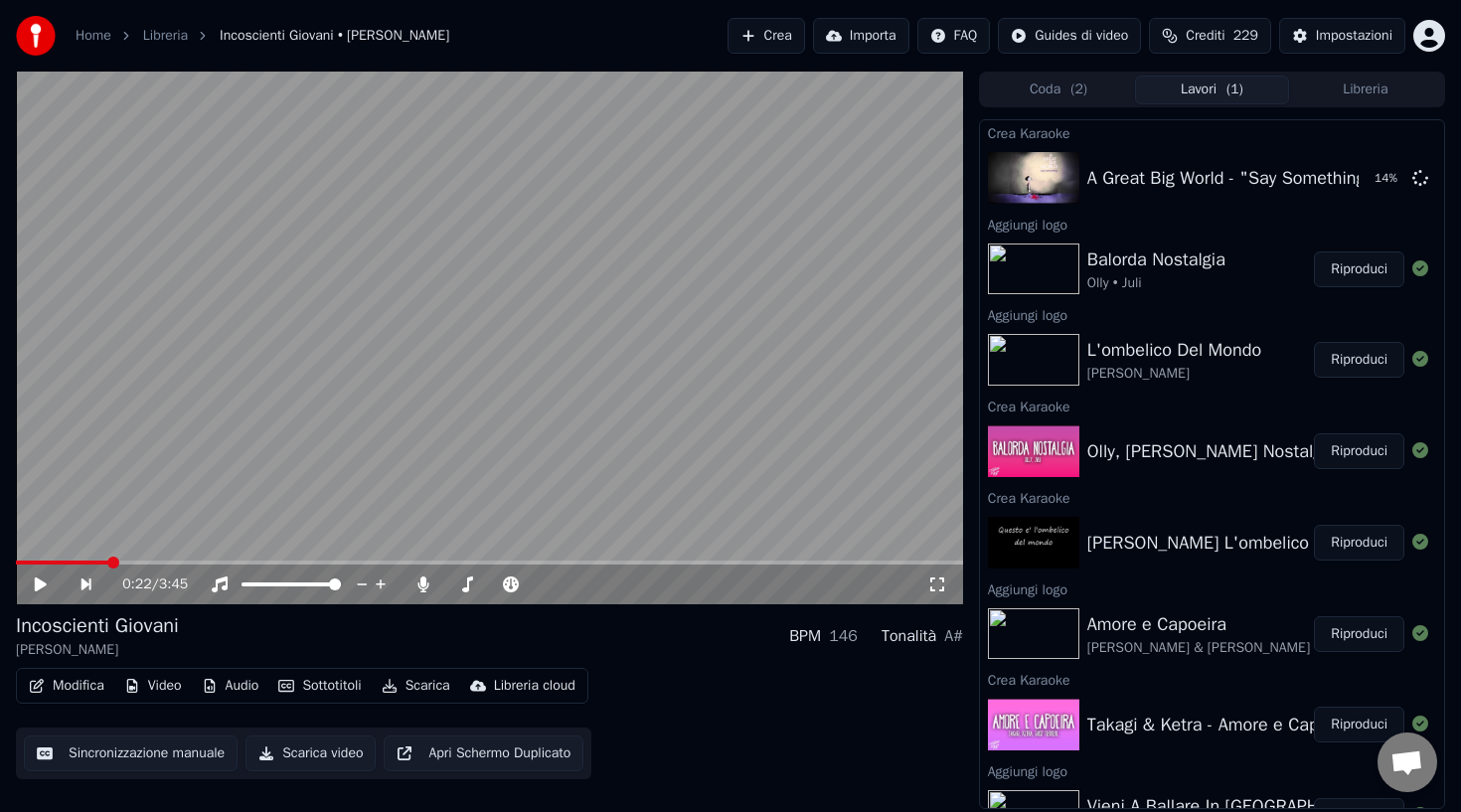 click on "Crea" at bounding box center [766, 36] 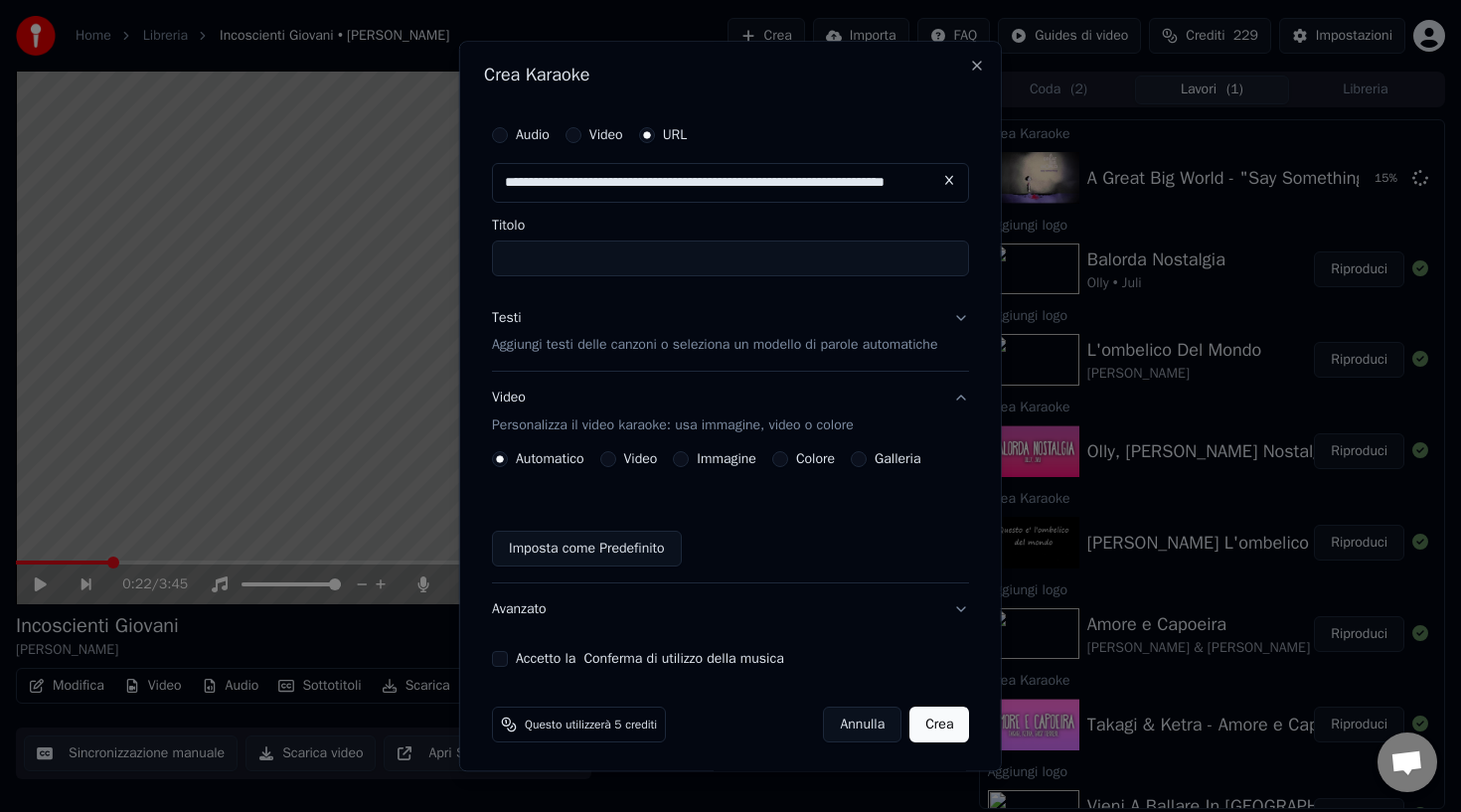 scroll, scrollTop: 0, scrollLeft: 76, axis: horizontal 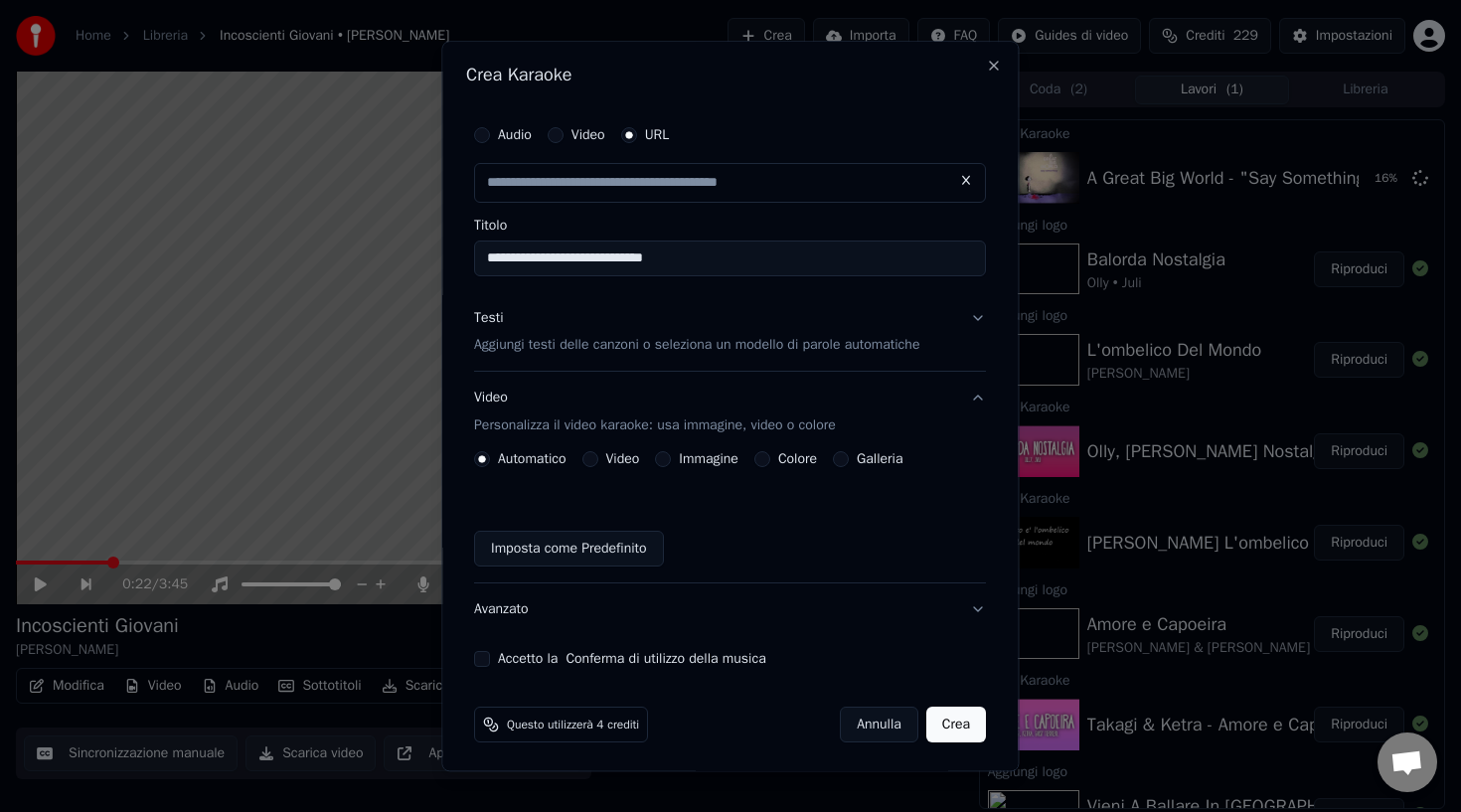 click on "Testi Aggiungi testi delle canzoni o seleziona un modello di parole automatiche" at bounding box center [730, 332] 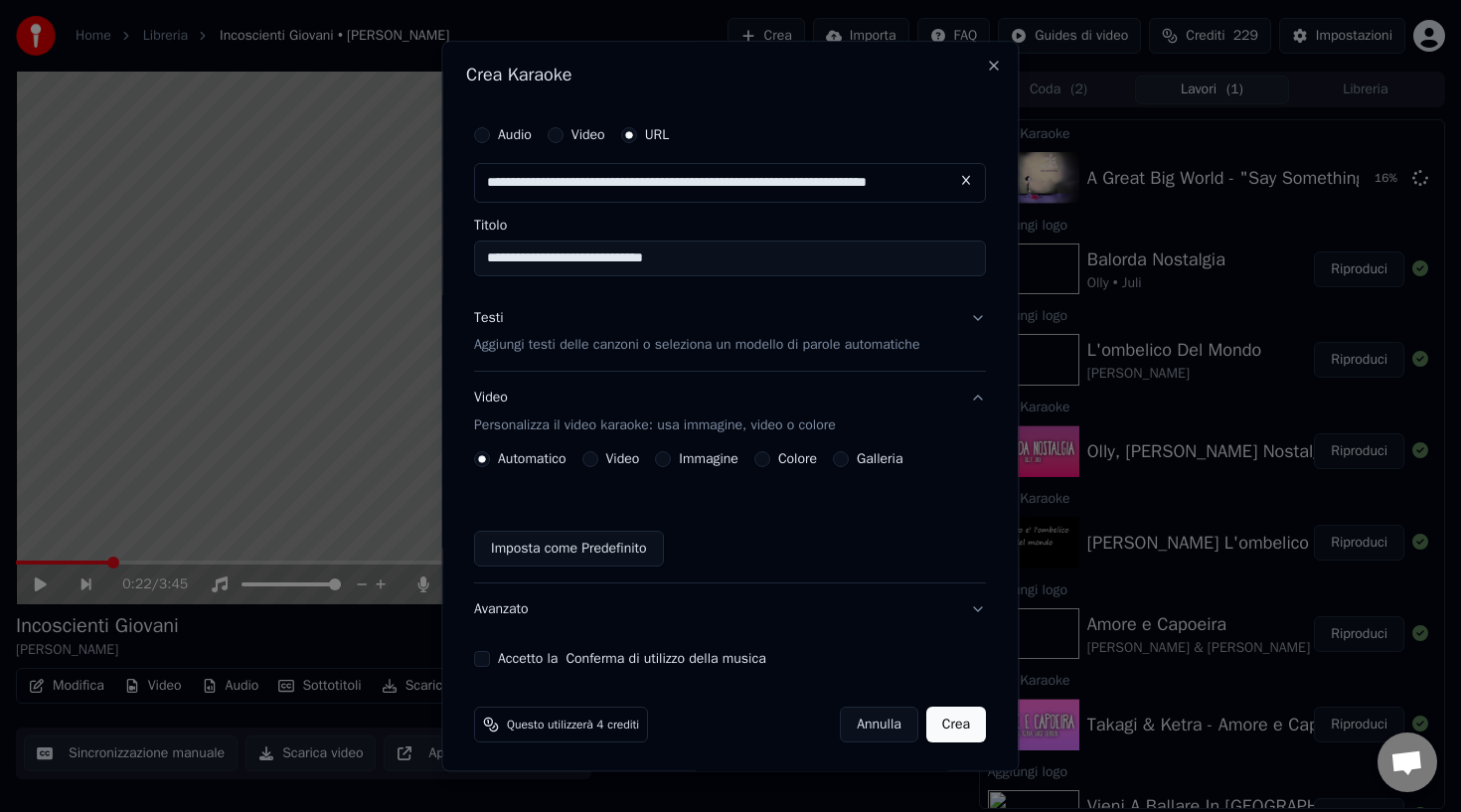 scroll, scrollTop: 0, scrollLeft: 0, axis: both 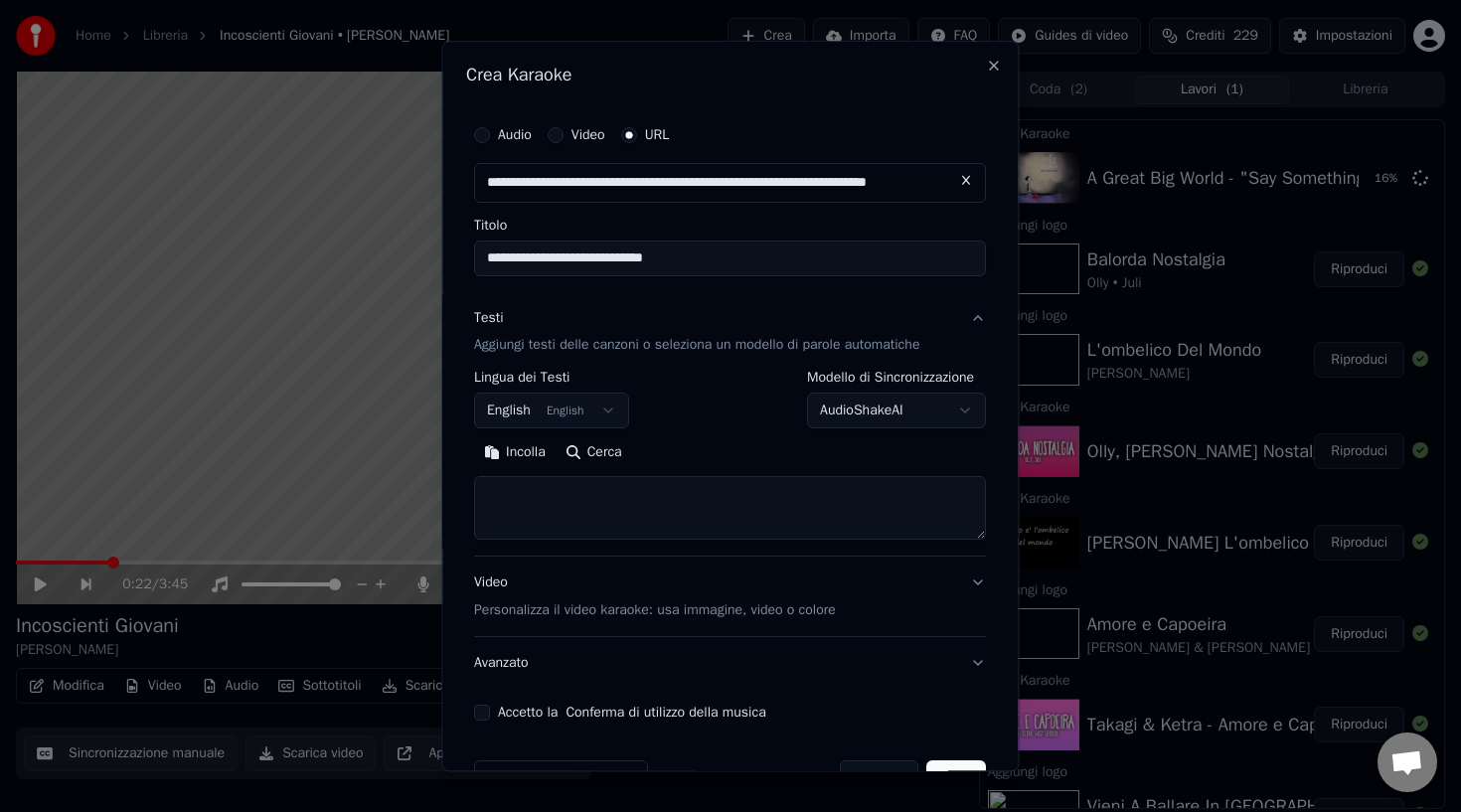 click on "Home Libreria Incoscienti Giovani • Achille Lauro Crea Importa FAQ Guides di video Crediti 229 Impostazioni 0:22  /  3:45 Incoscienti Giovani Achille Lauro BPM 146 Tonalità A# Modifica Video Audio Sottotitoli Scarica Libreria cloud Sincronizzazione manuale Scarica video Apri Schermo Duplicato Coda ( 2 ) Lavori ( 1 ) Libreria Crea Karaoke A Great Big World - "Say Something" 16 % Aggiungi logo Balorda Nostalgia Olly • Juli Riproduci Aggiungi logo L'ombelico Del Mondo Jovanotti Riproduci Crea Karaoke Olly, Juli - Balorda Nostalgia Riproduci Crea Karaoke Jovanotti L'ombelico Del Mondo Riproduci Aggiungi logo Amore e Capoeira Takagi & Ketra • Giusy Ferreri • Sean Kingston Riproduci Crea Karaoke Takagi & Ketra - Amore e Capoeira ft. Giusy Ferreri, Sean Kingston Riproduci Aggiungi logo Vieni A Ballare In Puglia Caparezza Riproduci Sincronizza Testi Incoscienti Giovani Achille Lauro Riproduci Crea Karaoke Caparezza - Vieni A Ballare In Puglia Riproduci Crea Karaoke Audio Video URL Titolo Testi English Cerca" at bounding box center (730, 406) 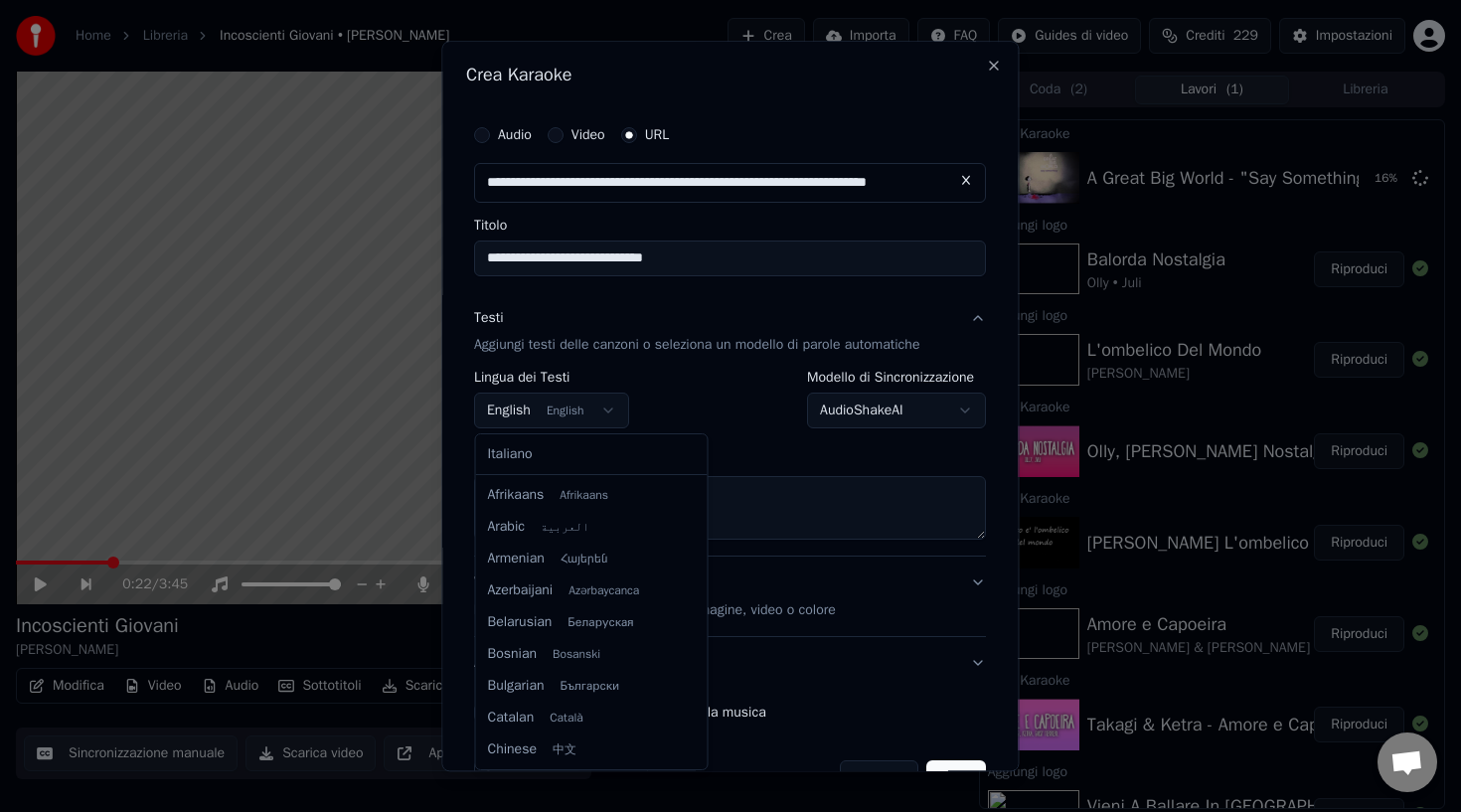 scroll, scrollTop: 159, scrollLeft: 0, axis: vertical 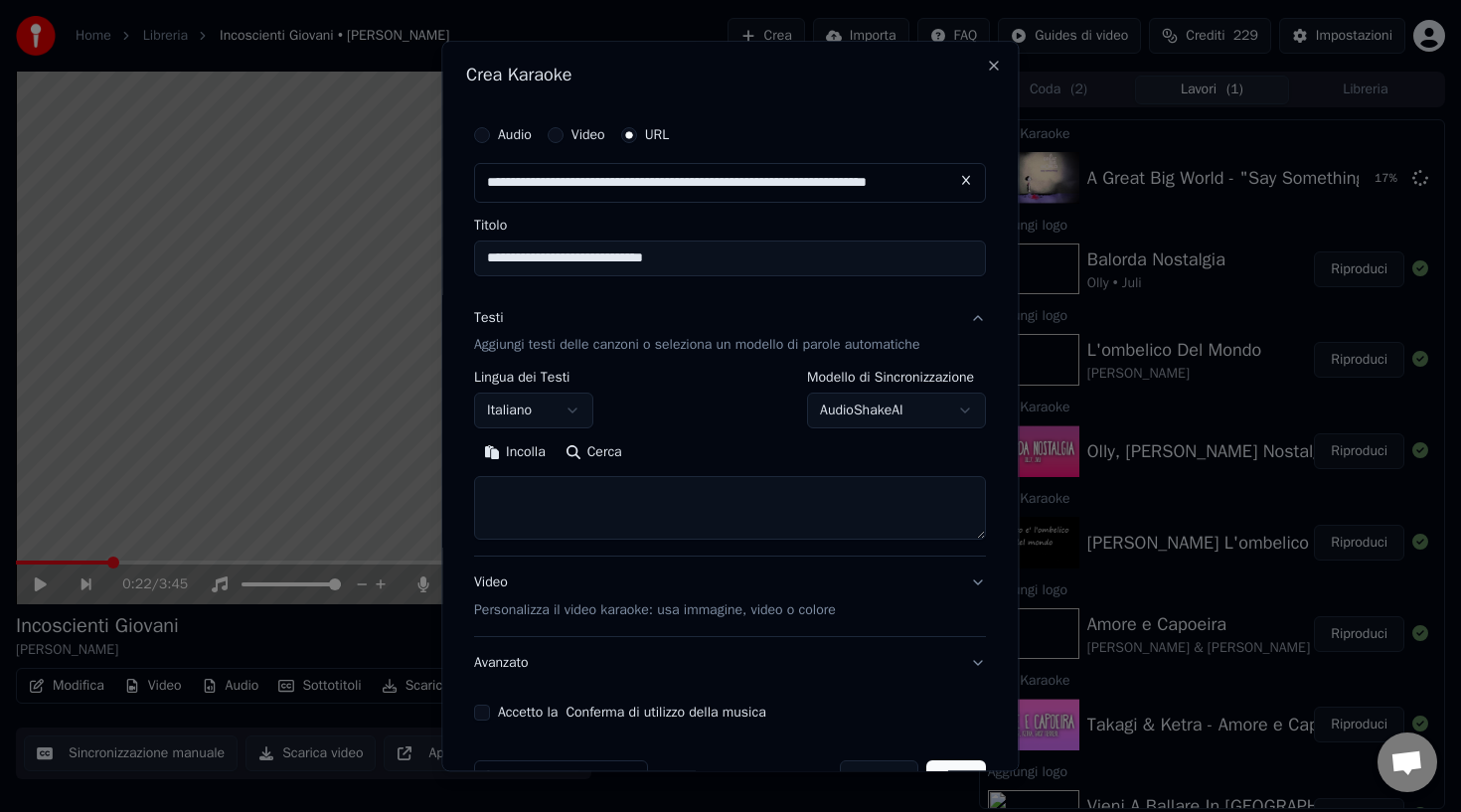 click at bounding box center [730, 509] 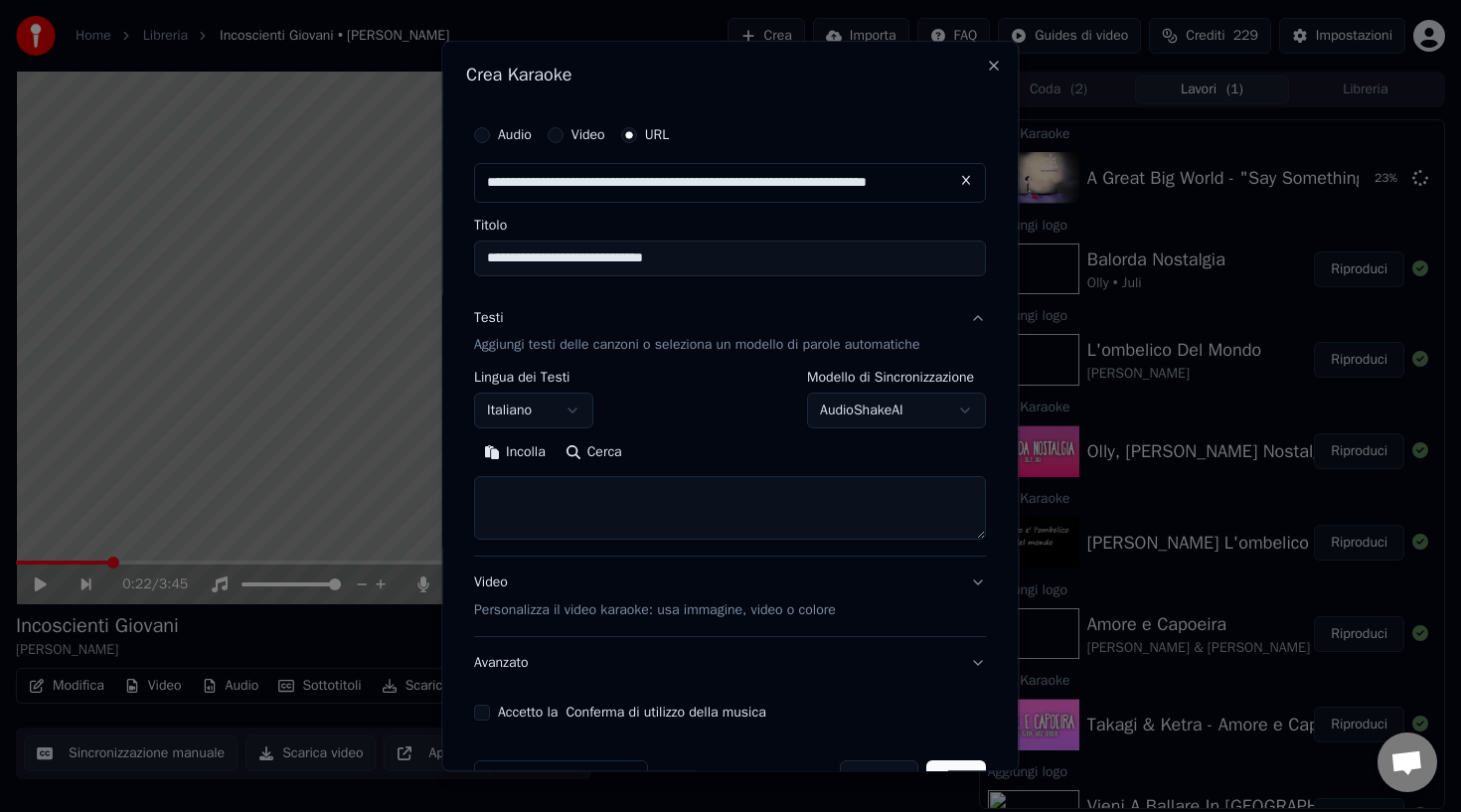 paste on "**********" 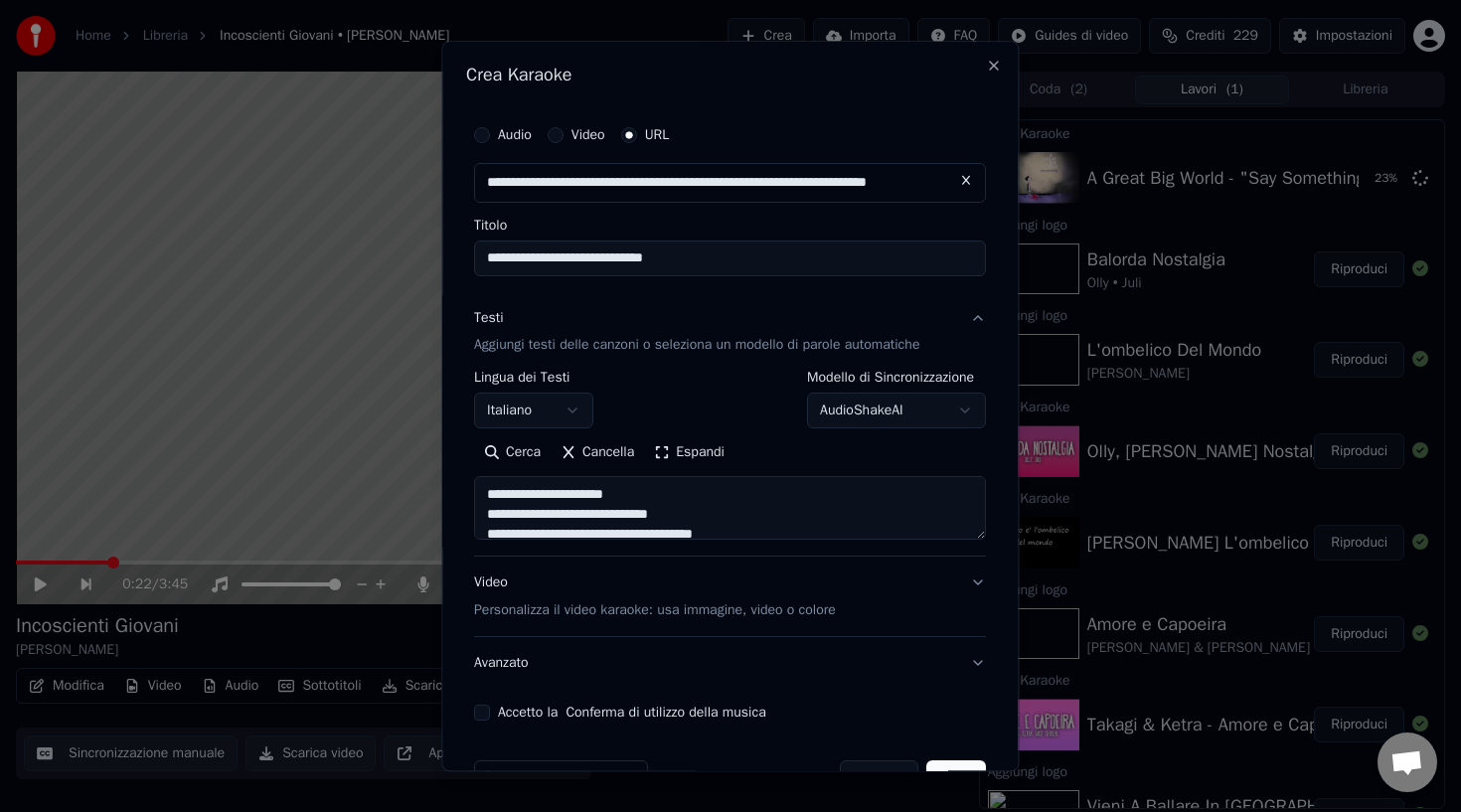 scroll, scrollTop: 838, scrollLeft: 0, axis: vertical 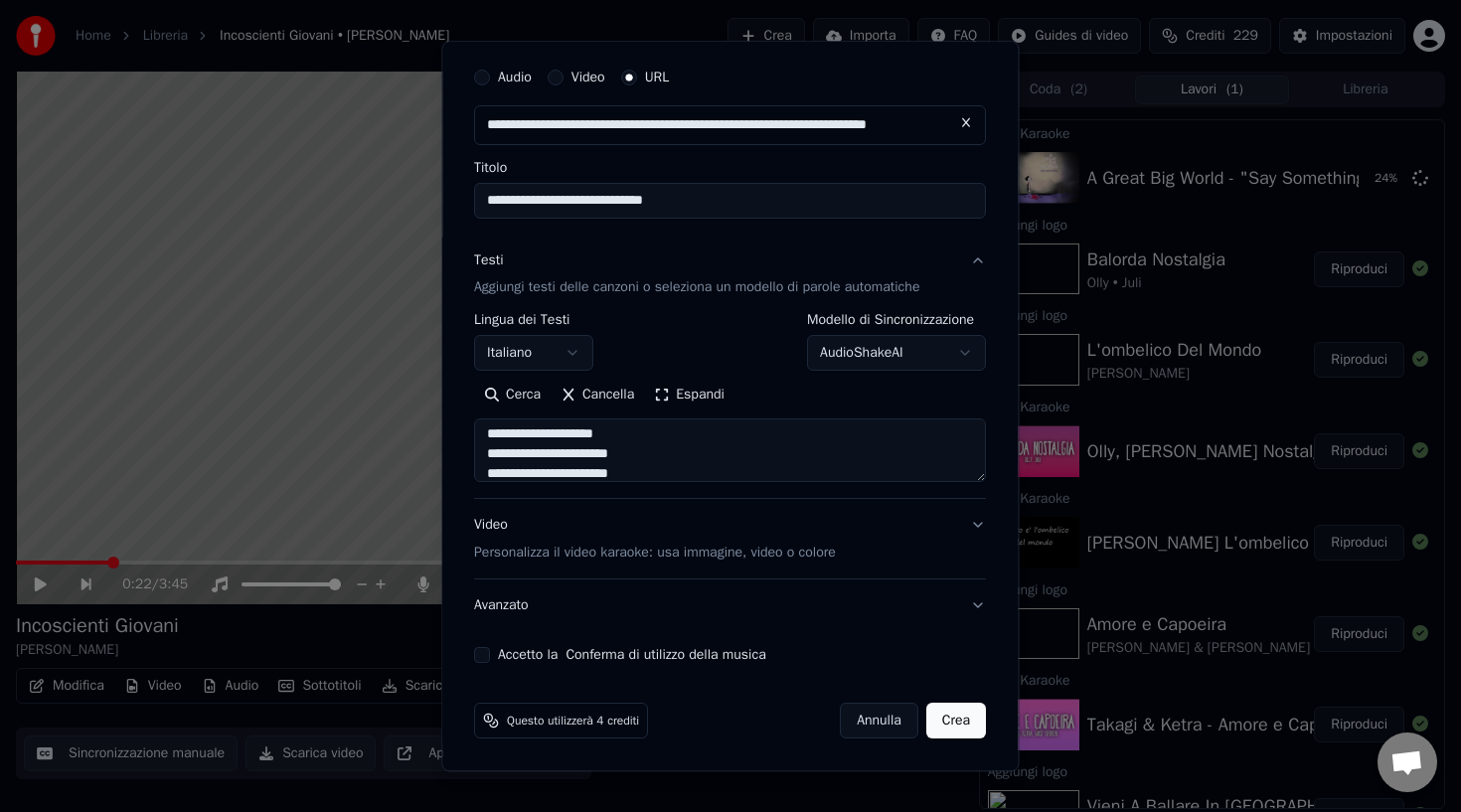 click on "Video Personalizza il video karaoke: usa immagine, video o colore" at bounding box center (730, 540) 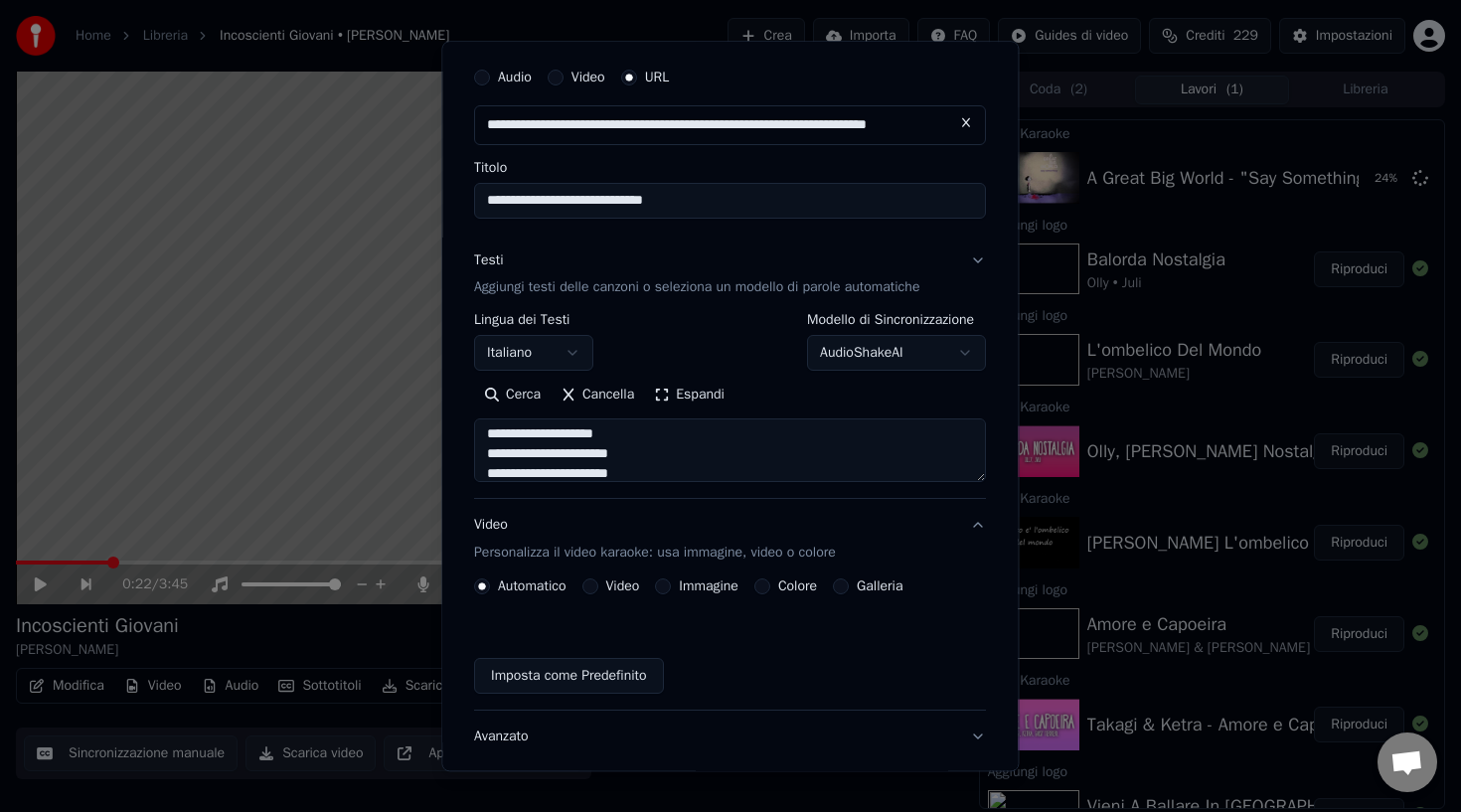 scroll, scrollTop: 4, scrollLeft: 0, axis: vertical 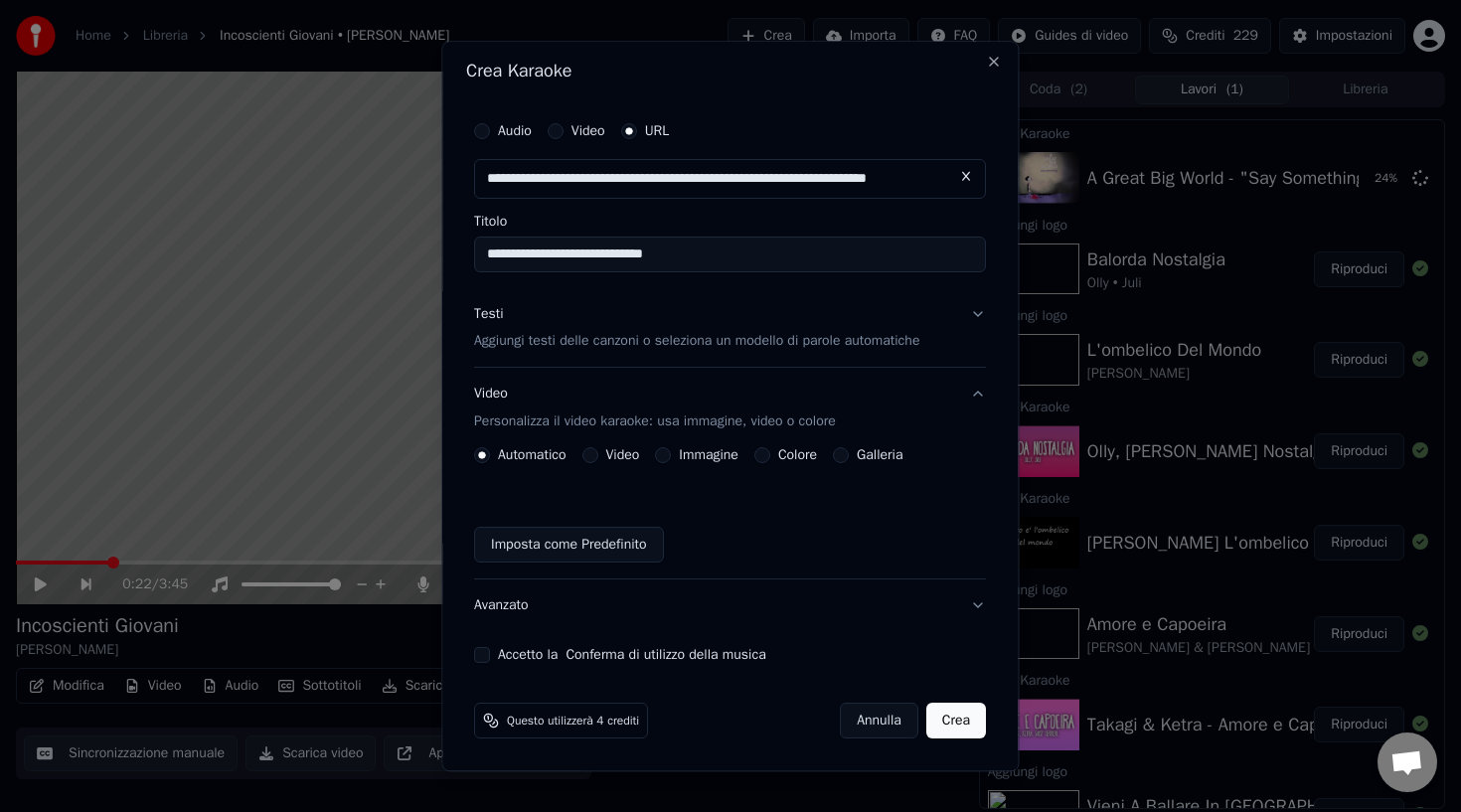 click on "Immagine" at bounding box center (664, 456) 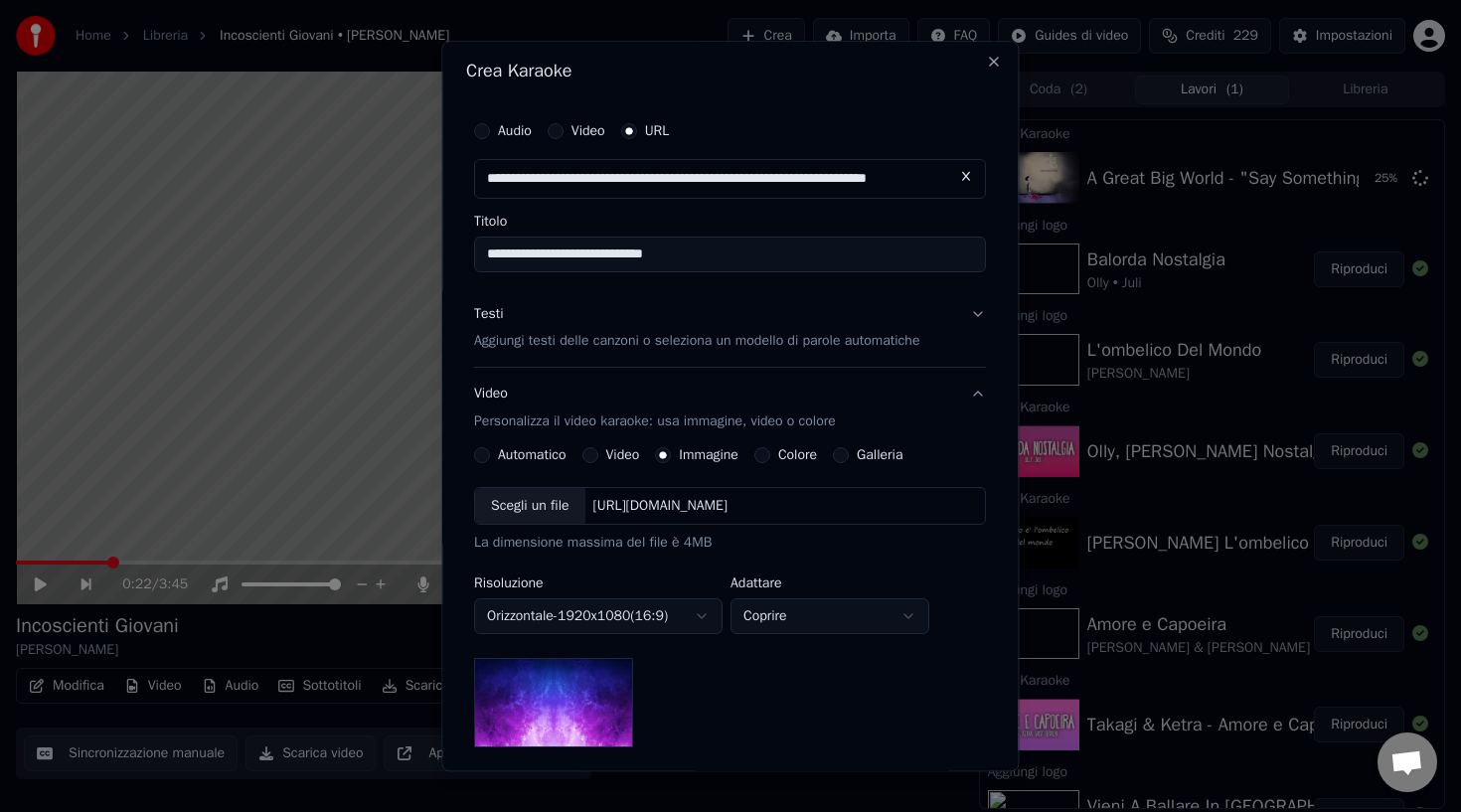click on "Galleria" at bounding box center [869, 456] 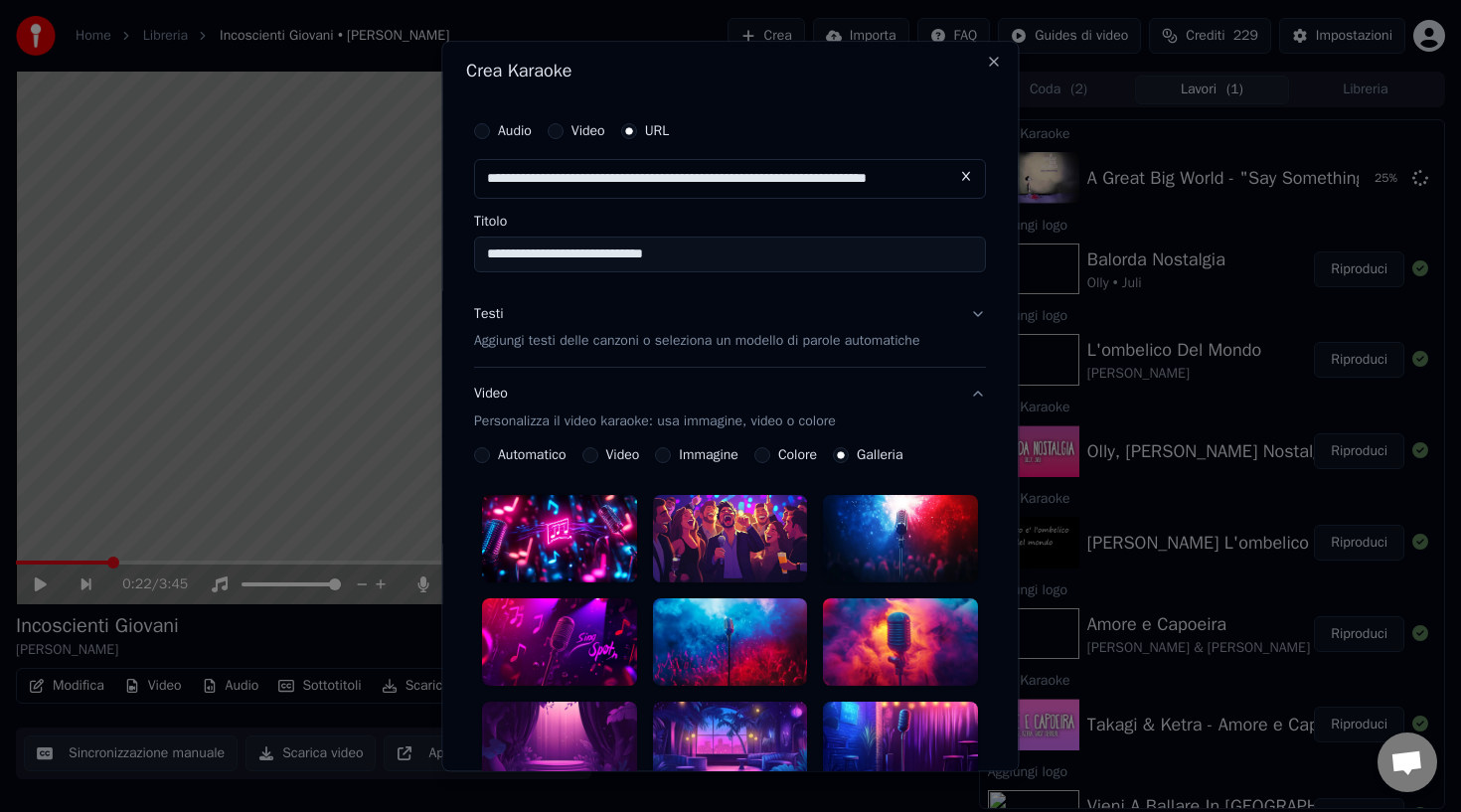 click on "Colore" at bounding box center (762, 456) 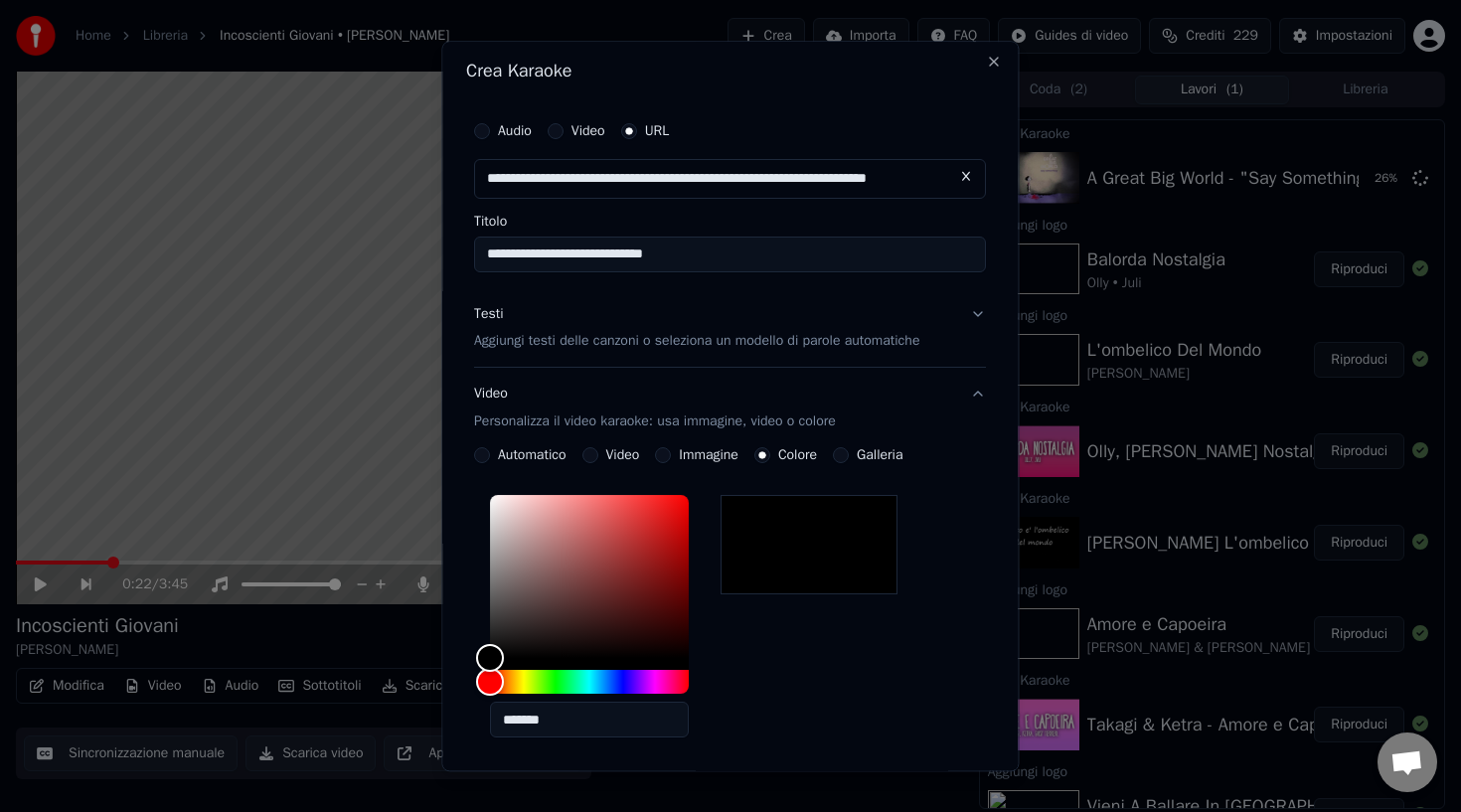click on "Galleria" at bounding box center [842, 456] 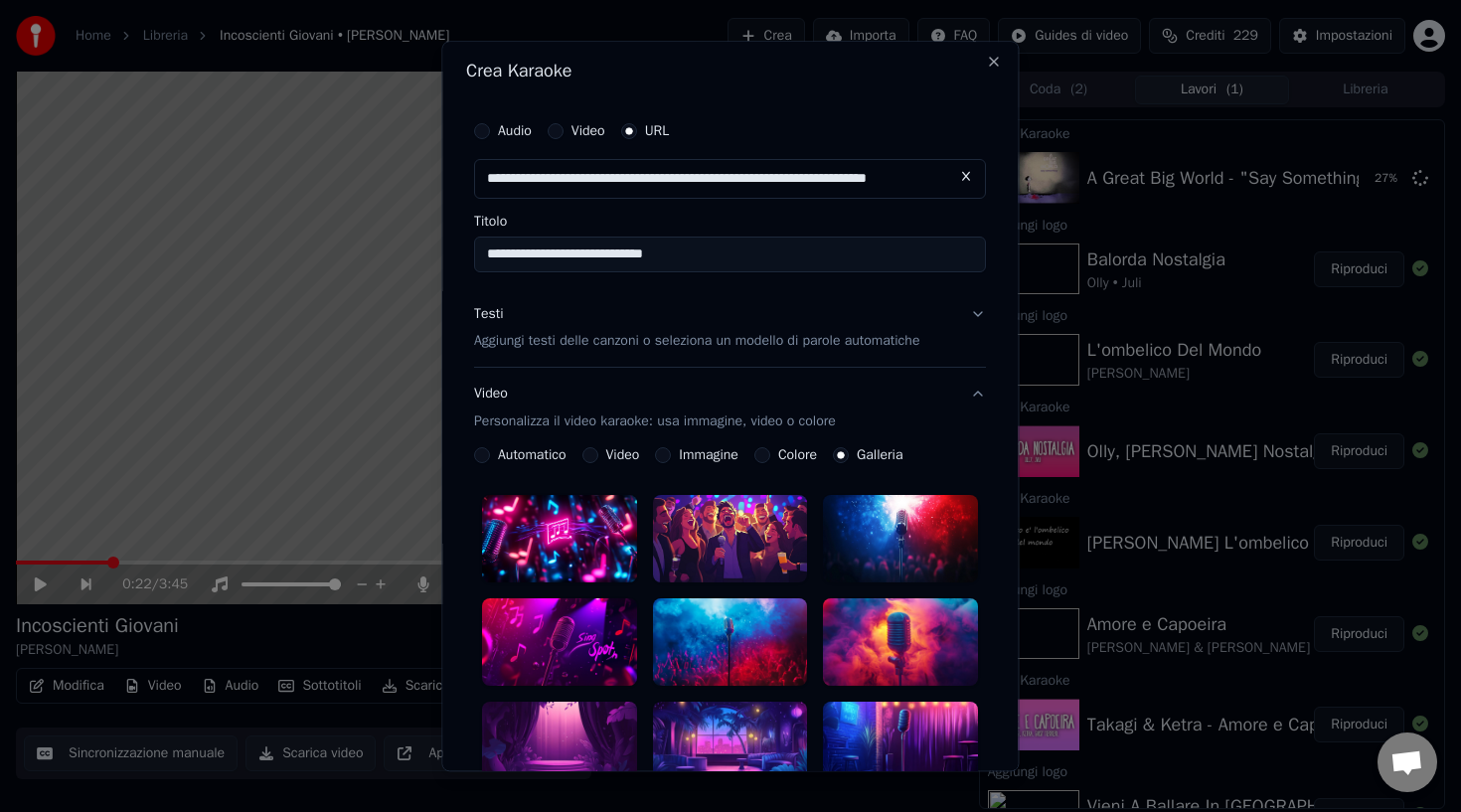 click at bounding box center (730, 540) 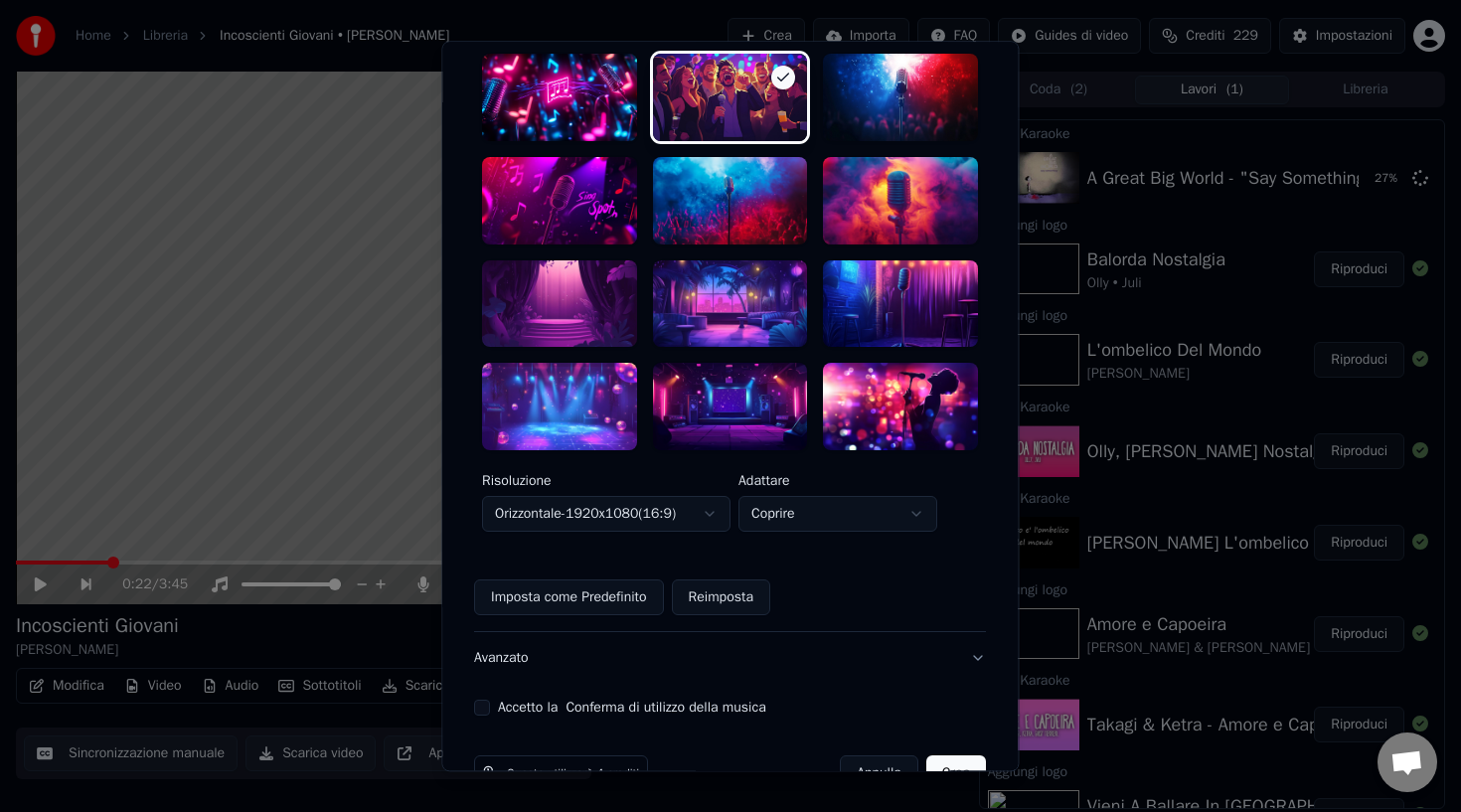 scroll, scrollTop: 498, scrollLeft: 0, axis: vertical 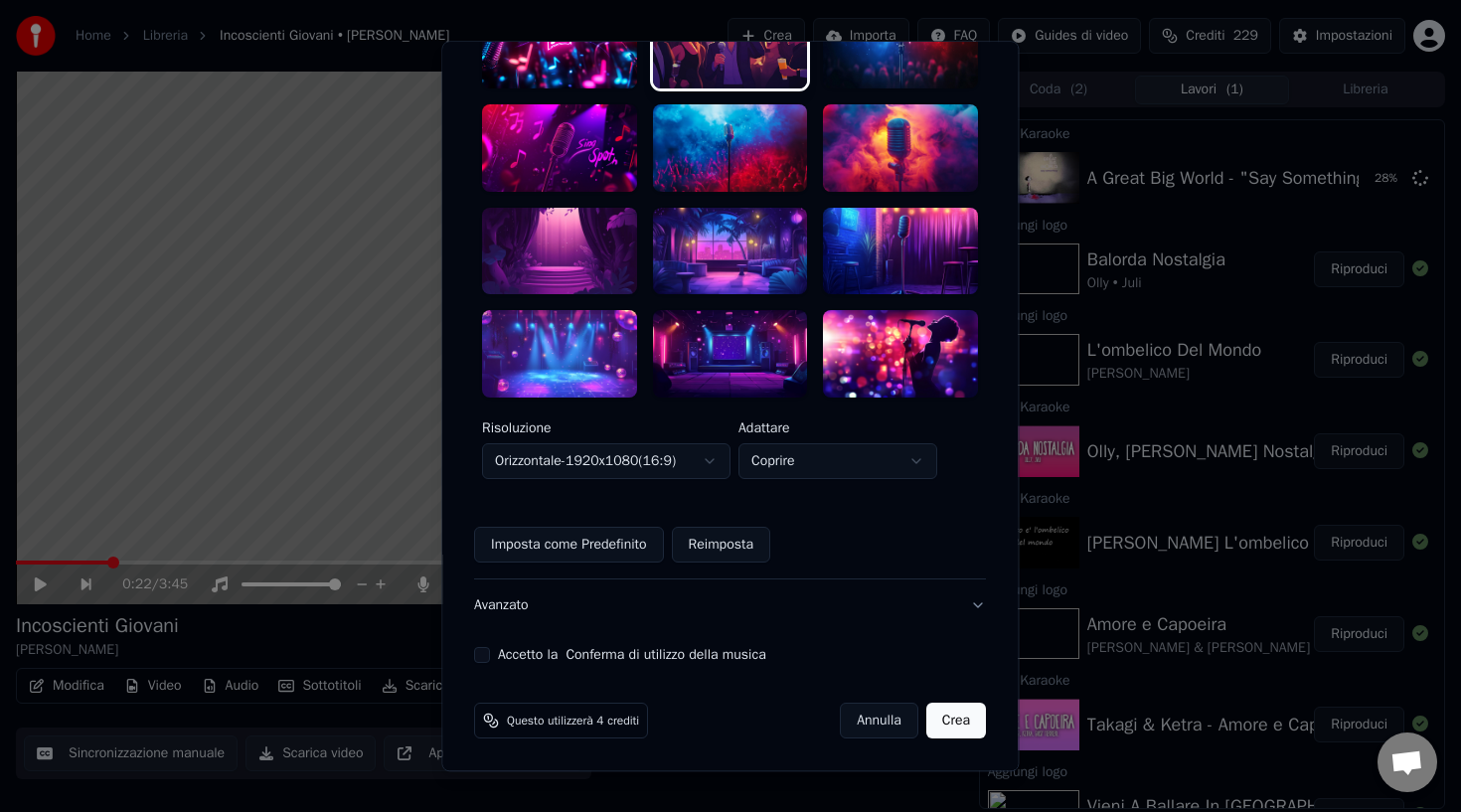 click on "Accetto la   Conferma di utilizzo della musica" at bounding box center (482, 655) 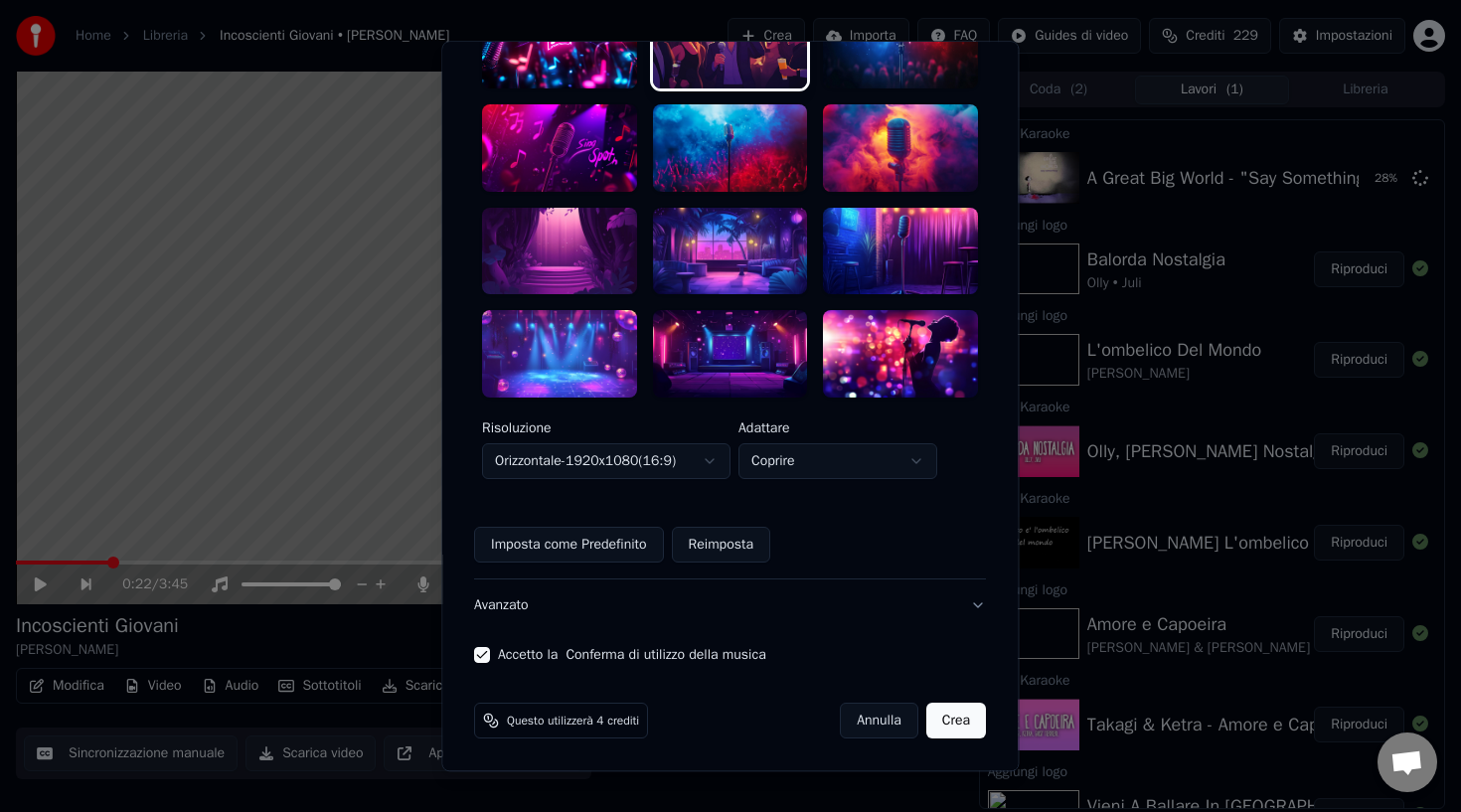 click on "Crea" at bounding box center [956, 721] 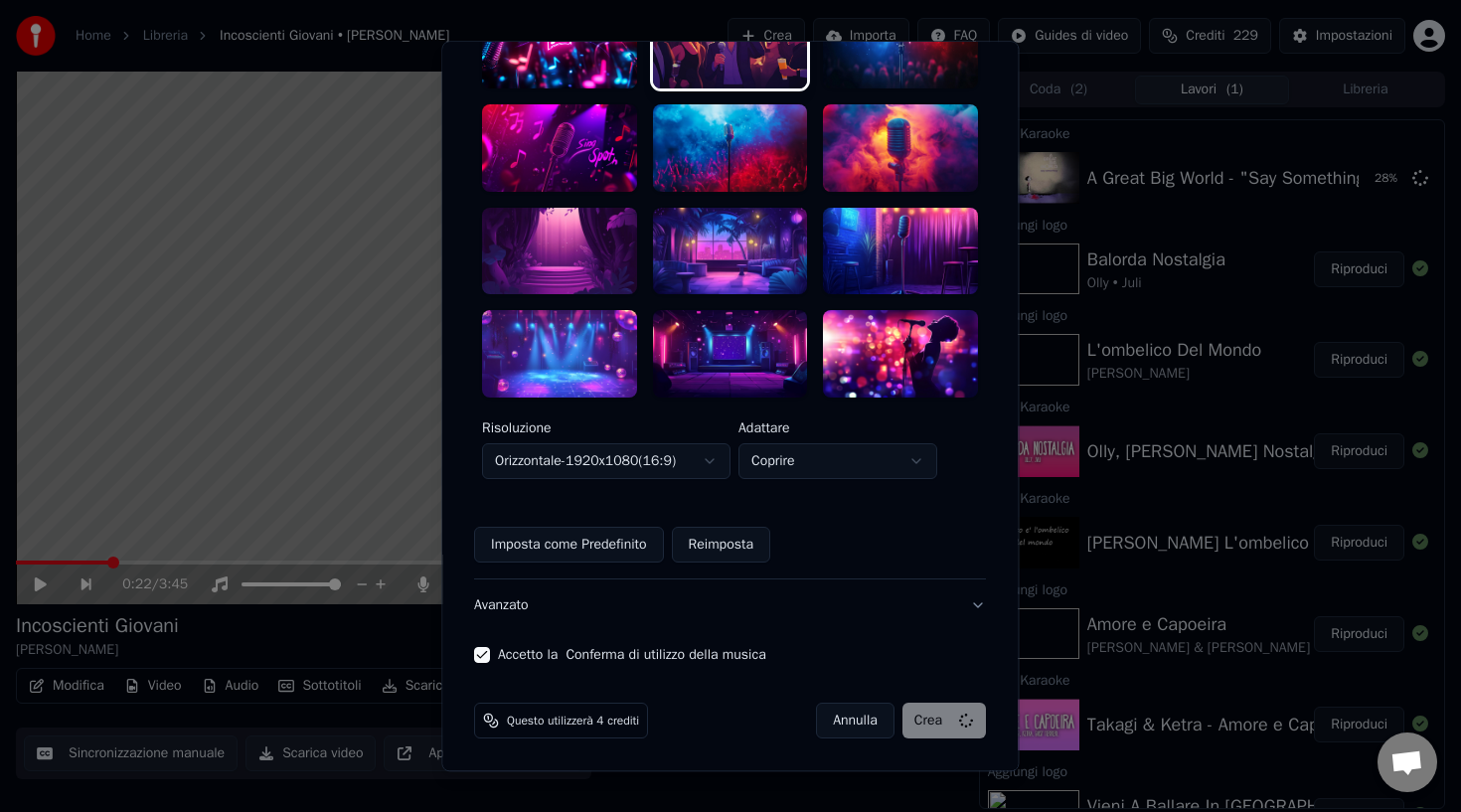 scroll, scrollTop: 4, scrollLeft: 0, axis: vertical 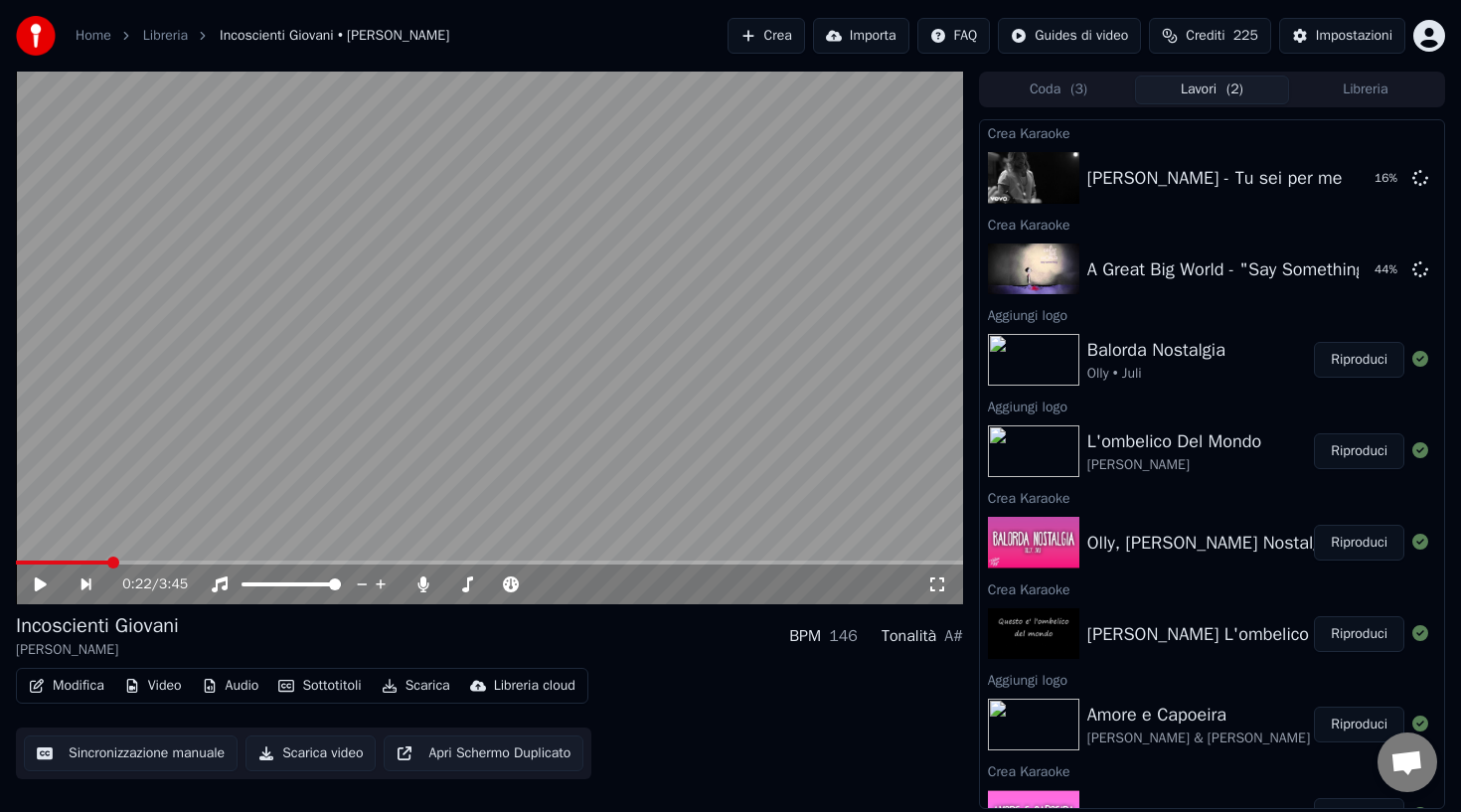 click on "Crea" at bounding box center [766, 36] 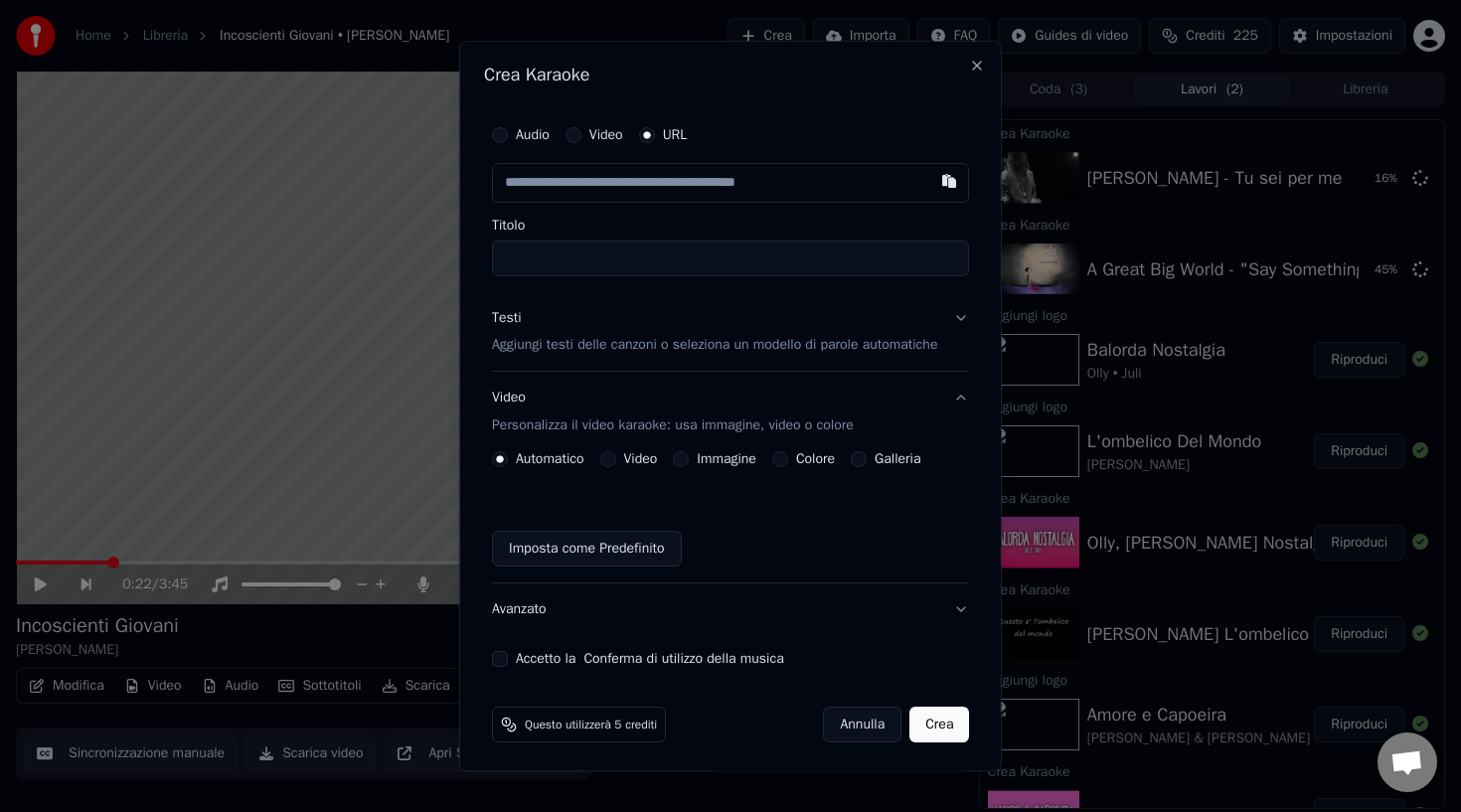 click at bounding box center [730, 183] 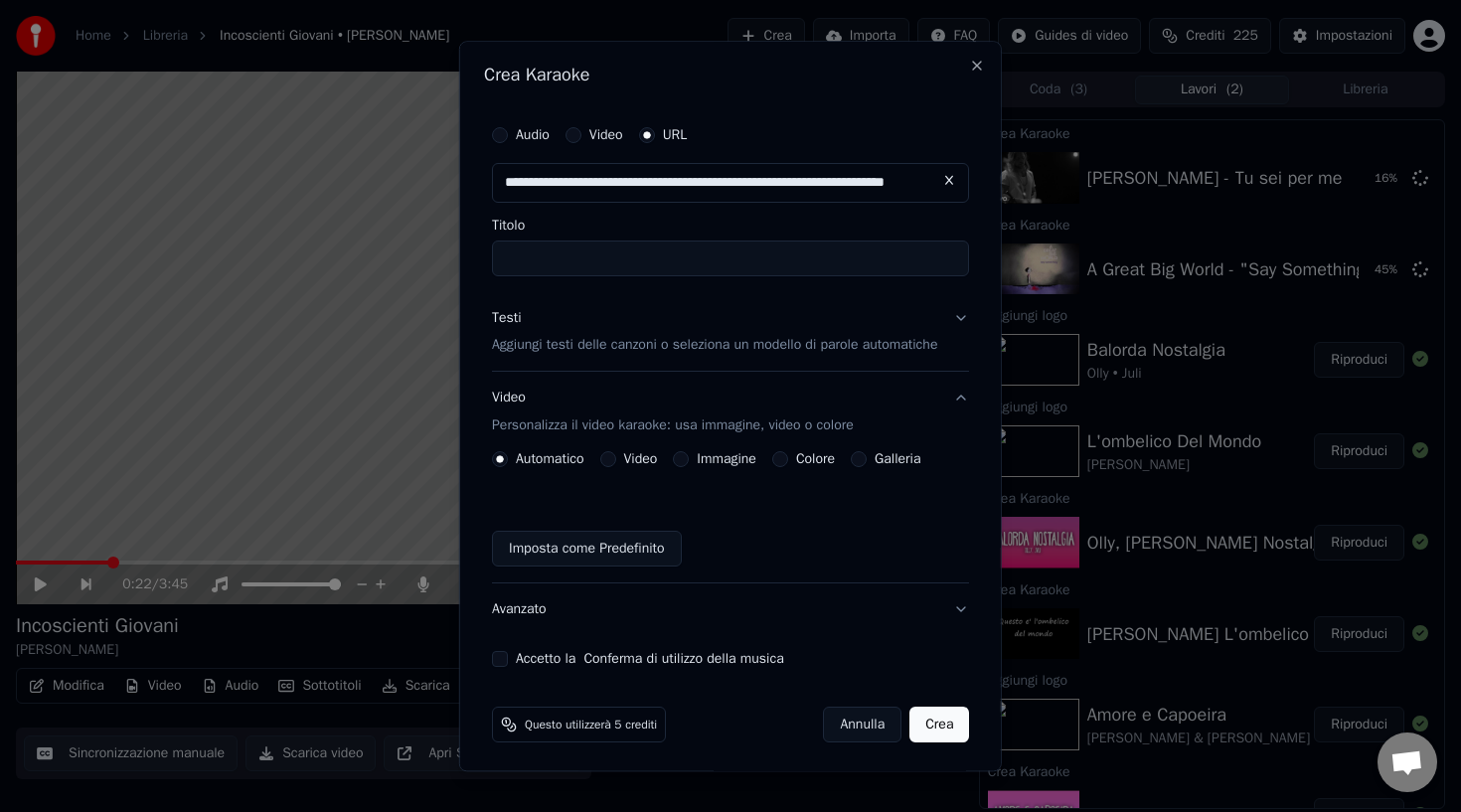 scroll, scrollTop: 0, scrollLeft: 100, axis: horizontal 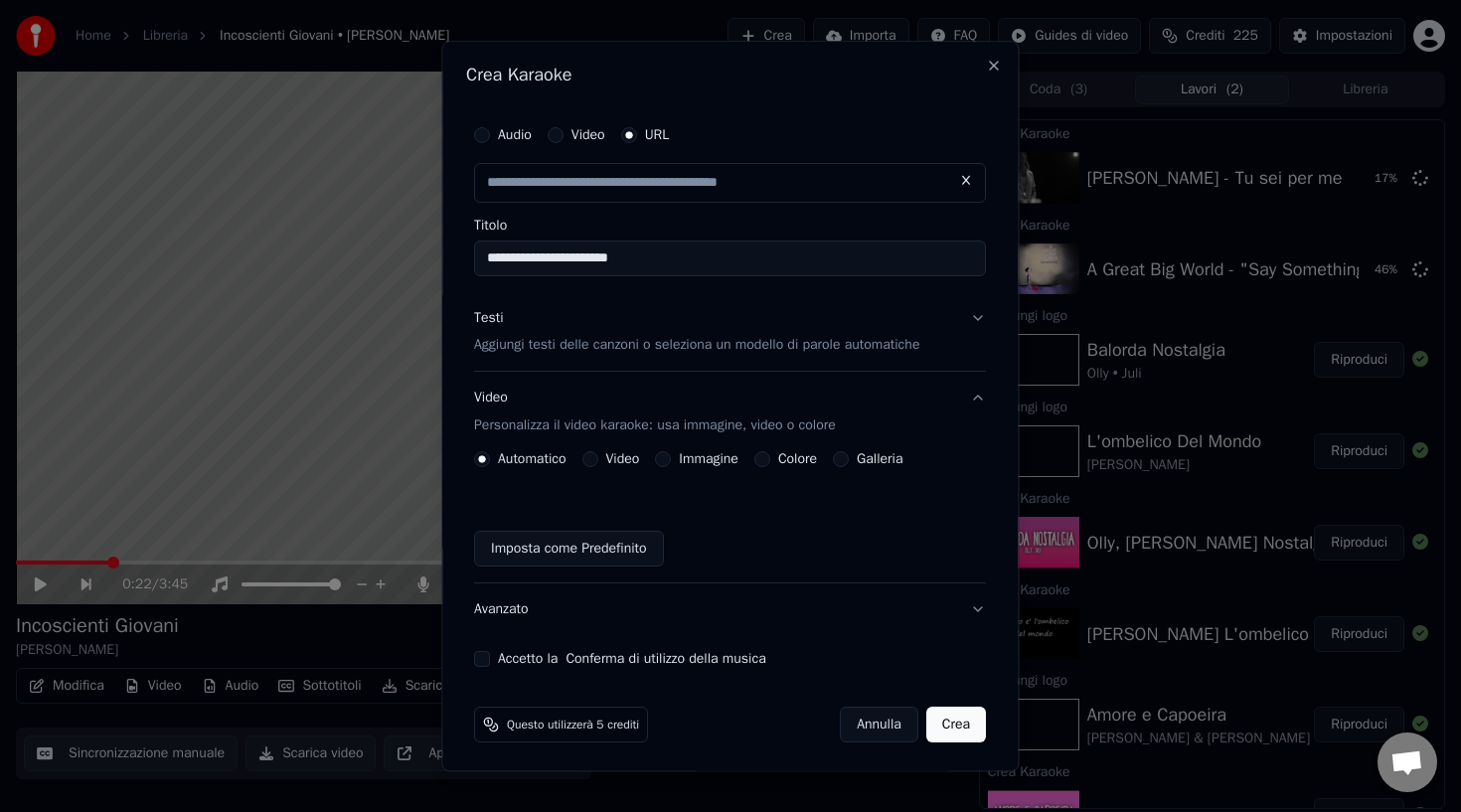 click on "Testi Aggiungi testi delle canzoni o seleziona un modello di parole automatiche" at bounding box center [730, 332] 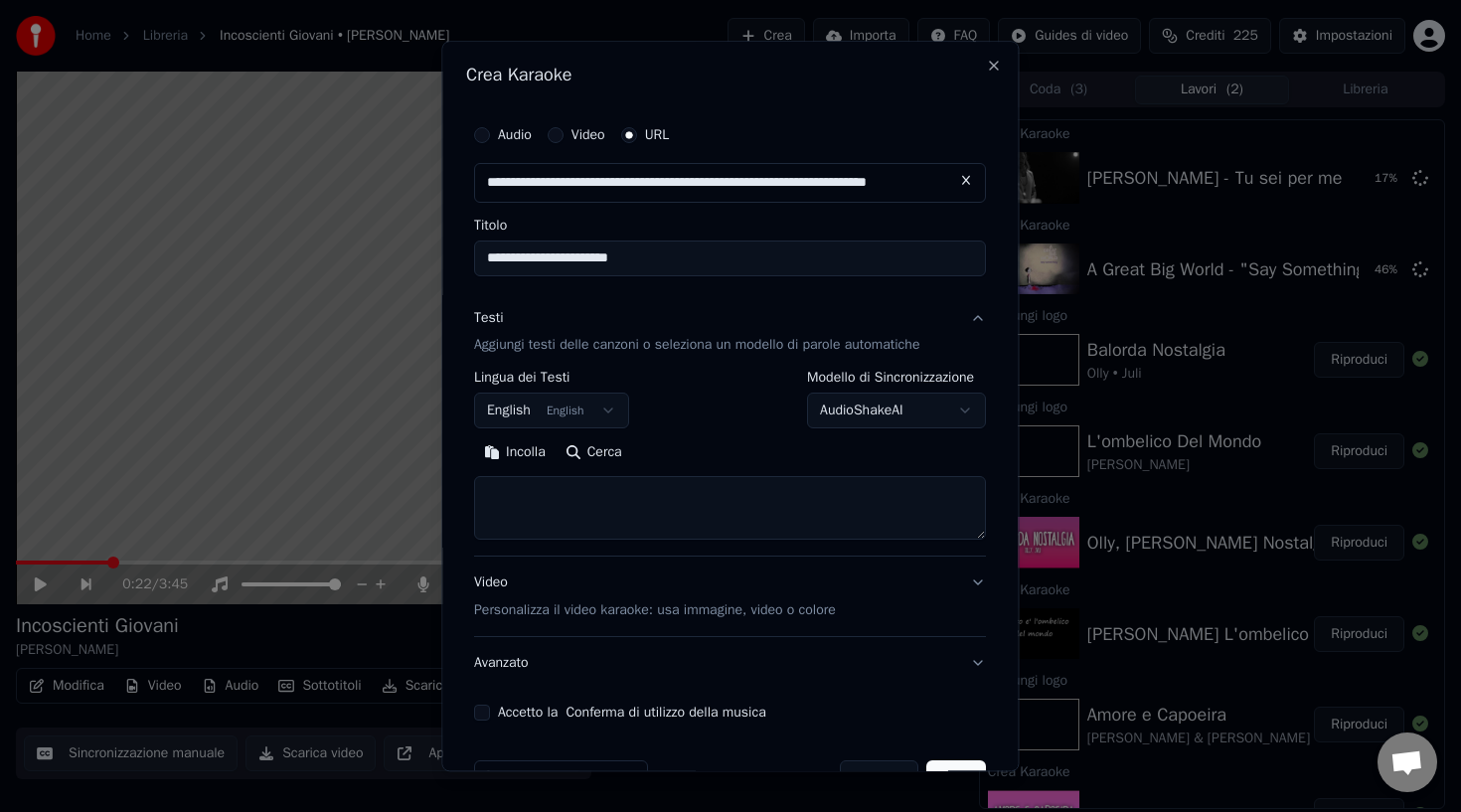 click at bounding box center [730, 509] 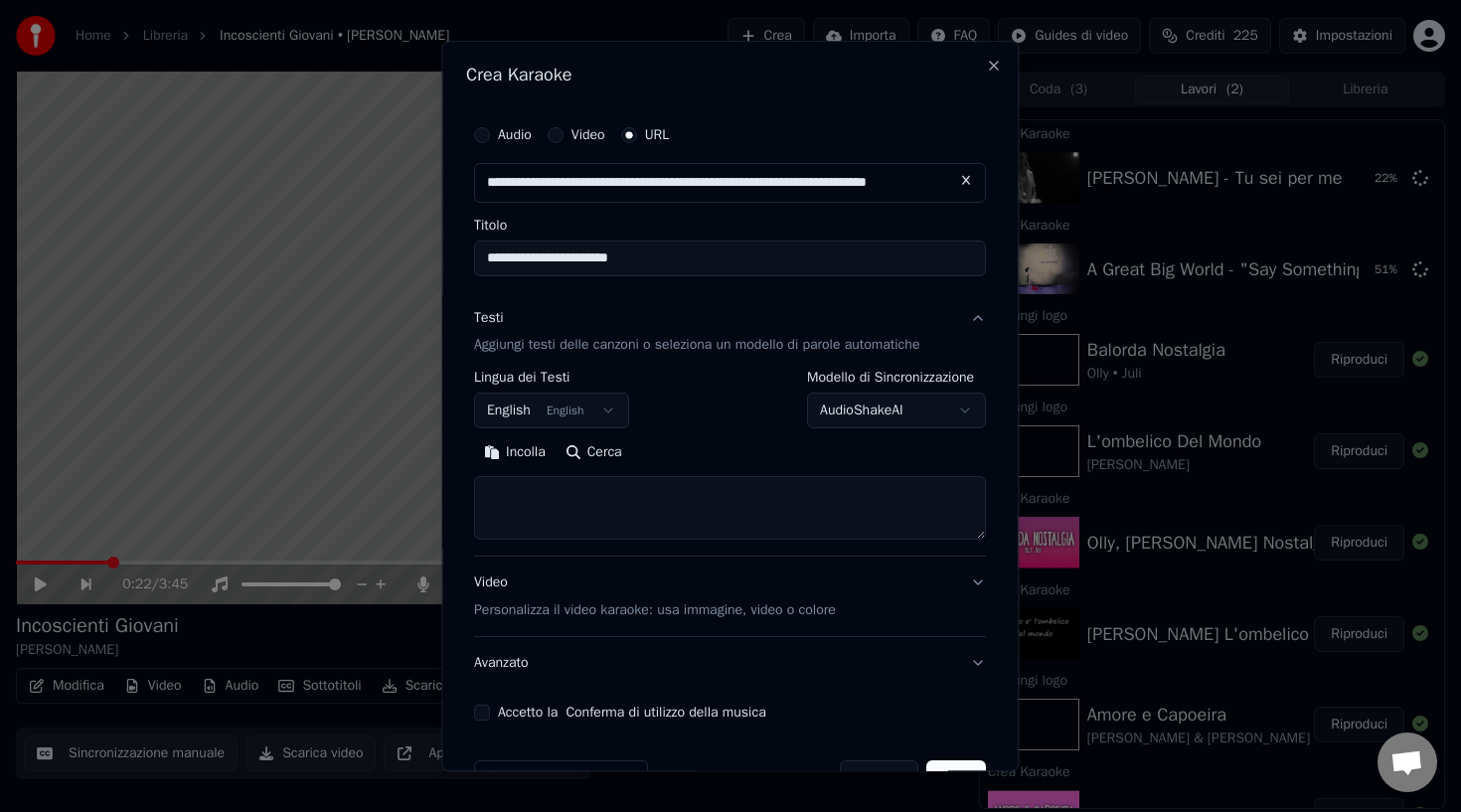 paste on "**********" 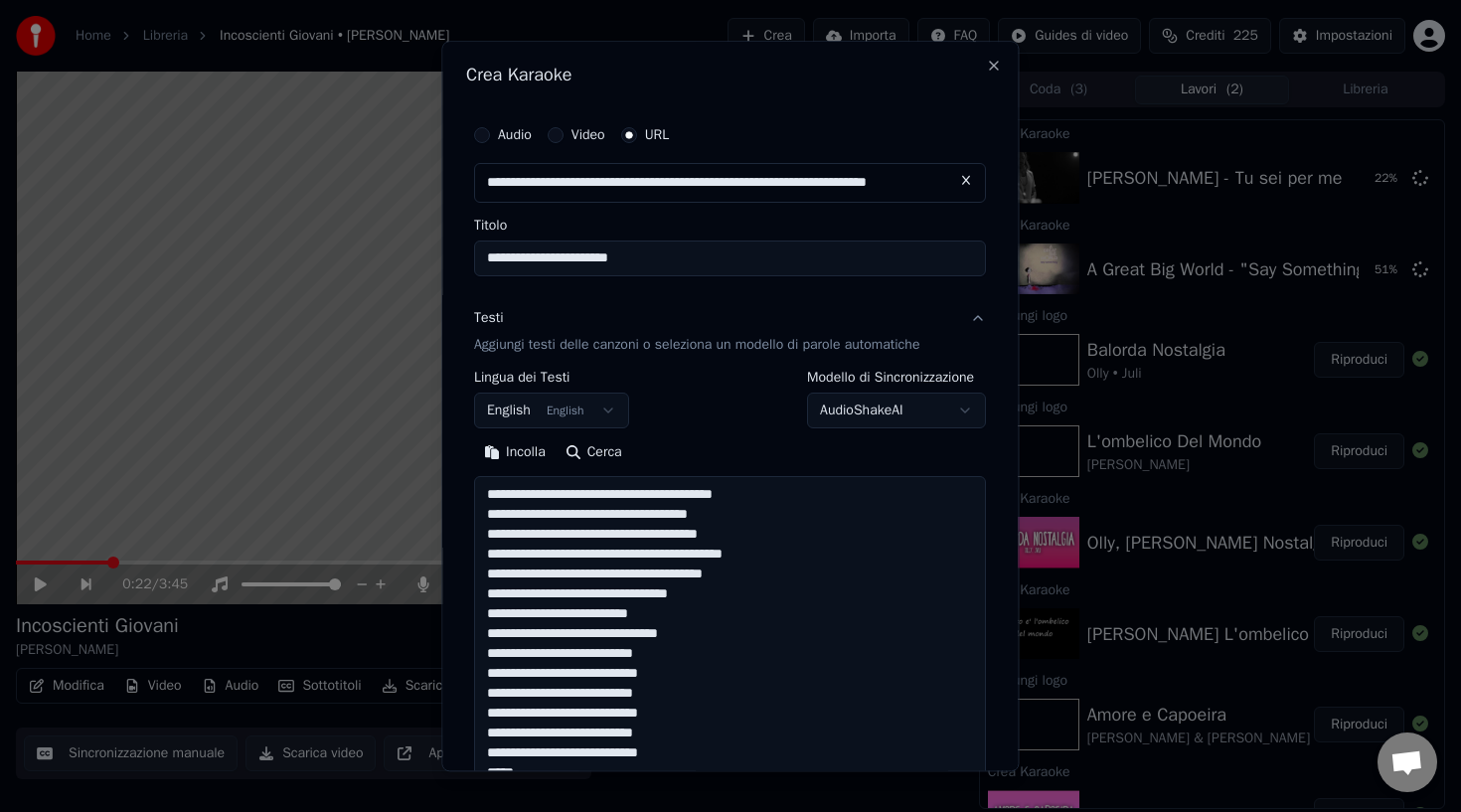 scroll, scrollTop: 897, scrollLeft: 0, axis: vertical 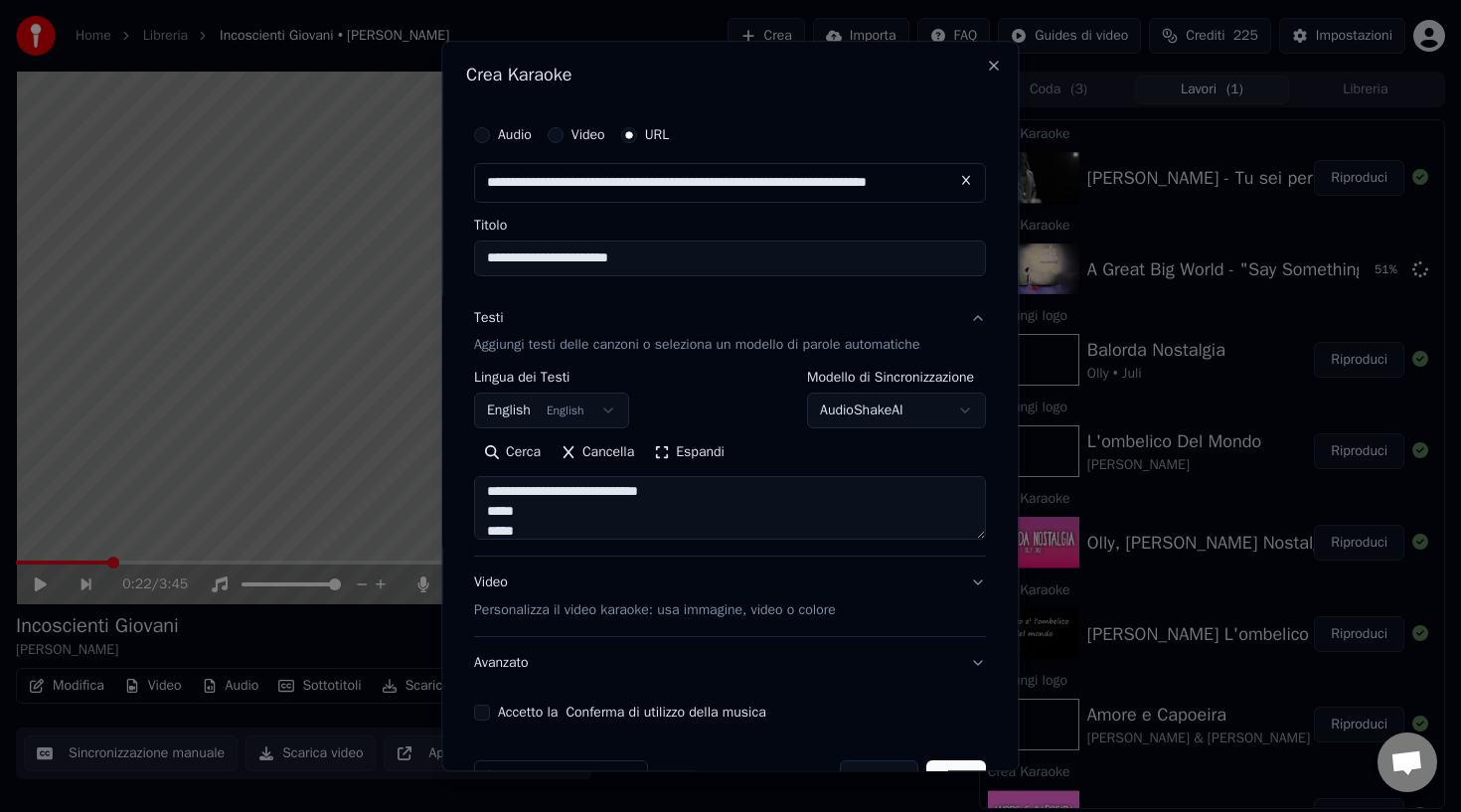click on "Video Personalizza il video karaoke: usa immagine, video o colore" at bounding box center [730, 597] 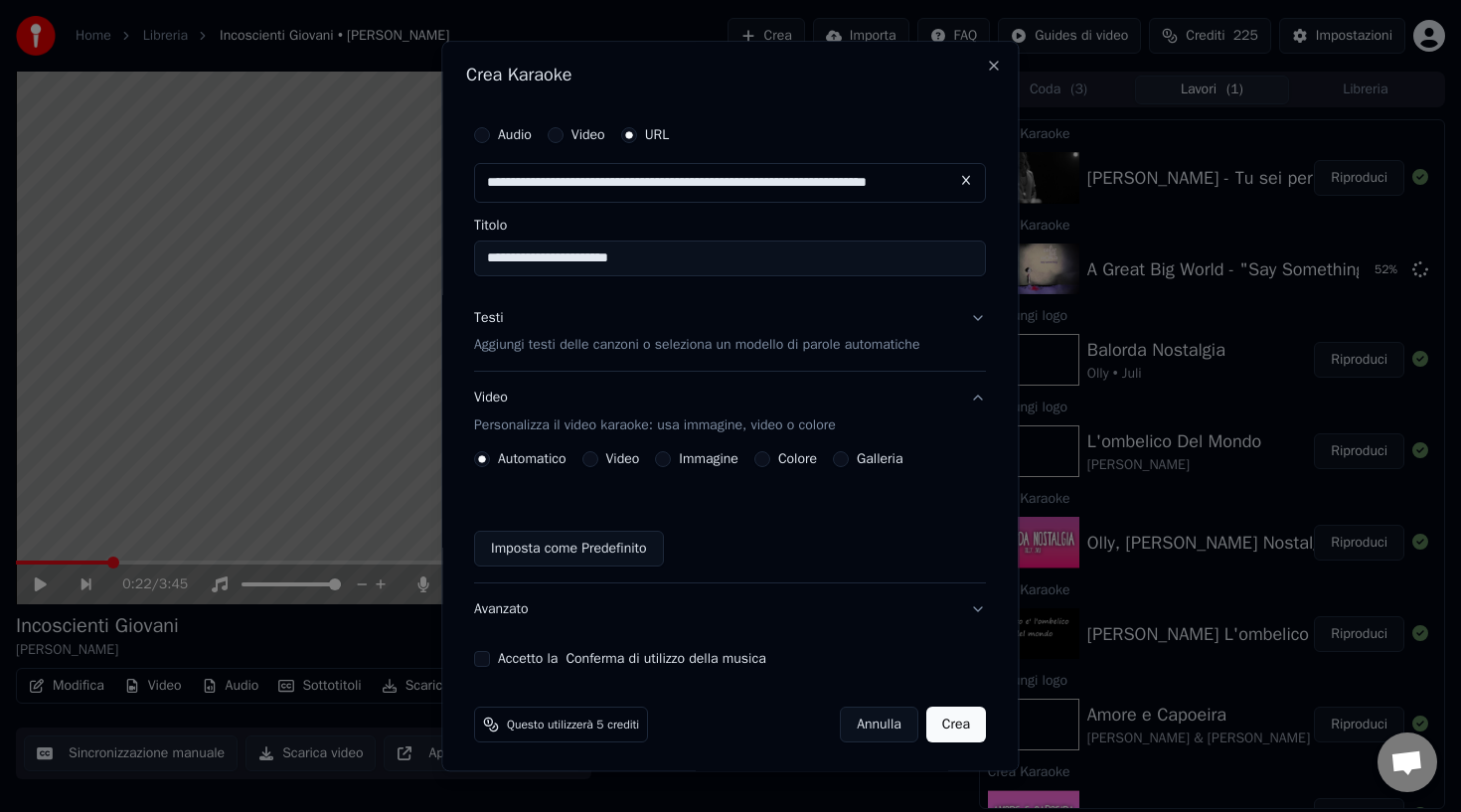 click on "Galleria" at bounding box center [842, 460] 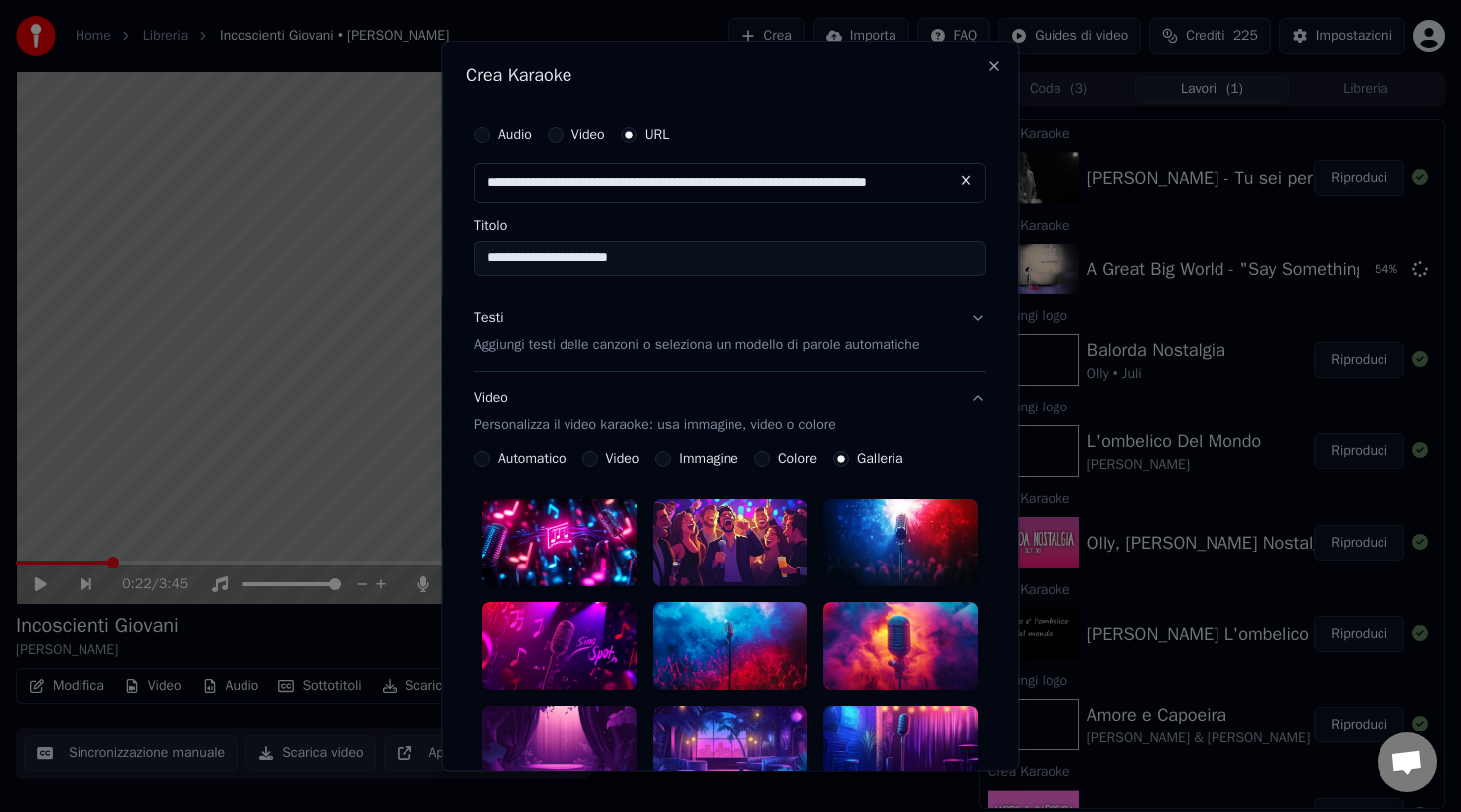 click at bounding box center [901, 544] 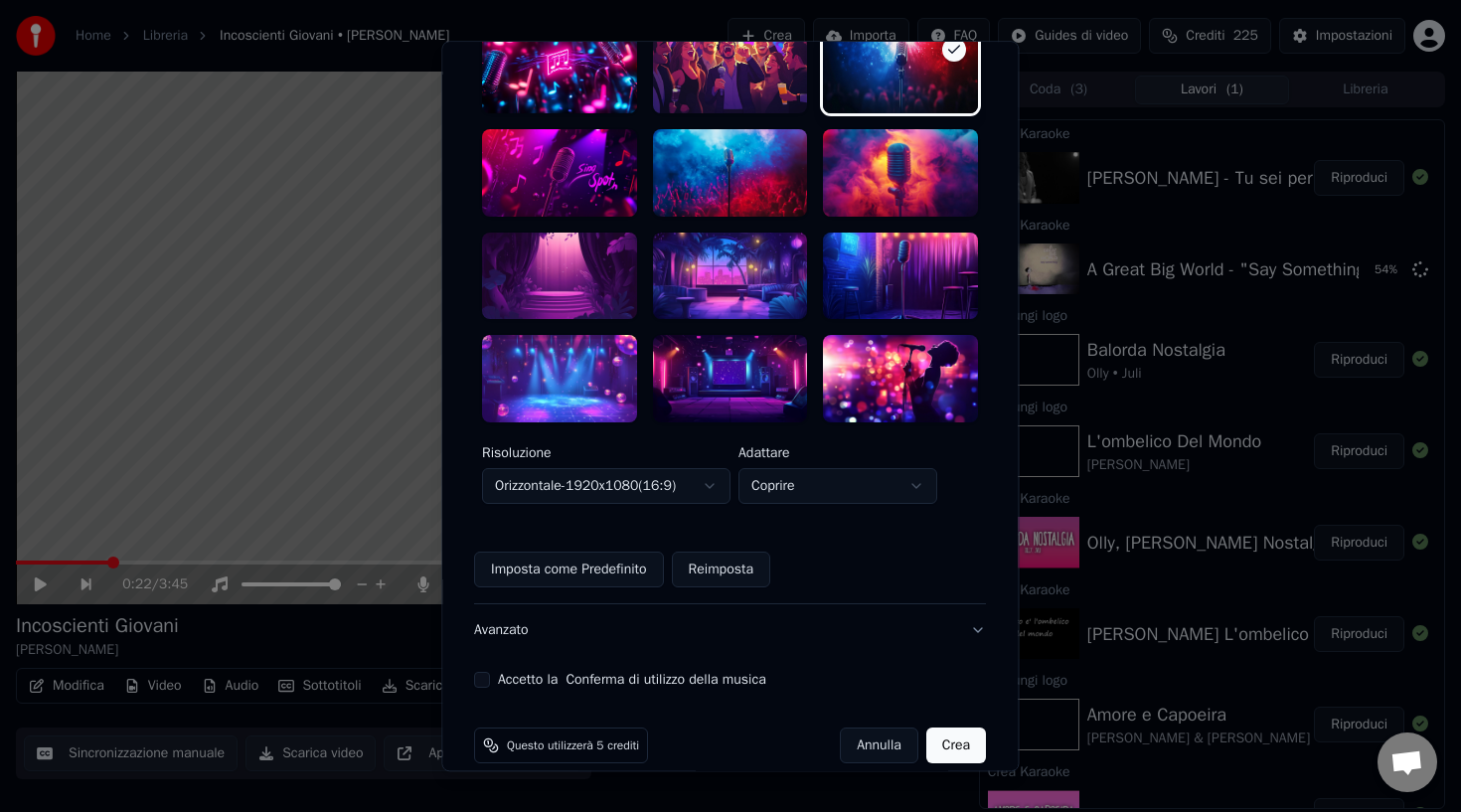 scroll, scrollTop: 498, scrollLeft: 0, axis: vertical 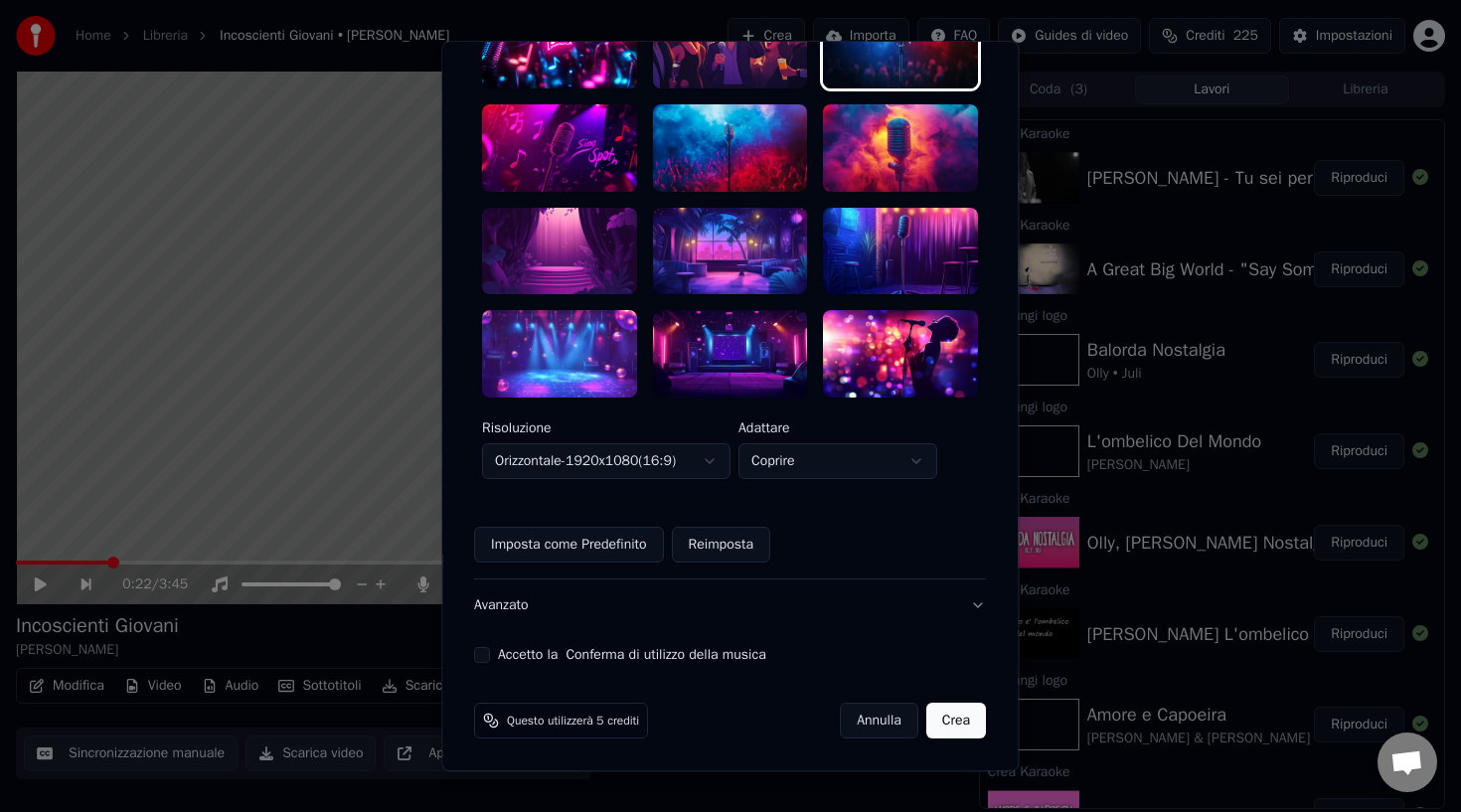 click on "Accetto la   Conferma di utilizzo della musica" at bounding box center [482, 655] 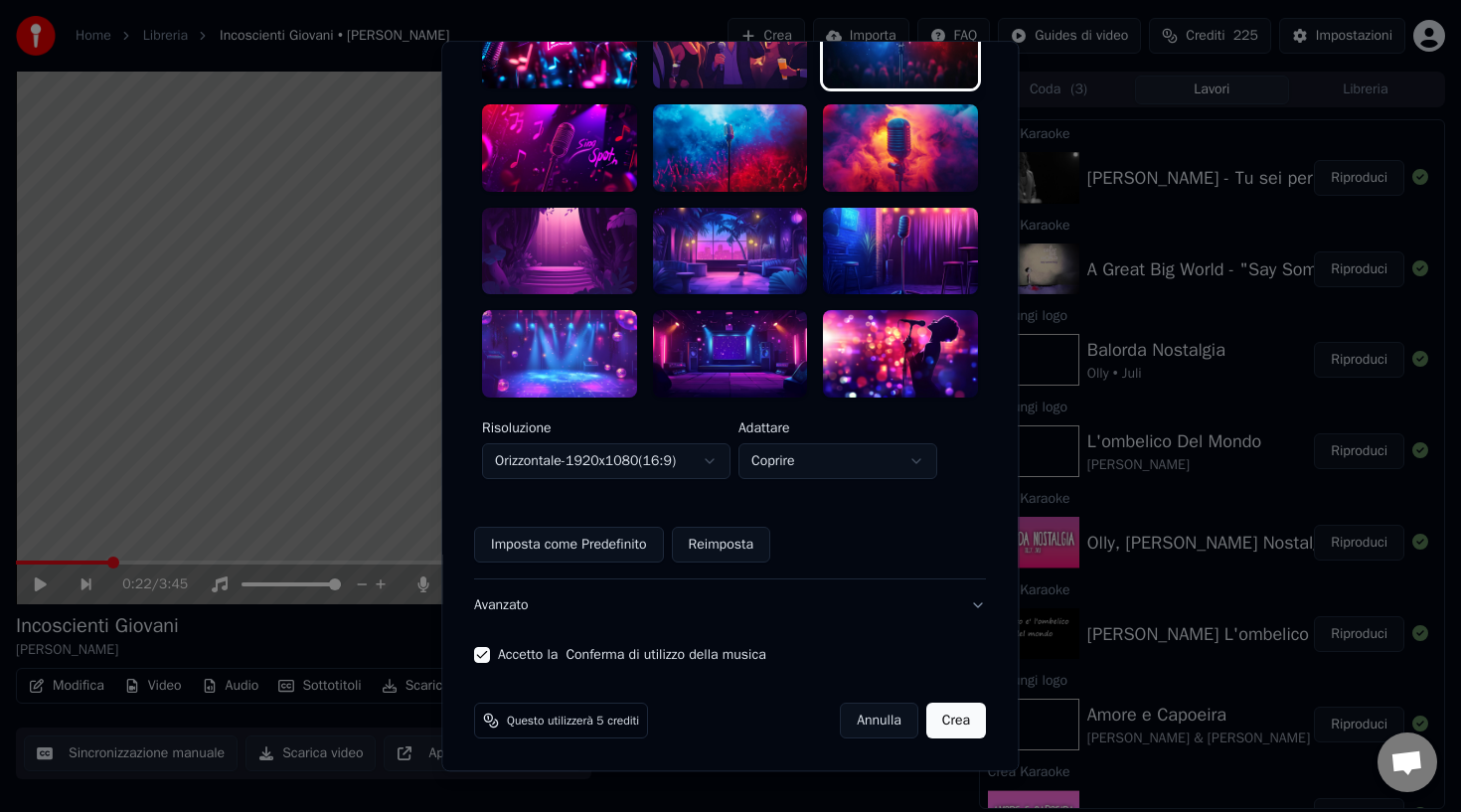 click on "Crea" at bounding box center [956, 721] 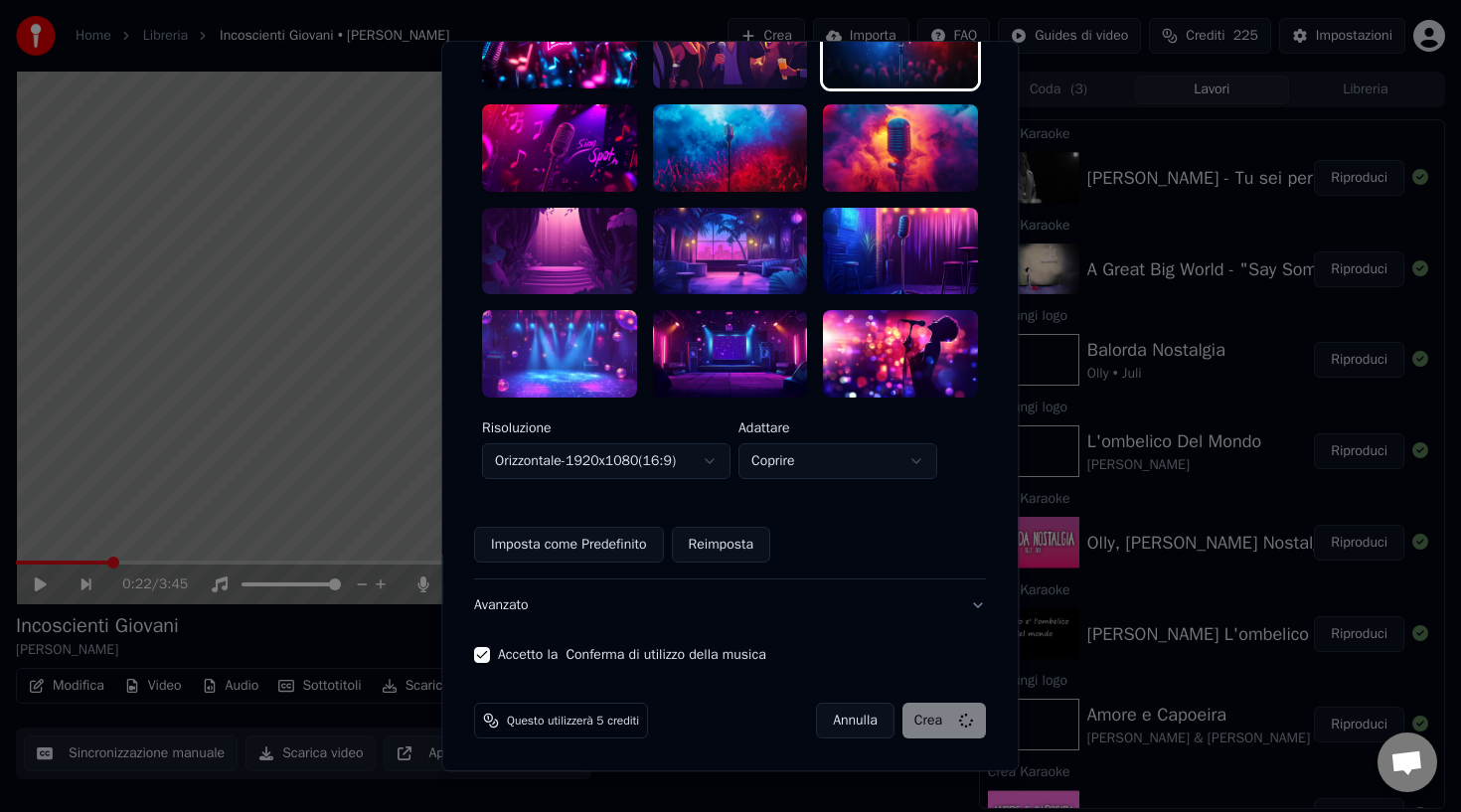 scroll, scrollTop: 4, scrollLeft: 0, axis: vertical 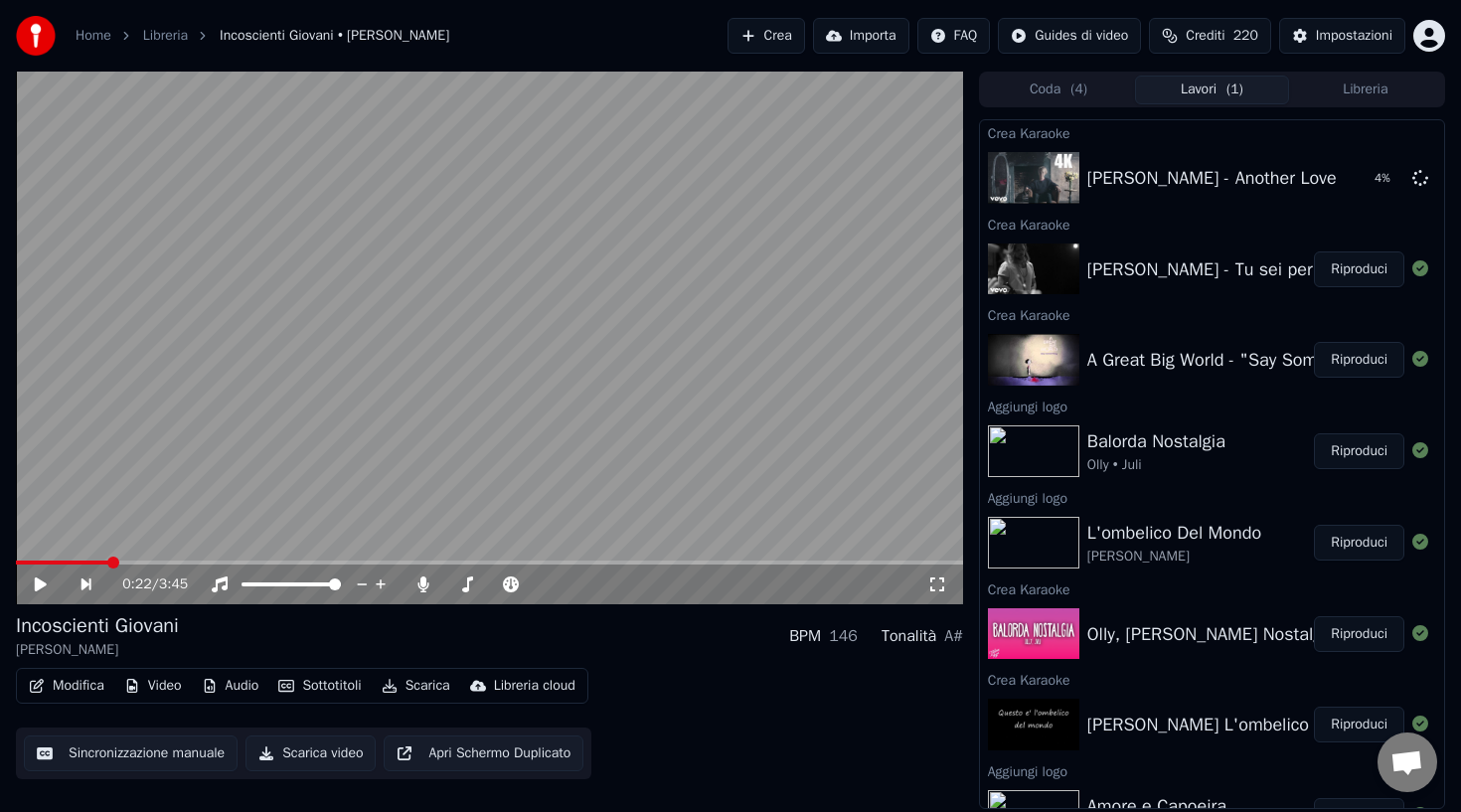 click on "Riproduci" at bounding box center (1359, 360) 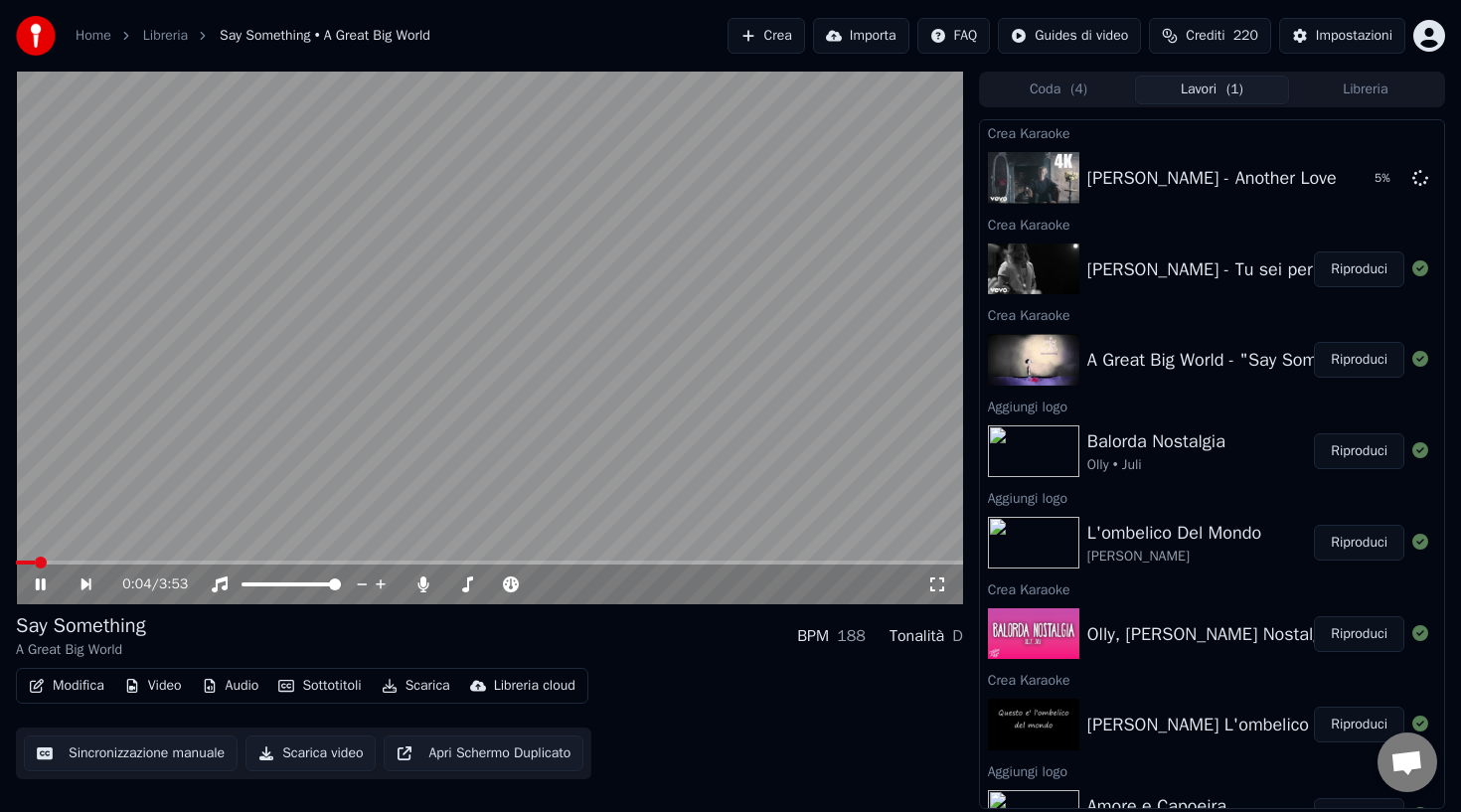 click 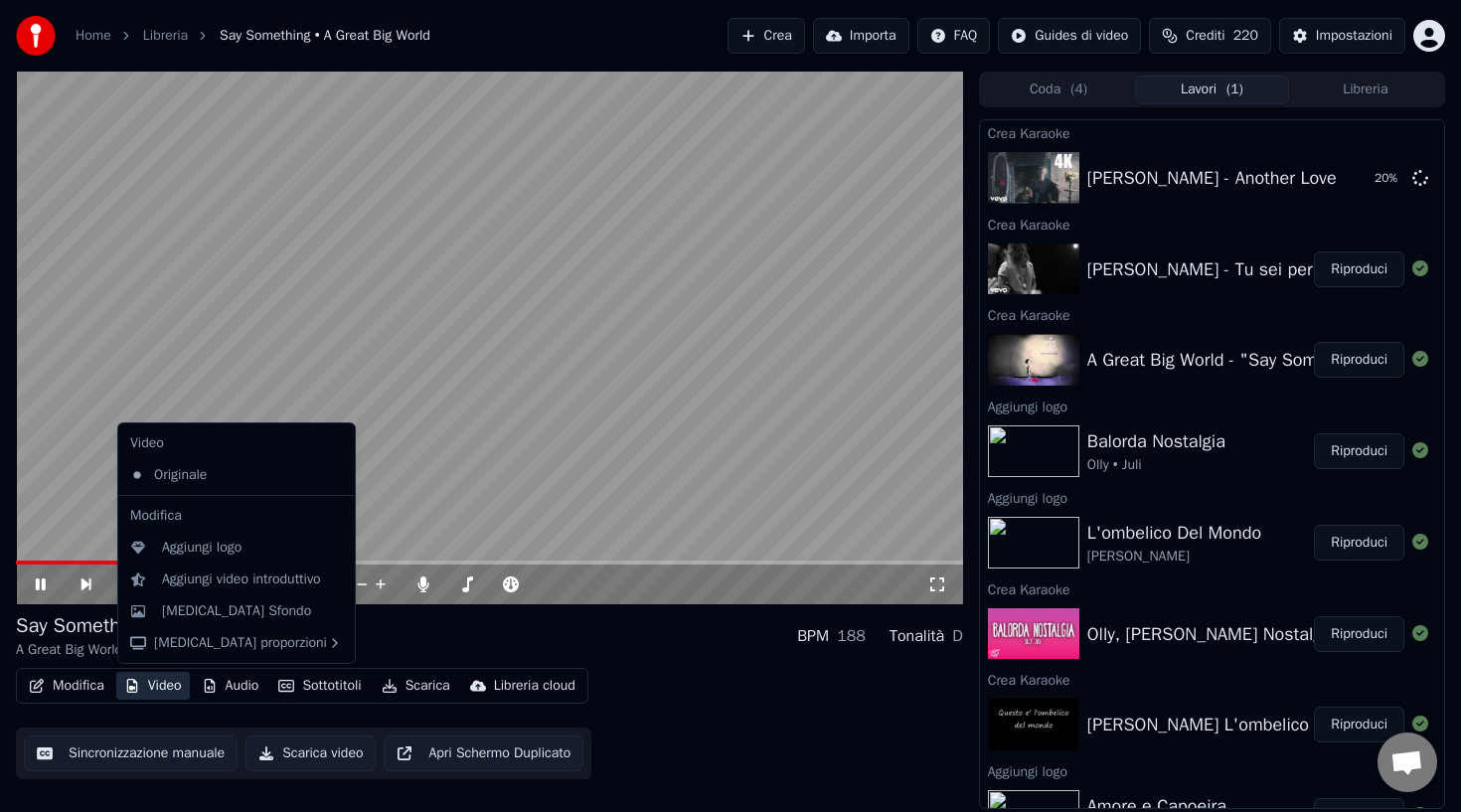 click on "Video" at bounding box center (153, 686) 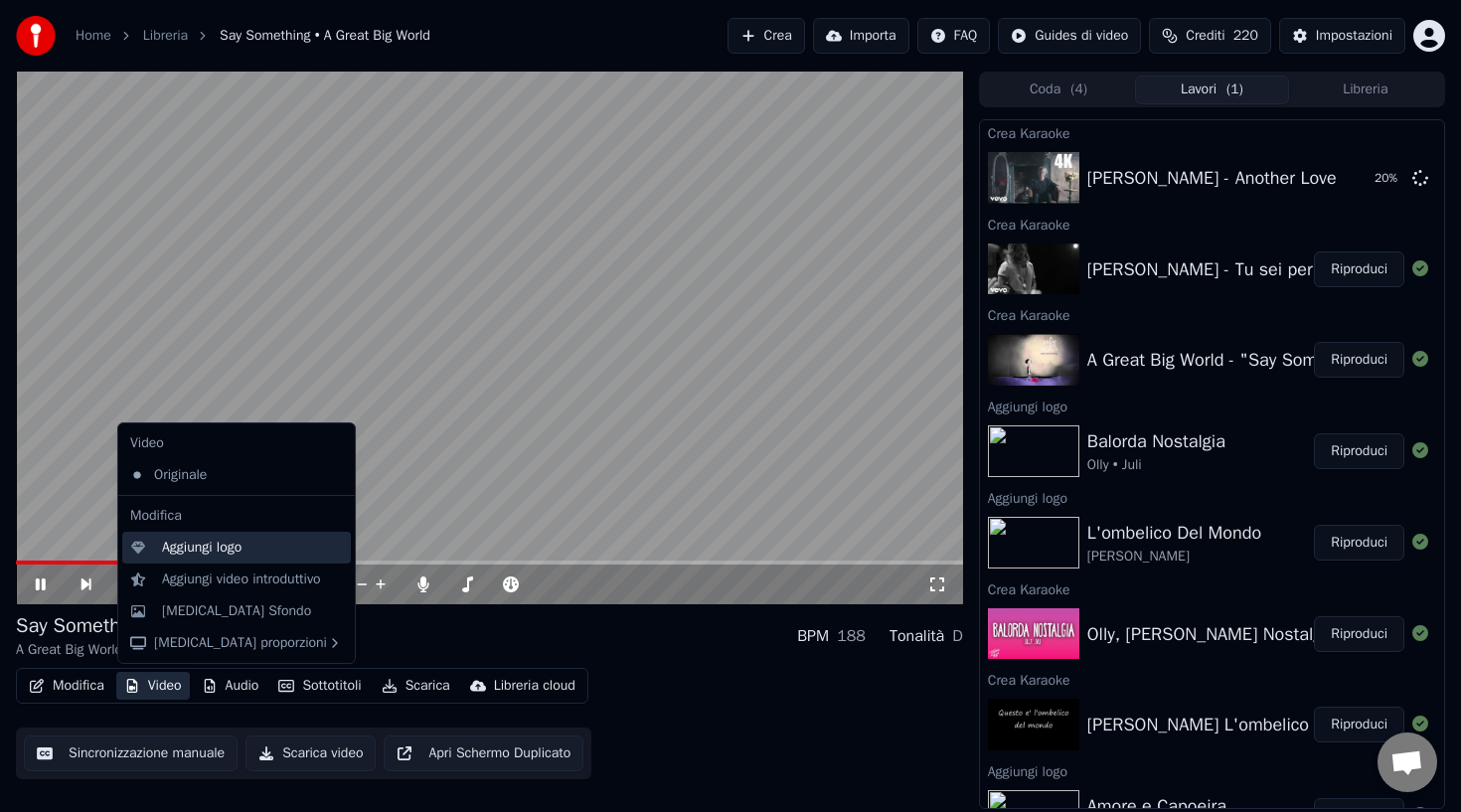 click on "Aggiungi logo" at bounding box center (202, 548) 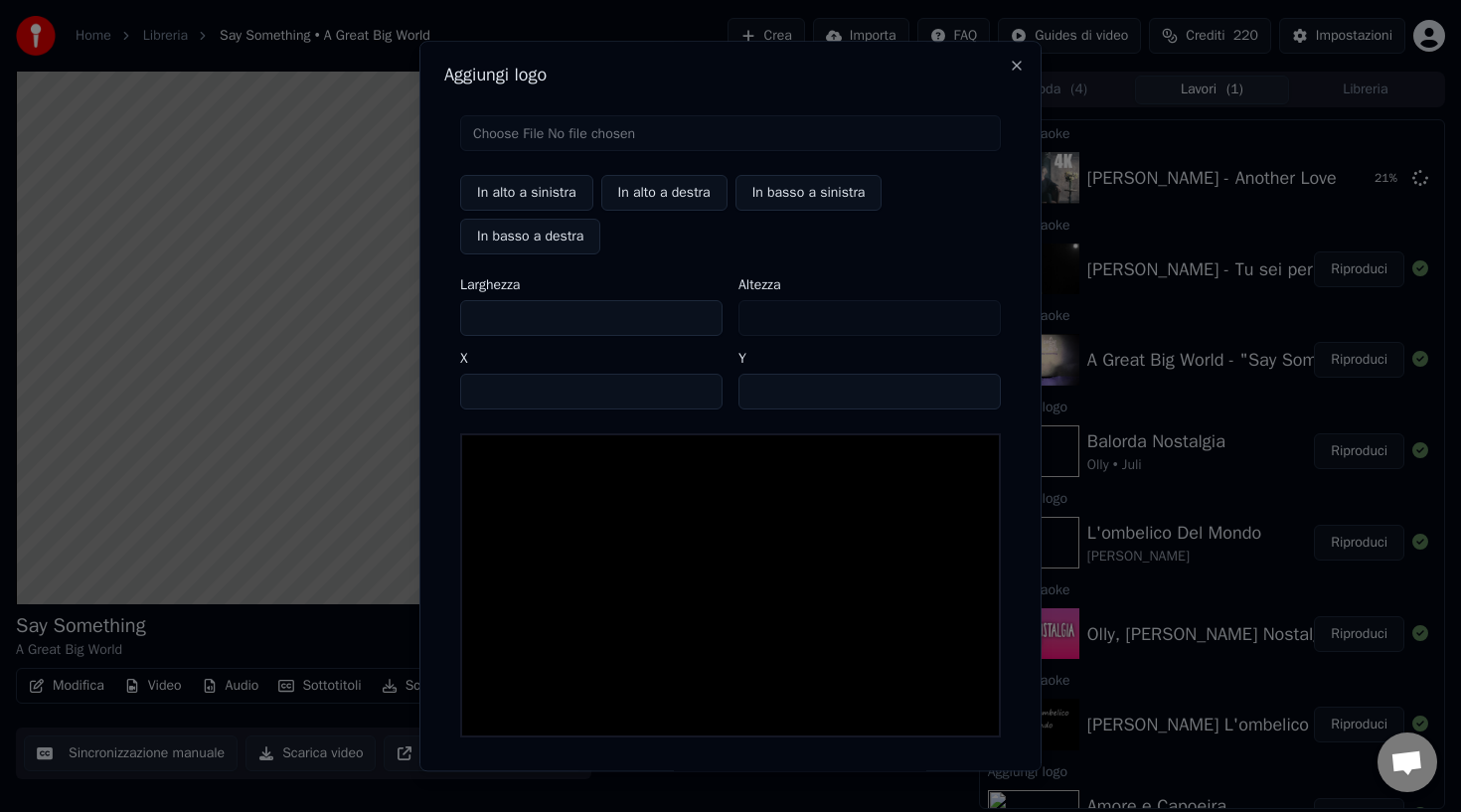 click on "***" at bounding box center (591, 318) 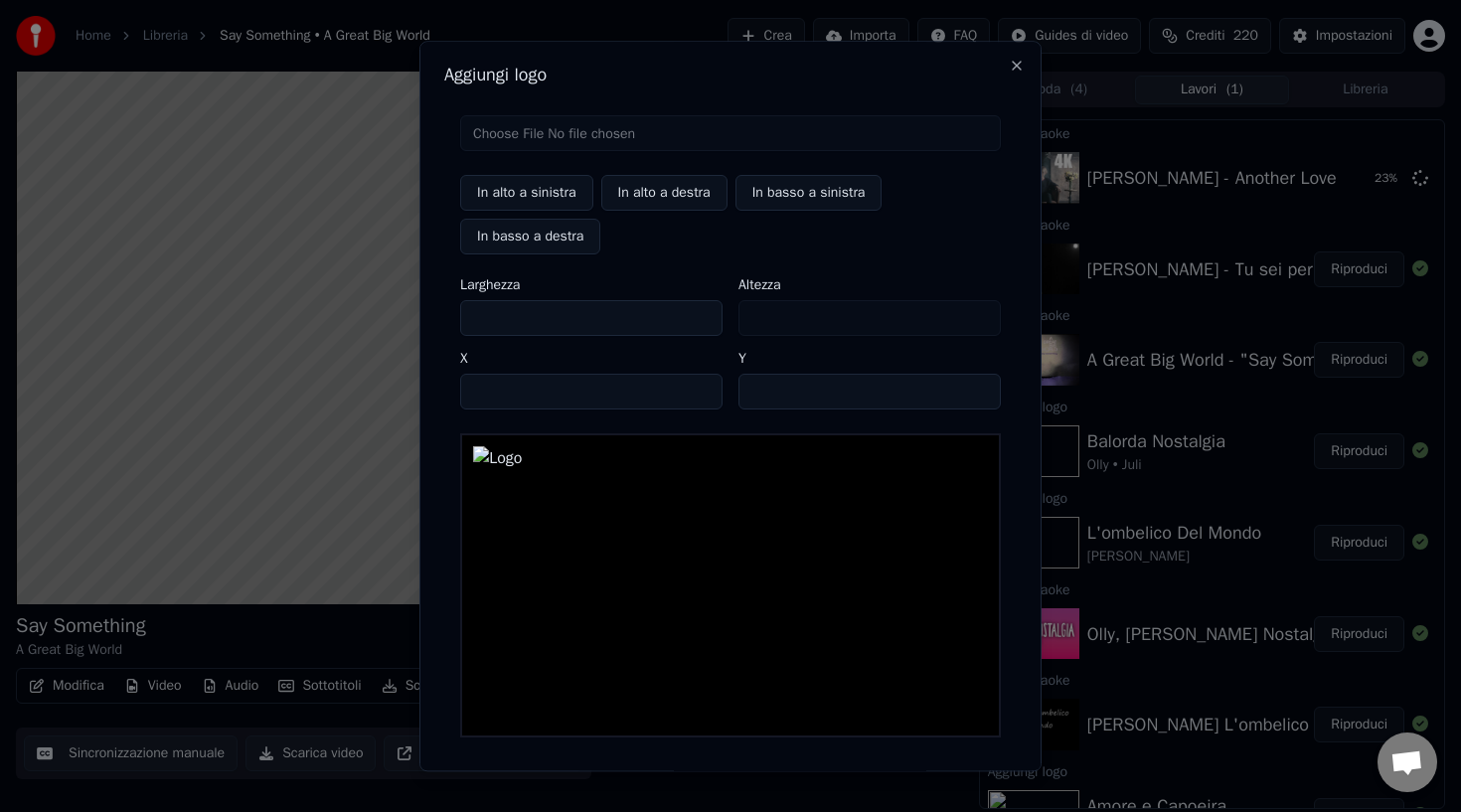 click on "In alto a sinistra" at bounding box center [527, 193] 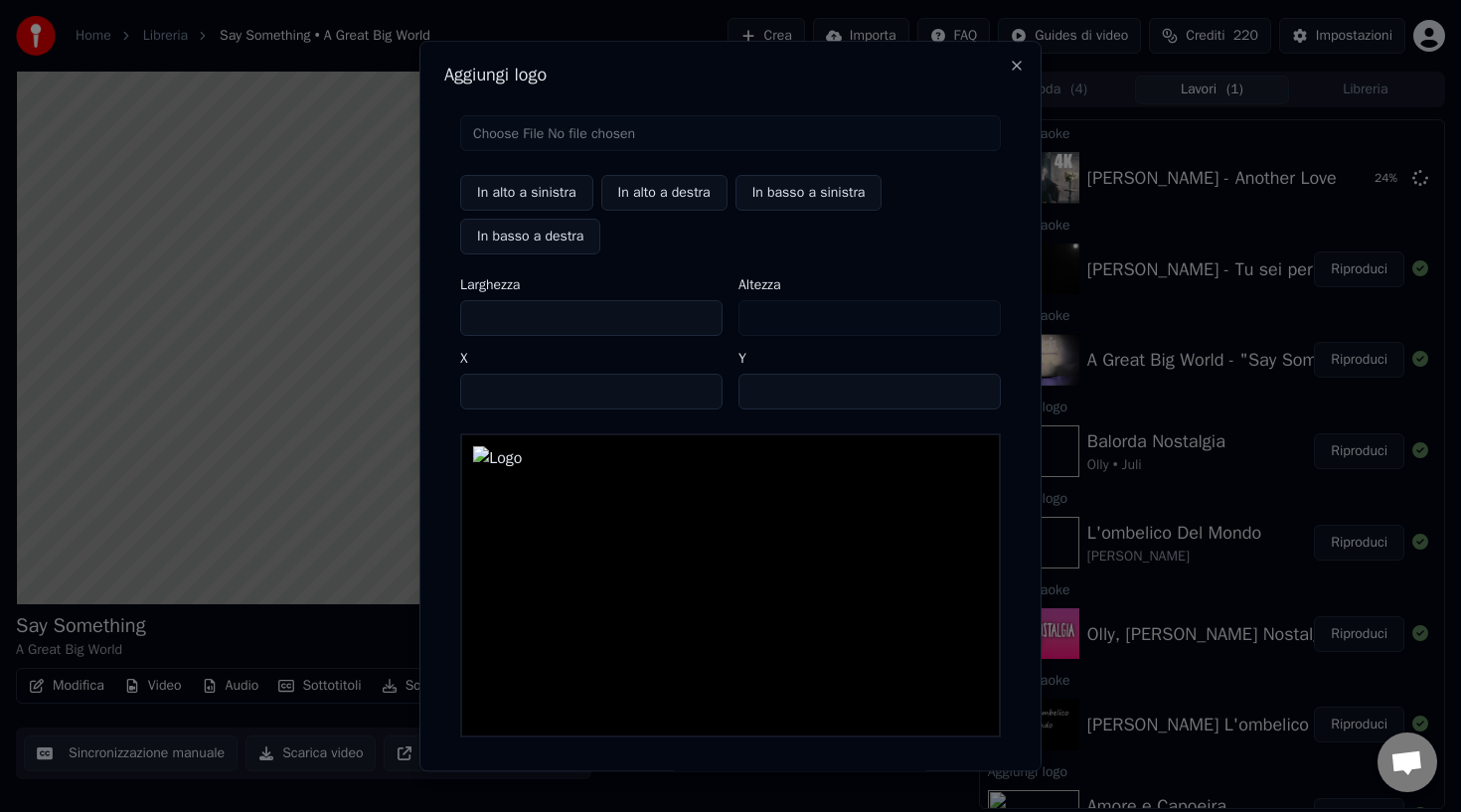 click on "***" at bounding box center (591, 318) 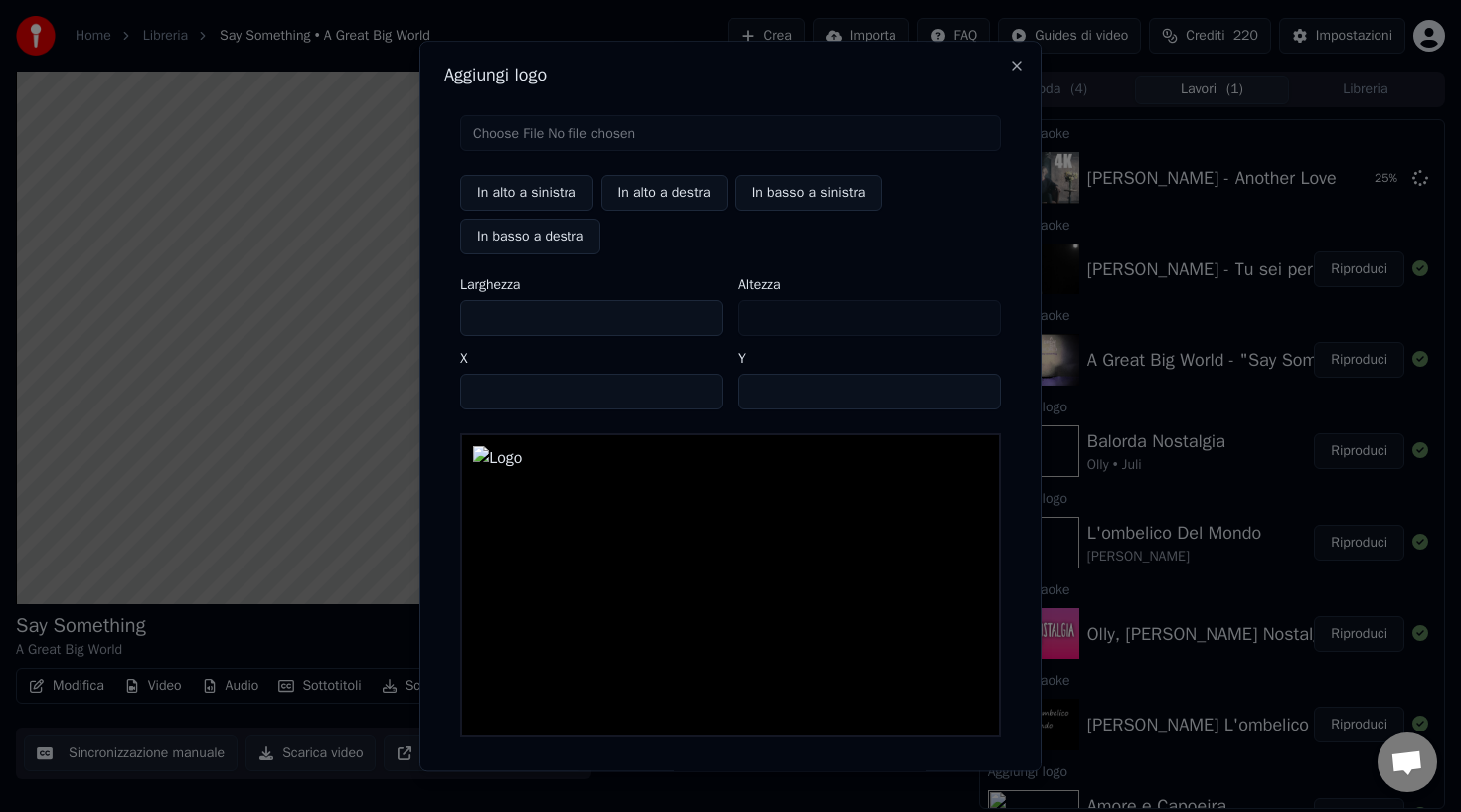 scroll, scrollTop: 74, scrollLeft: 0, axis: vertical 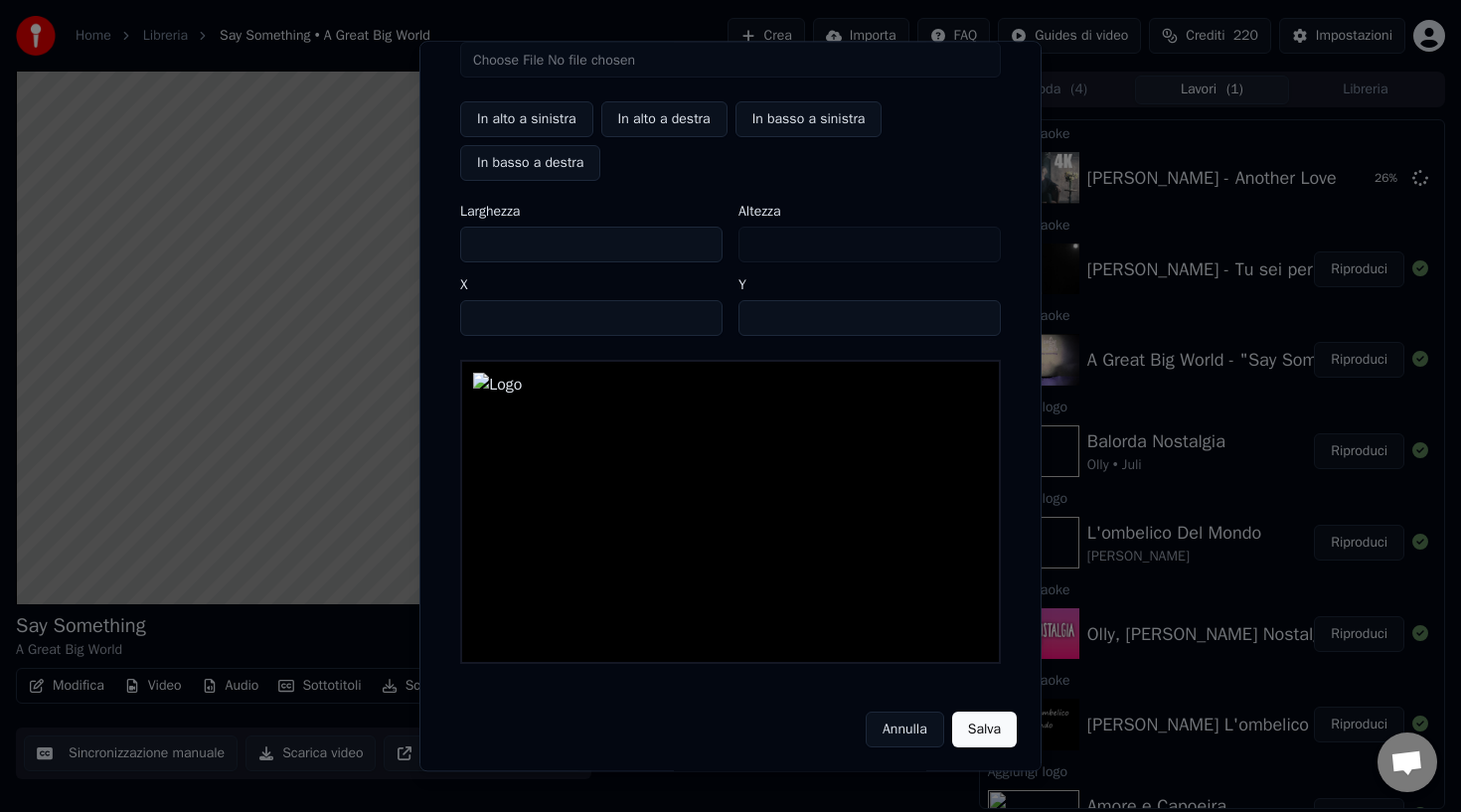 click on "Salva" at bounding box center [984, 730] 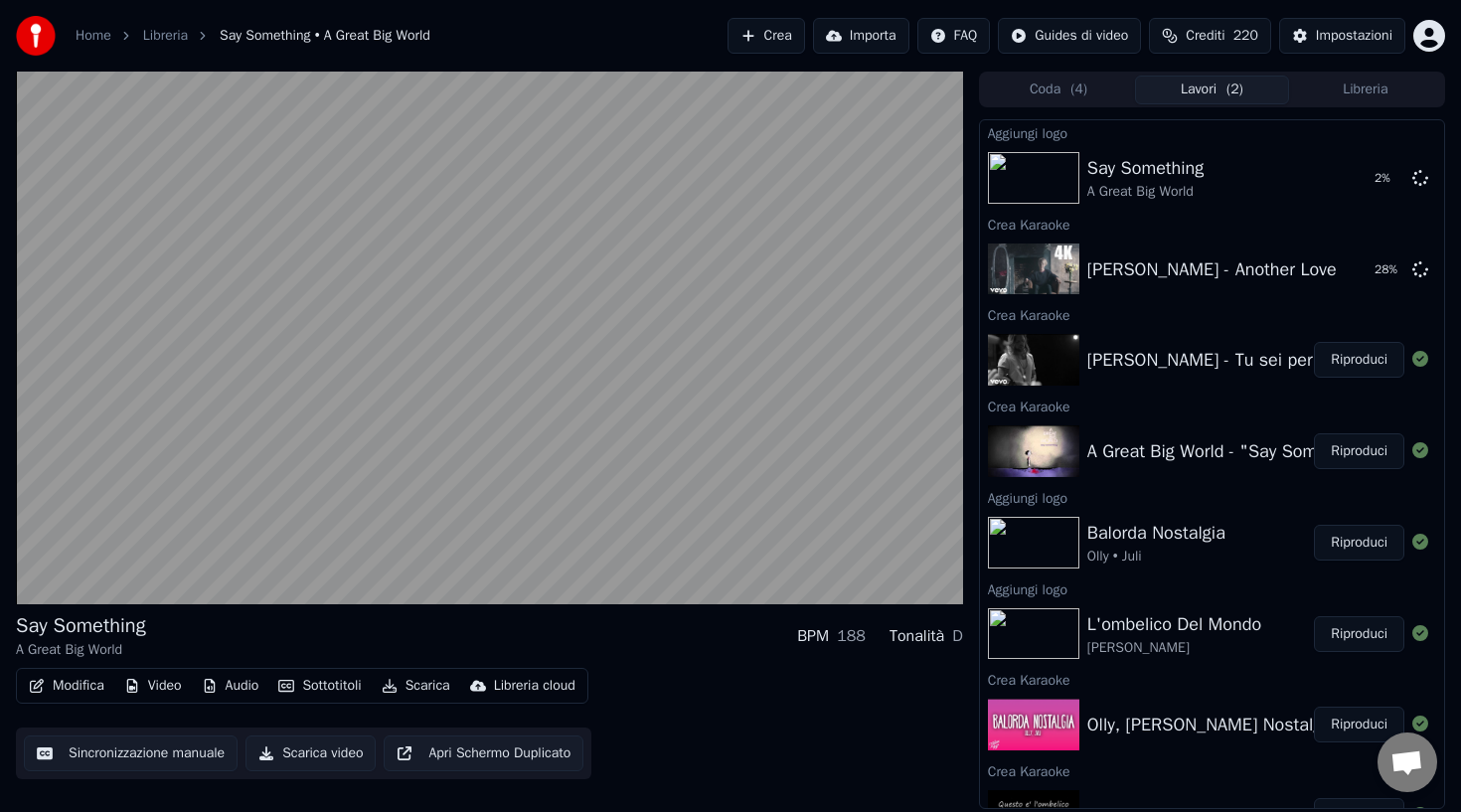 click on "Riproduci" at bounding box center (1359, 360) 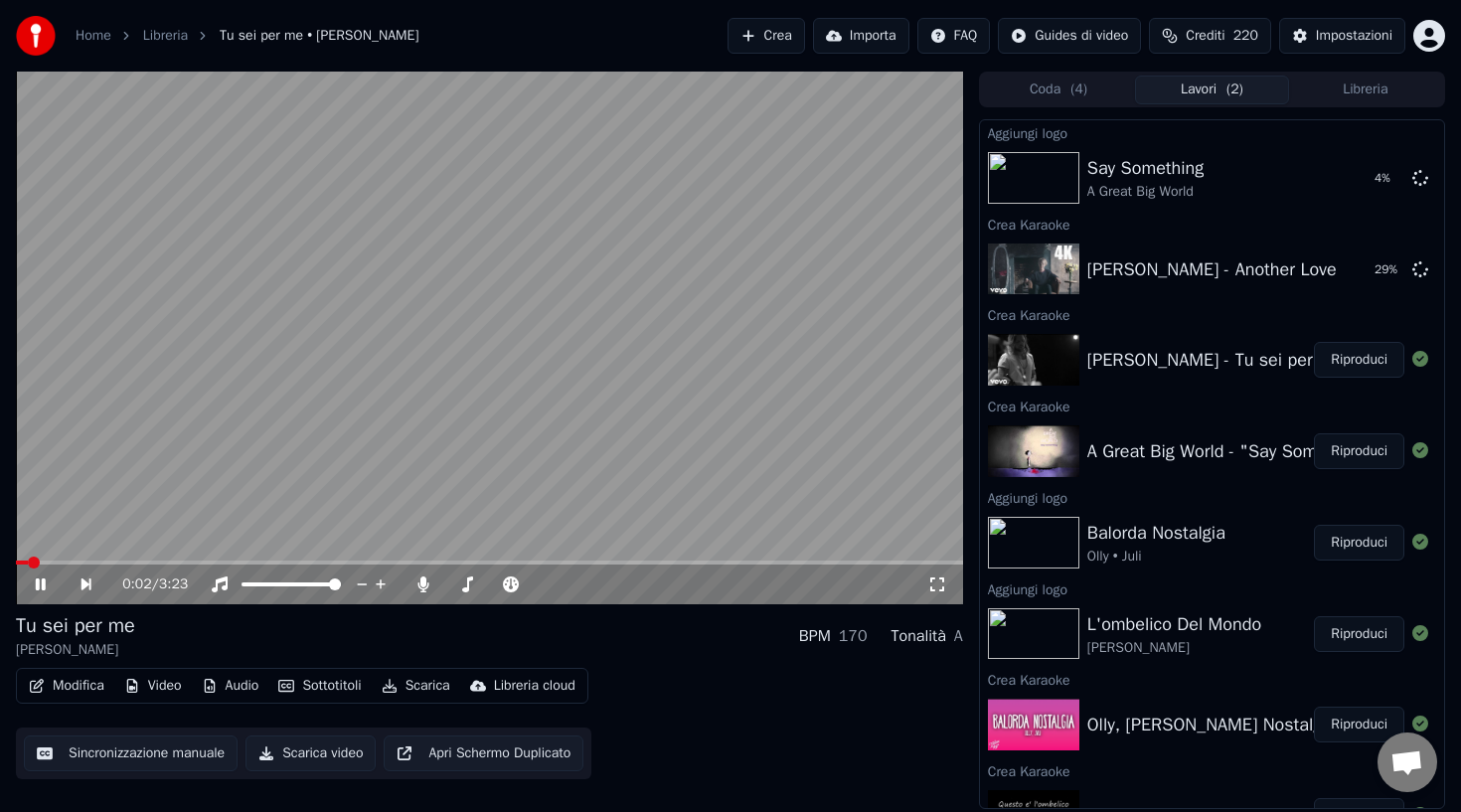 click on "Video" at bounding box center (153, 686) 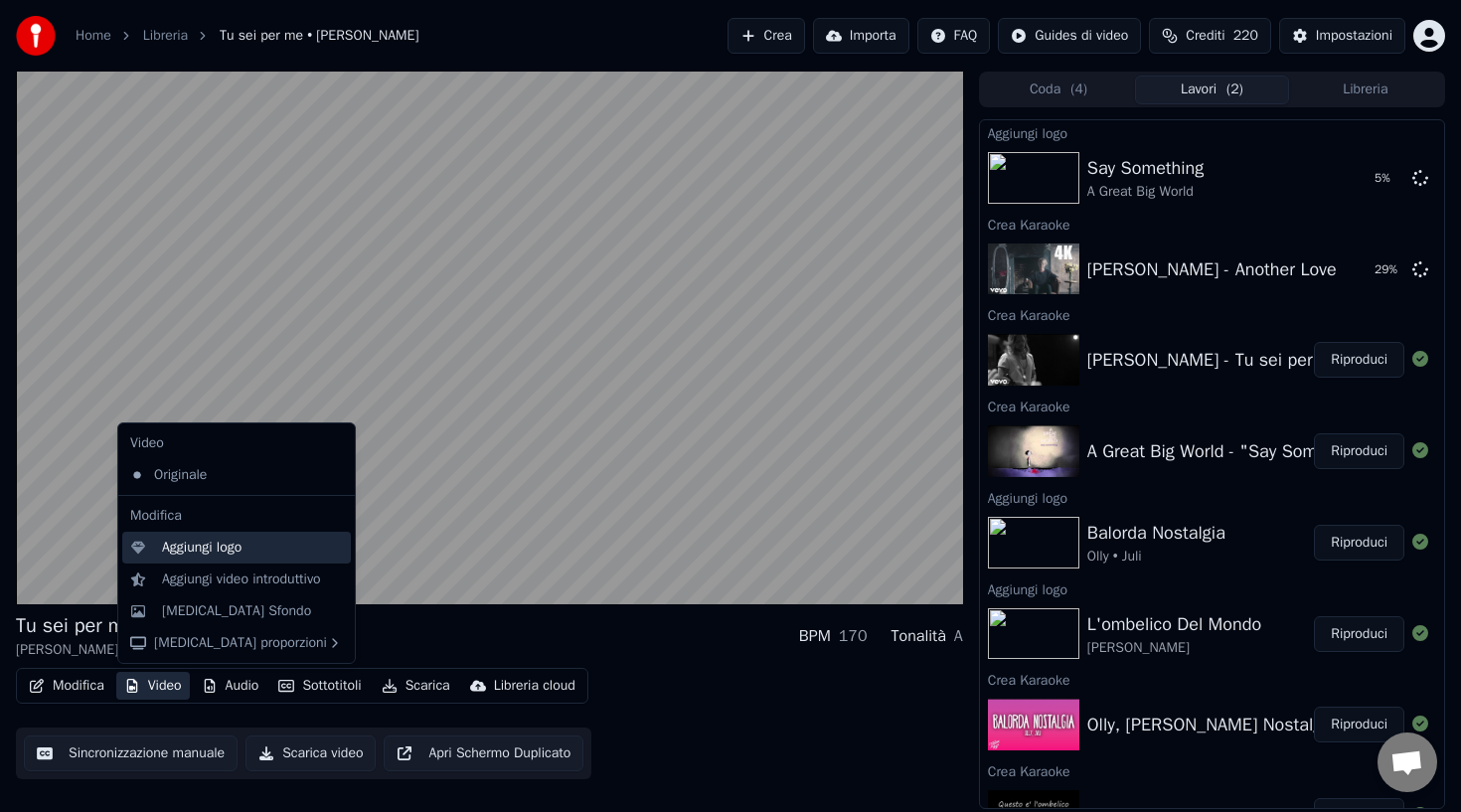 click on "Aggiungi logo" at bounding box center (202, 548) 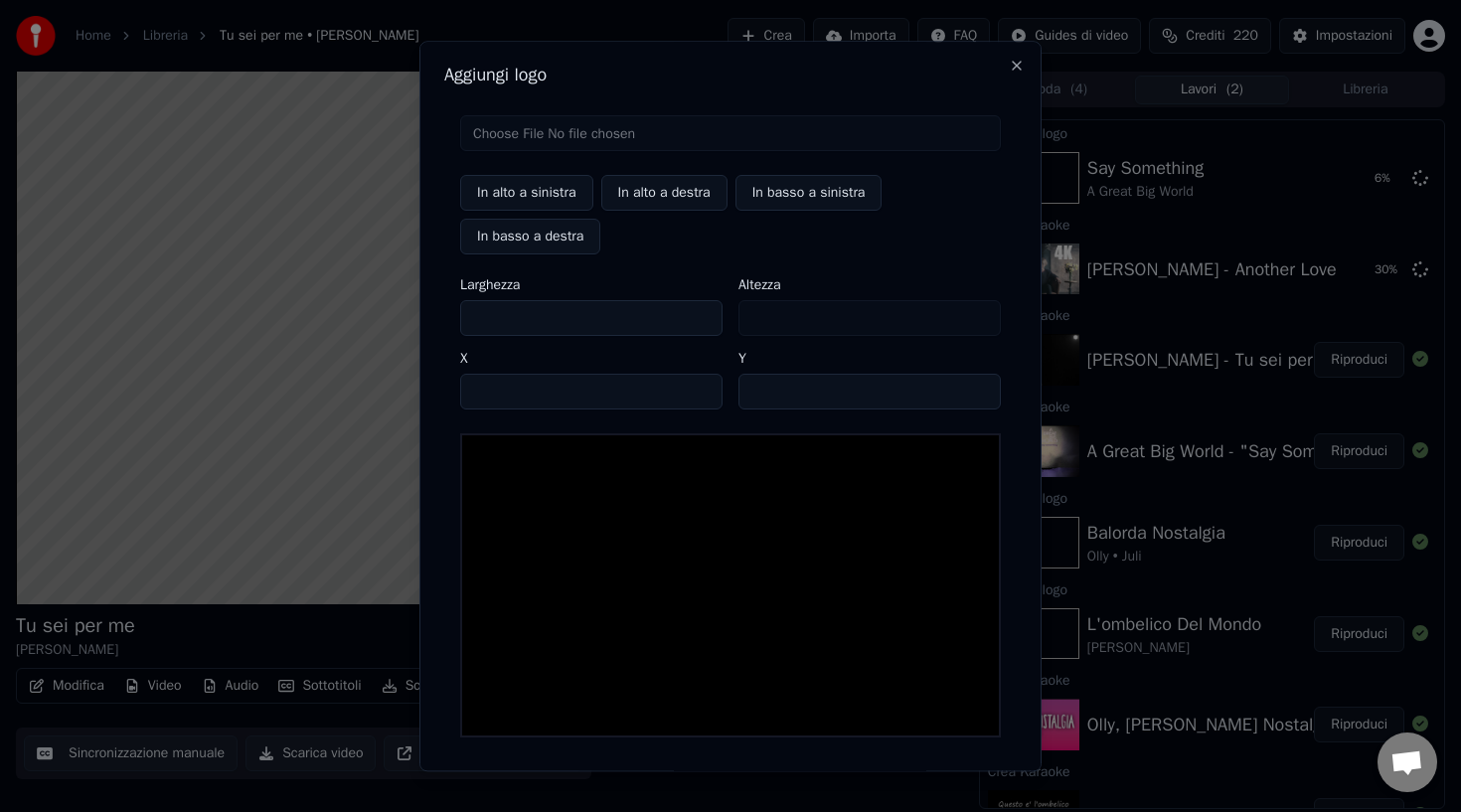 click at bounding box center [730, 133] 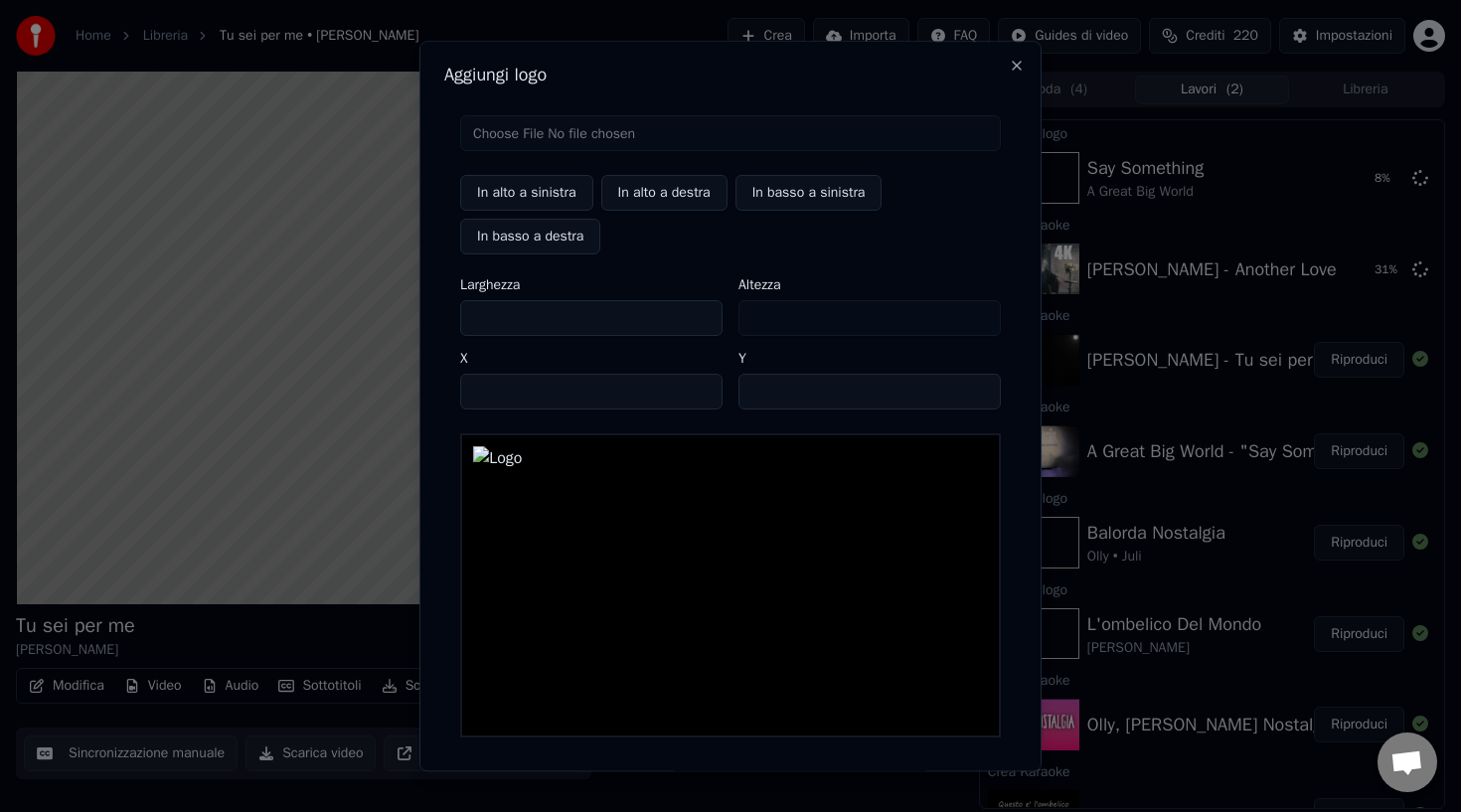 click on "***" at bounding box center [591, 318] 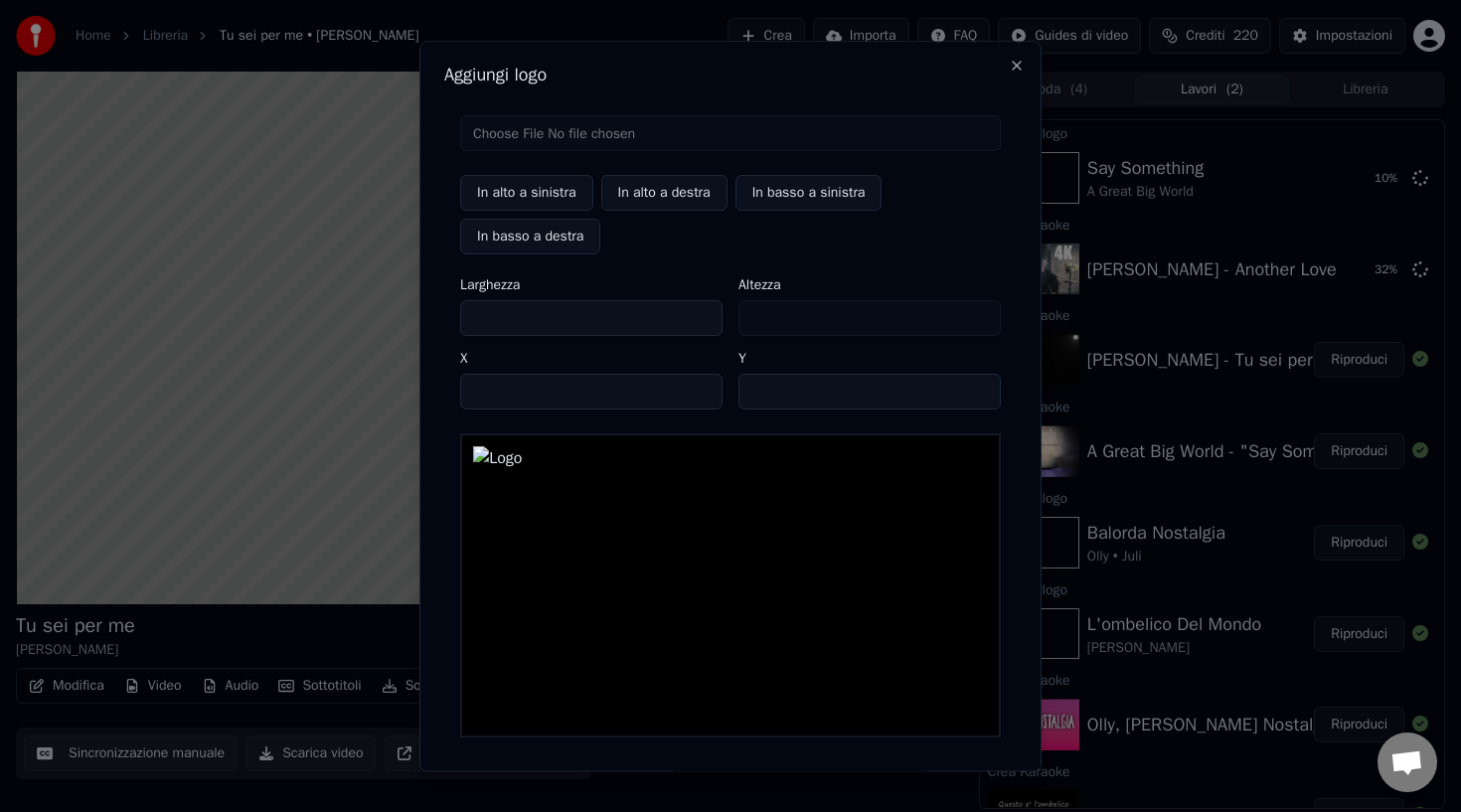 click on "***" at bounding box center [591, 318] 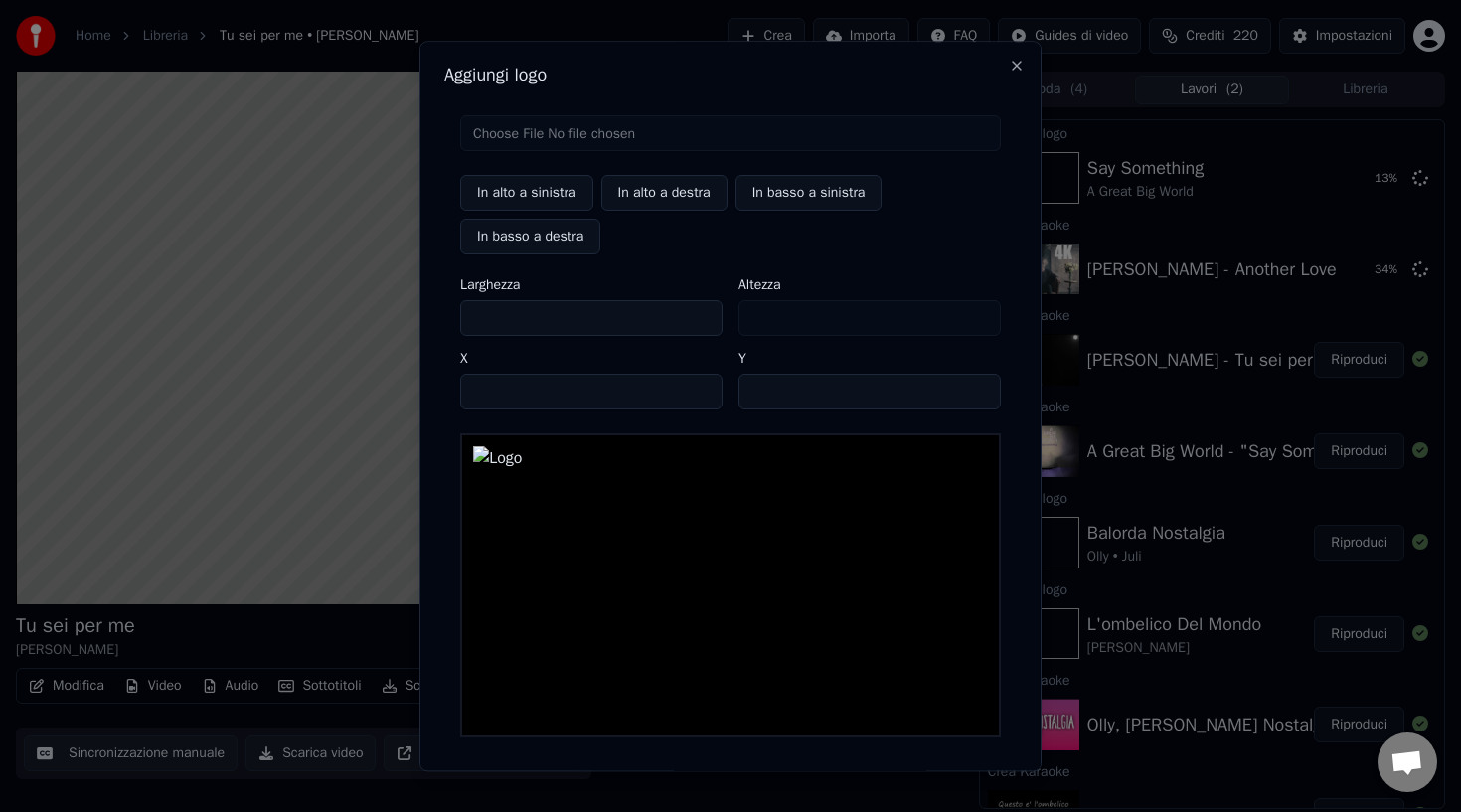 click on "***" at bounding box center [591, 318] 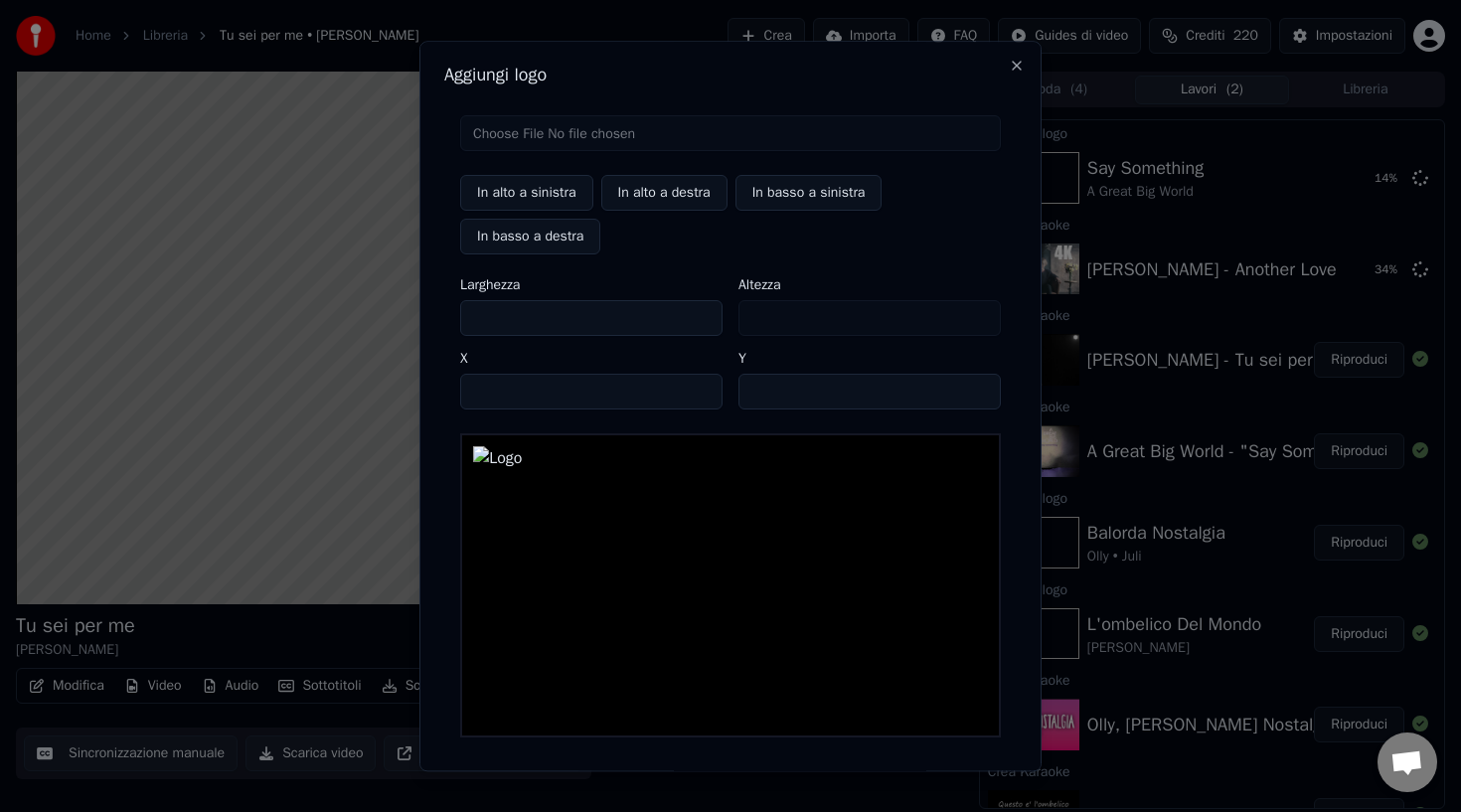 click on "***" at bounding box center (591, 318) 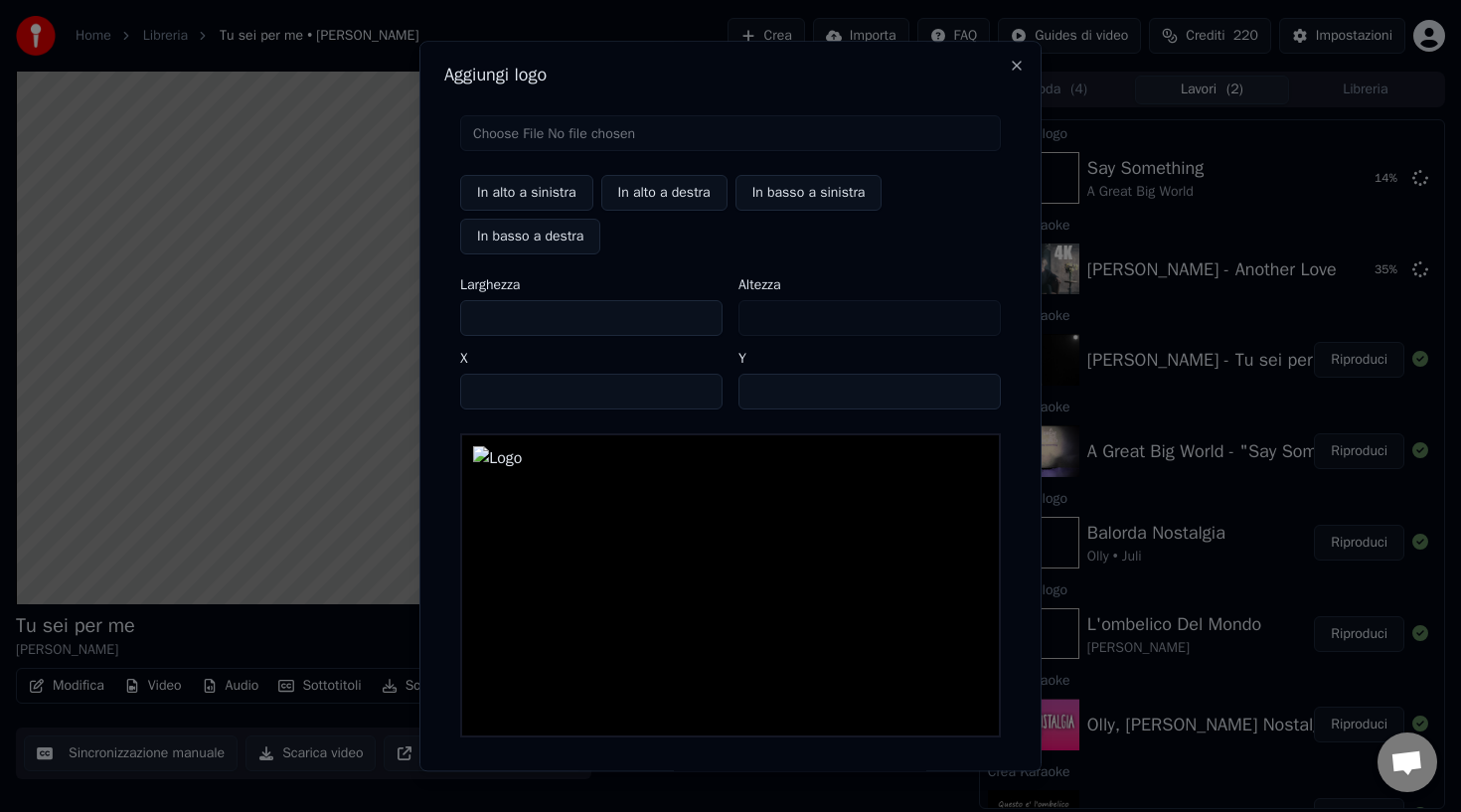 scroll, scrollTop: 74, scrollLeft: 0, axis: vertical 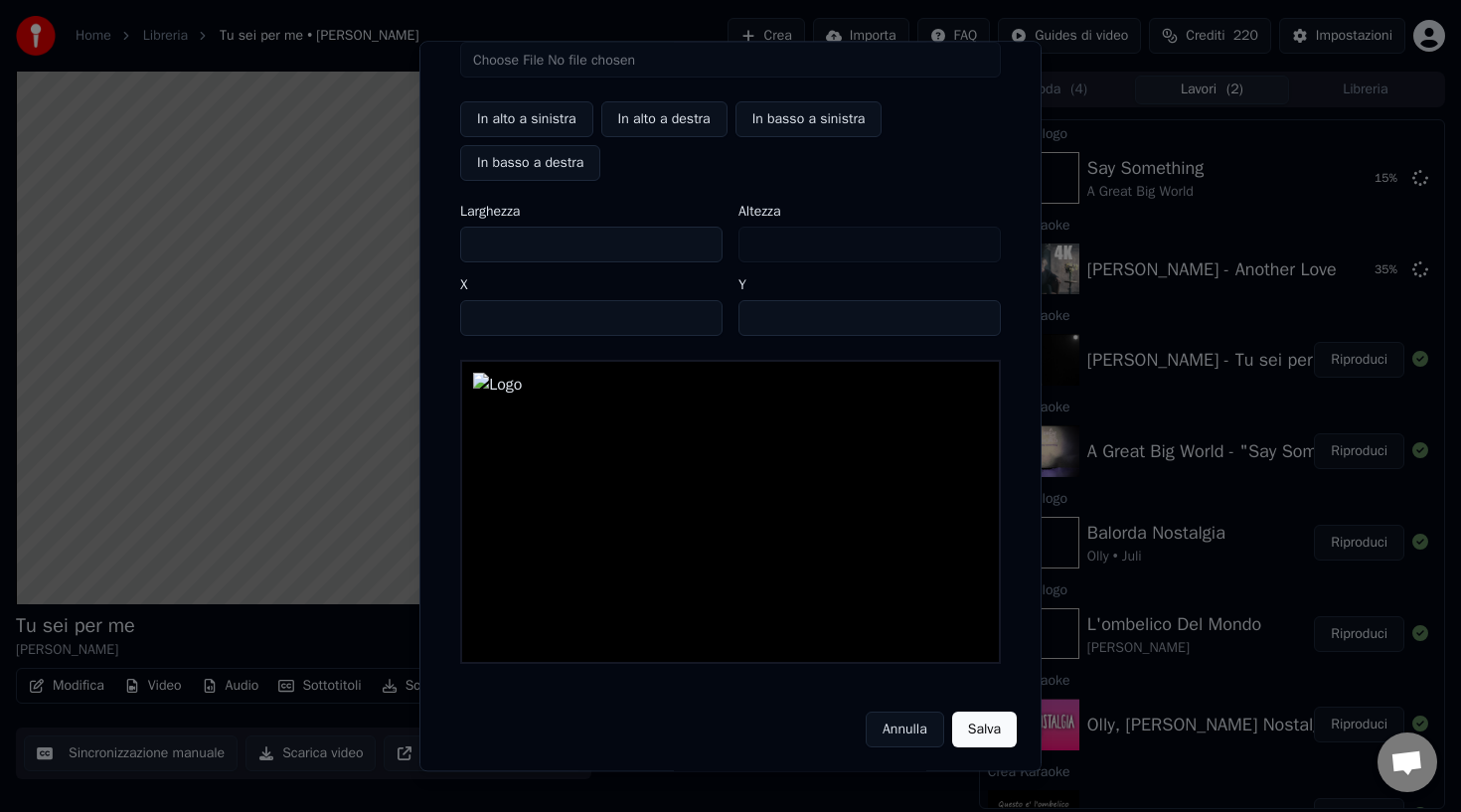 click on "Salva" at bounding box center [984, 730] 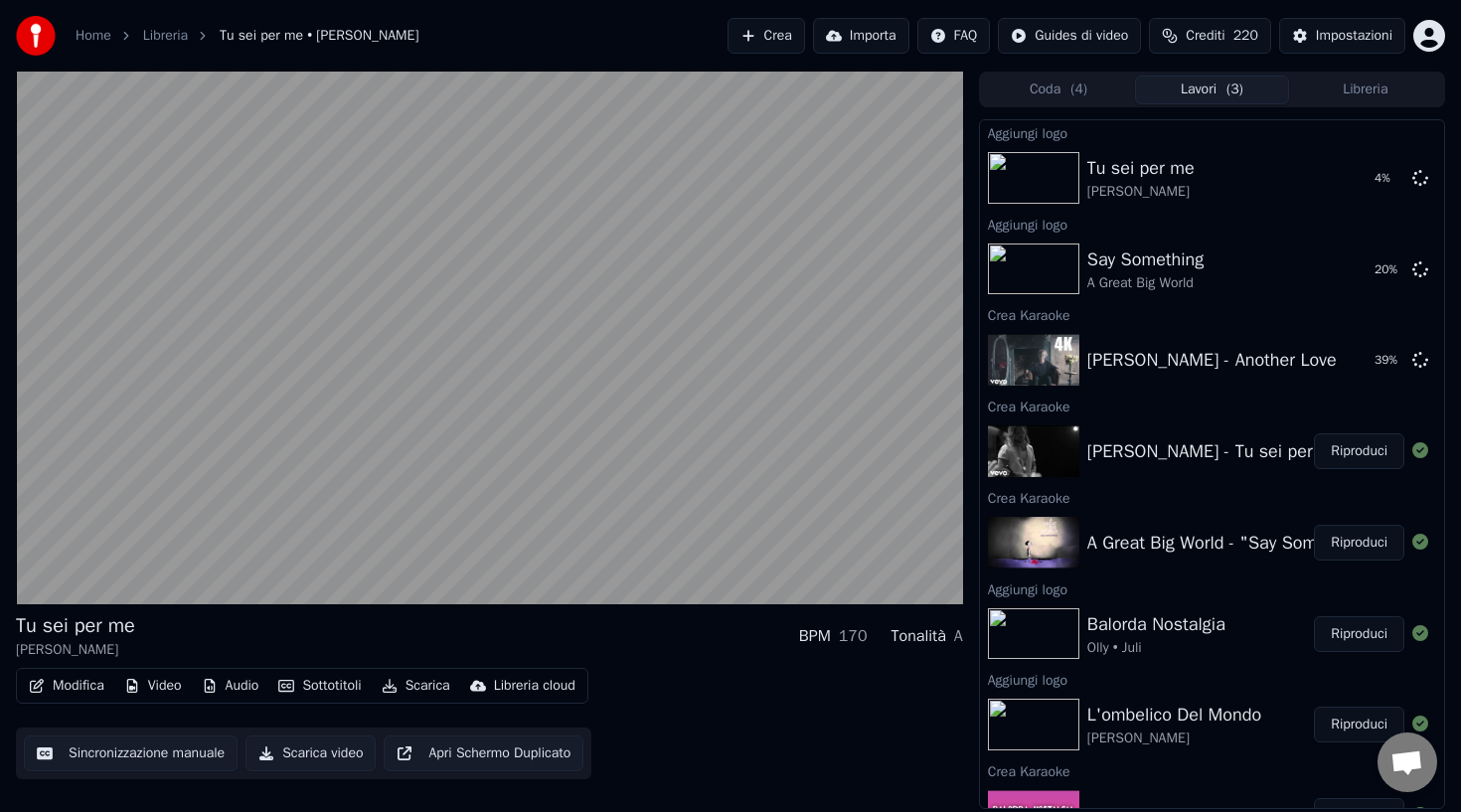 click on "Riproduci" at bounding box center (1359, 634) 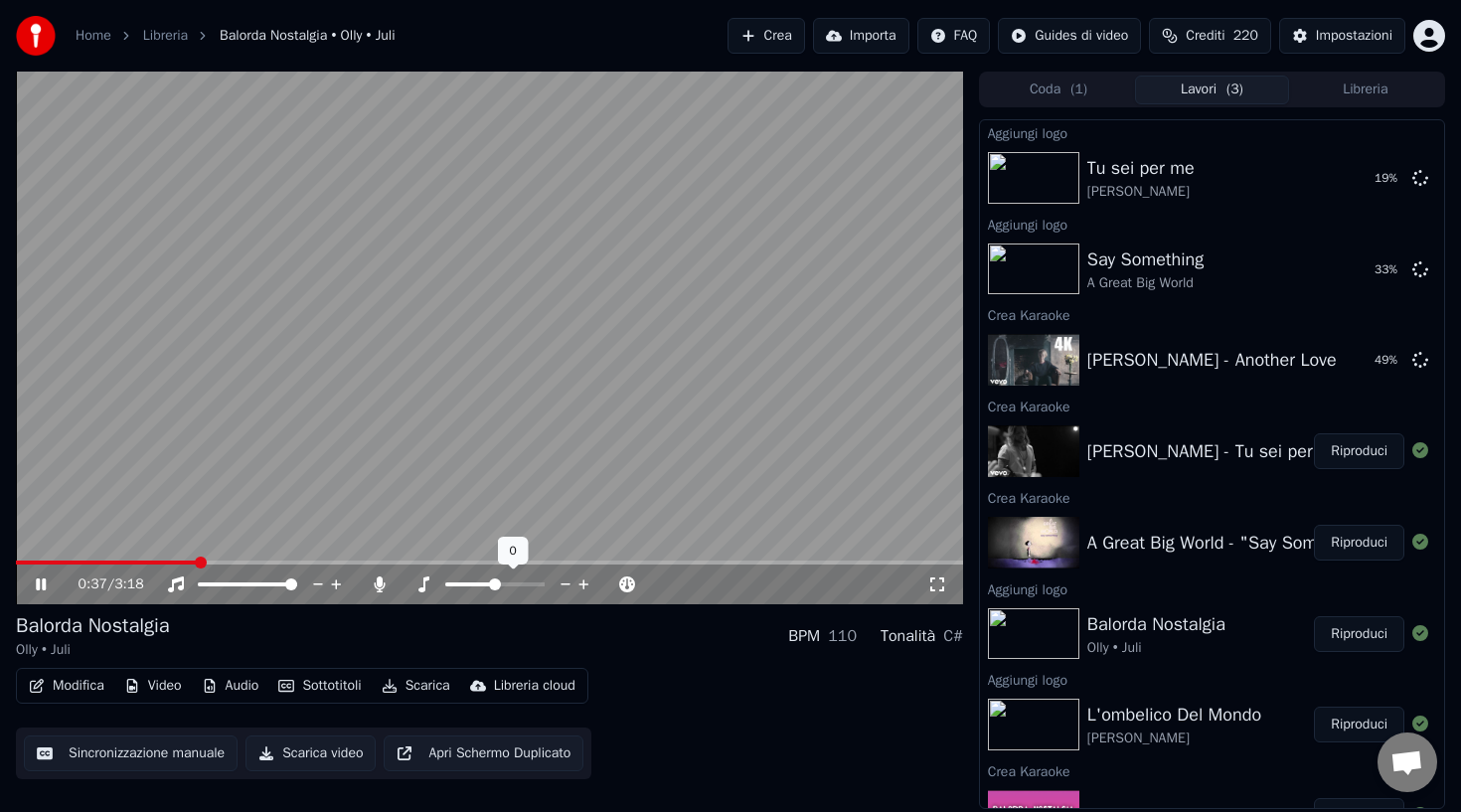 click 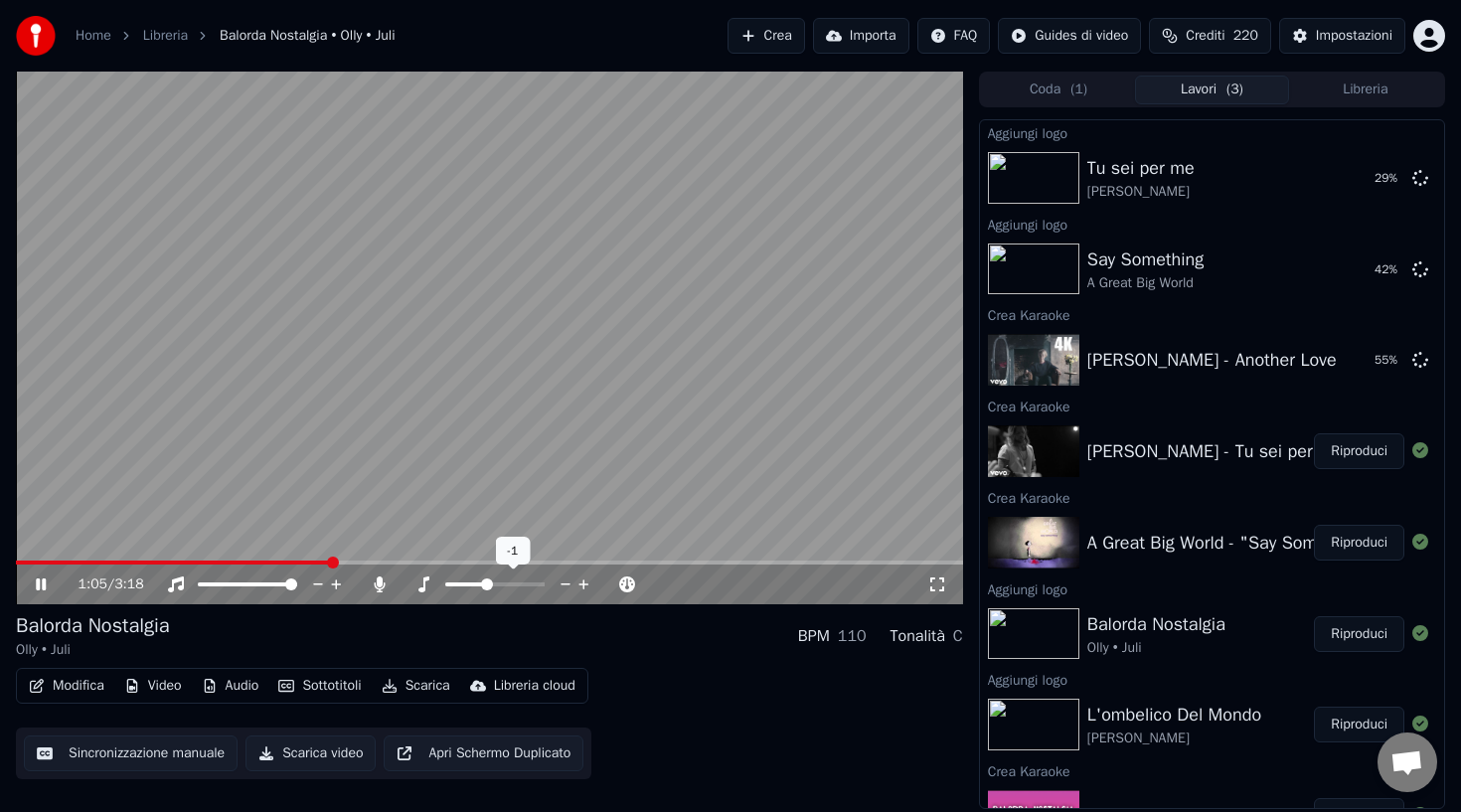 click 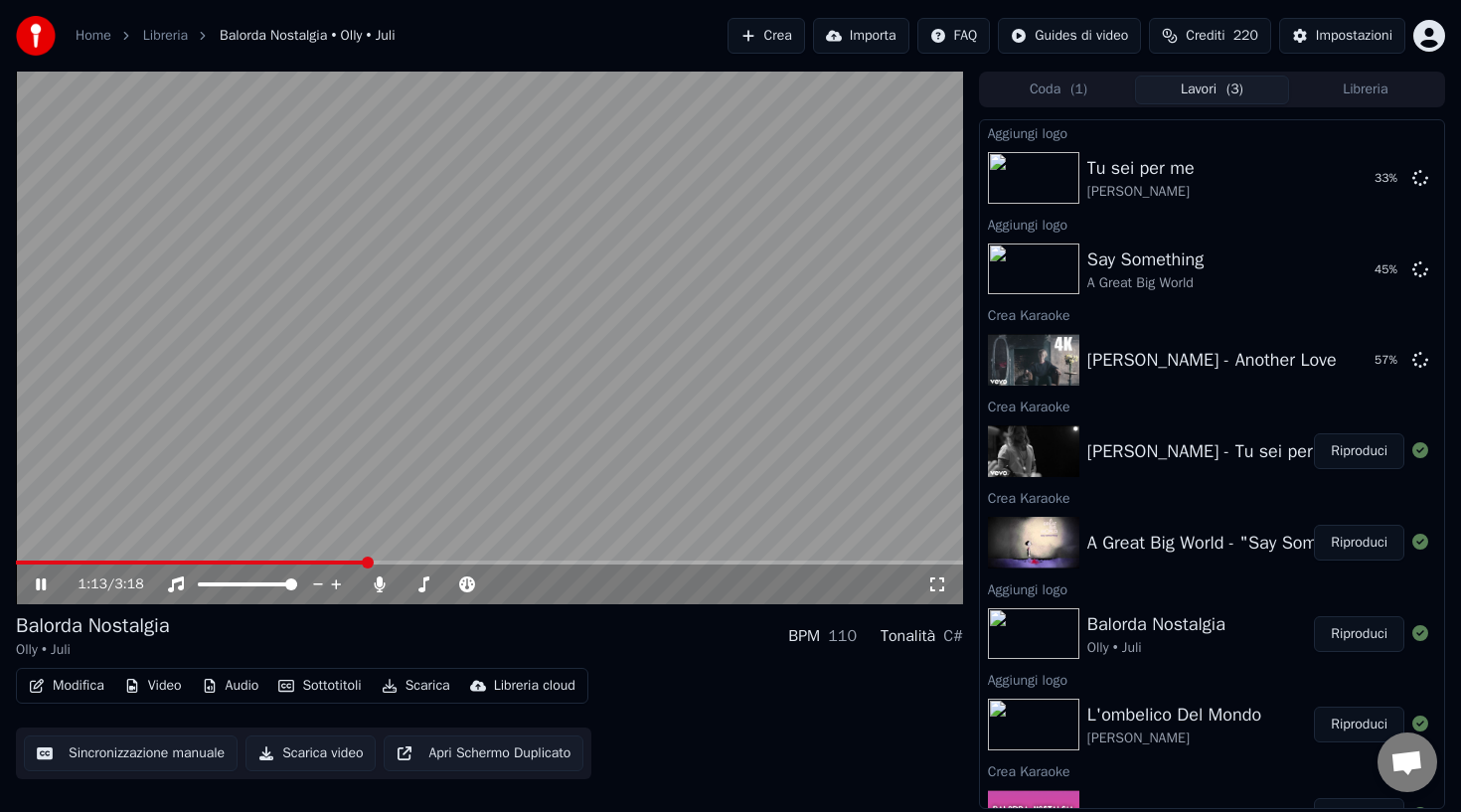 click at bounding box center (489, 338) 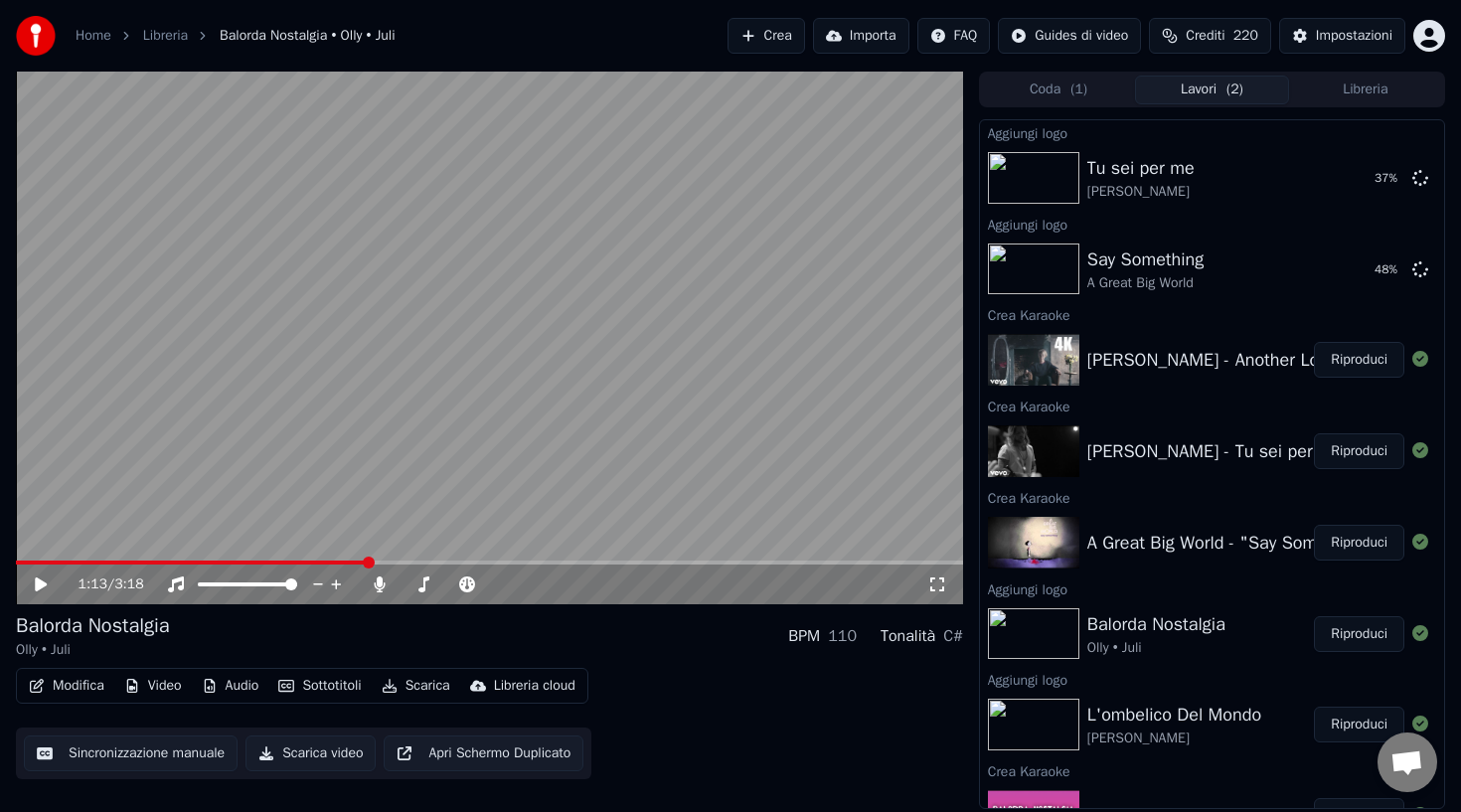 click on "Riproduci" at bounding box center (1359, 360) 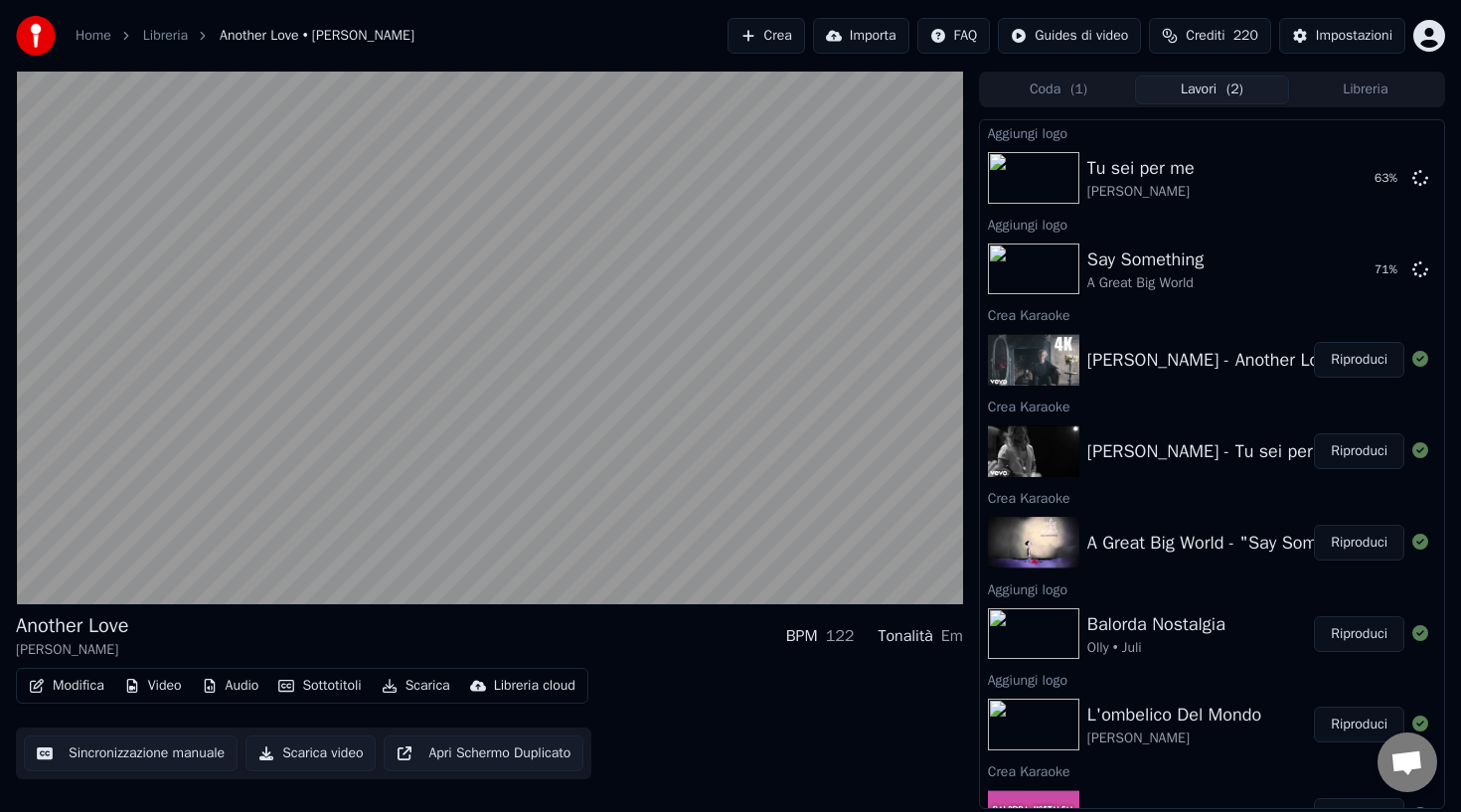 click on "Video" at bounding box center [153, 686] 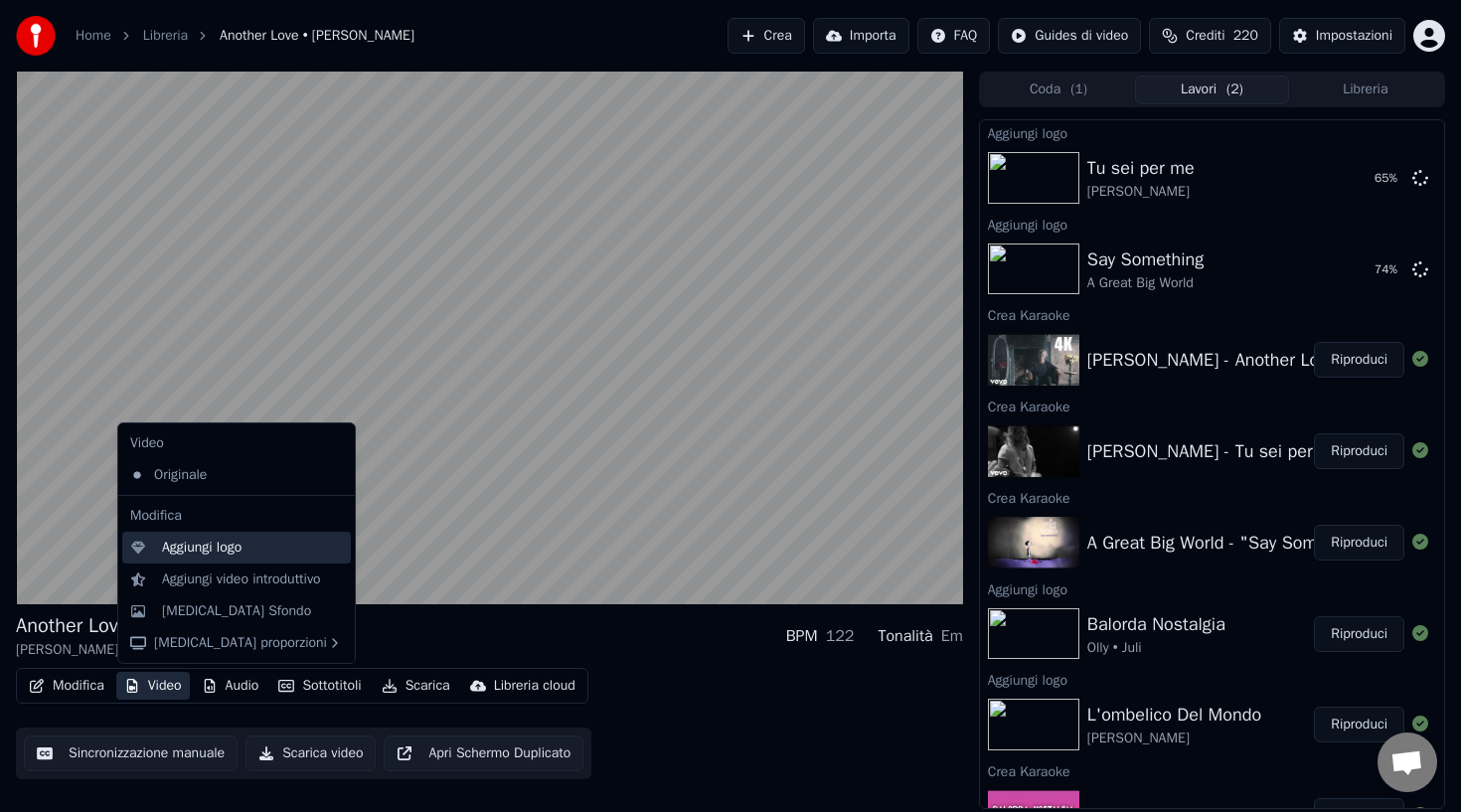 click on "Aggiungi logo" at bounding box center [202, 548] 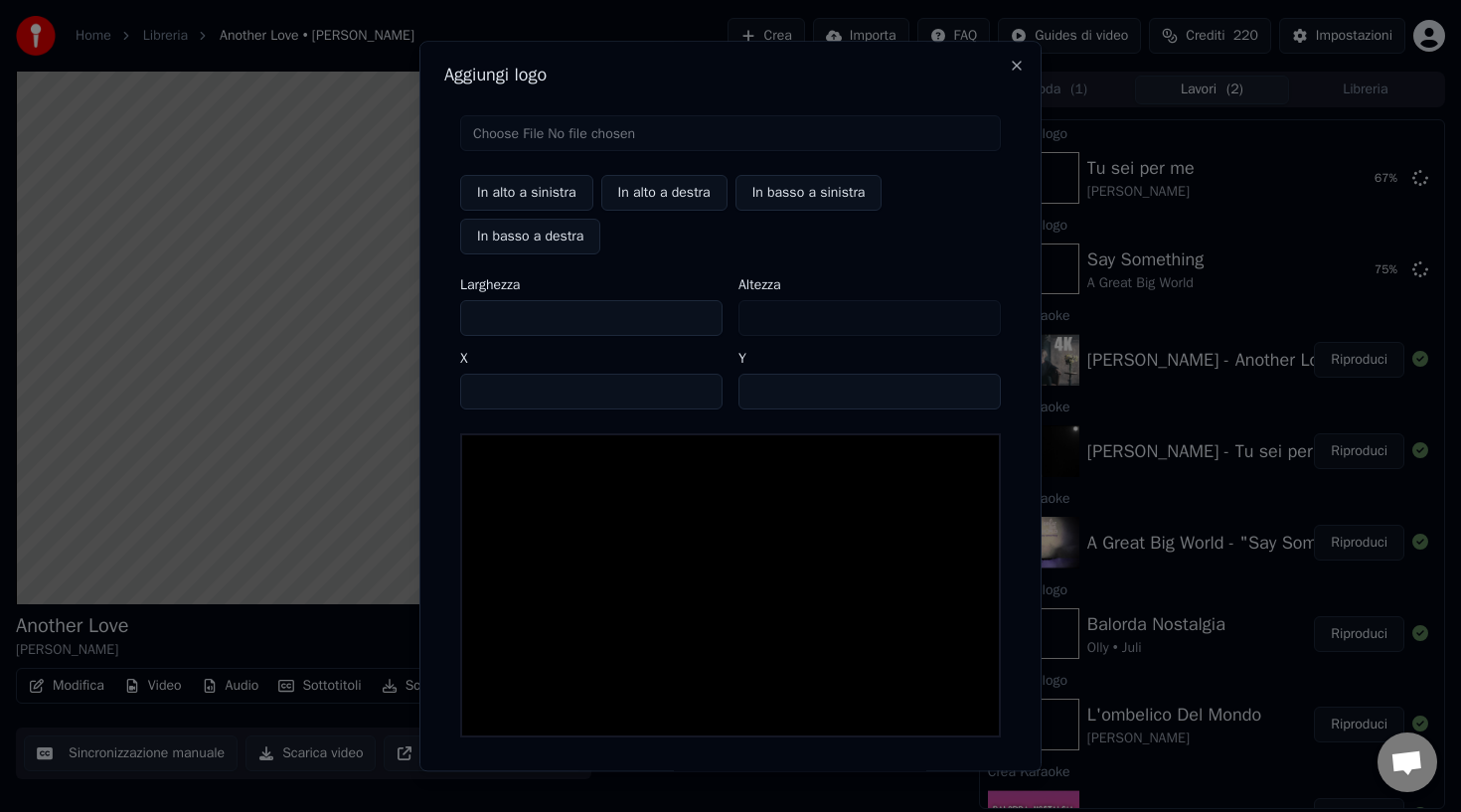 click at bounding box center [730, 133] 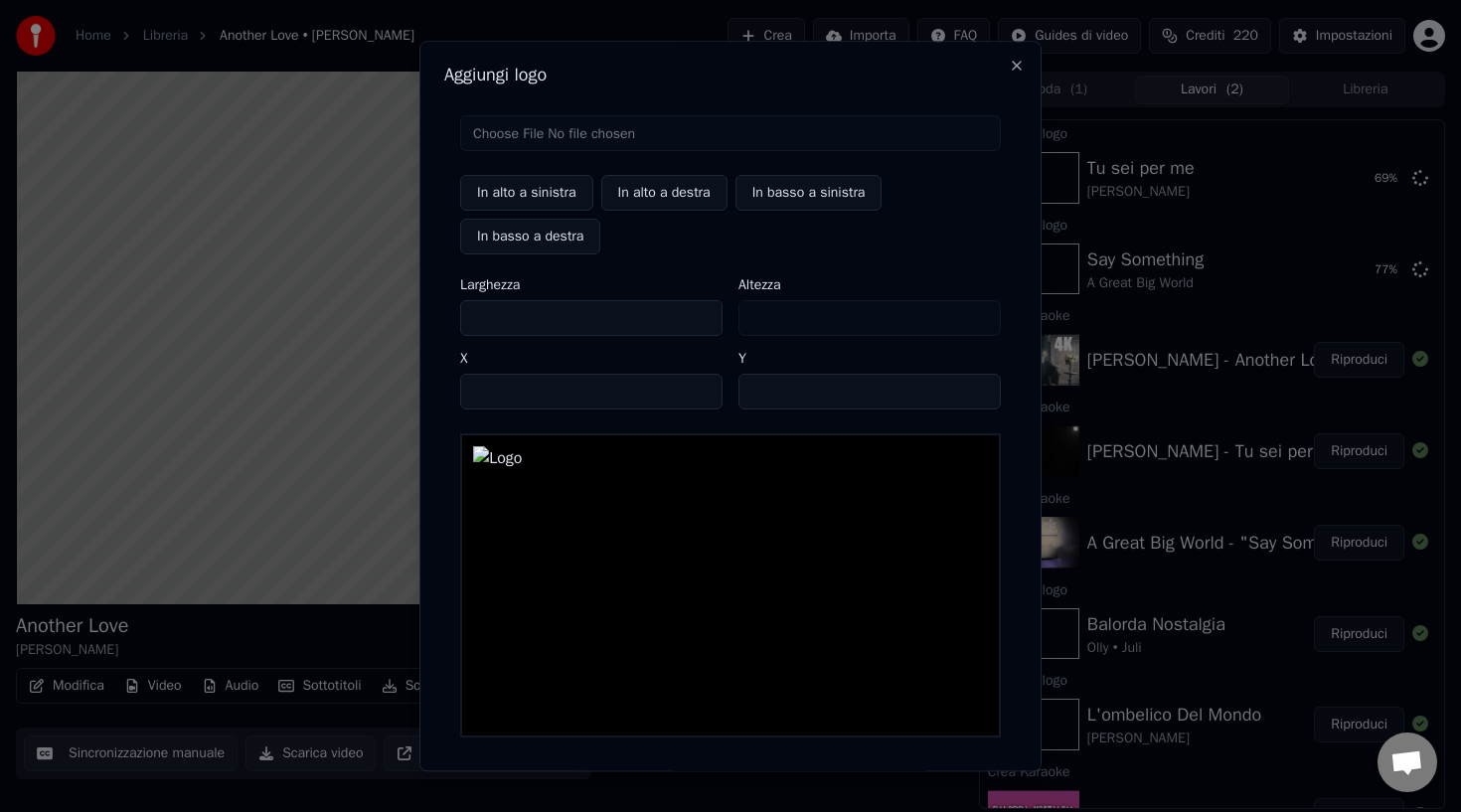 click on "In alto a sinistra" at bounding box center [527, 193] 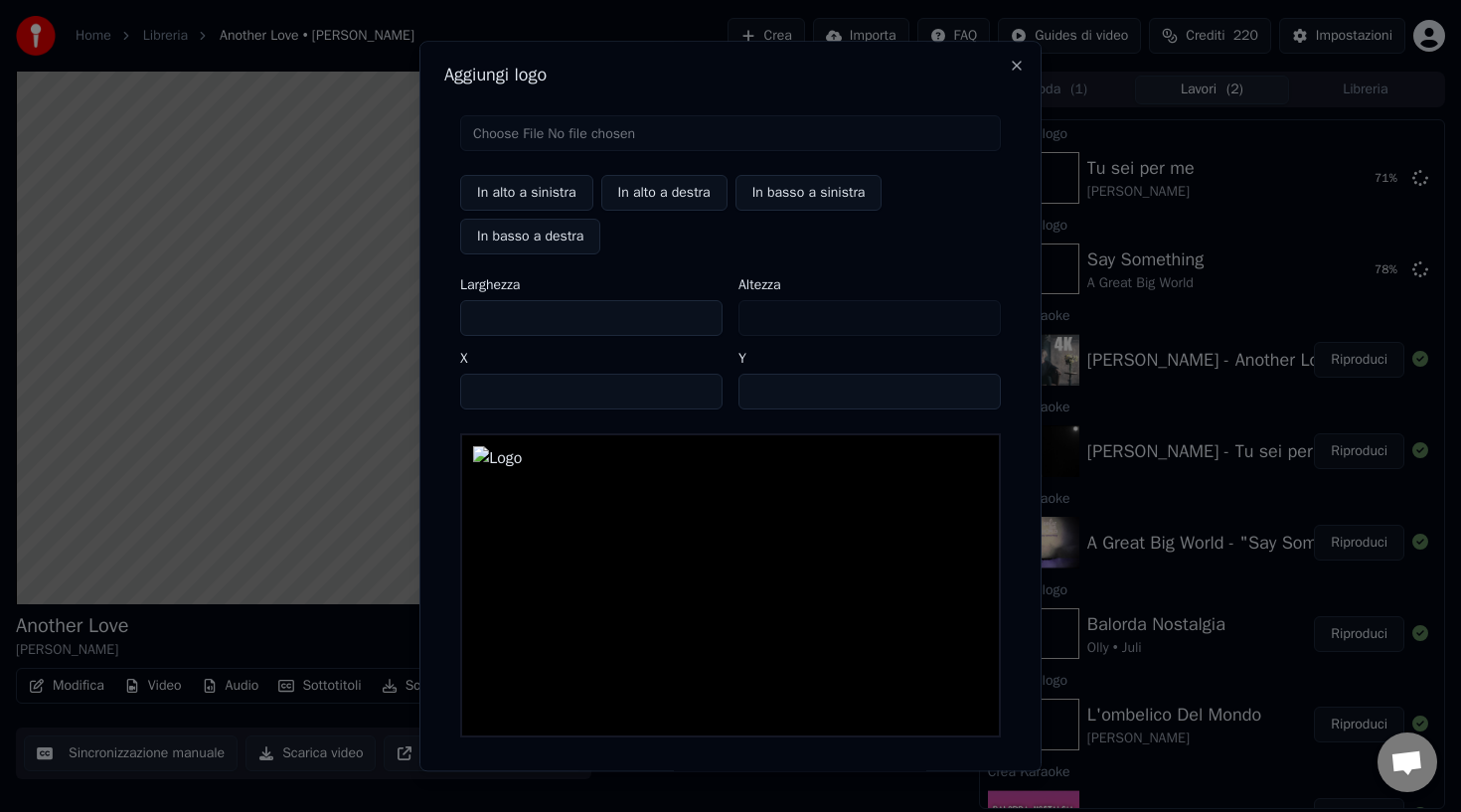 click on "***" at bounding box center (591, 318) 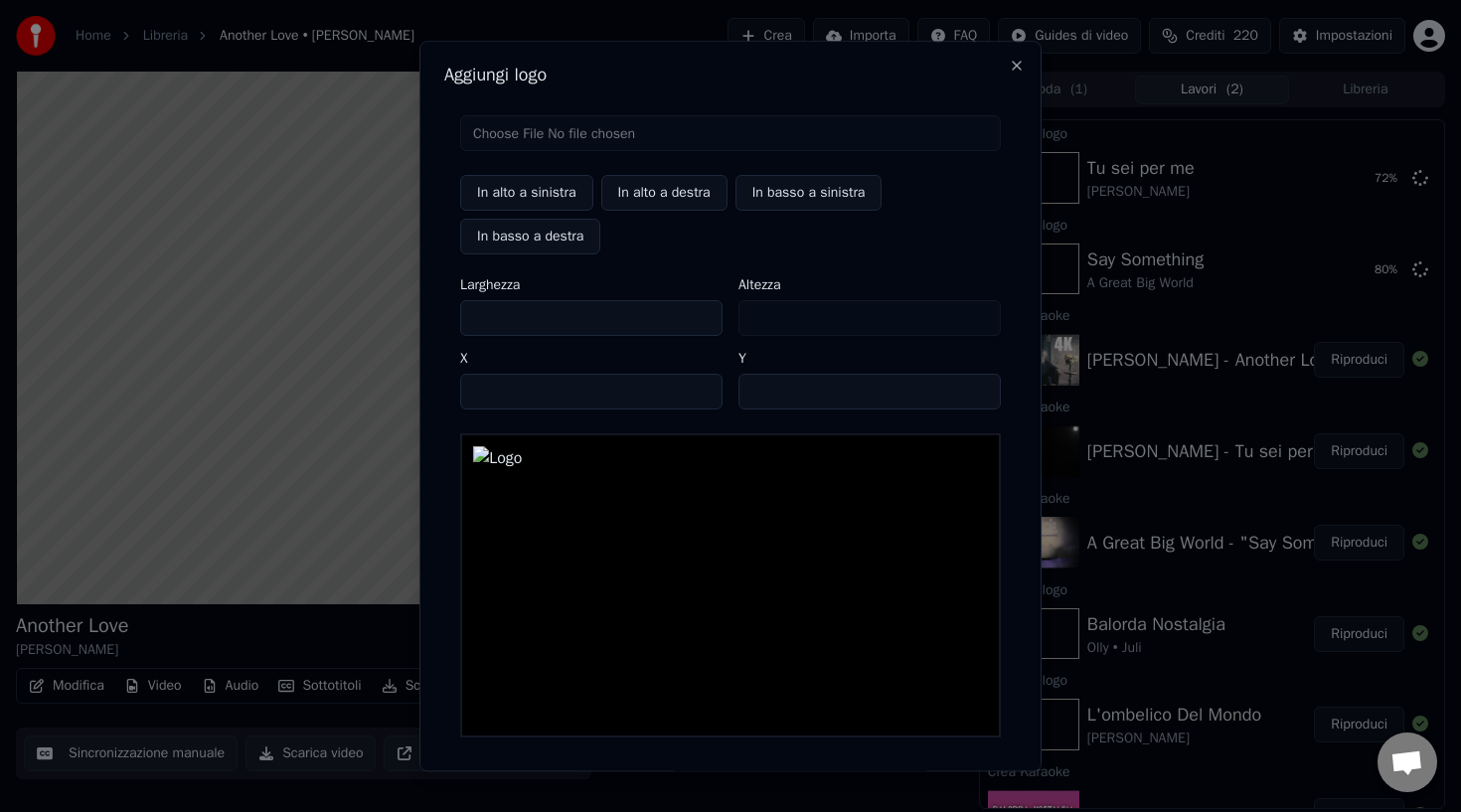 click on "***" at bounding box center (591, 318) 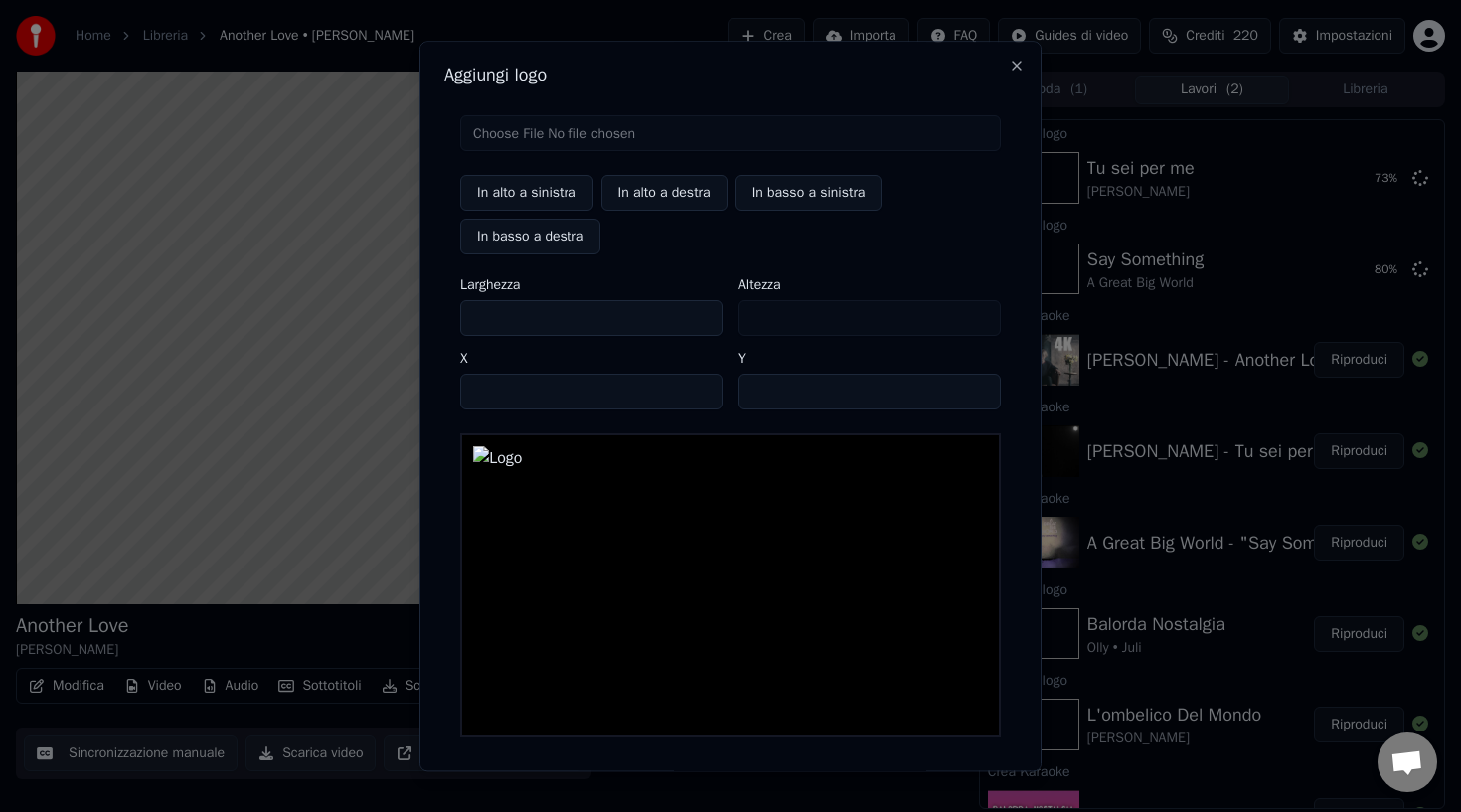 click on "***" at bounding box center [591, 318] 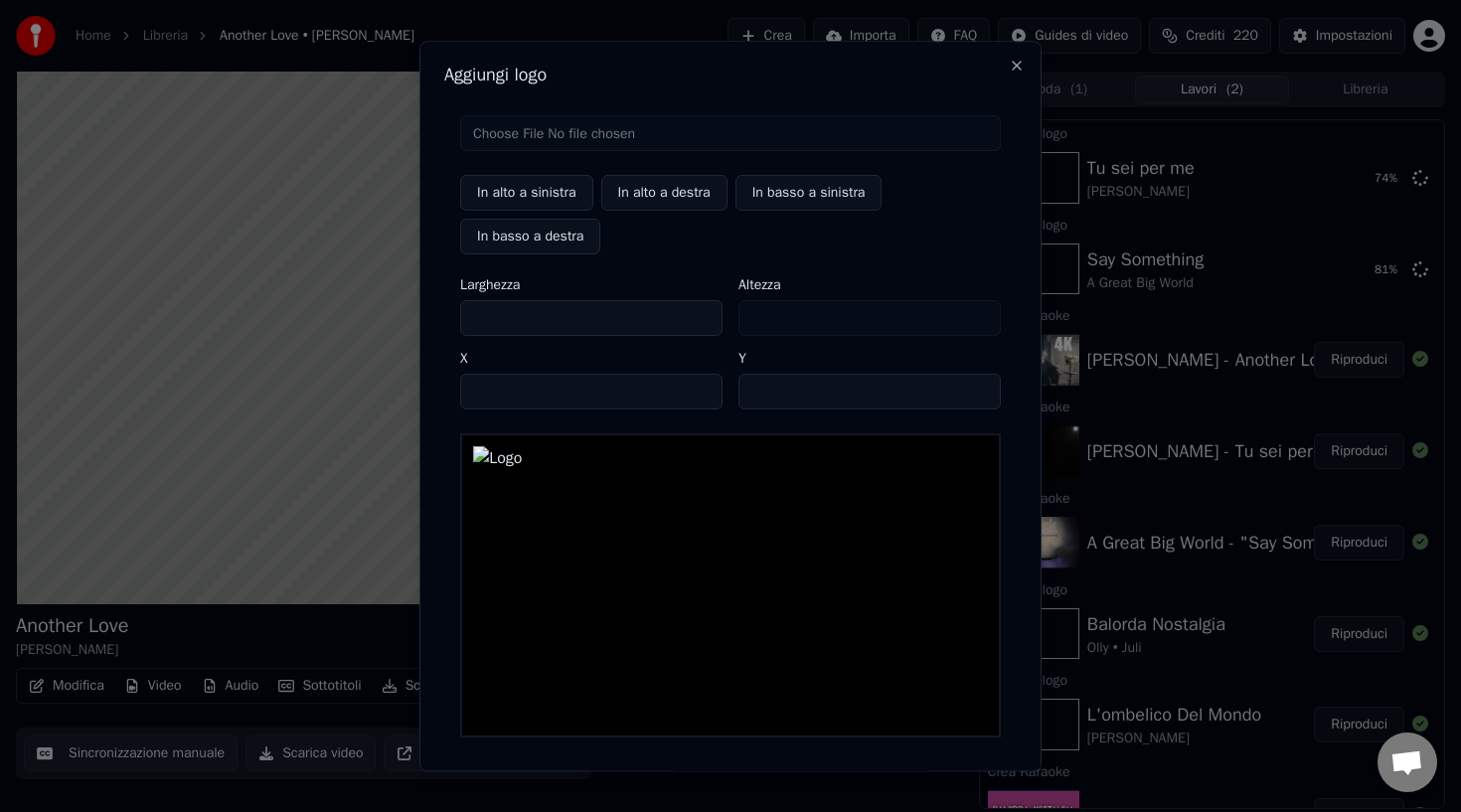 scroll, scrollTop: 74, scrollLeft: 0, axis: vertical 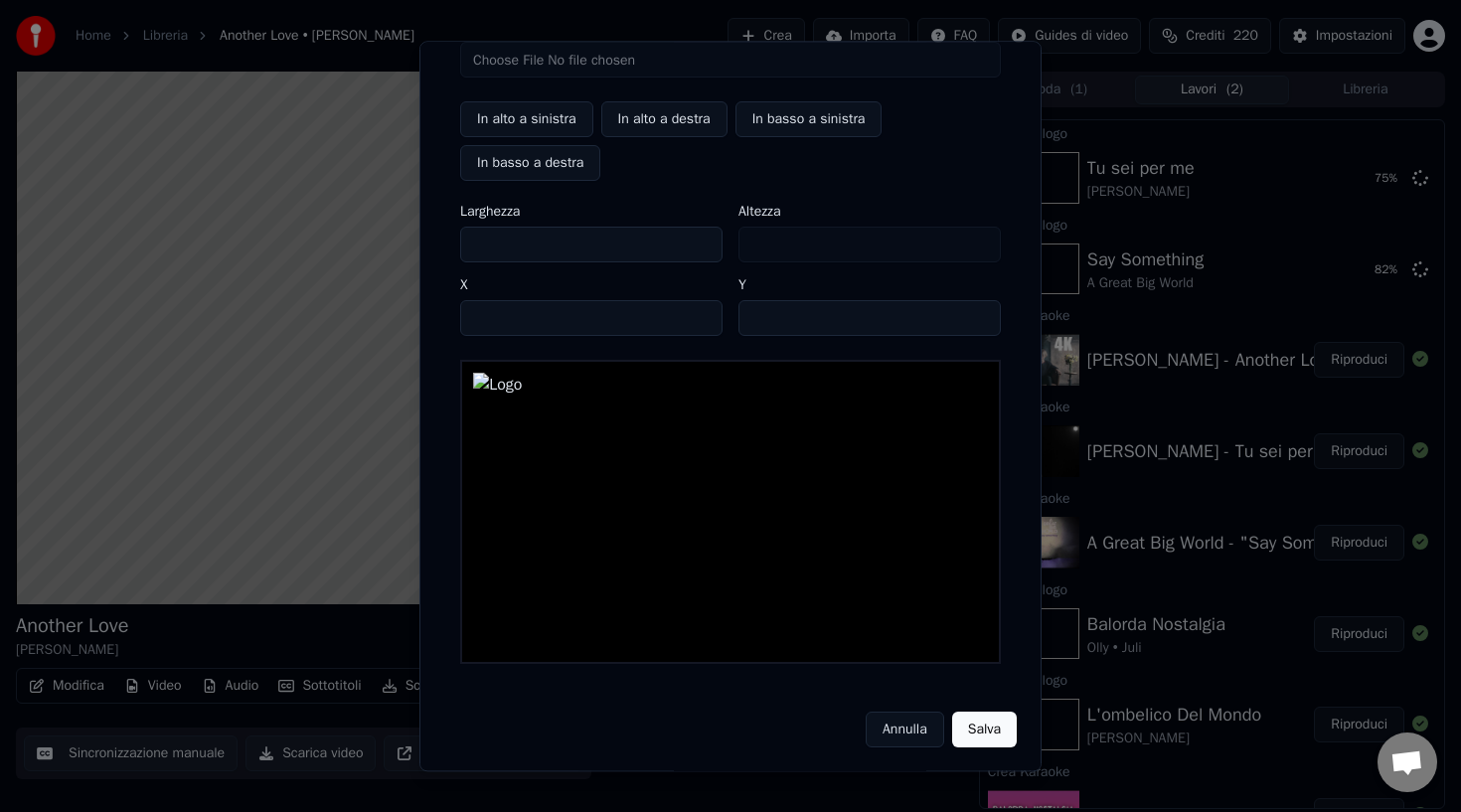 click on "Salva" at bounding box center (984, 730) 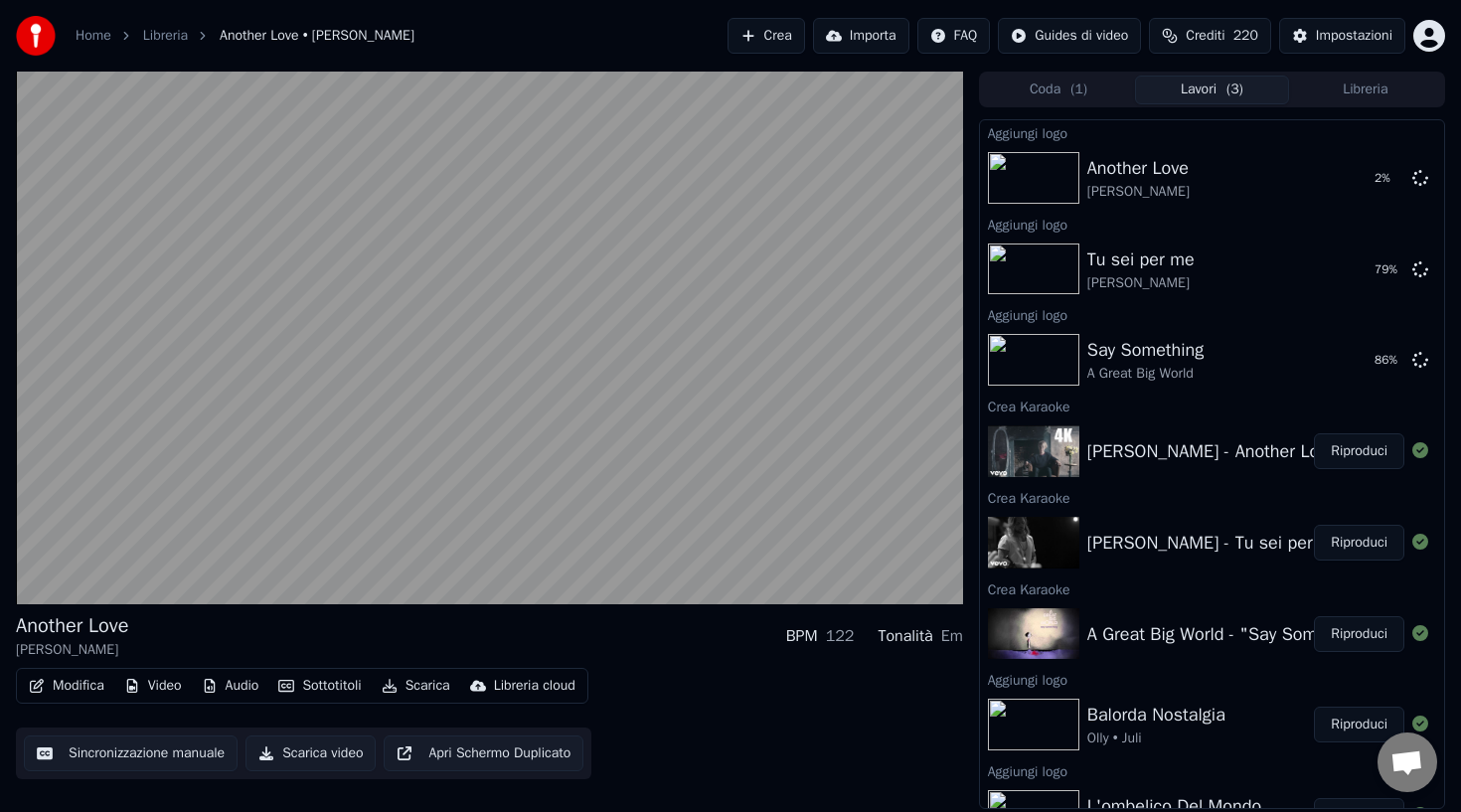 click on "Libreria" at bounding box center (1366, 89) 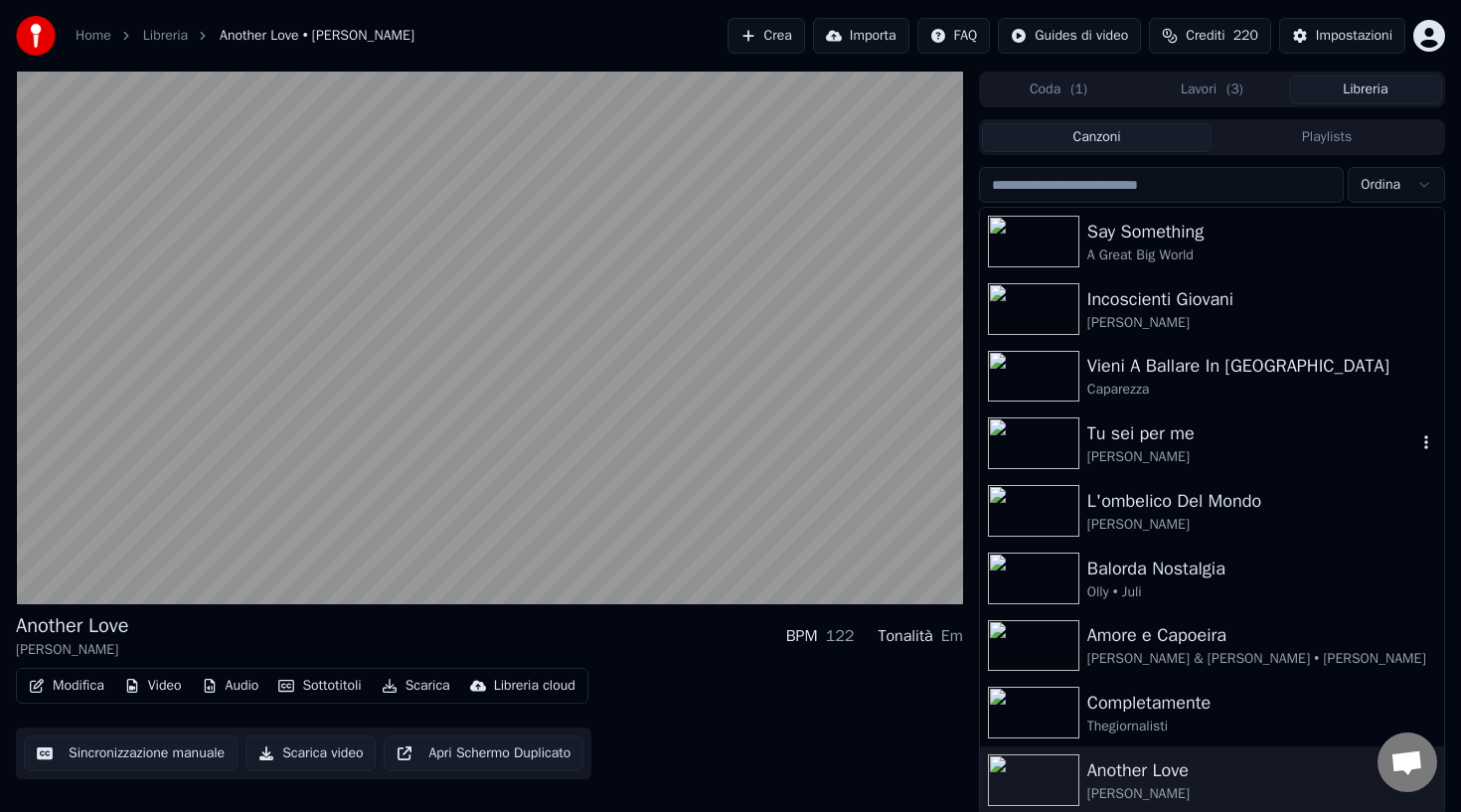 scroll, scrollTop: 4, scrollLeft: 0, axis: vertical 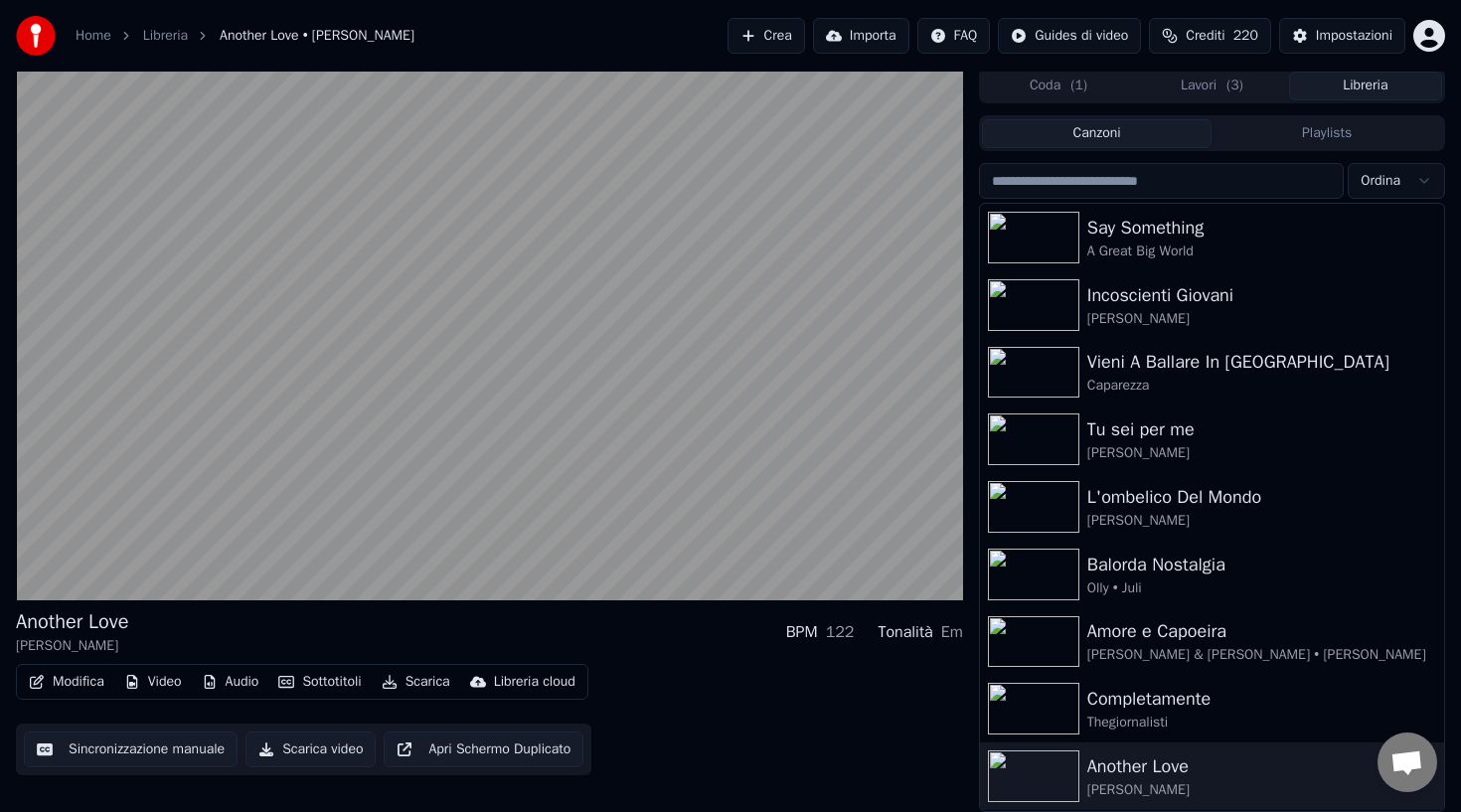 click on "( 1 )" at bounding box center [1078, 85] 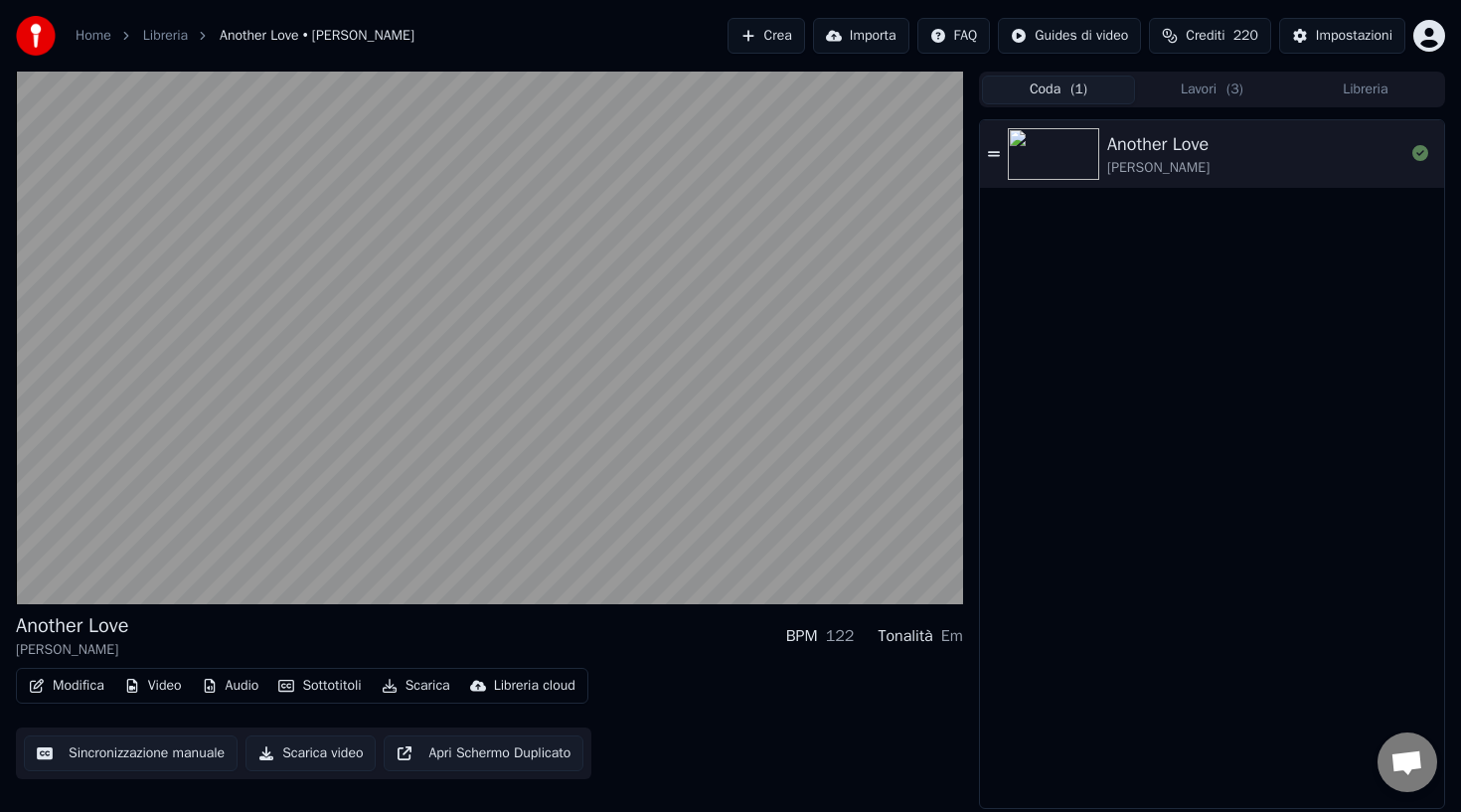click on "Another Love" at bounding box center (1158, 144) 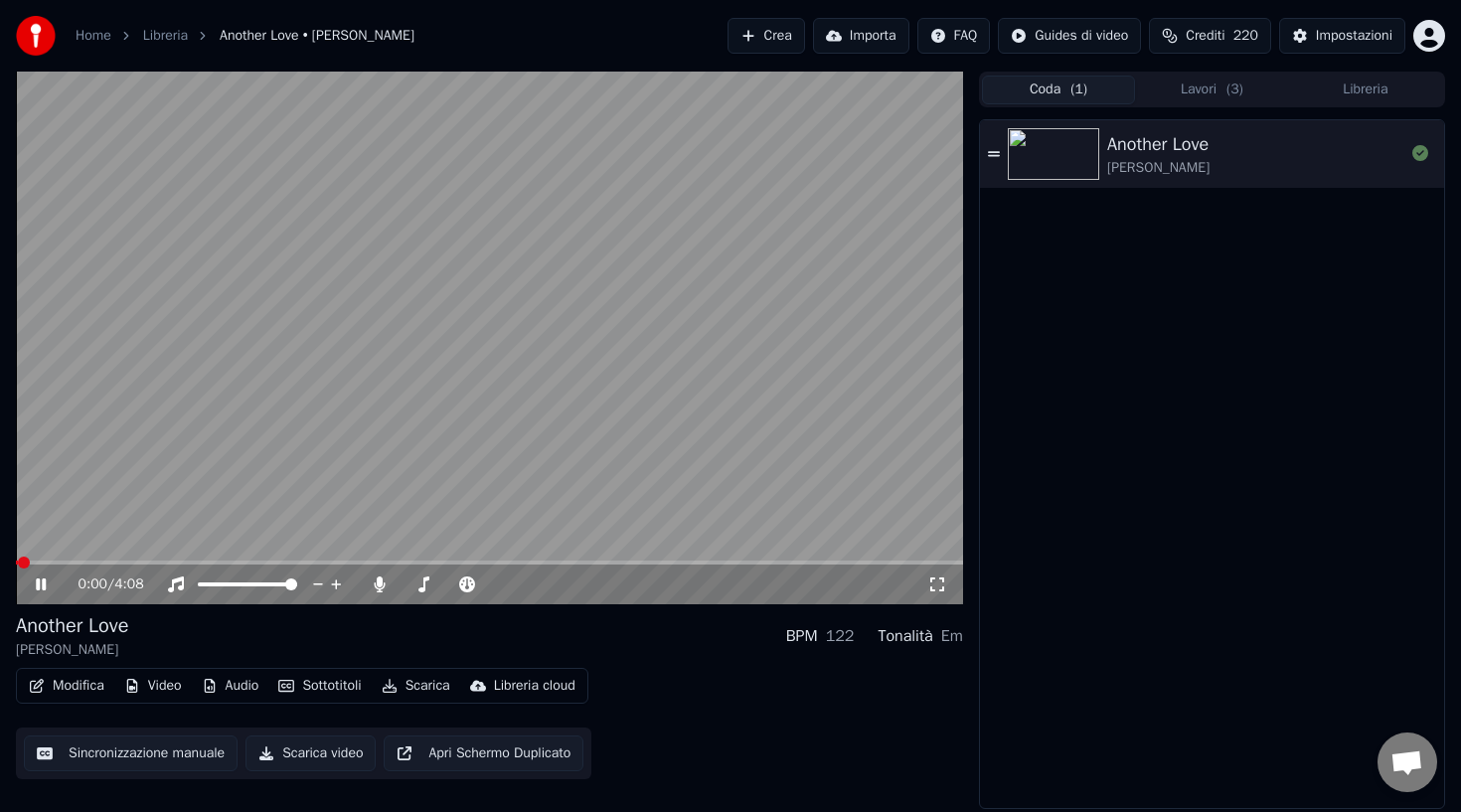 click at bounding box center (489, 338) 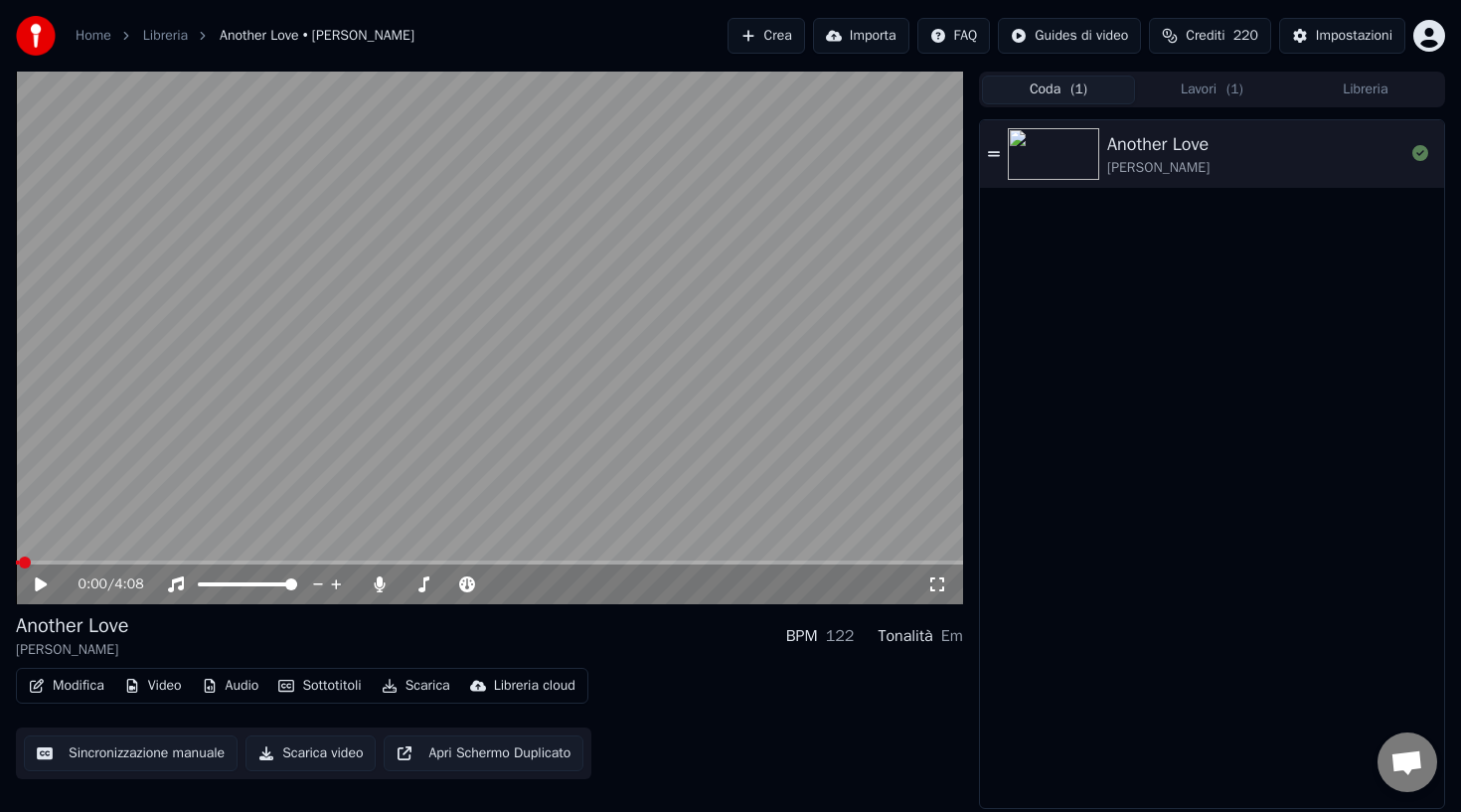 click on "Crea" at bounding box center [766, 36] 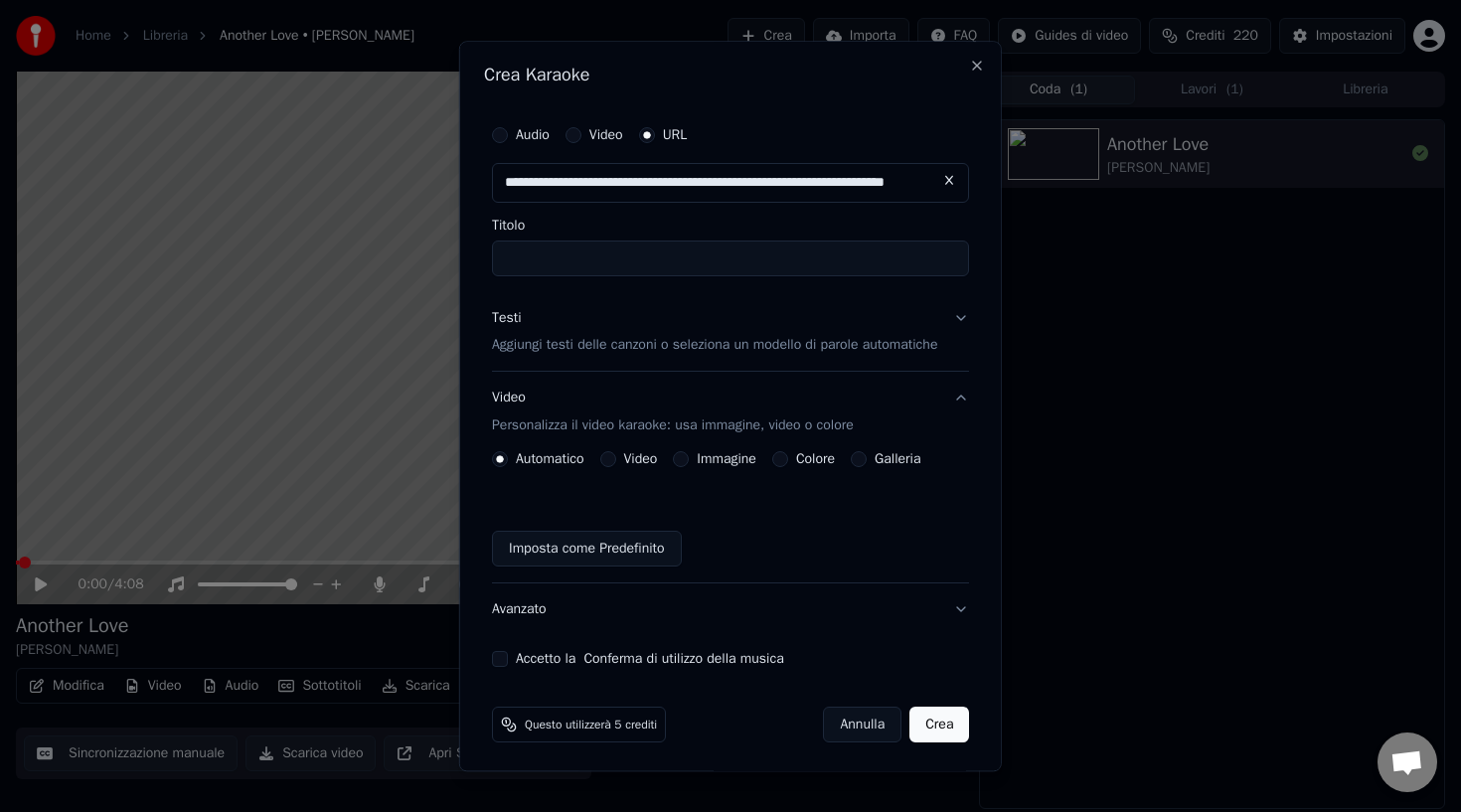 scroll, scrollTop: 0, scrollLeft: 72, axis: horizontal 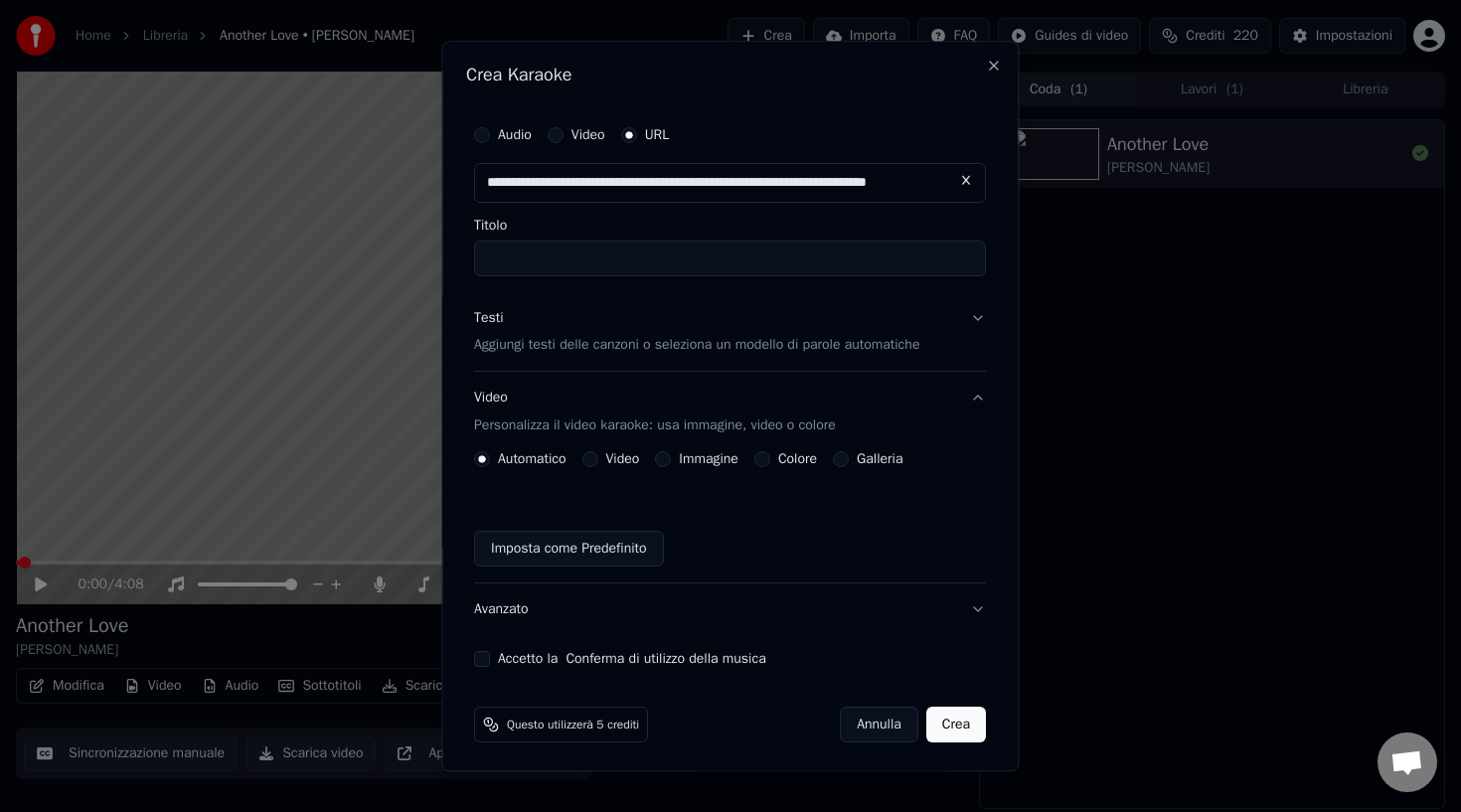 click on "Titolo" at bounding box center [730, 258] 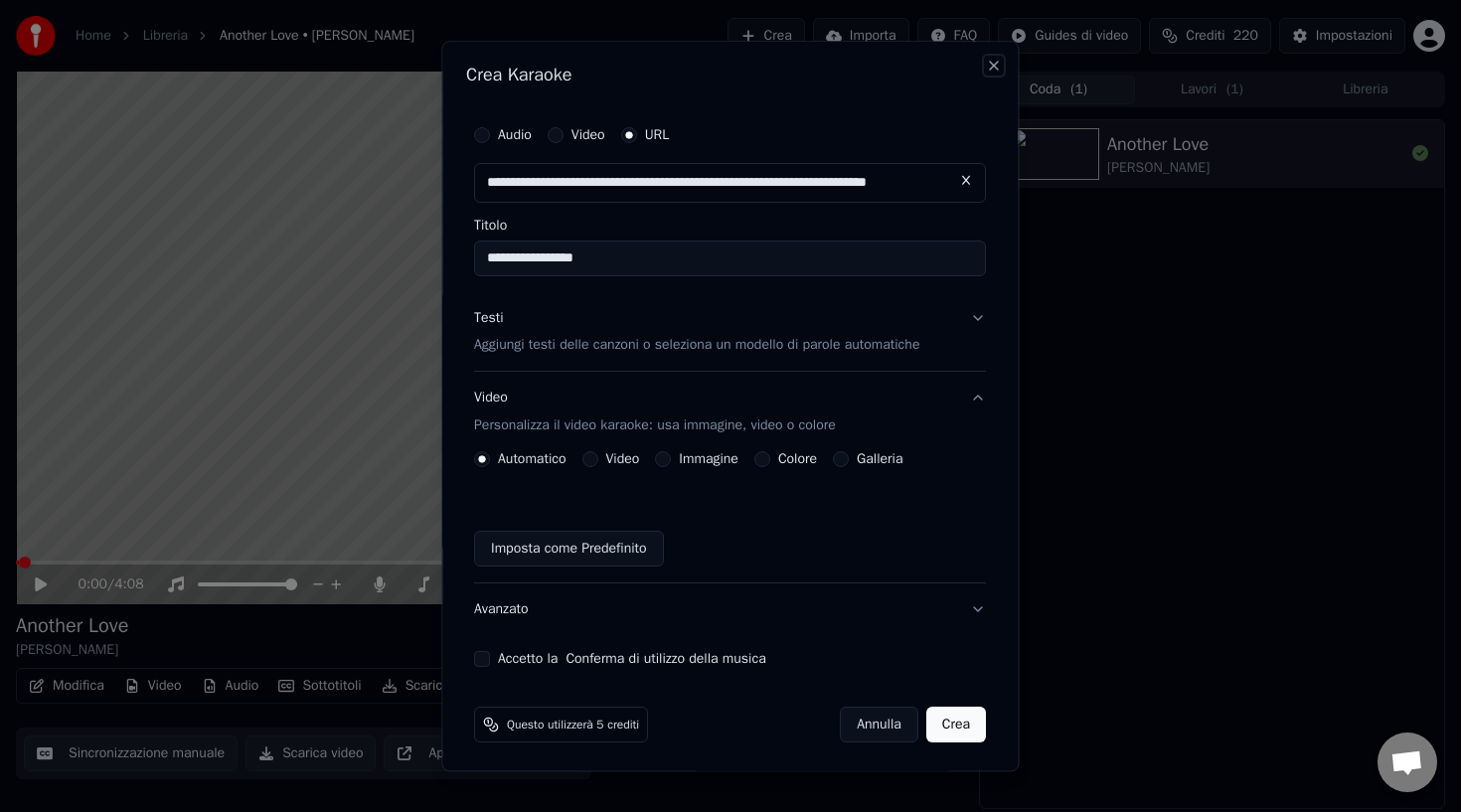 click on "Close" at bounding box center (995, 66) 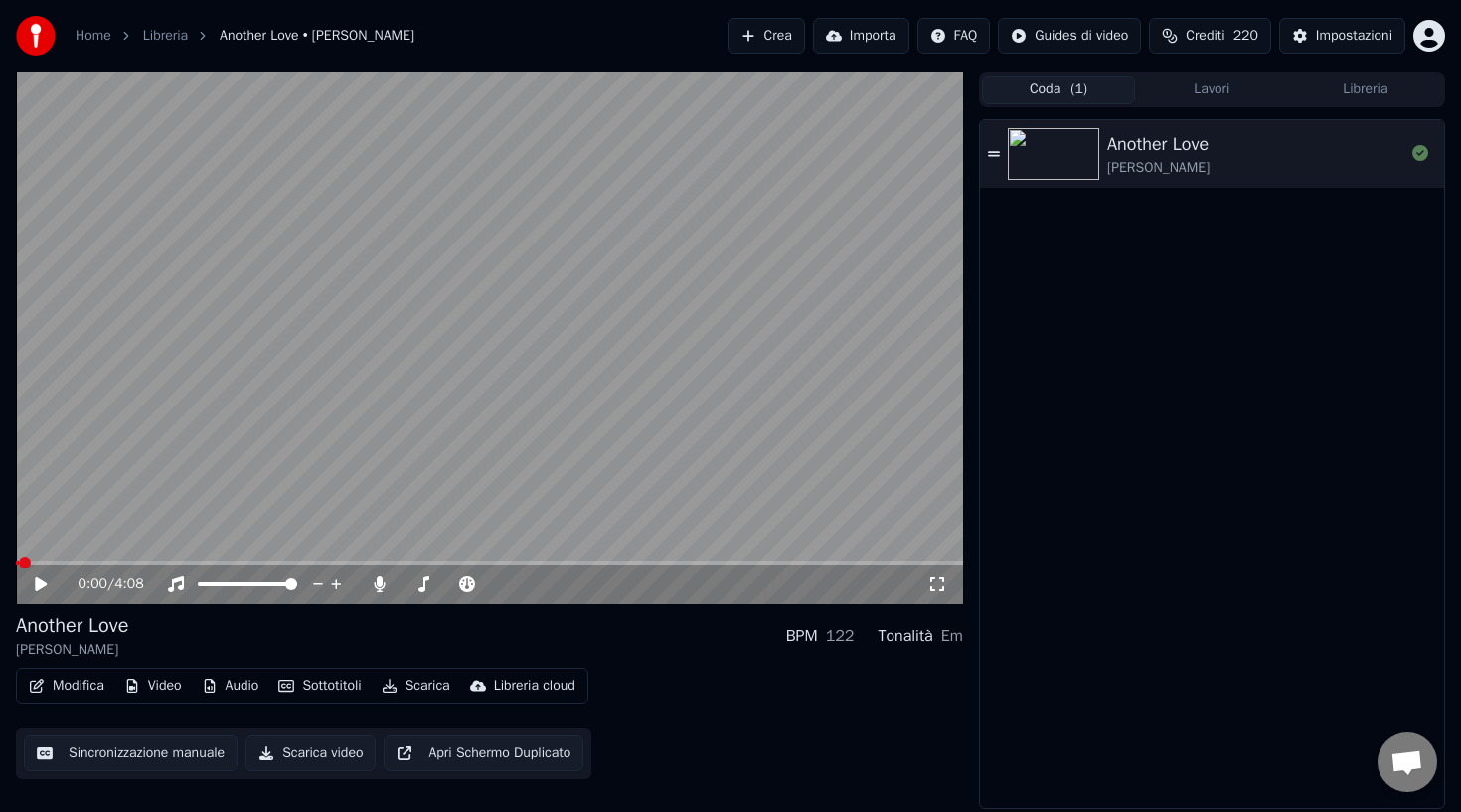 click on "Crea" at bounding box center (766, 36) 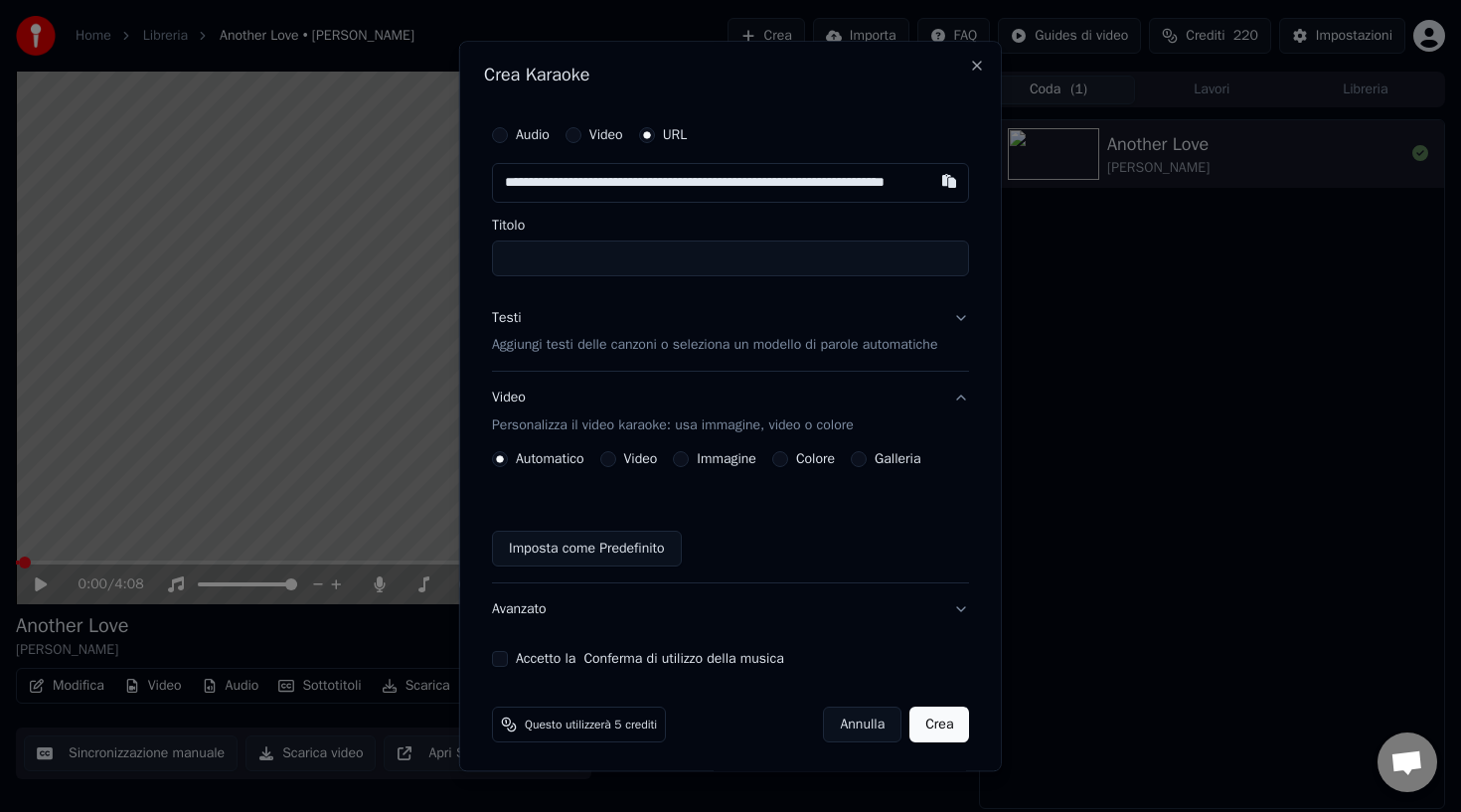 scroll, scrollTop: 0, scrollLeft: 72, axis: horizontal 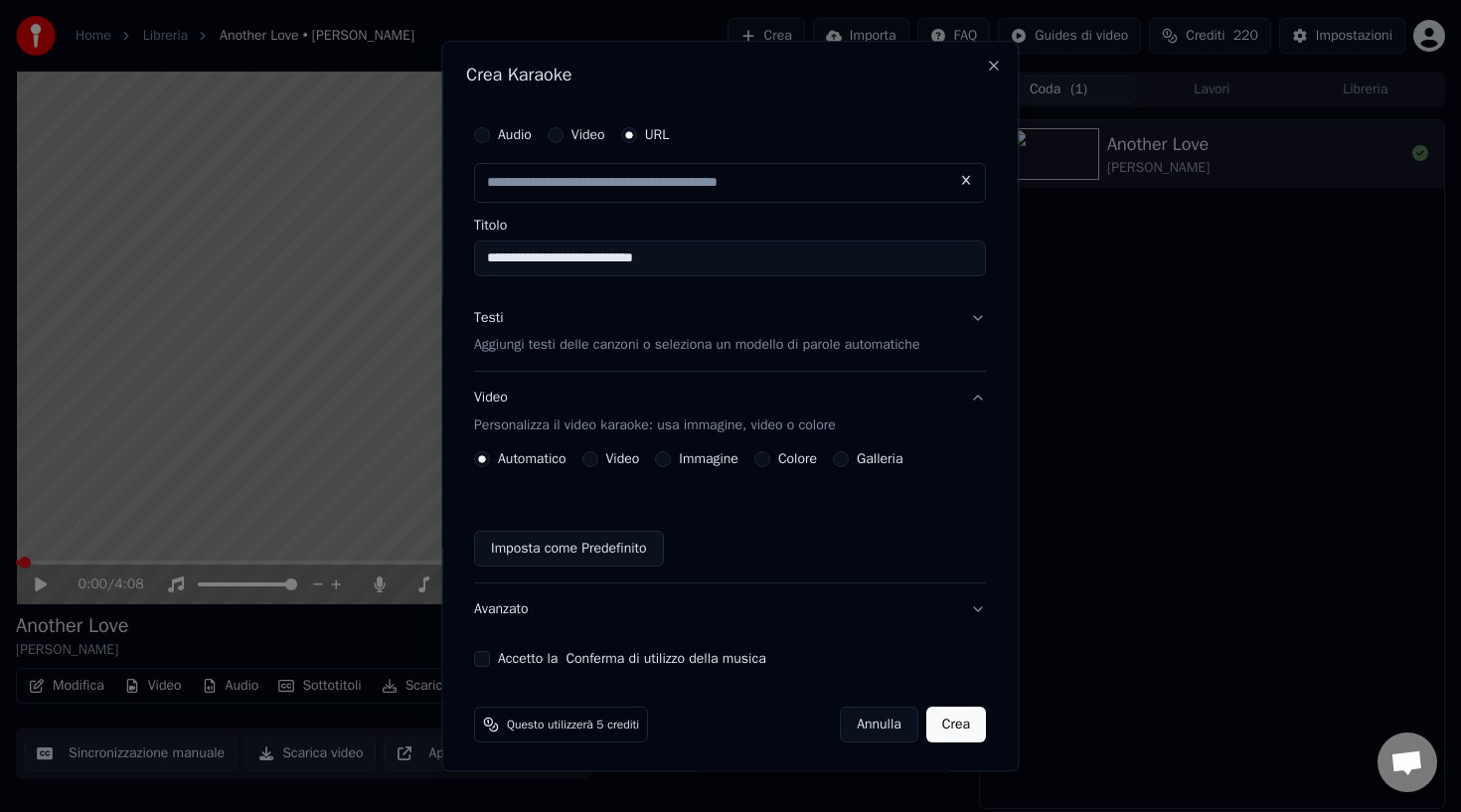 click on "Testi Aggiungi testi delle canzoni o seleziona un modello di parole automatiche" at bounding box center (730, 332) 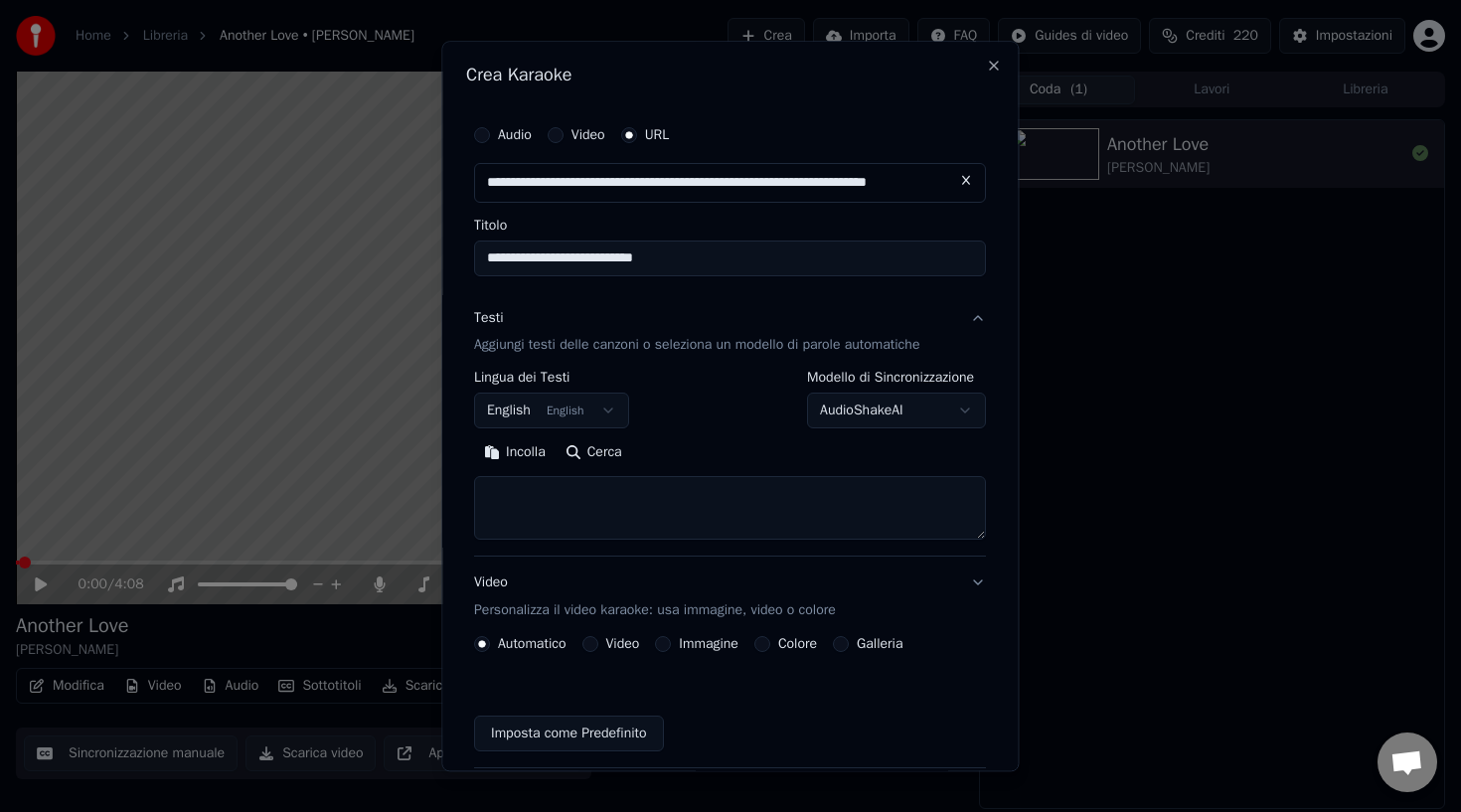 scroll, scrollTop: 0, scrollLeft: 0, axis: both 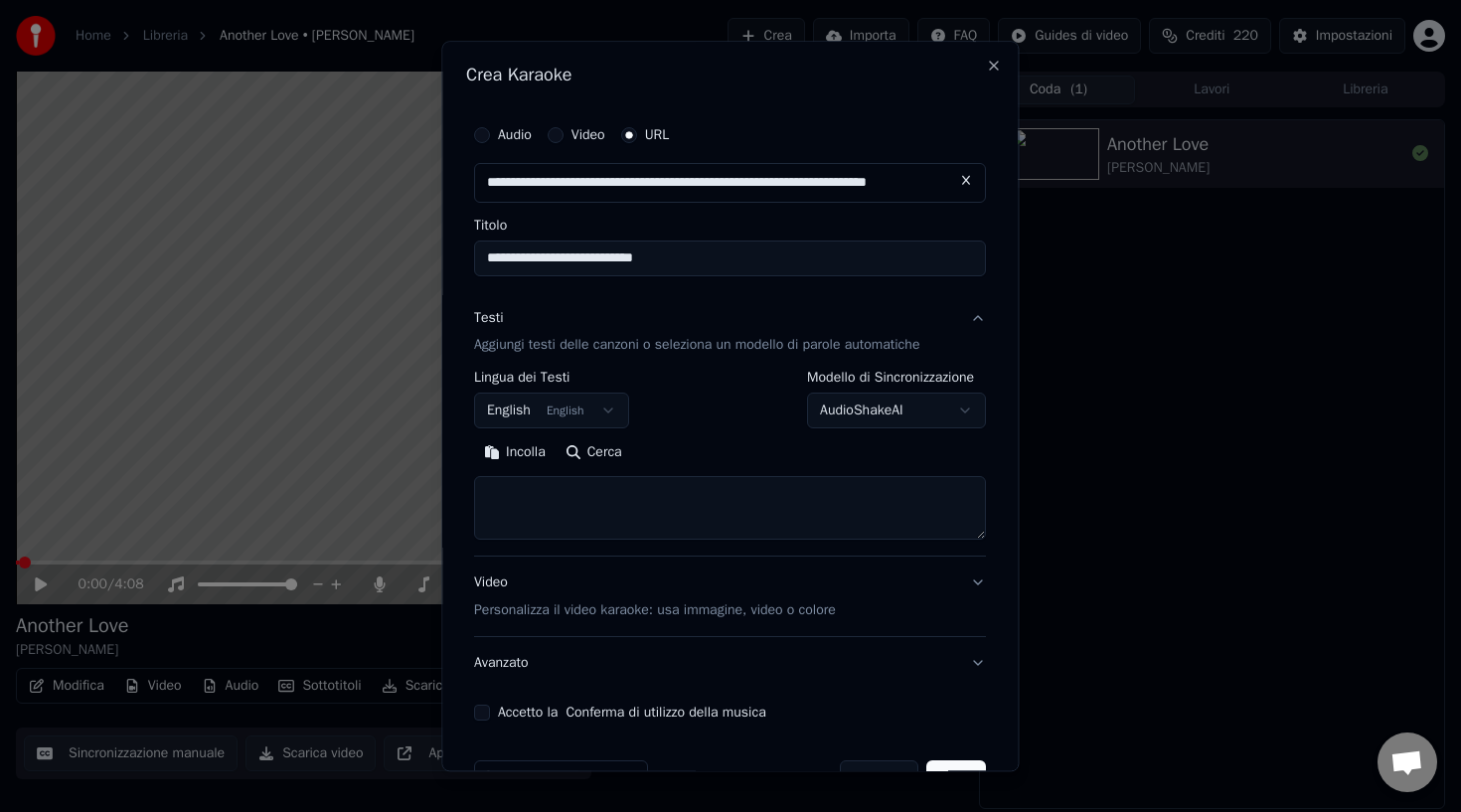 click on "**********" at bounding box center (730, 406) 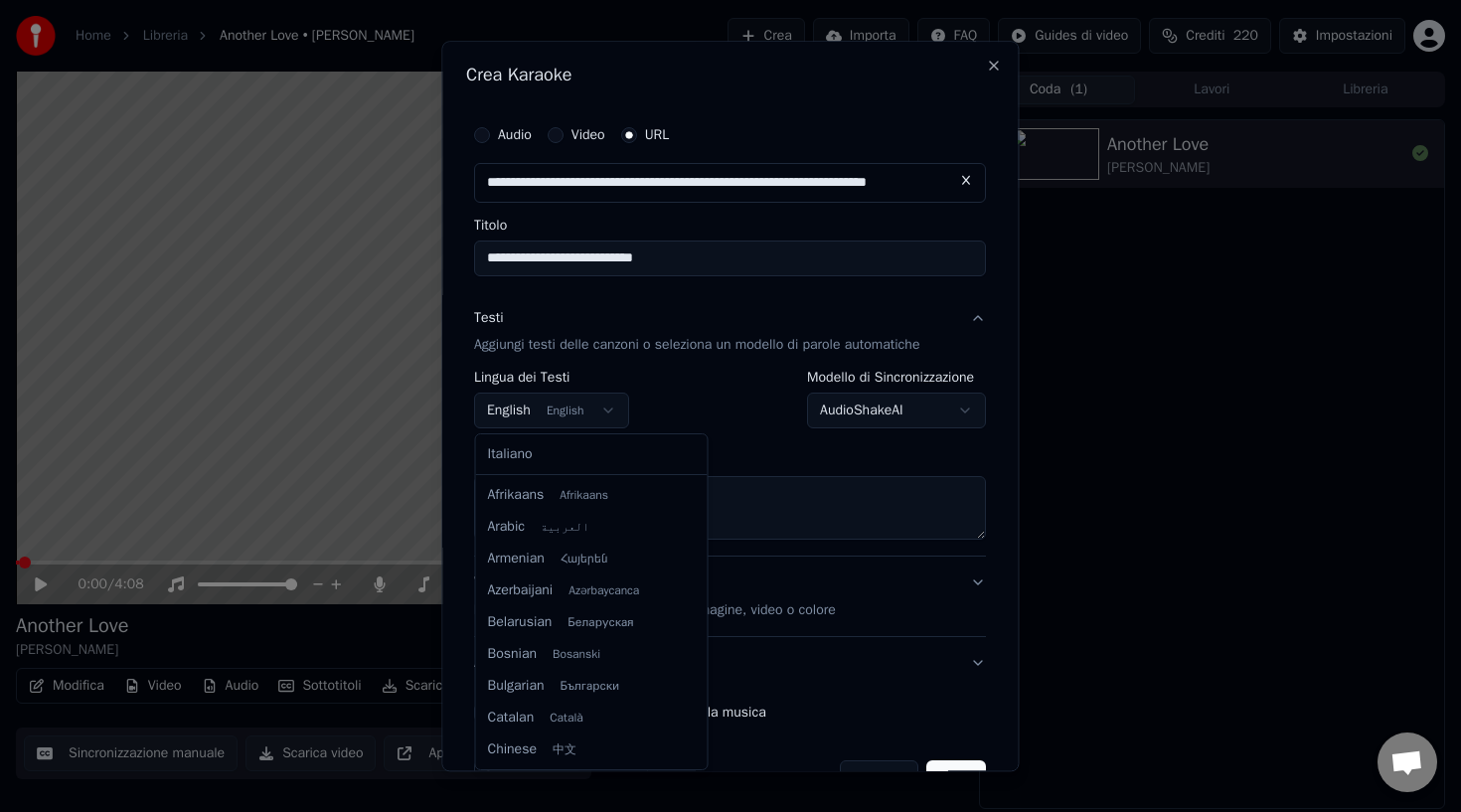 scroll, scrollTop: 159, scrollLeft: 0, axis: vertical 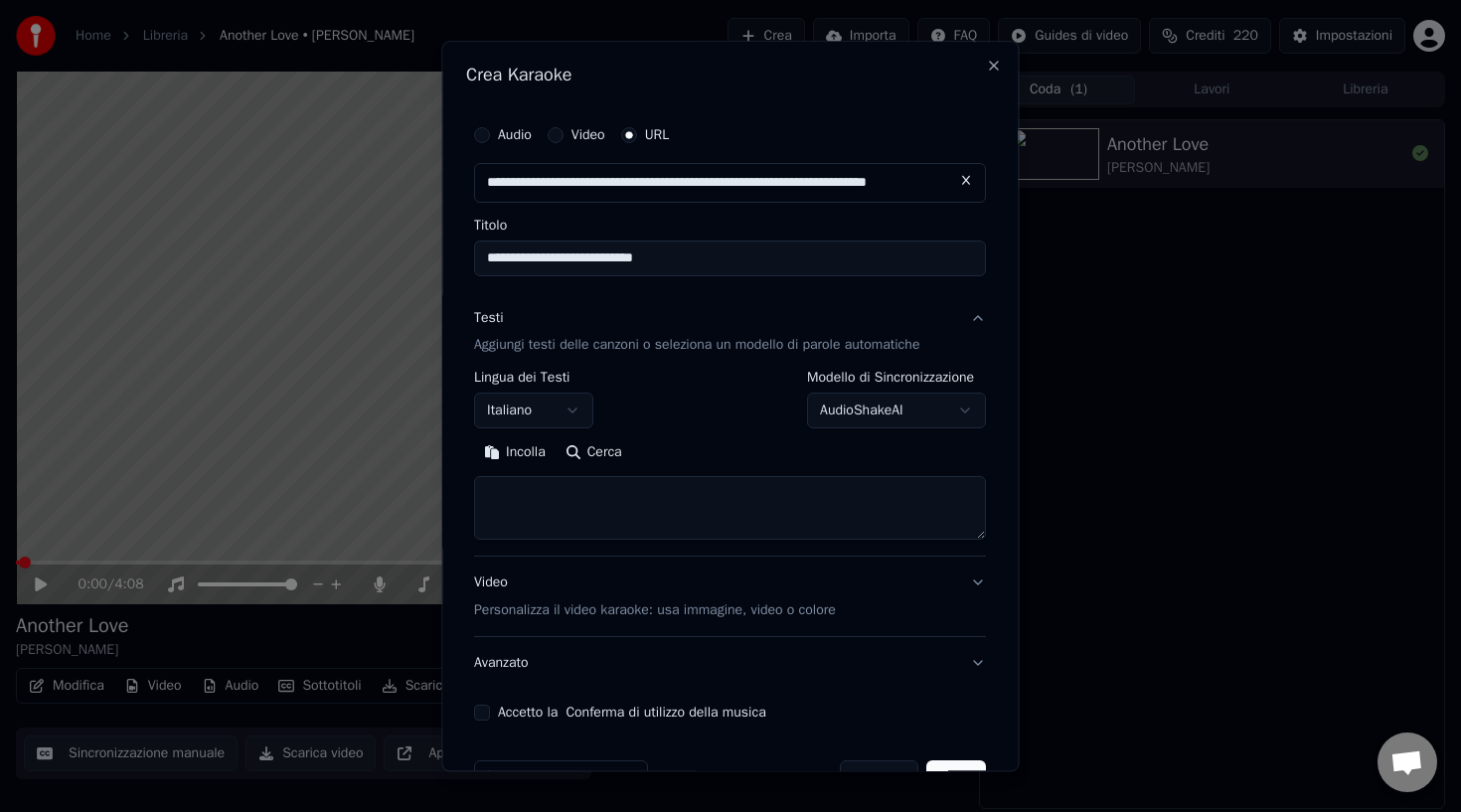 click at bounding box center (730, 509) 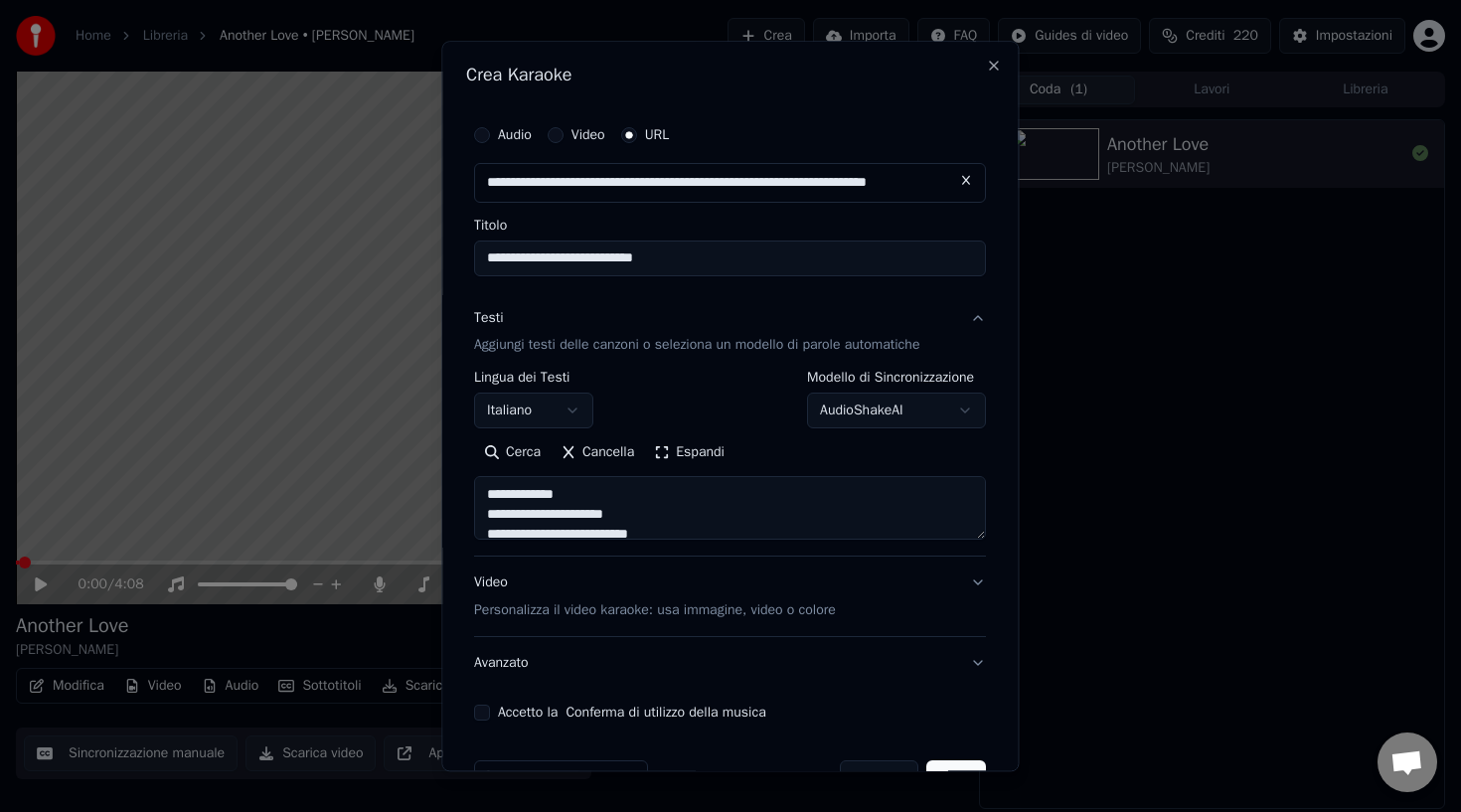 scroll, scrollTop: 1216, scrollLeft: 0, axis: vertical 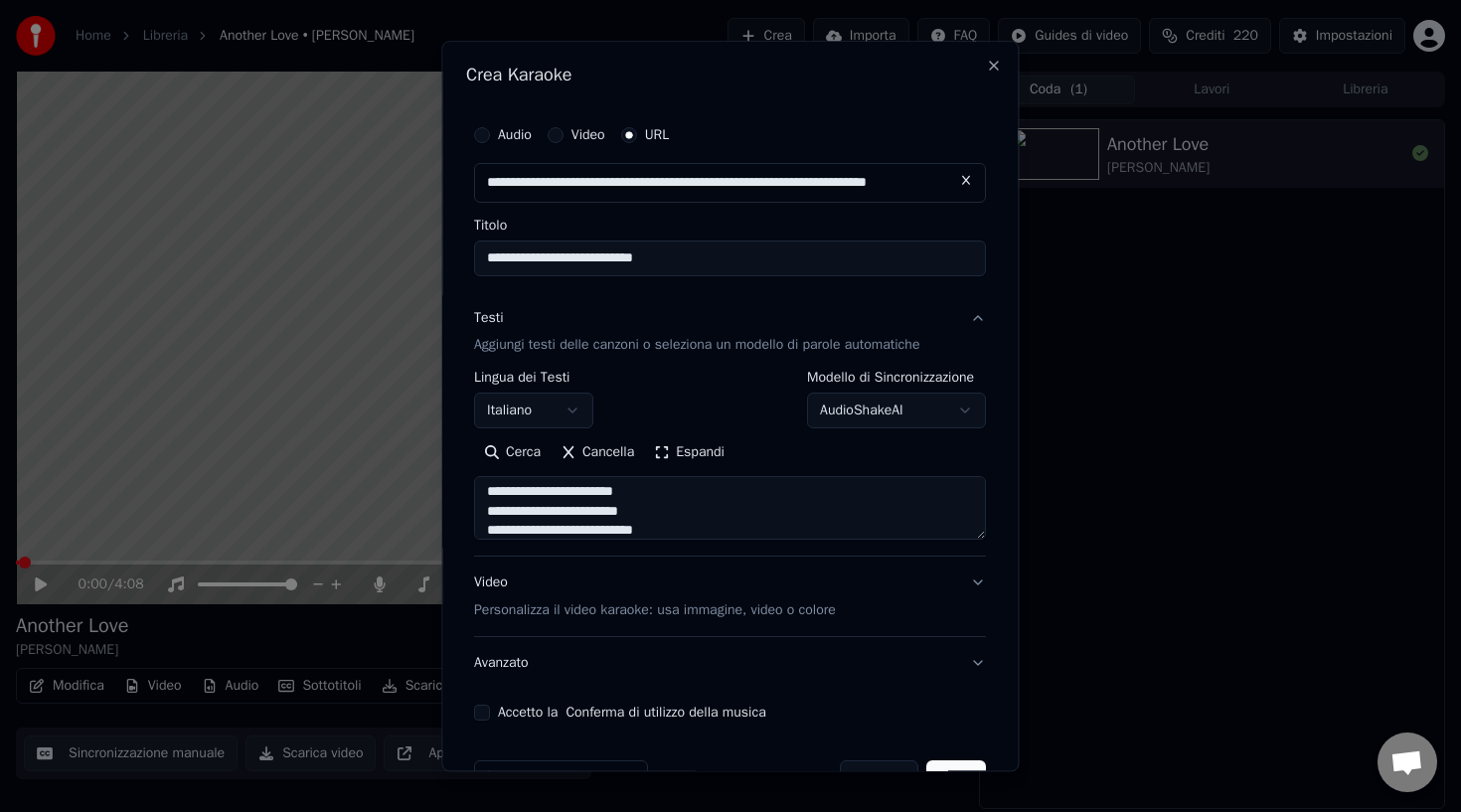 click on "Video Personalizza il video karaoke: usa immagine, video o colore" at bounding box center (730, 597) 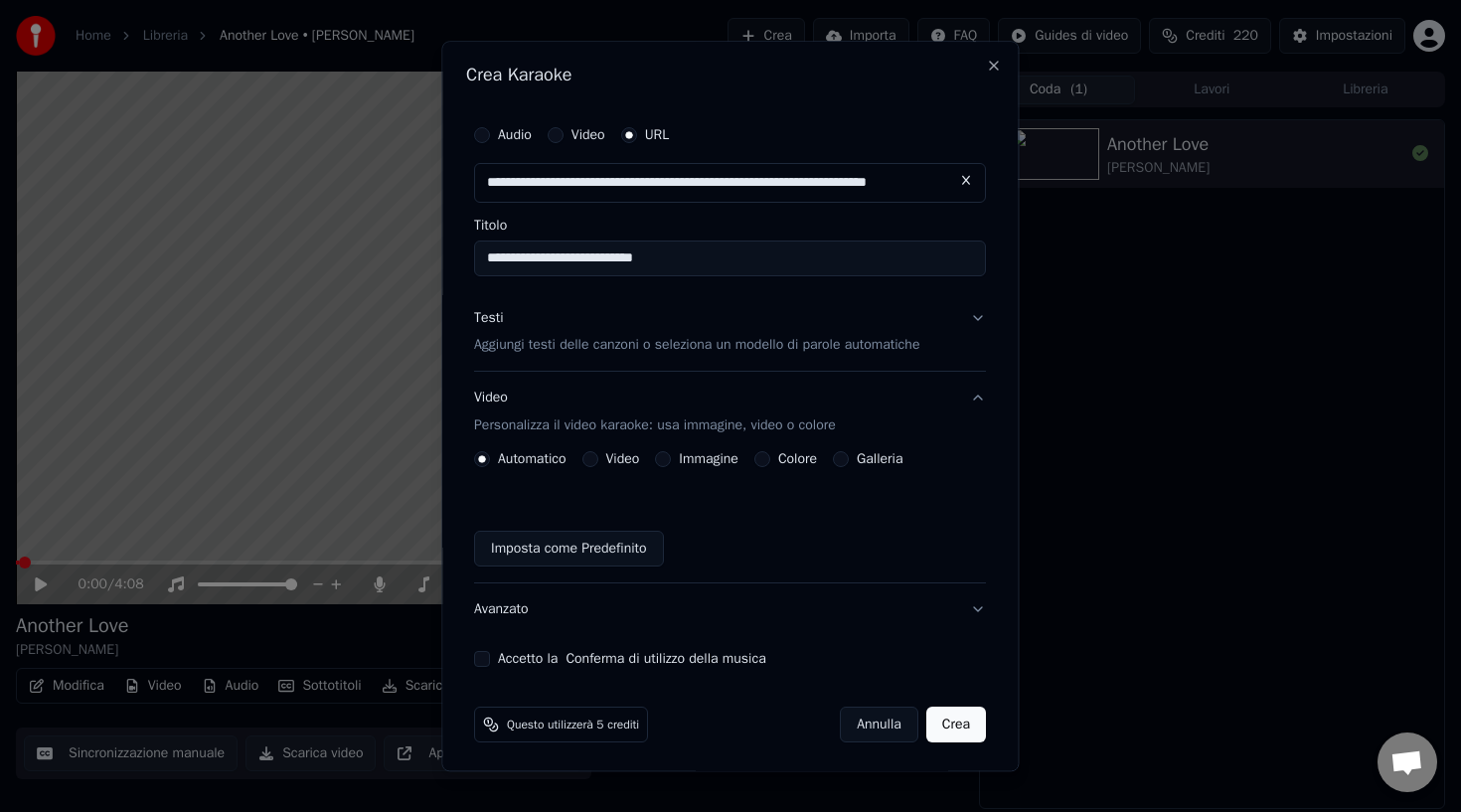 click on "Galleria" at bounding box center [842, 460] 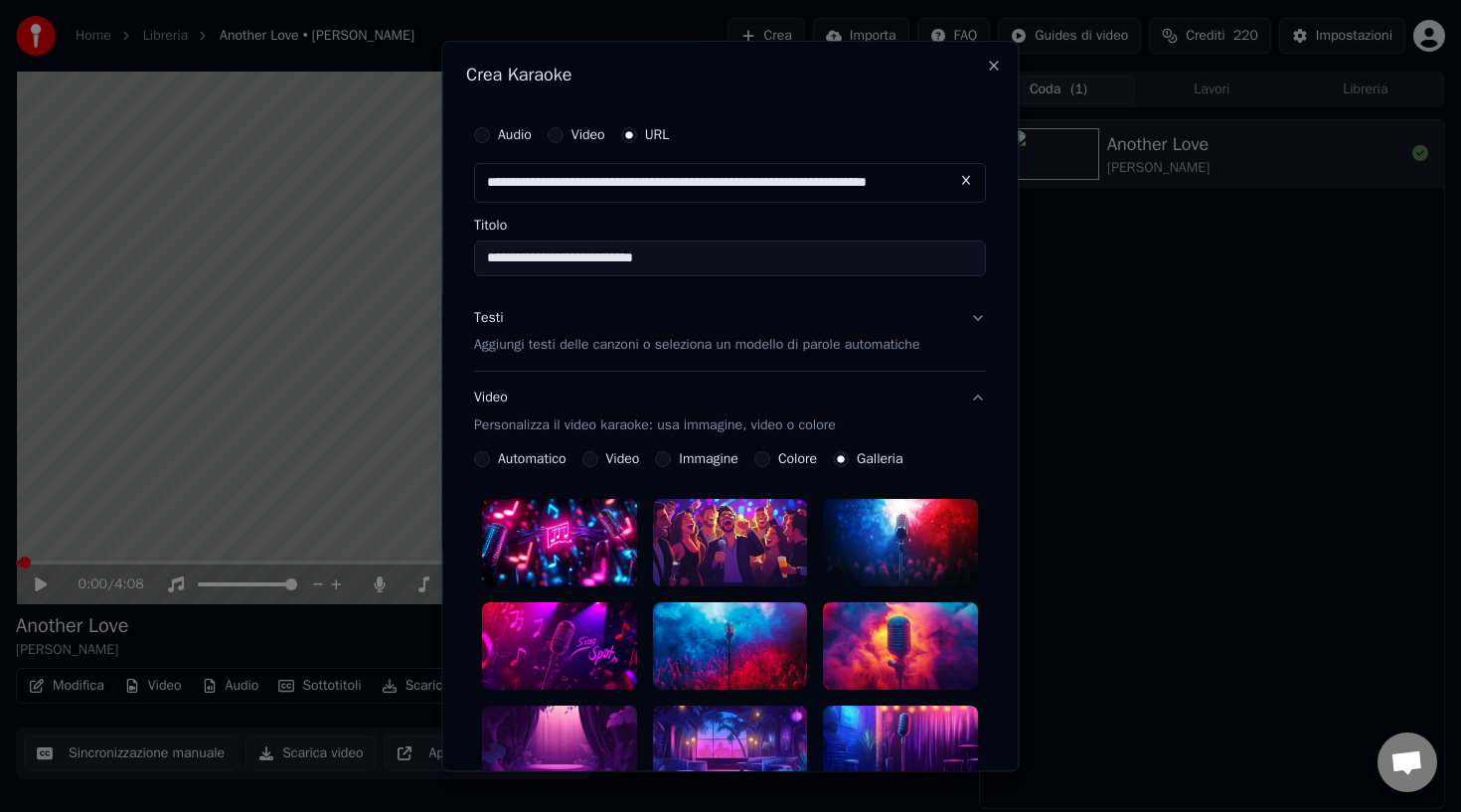 click at bounding box center [730, 544] 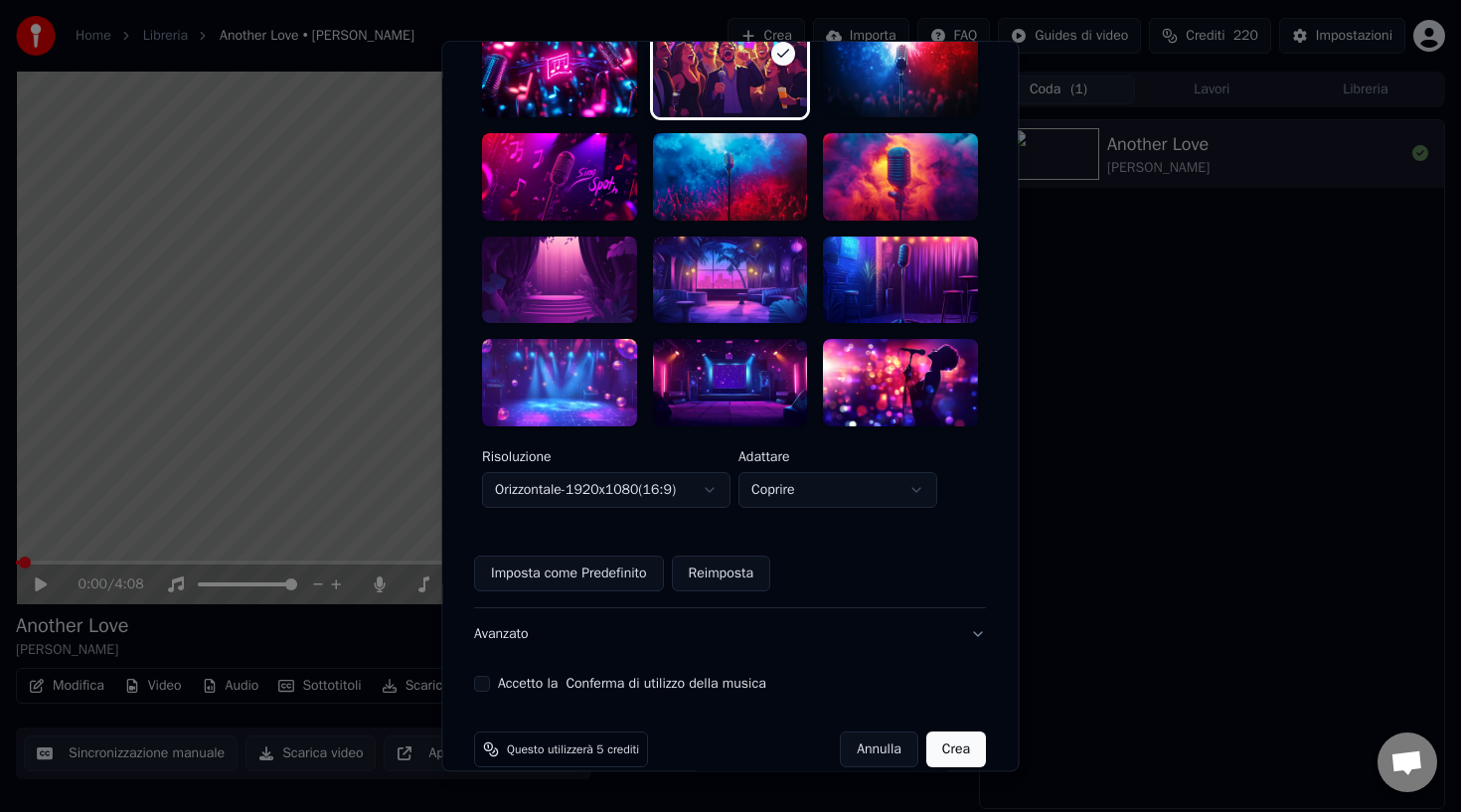 scroll, scrollTop: 498, scrollLeft: 0, axis: vertical 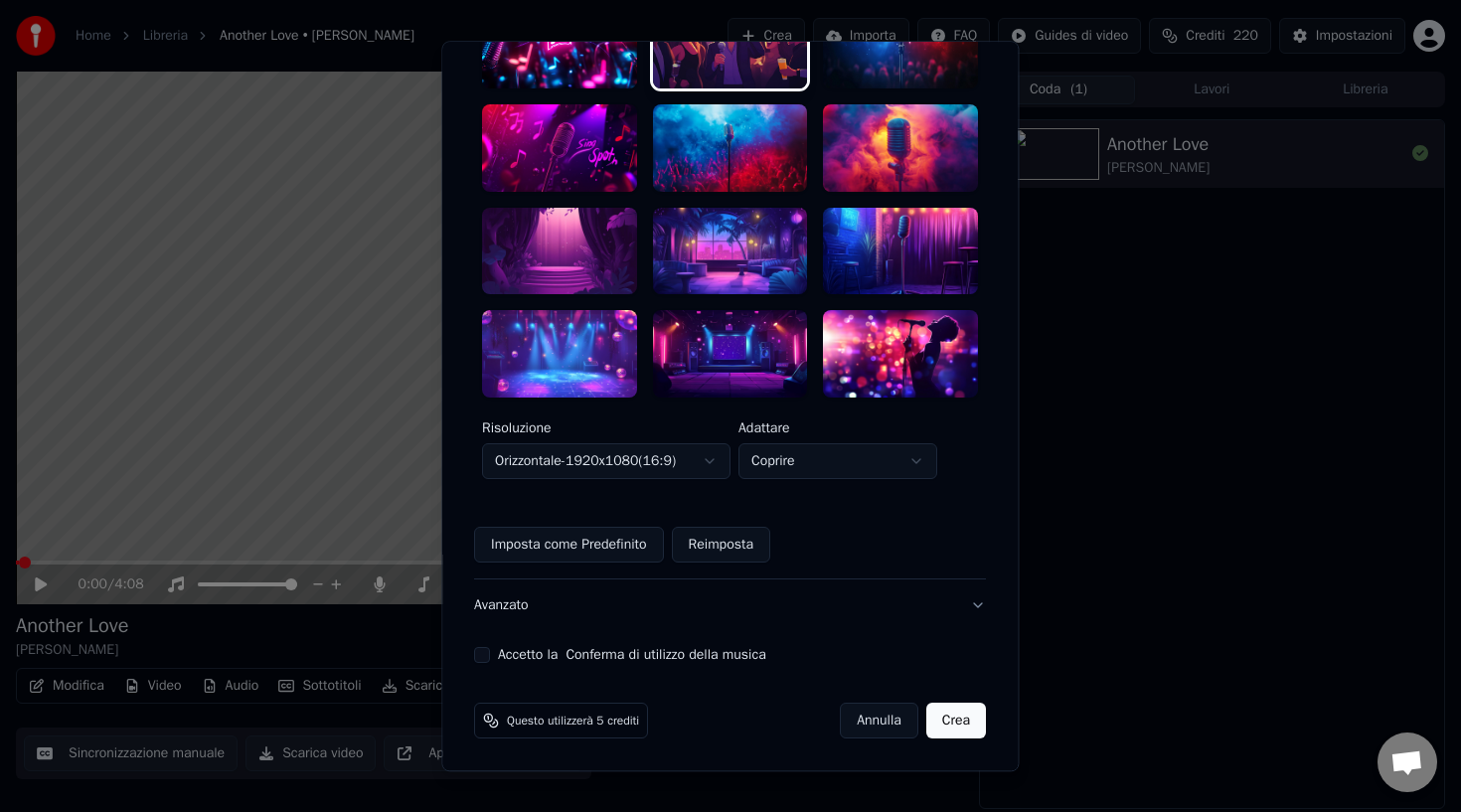 click on "Accetto la   Conferma di utilizzo della musica" at bounding box center (482, 655) 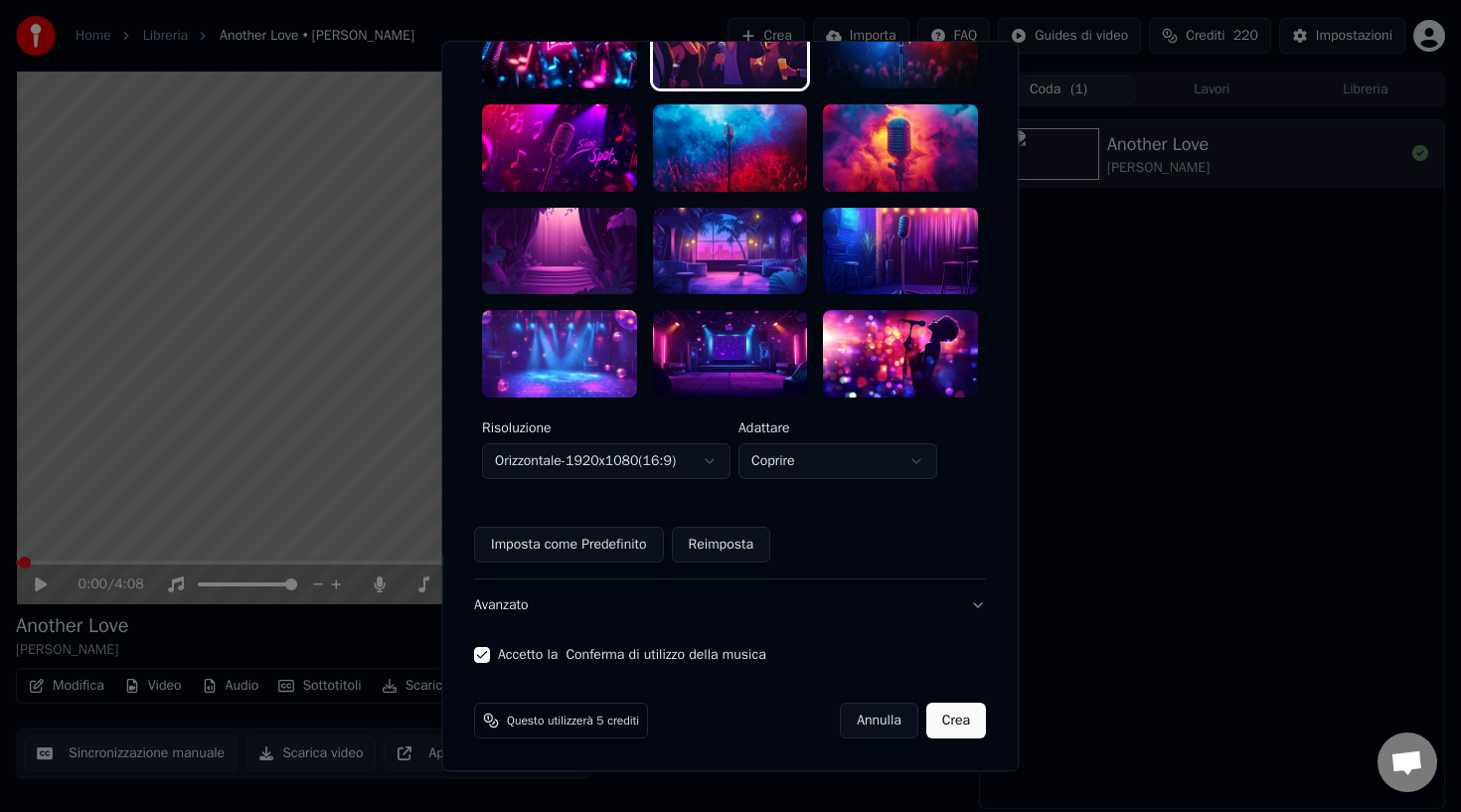click on "Crea" at bounding box center (956, 721) 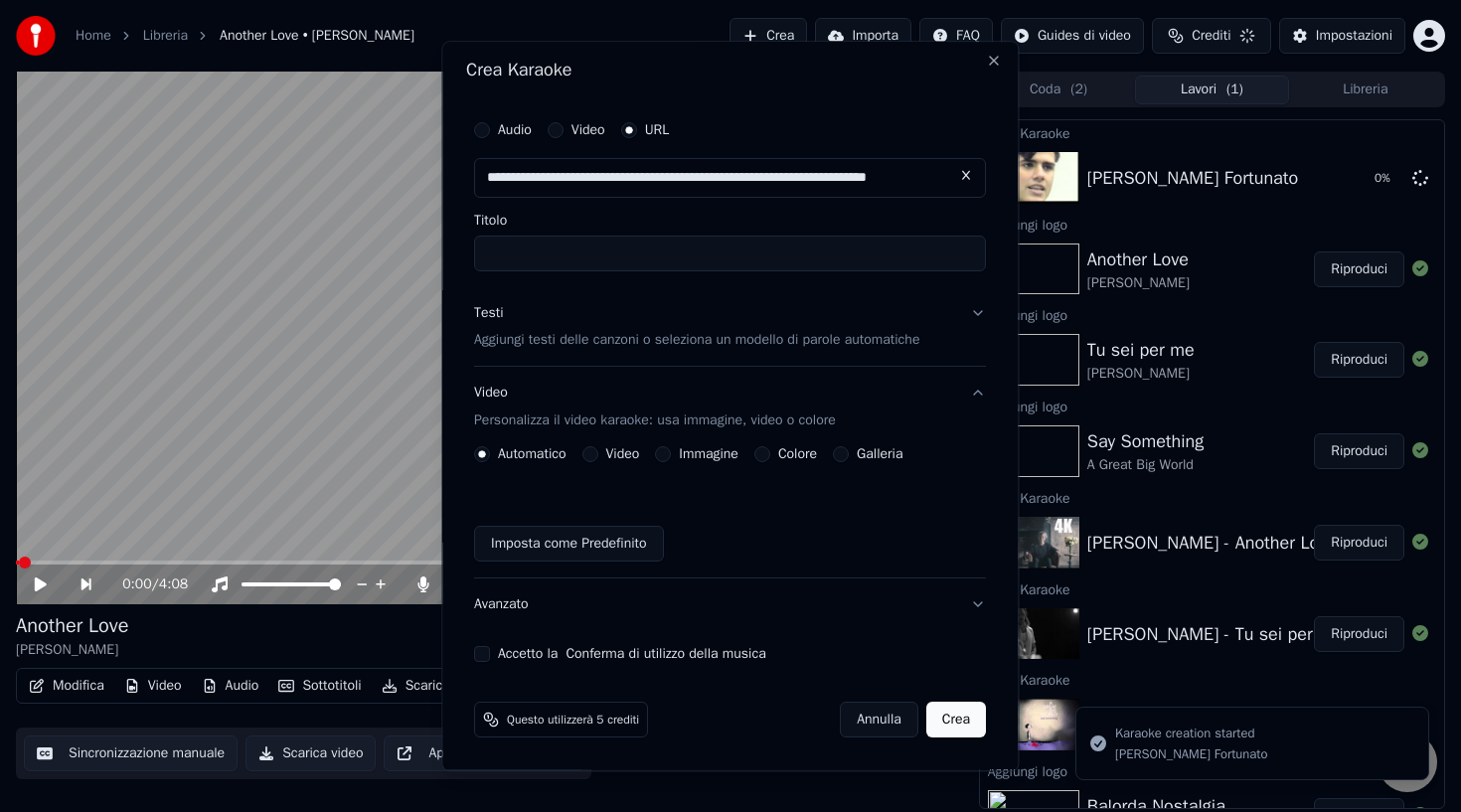 scroll, scrollTop: 4, scrollLeft: 0, axis: vertical 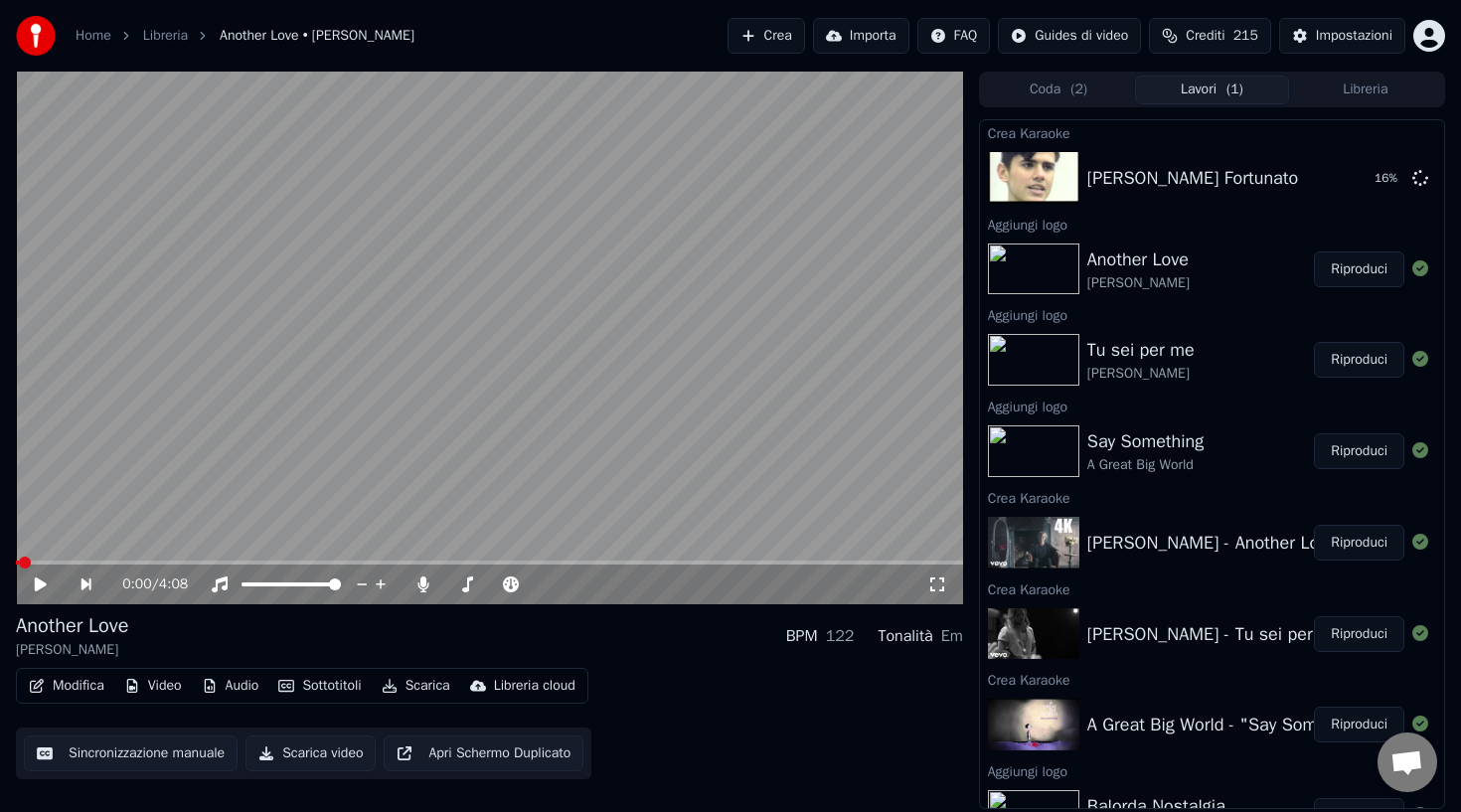 click on "Crea" at bounding box center [766, 36] 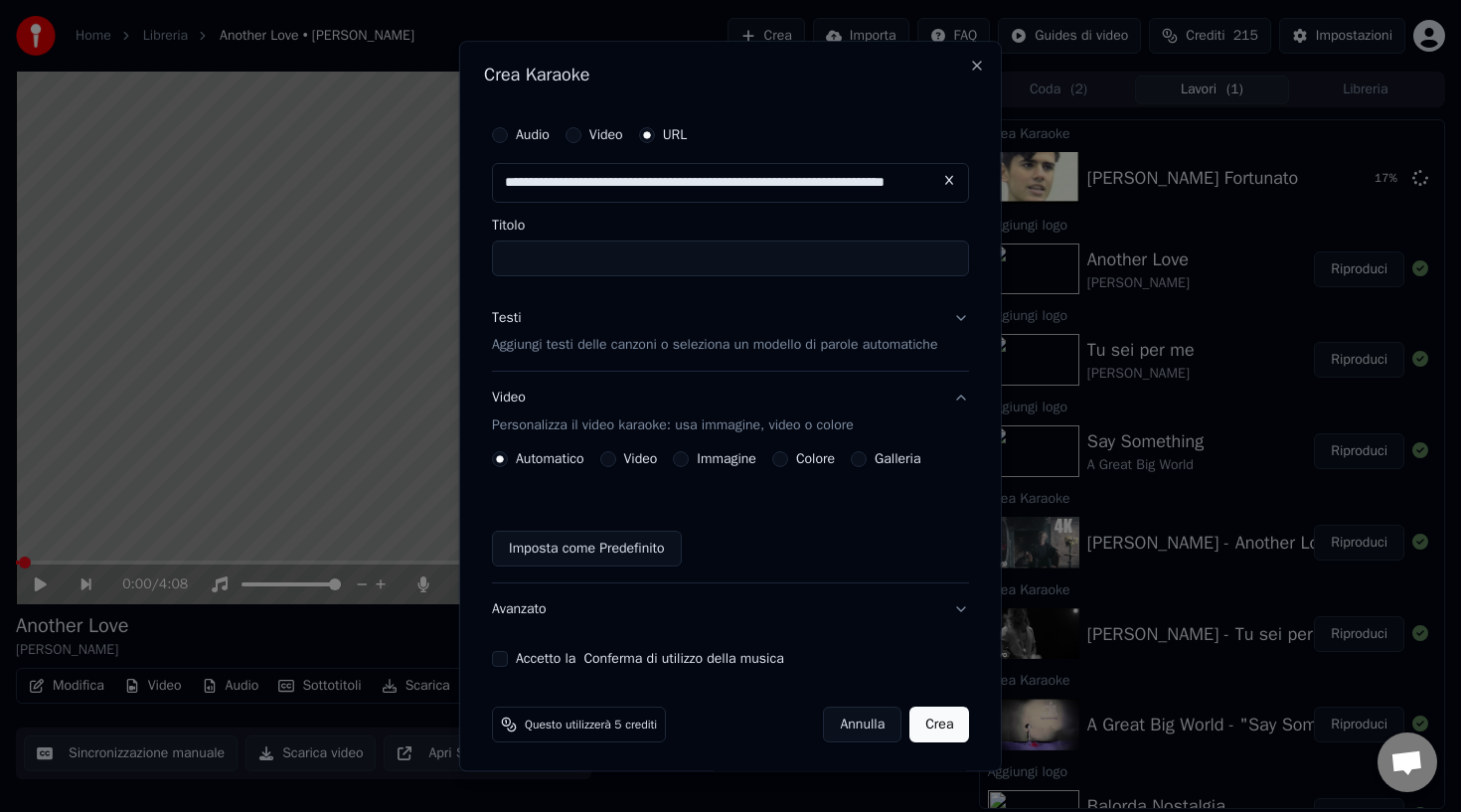 scroll, scrollTop: 0, scrollLeft: 52, axis: horizontal 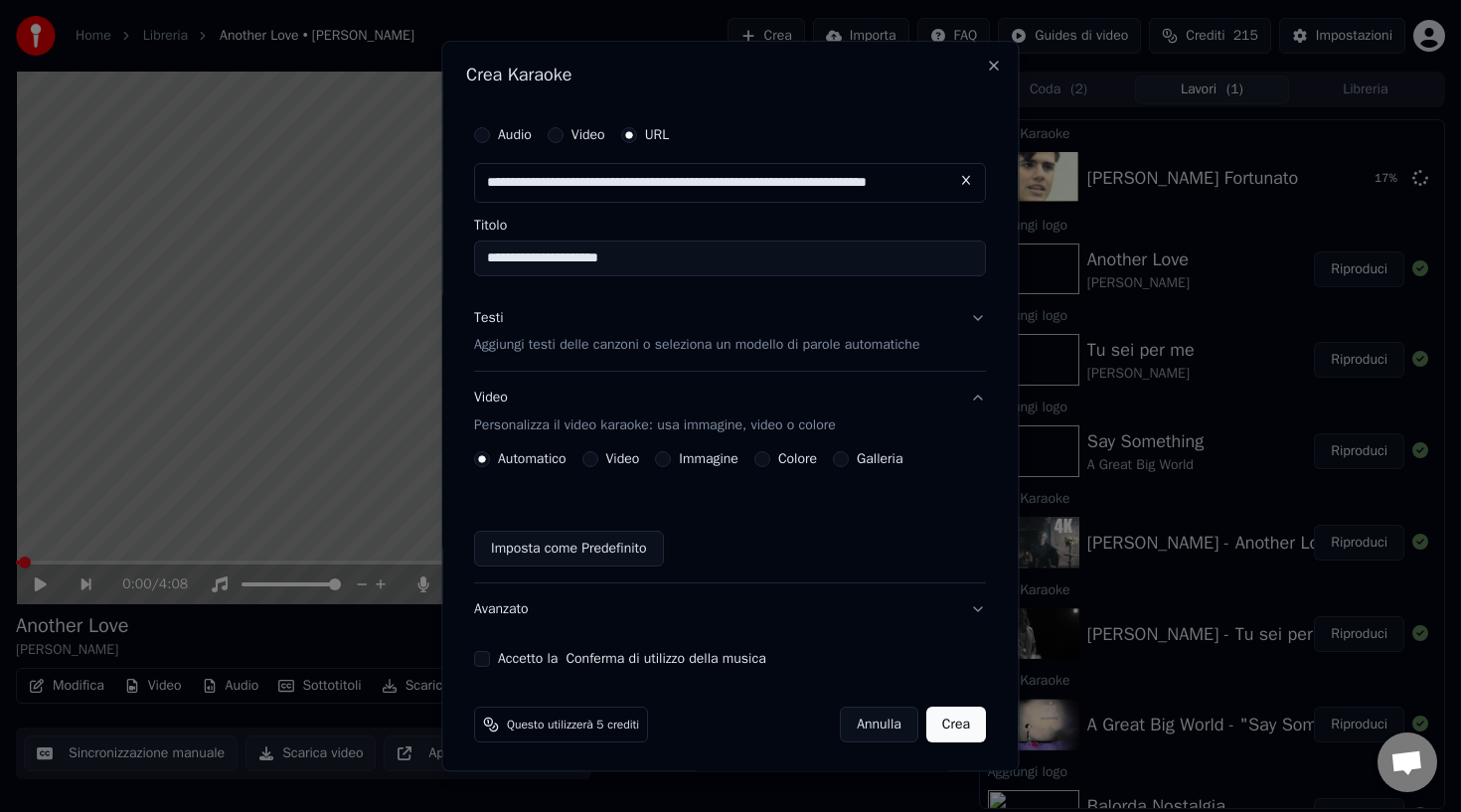 drag, startPoint x: 657, startPoint y: 260, endPoint x: 474, endPoint y: 258, distance: 183.01093 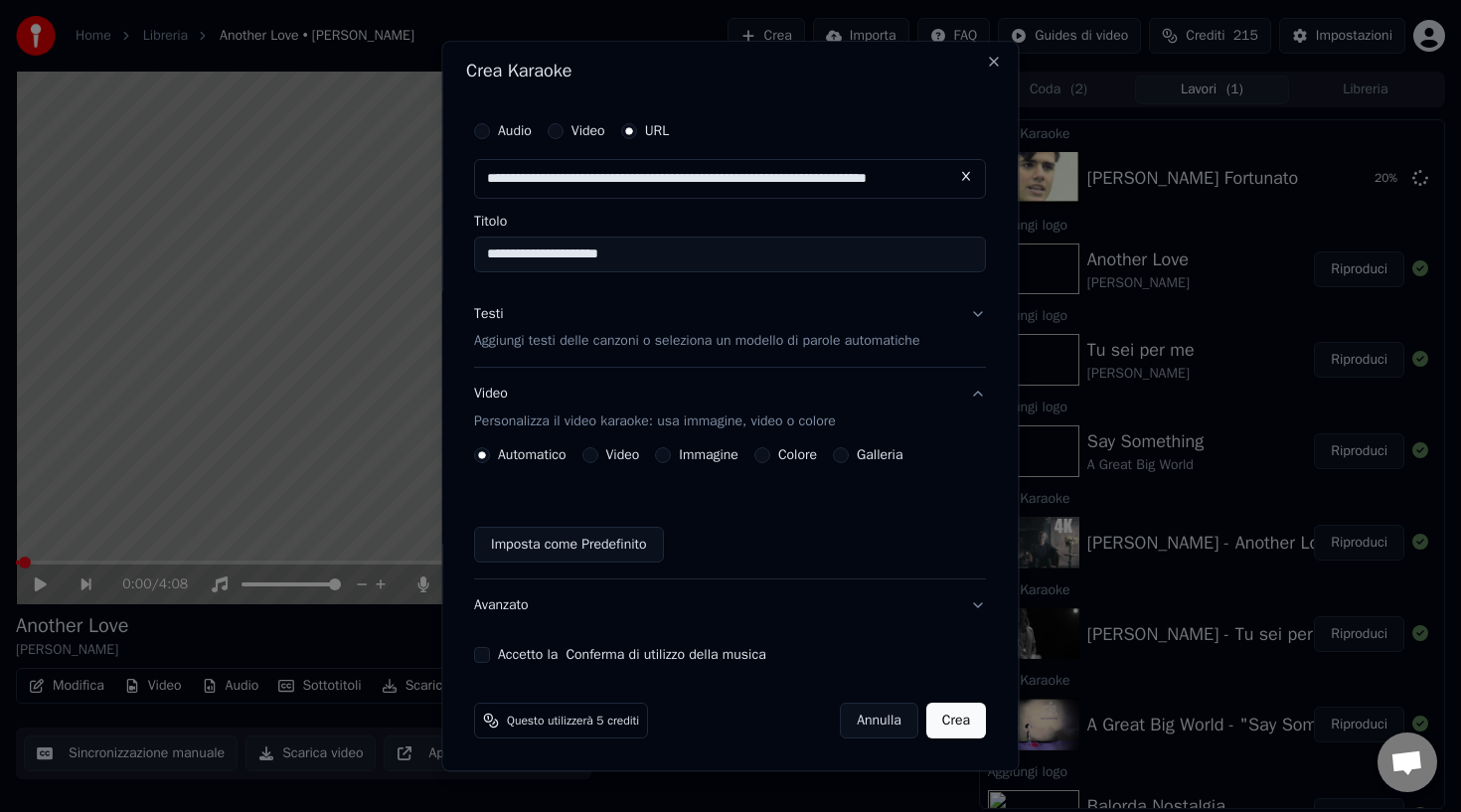 scroll, scrollTop: 0, scrollLeft: 0, axis: both 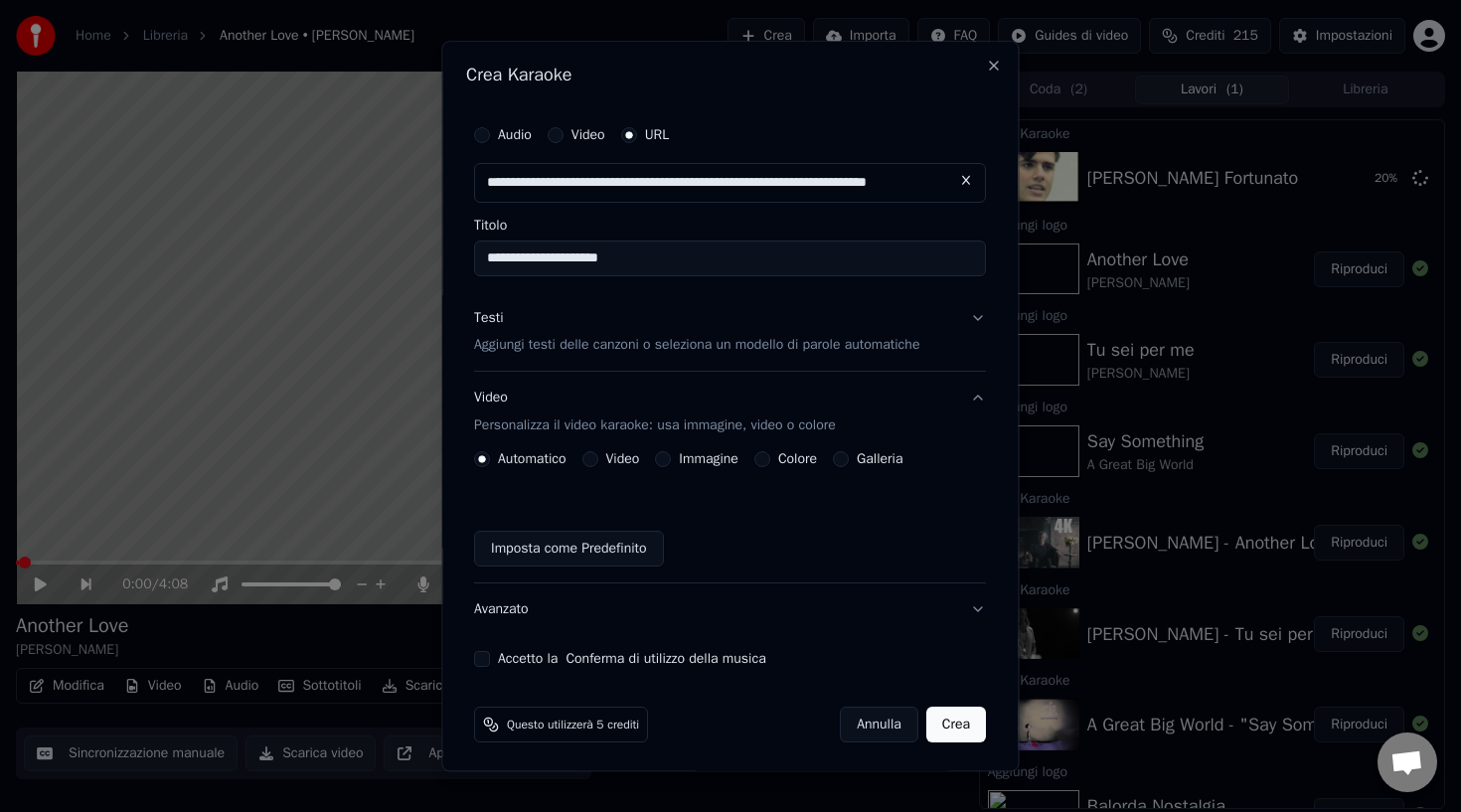 click on "Testi Aggiungi testi delle canzoni o seleziona un modello di parole automatiche" at bounding box center [730, 332] 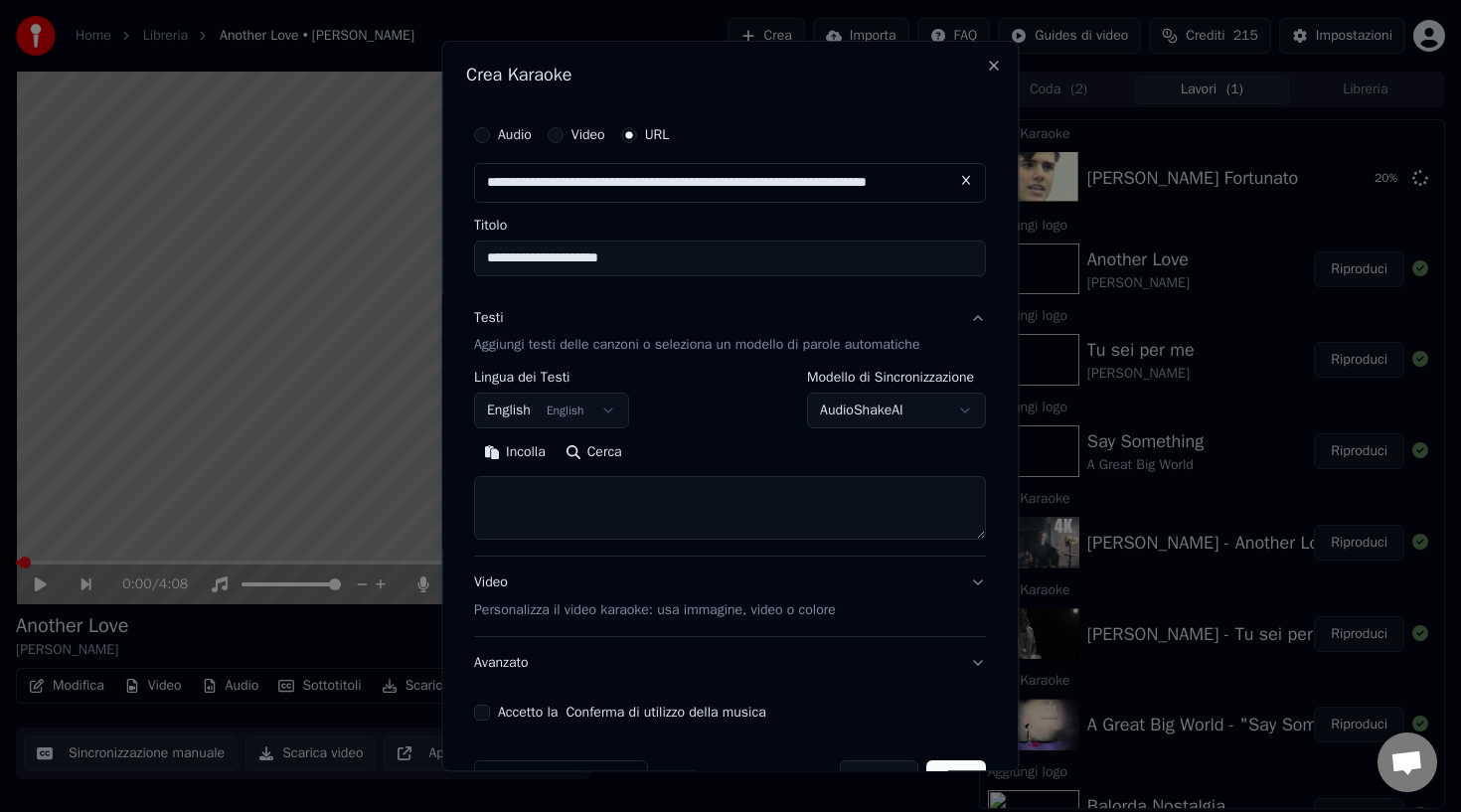 click on "Home Libreria Another Love • Tom Odell Crea Importa FAQ Guides di video Crediti 215 Impostazioni 0:00  /  4:08 Another Love Tom Odell BPM 122 Tonalità Em Modifica Video Audio Sottotitoli Scarica Libreria cloud Sincronizzazione manuale Scarica video Apri Schermo Duplicato Coda ( 2 ) Lavori ( 1 ) Libreria Crea Karaoke Jovanotti - Ragazzo Fortunato 20 % Aggiungi logo Another Love Tom Odell Riproduci Aggiungi logo Tu sei per me Enrico Nigiotti Riproduci Aggiungi logo Say Something A Great Big World Riproduci Crea Karaoke Tom Odell - Another Love Riproduci Crea Karaoke Enrico Nigiotti - Tu sei per me Riproduci Crea Karaoke A Great Big World - "Say Something" Riproduci Aggiungi logo Balorda Nostalgia Olly • Juli Riproduci Aggiungi logo L'ombelico Del Mondo Jovanotti Riproduci Crea Karaoke Olly, Juli - Balorda Nostalgia Riproduci Crea Karaoke Jovanotti L'ombelico Del Mondo Riproduci Aggiungi logo Amore e Capoeira Takagi & Ketra • Giusy Ferreri • Sean Kingston Riproduci Crea Karaoke Riproduci Aggiungi logo" at bounding box center (730, 406) 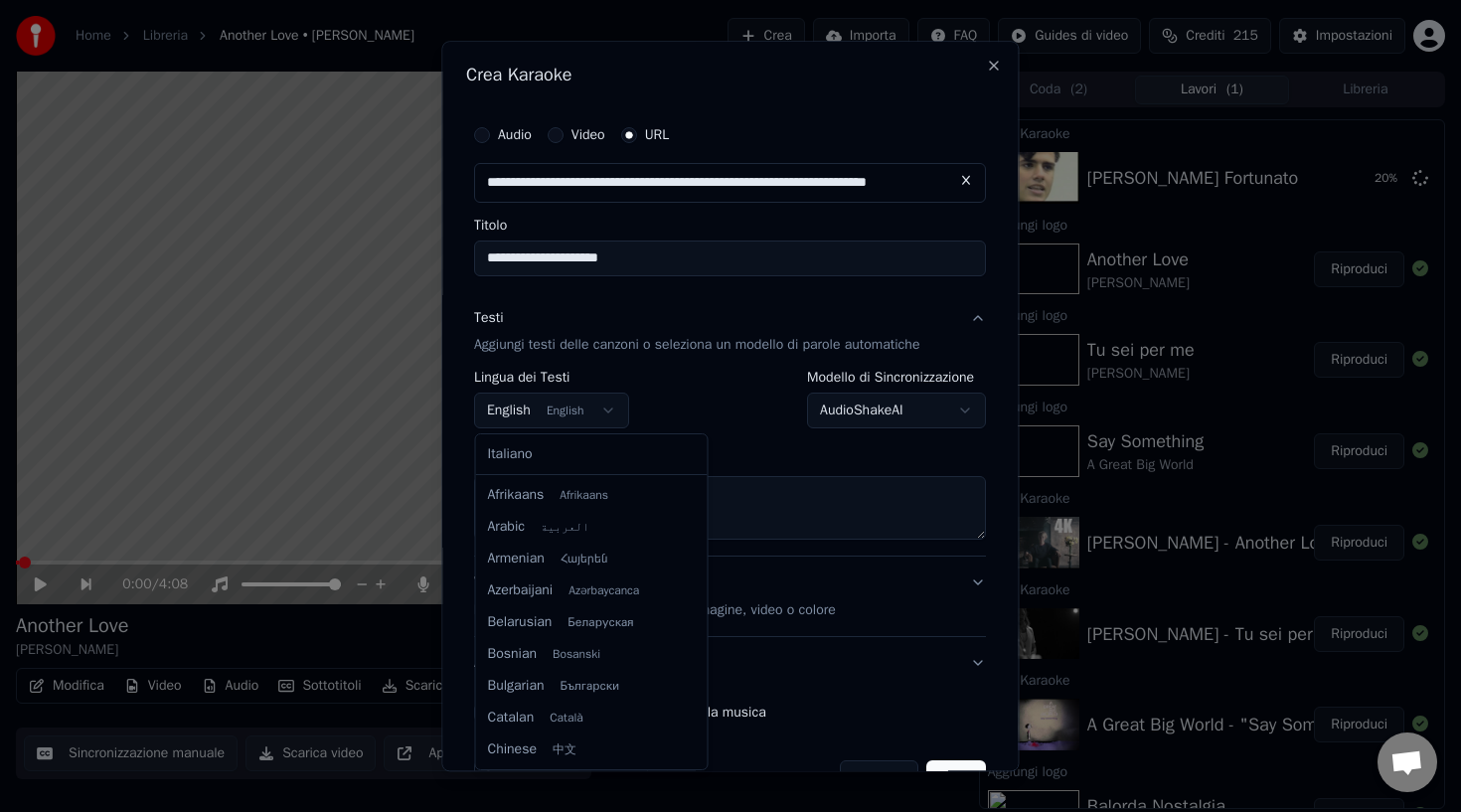 scroll, scrollTop: 159, scrollLeft: 0, axis: vertical 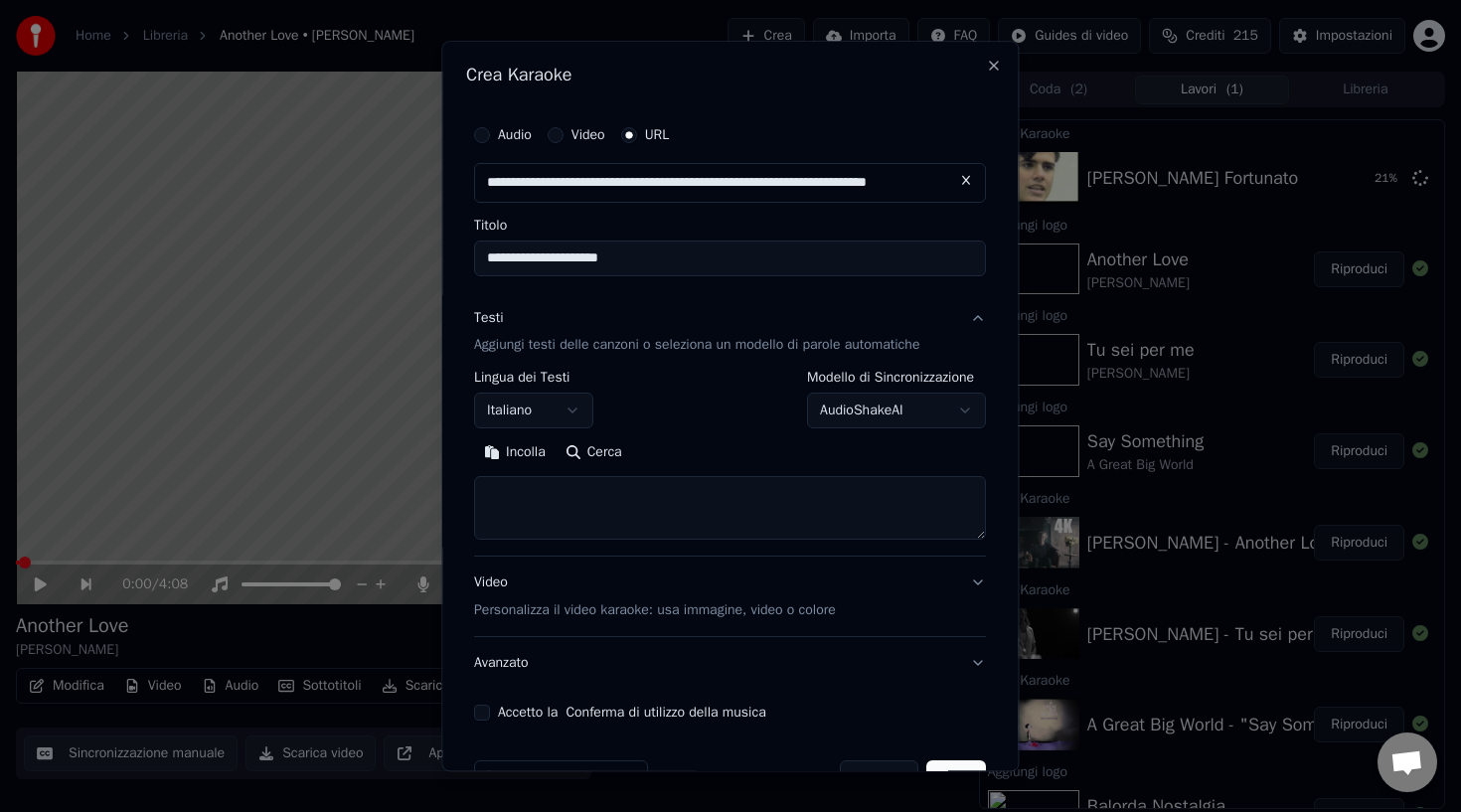 click at bounding box center [730, 509] 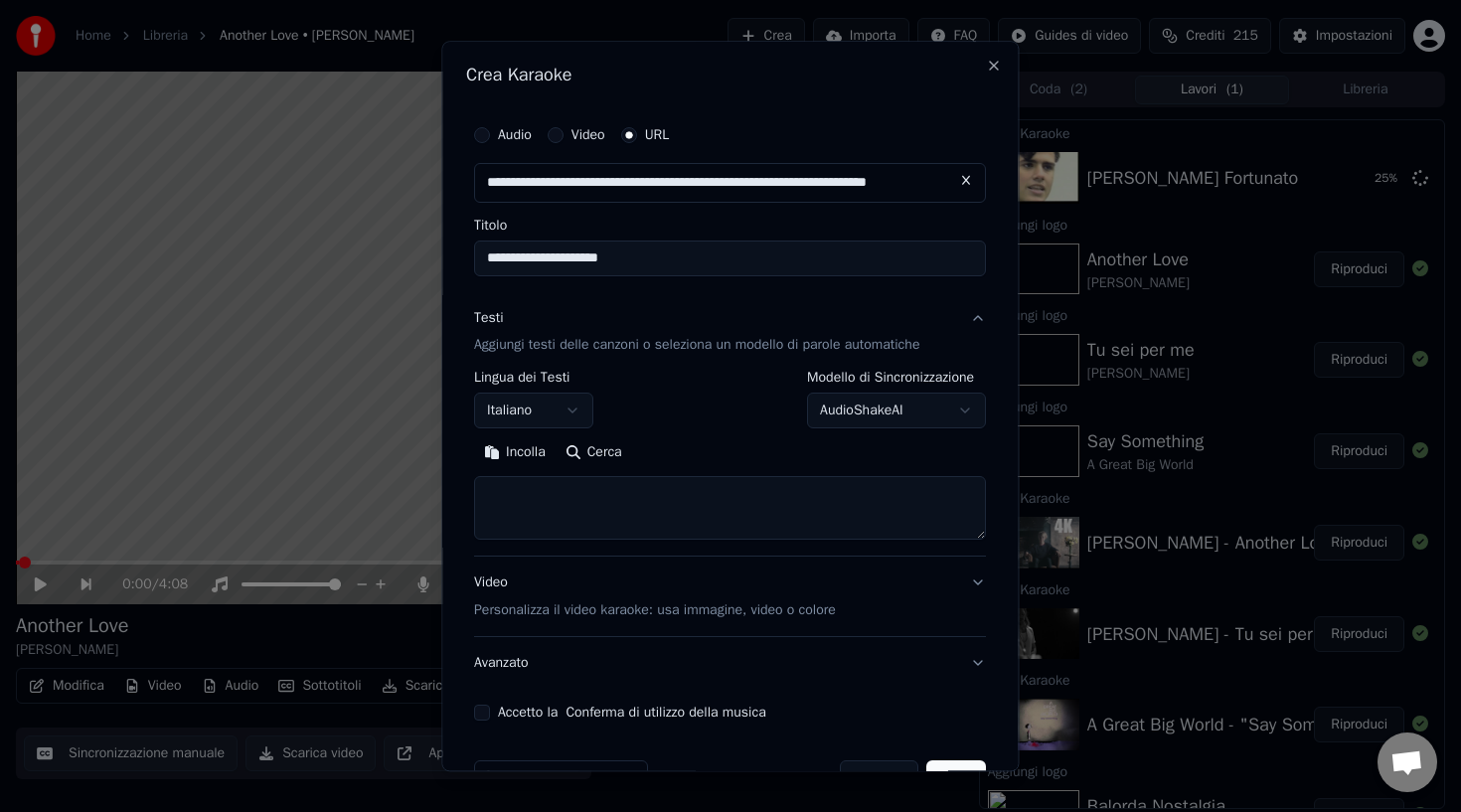 paste on "**********" 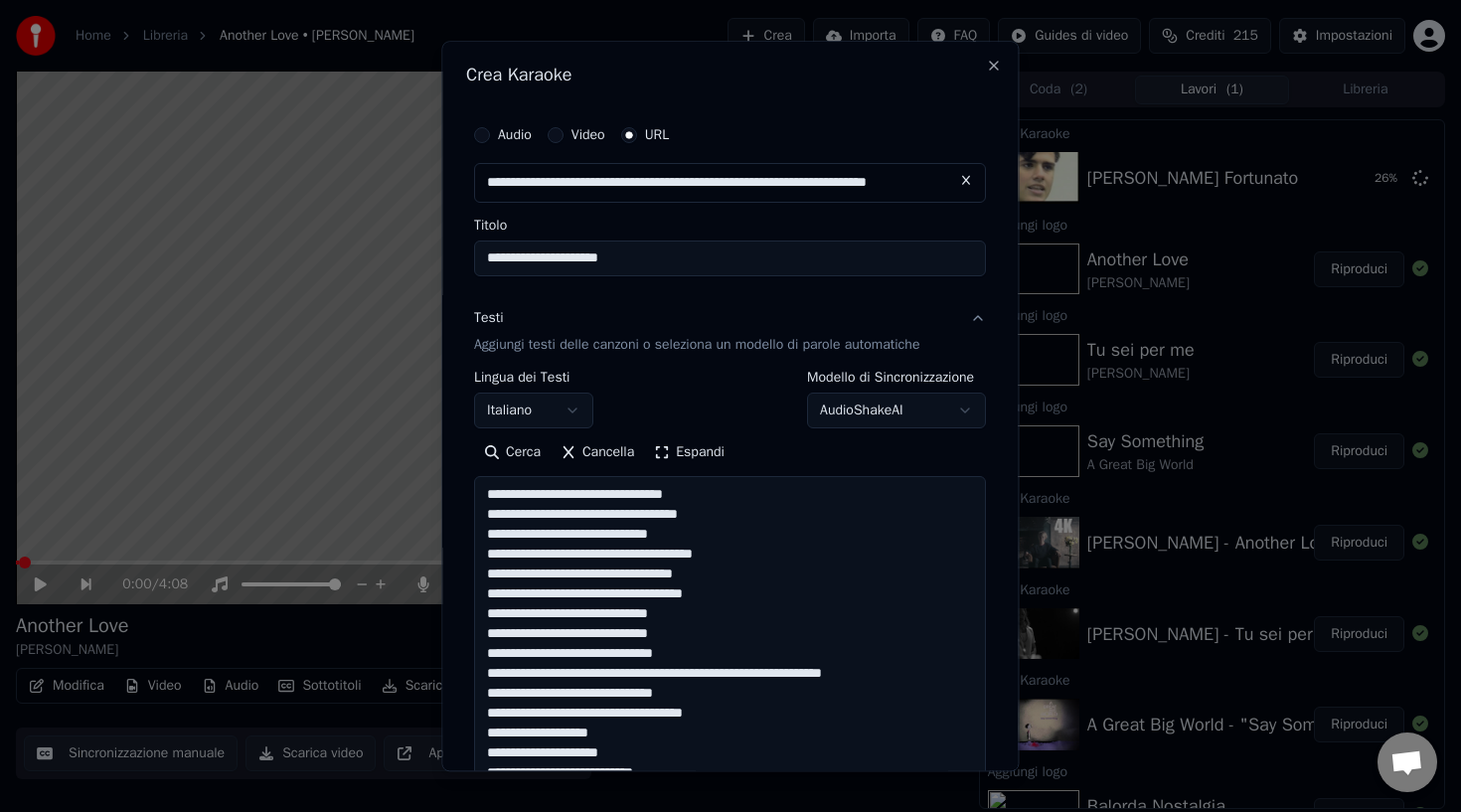 scroll, scrollTop: 541, scrollLeft: 0, axis: vertical 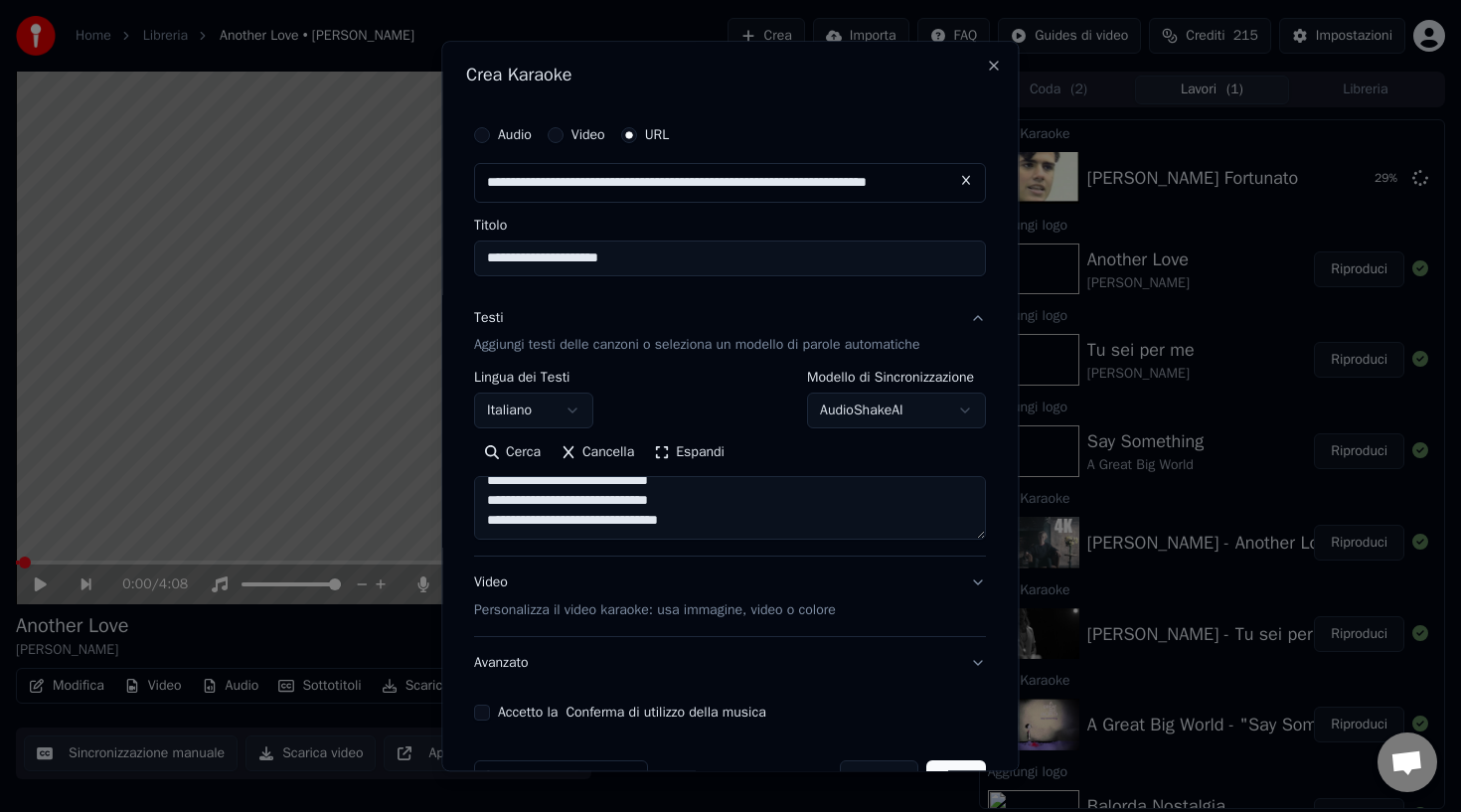 paste on "**********" 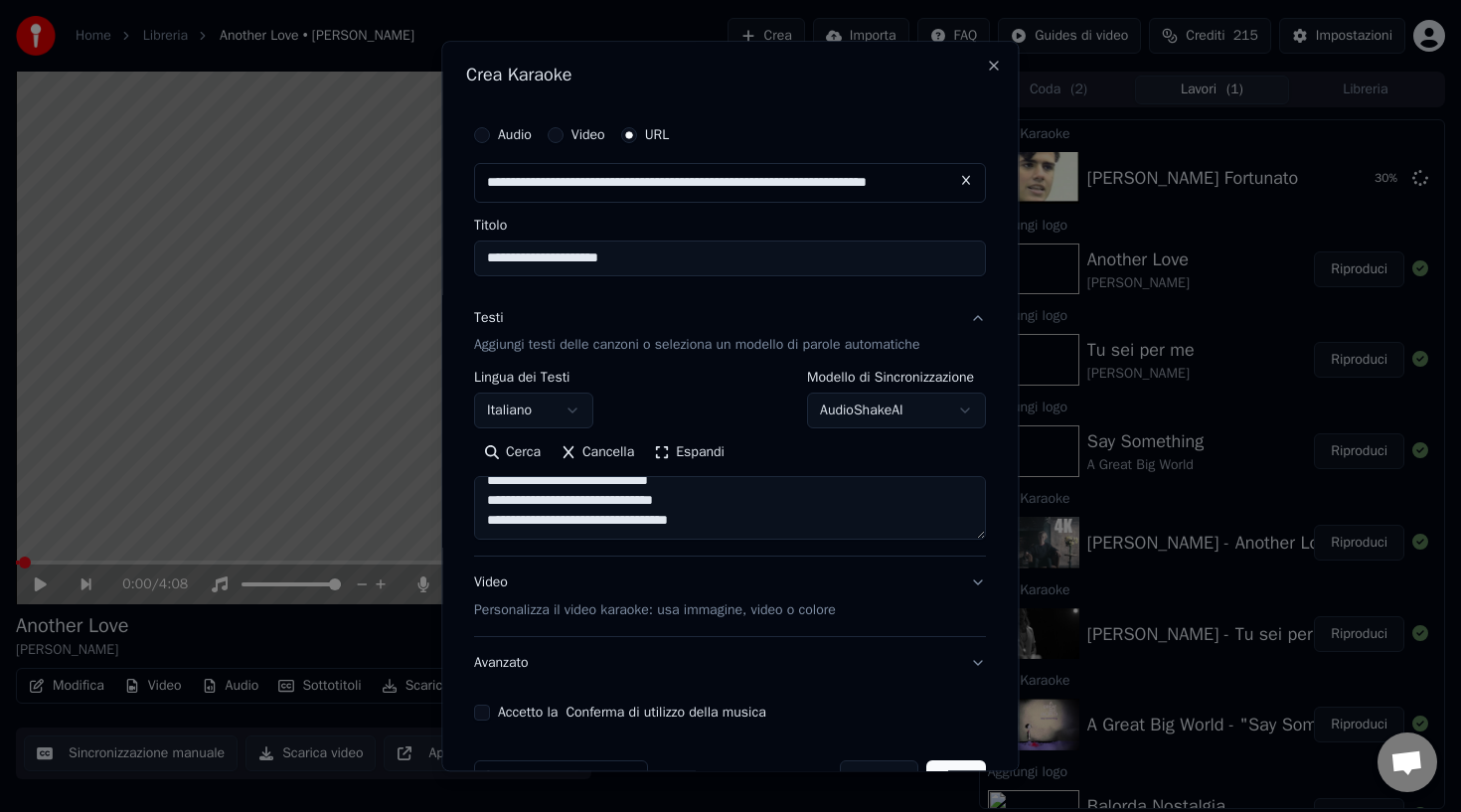 scroll, scrollTop: 569, scrollLeft: 0, axis: vertical 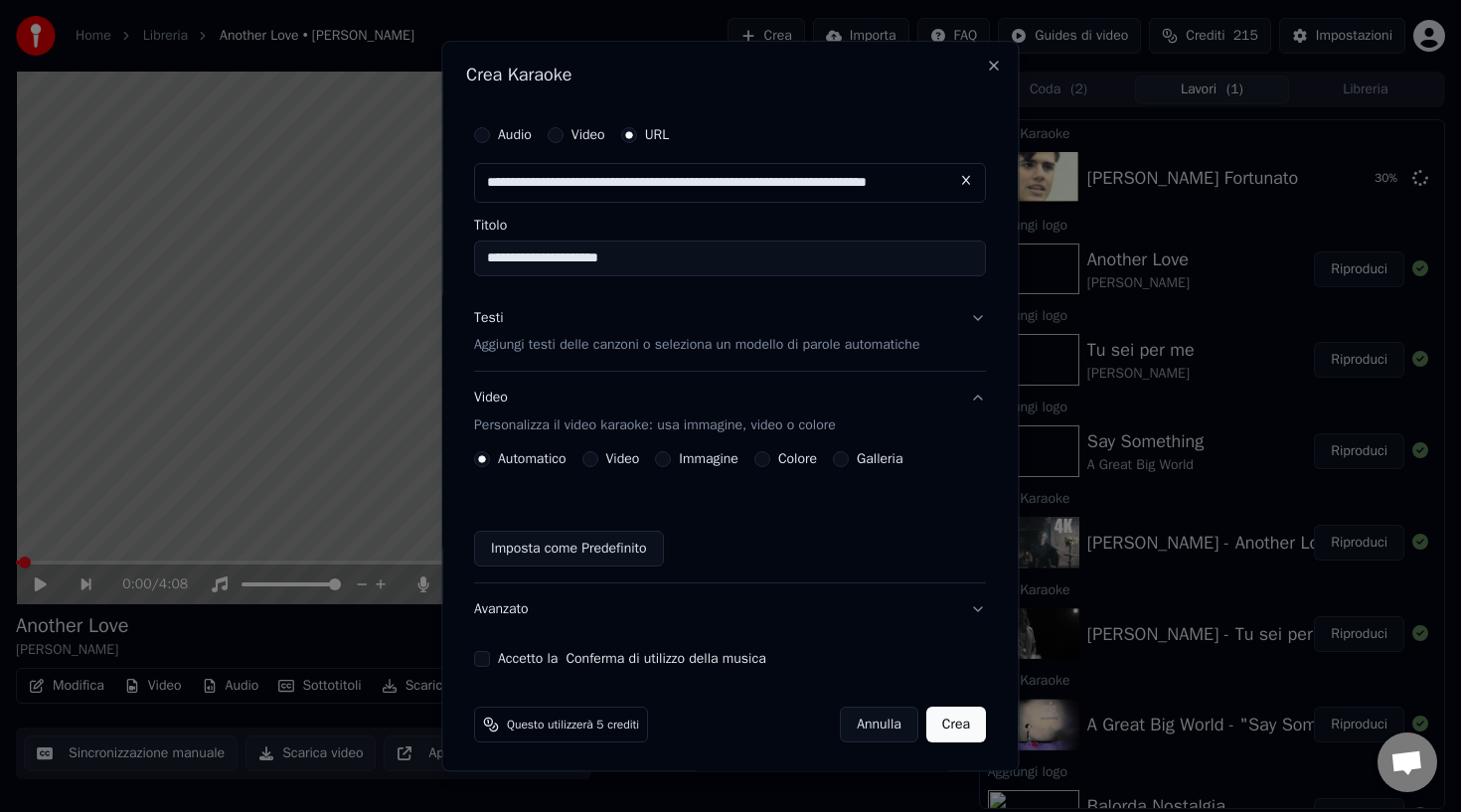 click on "Galleria" at bounding box center [842, 460] 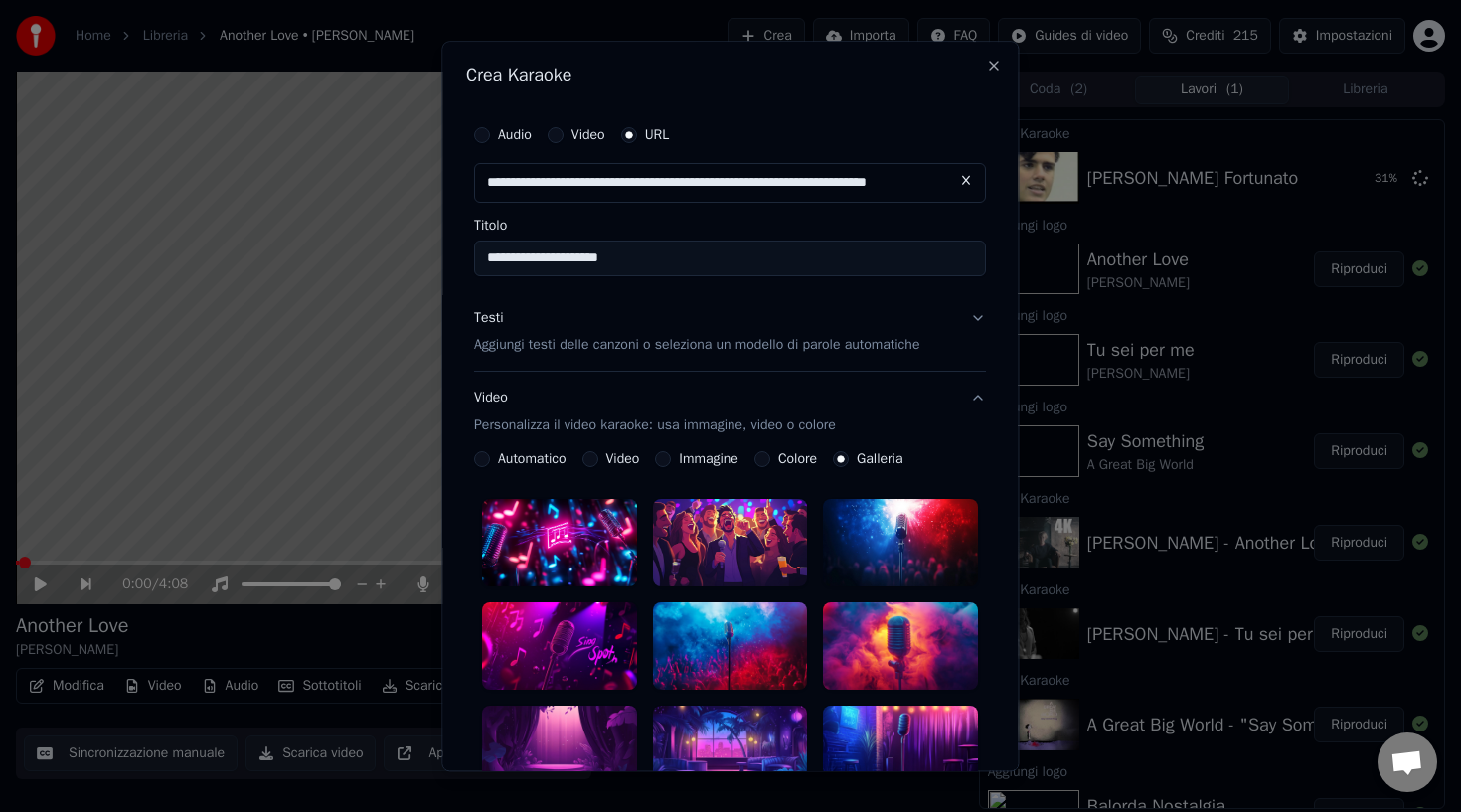 click at bounding box center [730, 544] 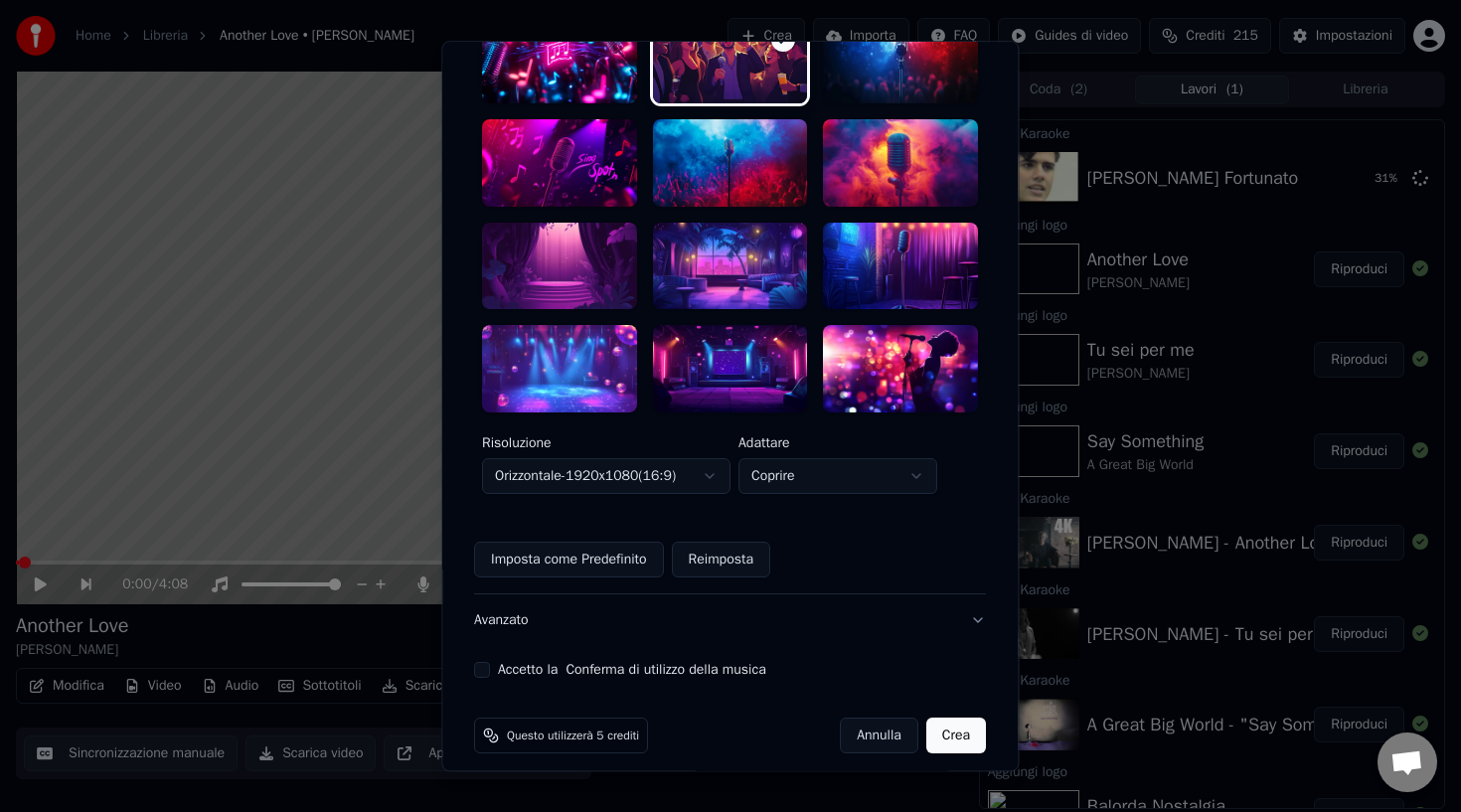 scroll, scrollTop: 484, scrollLeft: 0, axis: vertical 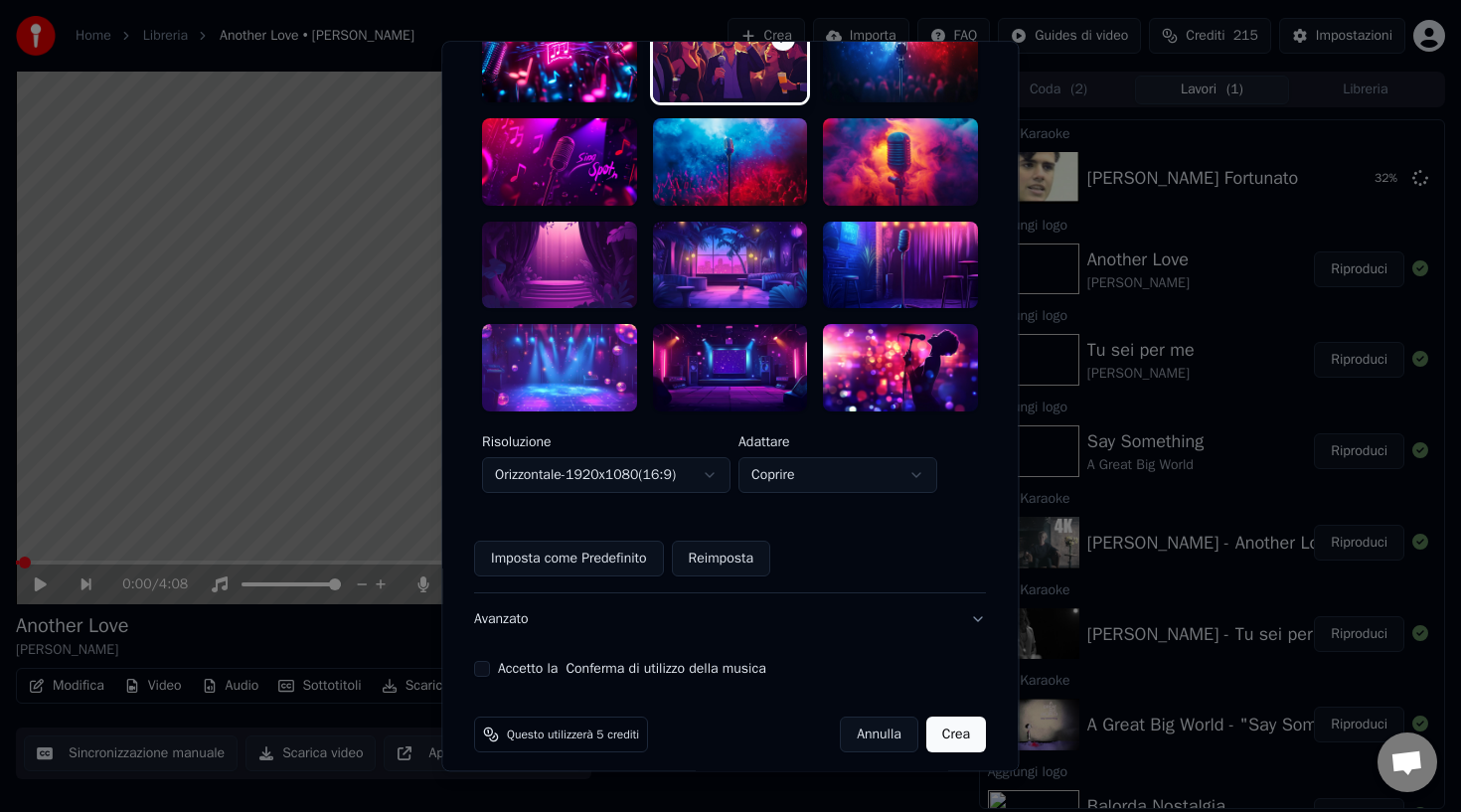 click on "Accetto la   Conferma di utilizzo della musica" at bounding box center [482, 669] 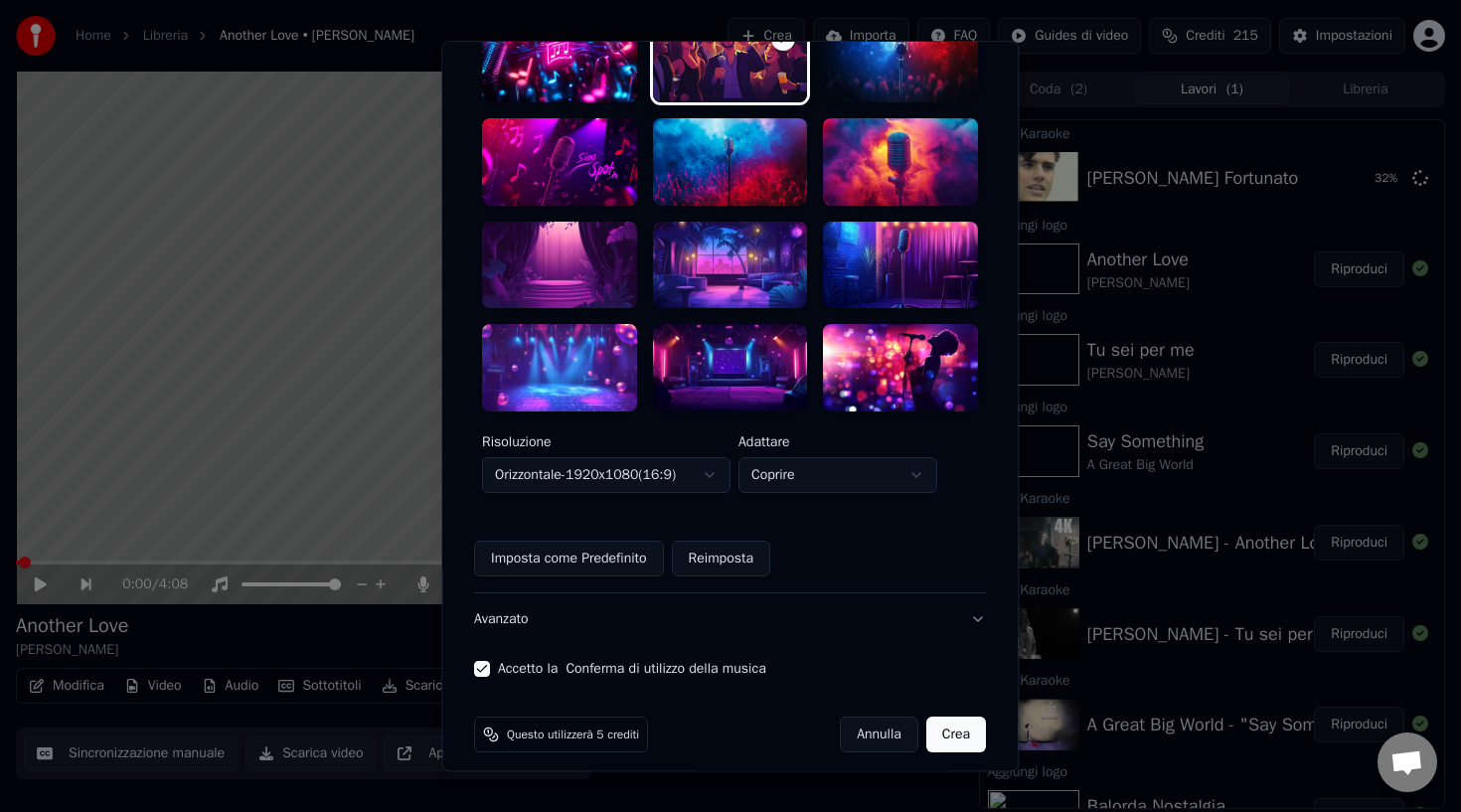 click on "Crea" at bounding box center (956, 734) 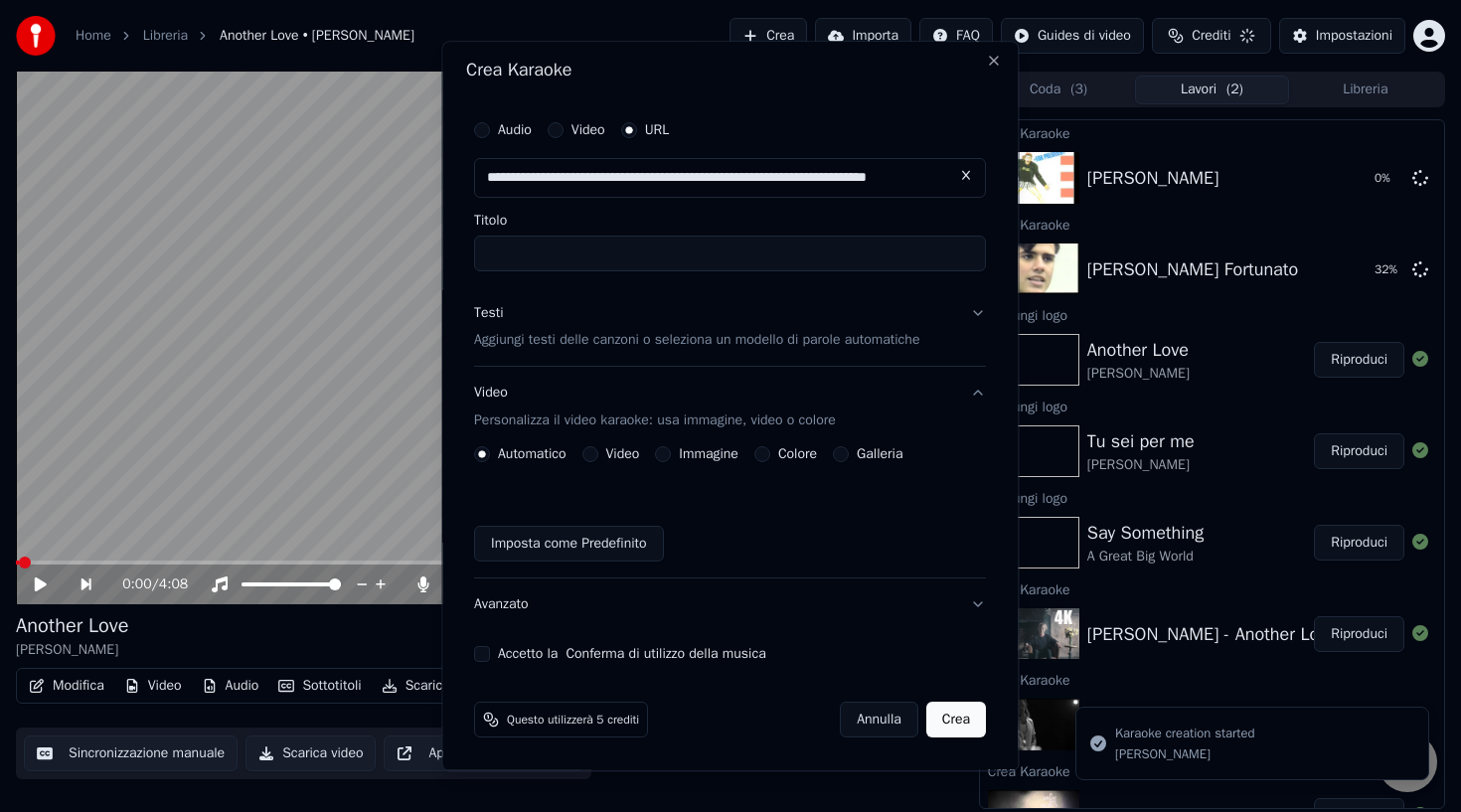 scroll, scrollTop: 4, scrollLeft: 0, axis: vertical 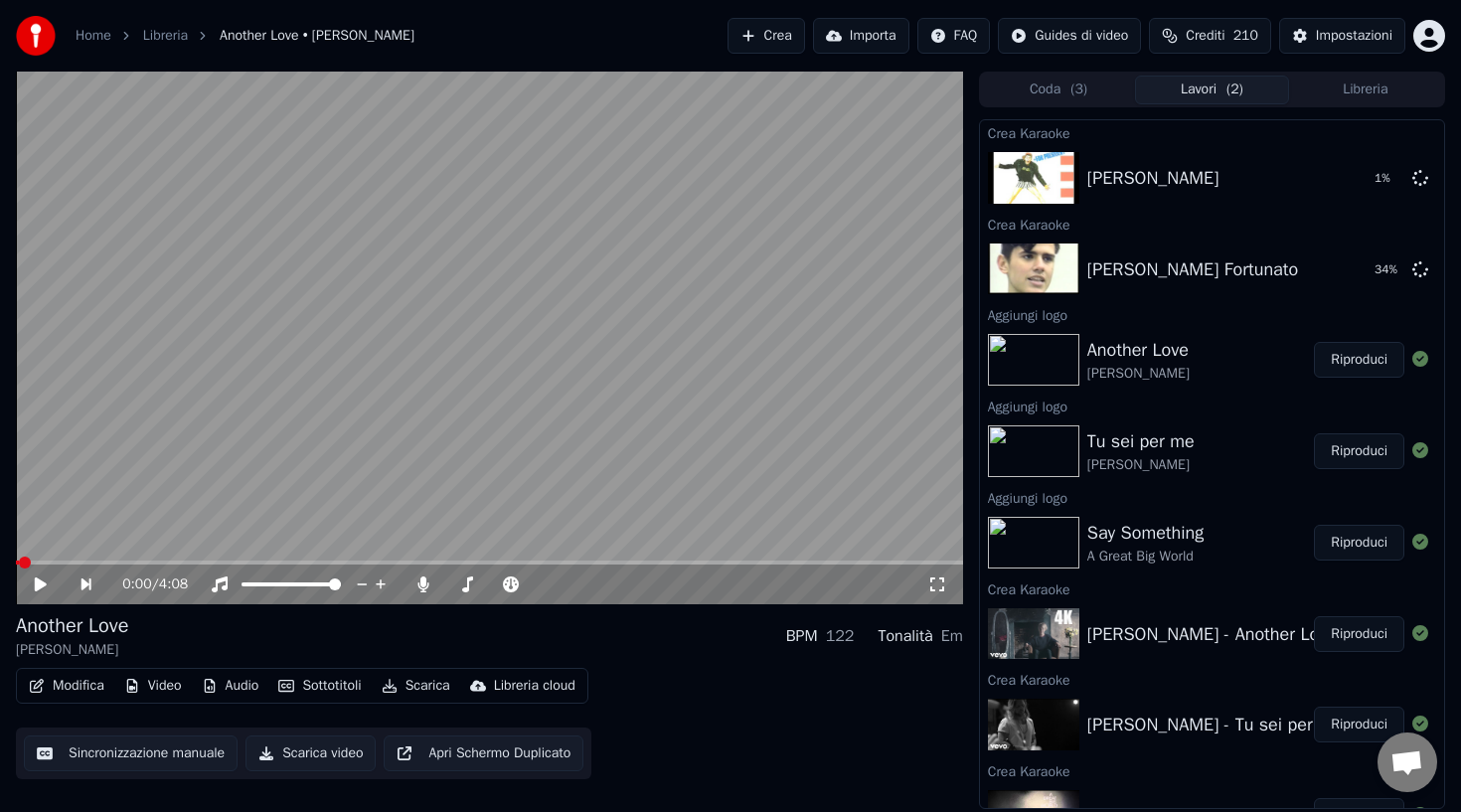 click on "Libreria" at bounding box center (1366, 89) 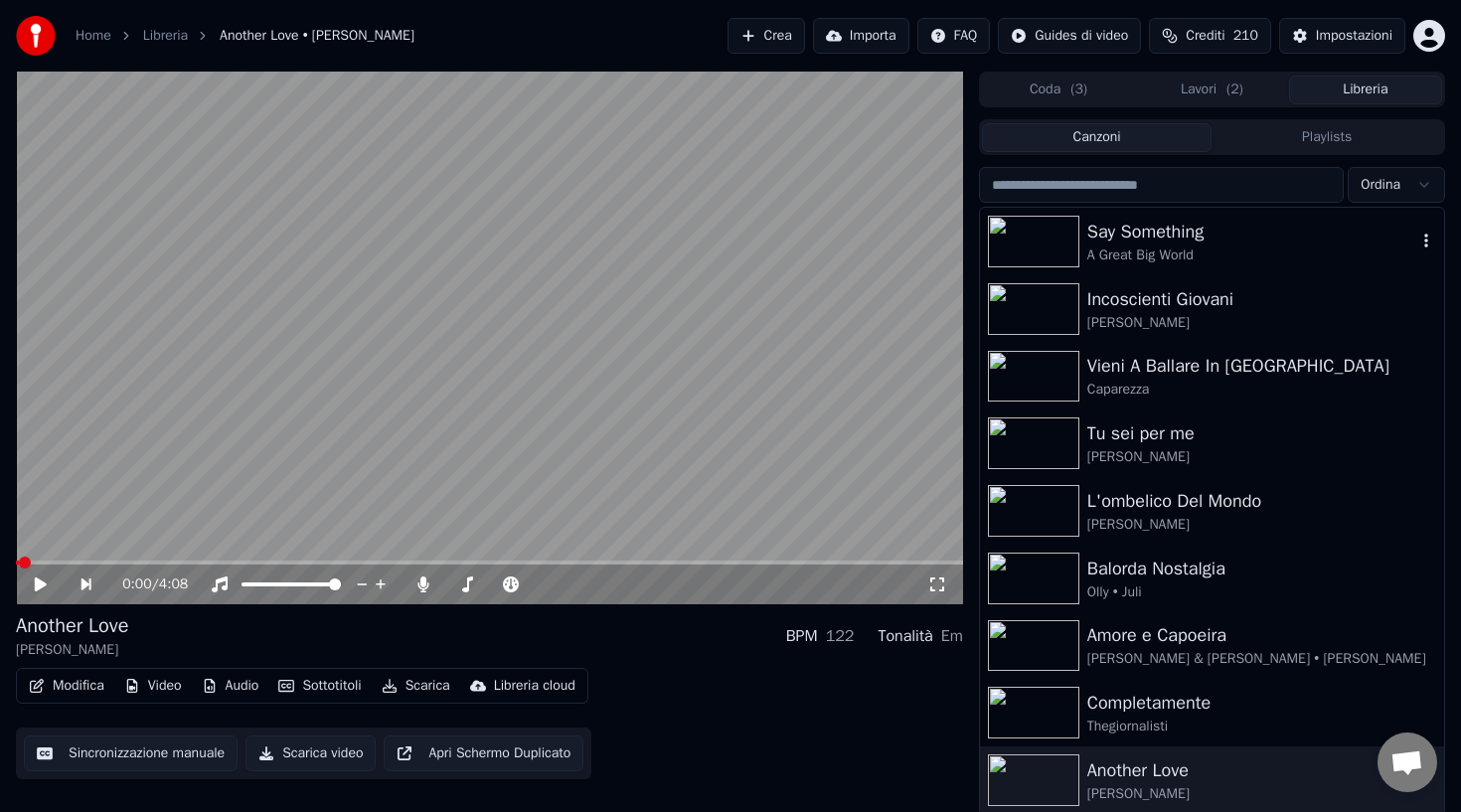click on "A Great Big World" at bounding box center (1251, 255) 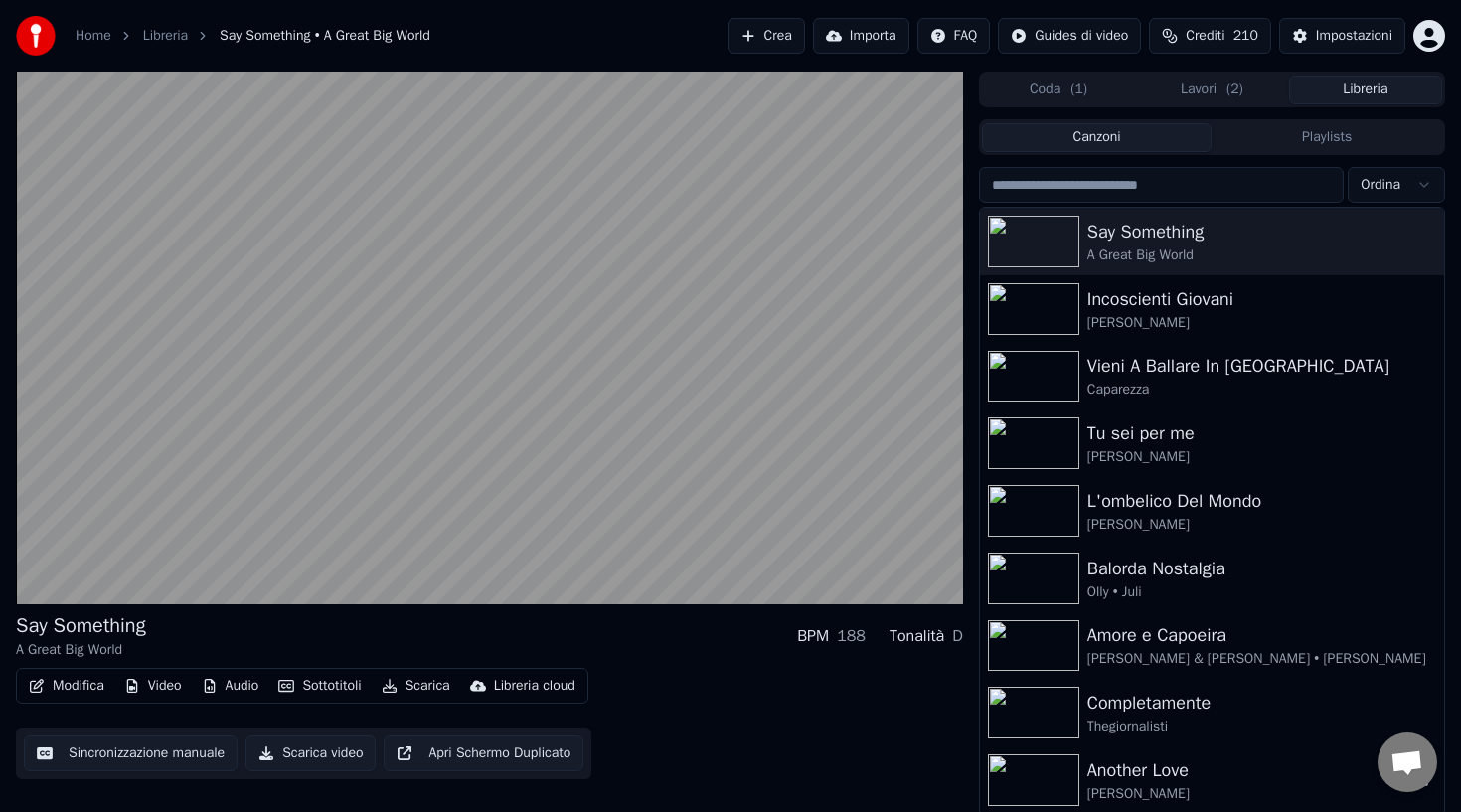 click on "Tom Odell" at bounding box center [1251, 794] 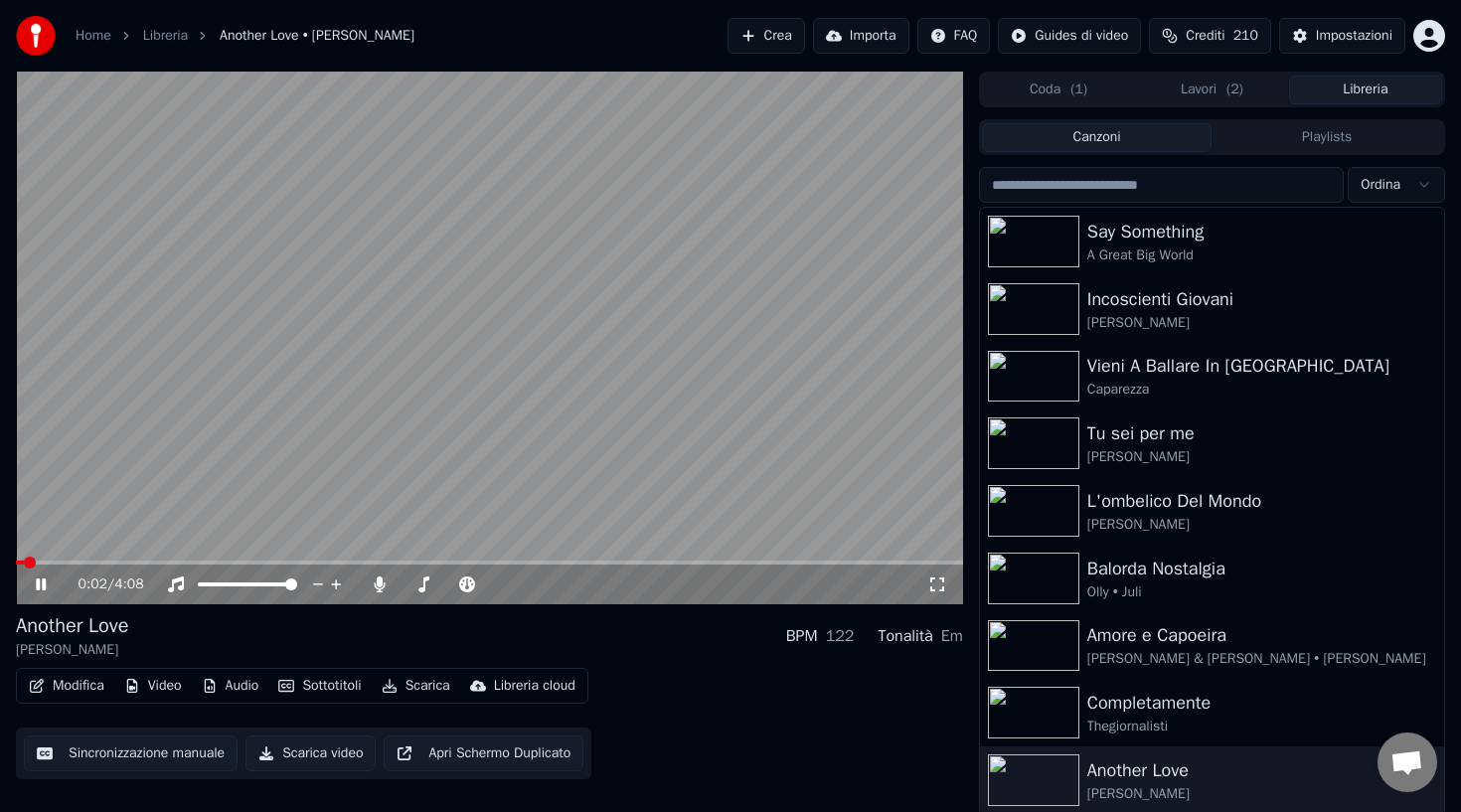 click at bounding box center (489, 338) 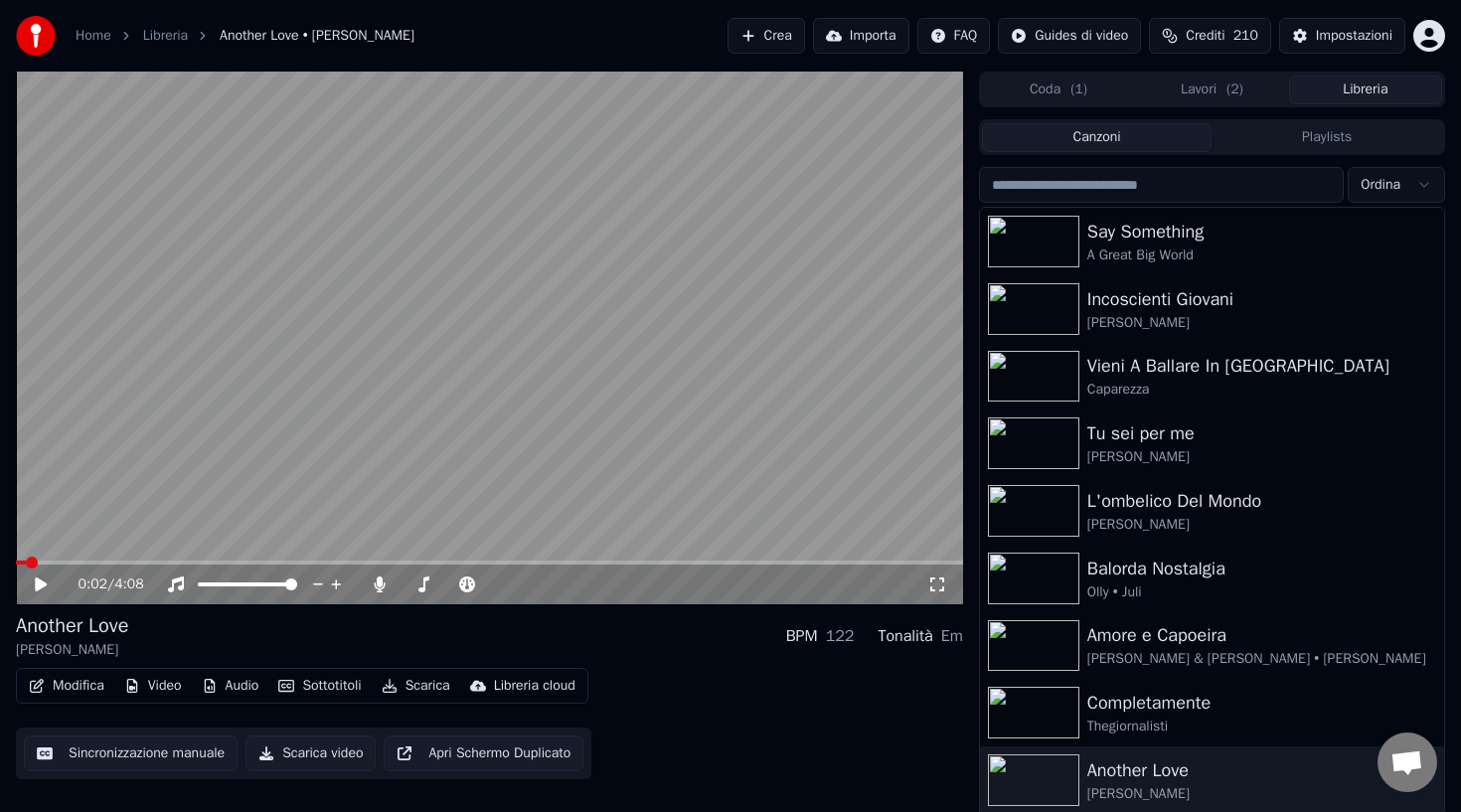 click on "Lavori ( 2 )" at bounding box center [1212, 89] 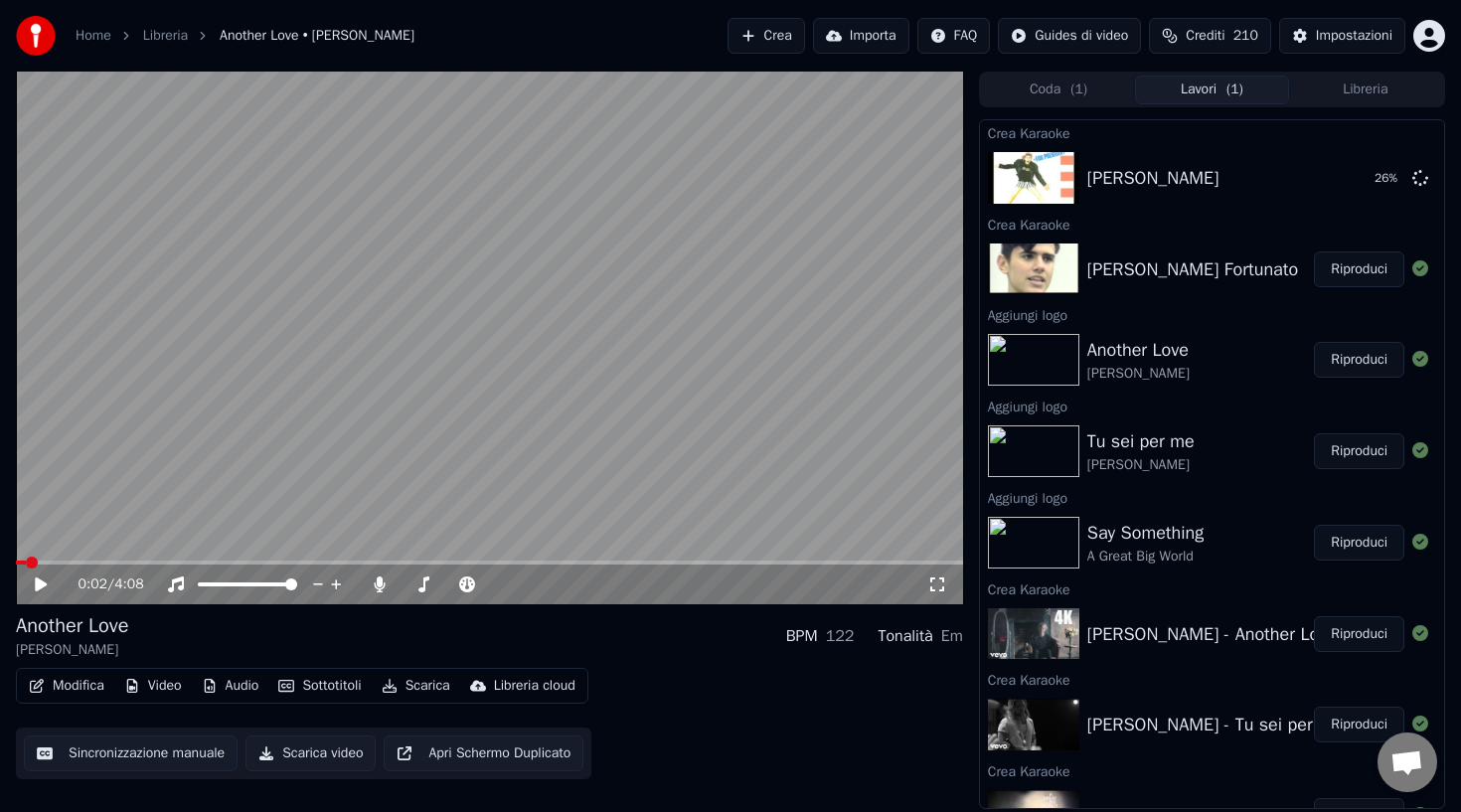 click on "Crea" at bounding box center [766, 36] 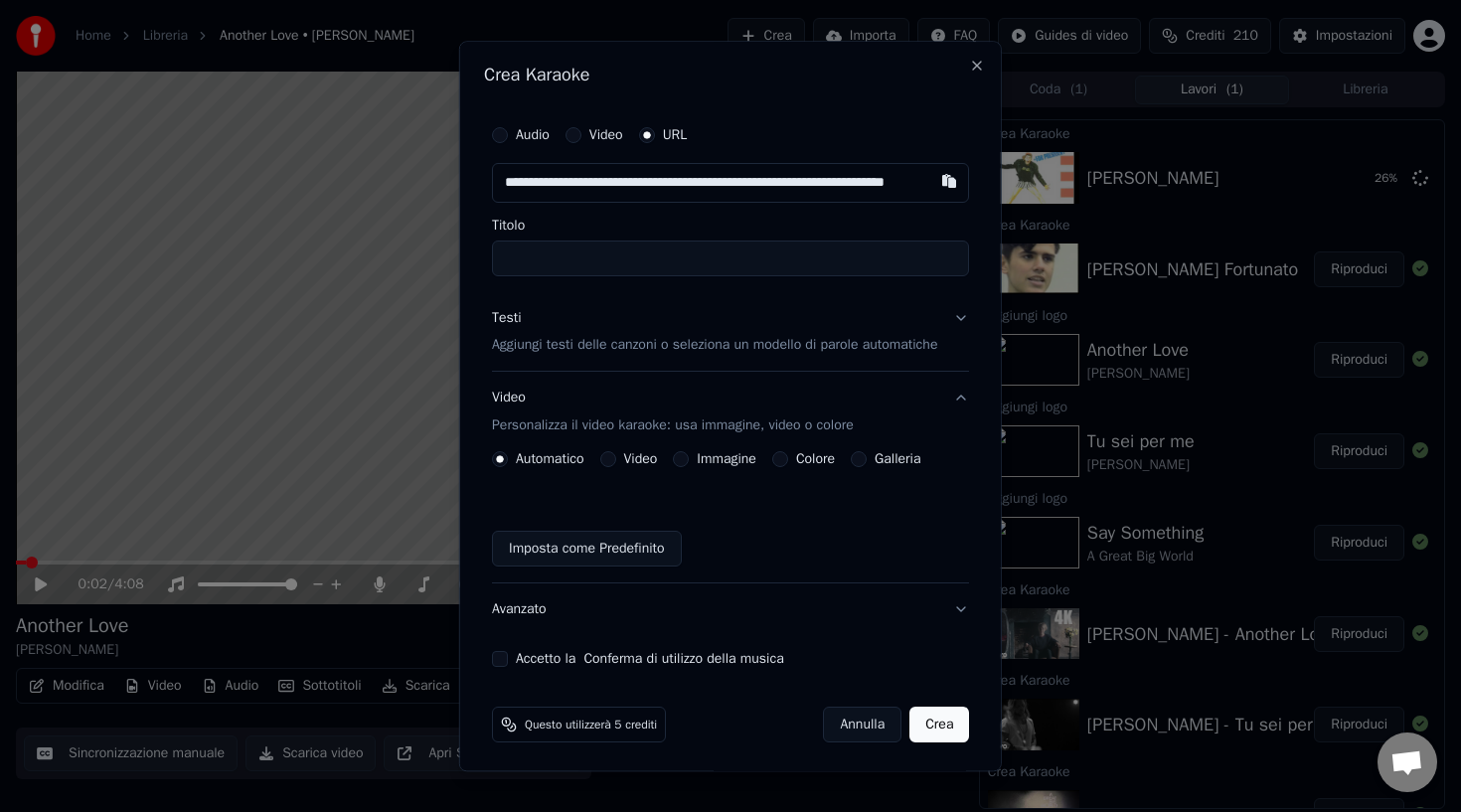 scroll, scrollTop: 0, scrollLeft: 81, axis: horizontal 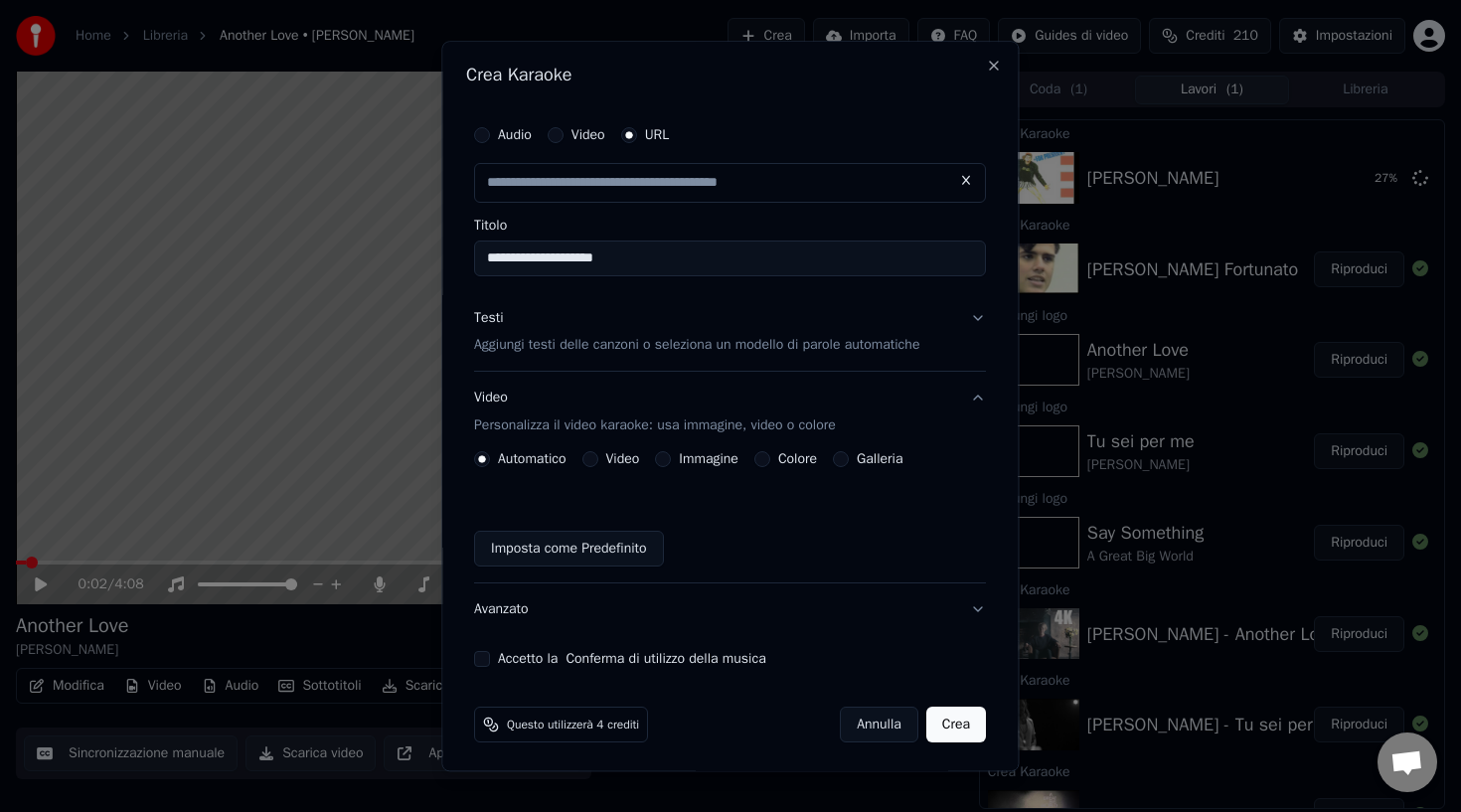 click on "Testi Aggiungi testi delle canzoni o seleziona un modello di parole automatiche" at bounding box center (730, 332) 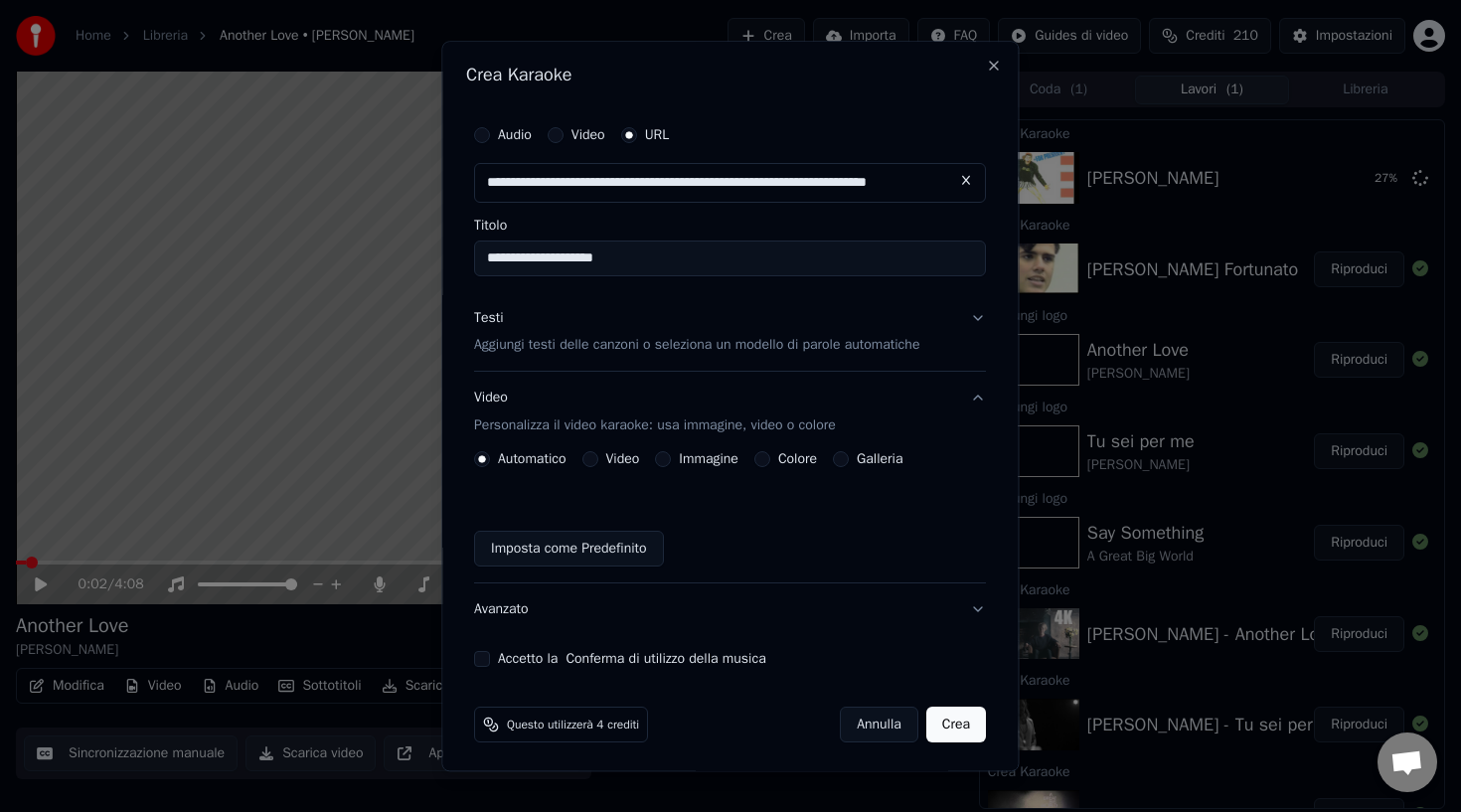 scroll, scrollTop: 0, scrollLeft: 0, axis: both 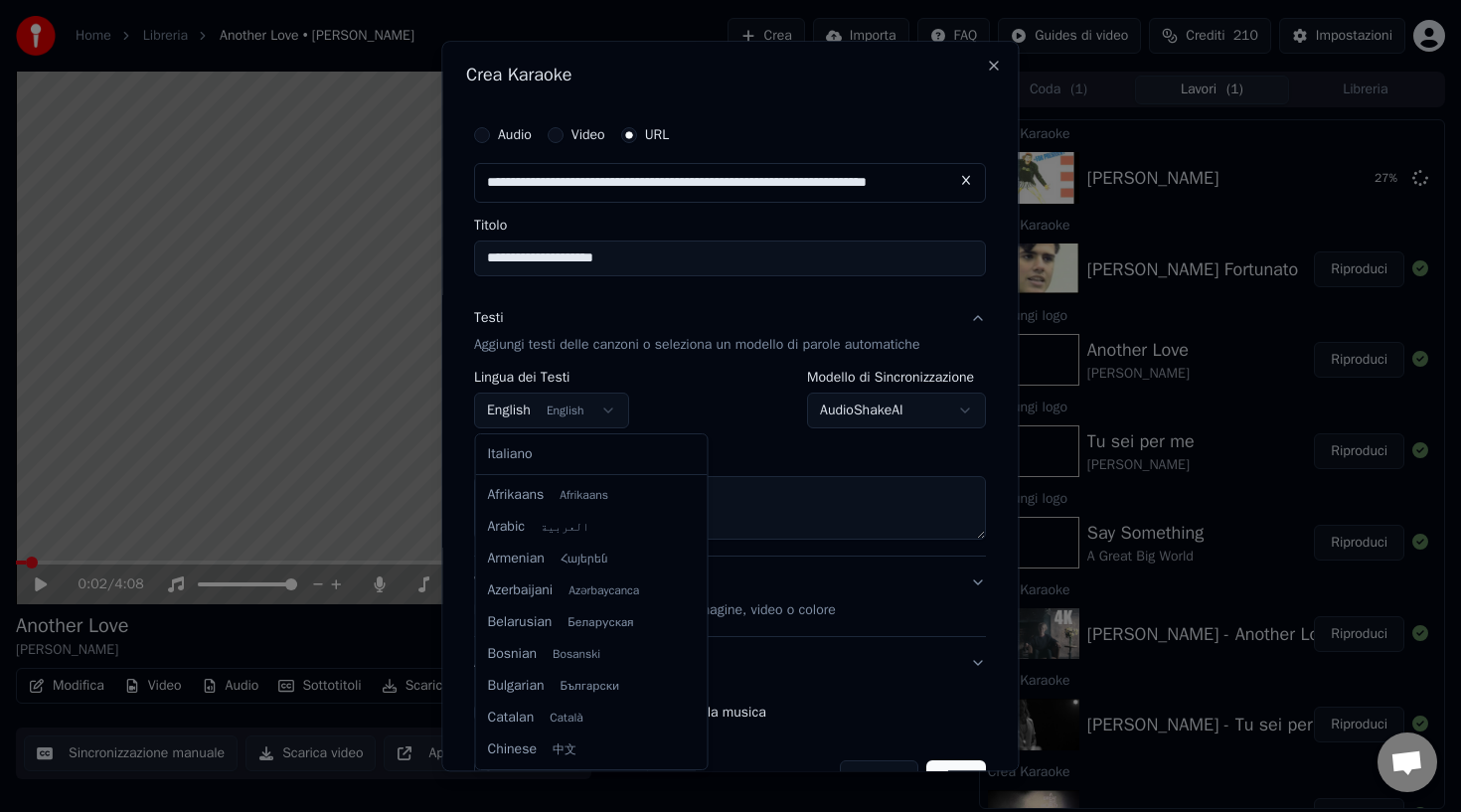 click on "Home Libreria Another Love • Tom Odell Crea Importa FAQ Guides di video Crediti 210 Impostazioni 0:02  /  4:08 Another Love Tom Odell BPM 122 Tonalità Em Modifica Video Audio Sottotitoli Scarica Libreria cloud Sincronizzazione manuale Scarica video Apri Schermo Duplicato Coda ( 1 ) Lavori ( 1 ) Libreria Crea Karaoke Jovanotti - Ciao Mamma 27 % Crea Karaoke Jovanotti - Ragazzo Fortunato Riproduci Aggiungi logo Another Love Tom Odell Riproduci Aggiungi logo Tu sei per me Enrico Nigiotti Riproduci Aggiungi logo Say Something A Great Big World Riproduci Crea Karaoke Tom Odell - Another Love Riproduci Crea Karaoke Enrico Nigiotti - Tu sei per me Riproduci Crea Karaoke A Great Big World - "Say Something" Riproduci Aggiungi logo Balorda Nostalgia Olly • Juli Riproduci Aggiungi logo L'ombelico Del Mondo Jovanotti Riproduci Crea Karaoke Olly, Juli - Balorda Nostalgia Riproduci Crea Karaoke Jovanotti L'ombelico Del Mondo Riproduci Aggiungi logo Amore e Capoeira Takagi & Ketra • Giusy Ferreri • Sean Kingston" at bounding box center [730, 406] 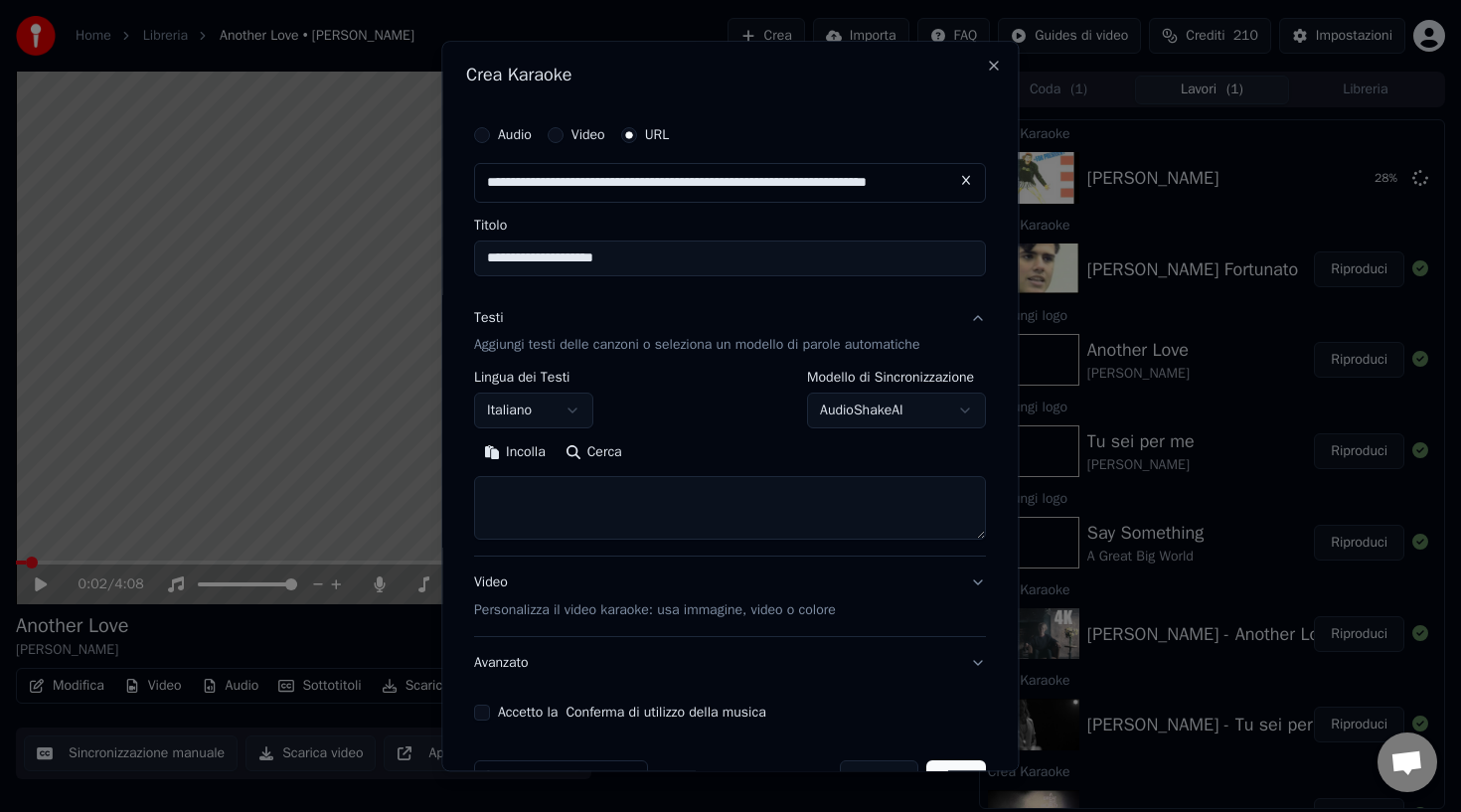 click at bounding box center [730, 509] 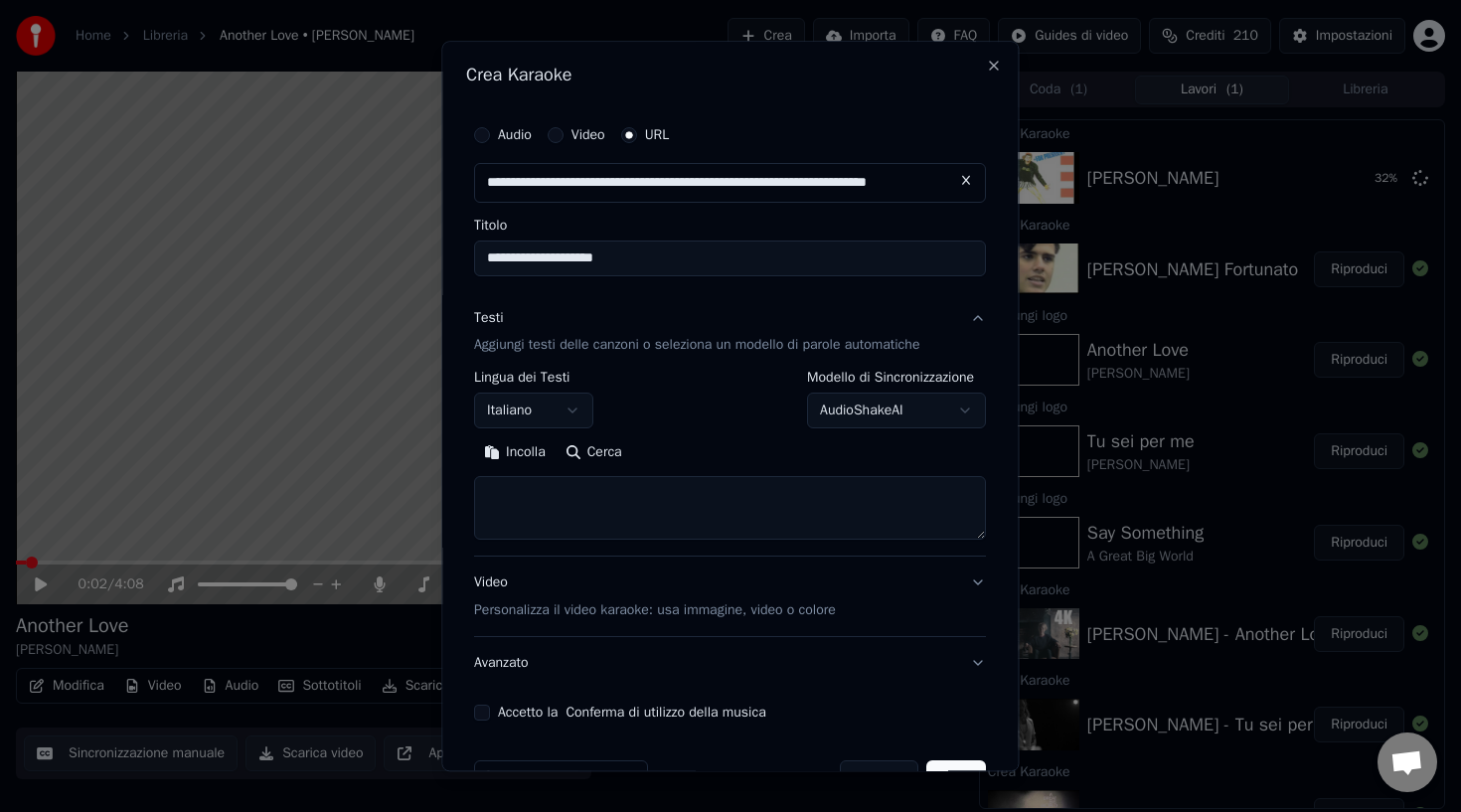 paste on "**********" 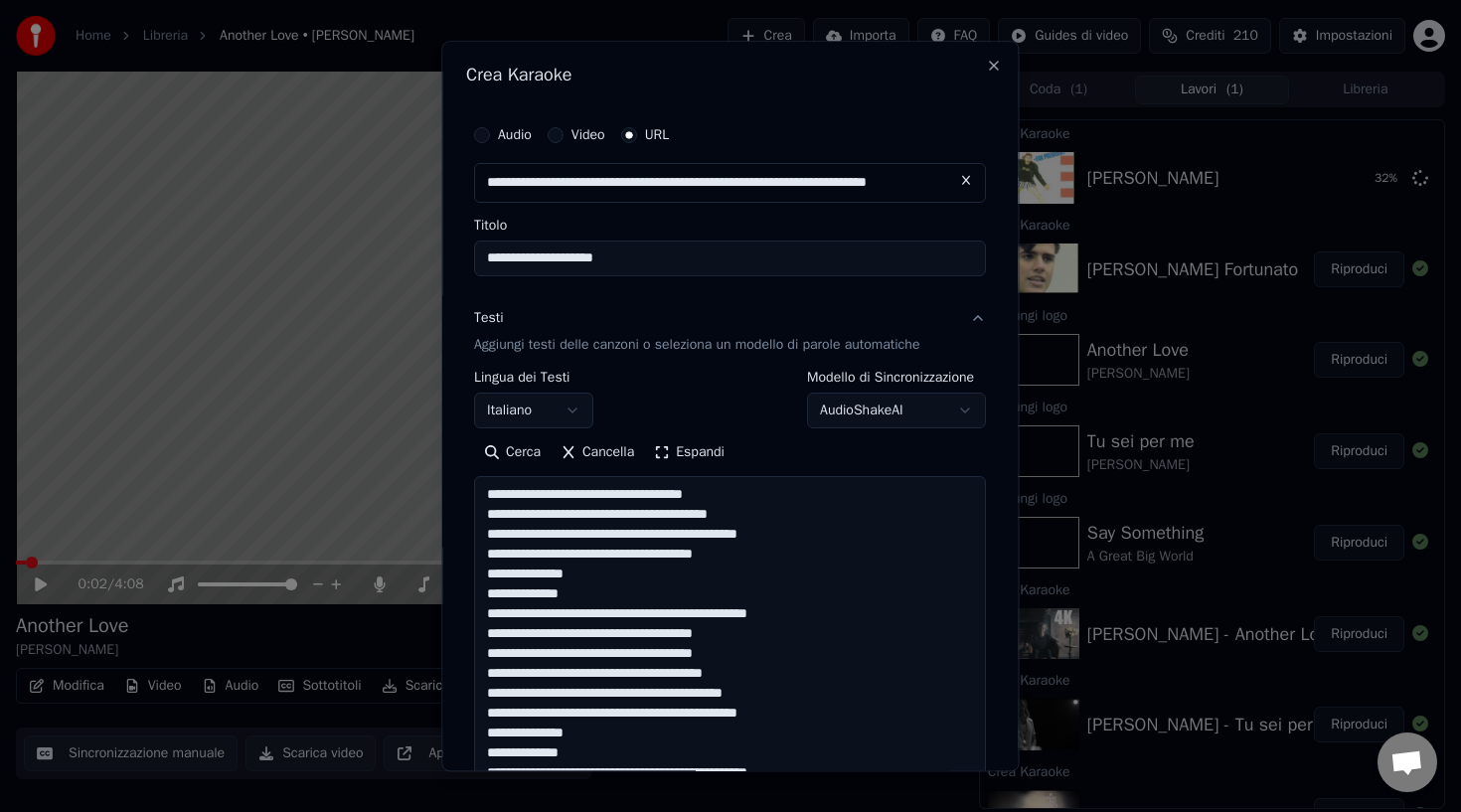 scroll, scrollTop: 421, scrollLeft: 0, axis: vertical 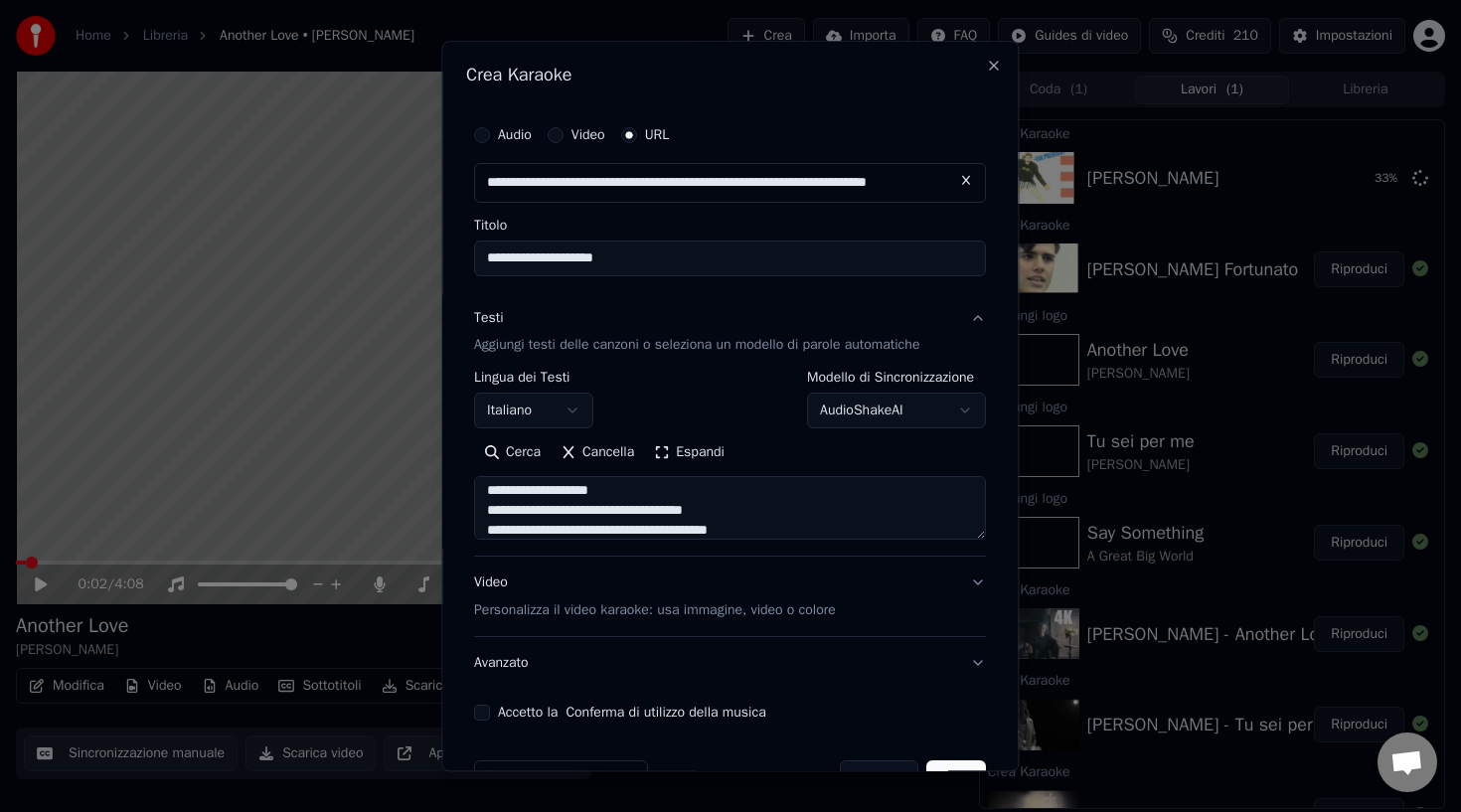 click on "Video Personalizza il video karaoke: usa immagine, video o colore" at bounding box center [730, 597] 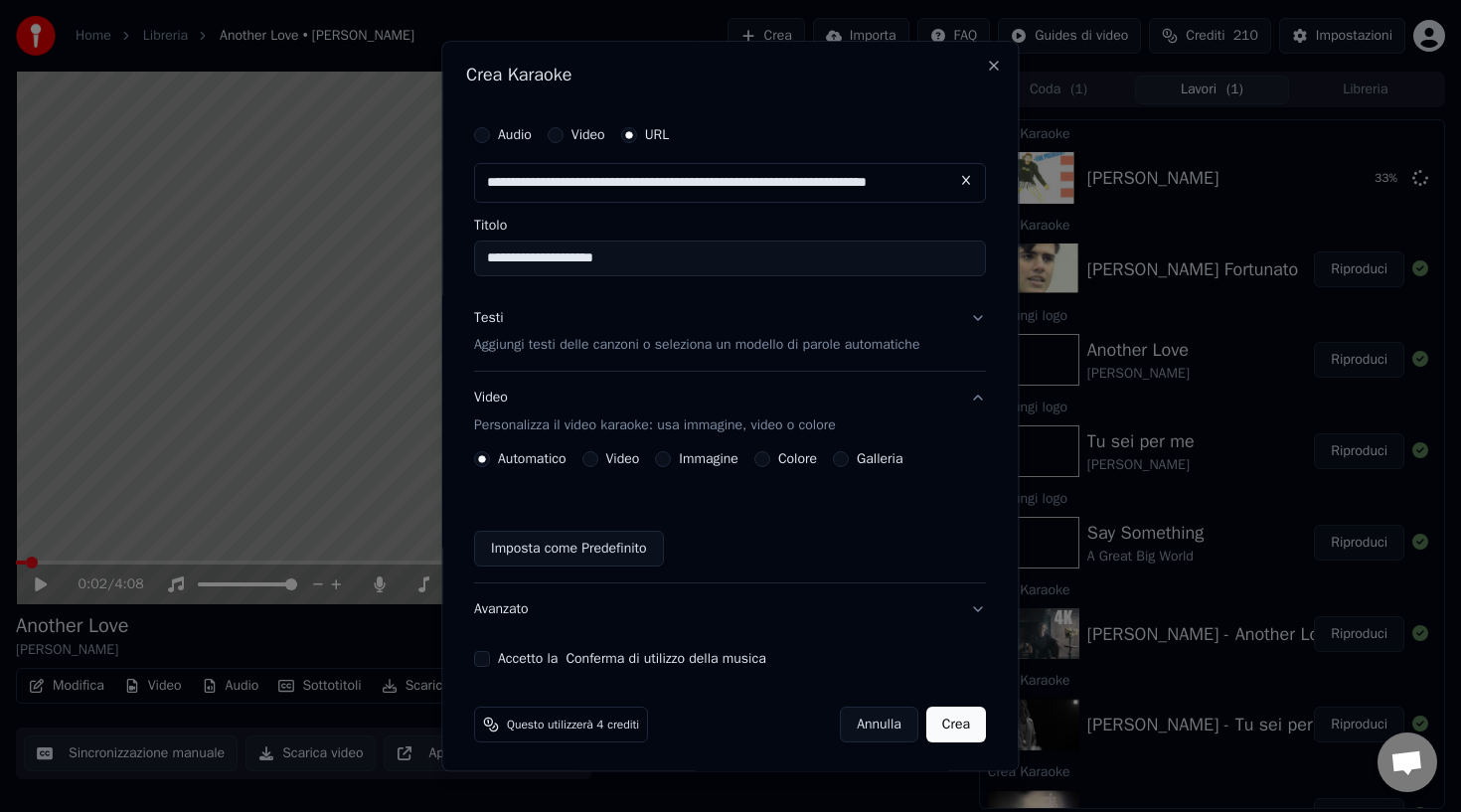 click on "Galleria" at bounding box center (842, 460) 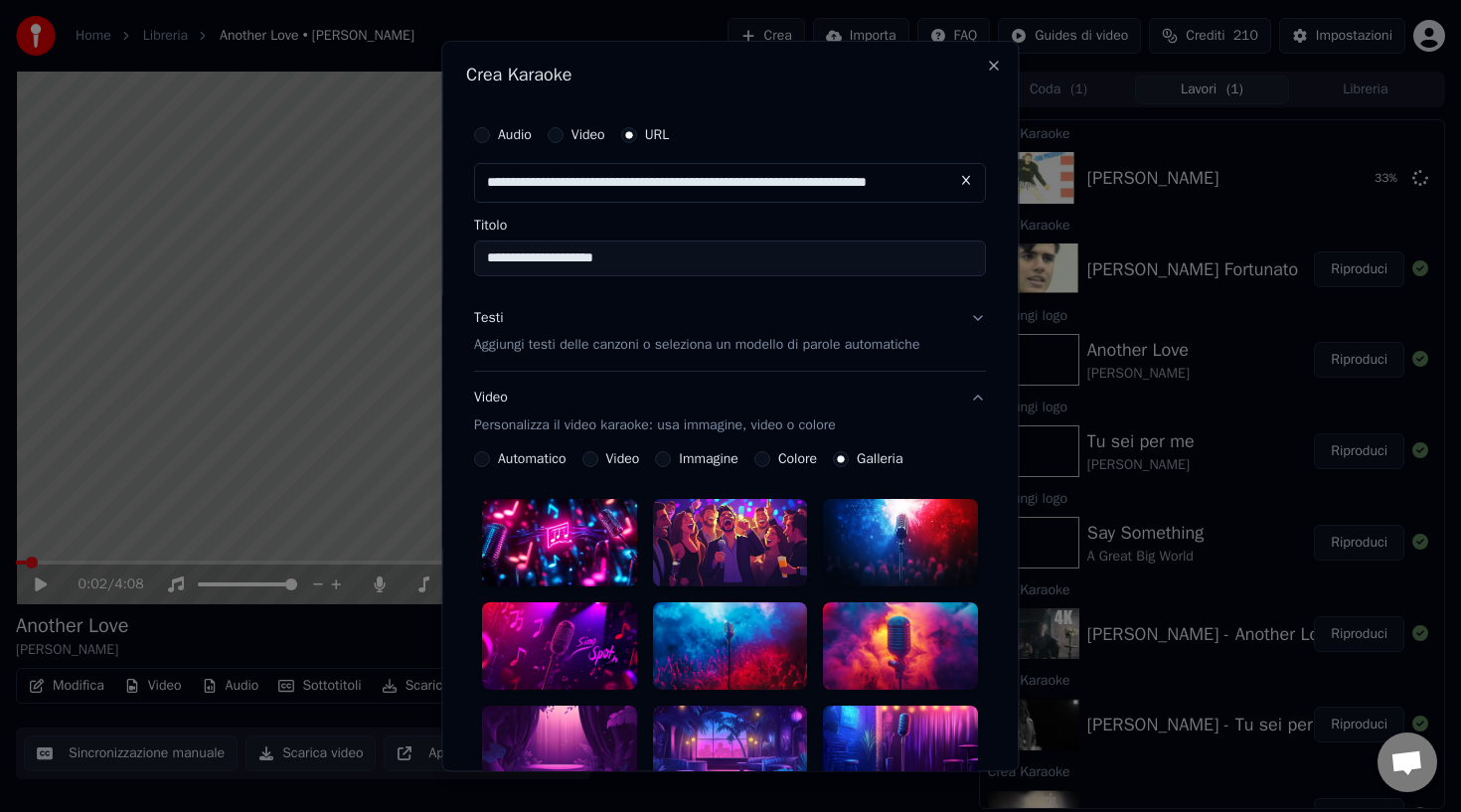 click at bounding box center [730, 544] 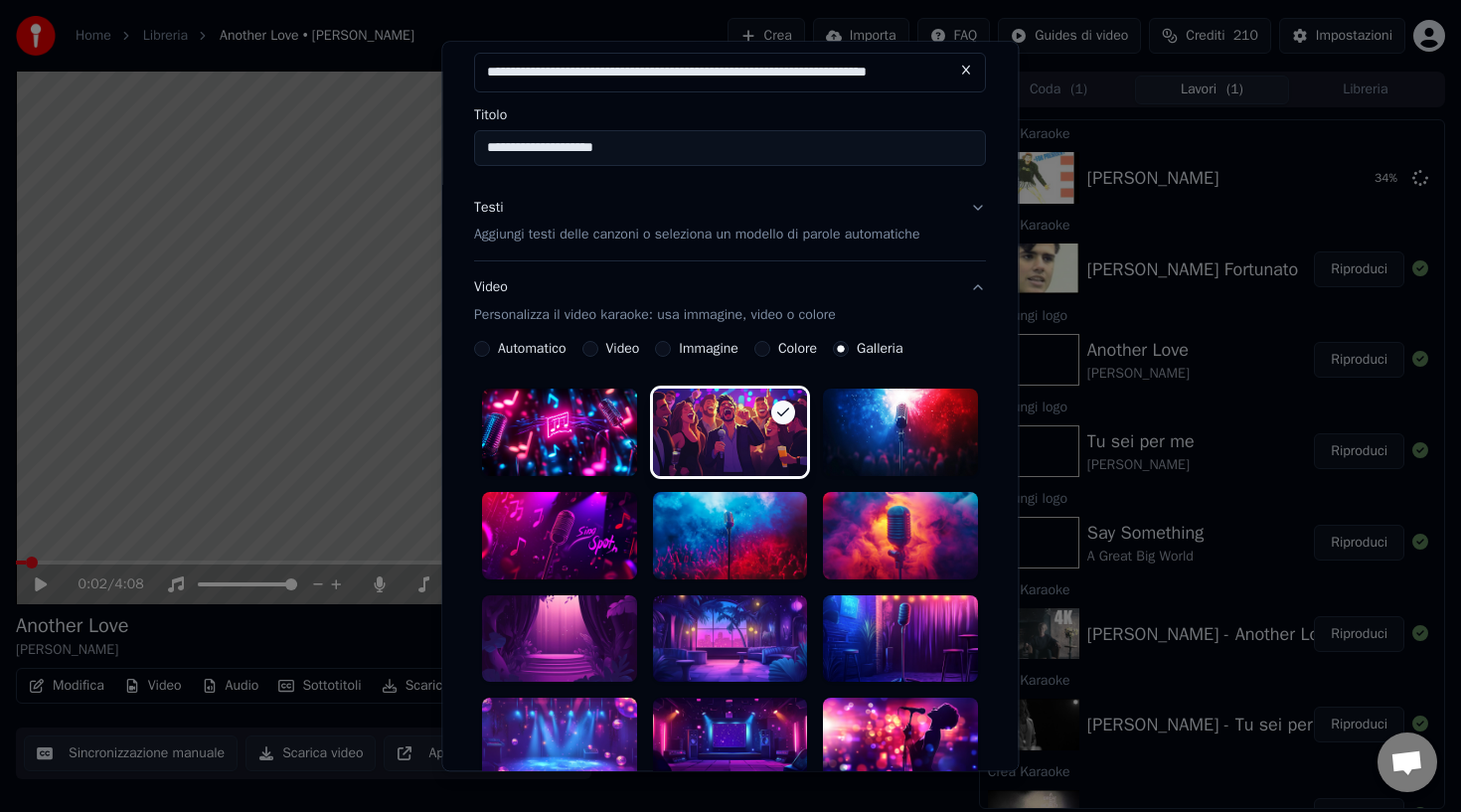 scroll, scrollTop: 88, scrollLeft: 0, axis: vertical 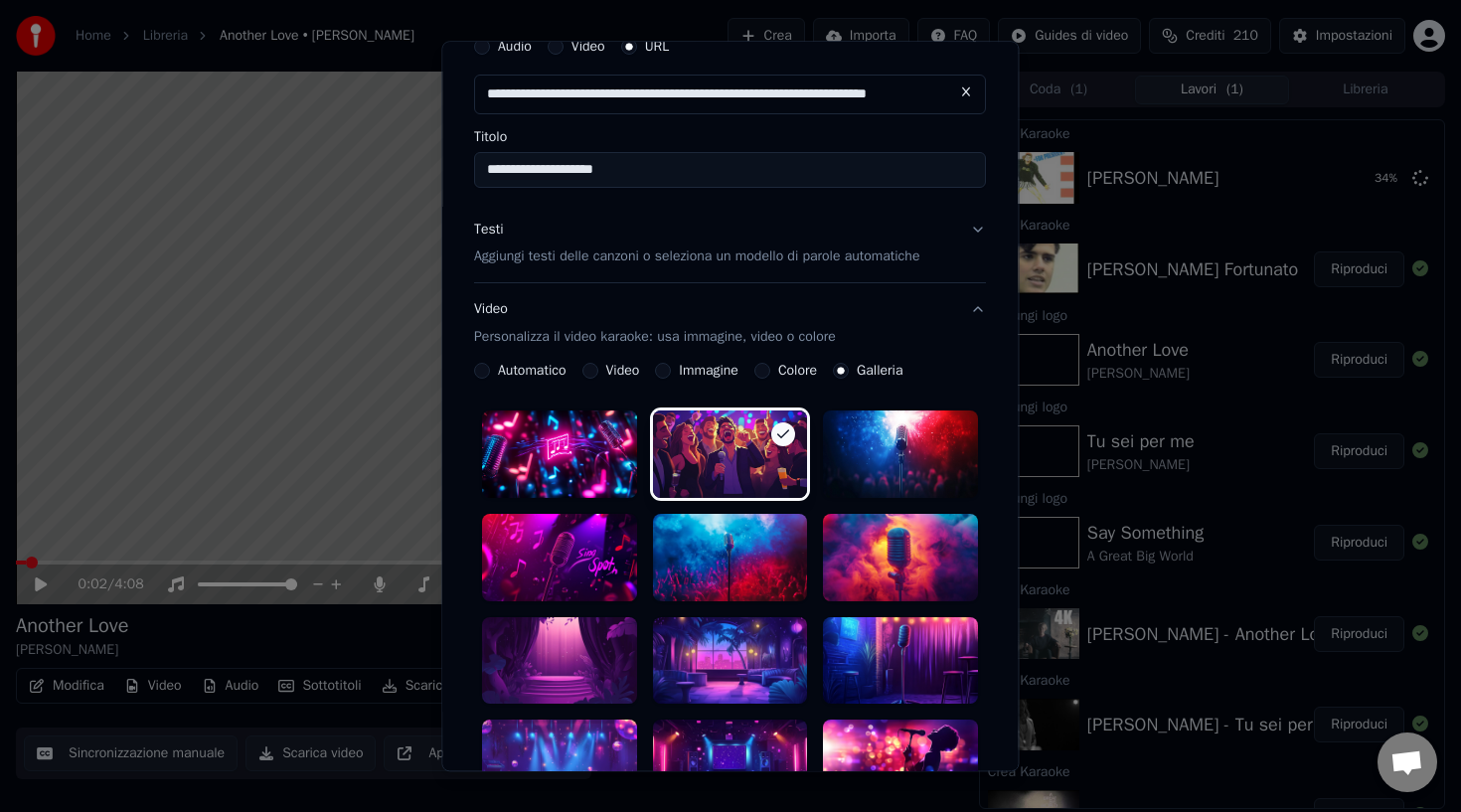 click on "Testi Aggiungi testi delle canzoni o seleziona un modello di parole automatiche" at bounding box center [730, 244] 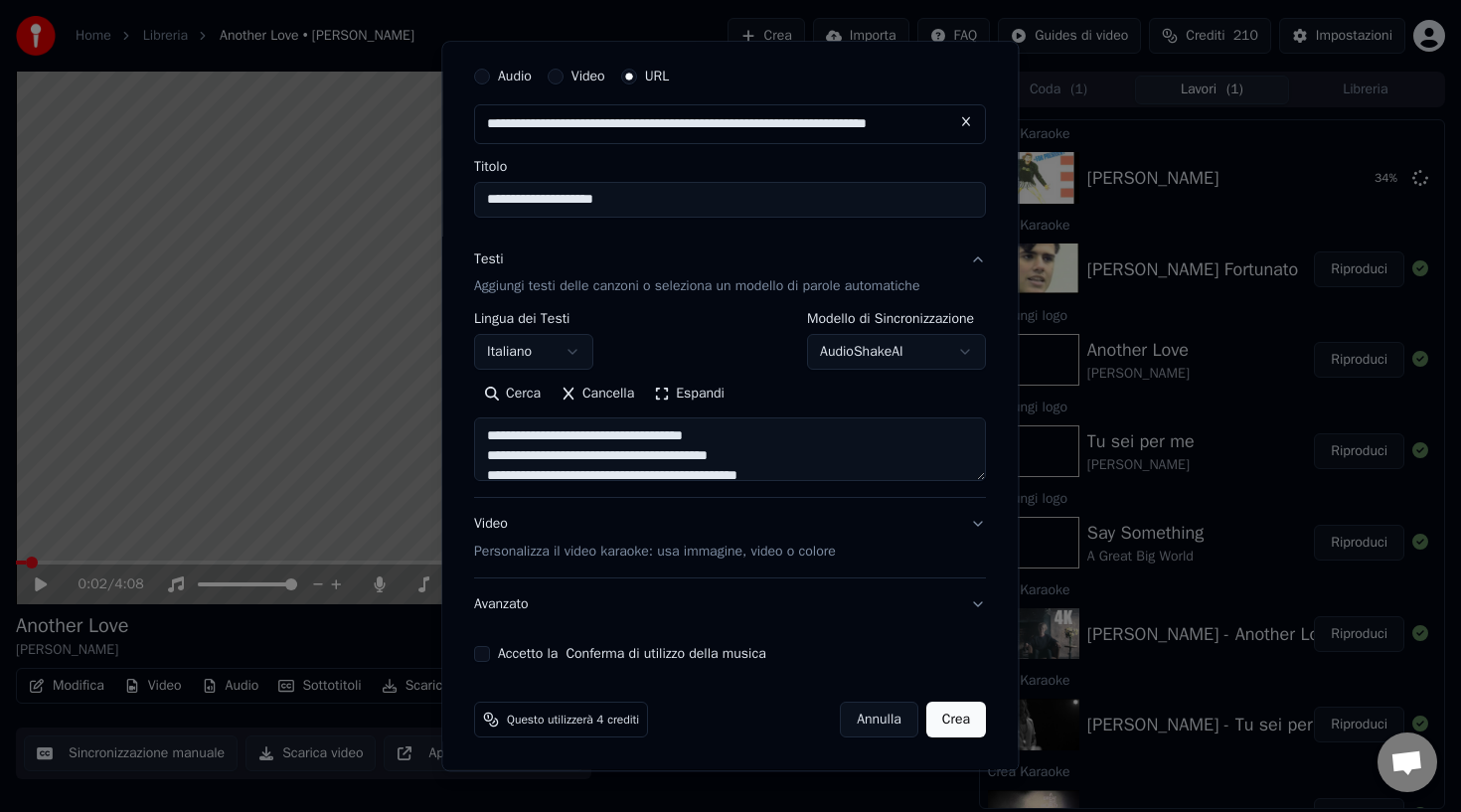 scroll, scrollTop: 58, scrollLeft: 0, axis: vertical 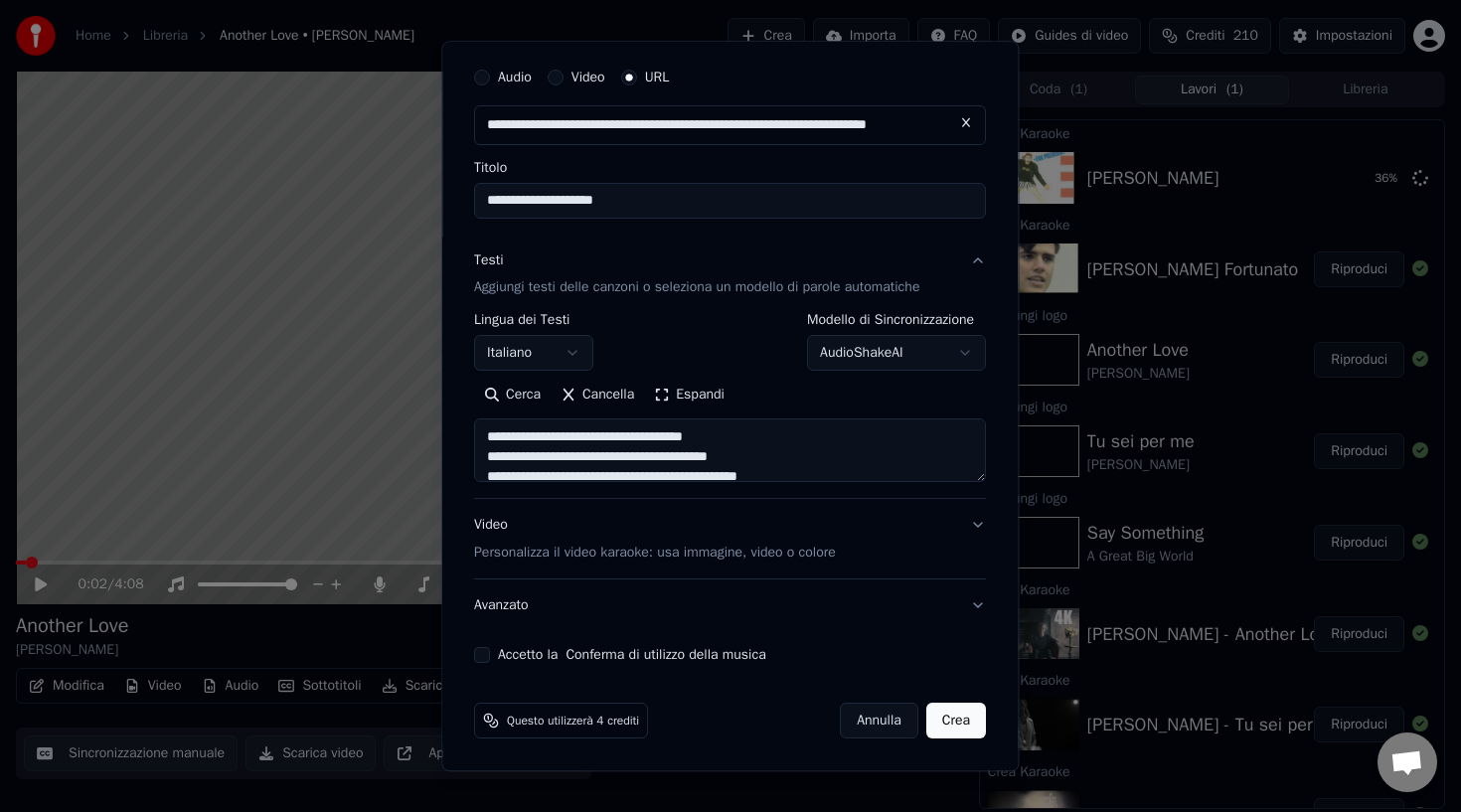 click on "Accetto la   Conferma di utilizzo della musica" at bounding box center [482, 656] 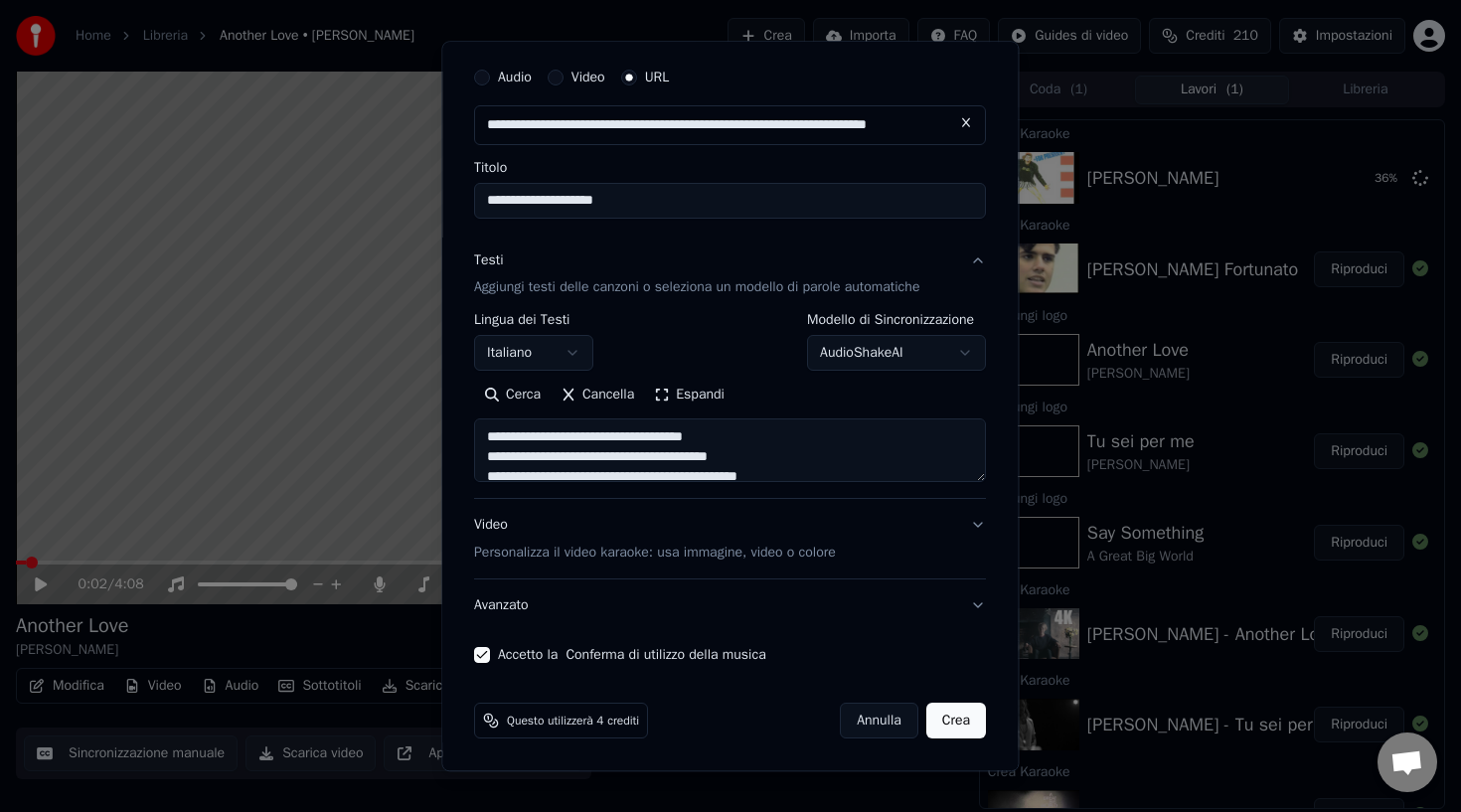 click on "Crea" at bounding box center (956, 722) 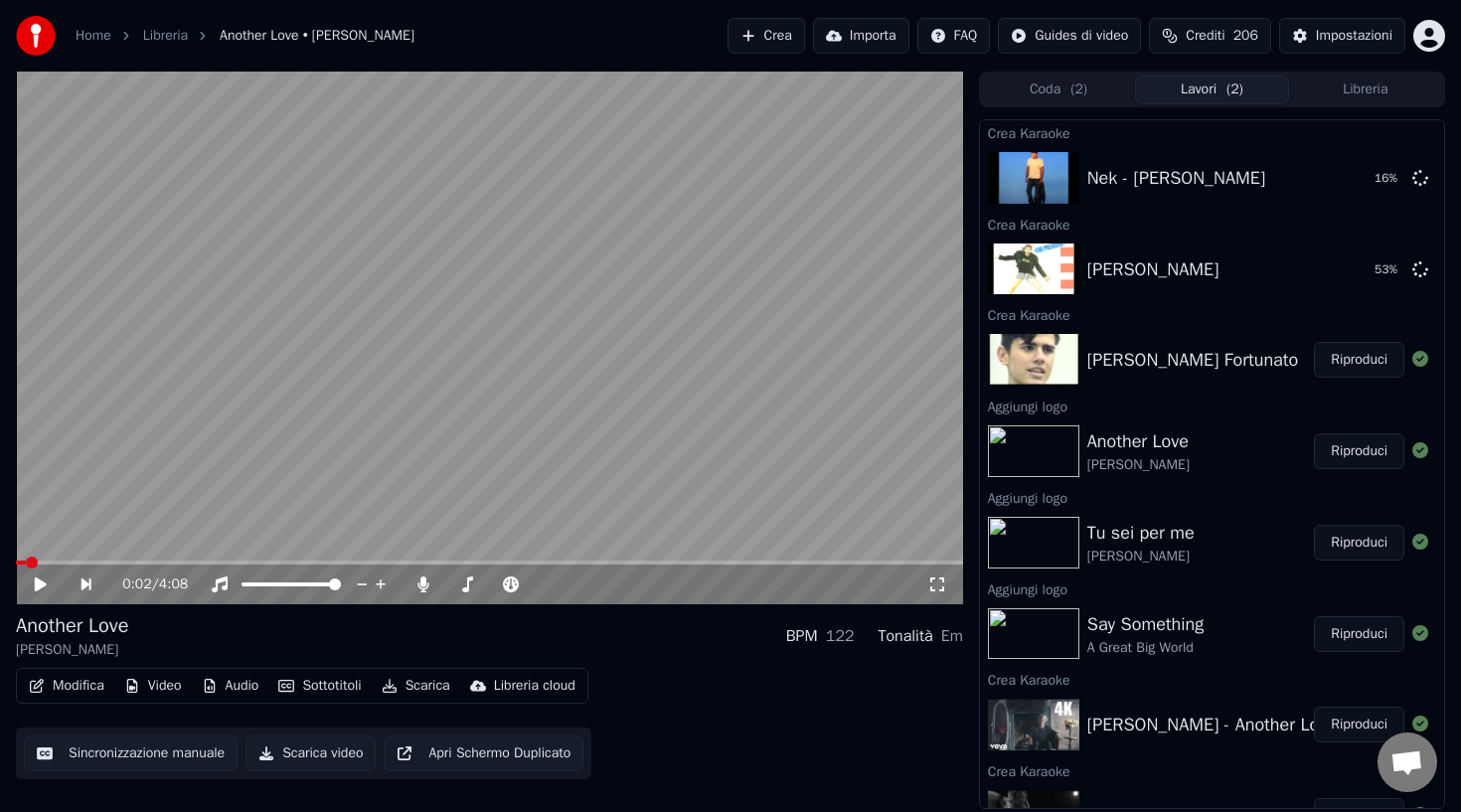 click on "Riproduci" at bounding box center [1359, 360] 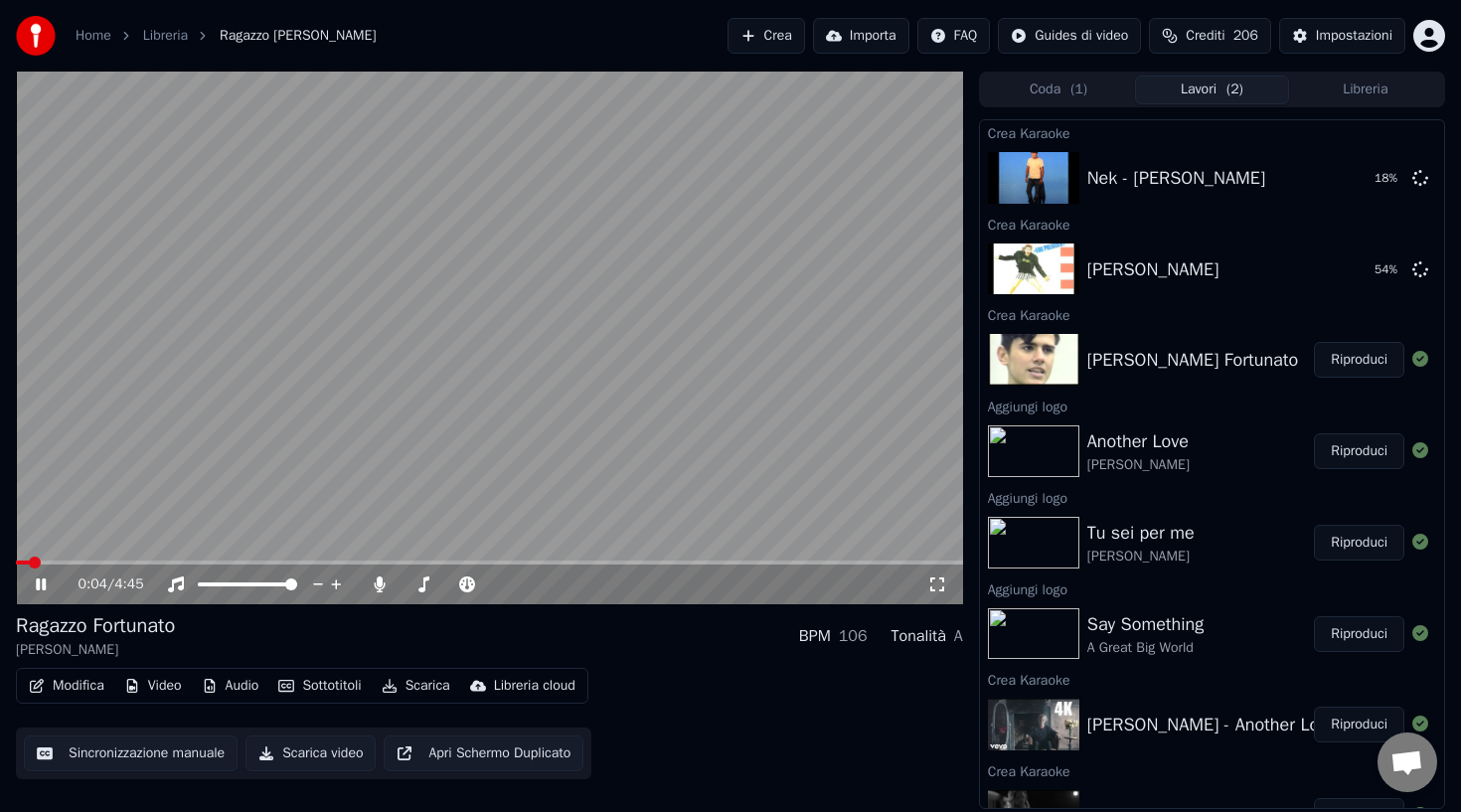 click on "Video" at bounding box center [153, 686] 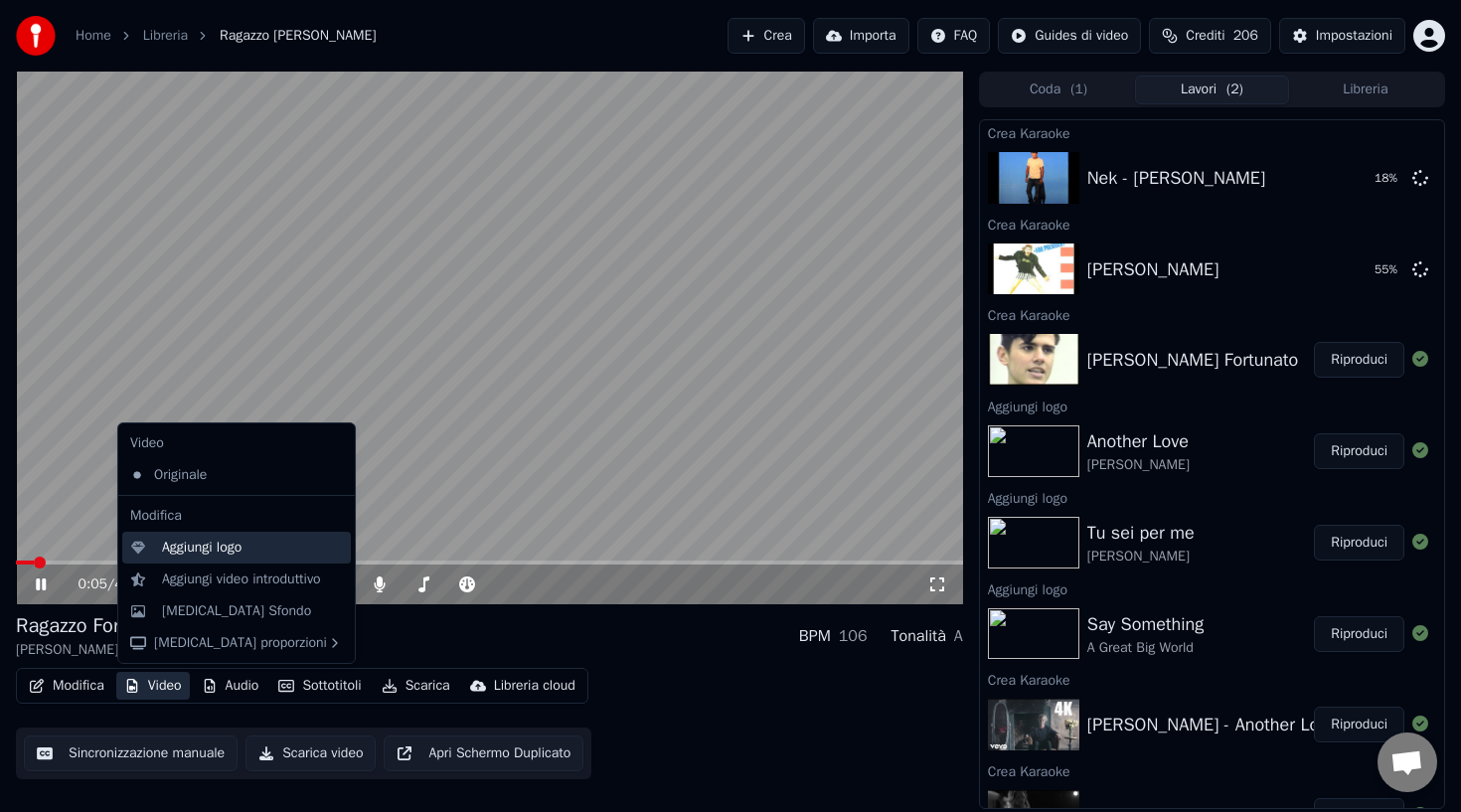 click on "Aggiungi logo" at bounding box center (202, 548) 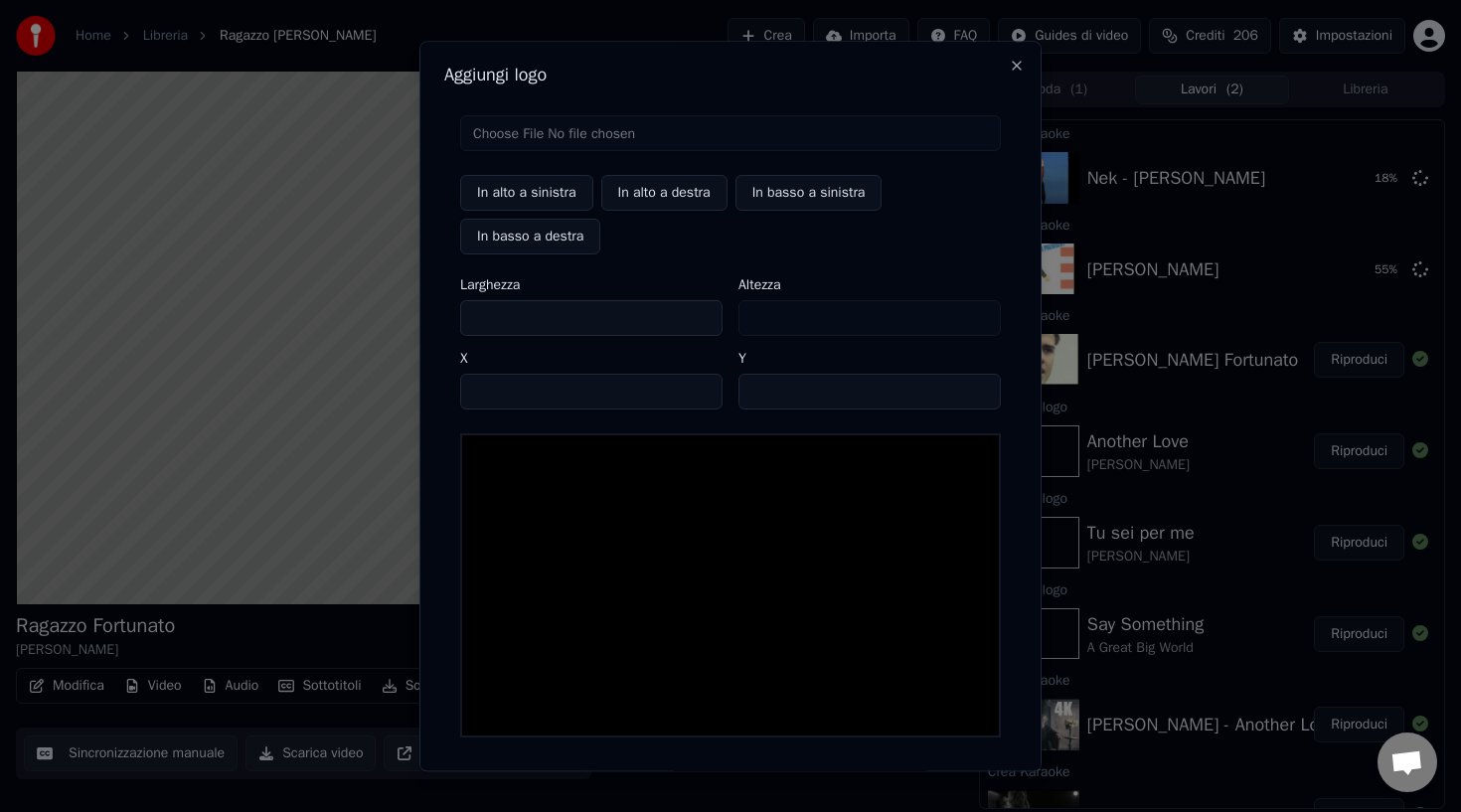 click at bounding box center [730, 133] 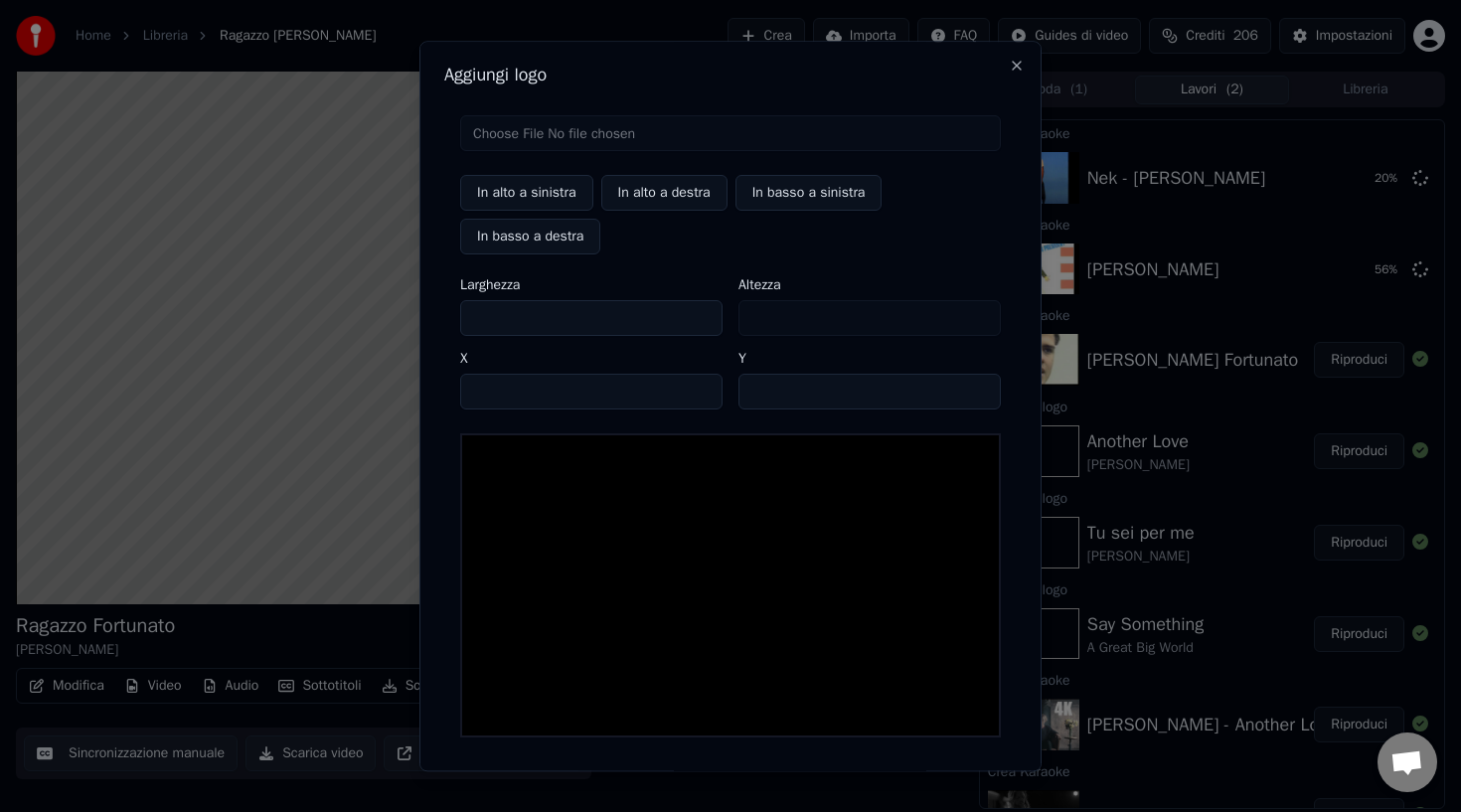 click on "In alto a sinistra" at bounding box center (527, 193) 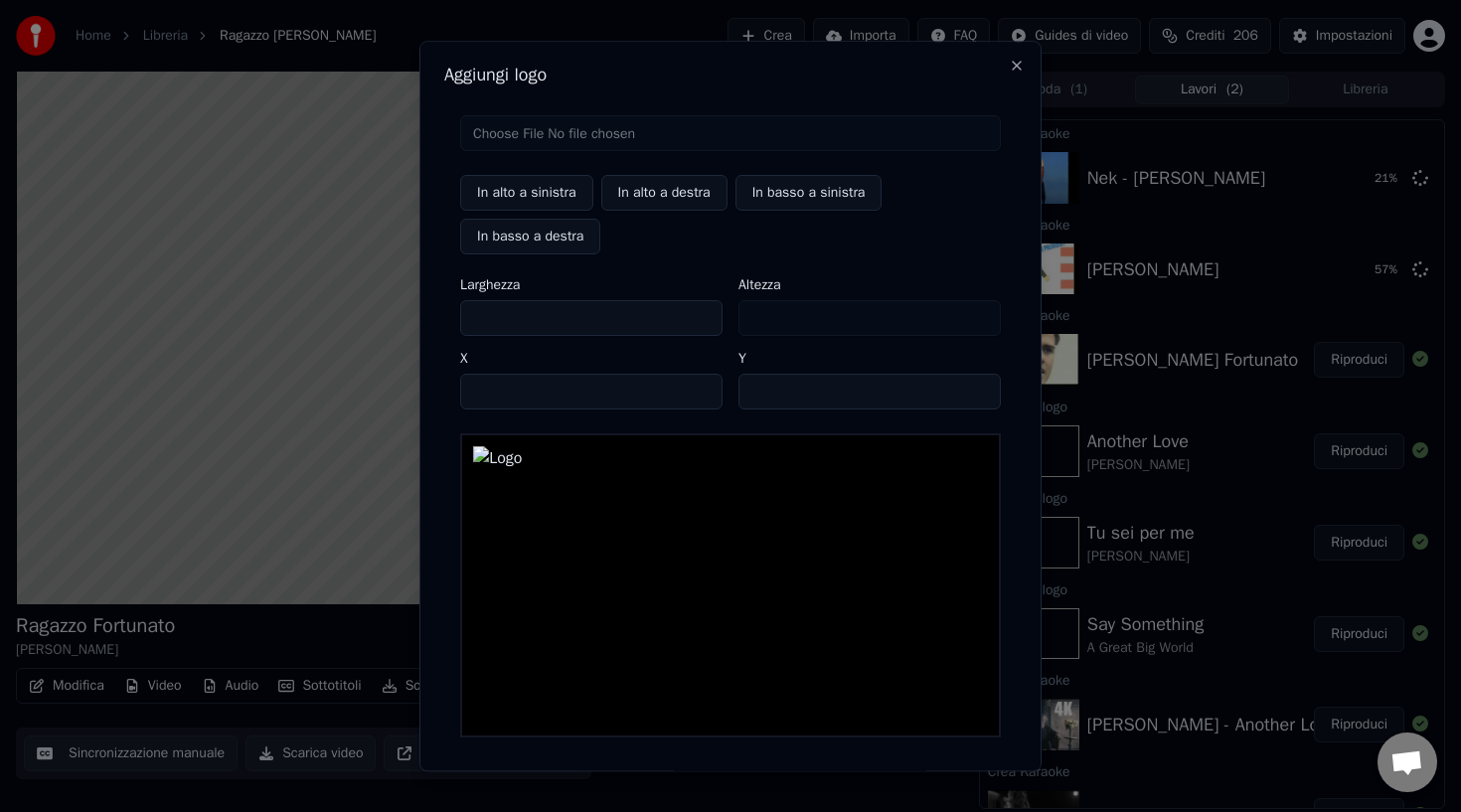 click on "***" at bounding box center (591, 318) 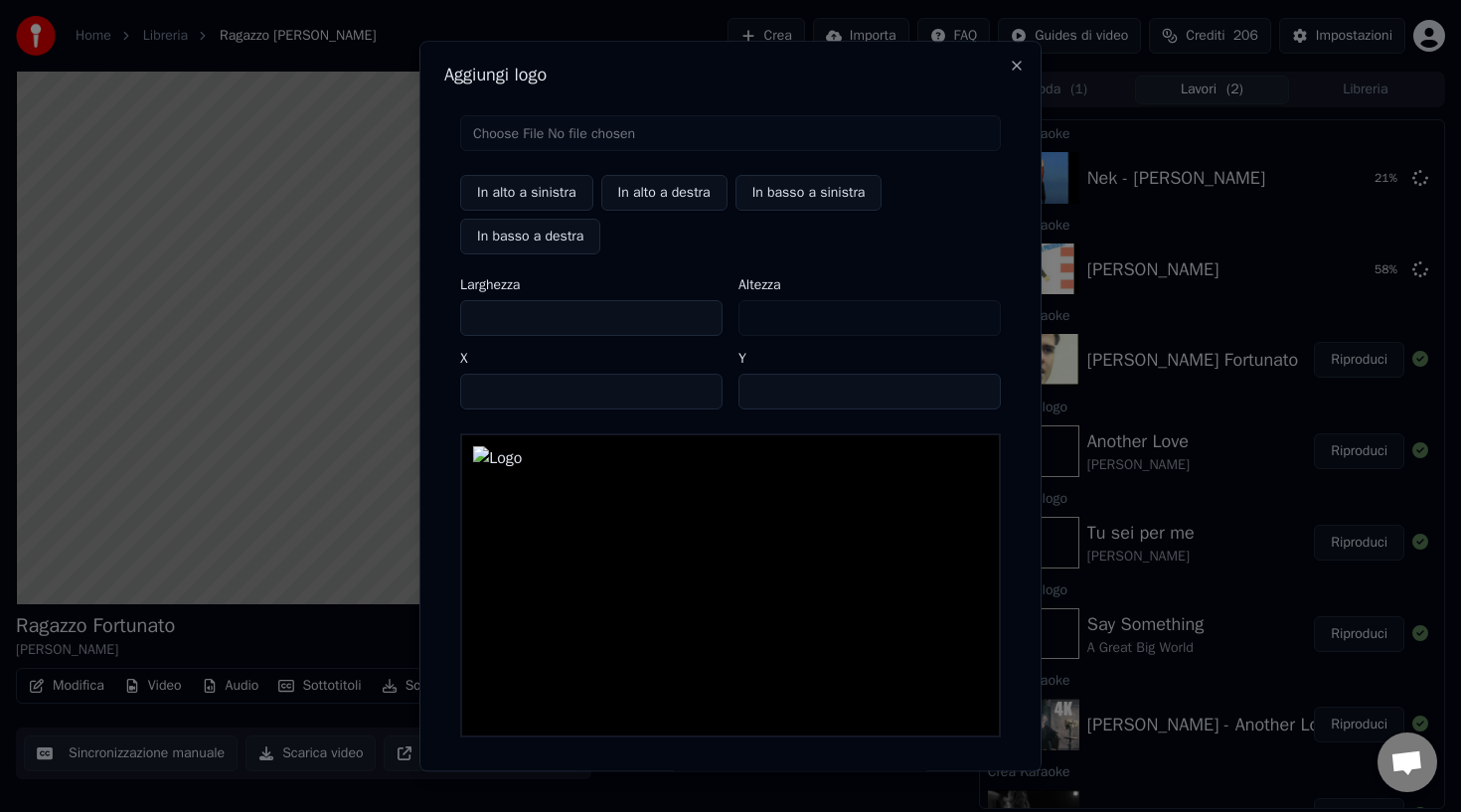 click on "***" at bounding box center [591, 318] 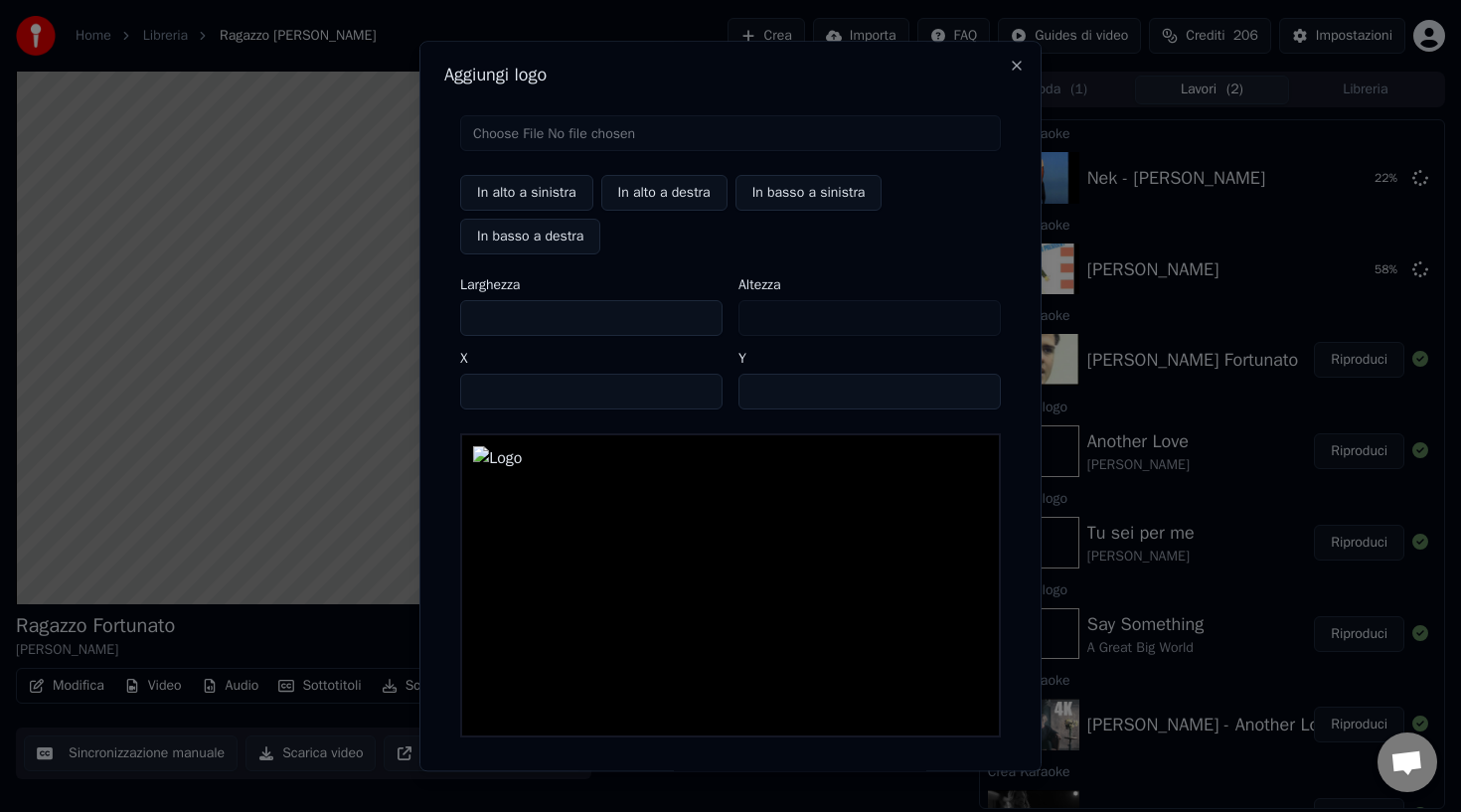 click on "***" at bounding box center (591, 318) 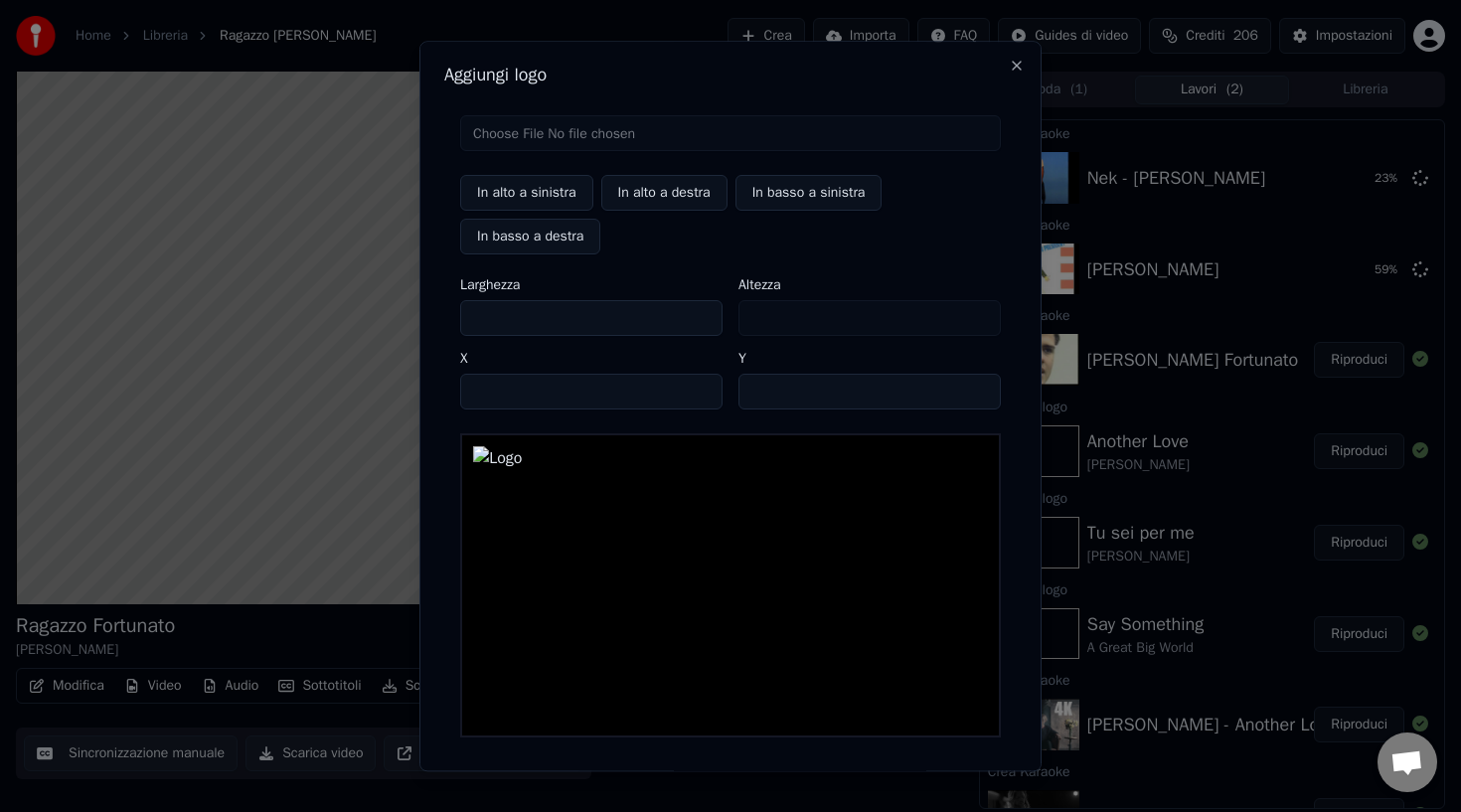 scroll, scrollTop: 74, scrollLeft: 0, axis: vertical 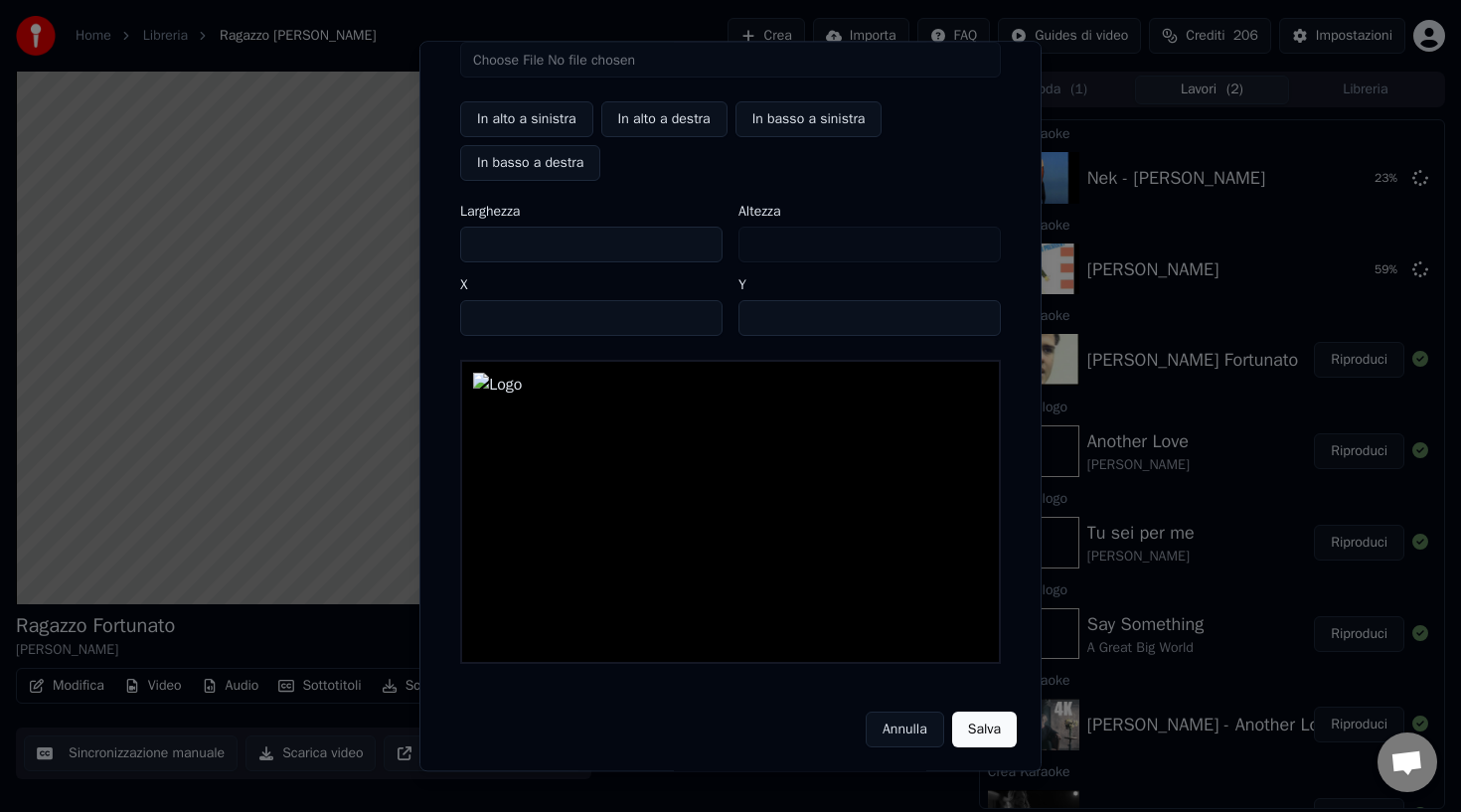 click on "Salva" at bounding box center [984, 730] 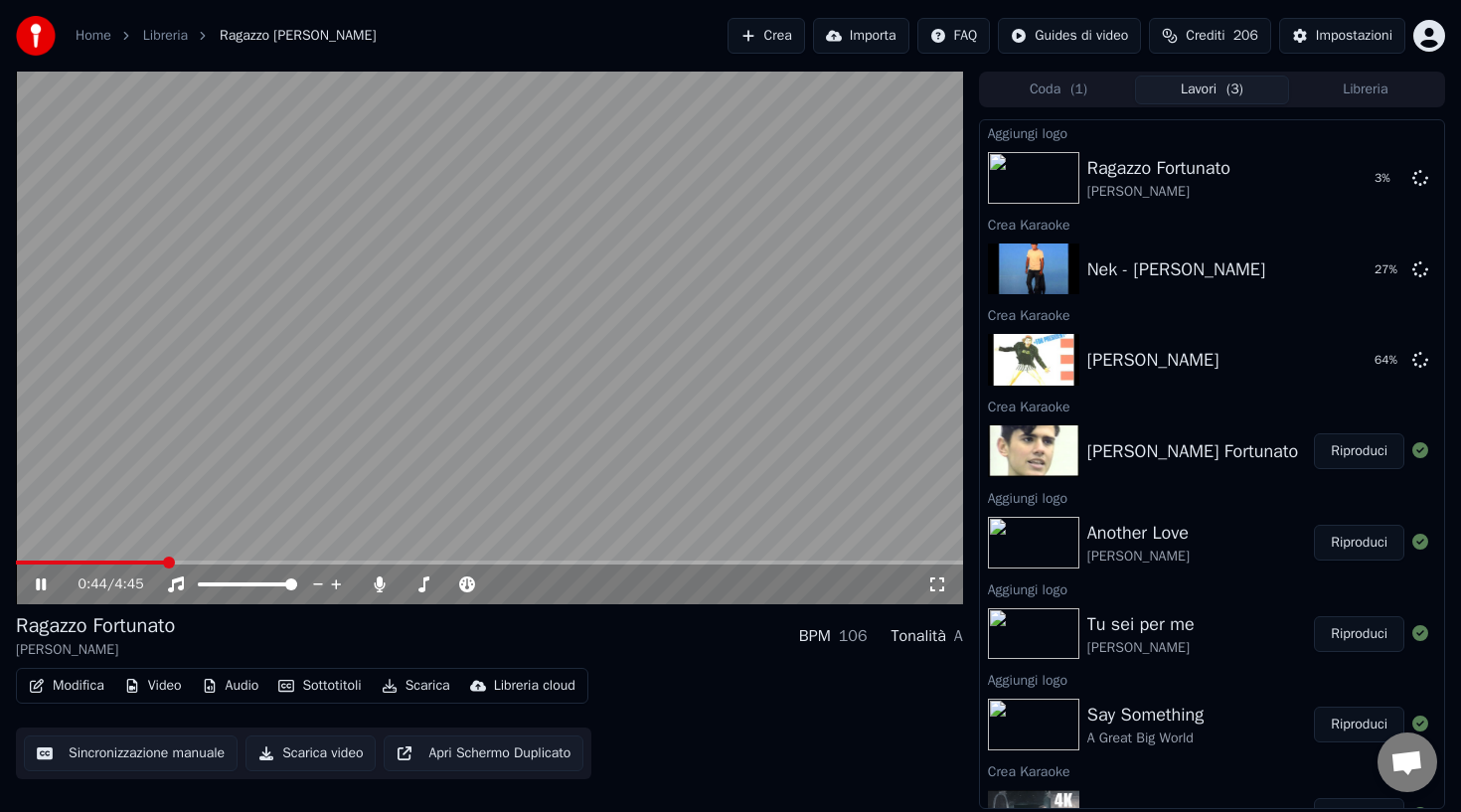 click on "Crea" at bounding box center [766, 36] 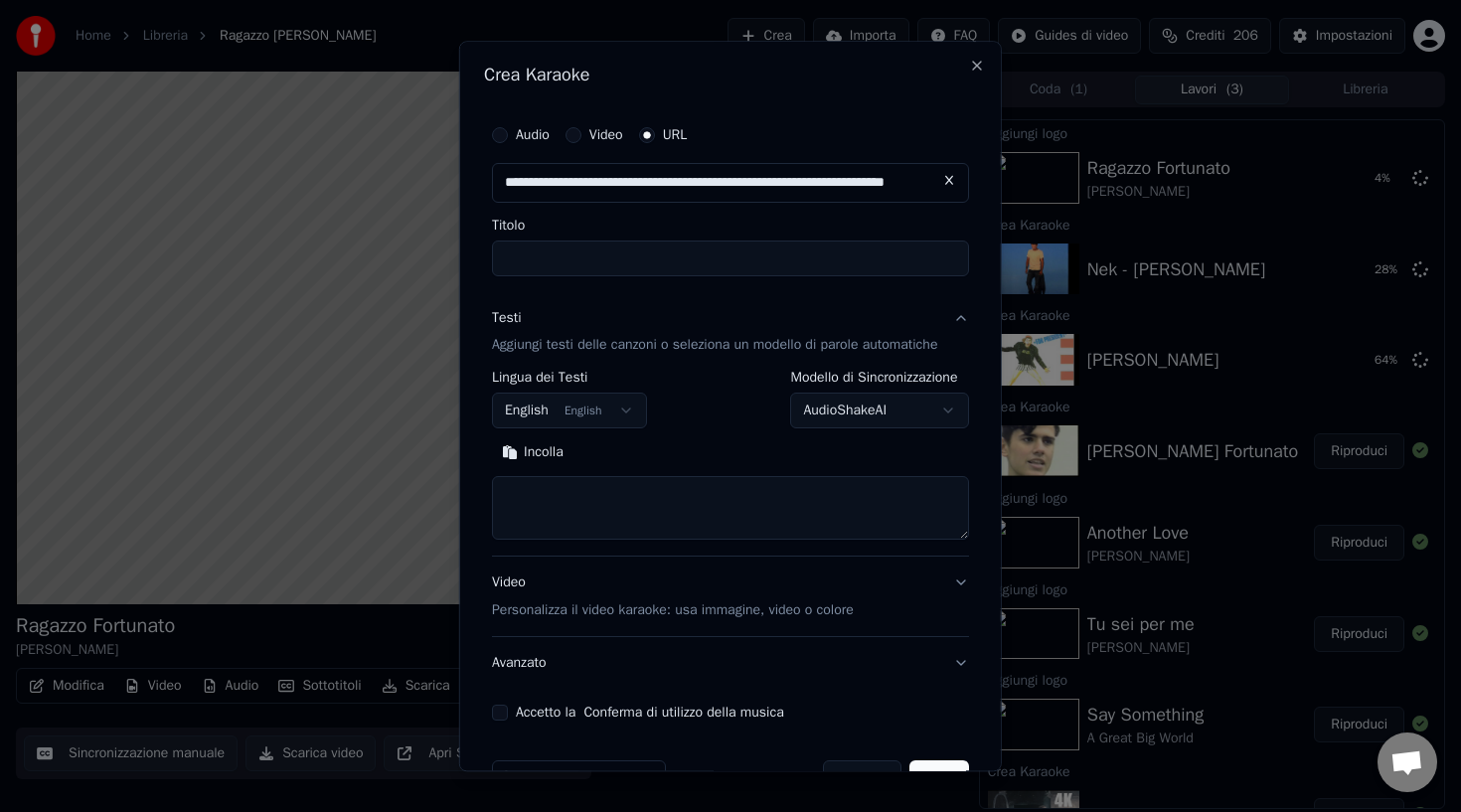 scroll, scrollTop: 0, scrollLeft: 84, axis: horizontal 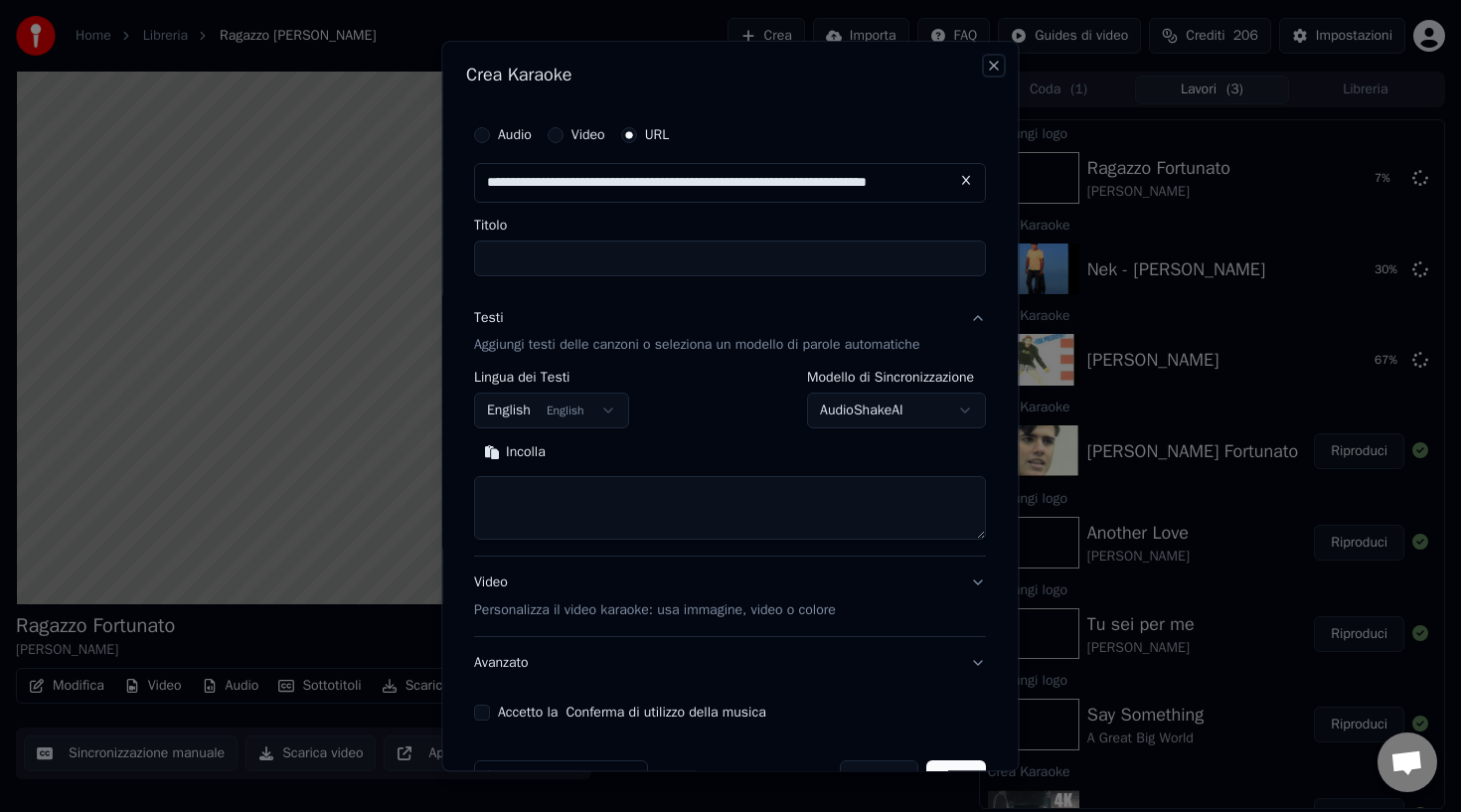 click on "Close" at bounding box center [995, 66] 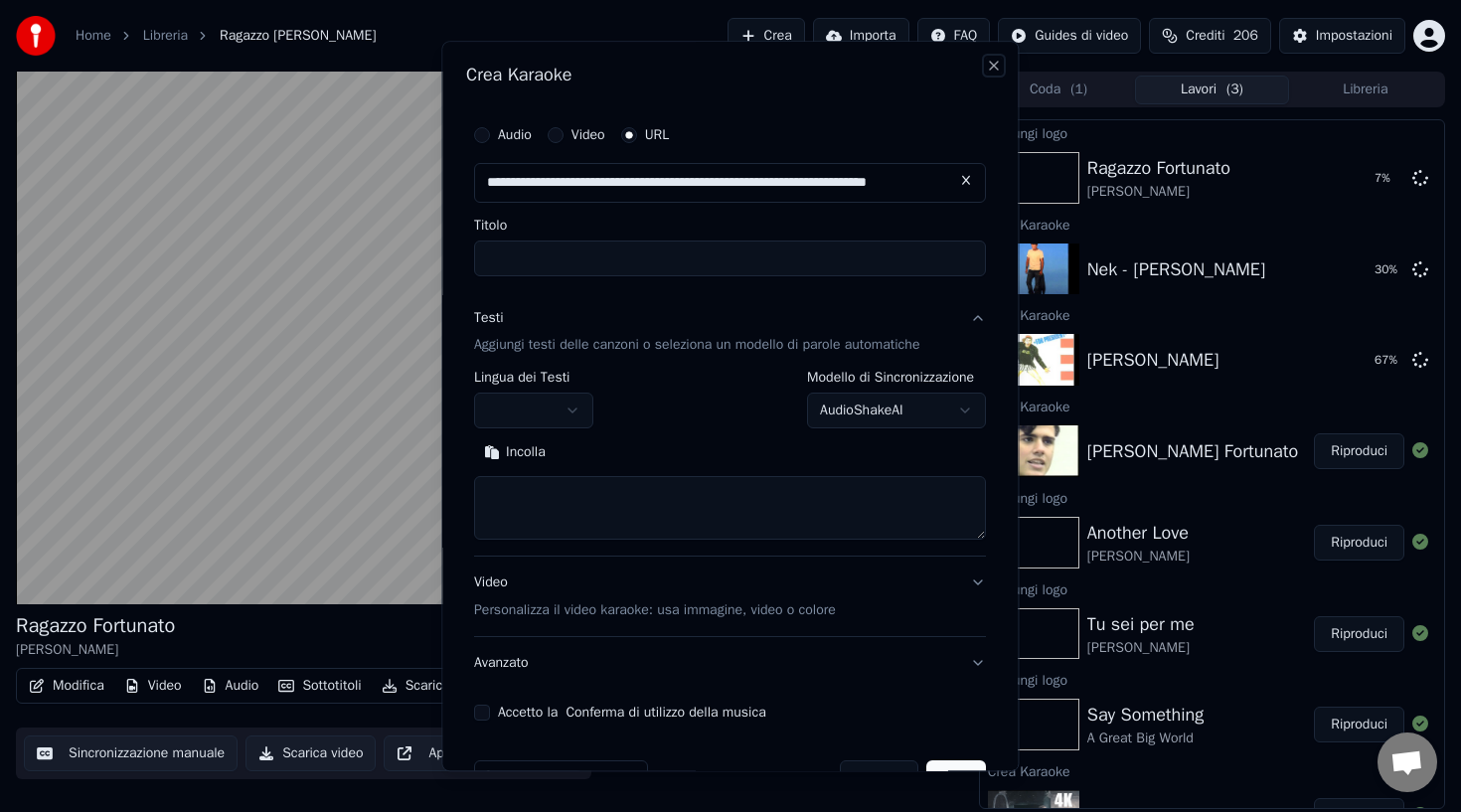 scroll, scrollTop: 0, scrollLeft: 0, axis: both 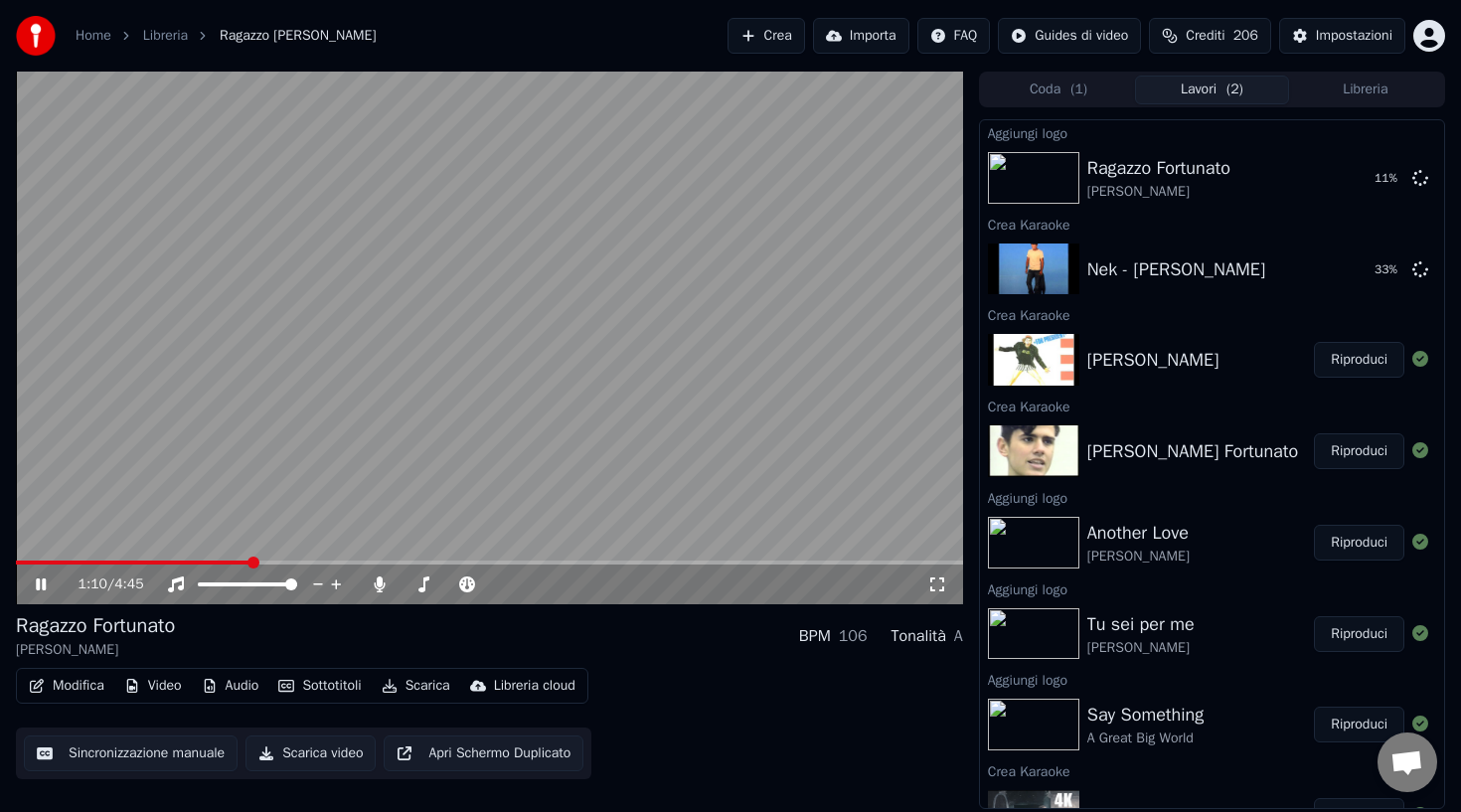 click on "Crea" at bounding box center [766, 36] 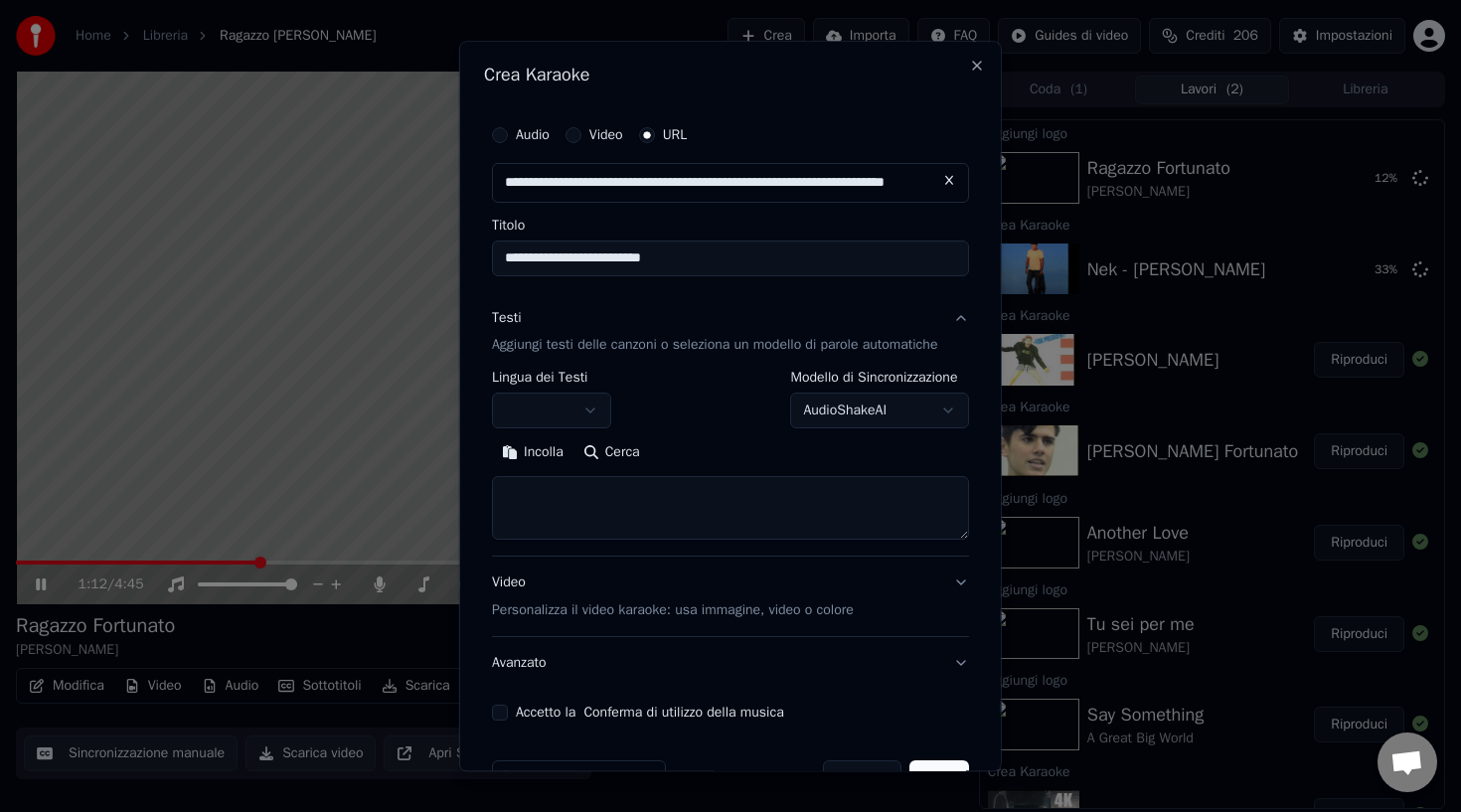 scroll, scrollTop: 0, scrollLeft: 84, axis: horizontal 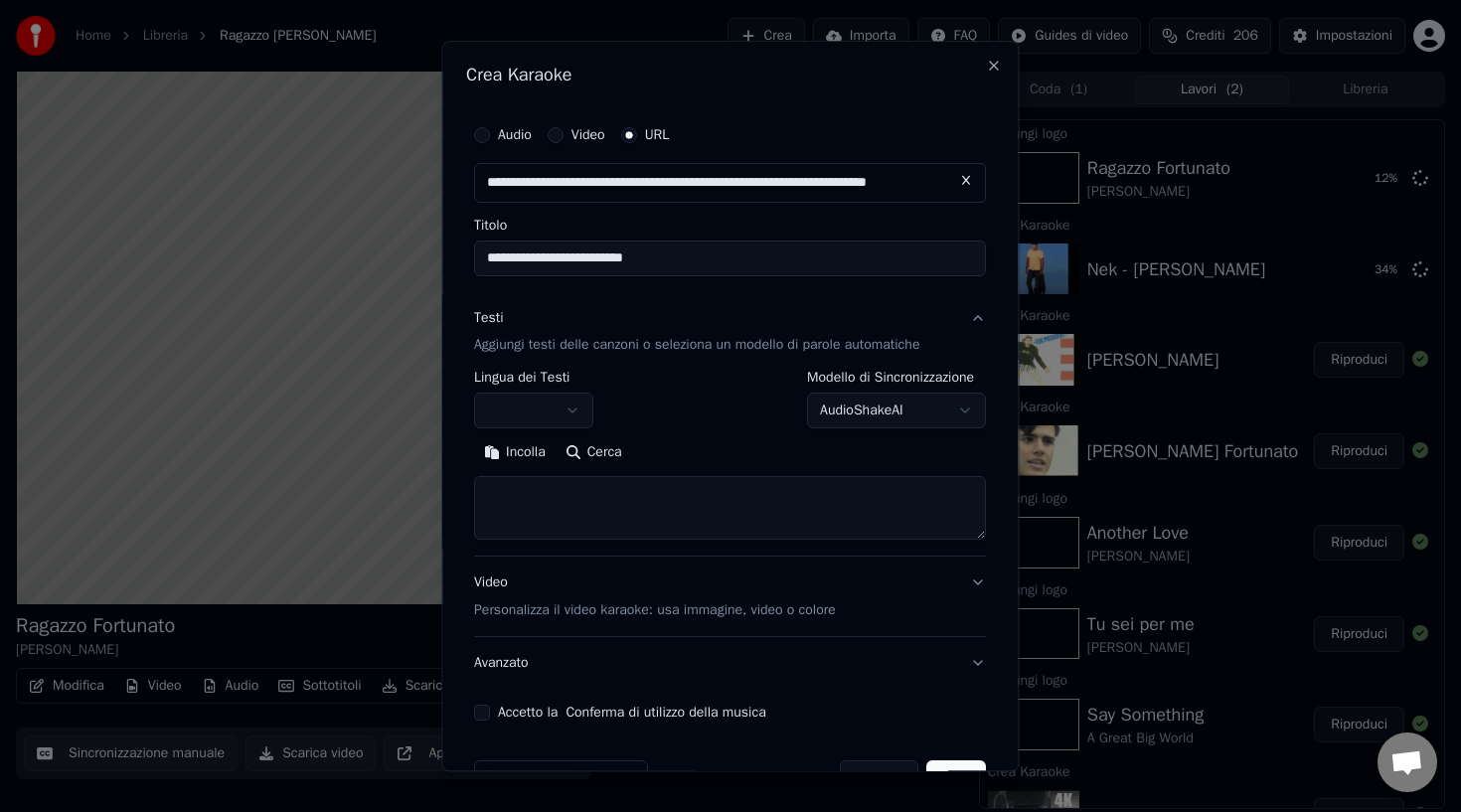 click on "**********" at bounding box center (730, 258) 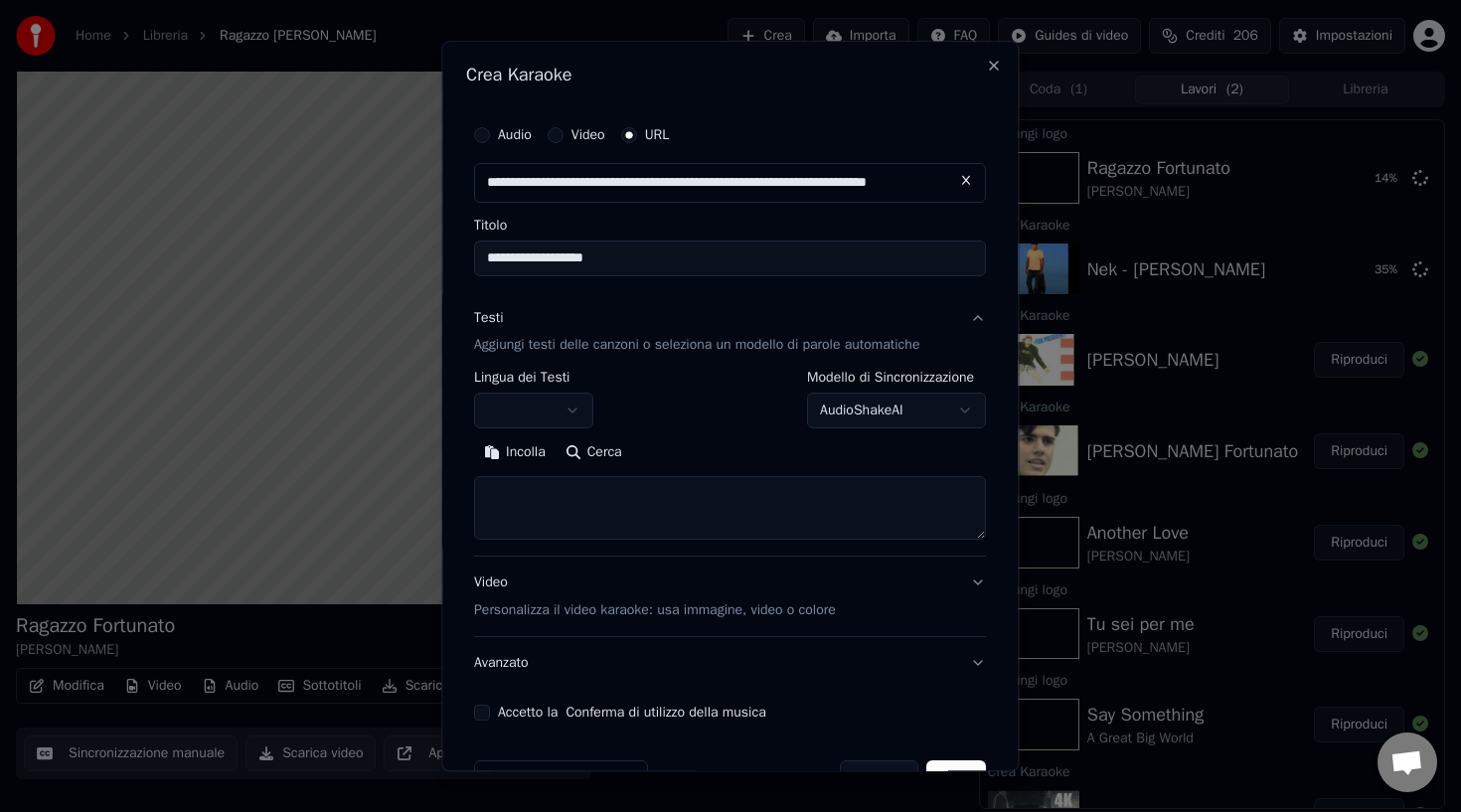 click at bounding box center [534, 411] 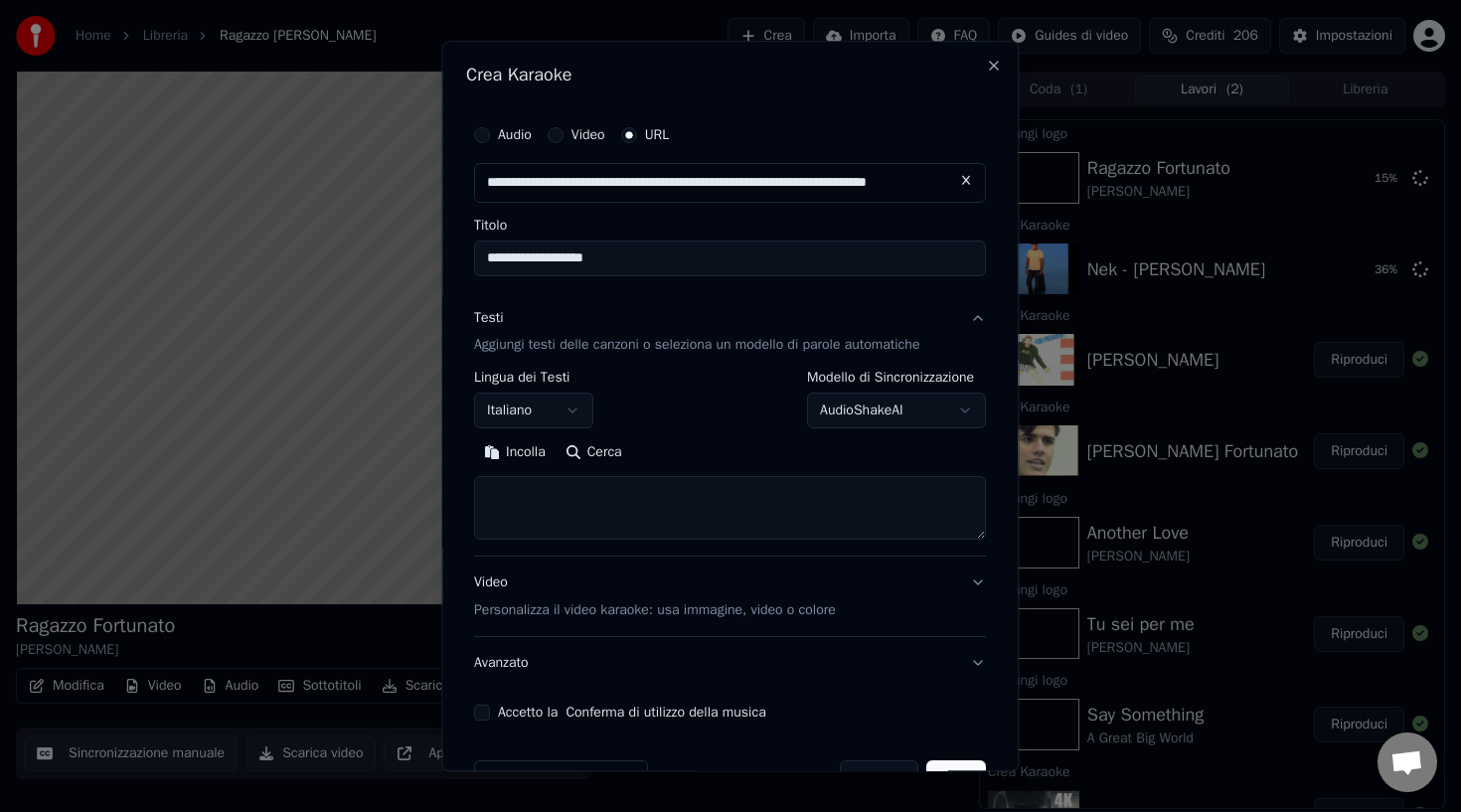 click at bounding box center [730, 509] 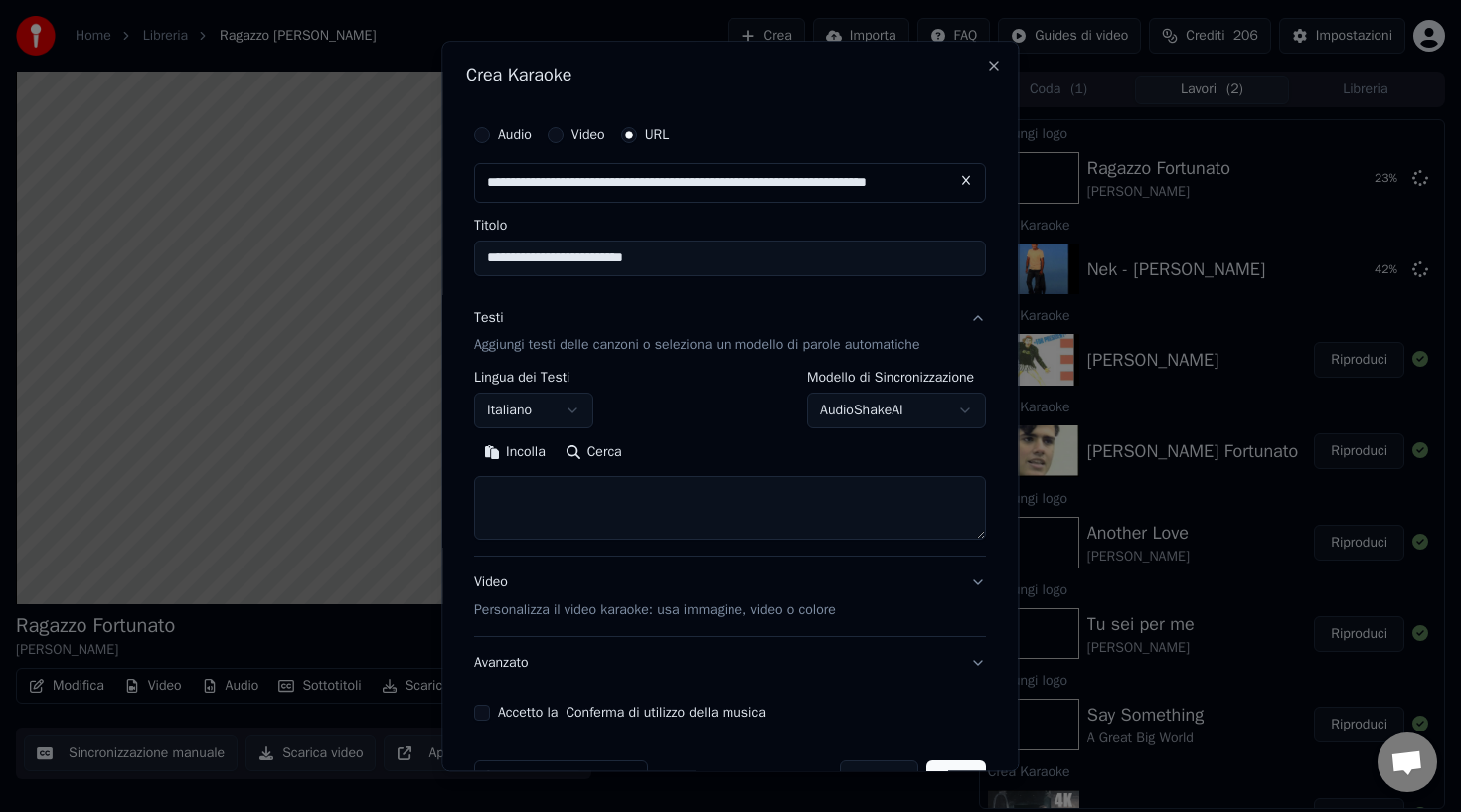 click at bounding box center [730, 509] 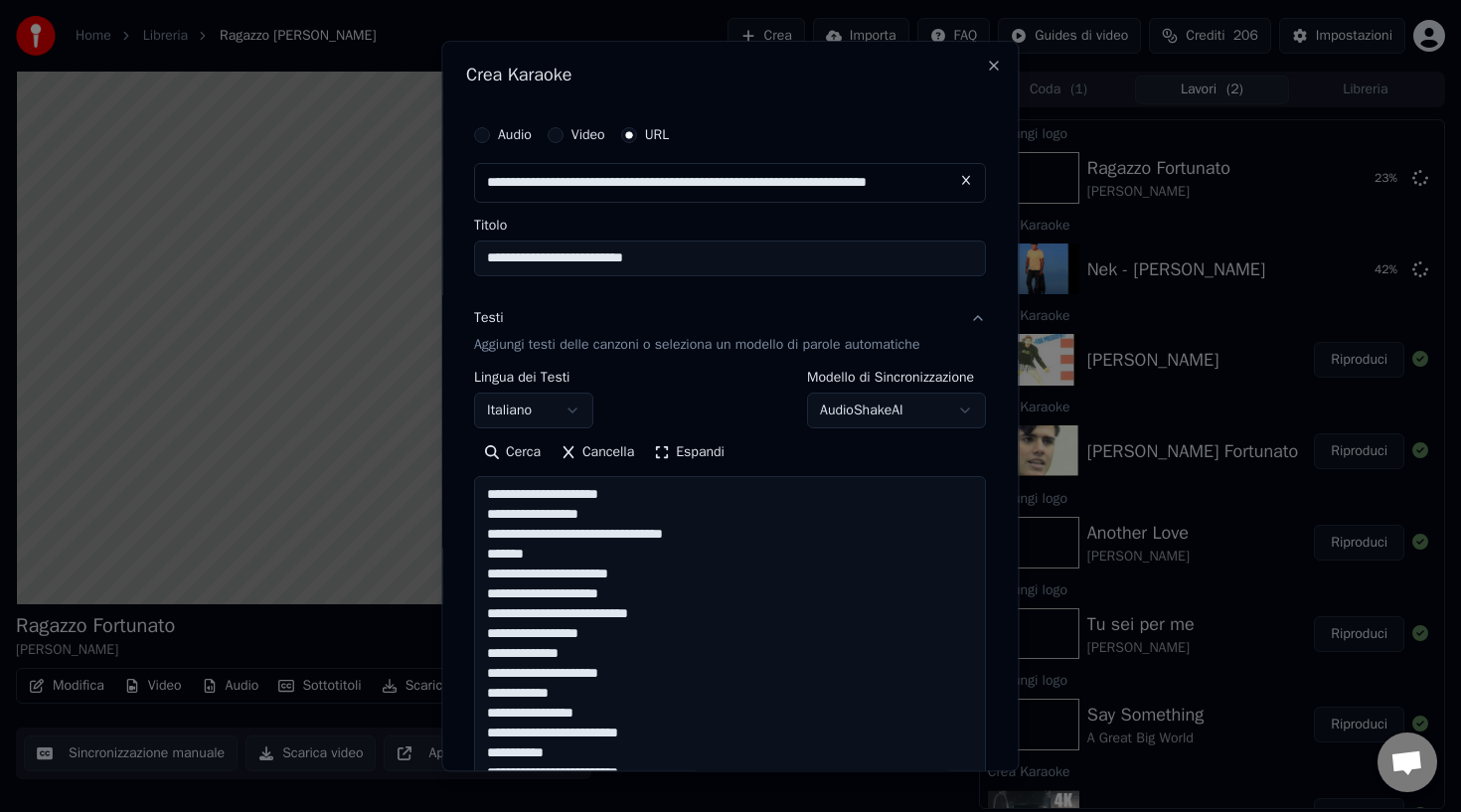 scroll, scrollTop: 600, scrollLeft: 0, axis: vertical 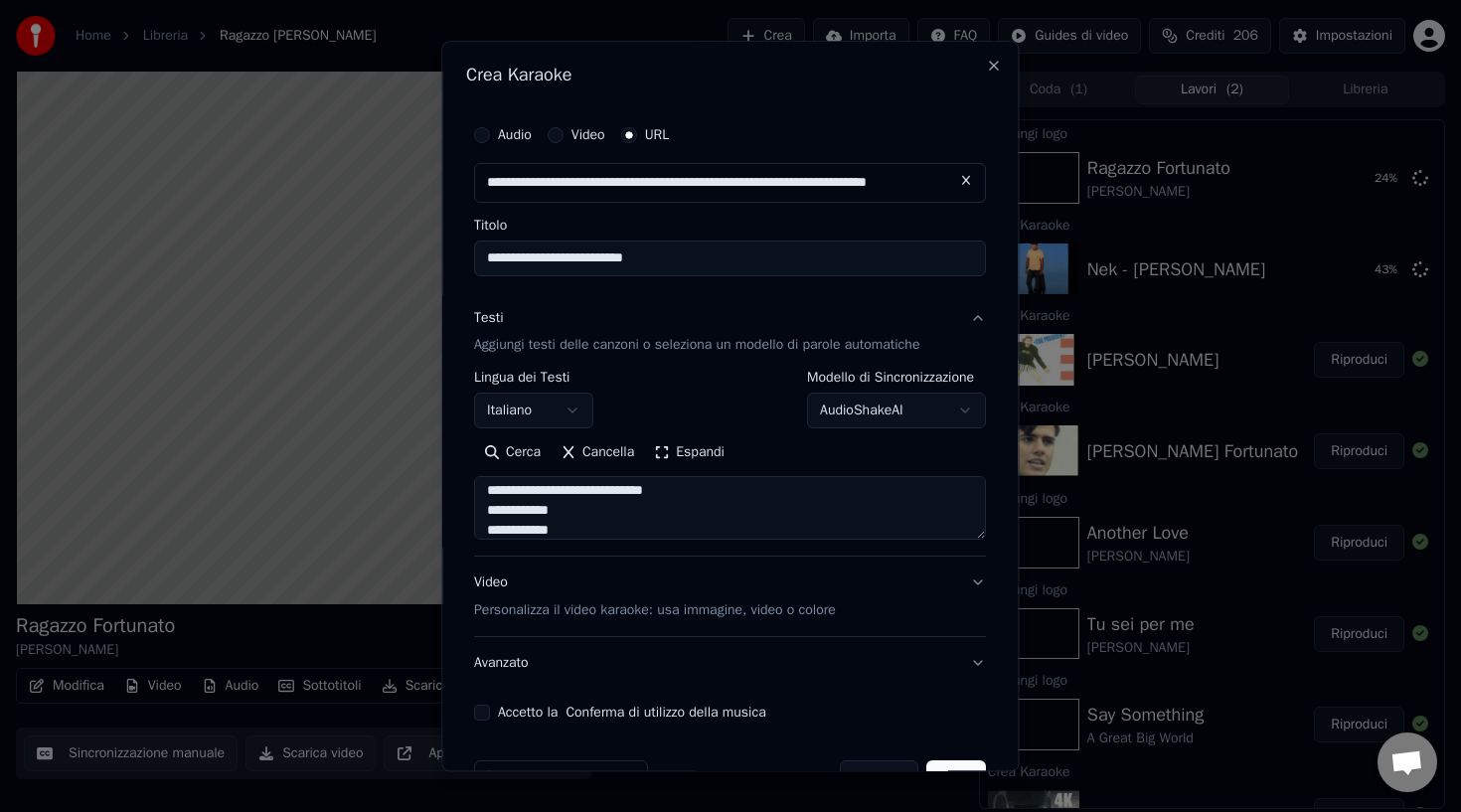 click on "Video Personalizza il video karaoke: usa immagine, video o colore" at bounding box center (730, 597) 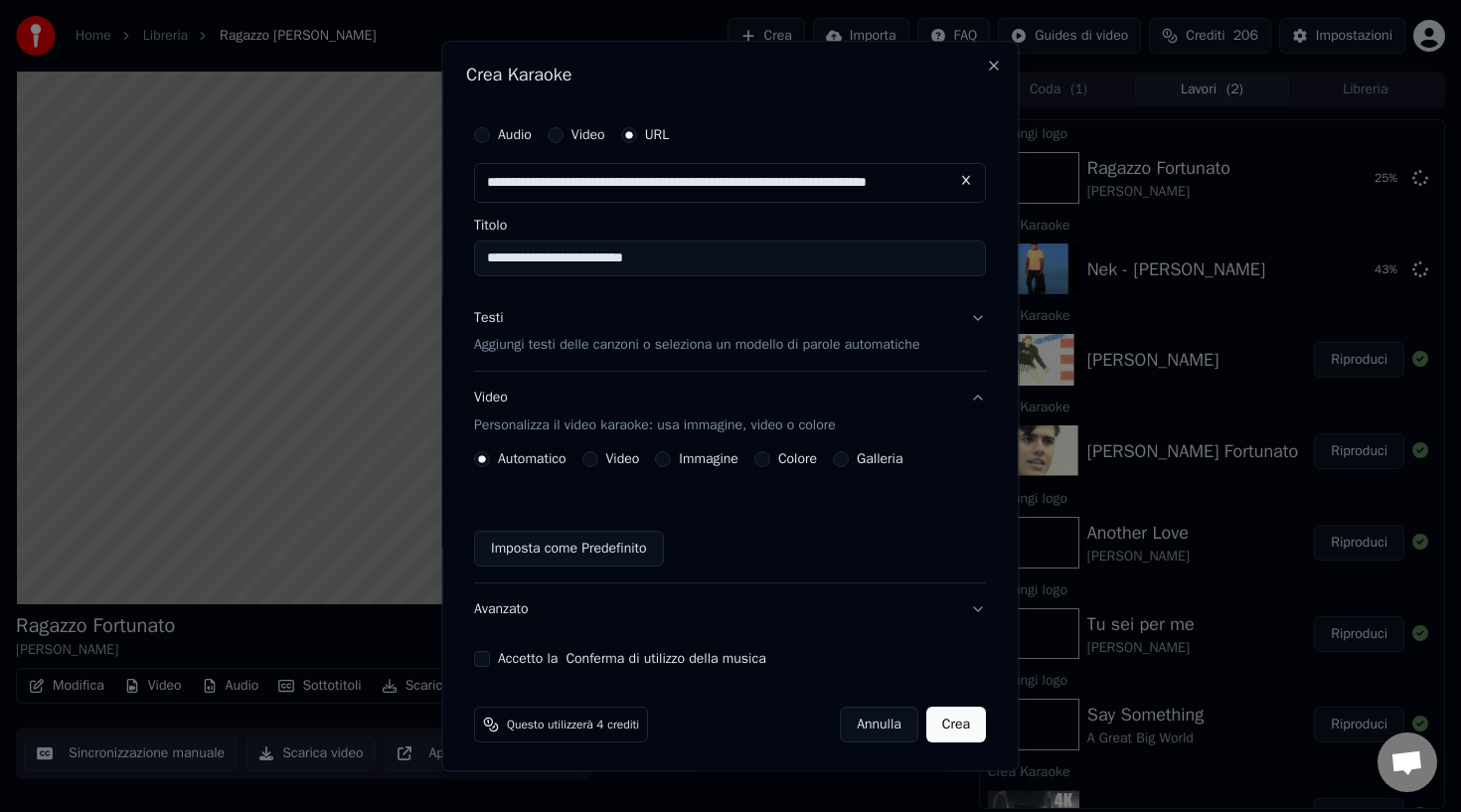 click on "Galleria" at bounding box center (842, 460) 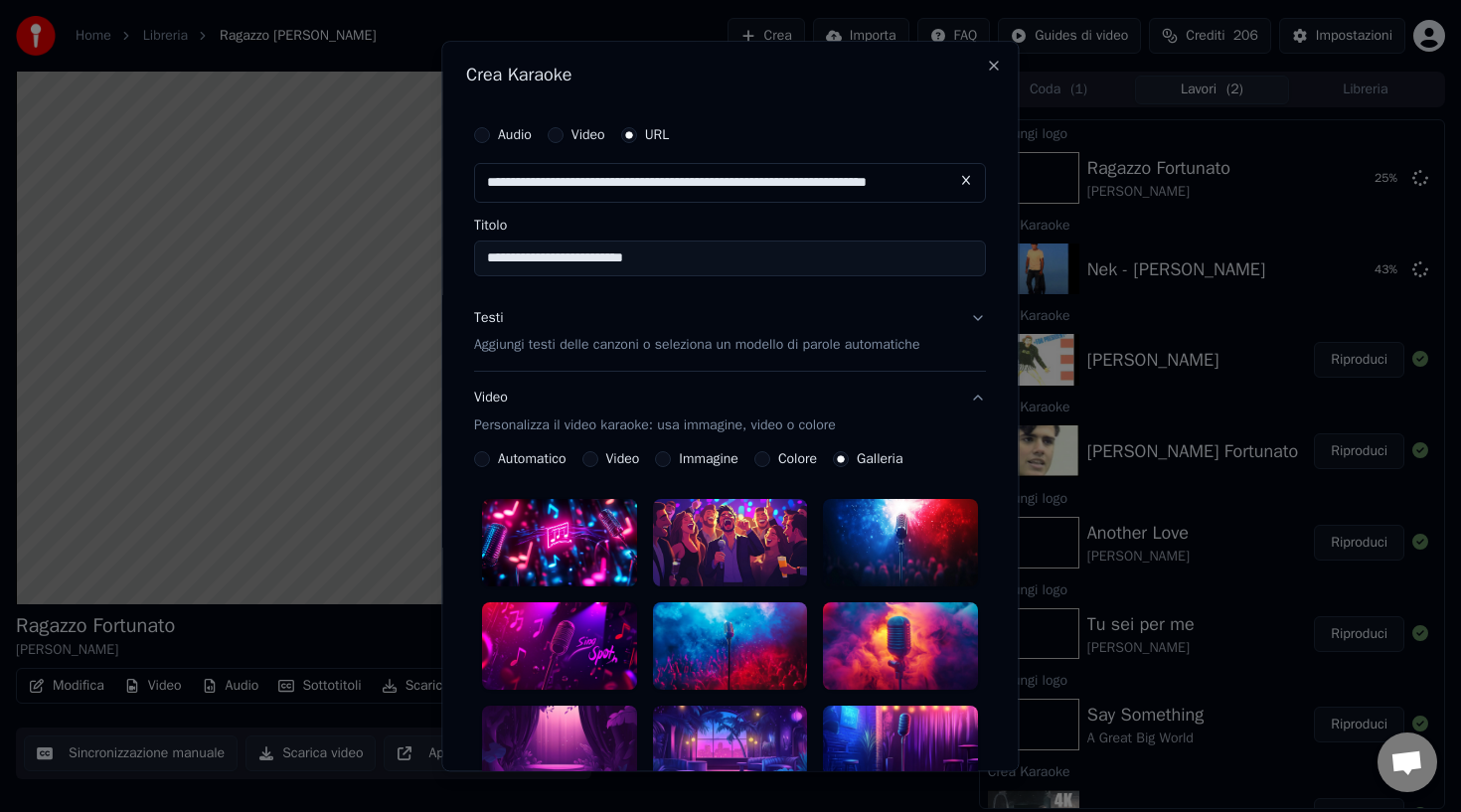 click at bounding box center (730, 544) 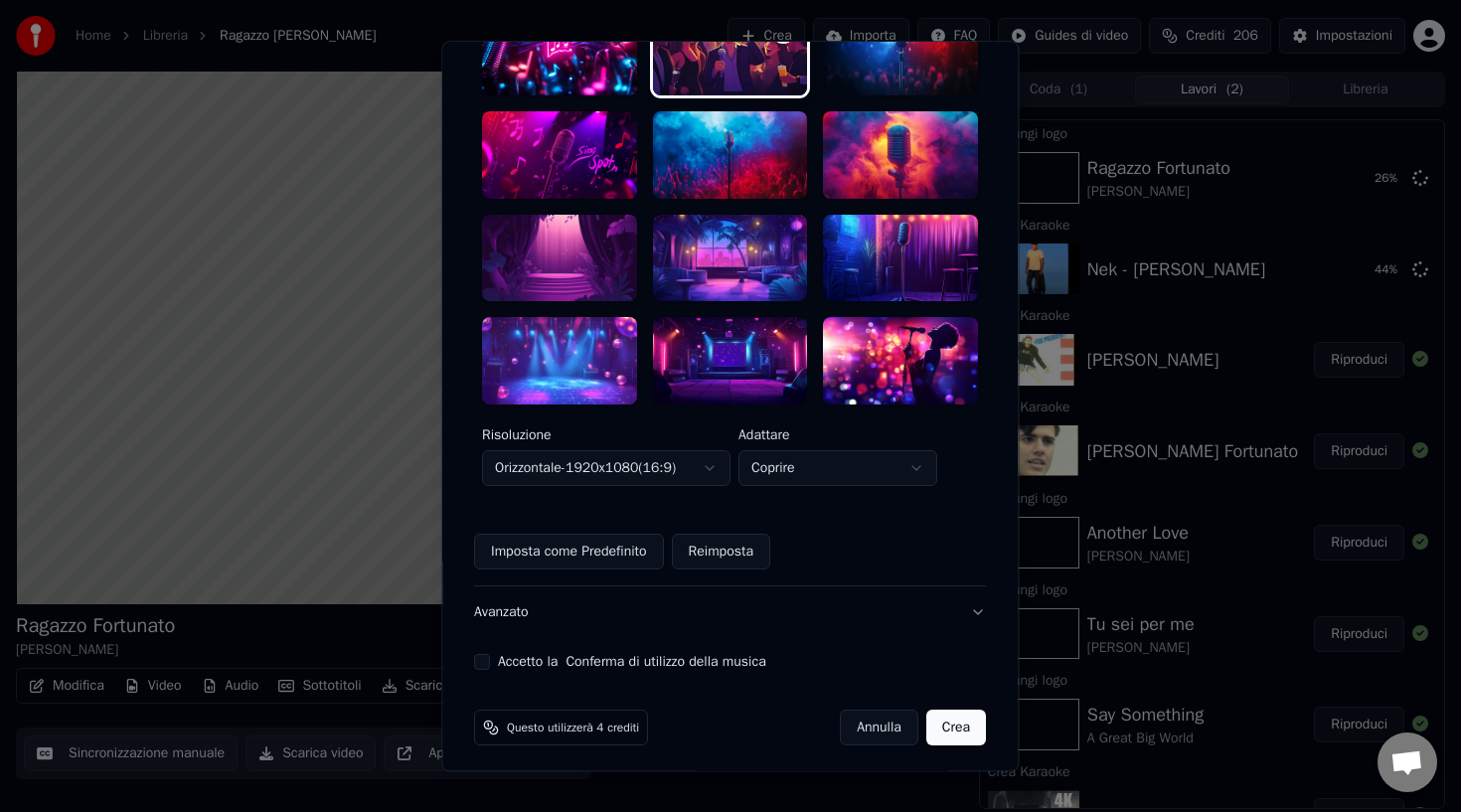 scroll, scrollTop: 498, scrollLeft: 0, axis: vertical 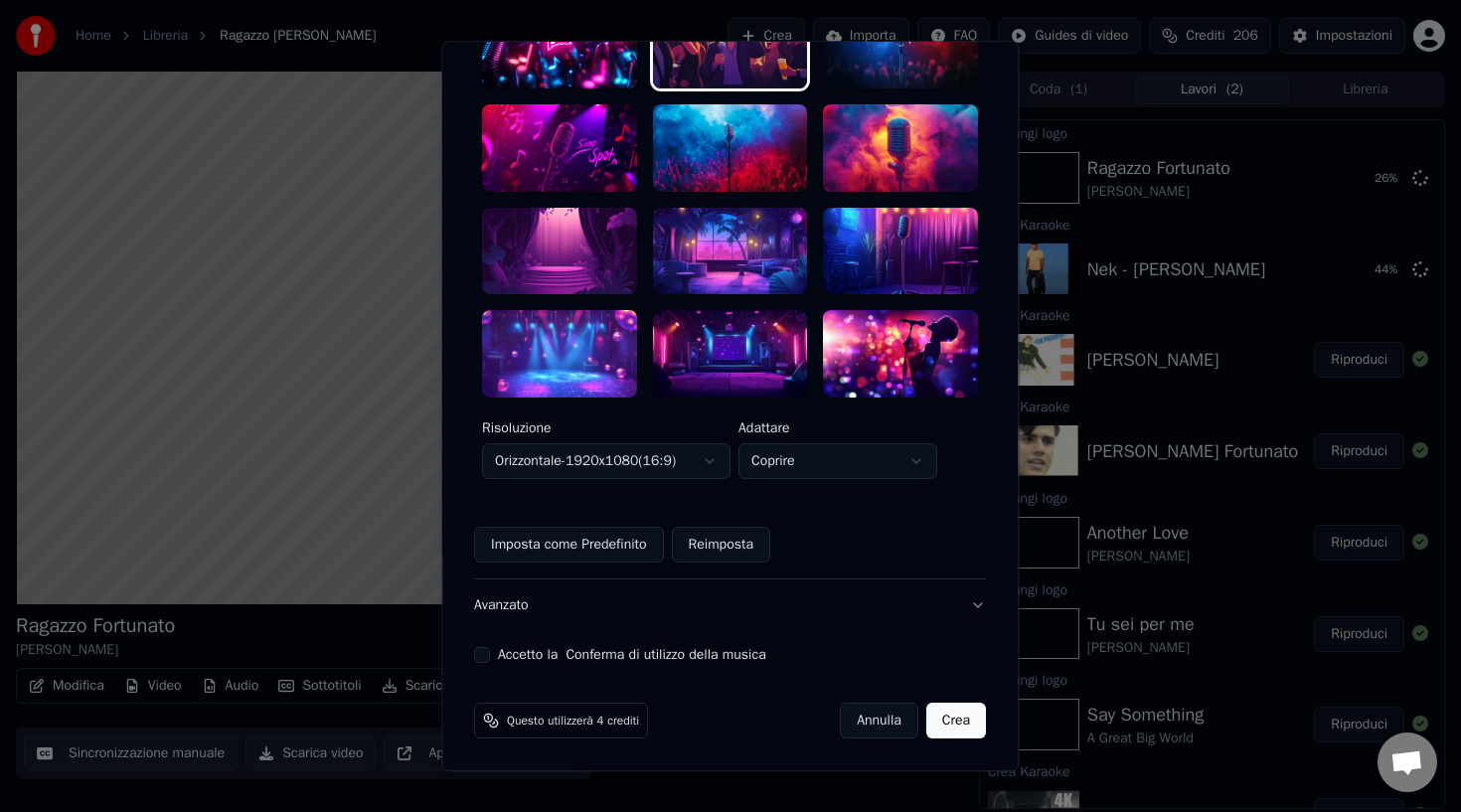 click on "Accetto la   Conferma di utilizzo della musica" at bounding box center (482, 655) 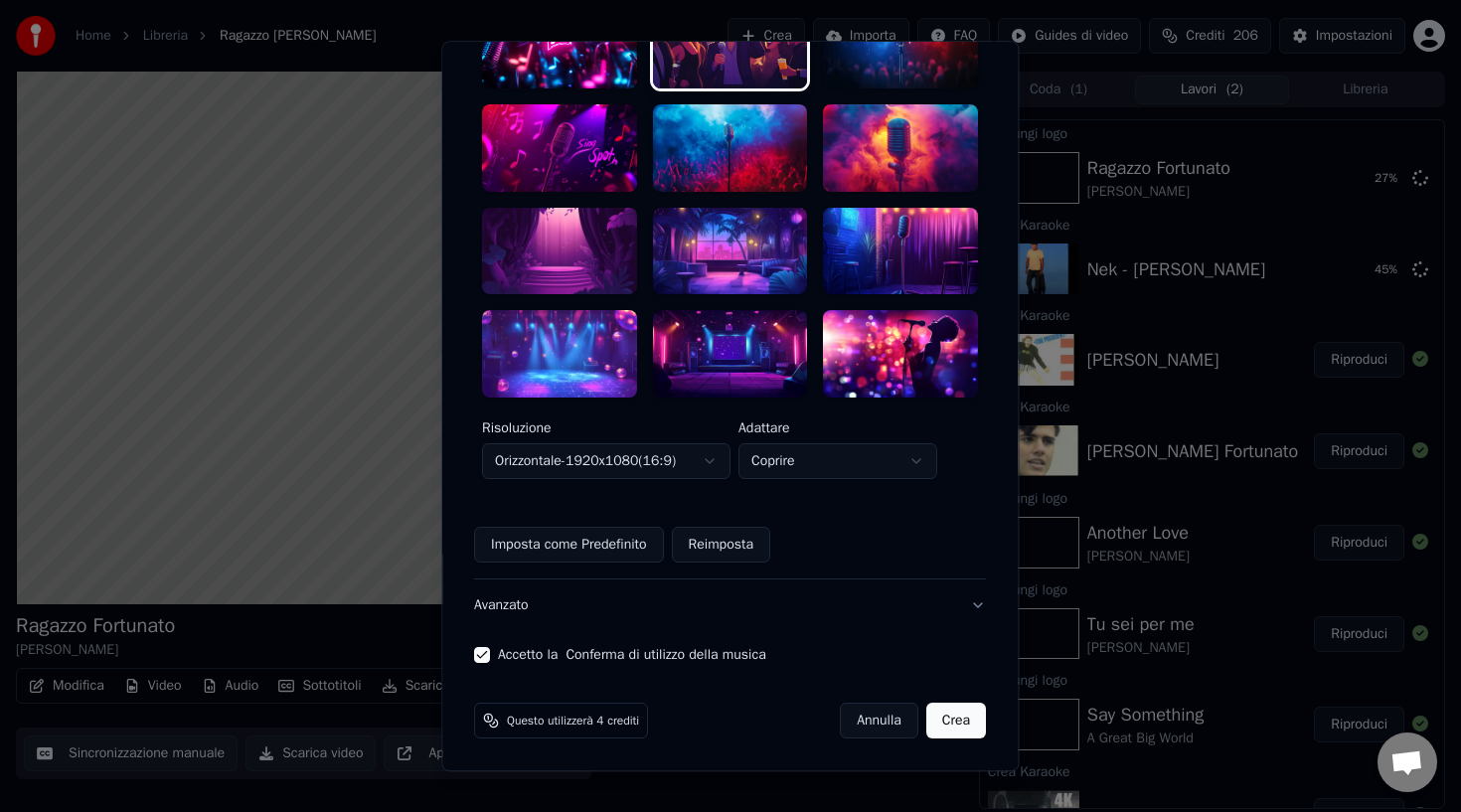 click on "Crea" at bounding box center [956, 721] 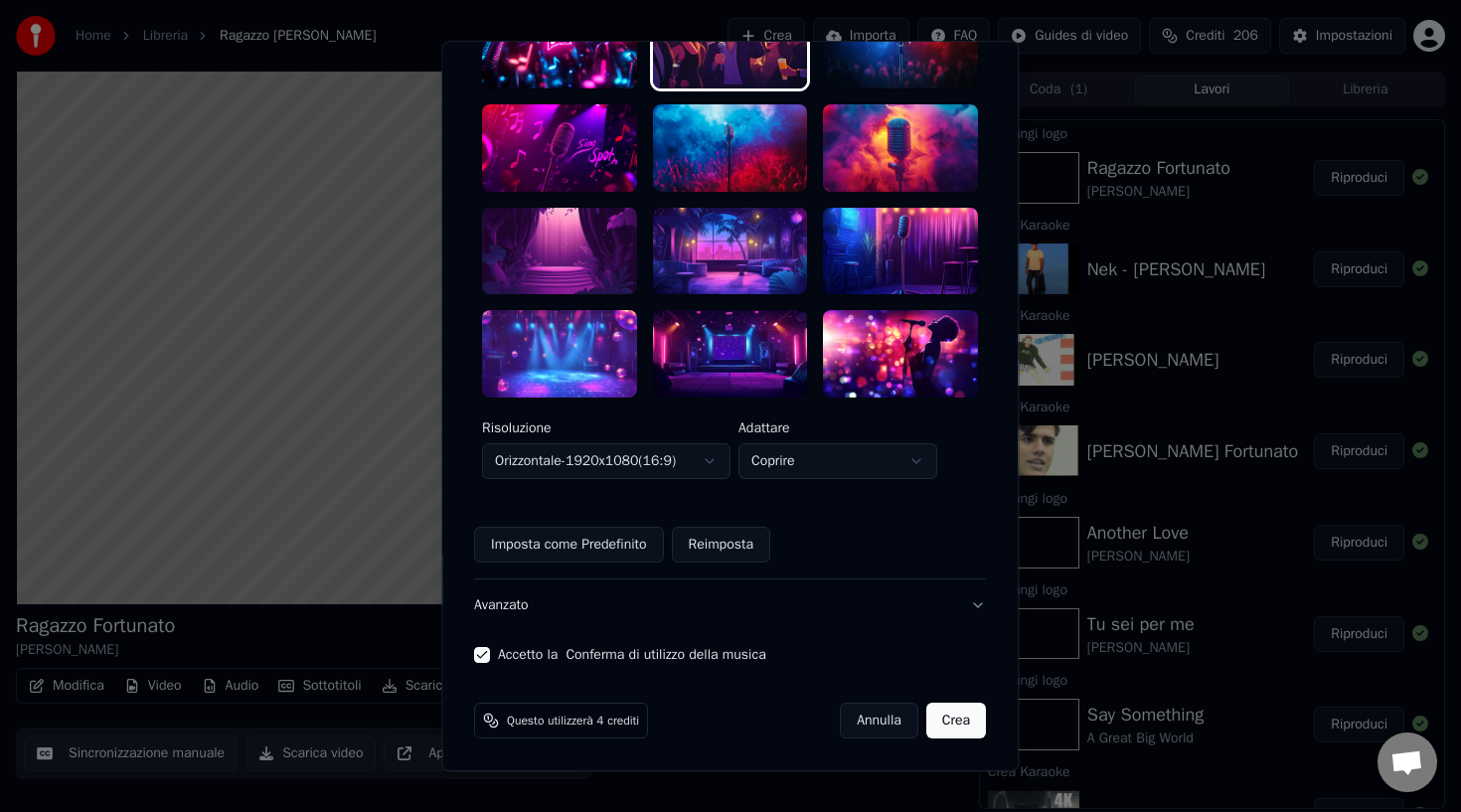 click on "Crea" at bounding box center [956, 721] 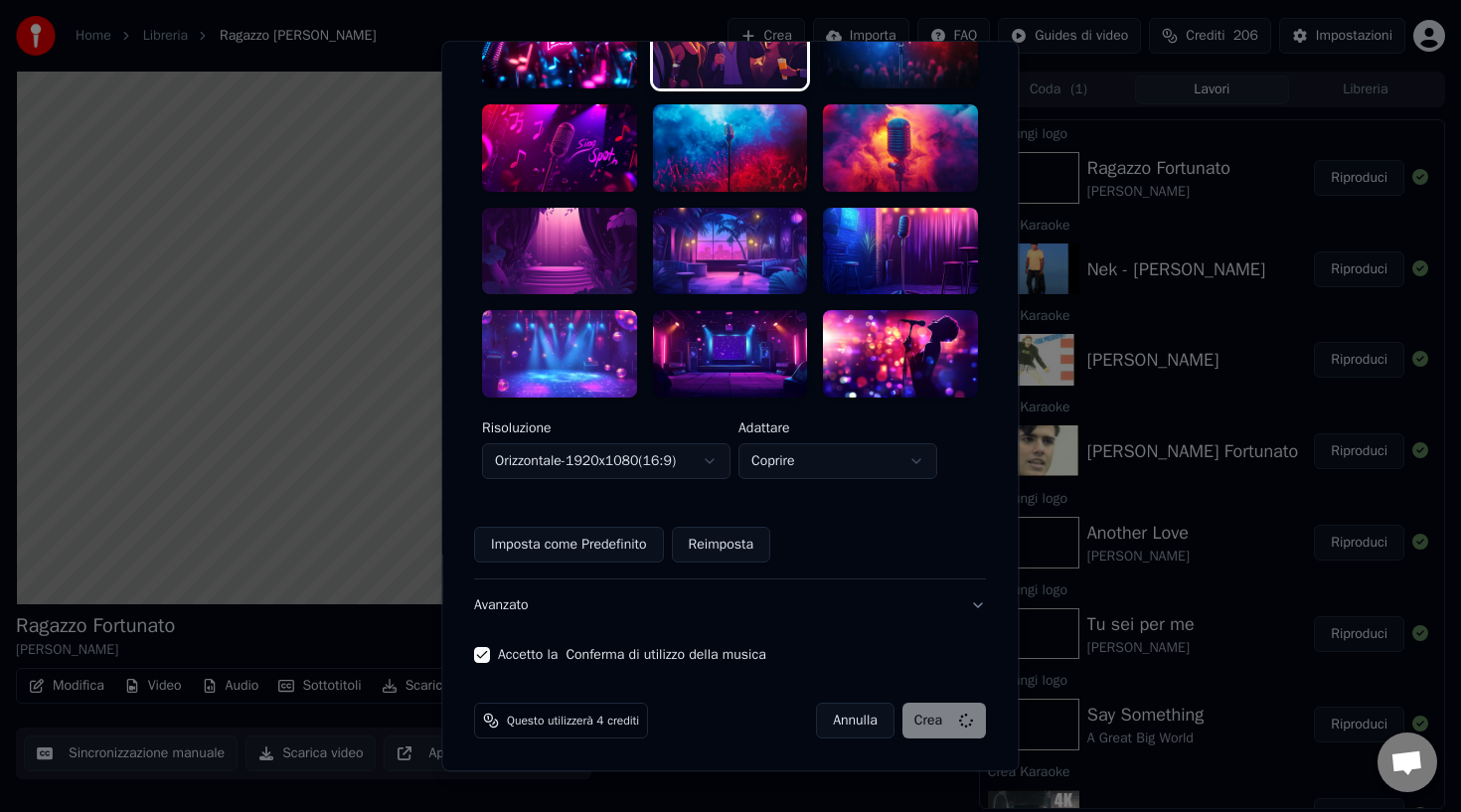scroll, scrollTop: 4, scrollLeft: 0, axis: vertical 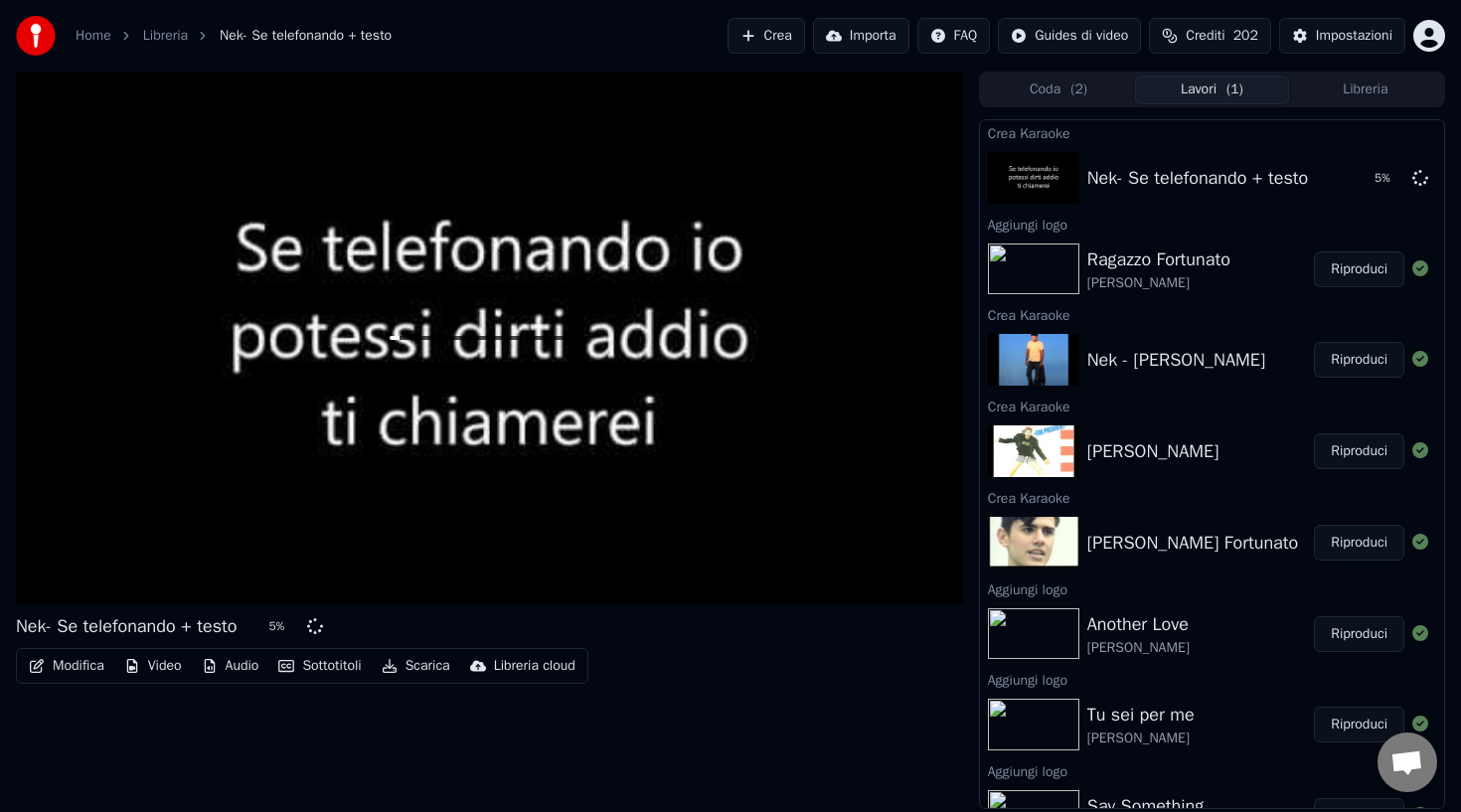 click on "Jovanotti - Ciao Mamma" at bounding box center (1153, 451) 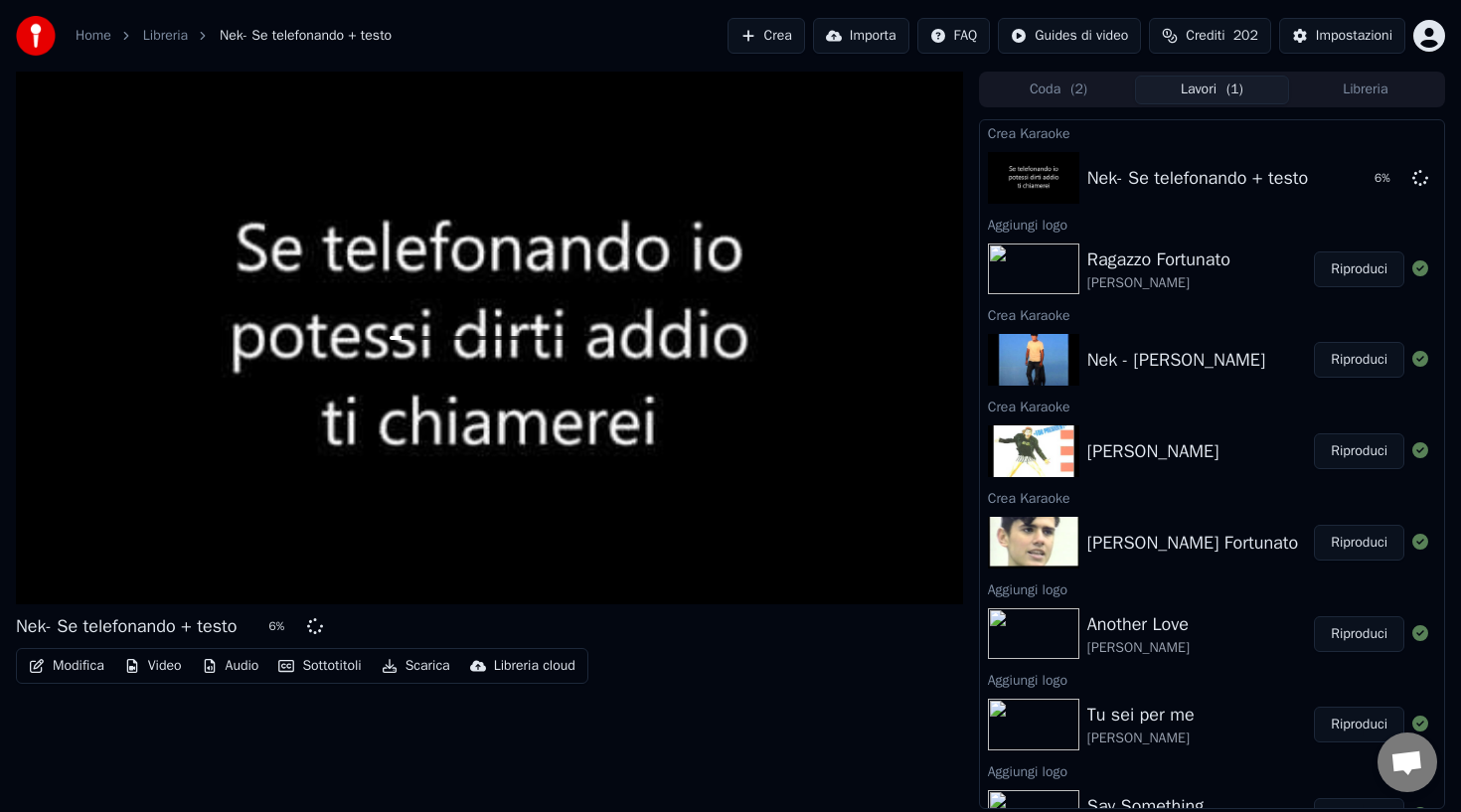 click on "Riproduci" at bounding box center [1359, 451] 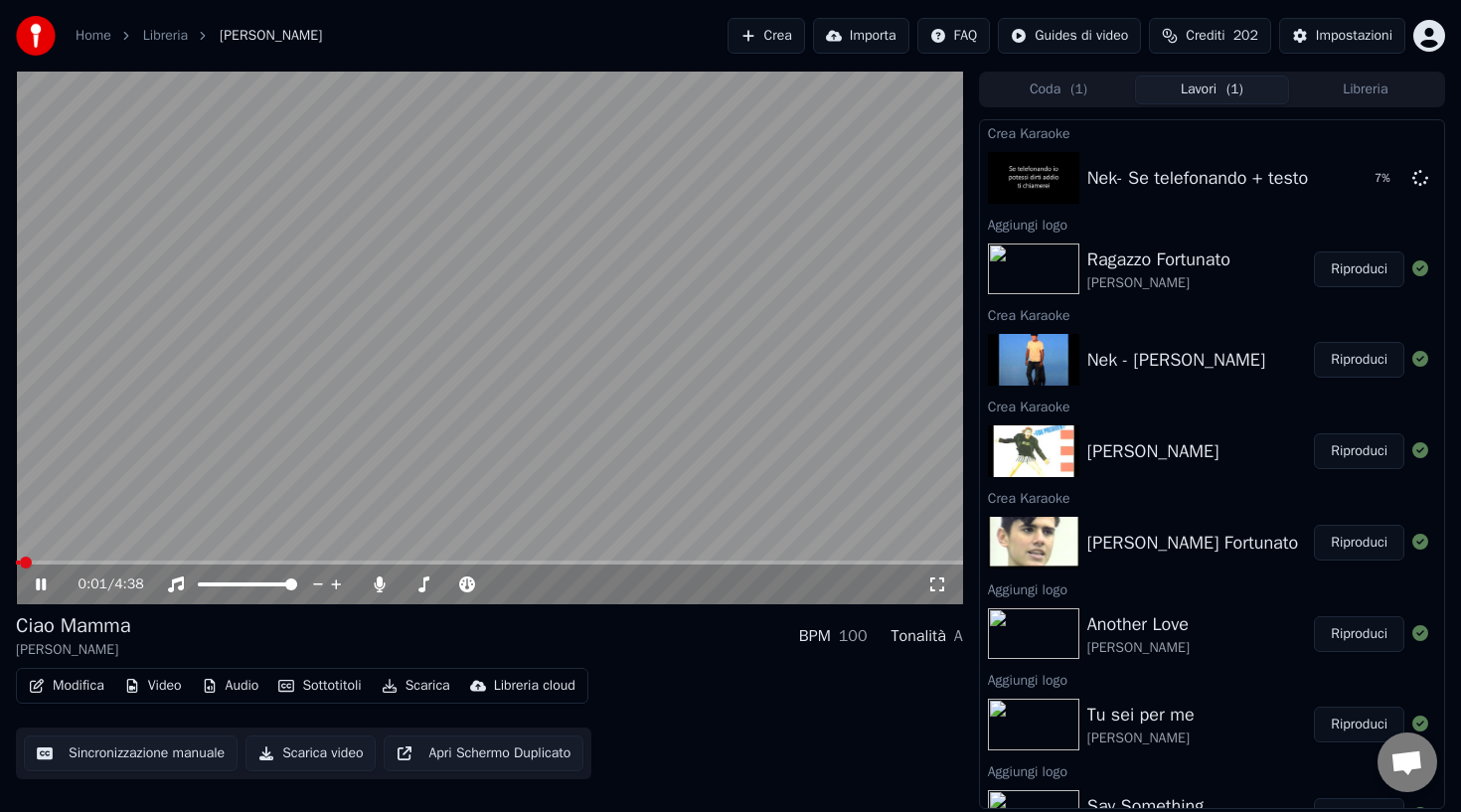 click on "Video" at bounding box center [153, 686] 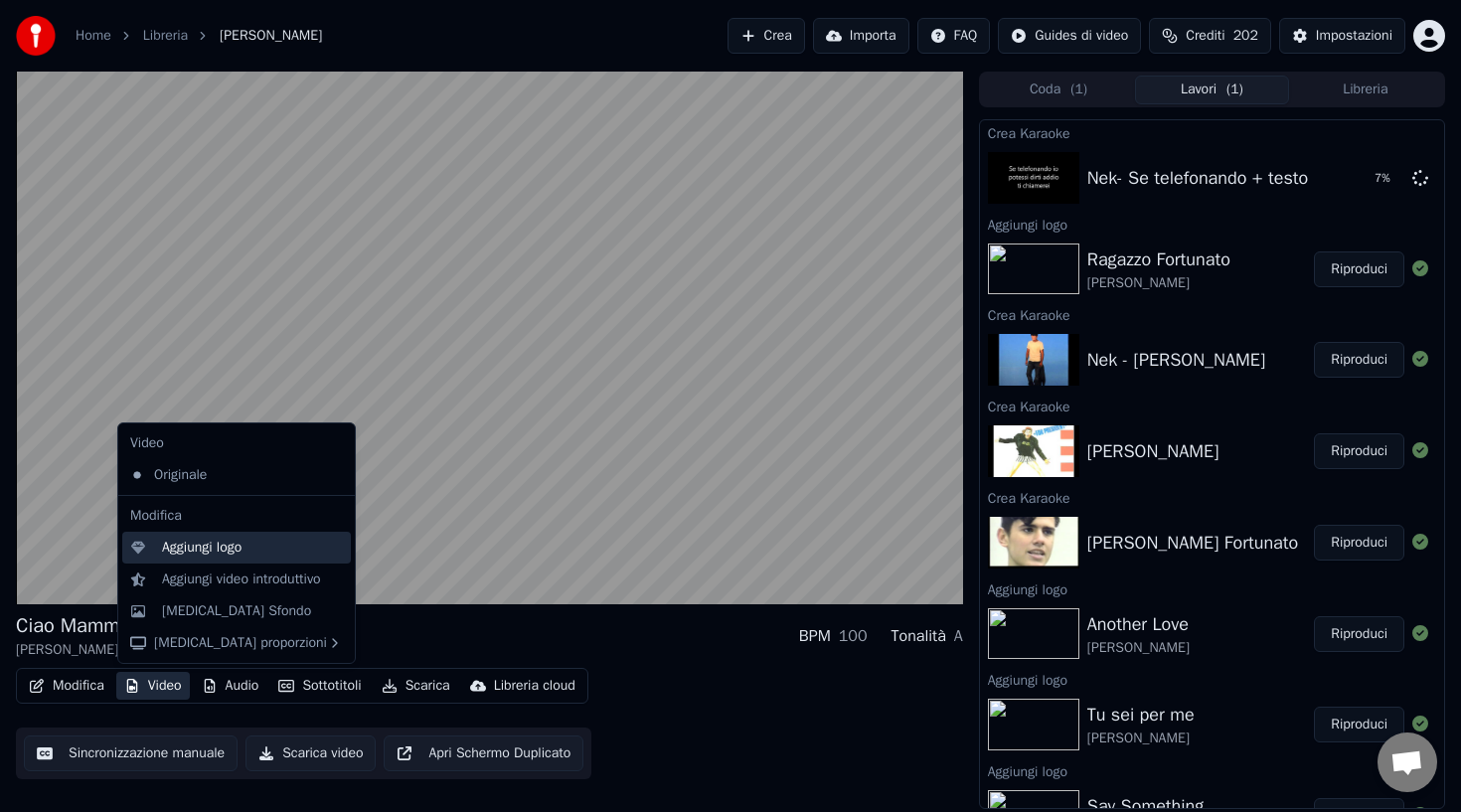 click on "Aggiungi logo" at bounding box center [237, 548] 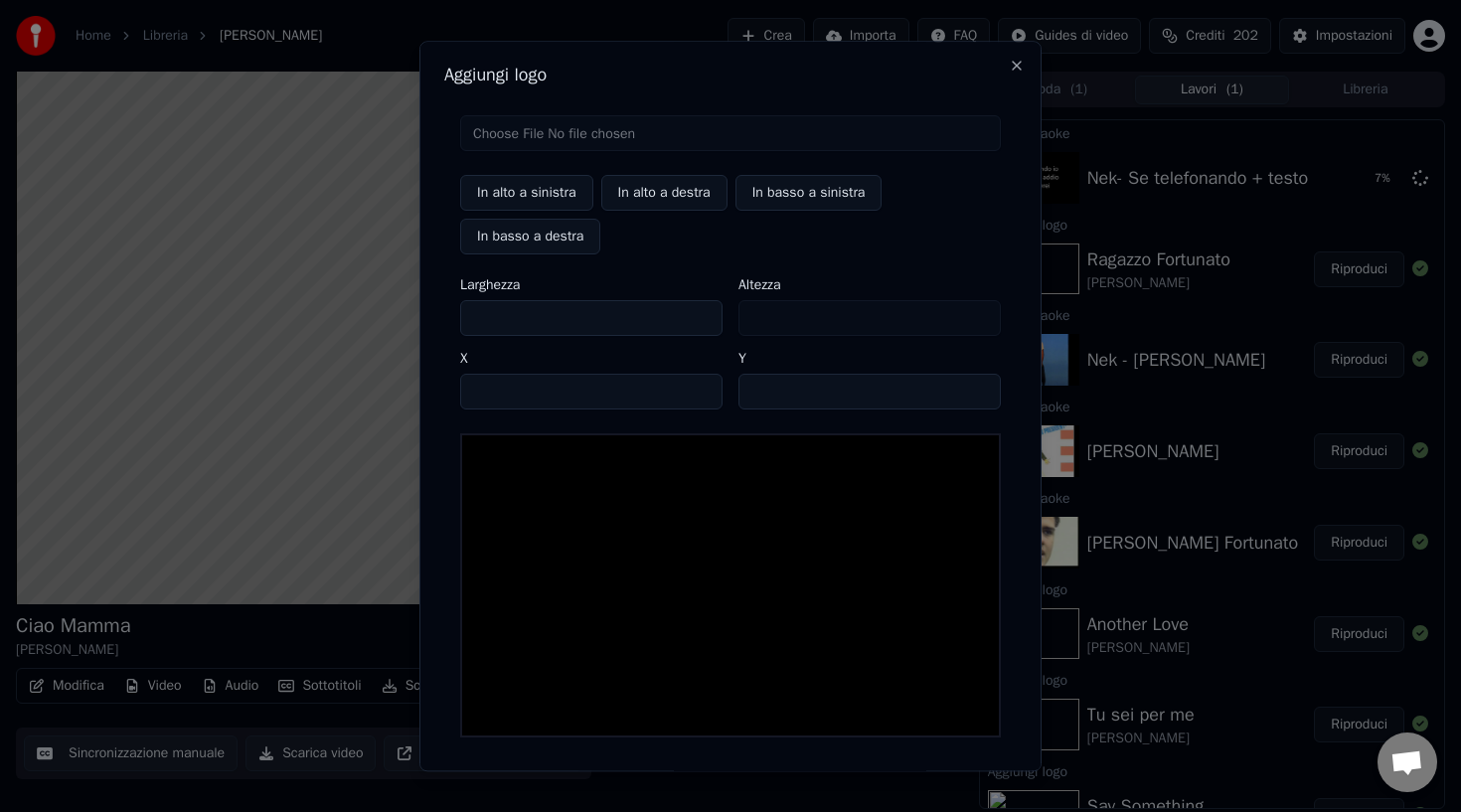 click at bounding box center (730, 133) 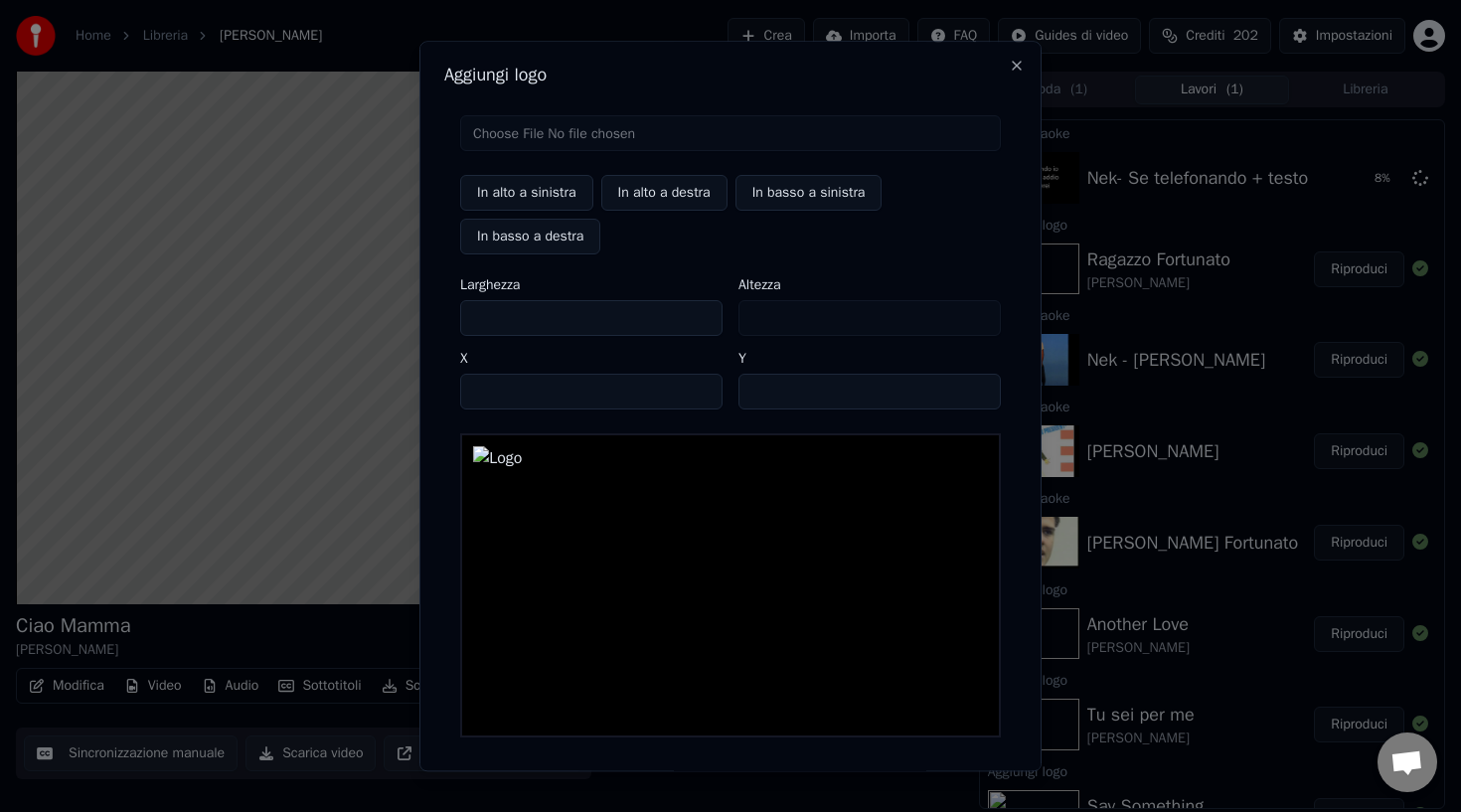 click on "In alto a sinistra" at bounding box center (527, 193) 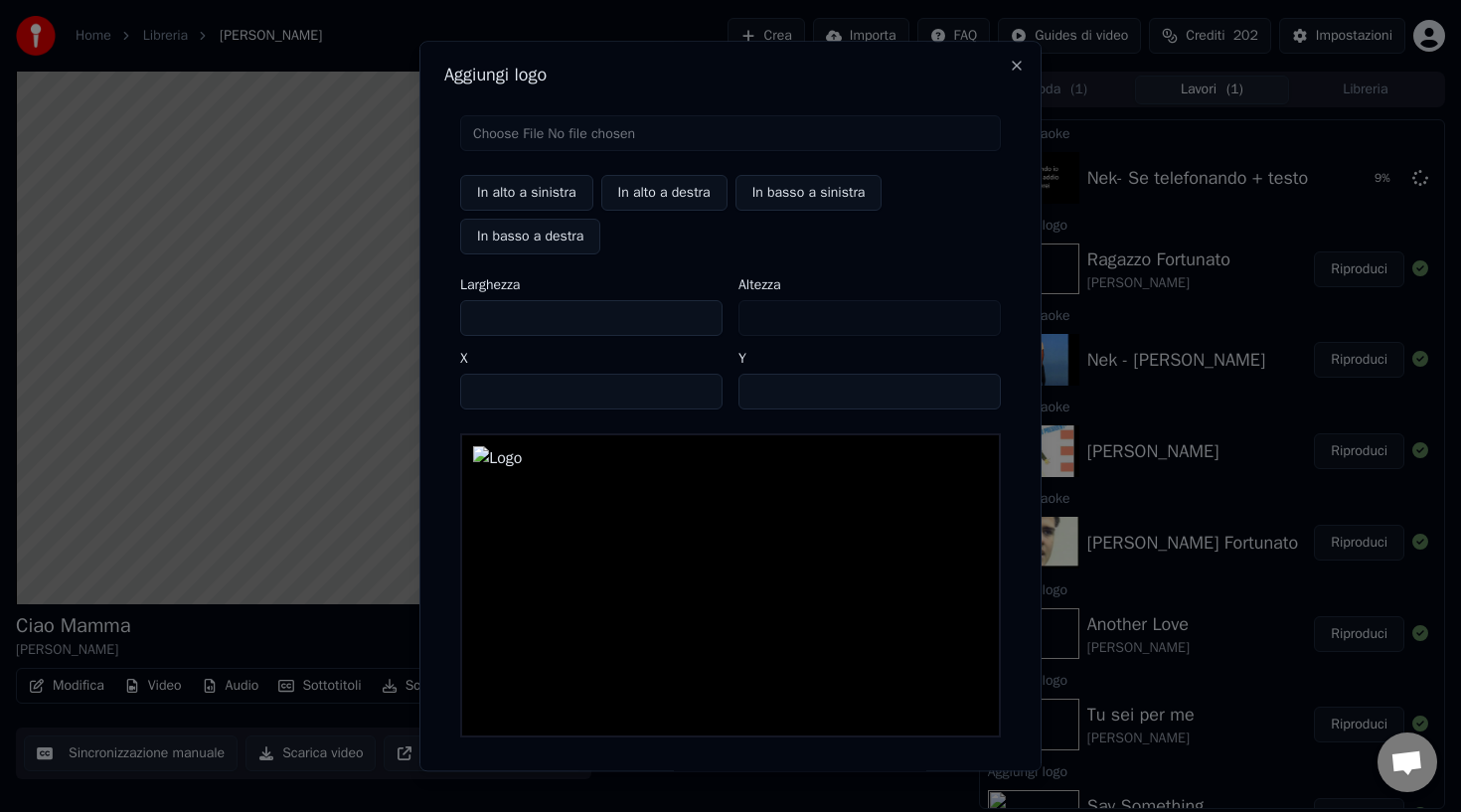 click on "***" at bounding box center [591, 318] 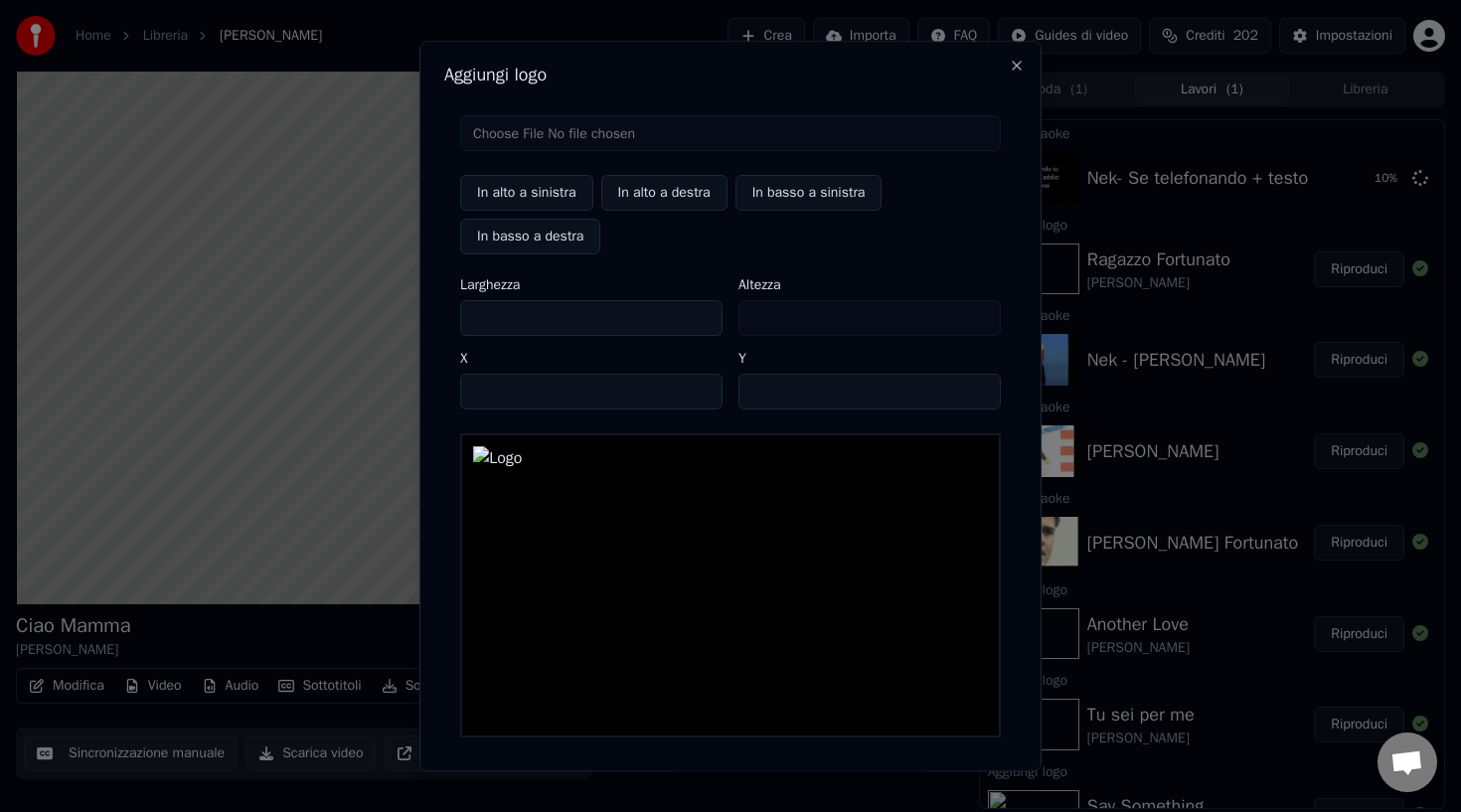 click on "***" at bounding box center (591, 318) 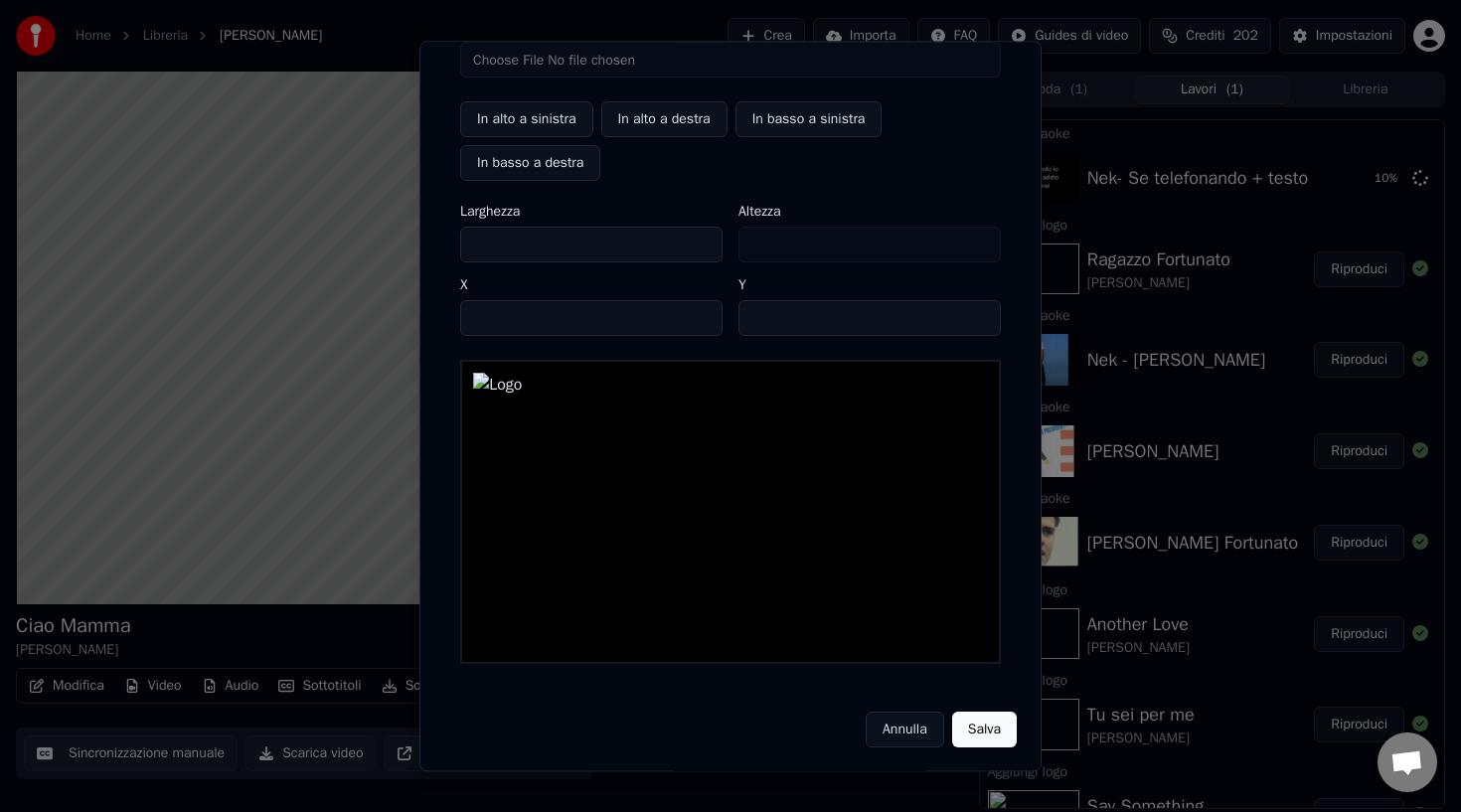 click on "Salva" at bounding box center [984, 730] 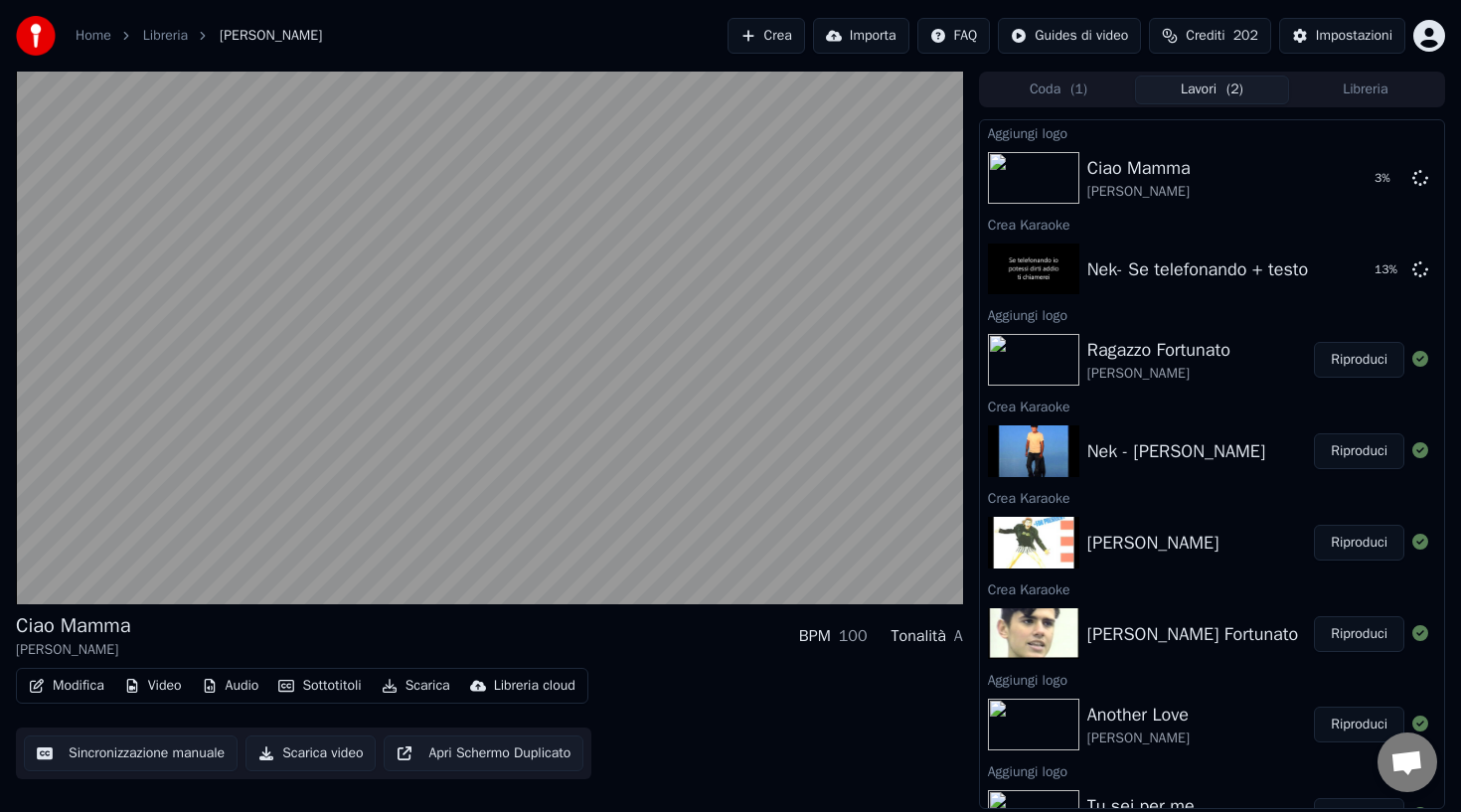 click on "Riproduci" at bounding box center (1359, 451) 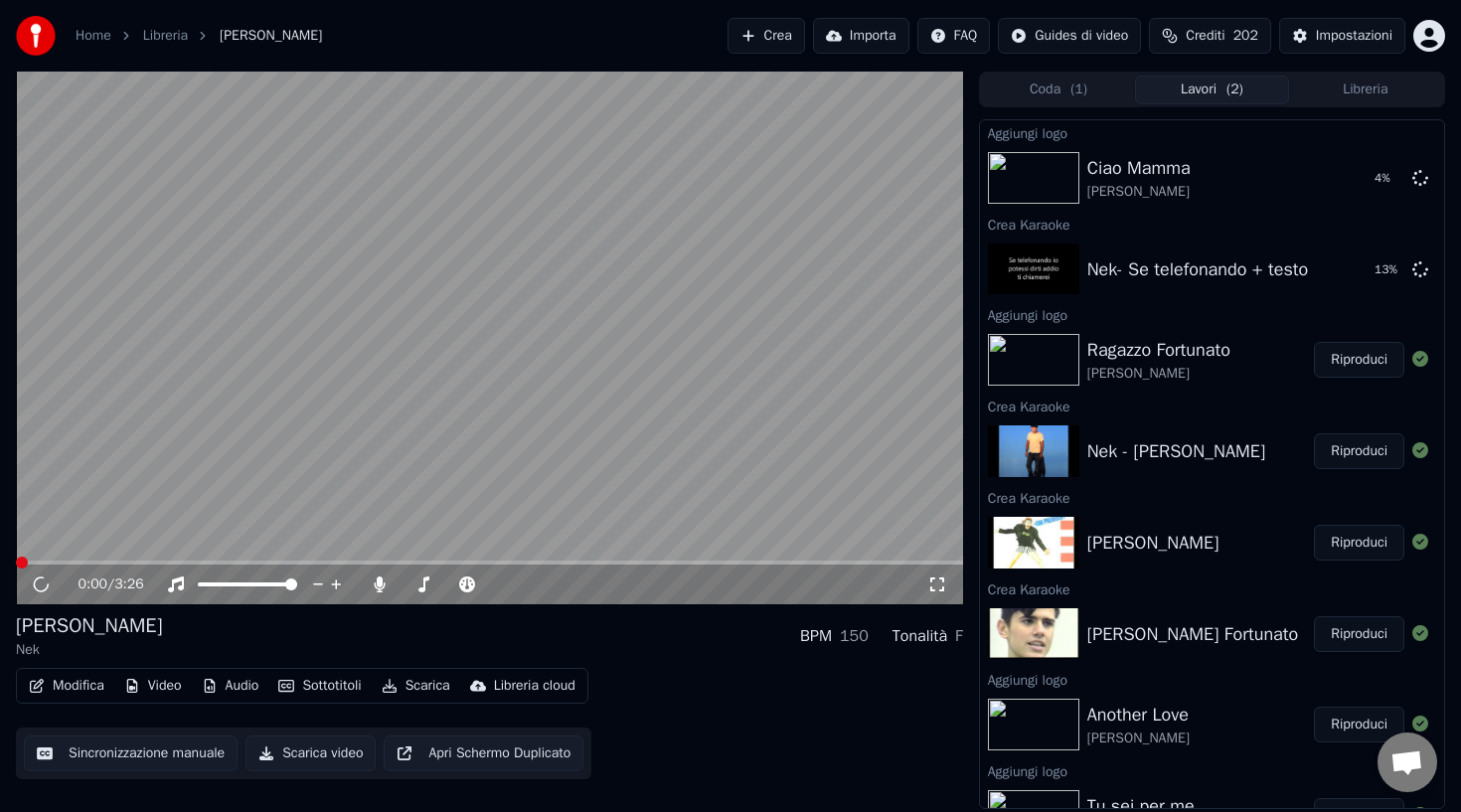 click on "Video" at bounding box center [153, 686] 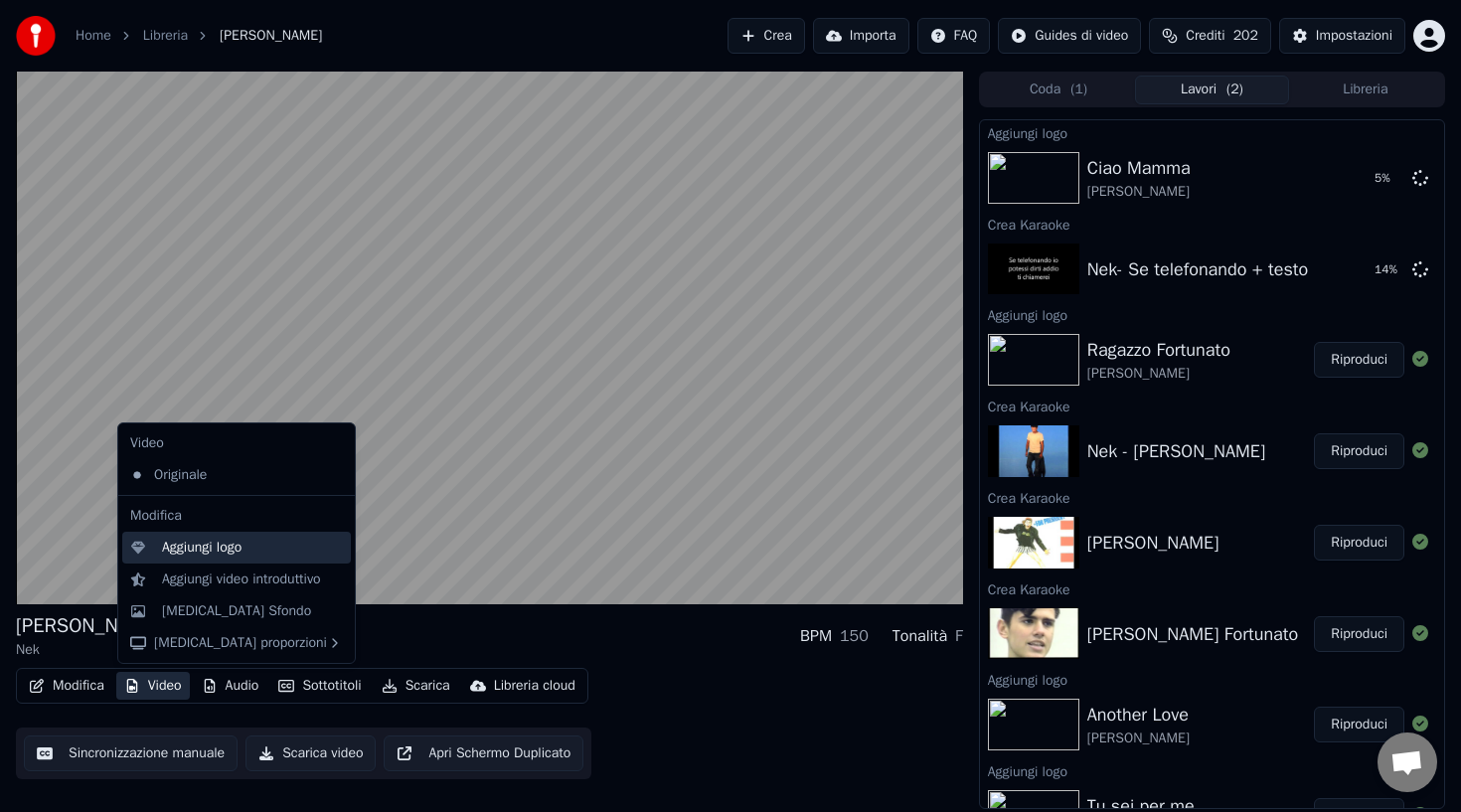 click on "Aggiungi logo" at bounding box center [202, 548] 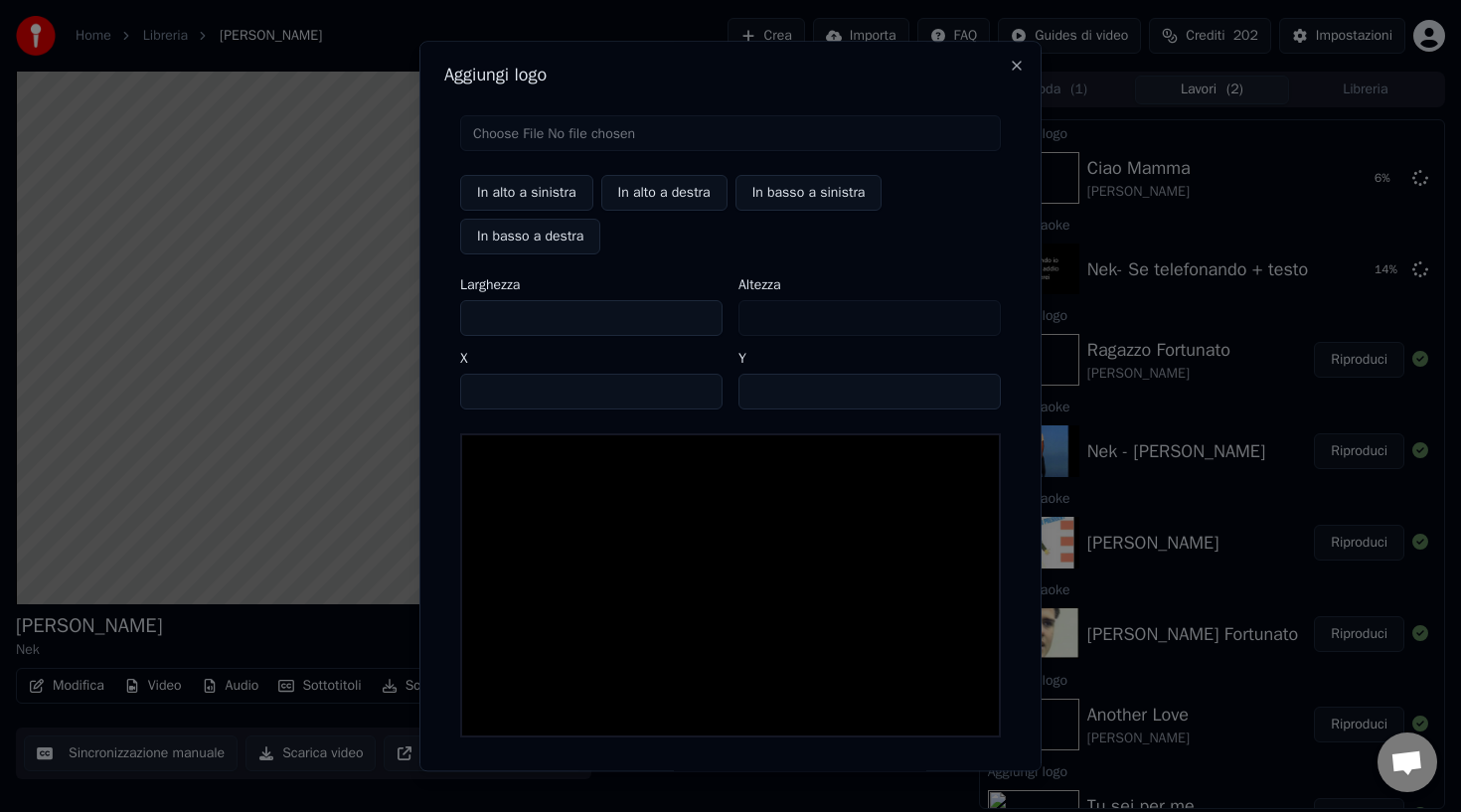 click at bounding box center [730, 133] 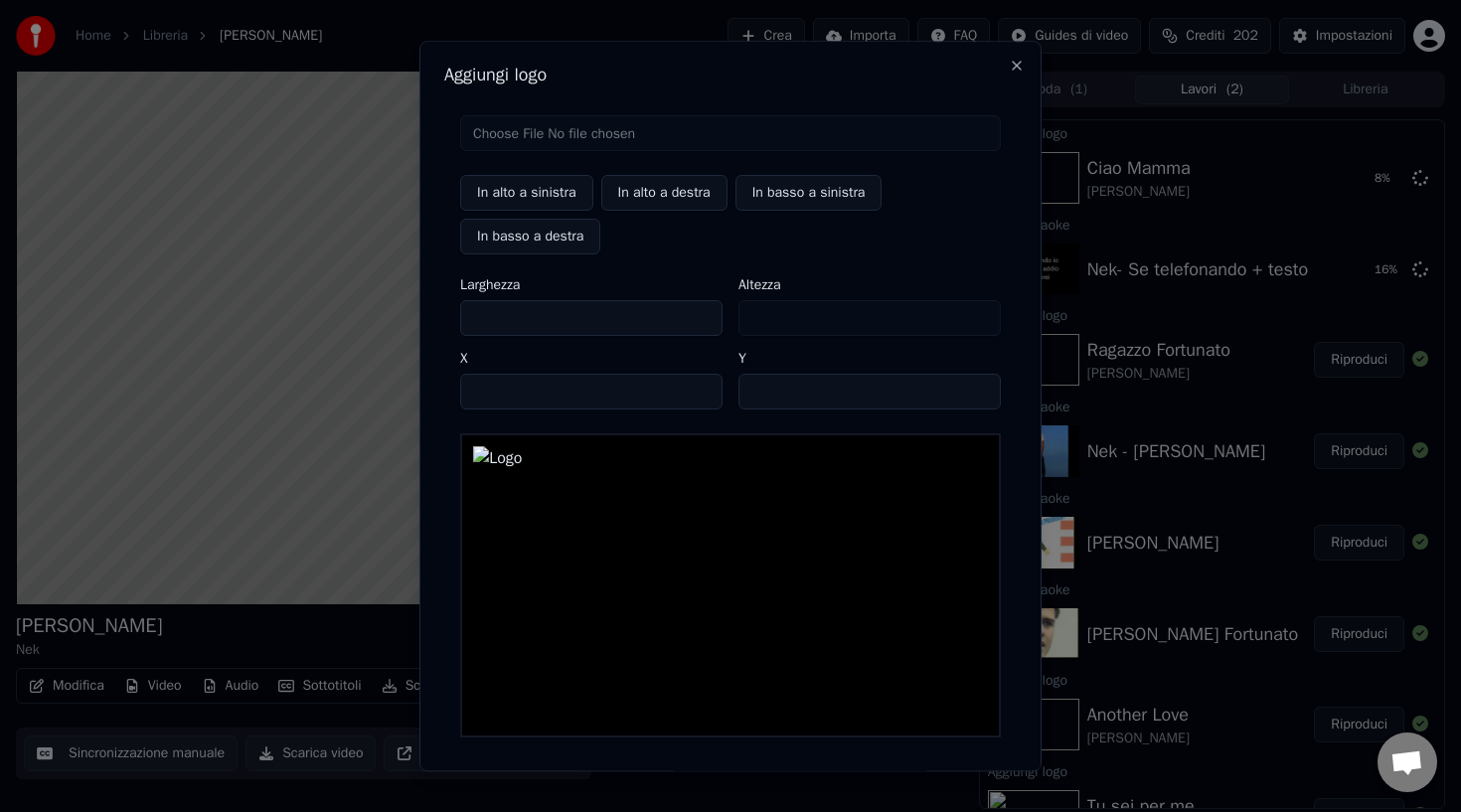 click on "***" at bounding box center [591, 318] 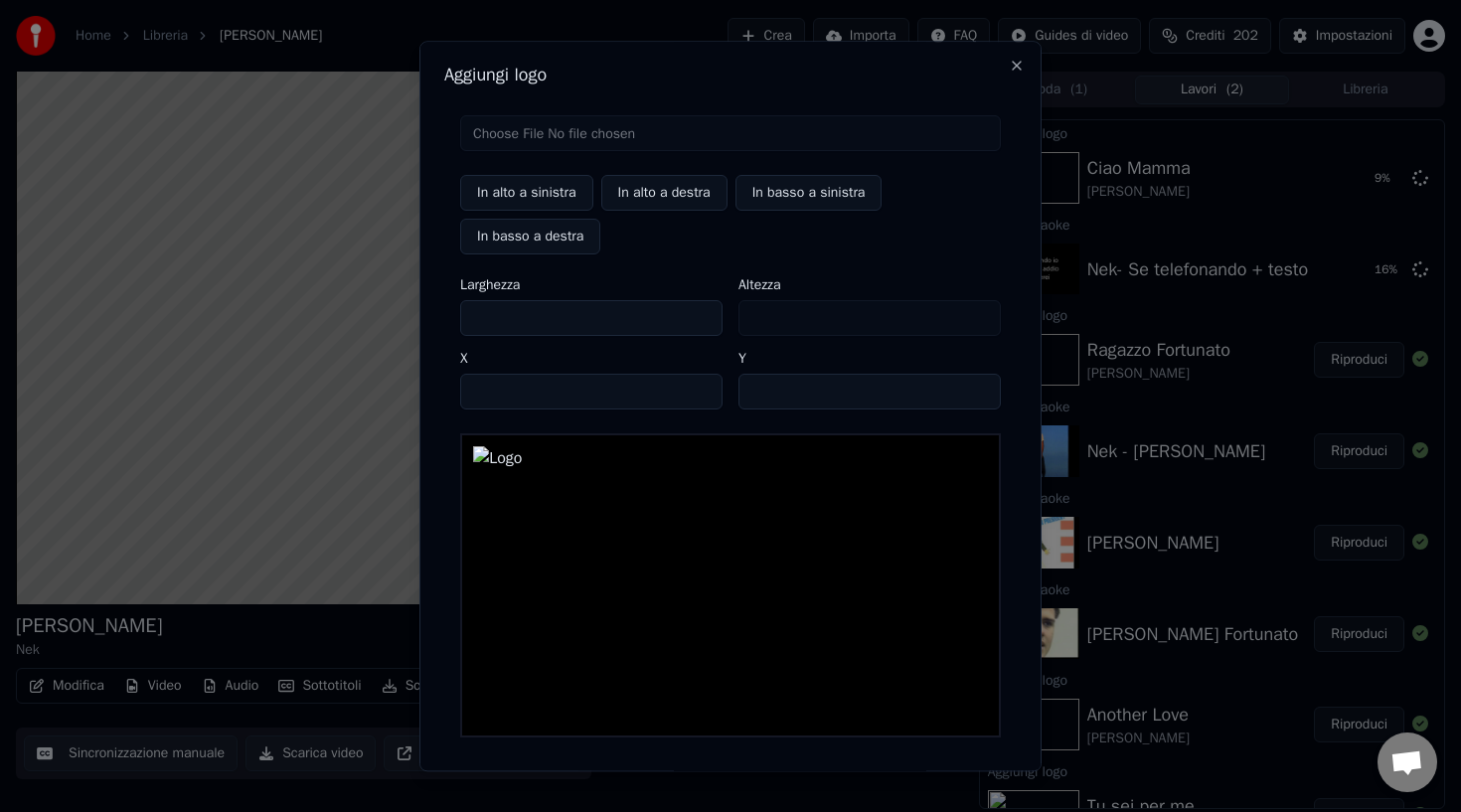 click on "***" at bounding box center (591, 318) 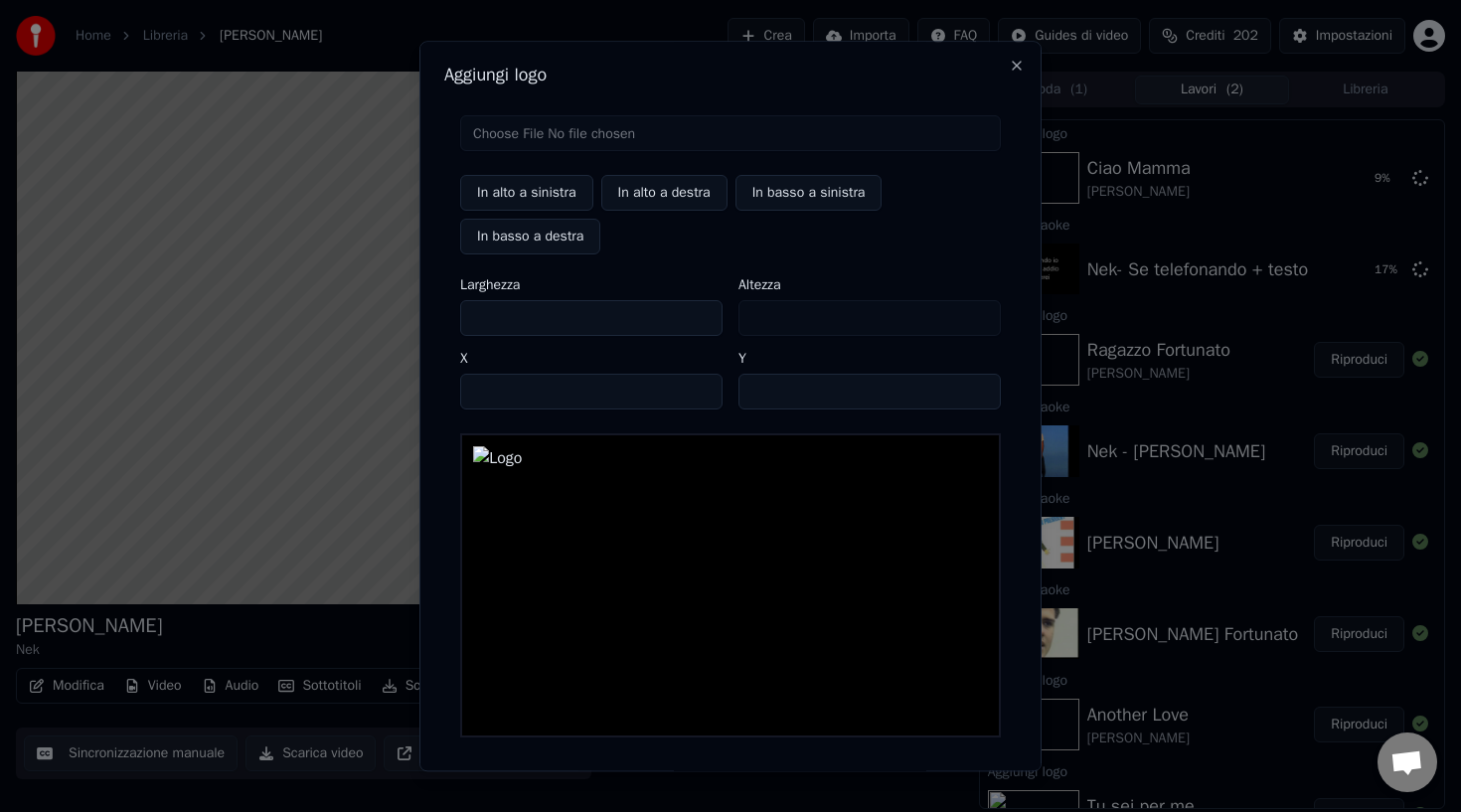 click on "***" at bounding box center (591, 318) 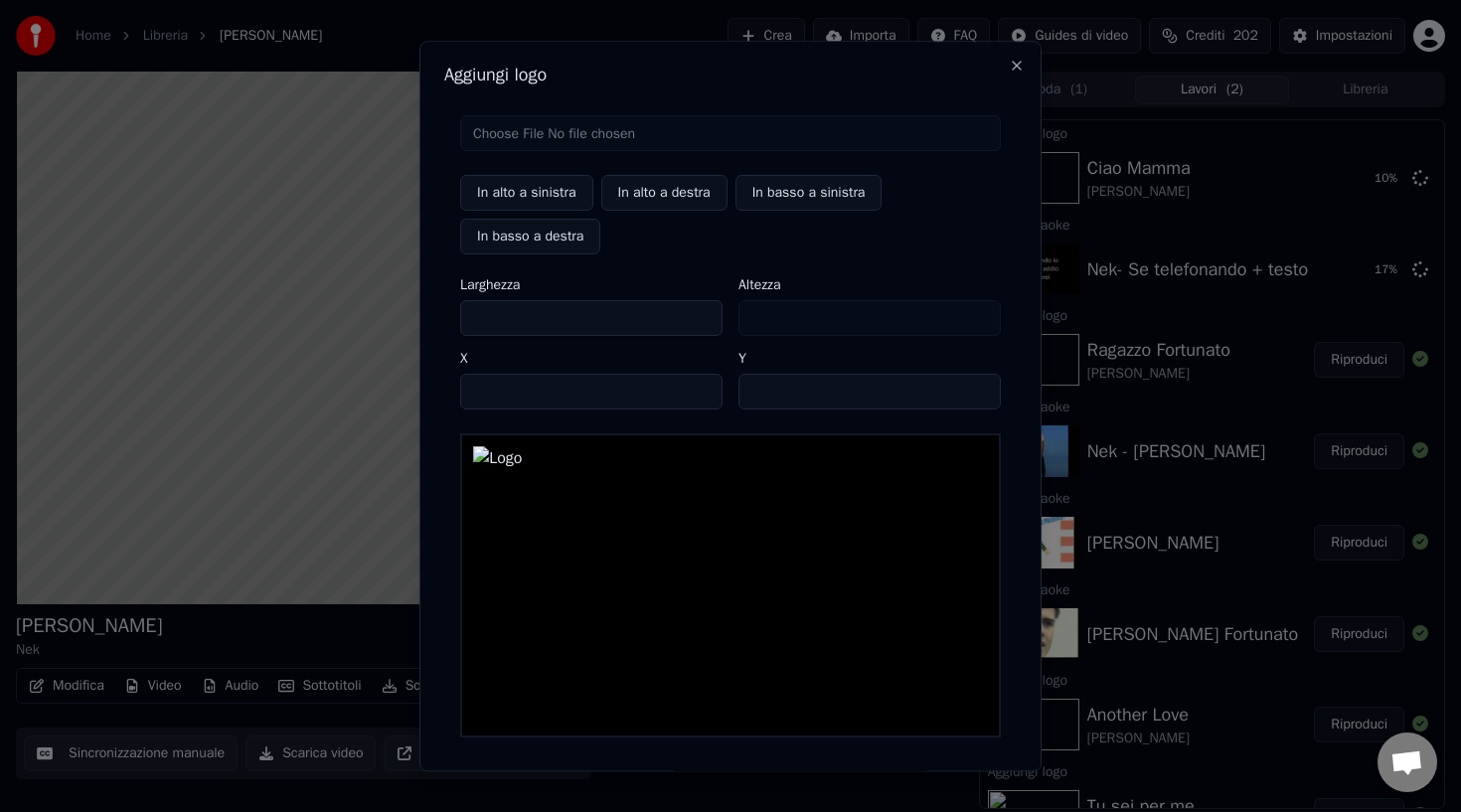 click on "***" at bounding box center (591, 318) 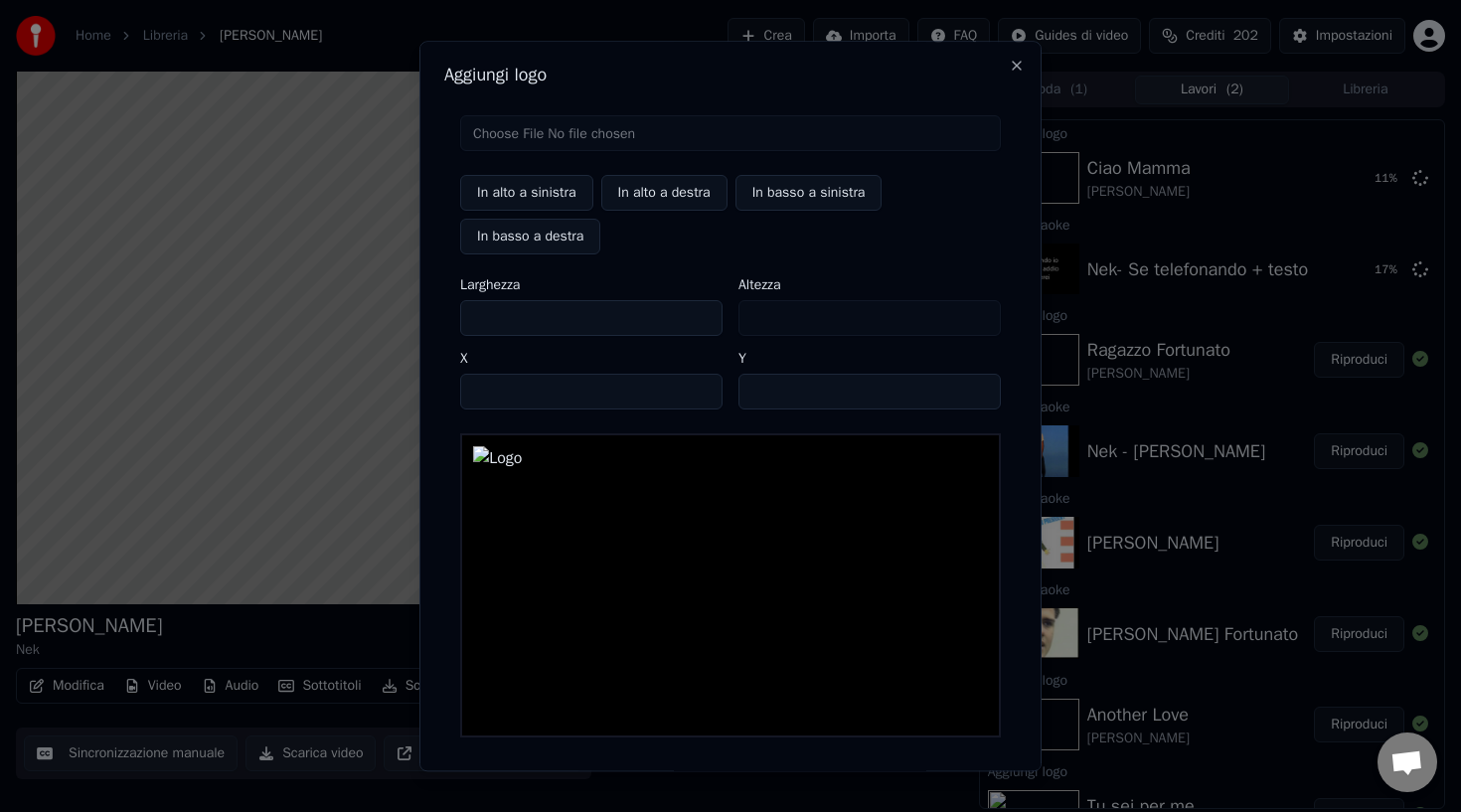 click on "***" at bounding box center [591, 318] 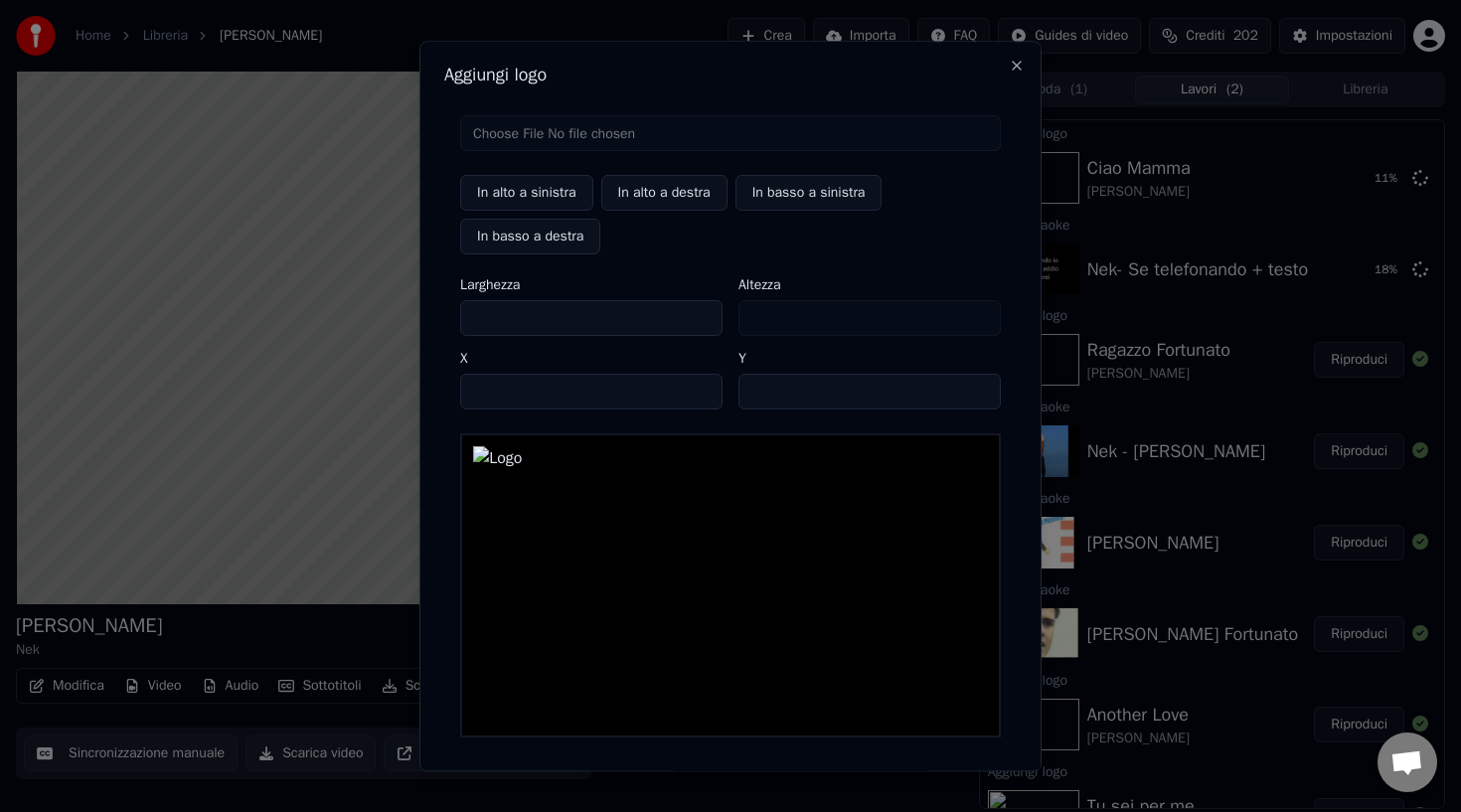 click on "***" at bounding box center (591, 318) 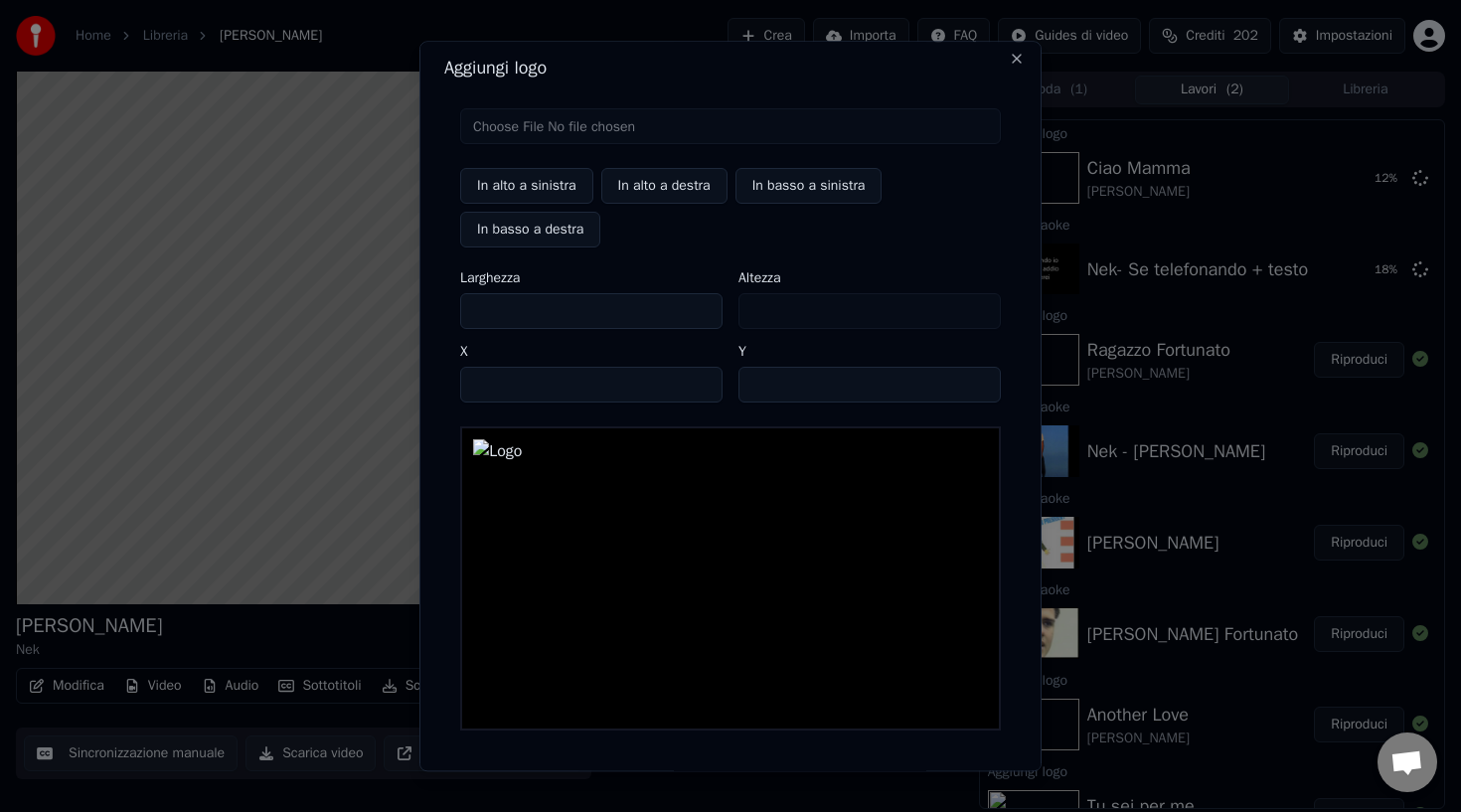 scroll, scrollTop: 74, scrollLeft: 0, axis: vertical 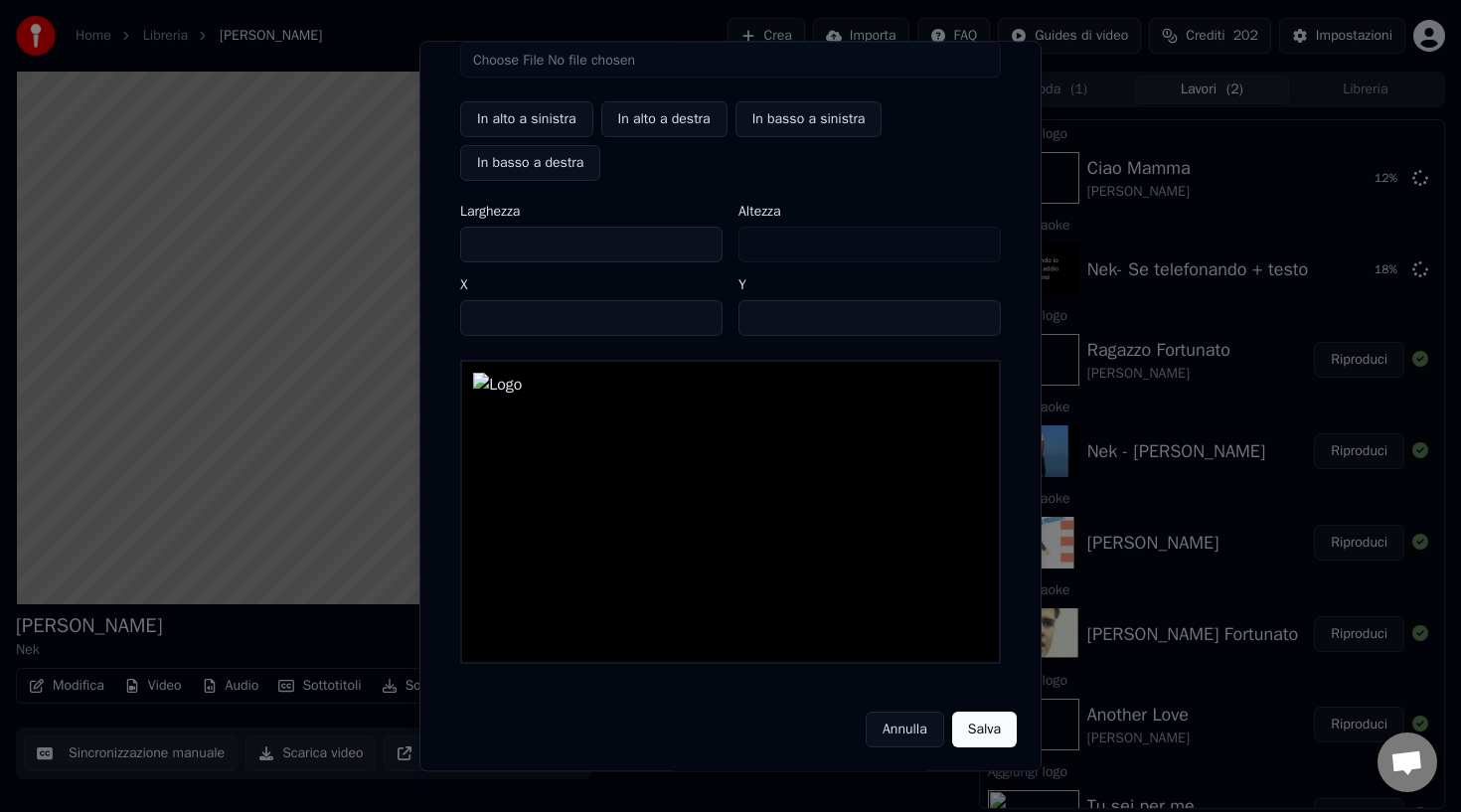 click on "Salva" at bounding box center [984, 730] 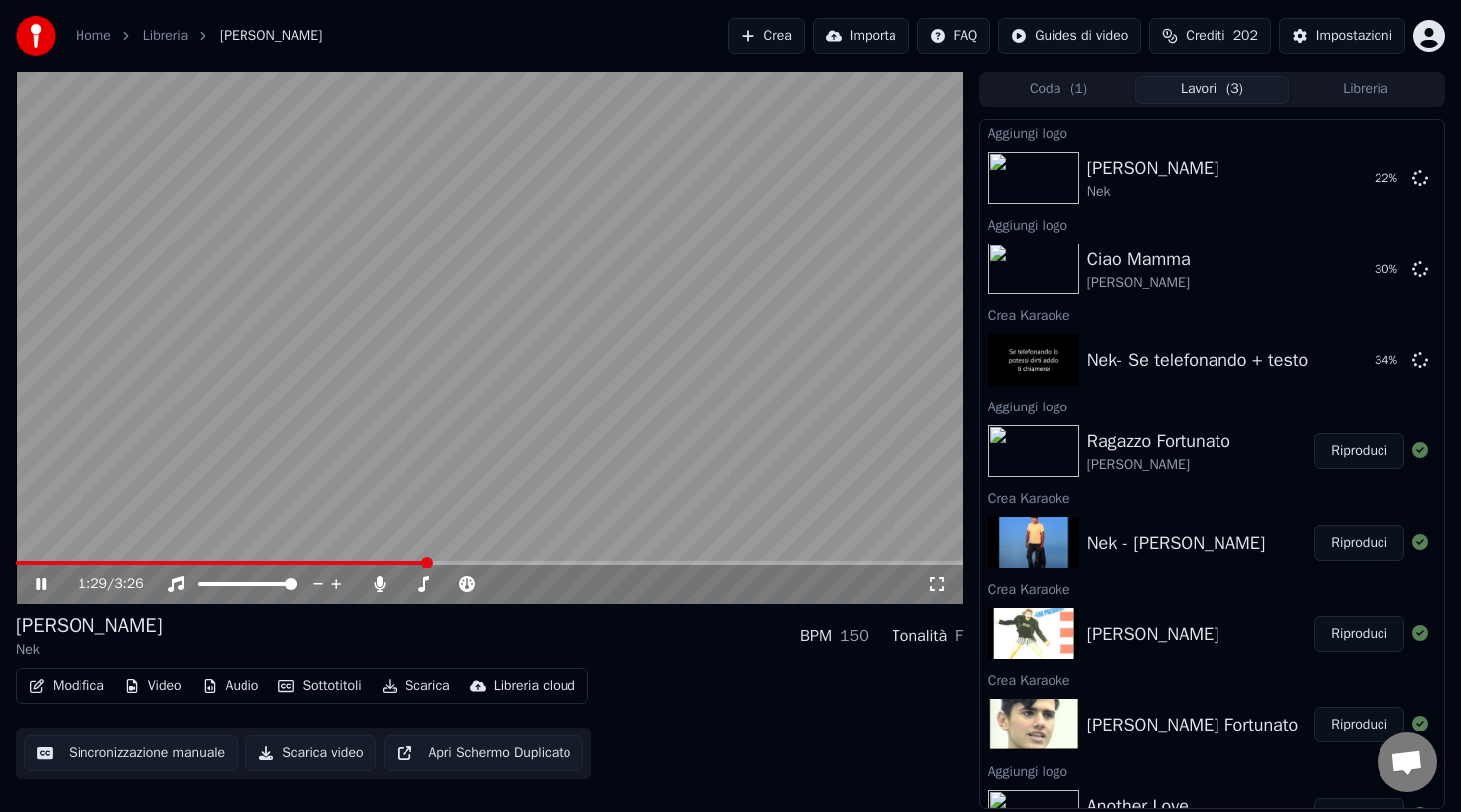 click at bounding box center (489, 338) 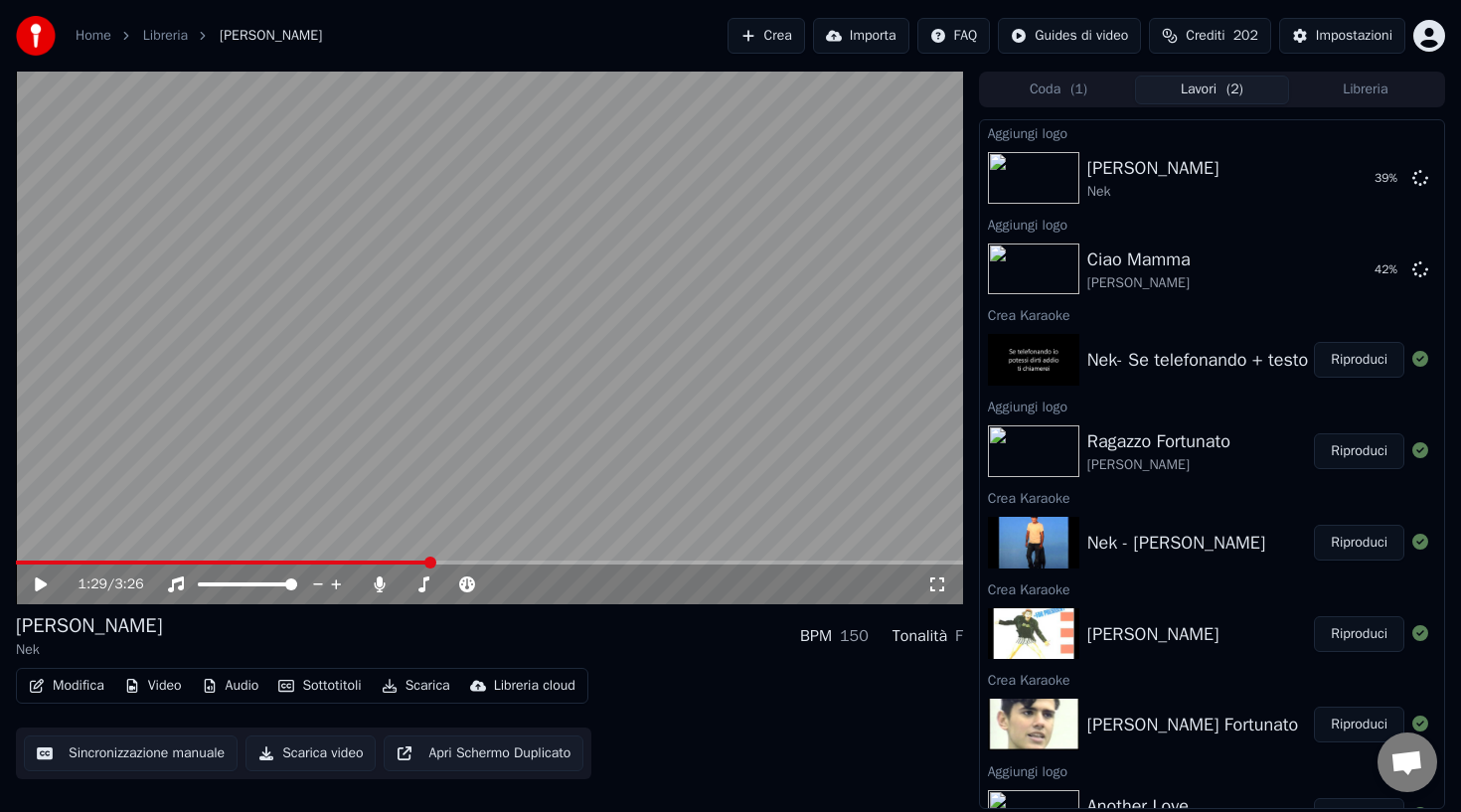 click on "Riproduci" at bounding box center (1359, 360) 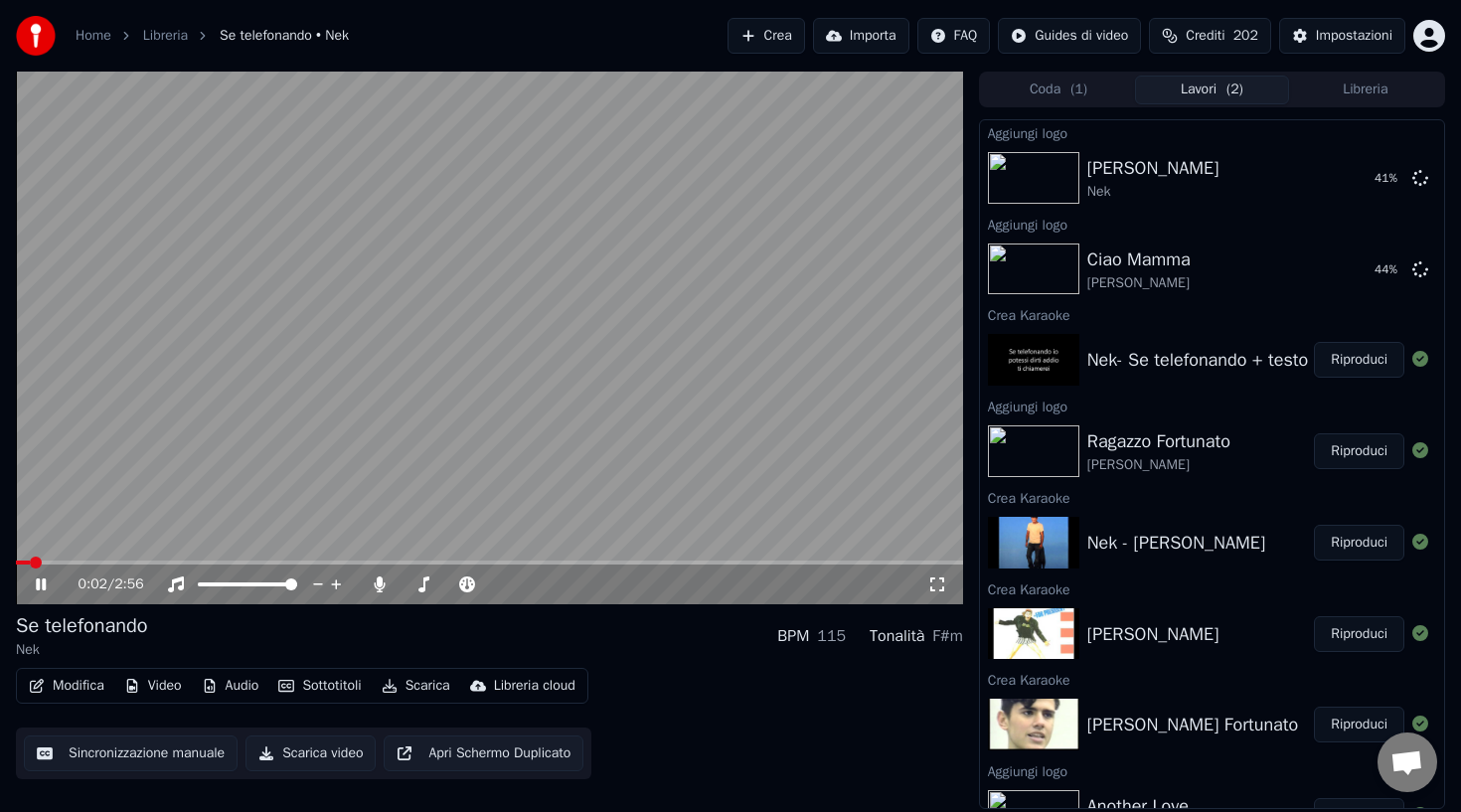 click on "Video" at bounding box center [153, 686] 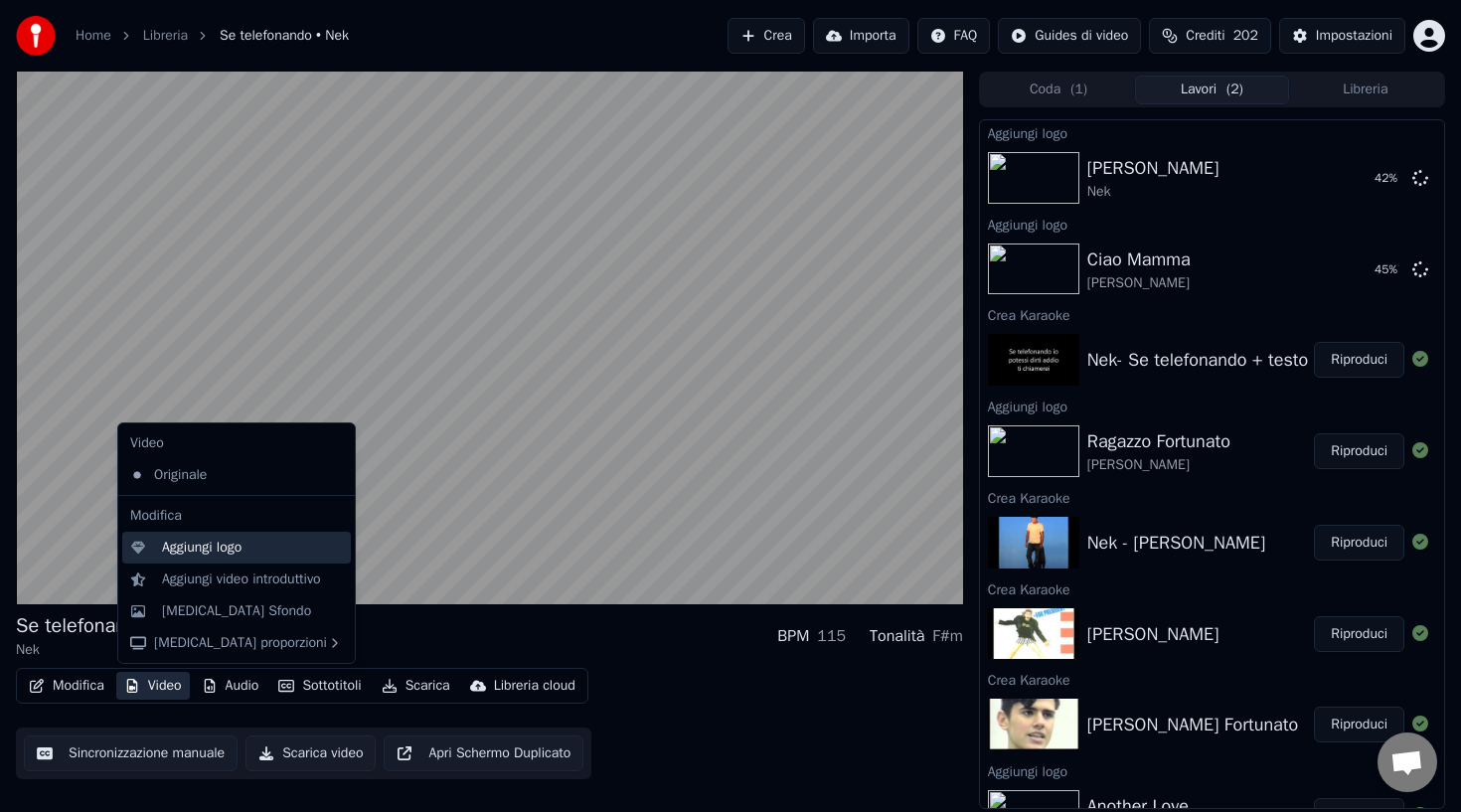 click on "Aggiungi logo" at bounding box center [202, 548] 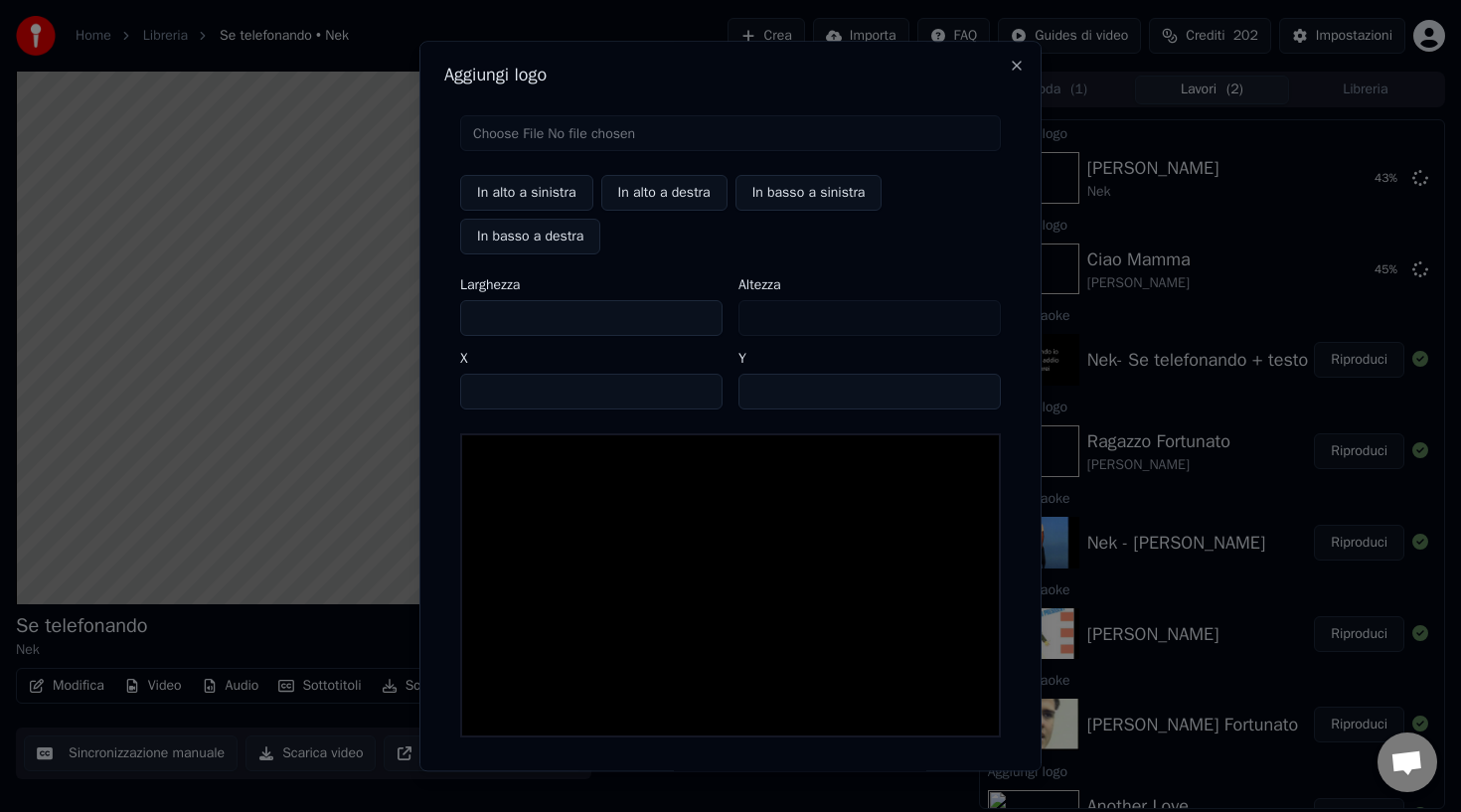 click at bounding box center [730, 133] 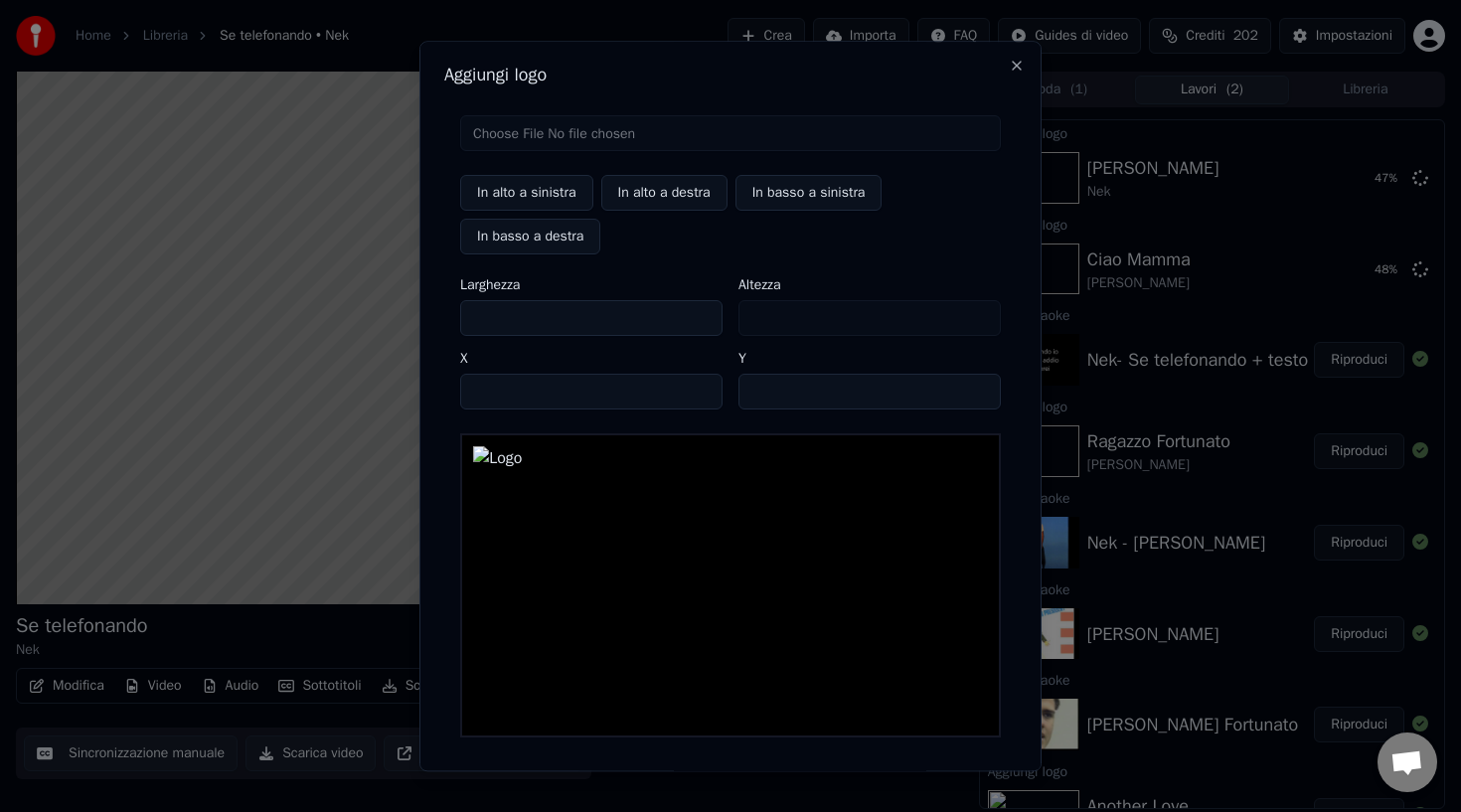 click on "In alto a sinistra" at bounding box center [527, 193] 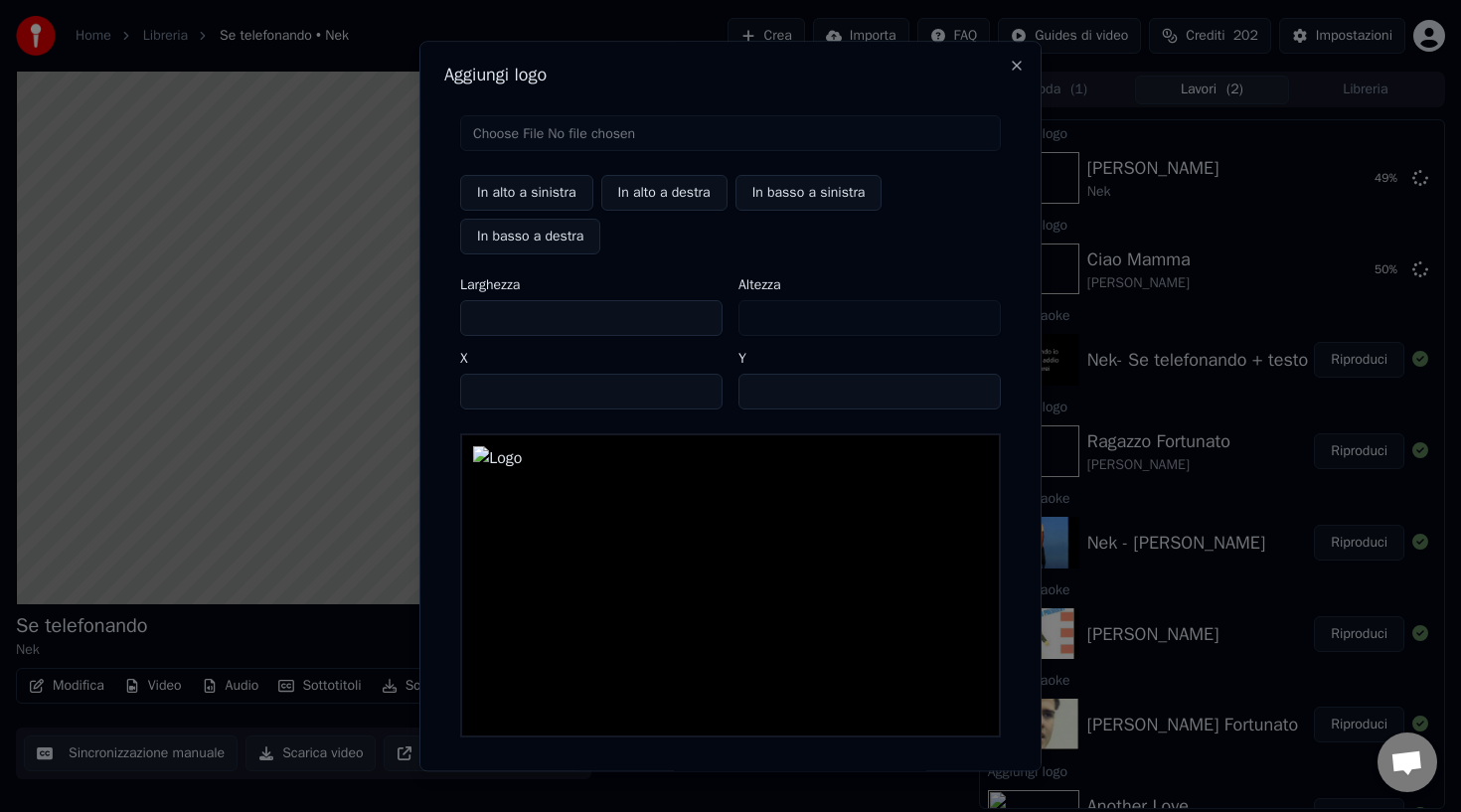 click on "***" at bounding box center [591, 318] 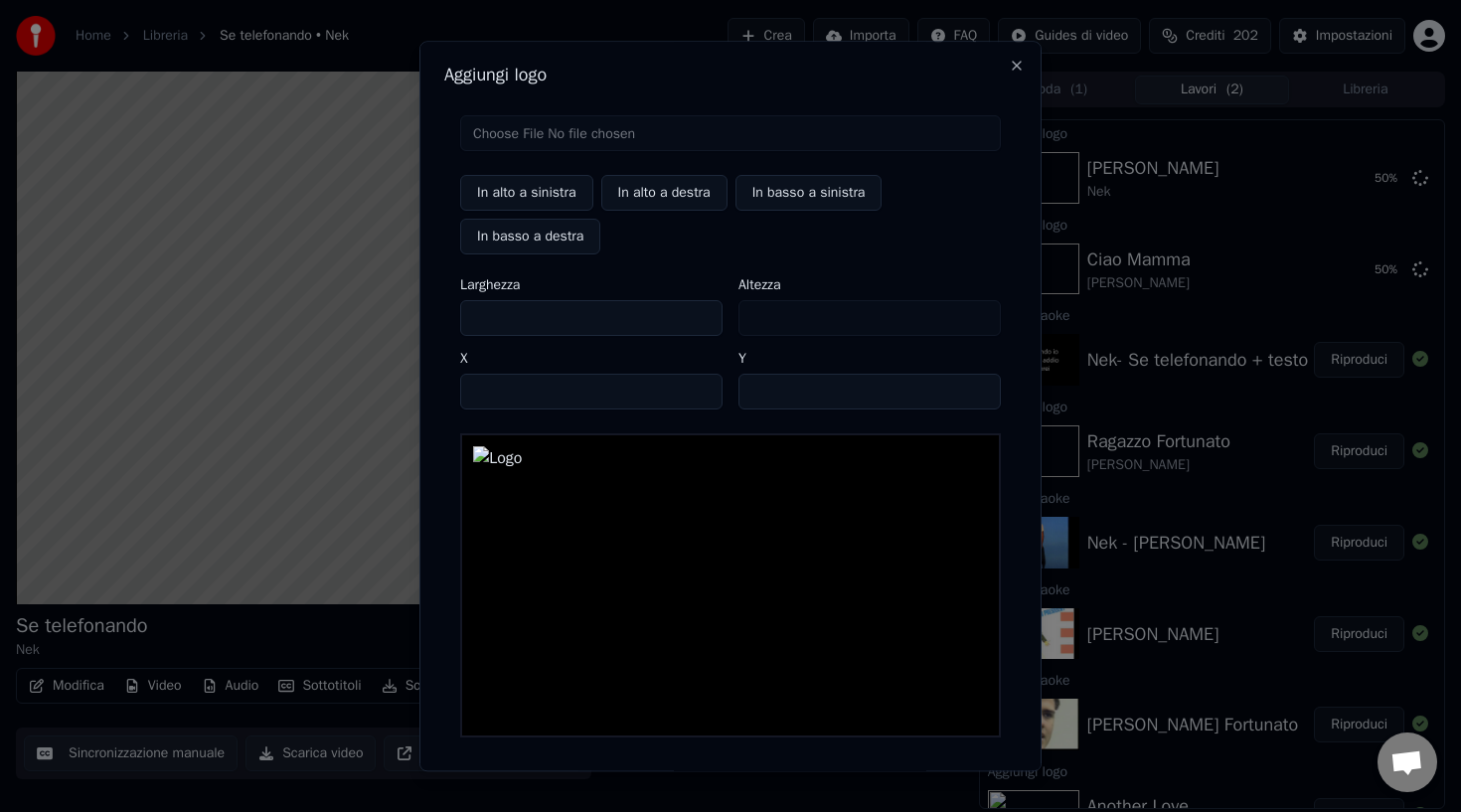 click on "***" at bounding box center (591, 318) 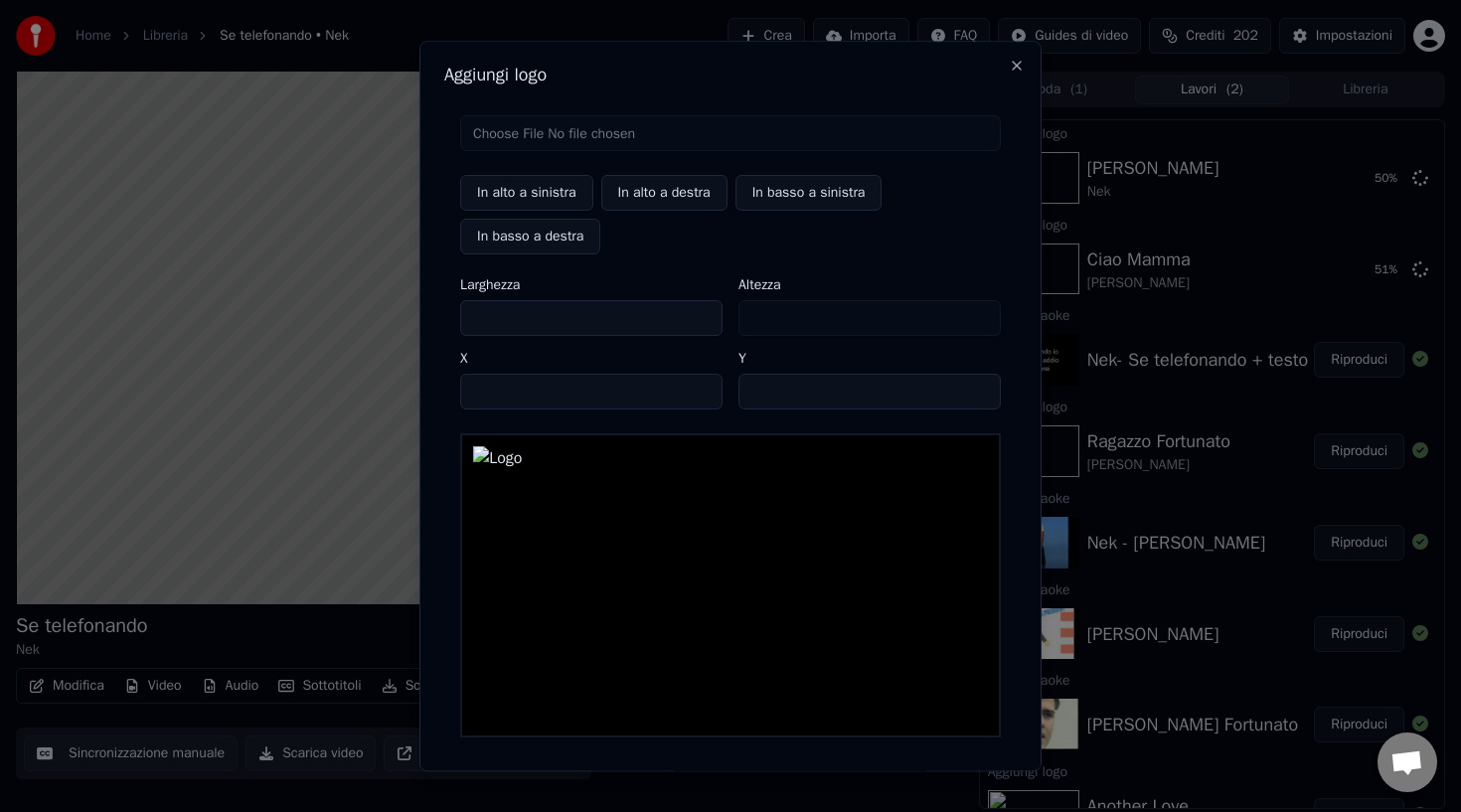 click on "***" at bounding box center (591, 318) 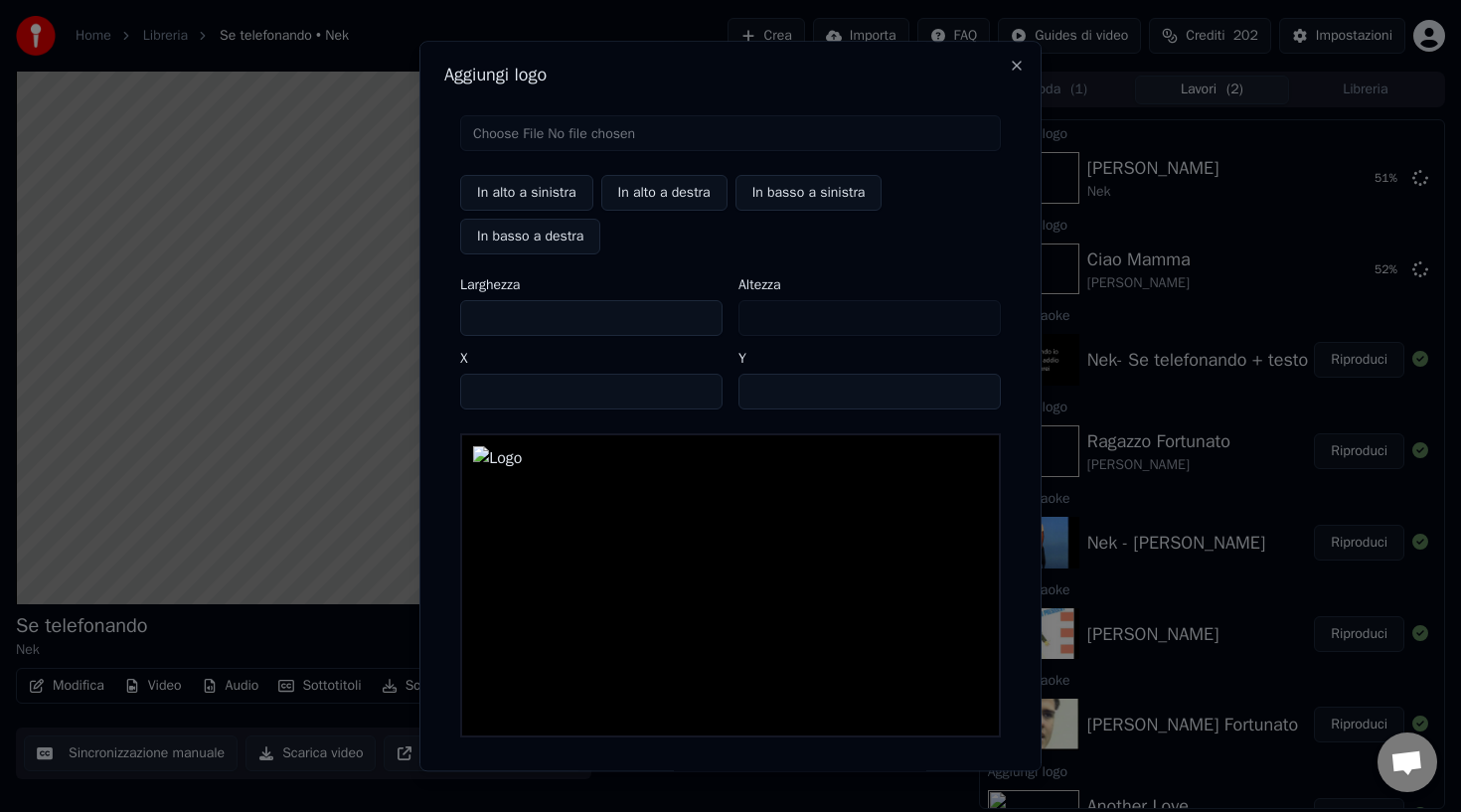 scroll, scrollTop: 74, scrollLeft: 0, axis: vertical 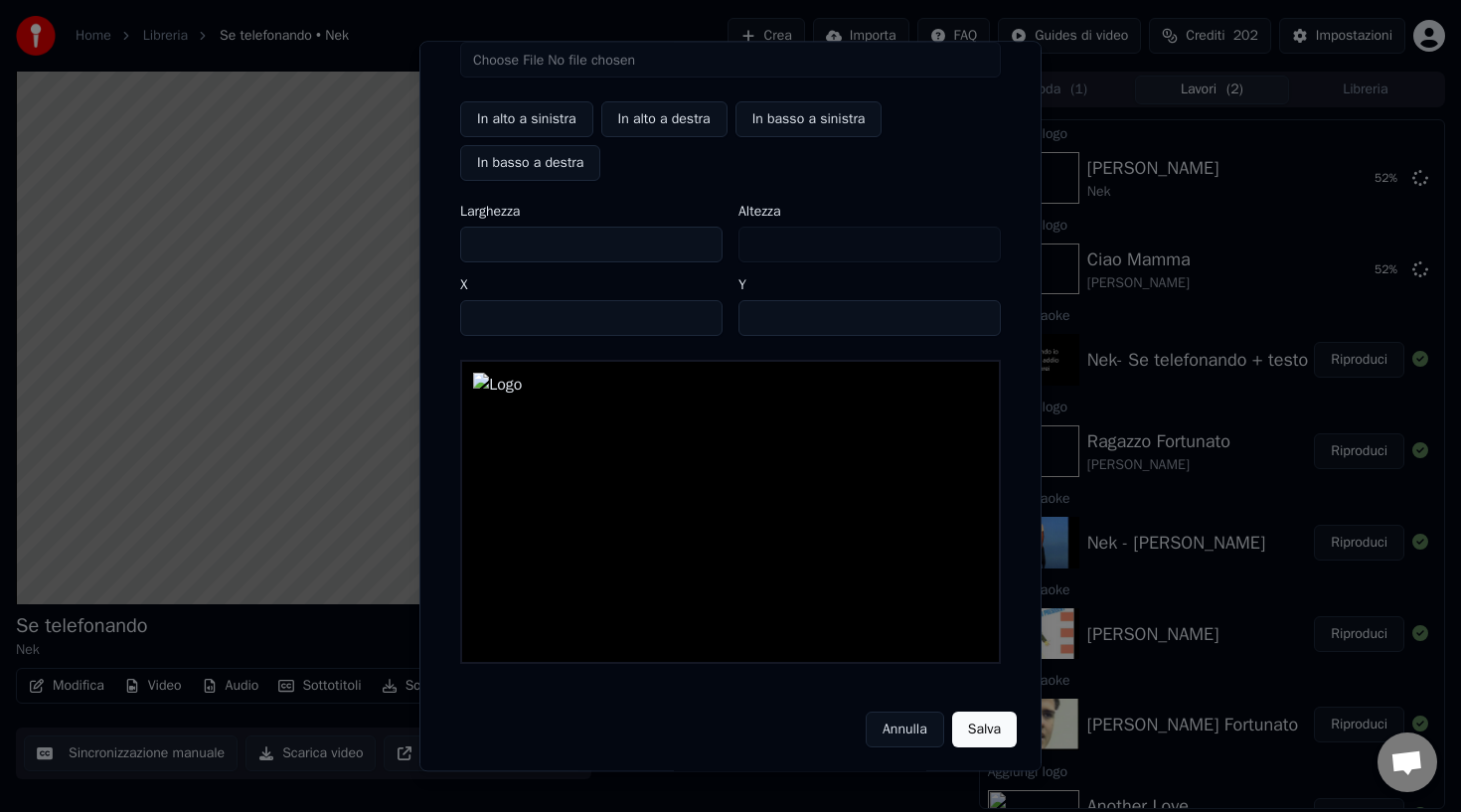 click on "Salva" at bounding box center (984, 730) 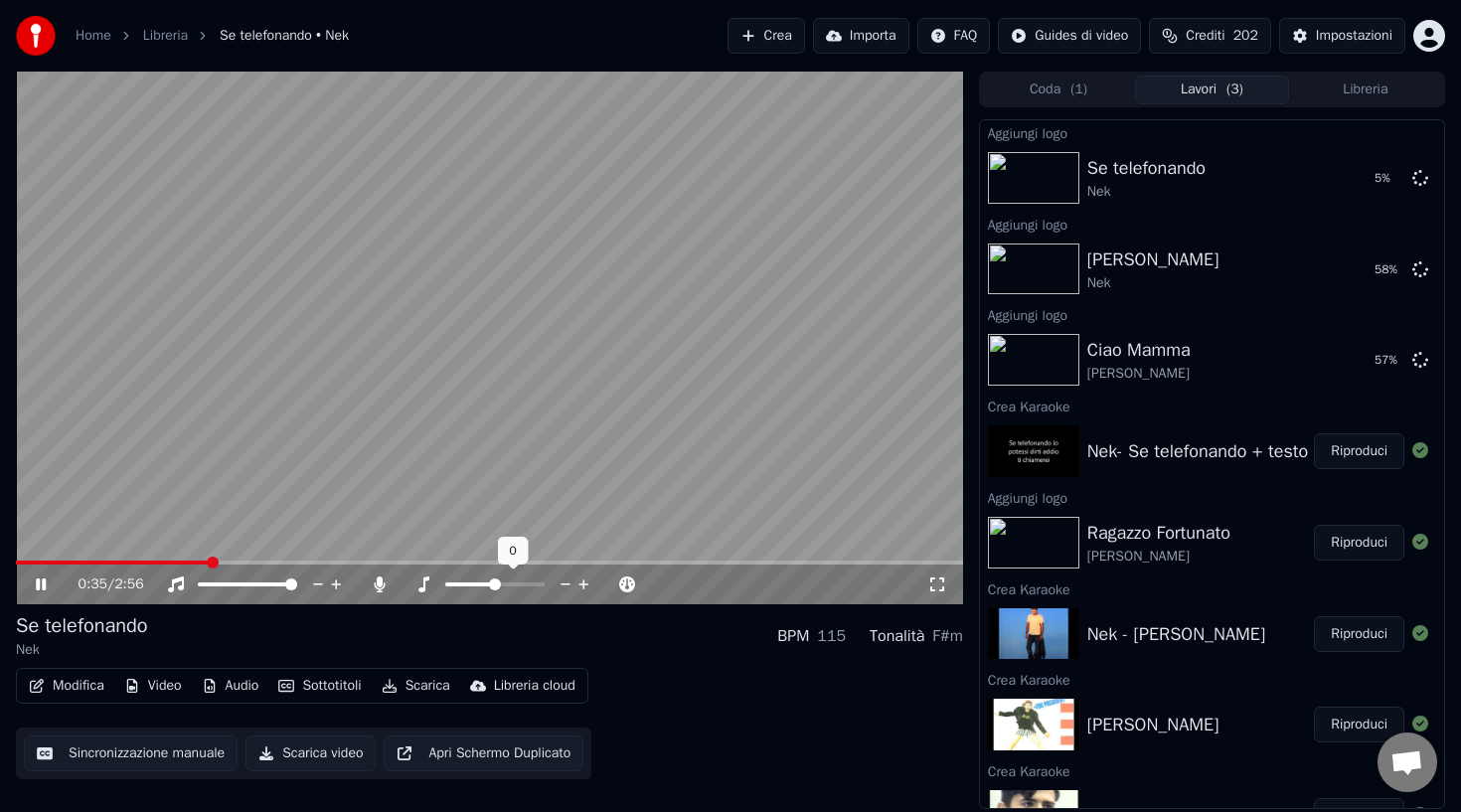 click 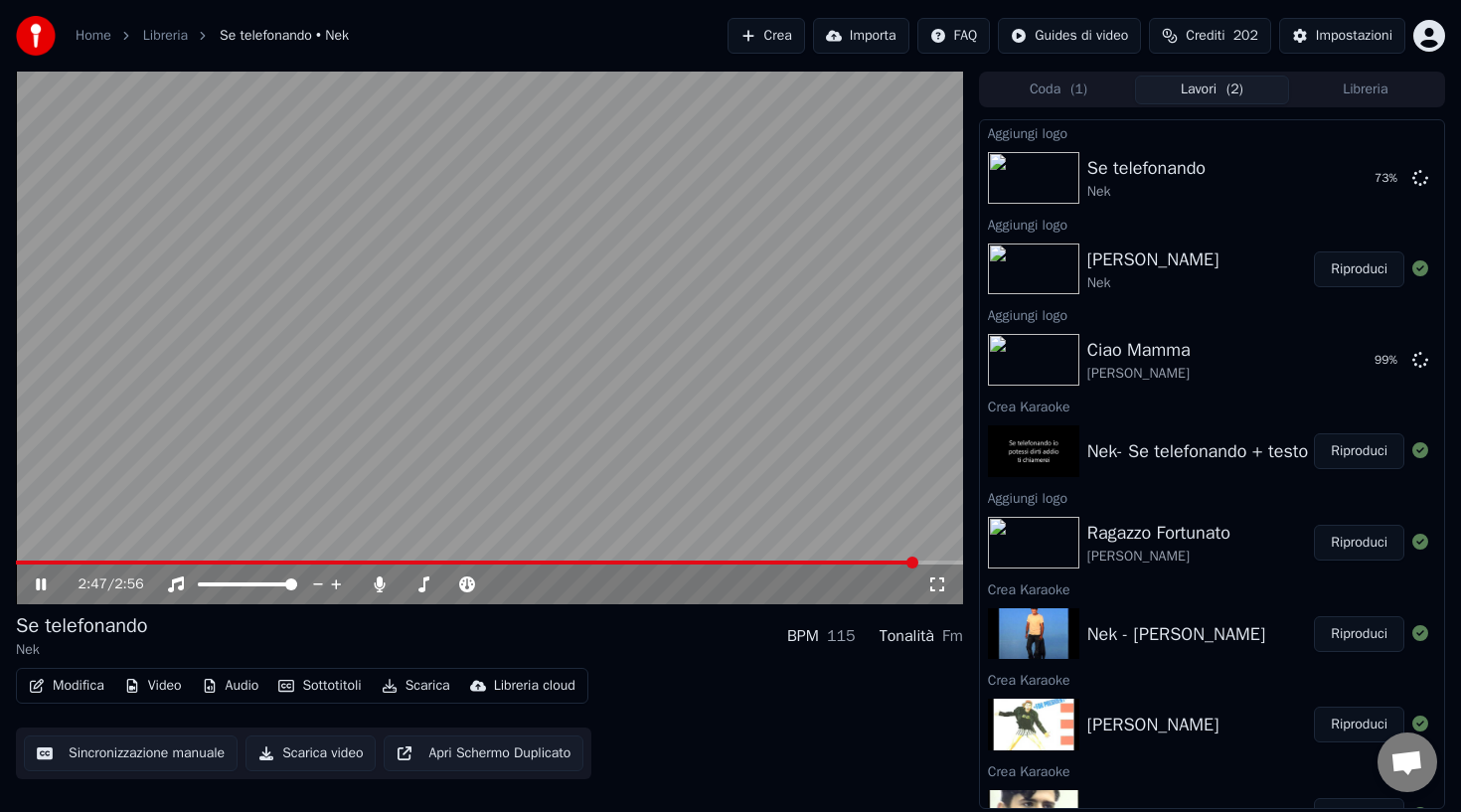 click at bounding box center [489, 338] 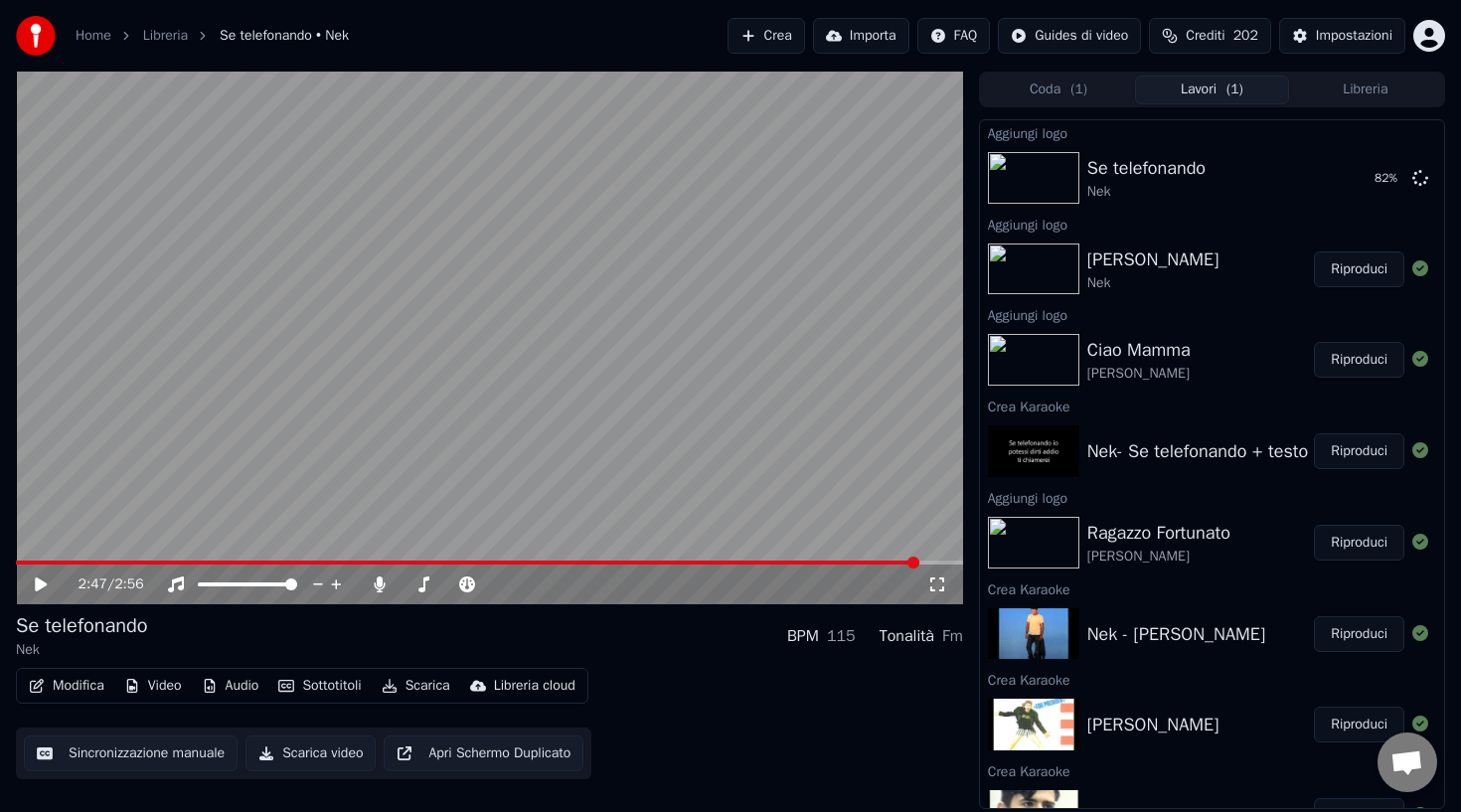 click on "Riproduci" at bounding box center (1359, 269) 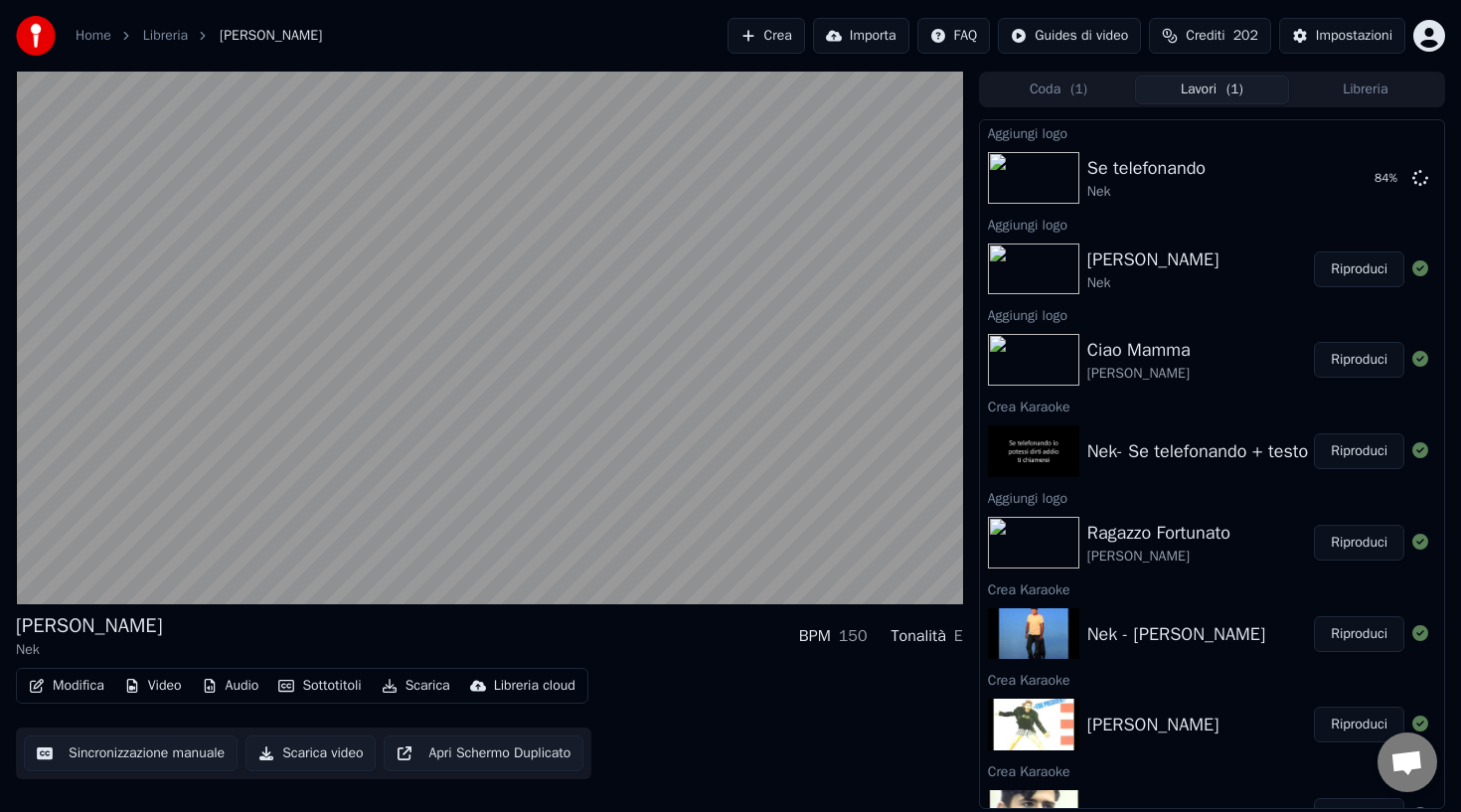 click on "Riproduci" at bounding box center [1359, 360] 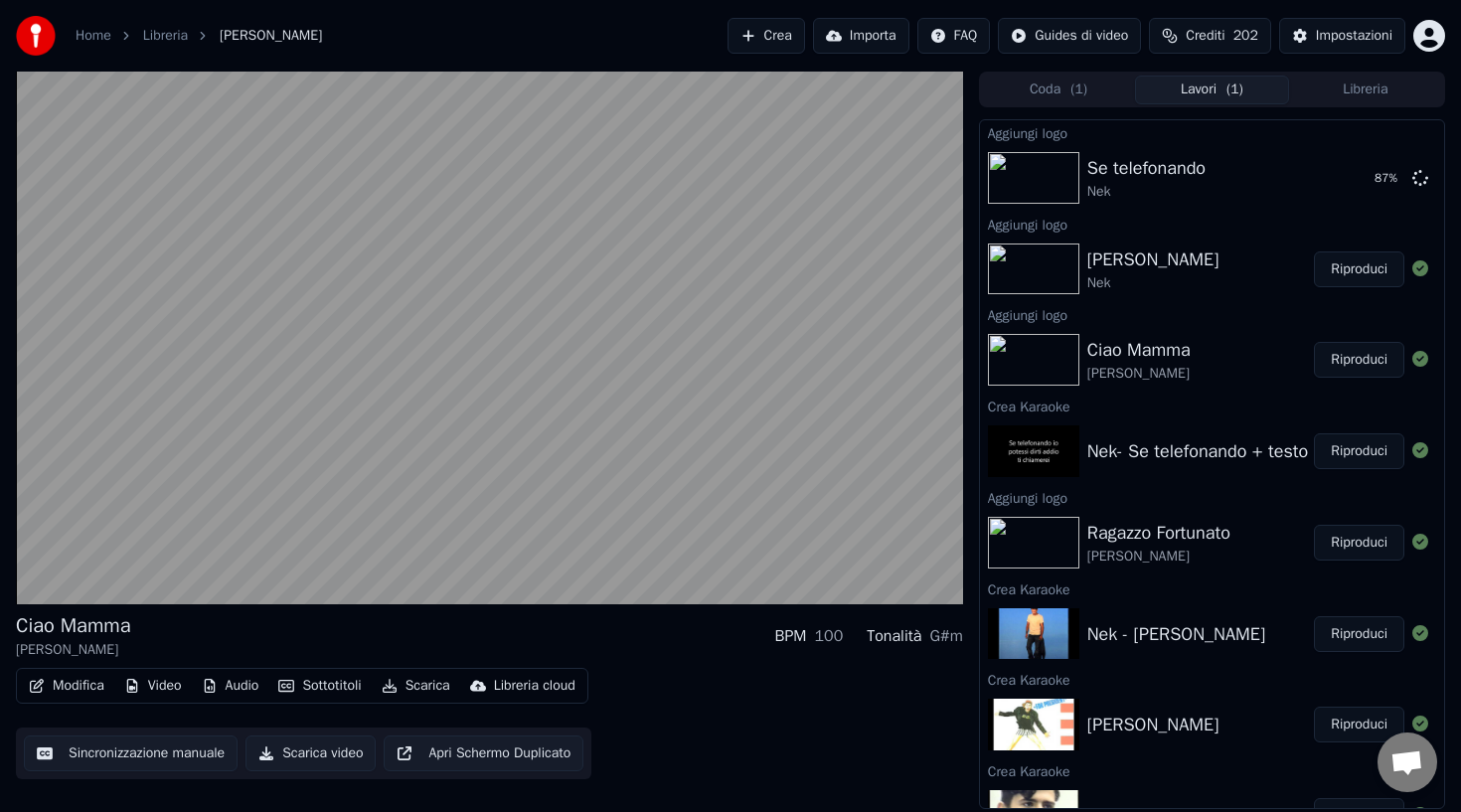 click on "Libreria" at bounding box center [1366, 89] 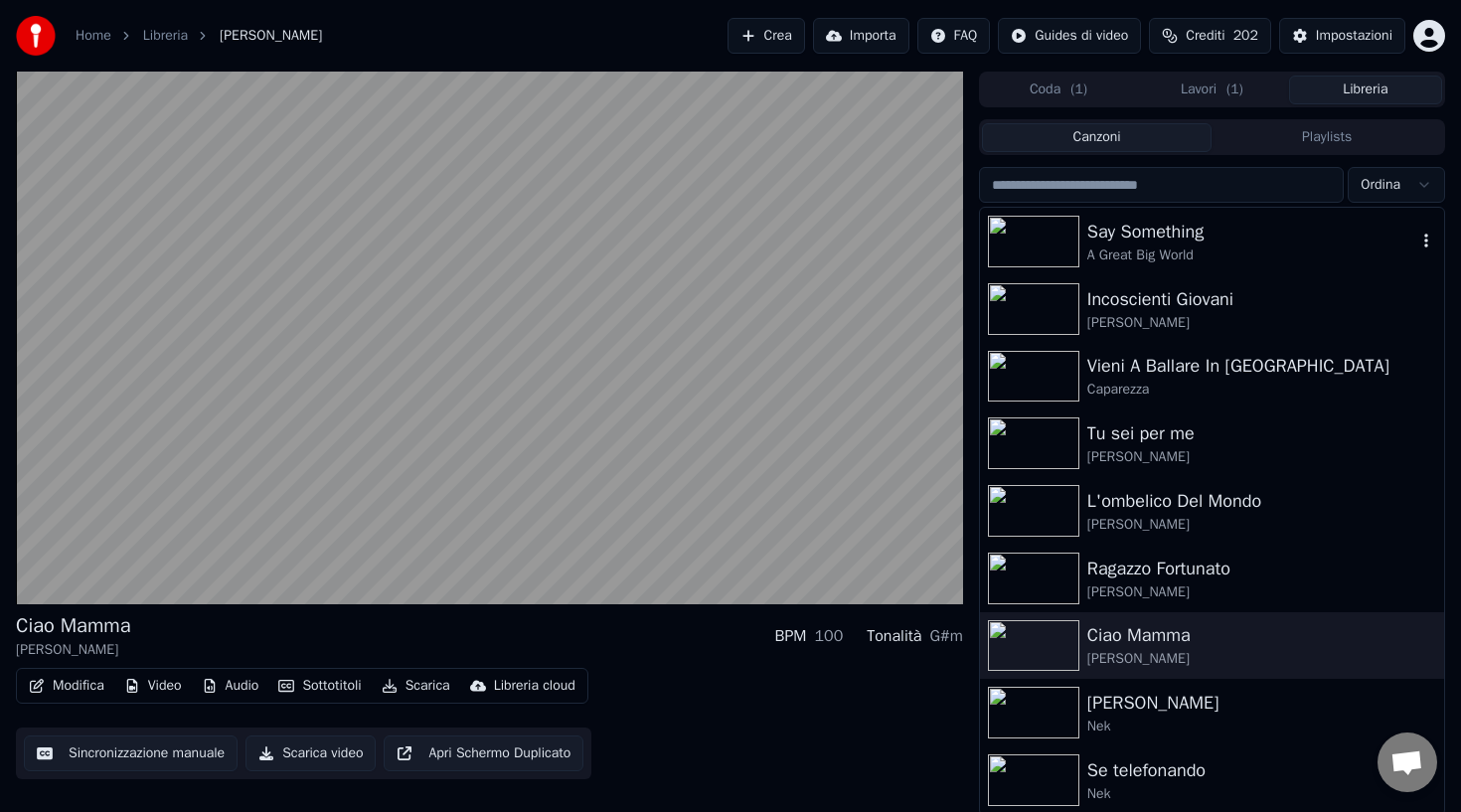 click on "Say Something" at bounding box center [1251, 232] 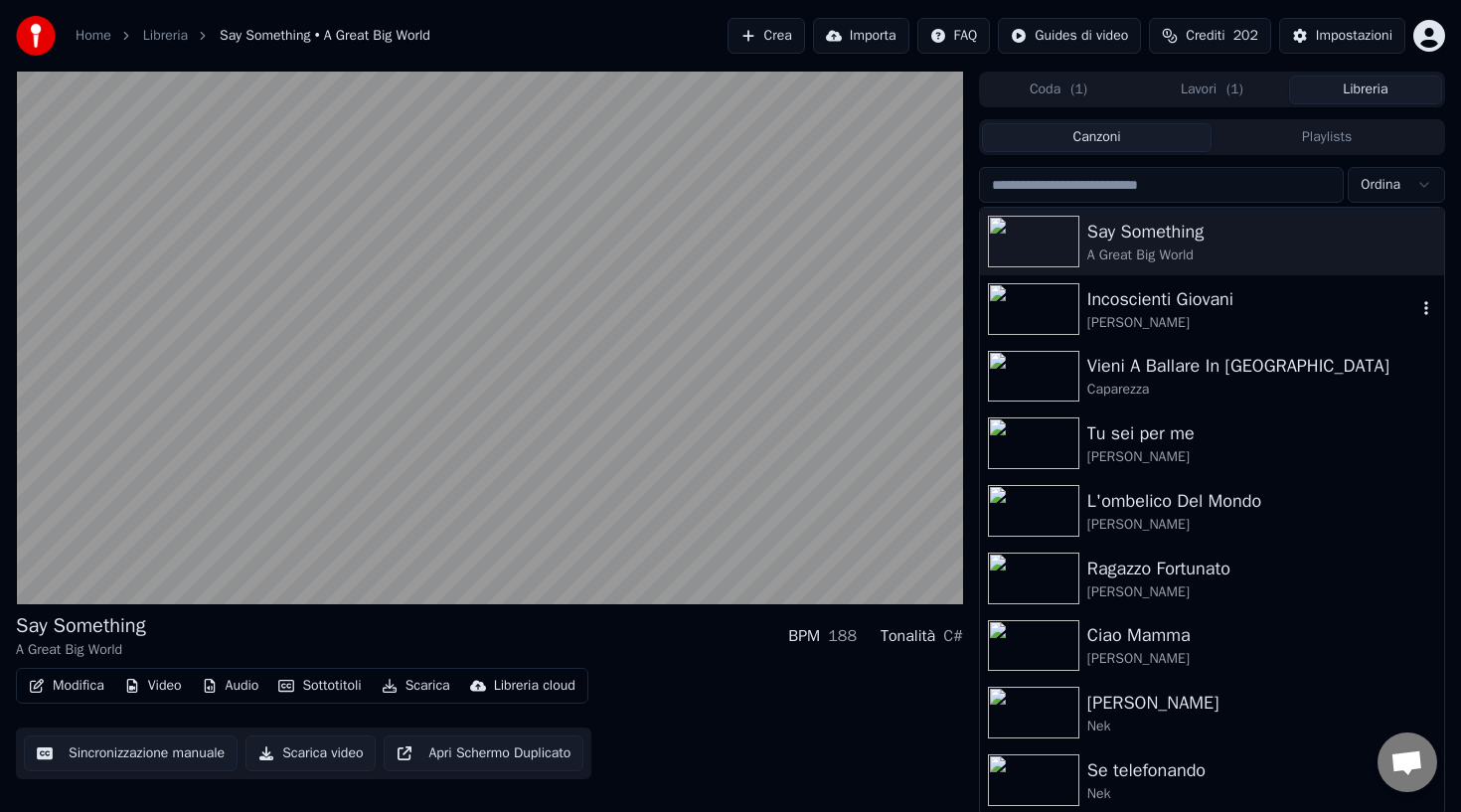 click on "Incoscienti Giovani" at bounding box center (1251, 299) 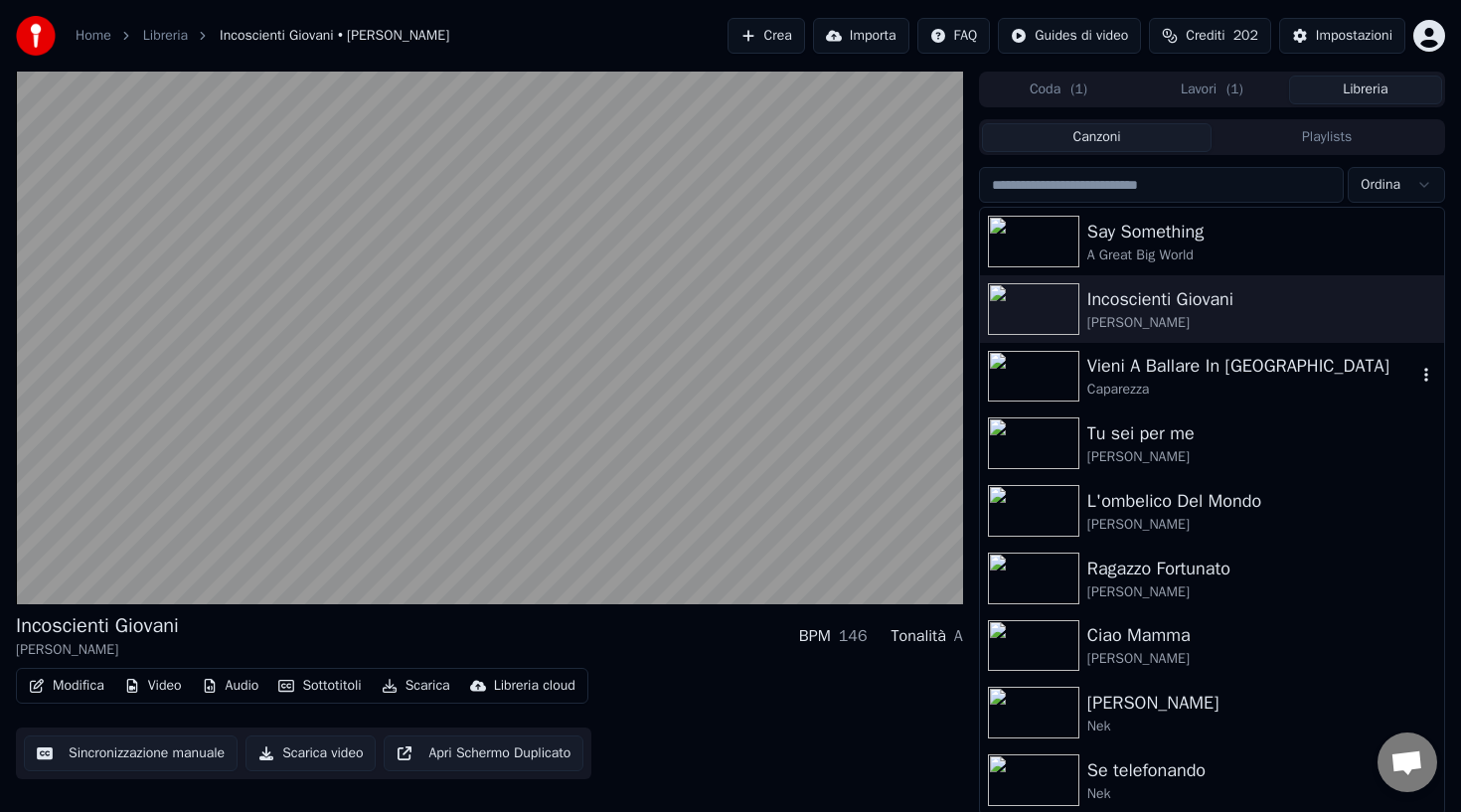 click on "Vieni A Ballare In Puglia" at bounding box center [1251, 366] 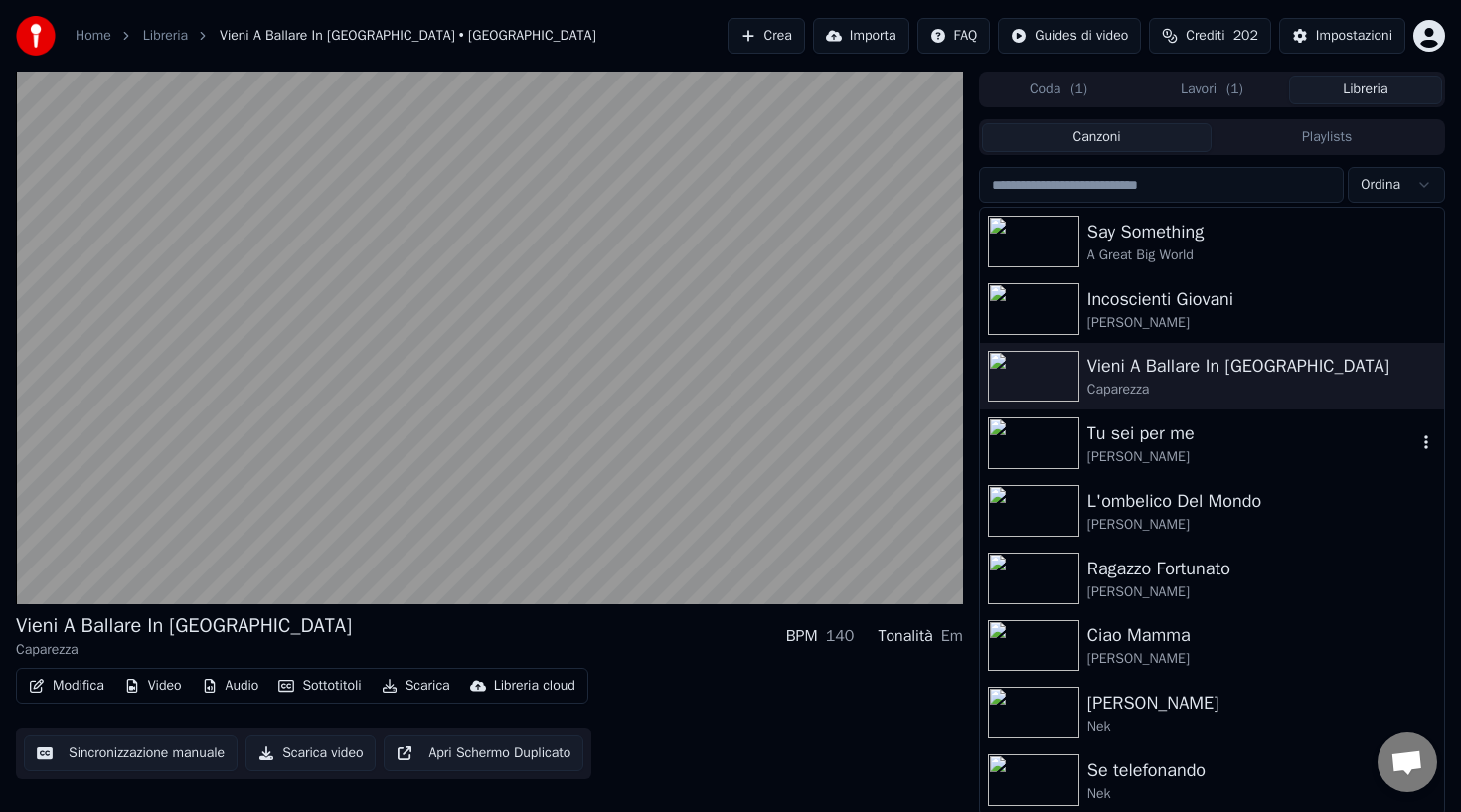 click on "Tu sei per me" at bounding box center (1251, 433) 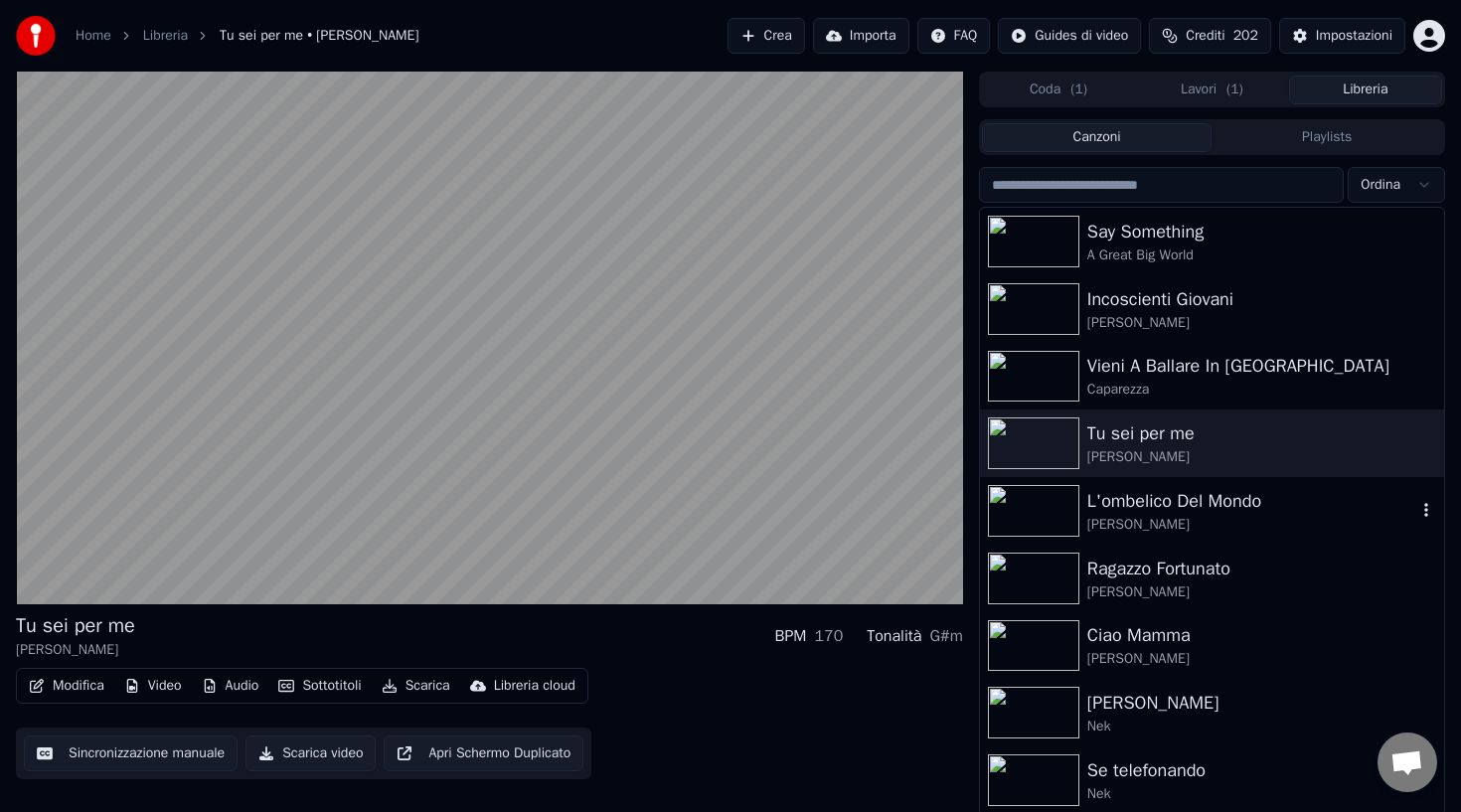 click on "L'ombelico Del Mondo" at bounding box center (1251, 501) 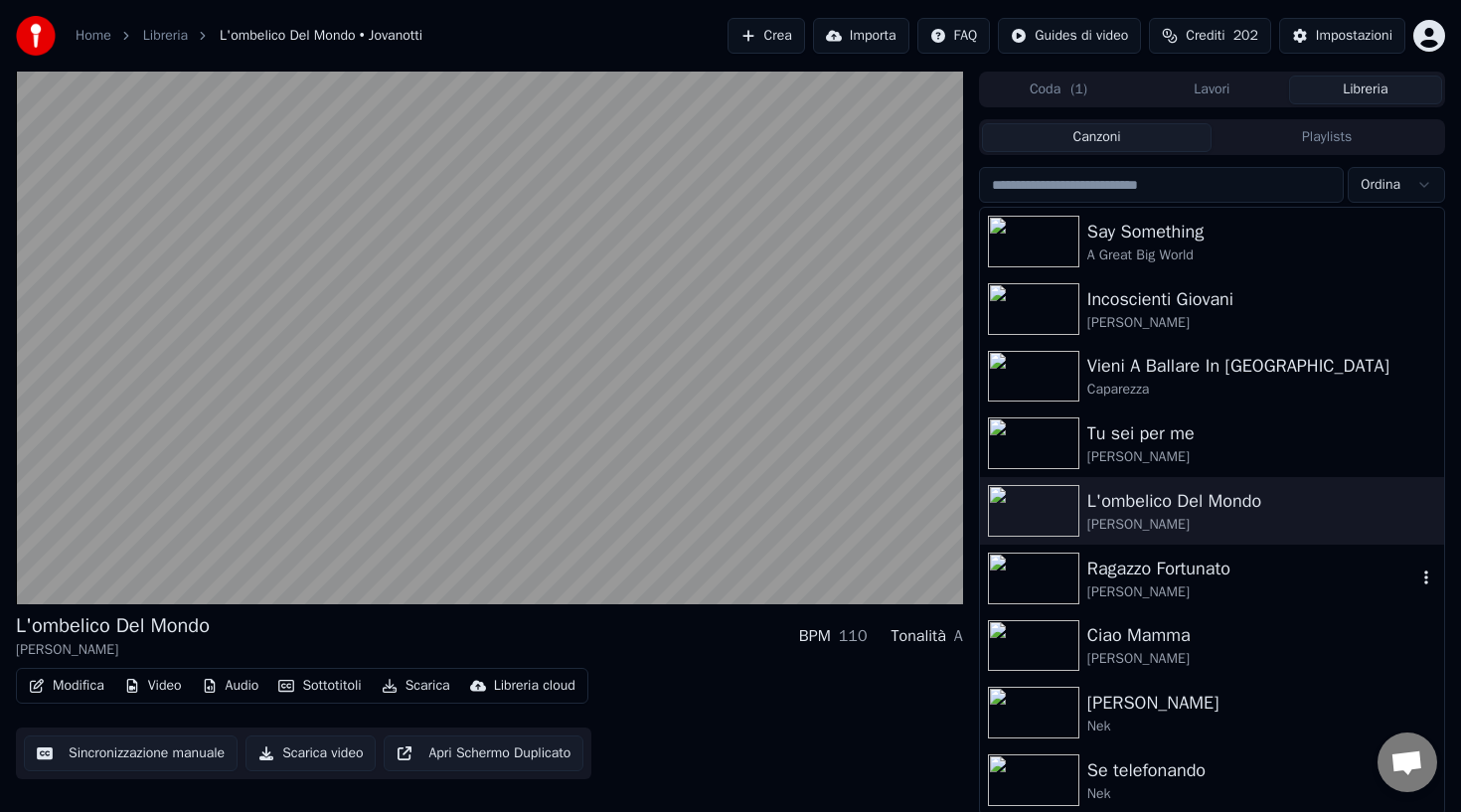 click on "Ragazzo Fortunato" at bounding box center [1251, 568] 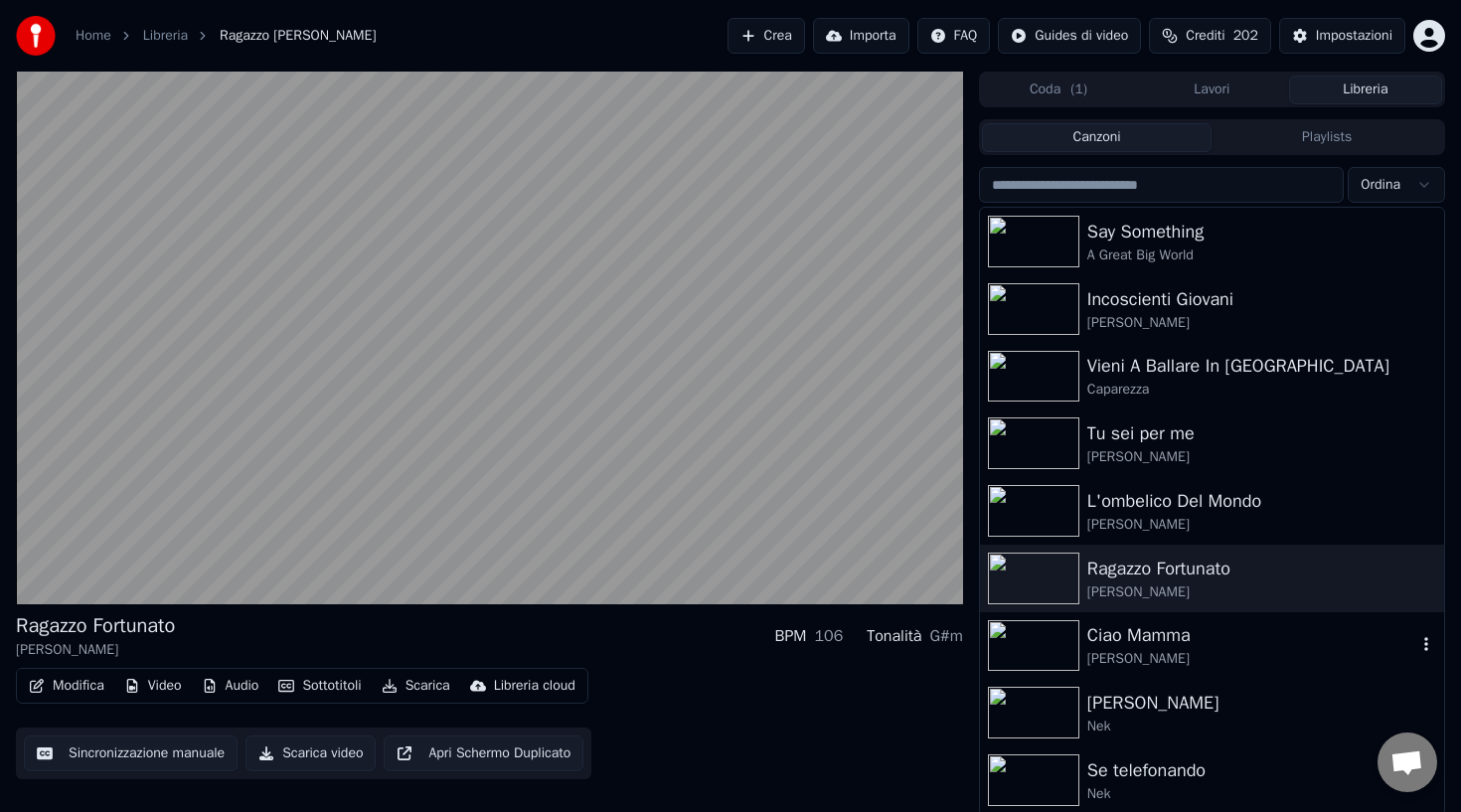 click on "Ciao Mamma" at bounding box center (1251, 635) 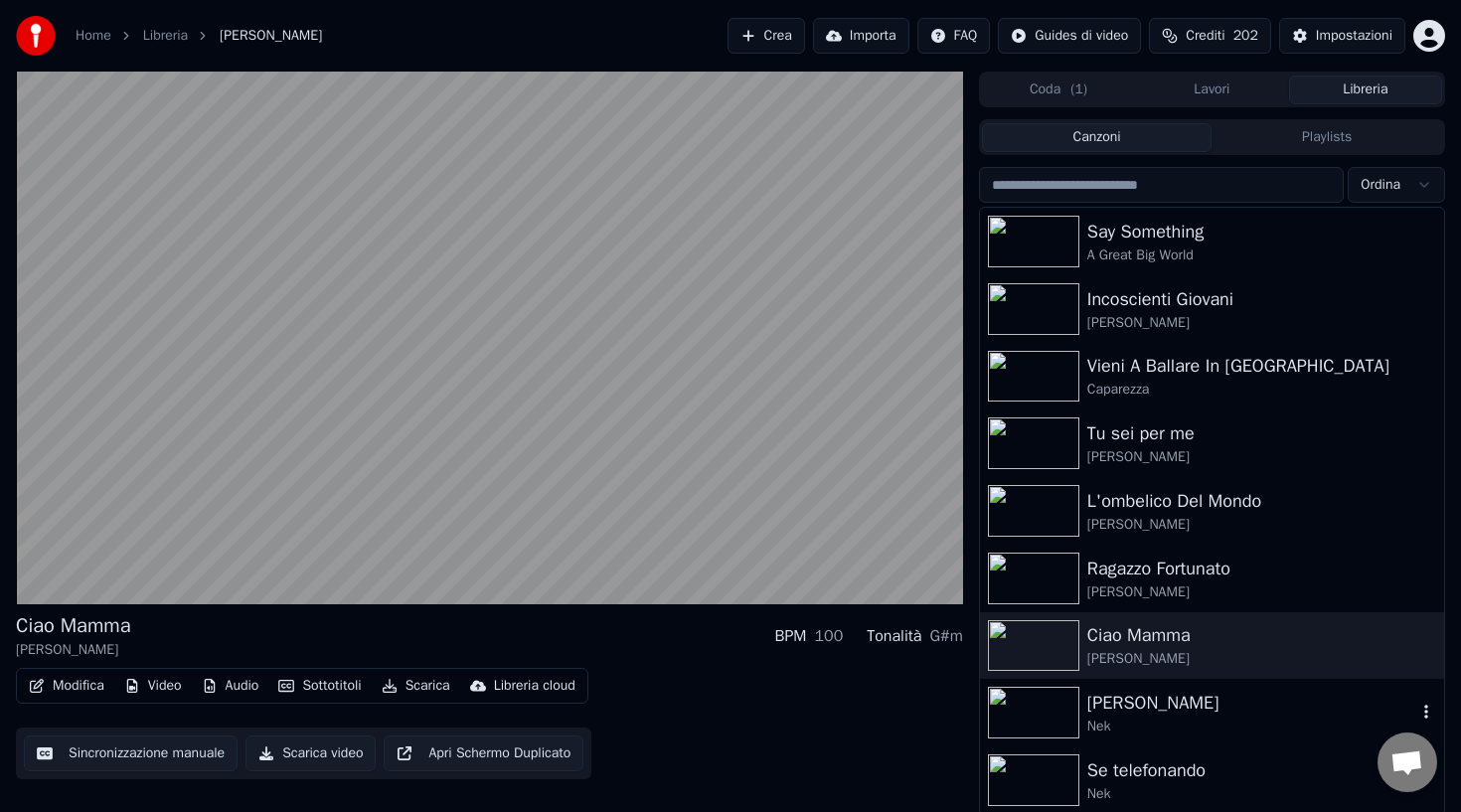 click on "Almeno Stavolta" at bounding box center (1251, 703) 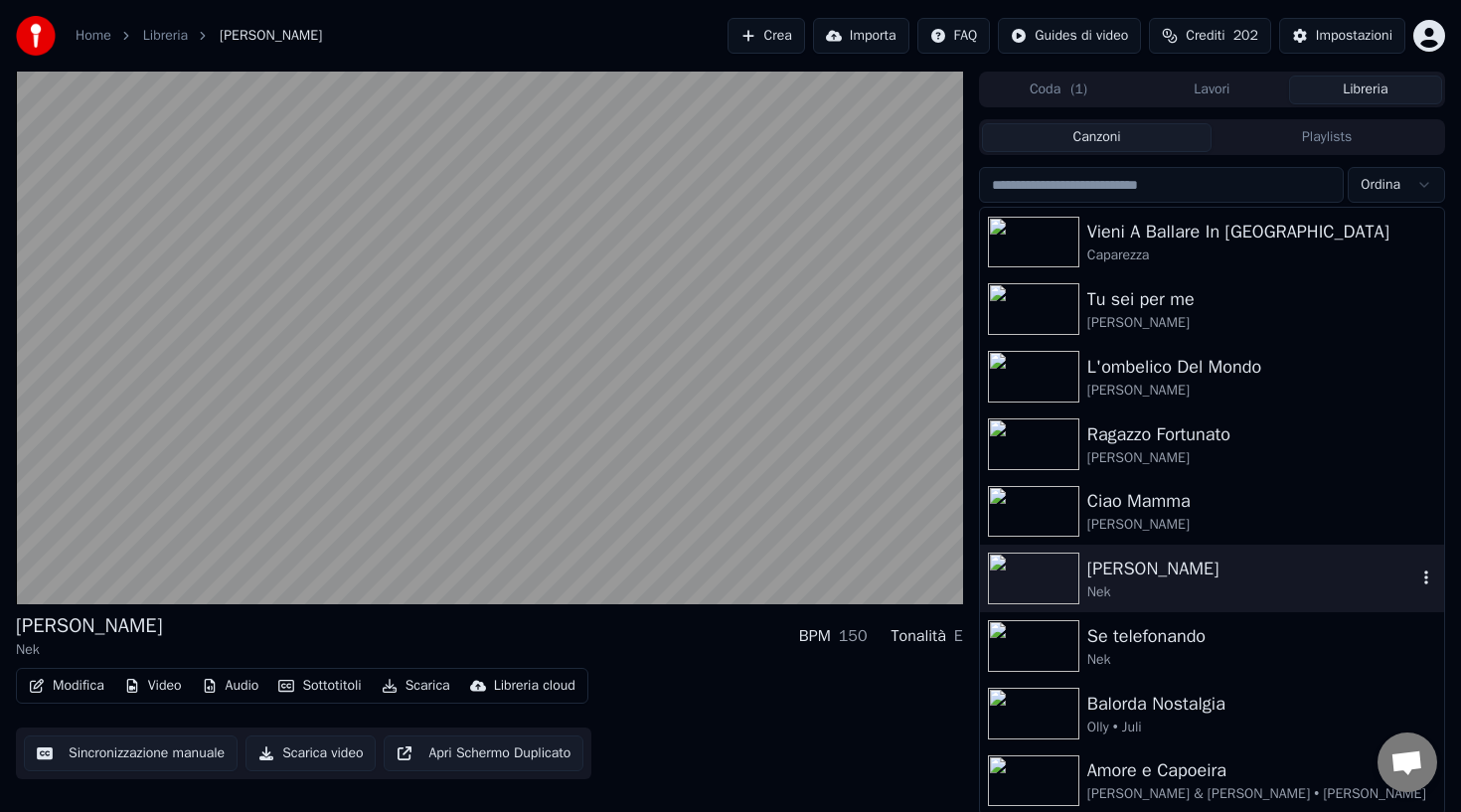 scroll, scrollTop: 148, scrollLeft: 0, axis: vertical 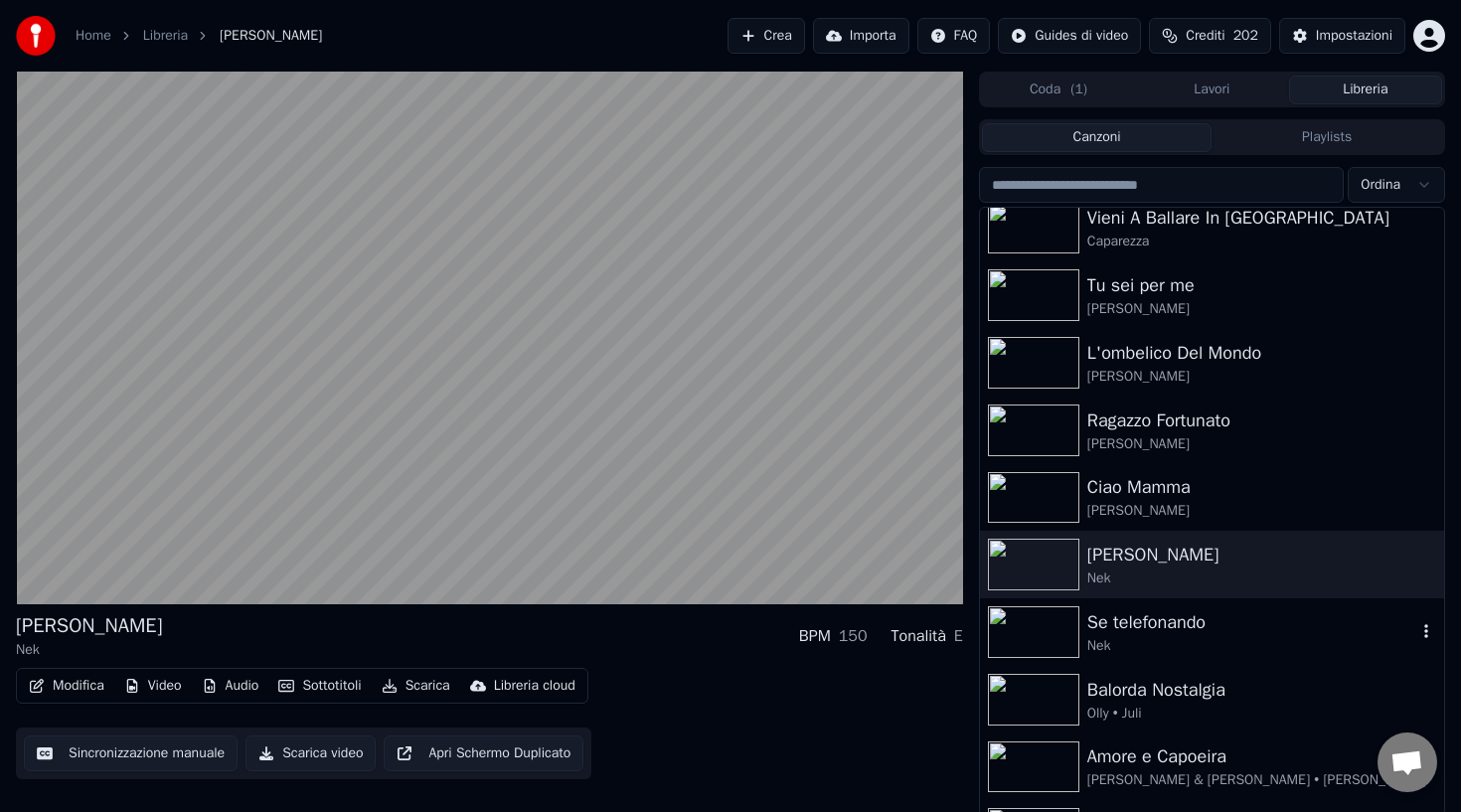 click on "Nek" at bounding box center [1251, 646] 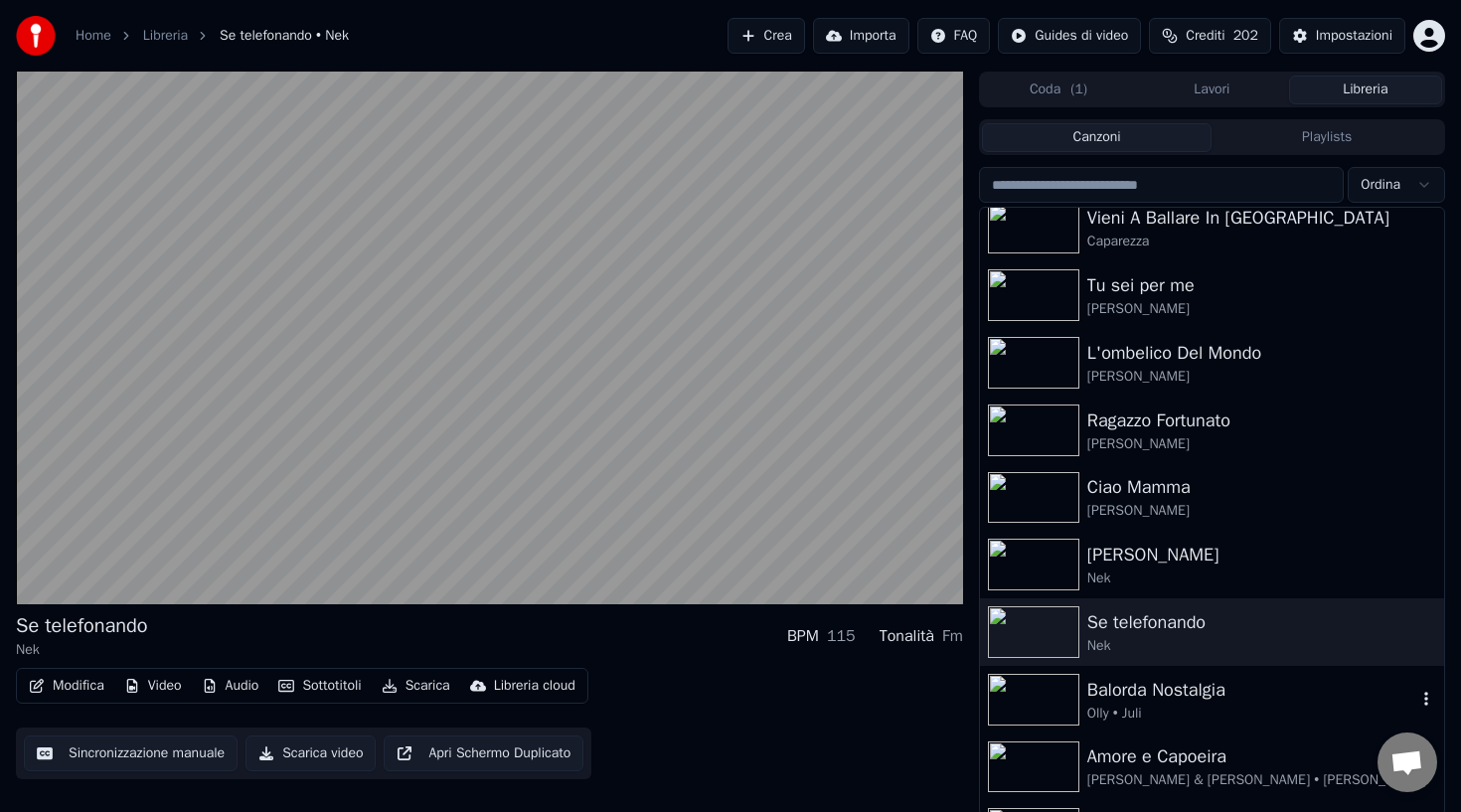 click on "Balorda Nostalgia" at bounding box center (1251, 690) 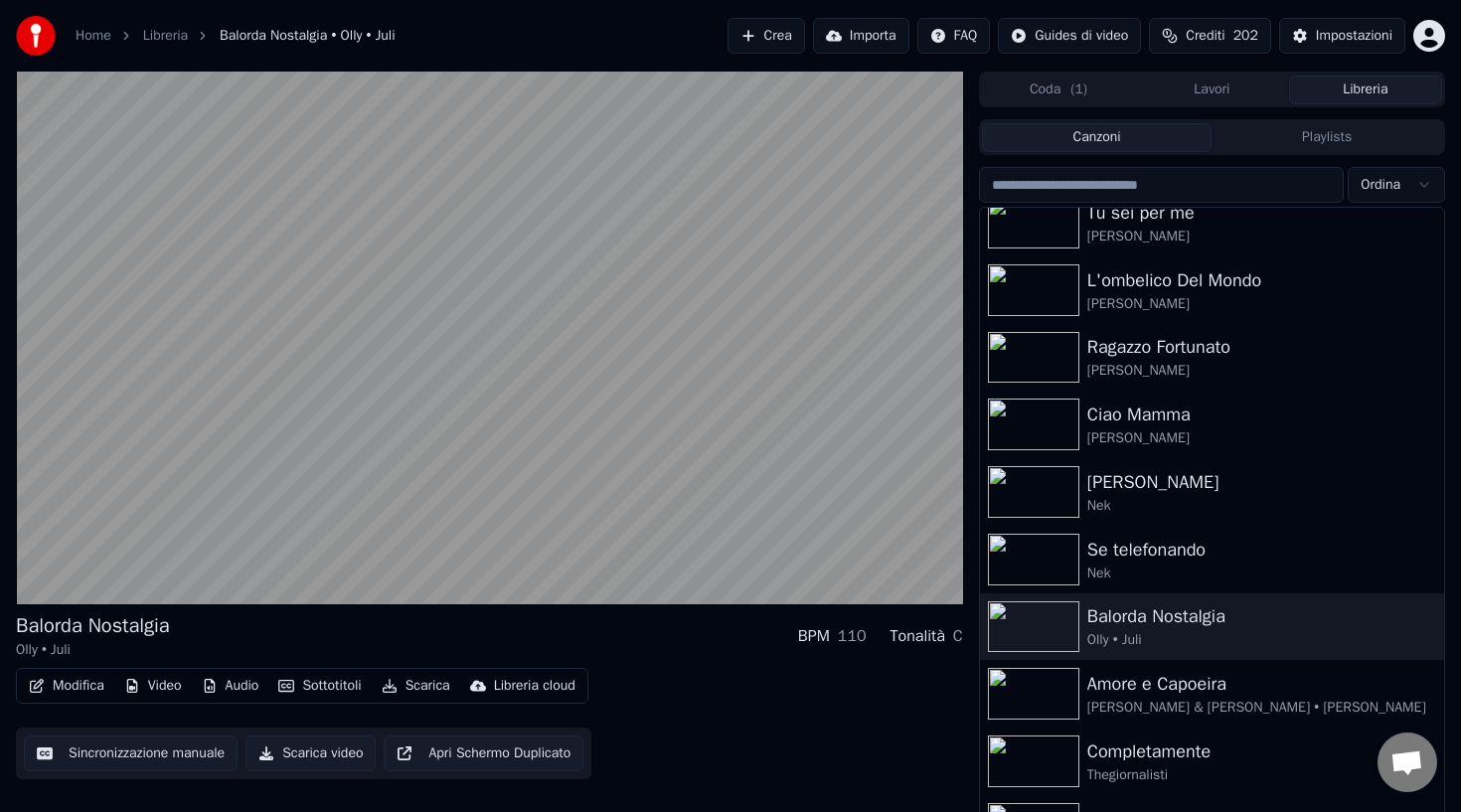 scroll, scrollTop: 268, scrollLeft: 0, axis: vertical 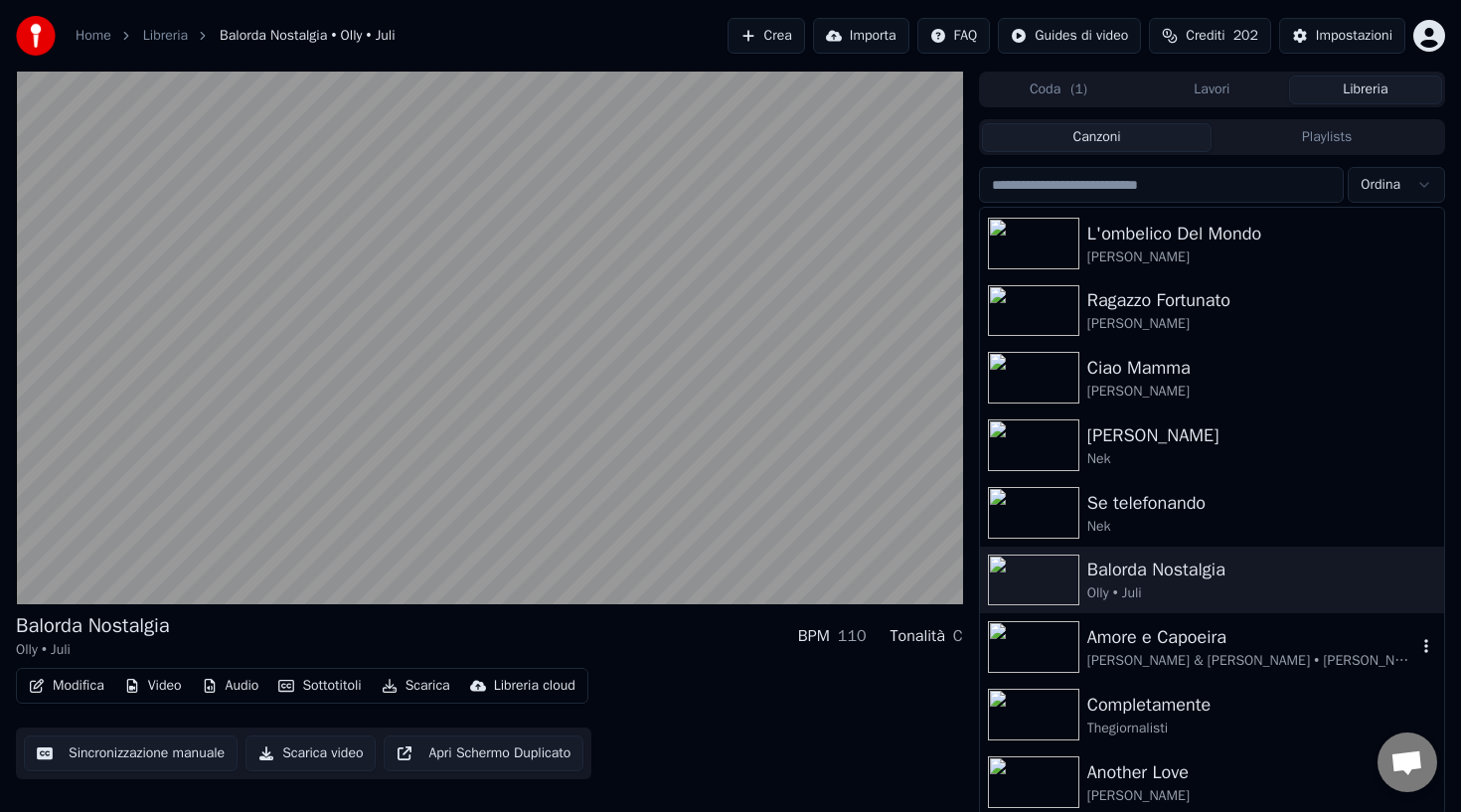 click on "Amore e Capoeira" at bounding box center (1251, 637) 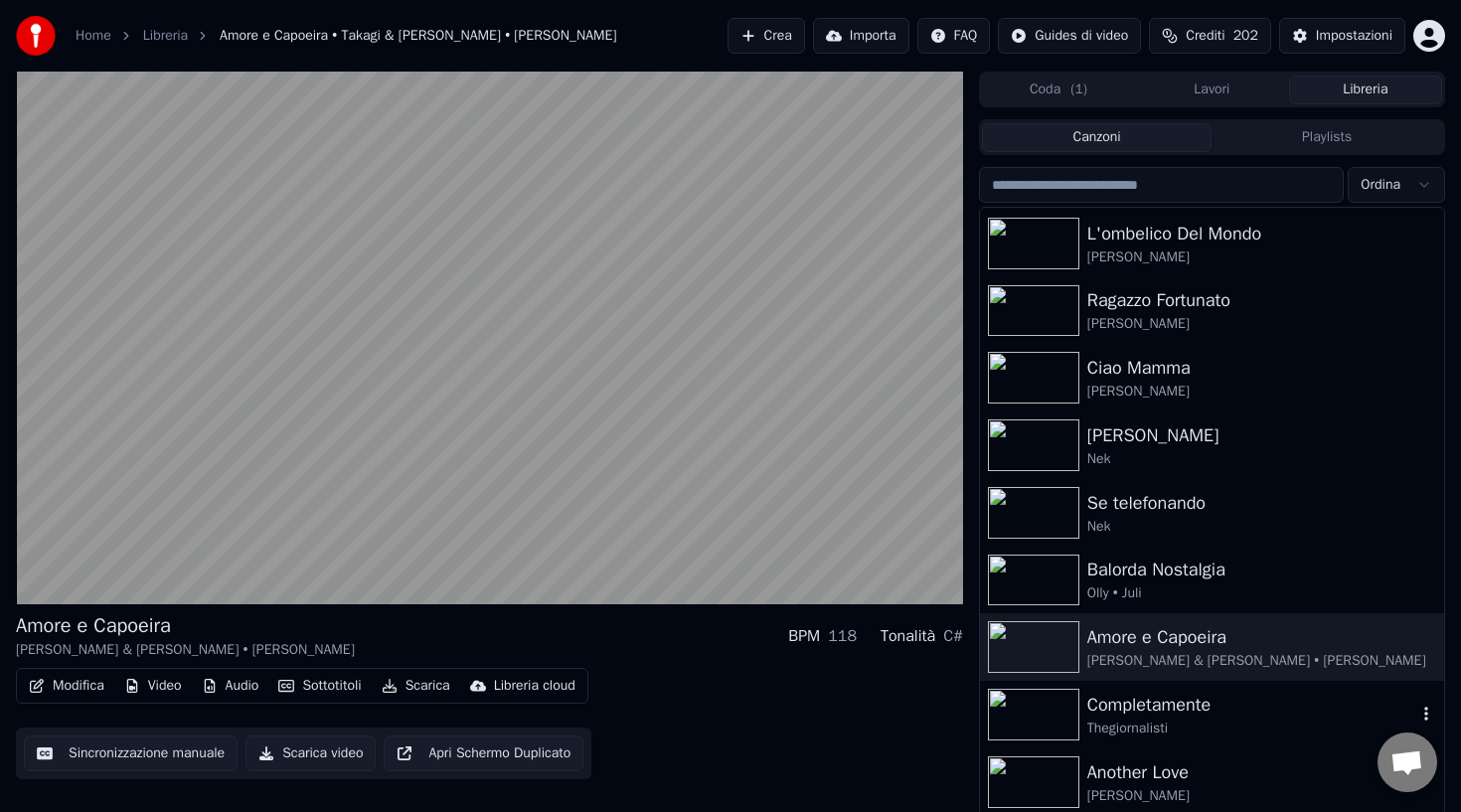 click on "Completamente" at bounding box center [1251, 705] 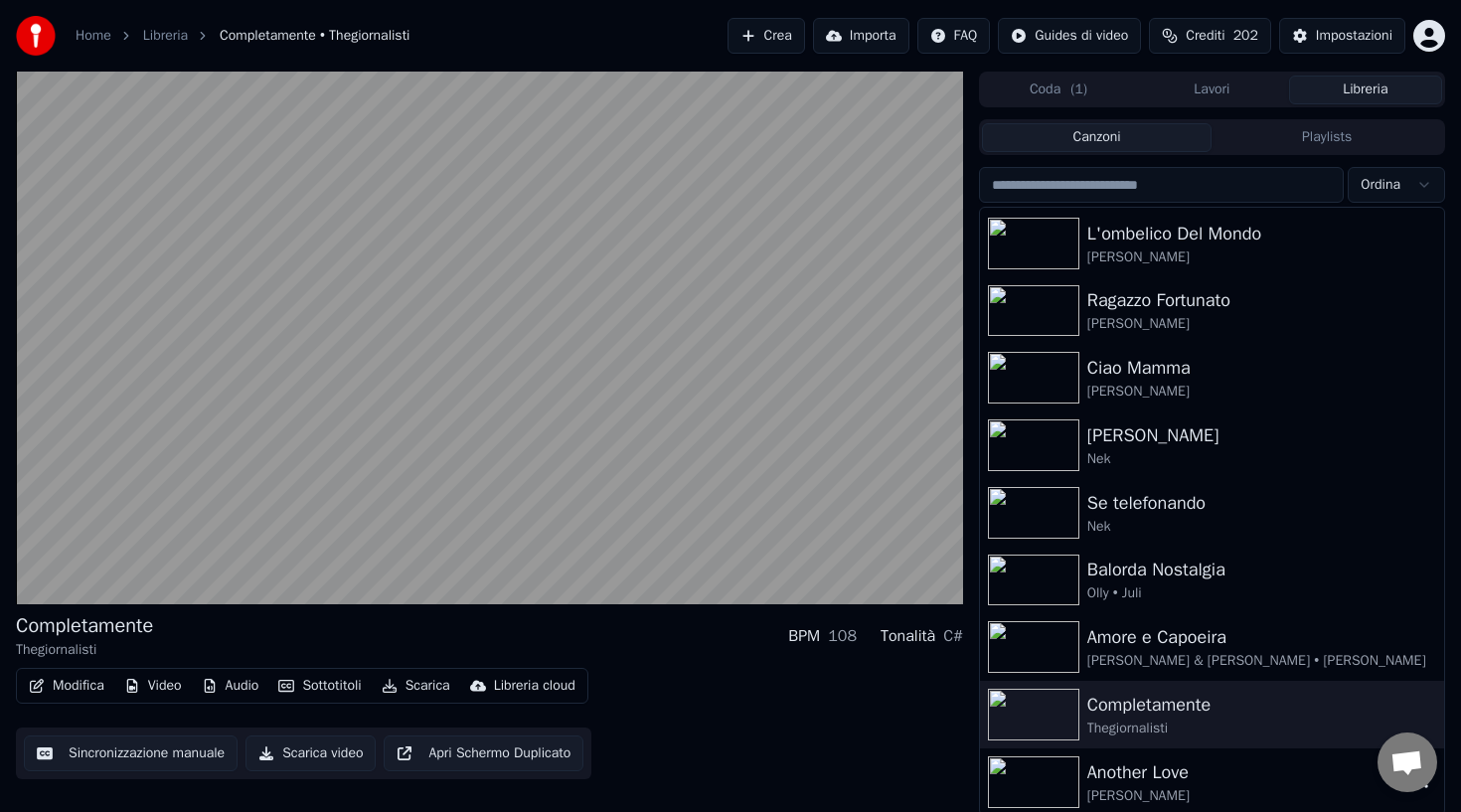 click on "Another Love" at bounding box center (1251, 772) 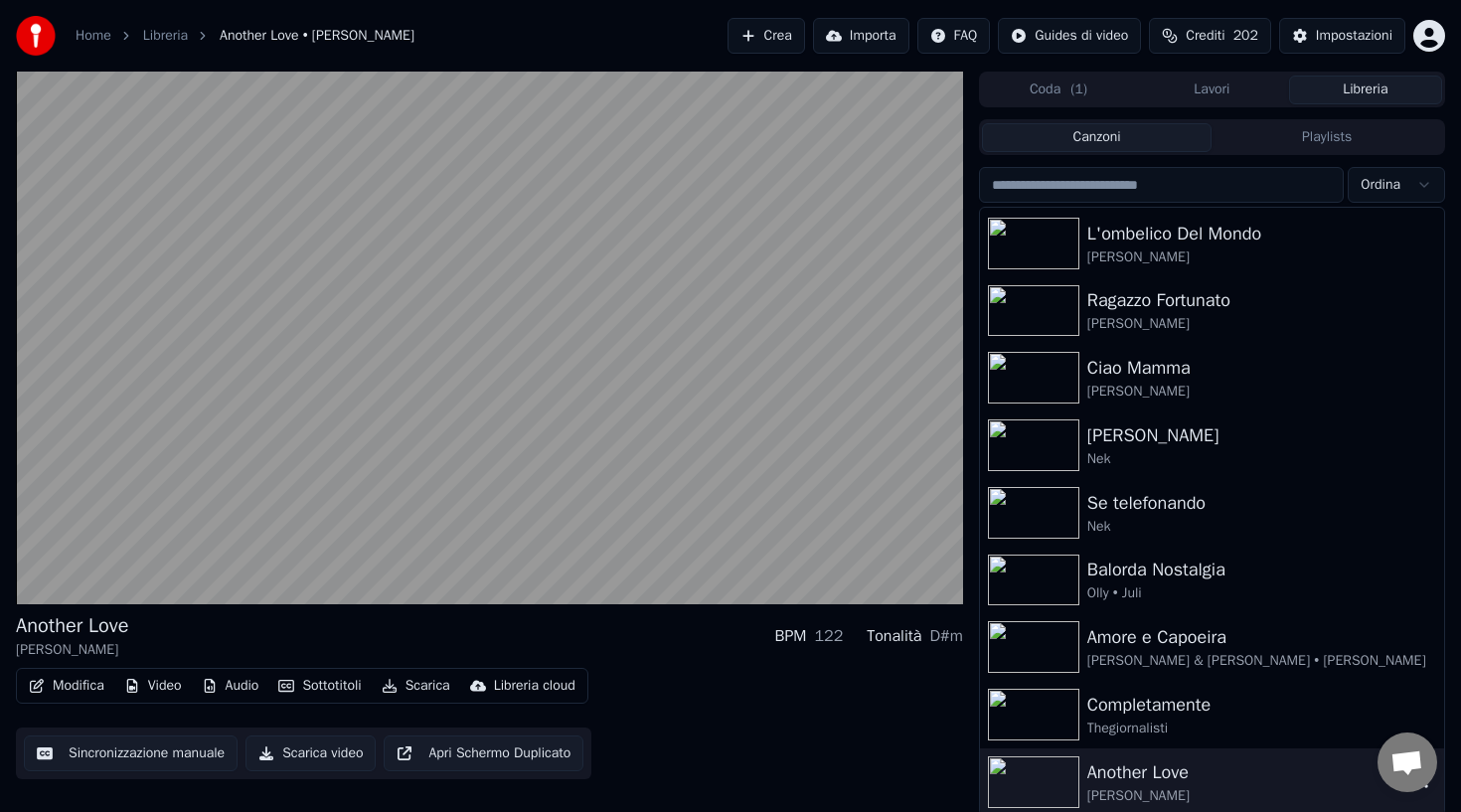 scroll, scrollTop: 4, scrollLeft: 0, axis: vertical 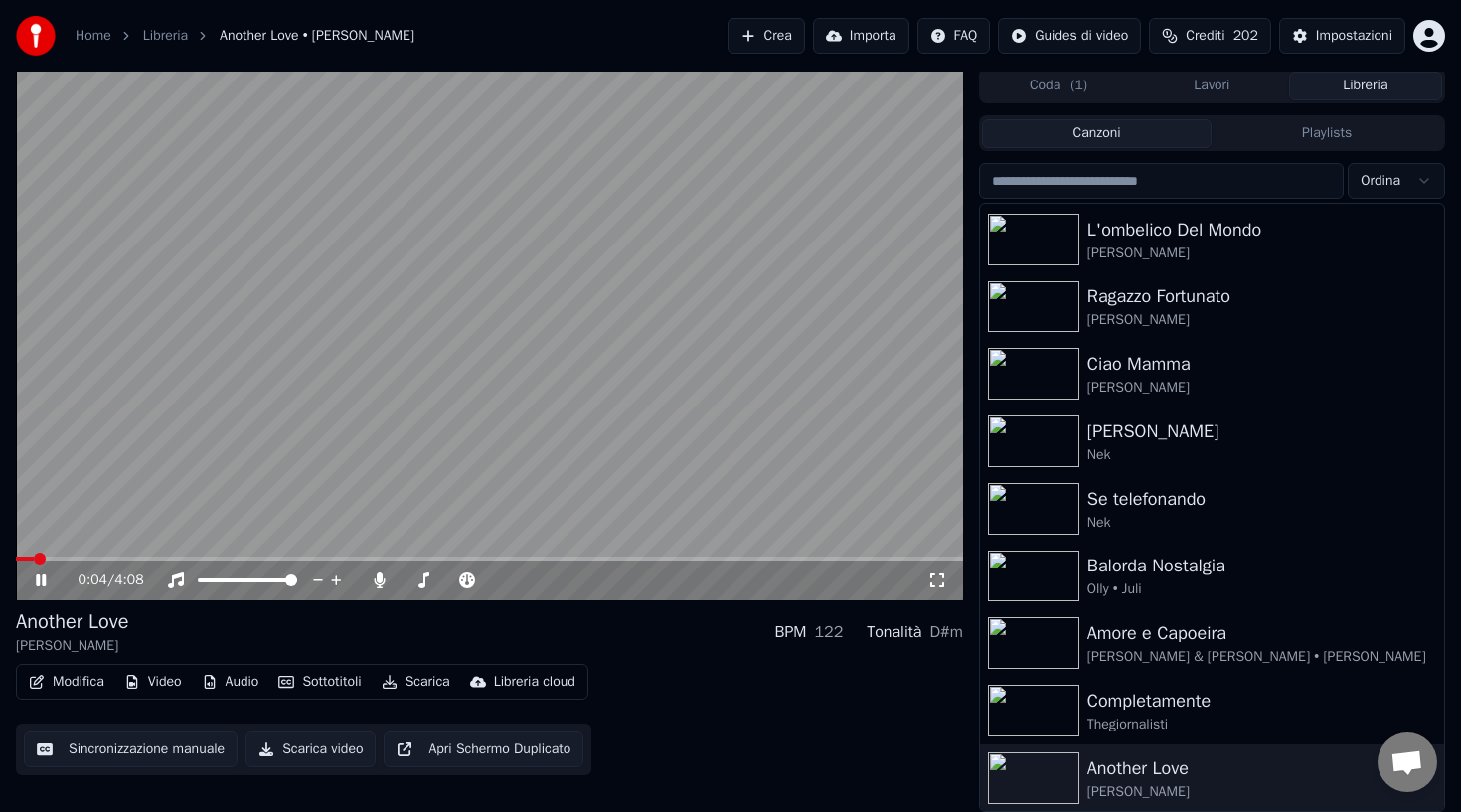 click at bounding box center [489, 334] 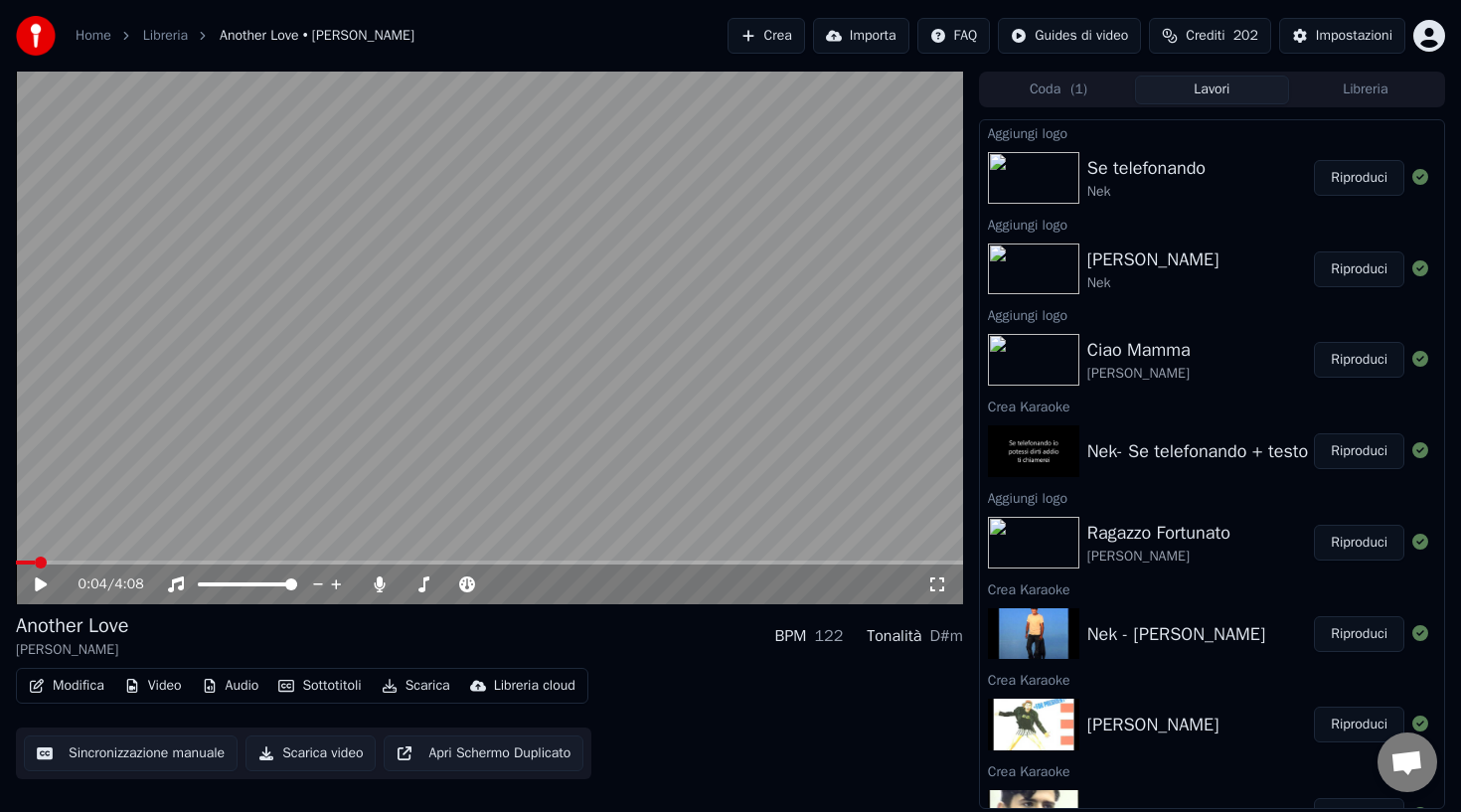 click on "Lavori" at bounding box center [1212, 89] 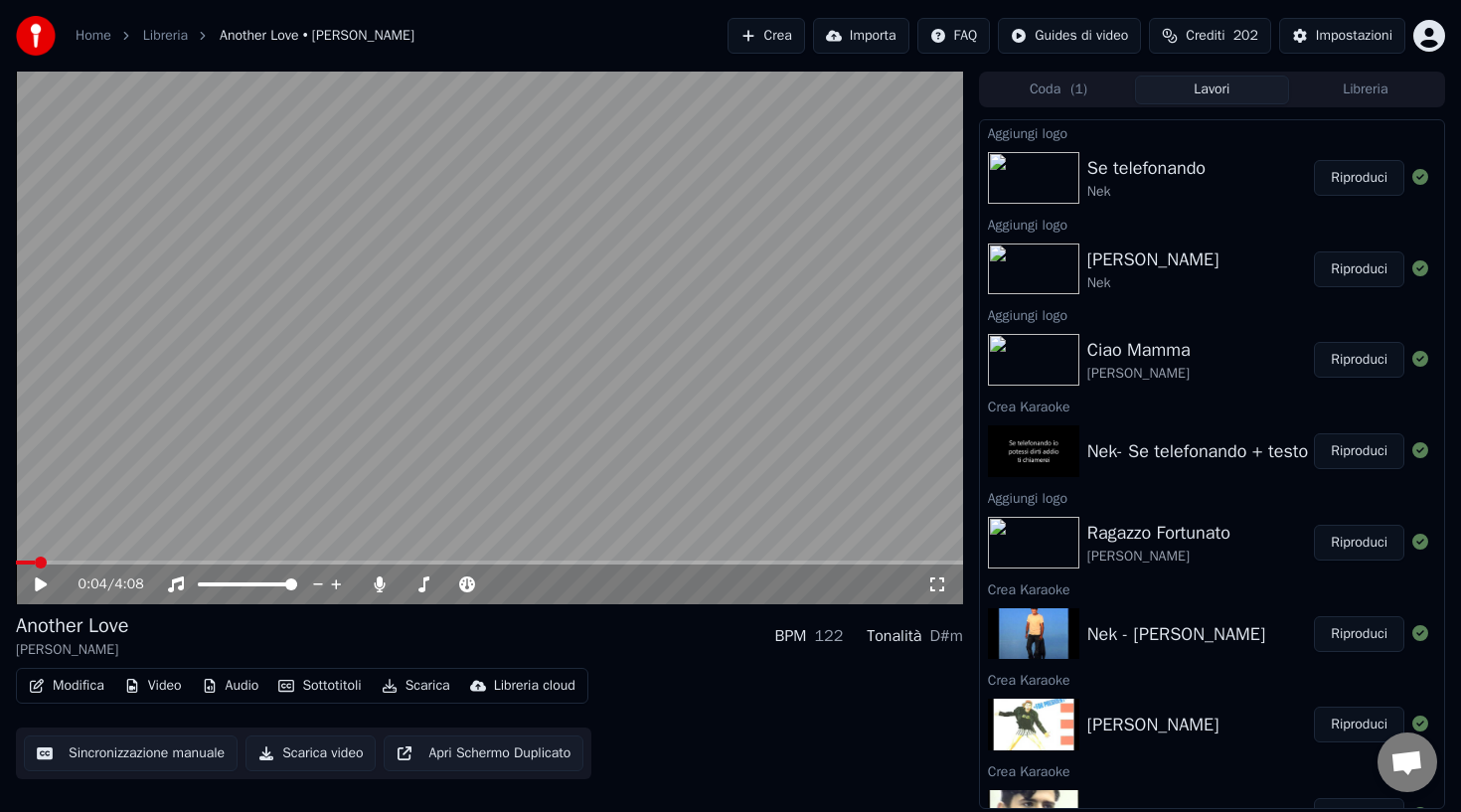 click on "Coda ( 1 )" at bounding box center (1058, 89) 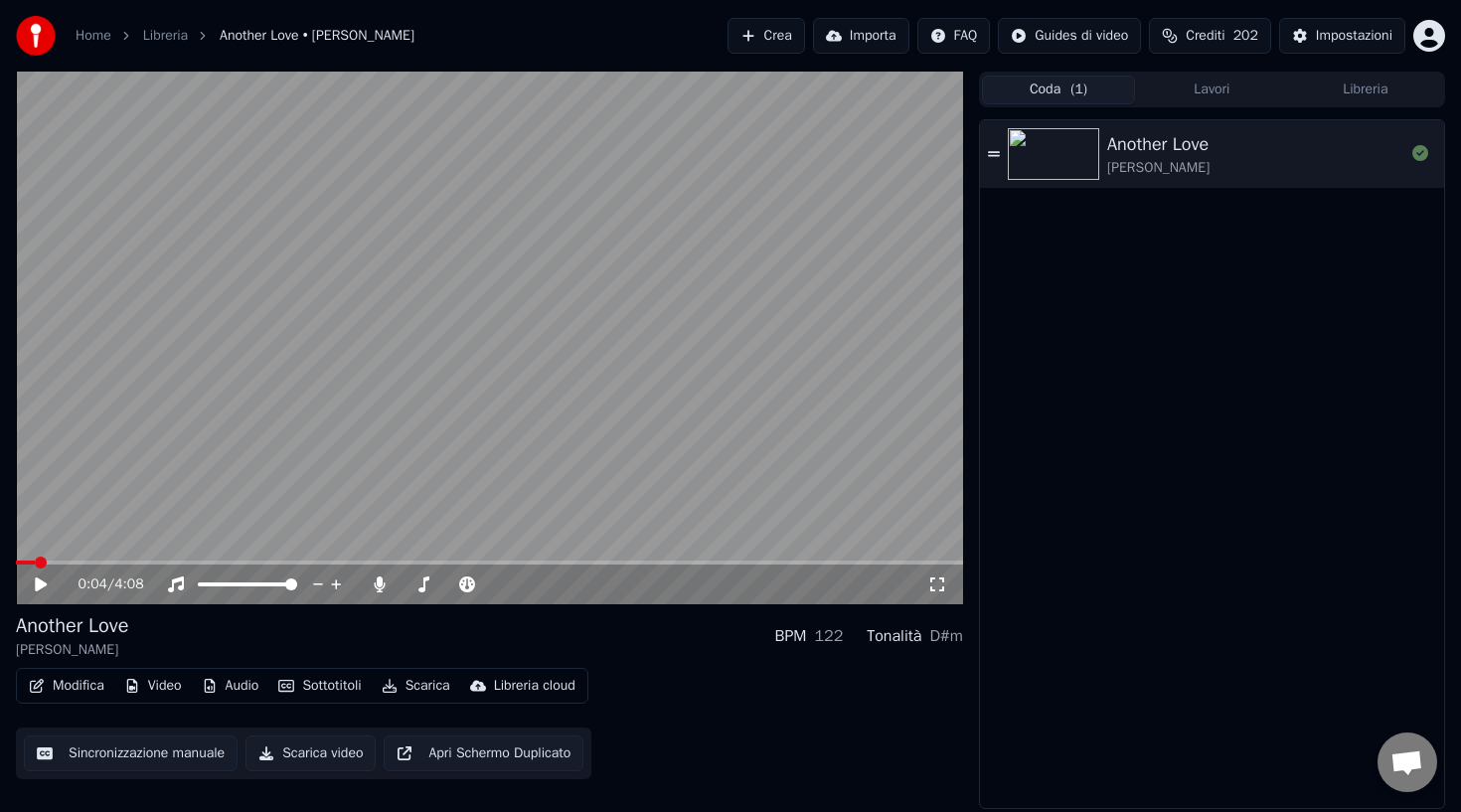 click 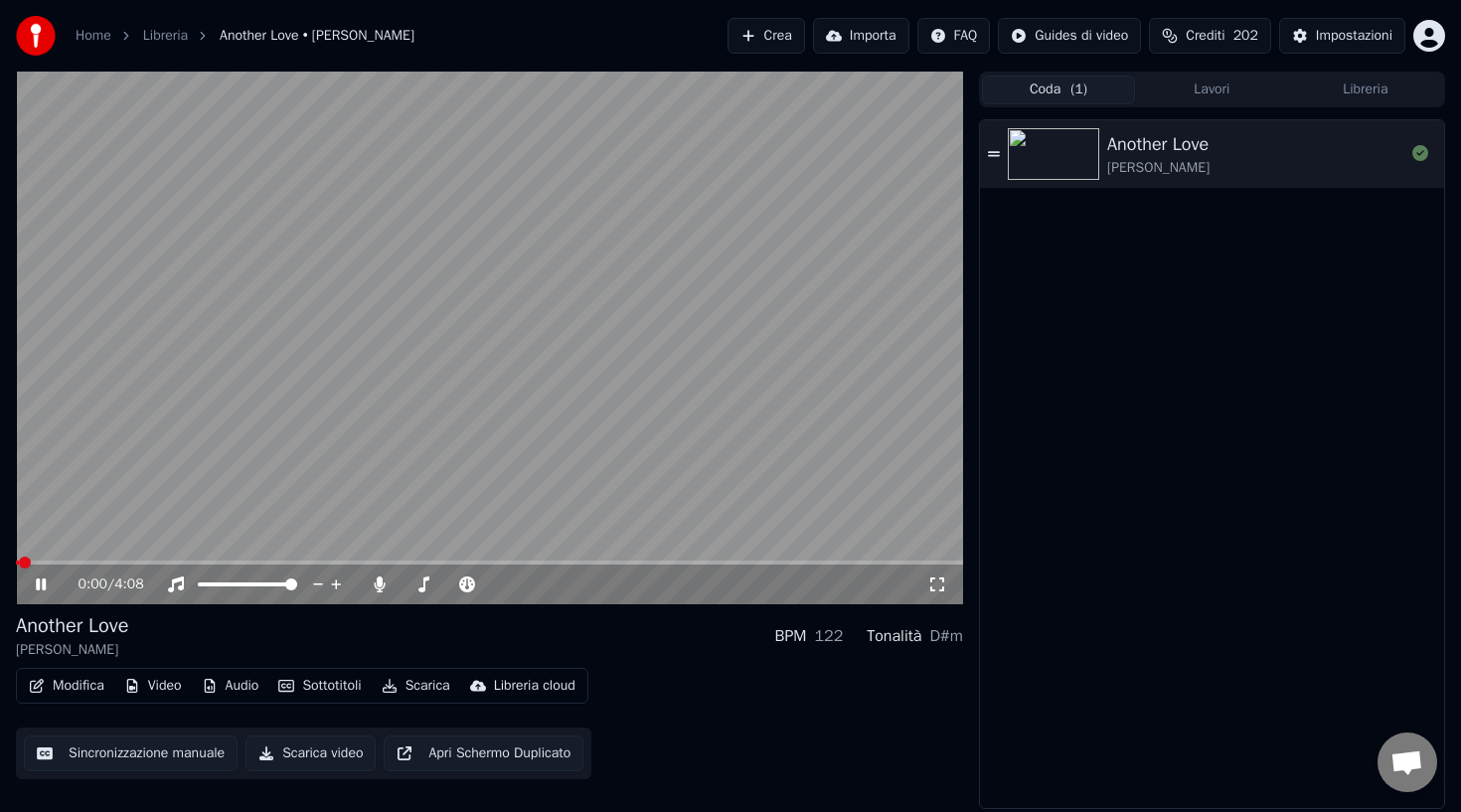 click at bounding box center [489, 338] 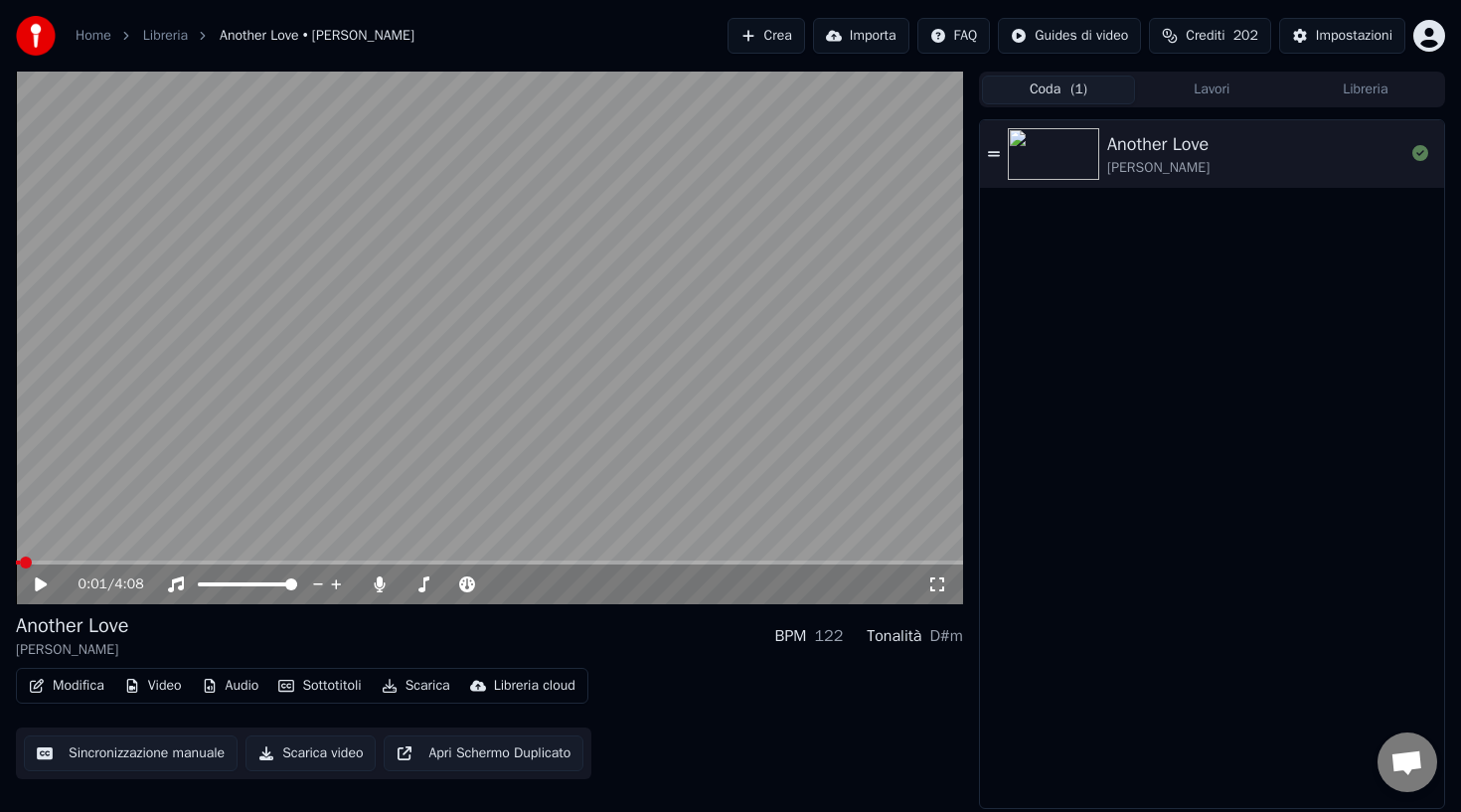 click on "Crea" at bounding box center [766, 36] 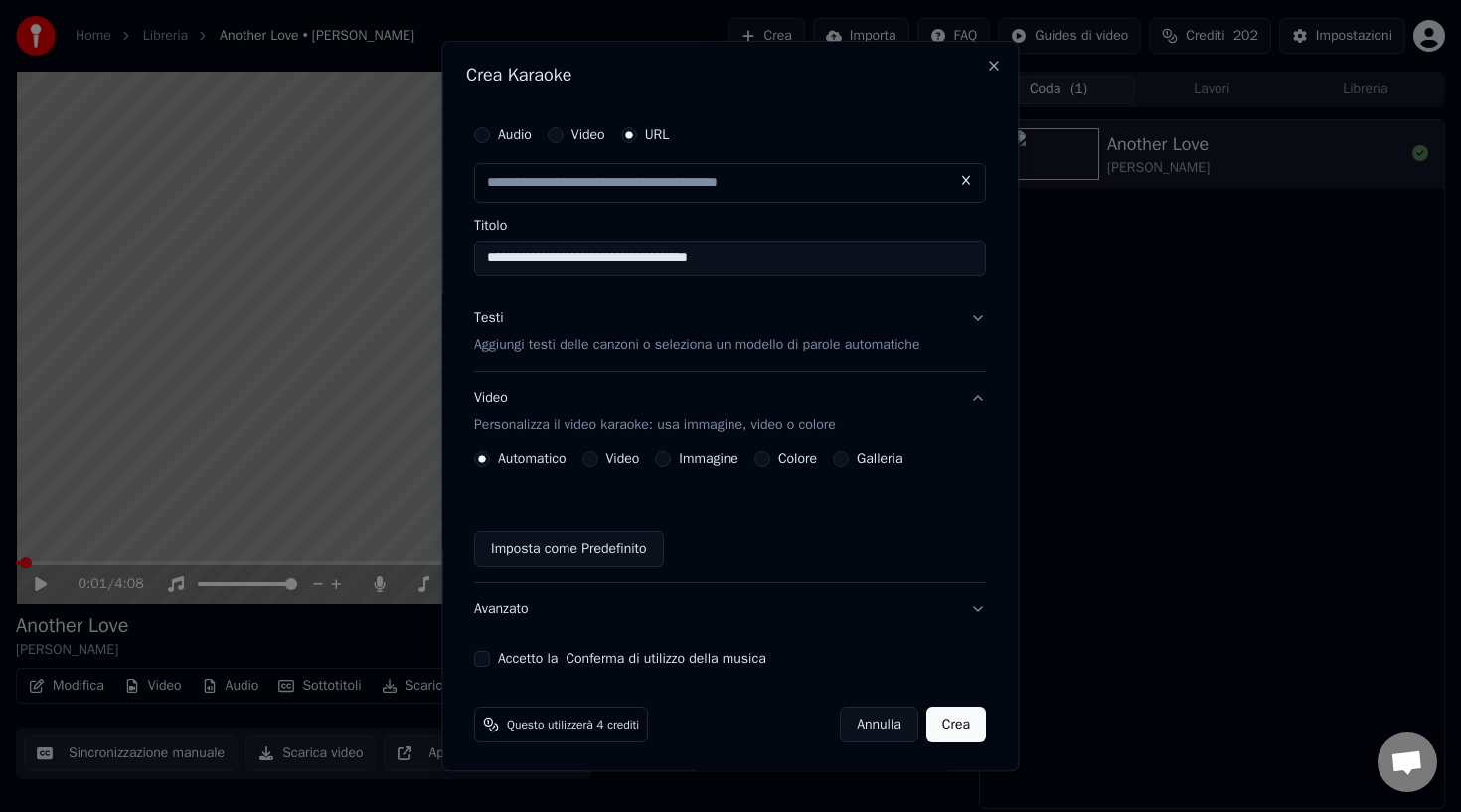 scroll, scrollTop: 0, scrollLeft: 0, axis: both 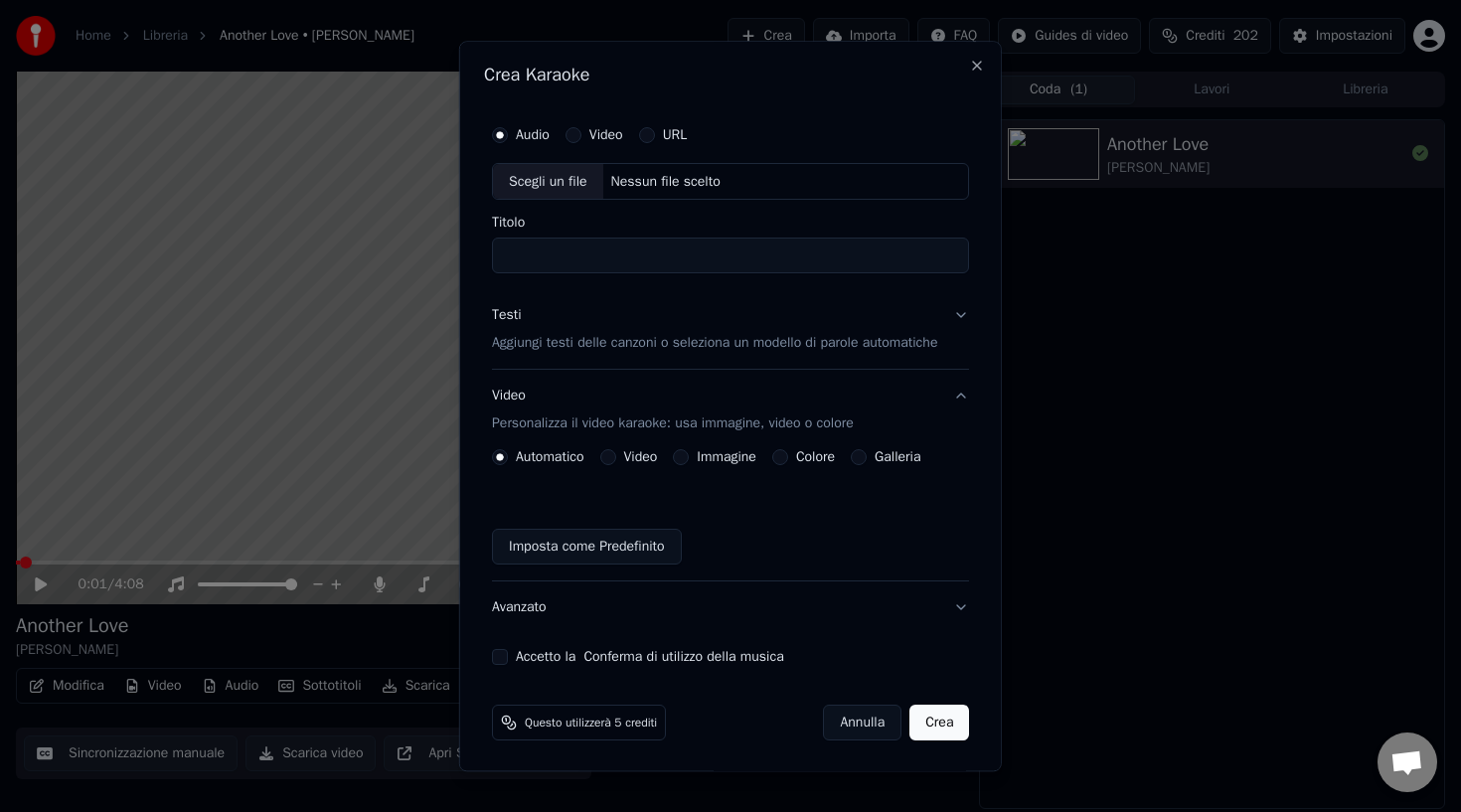 click on "URL" at bounding box center (646, 135) 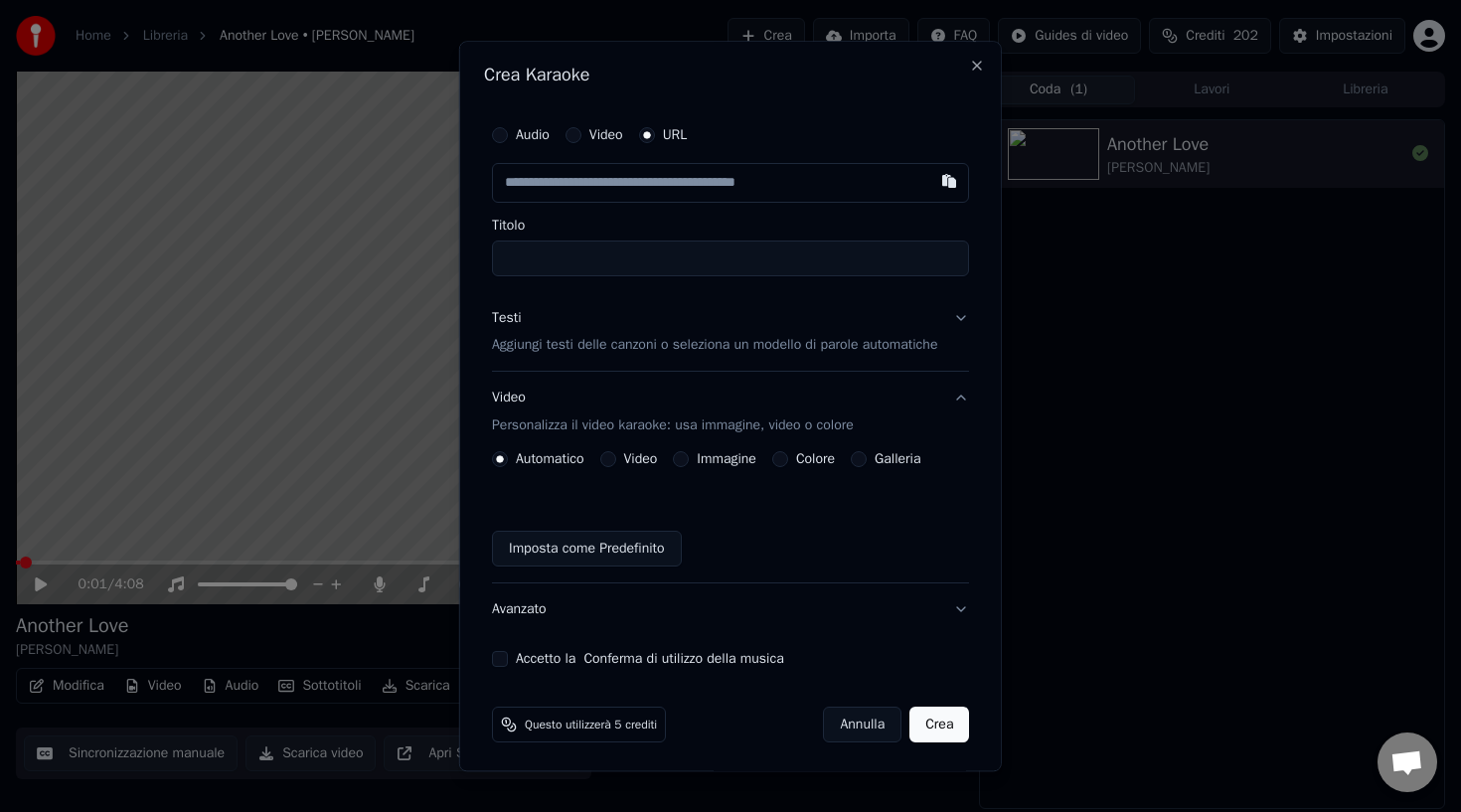click at bounding box center (730, 183) 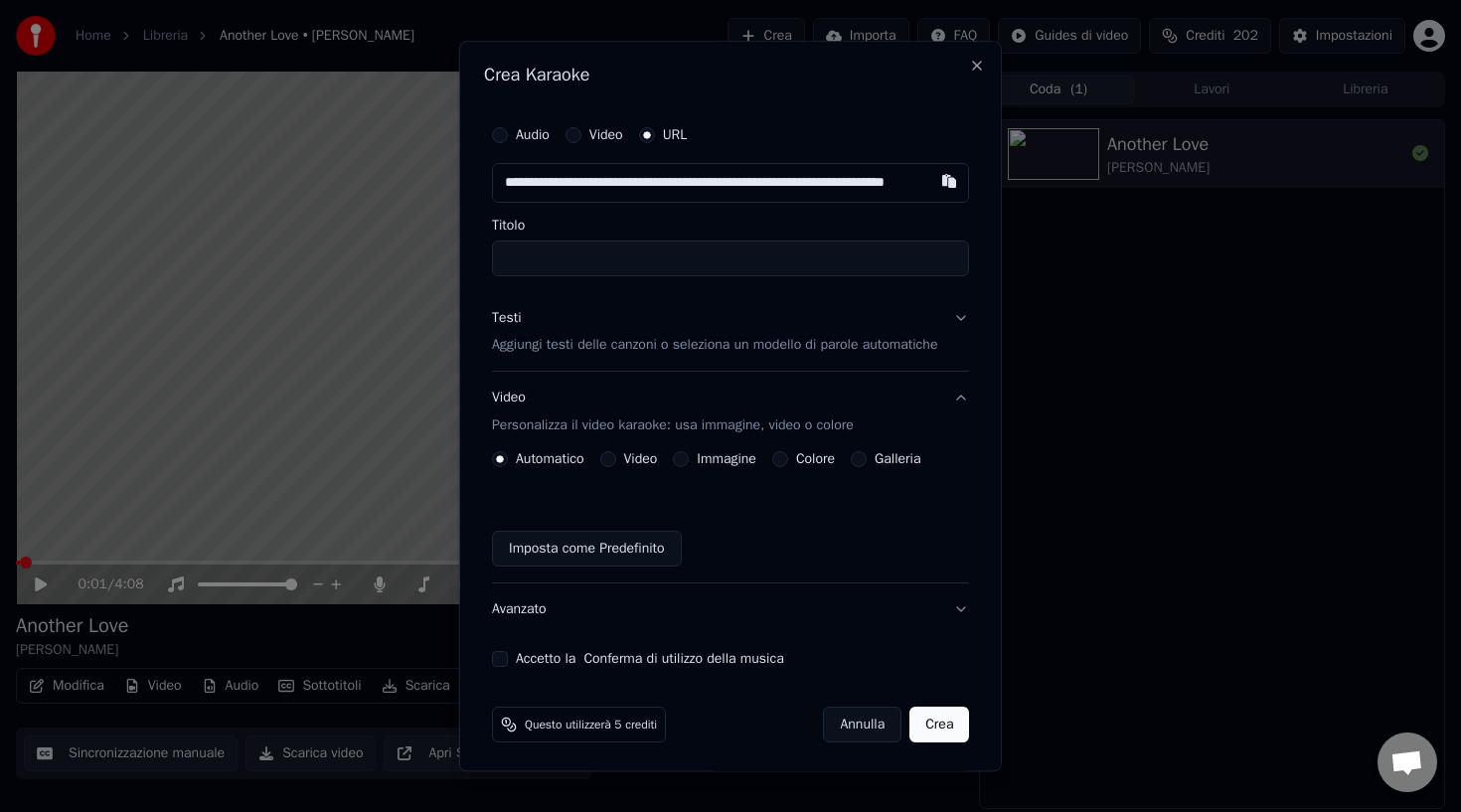 scroll, scrollTop: 0, scrollLeft: 82, axis: horizontal 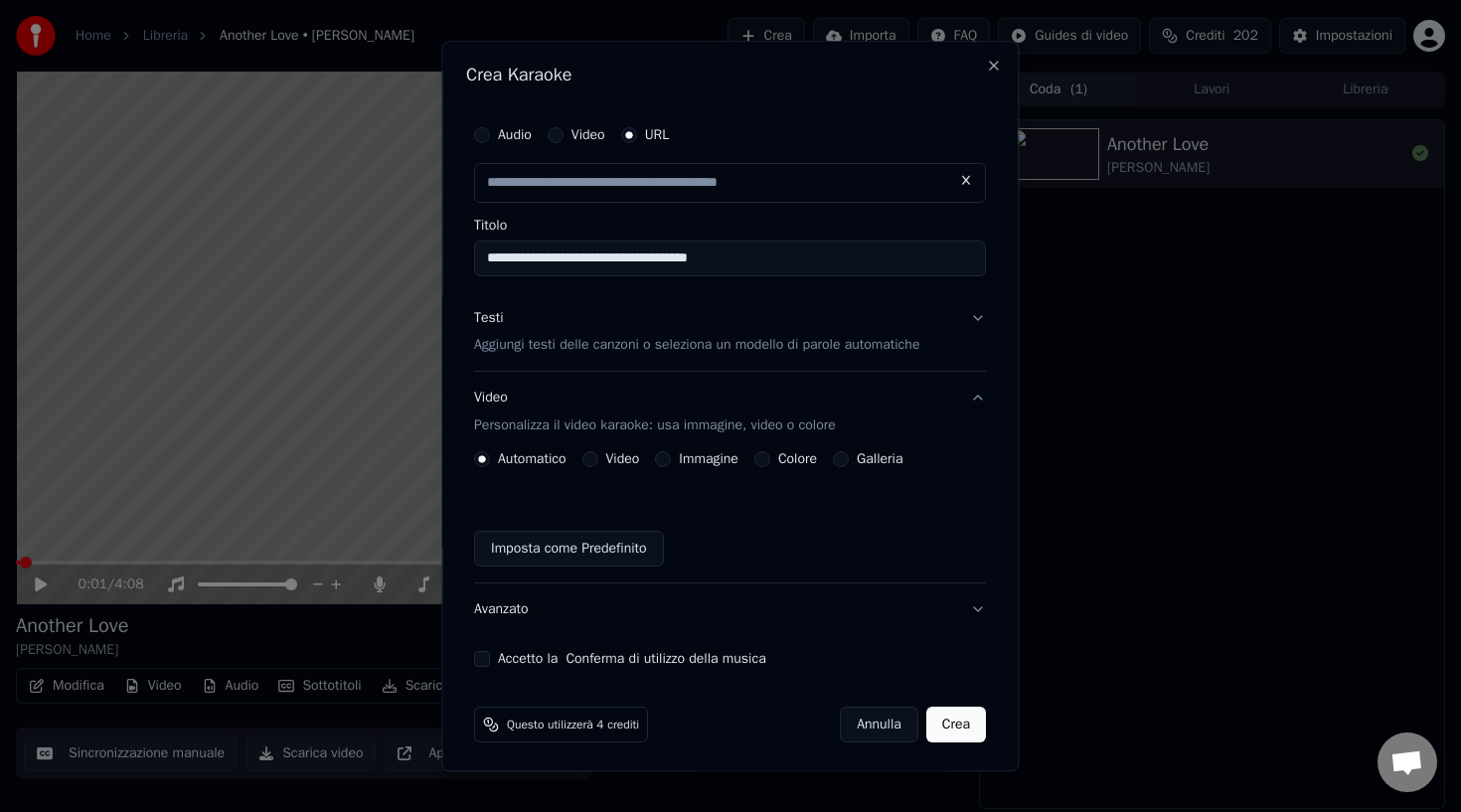 click on "Aggiungi testi delle canzoni o seleziona un modello di parole automatiche" at bounding box center (697, 346) 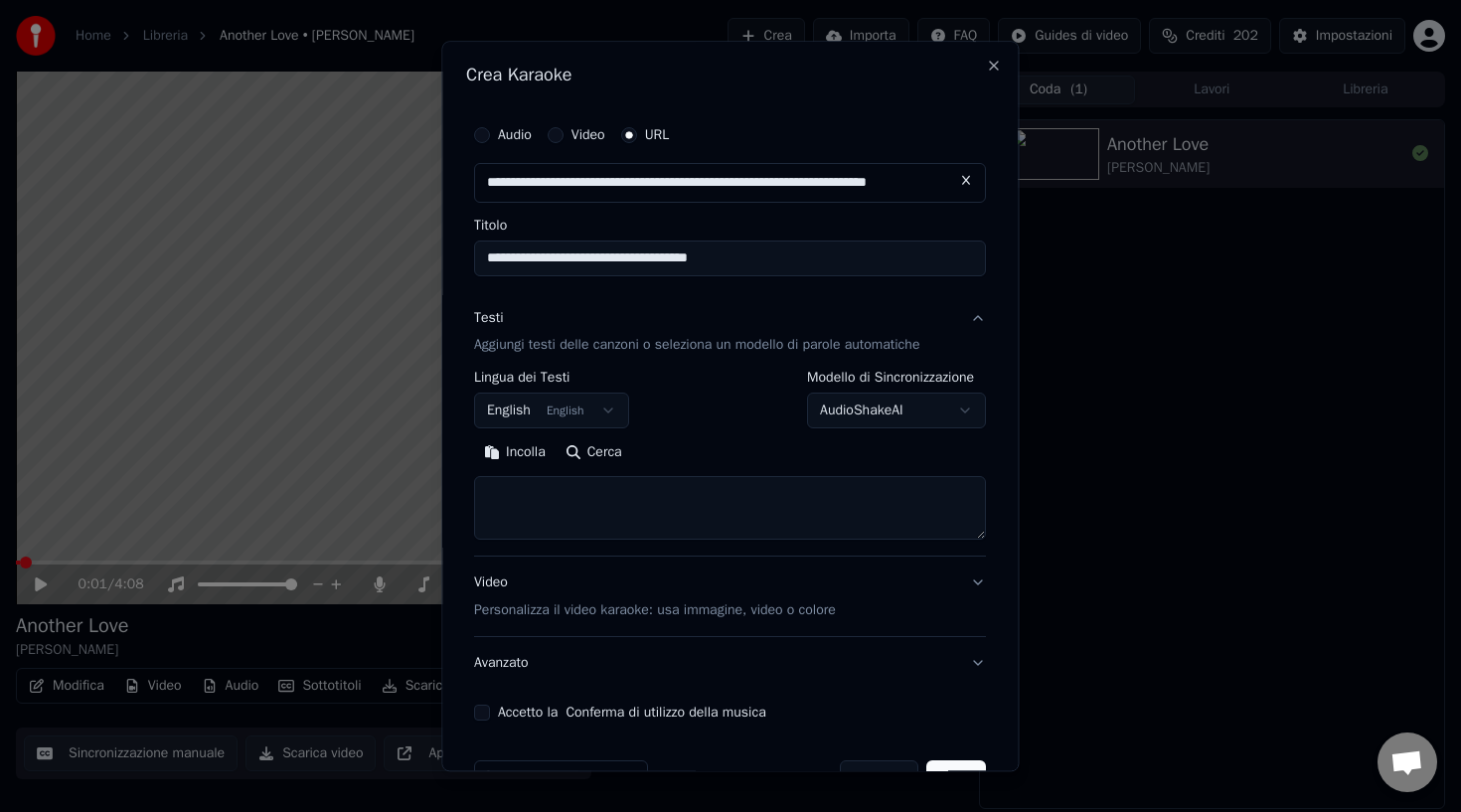 click on "**********" at bounding box center [730, 406] 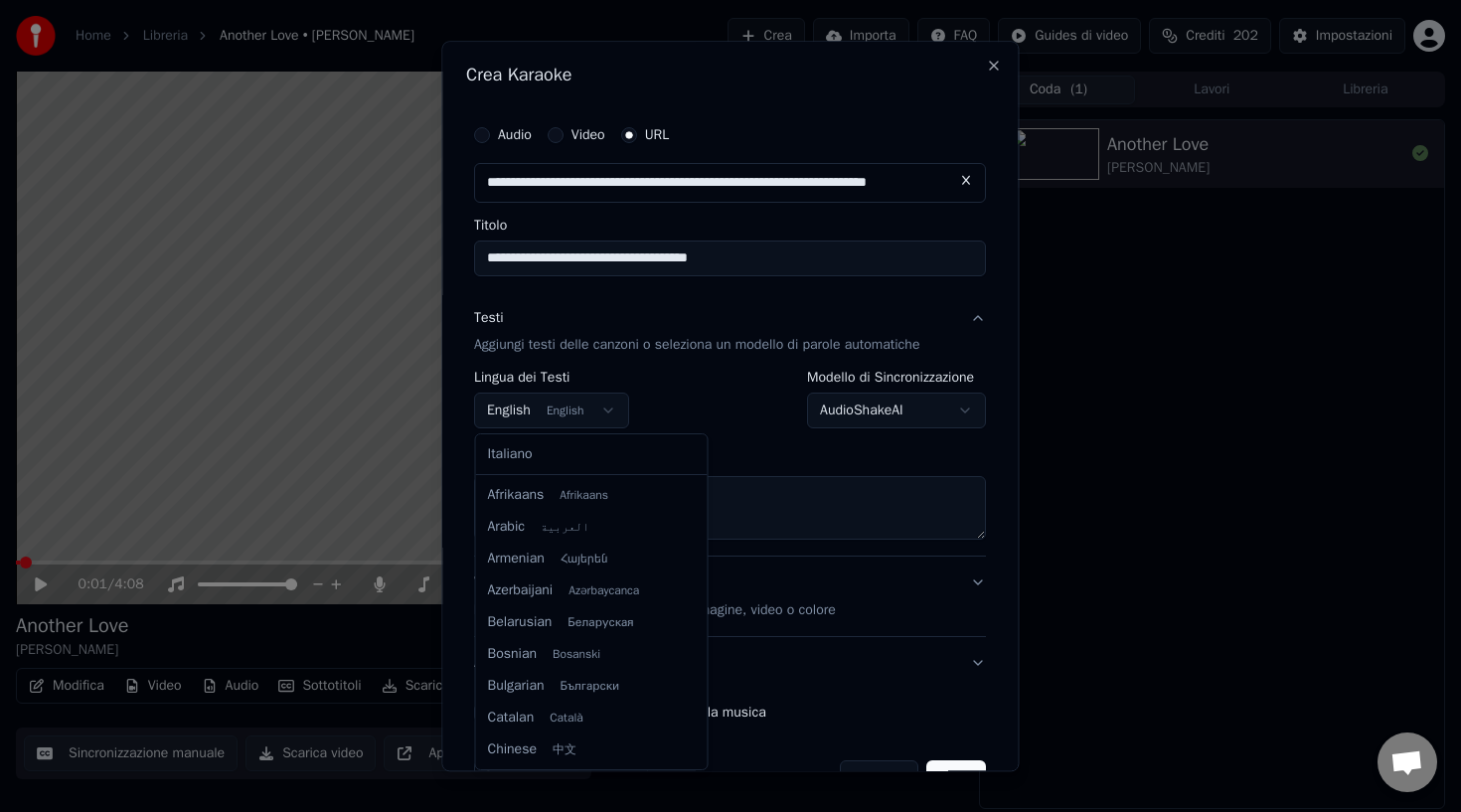 scroll, scrollTop: 159, scrollLeft: 0, axis: vertical 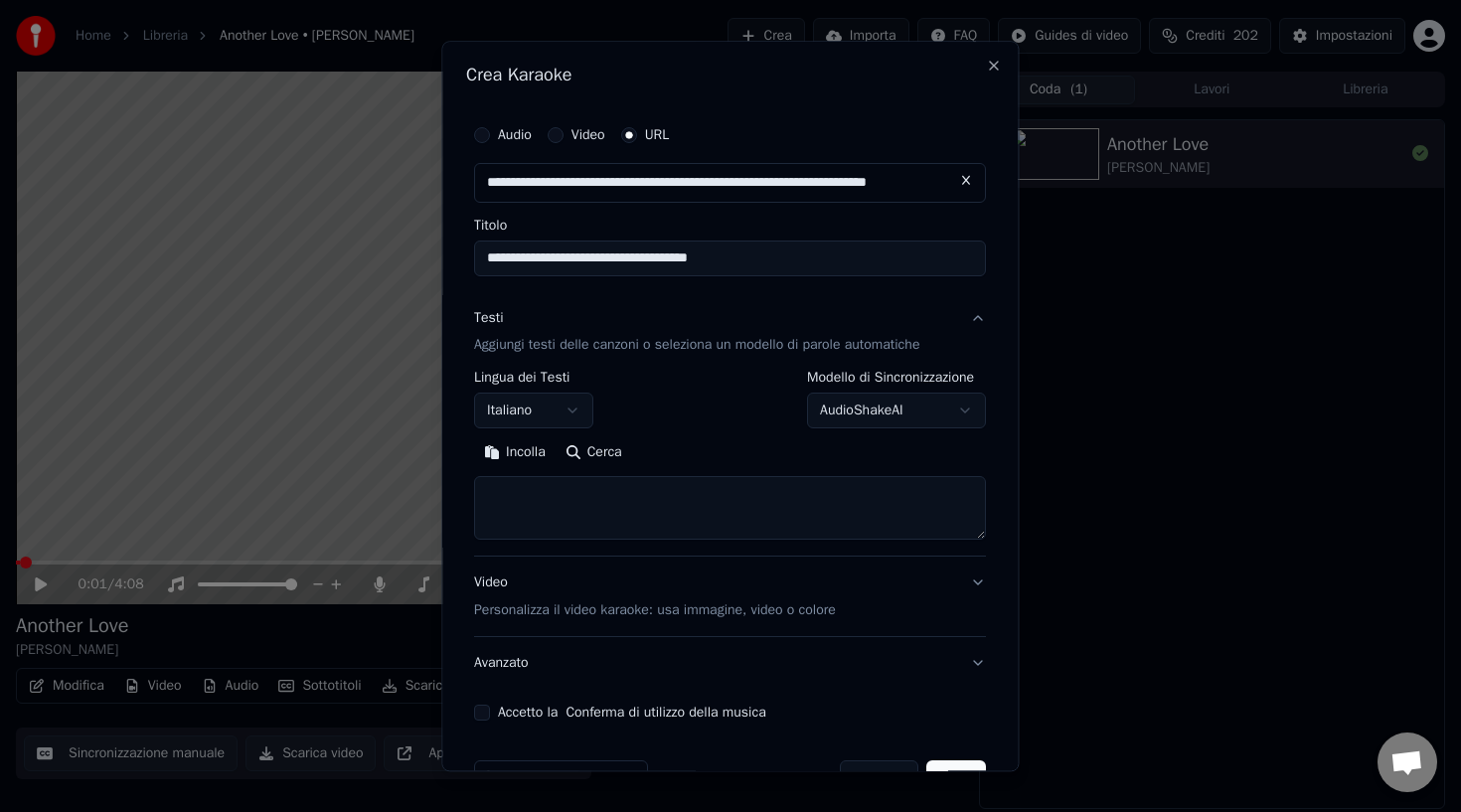 click at bounding box center [730, 509] 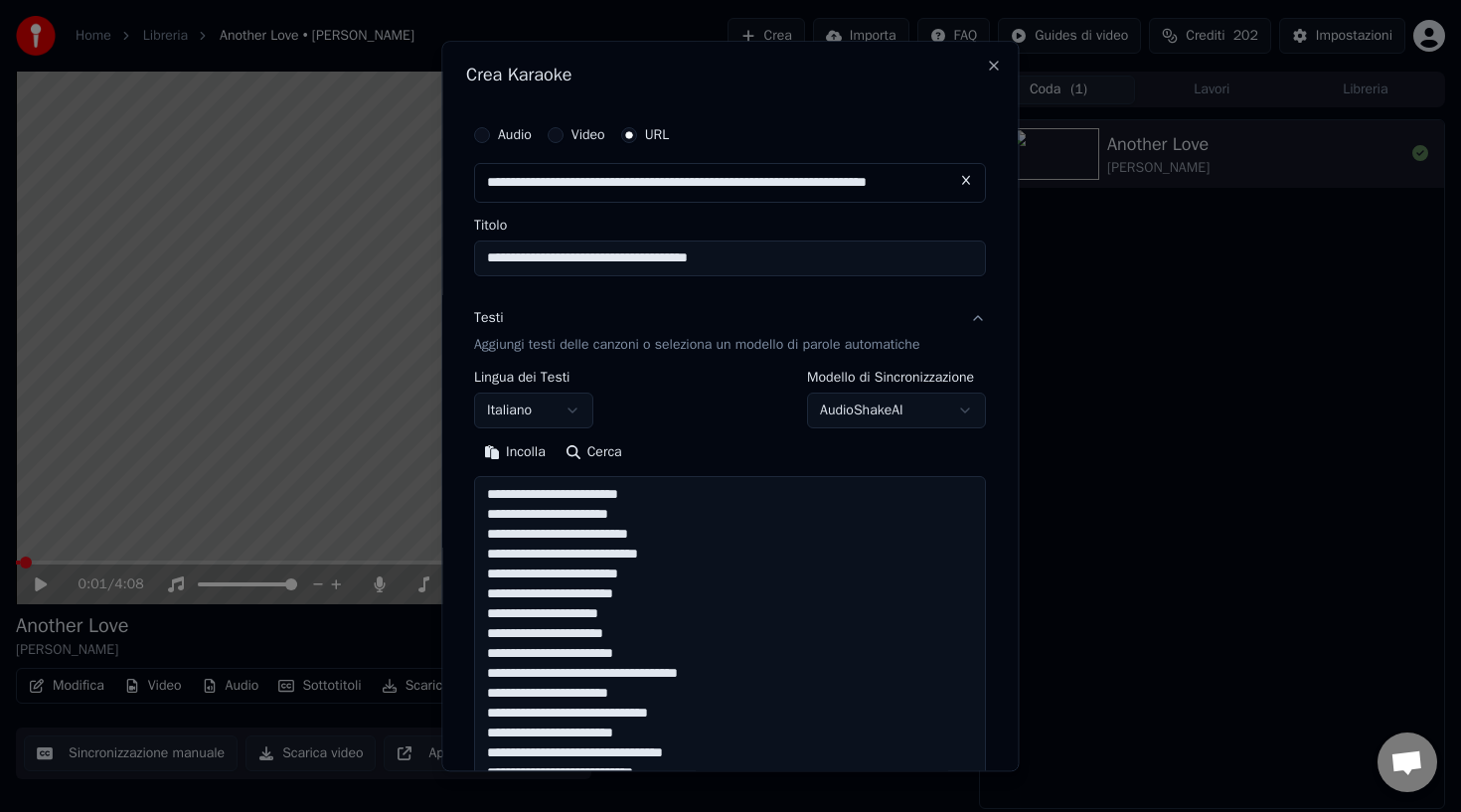 scroll, scrollTop: 541, scrollLeft: 0, axis: vertical 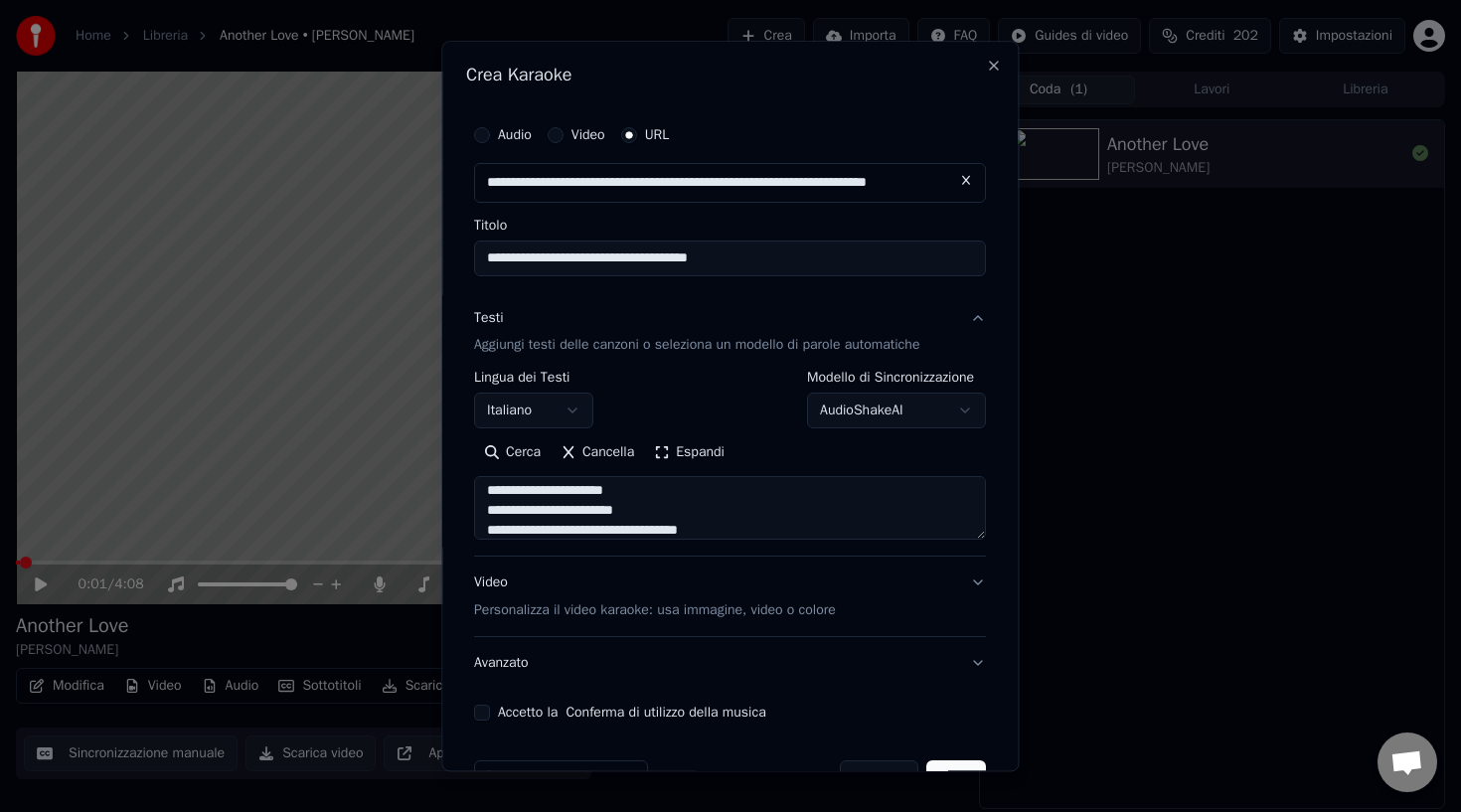 click on "Video Personalizza il video karaoke: usa immagine, video o colore" at bounding box center [730, 597] 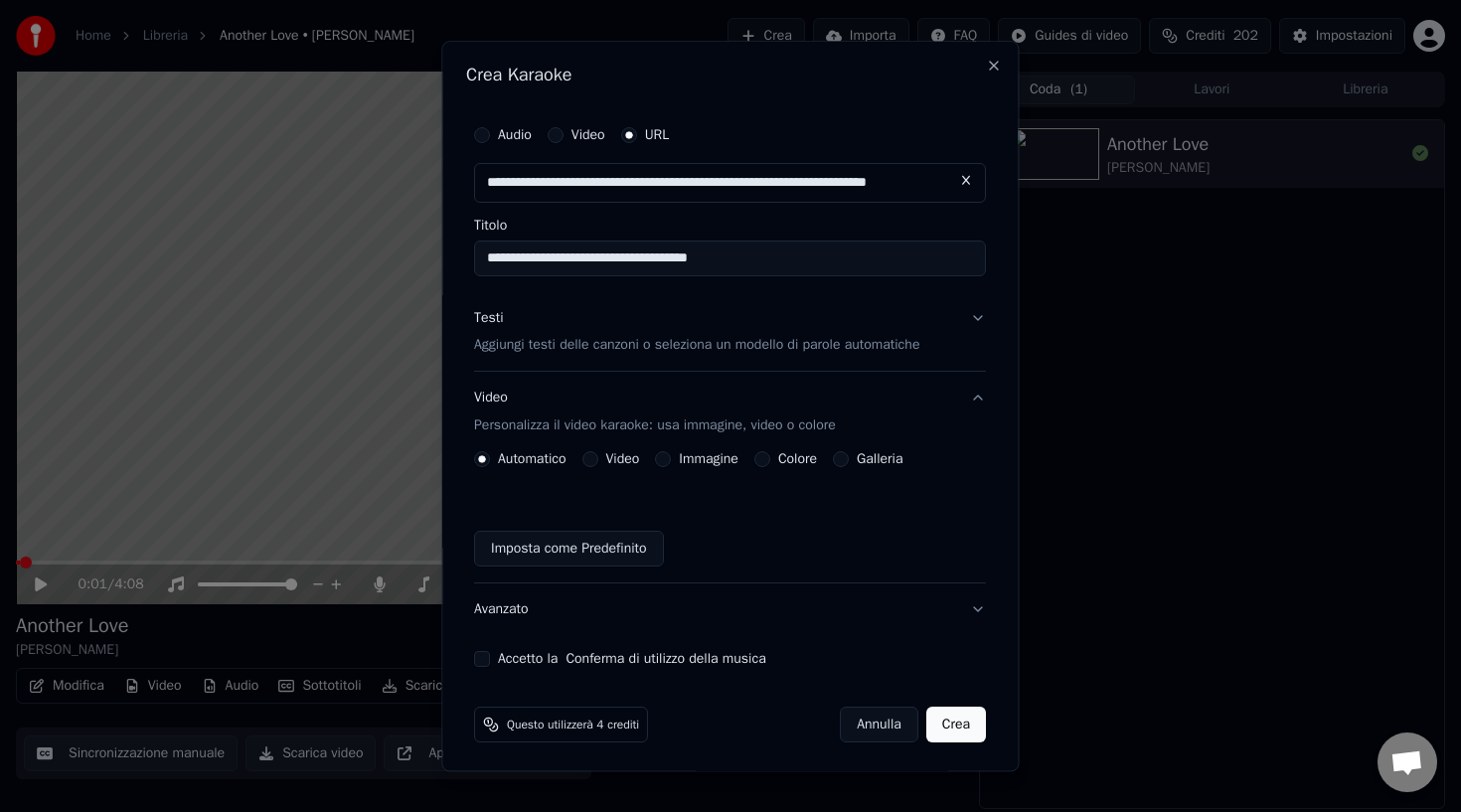 click on "Galleria" at bounding box center [842, 460] 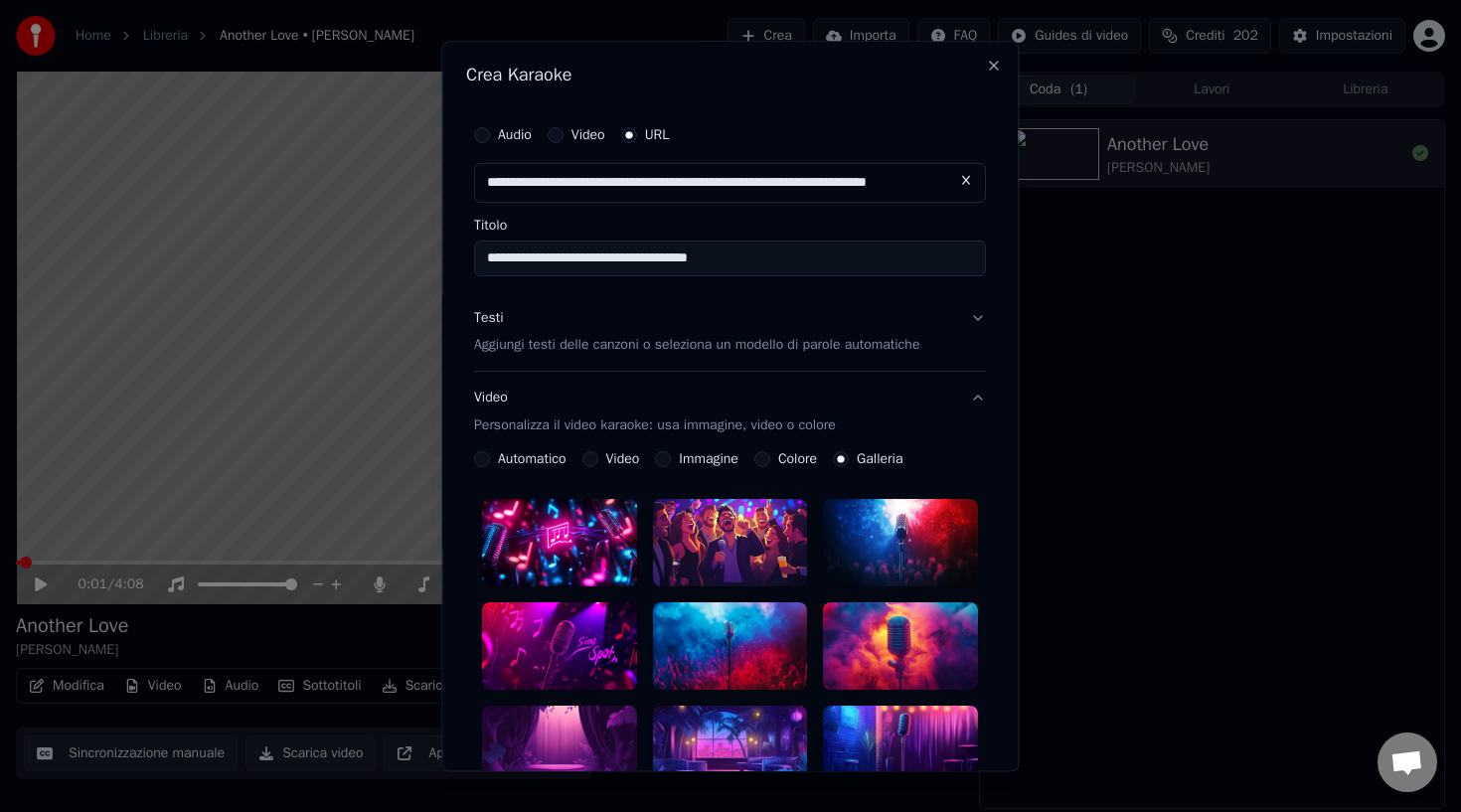 click at bounding box center (730, 544) 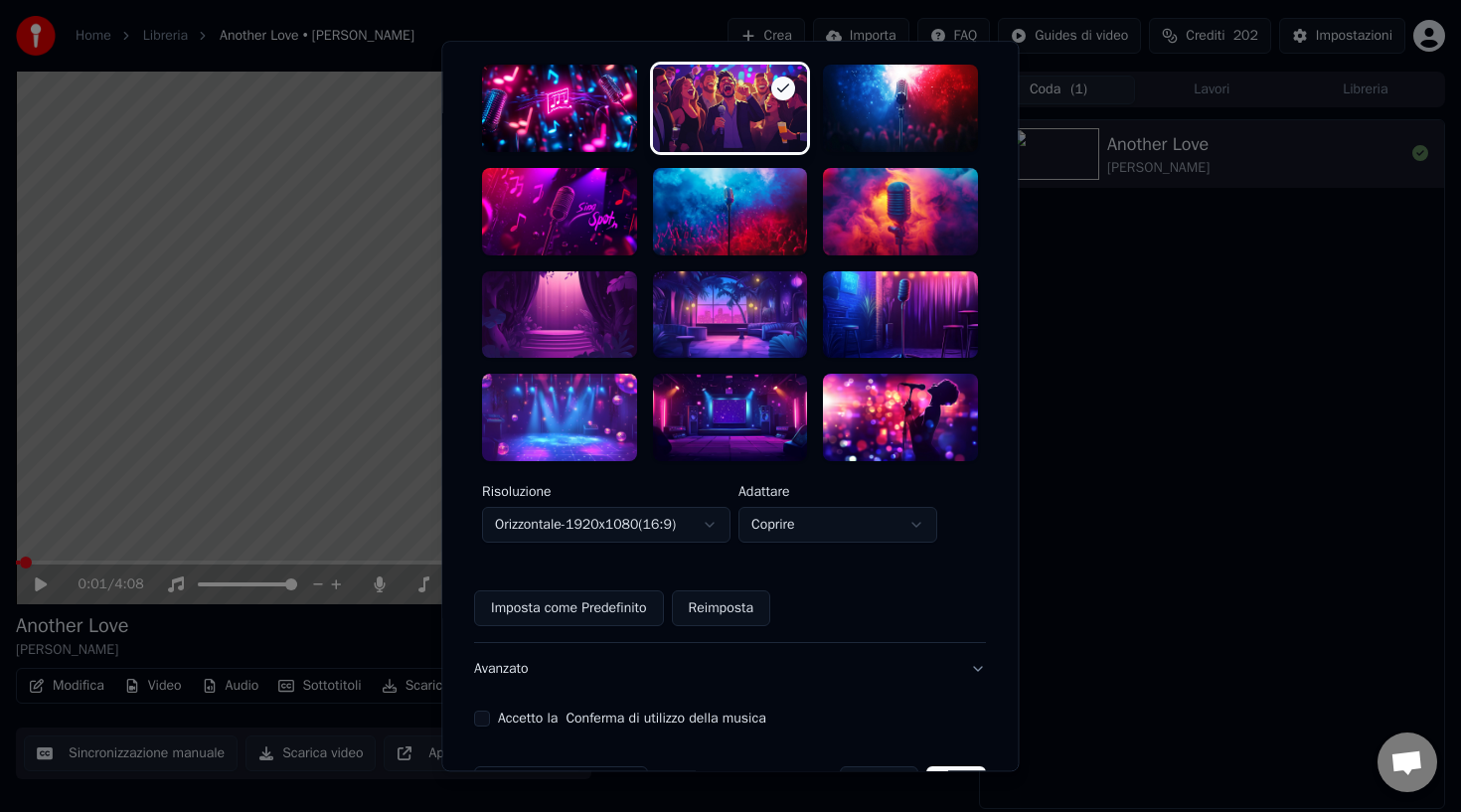 scroll, scrollTop: 498, scrollLeft: 0, axis: vertical 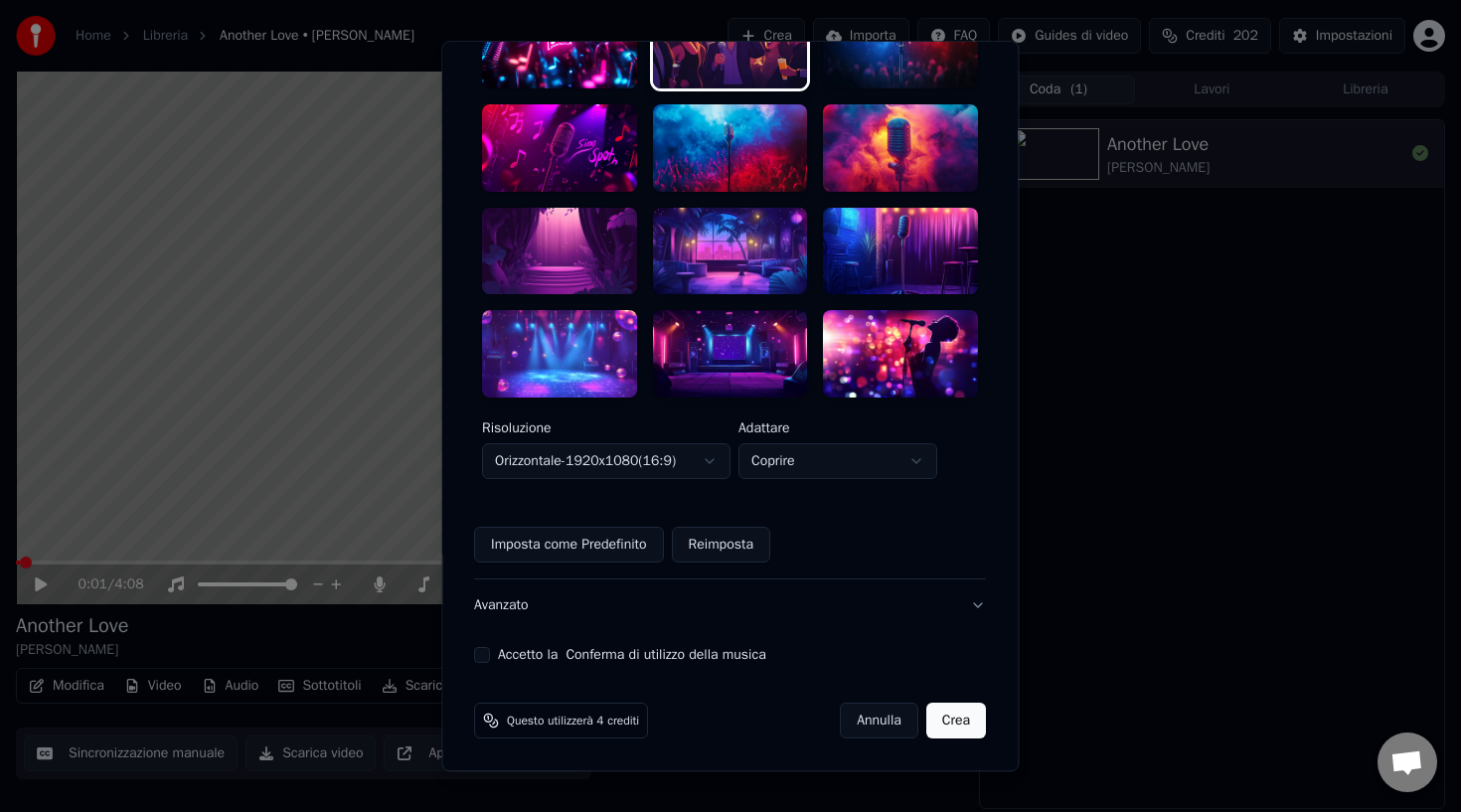 click on "Accetto la   Conferma di utilizzo della musica" at bounding box center [482, 655] 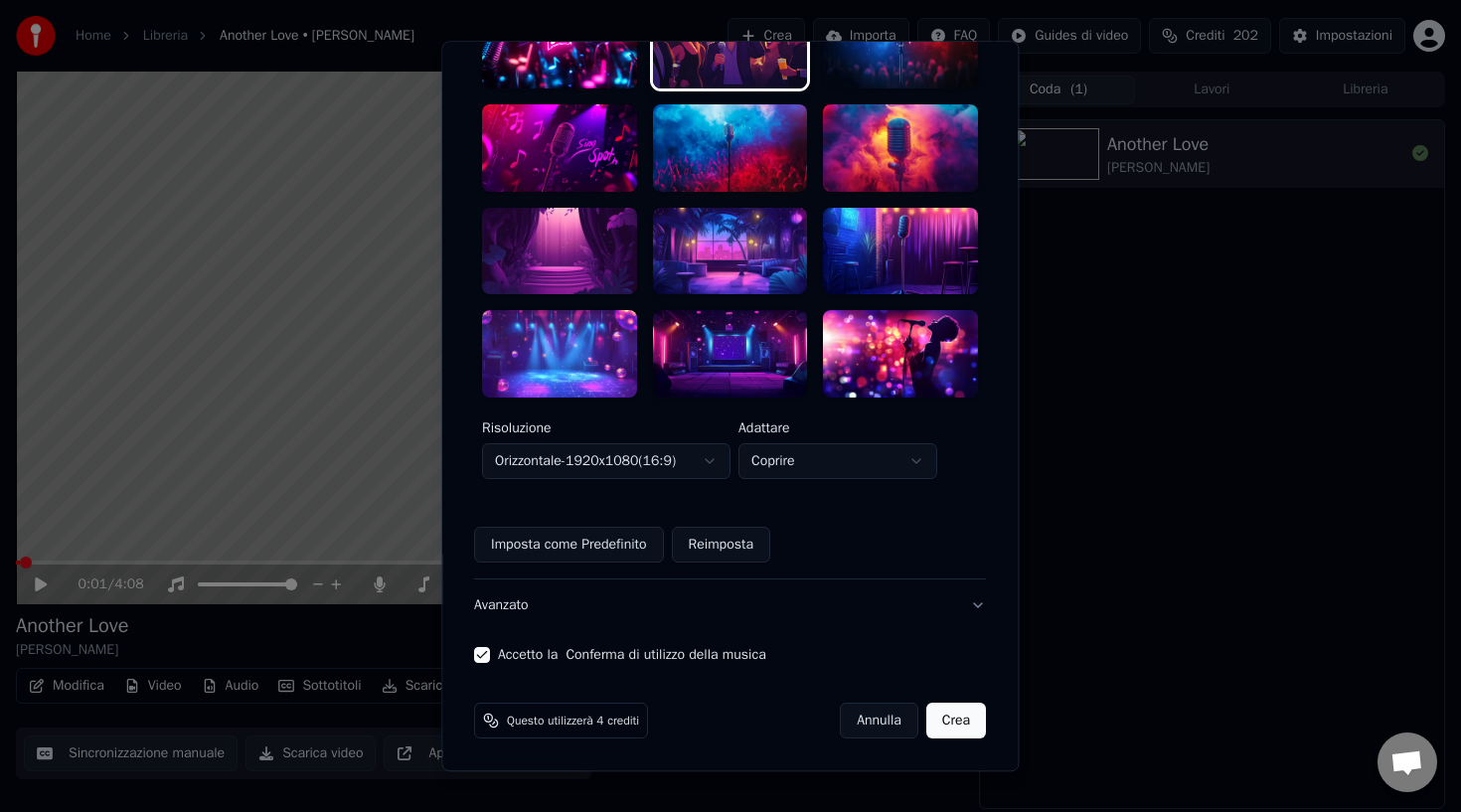 click on "Crea" at bounding box center (956, 721) 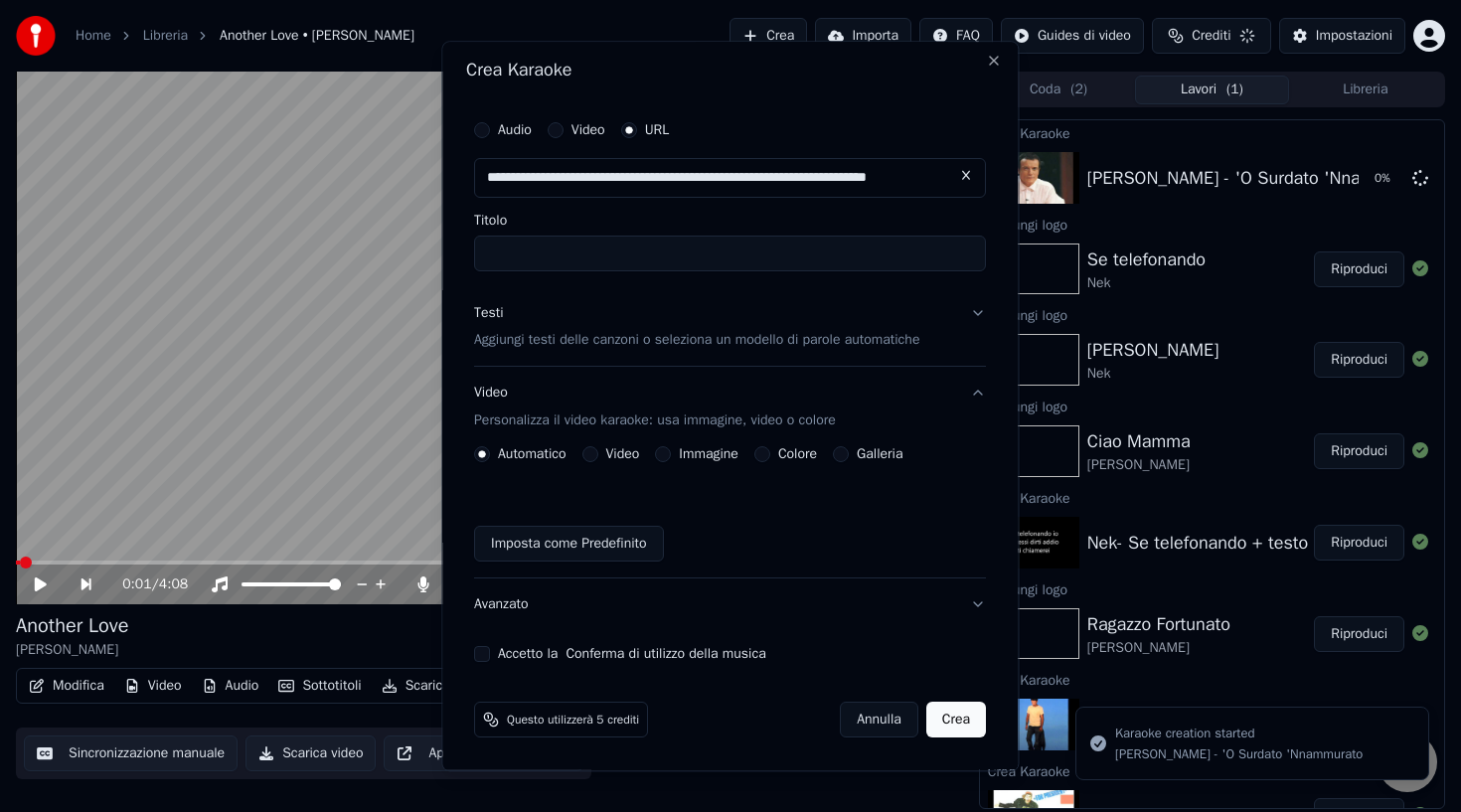 scroll, scrollTop: 4, scrollLeft: 0, axis: vertical 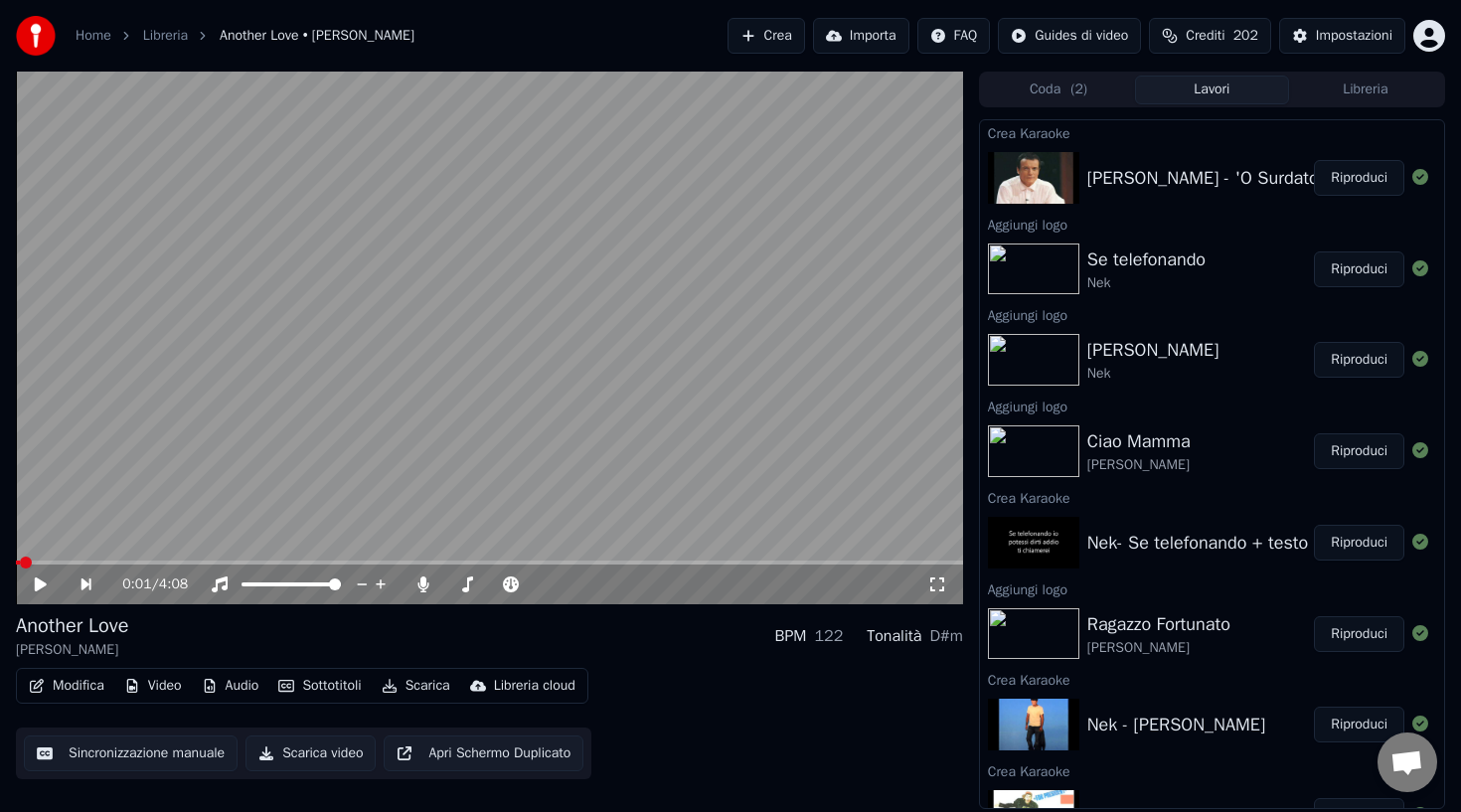 click on "Crea" at bounding box center [766, 36] 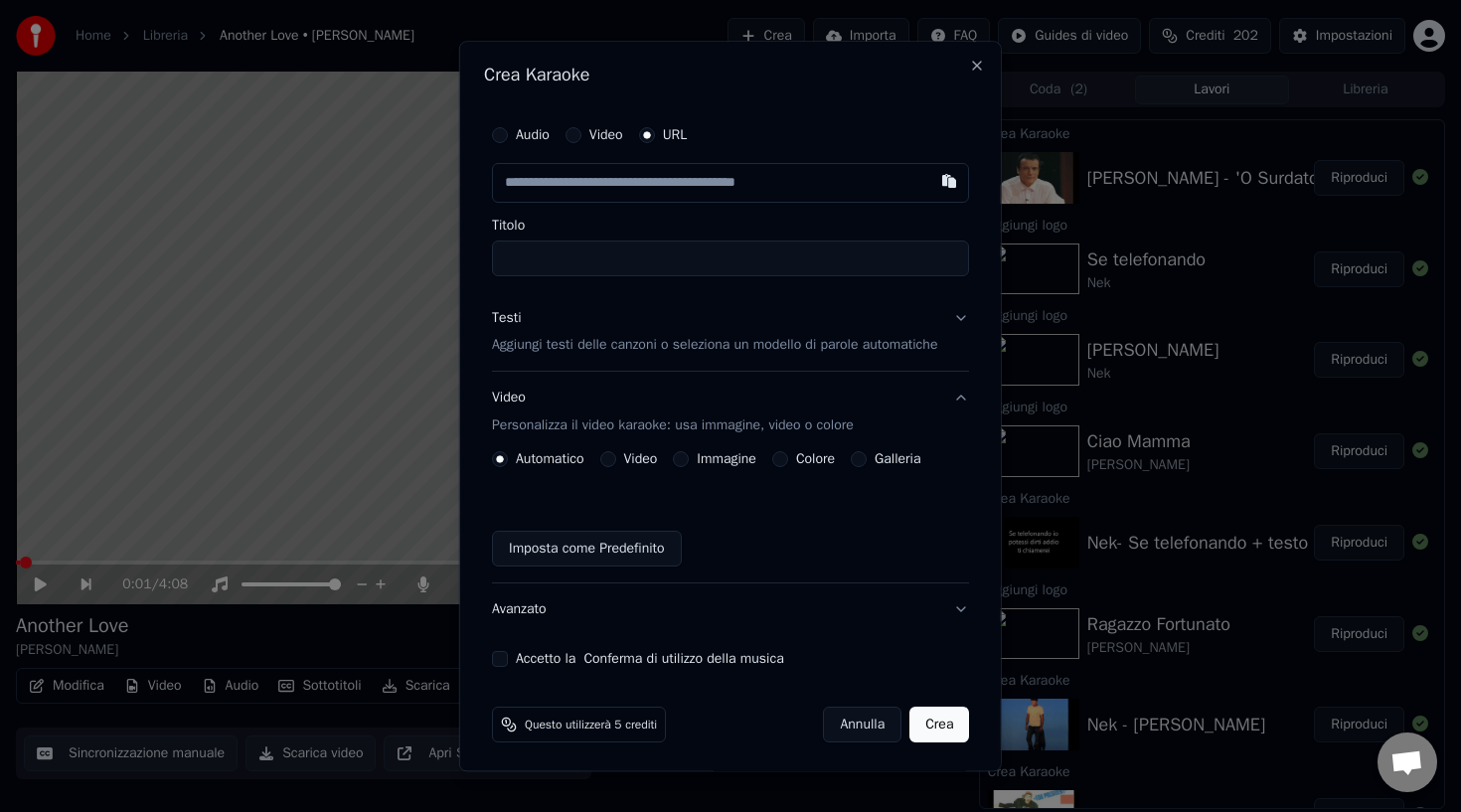click at bounding box center (730, 183) 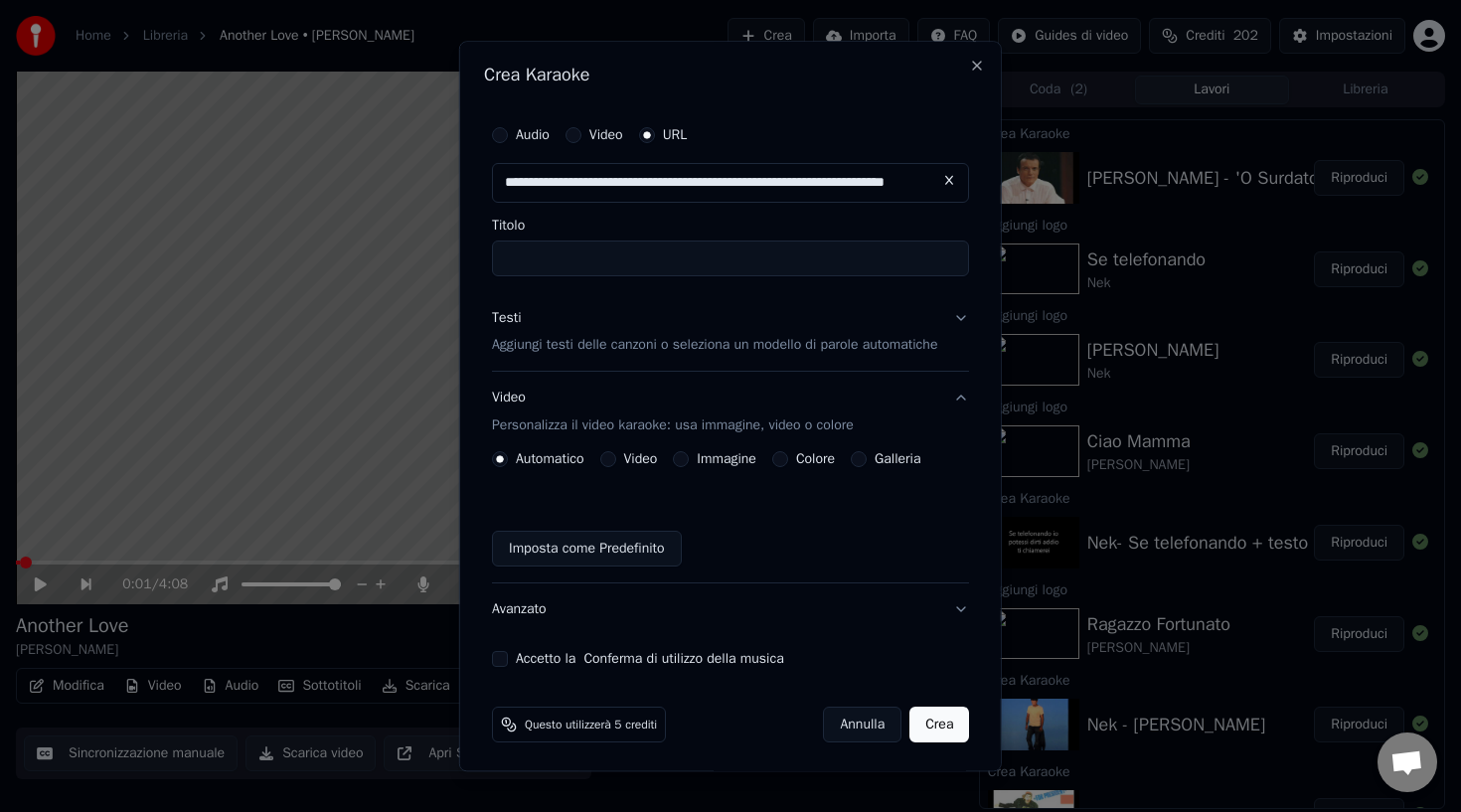 scroll, scrollTop: 0, scrollLeft: 73, axis: horizontal 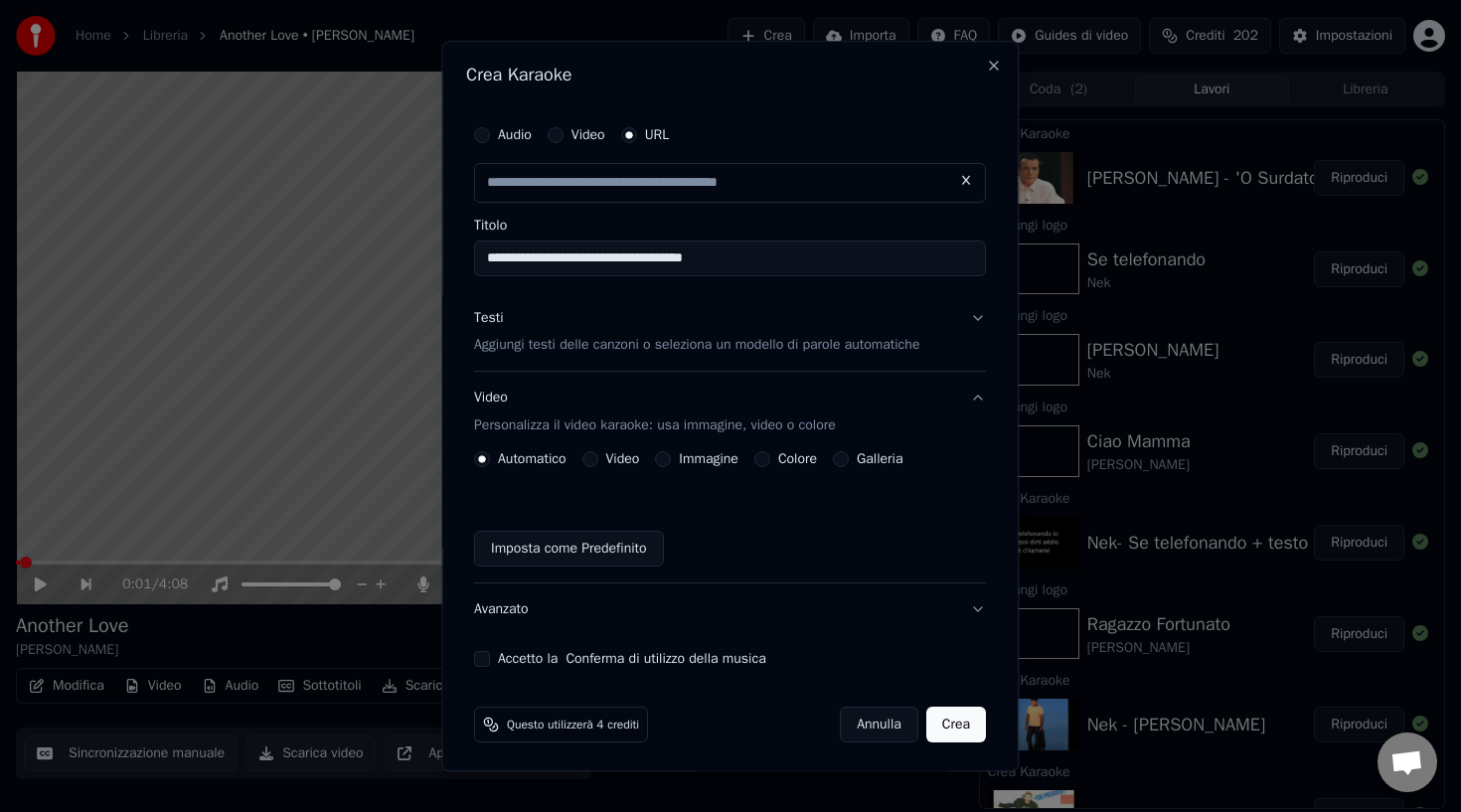 click on "**********" at bounding box center (730, 258) 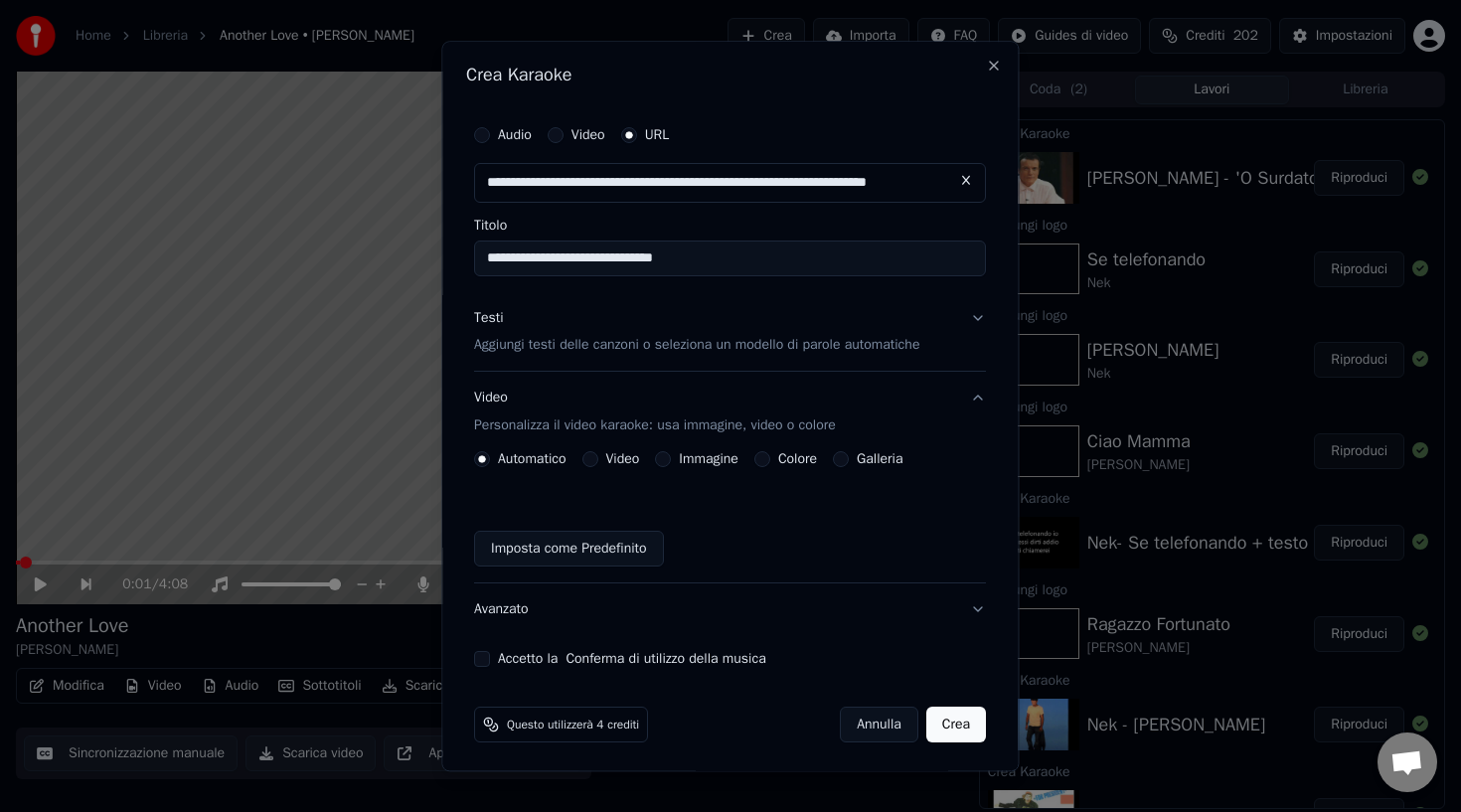 click on "**********" at bounding box center (730, 258) 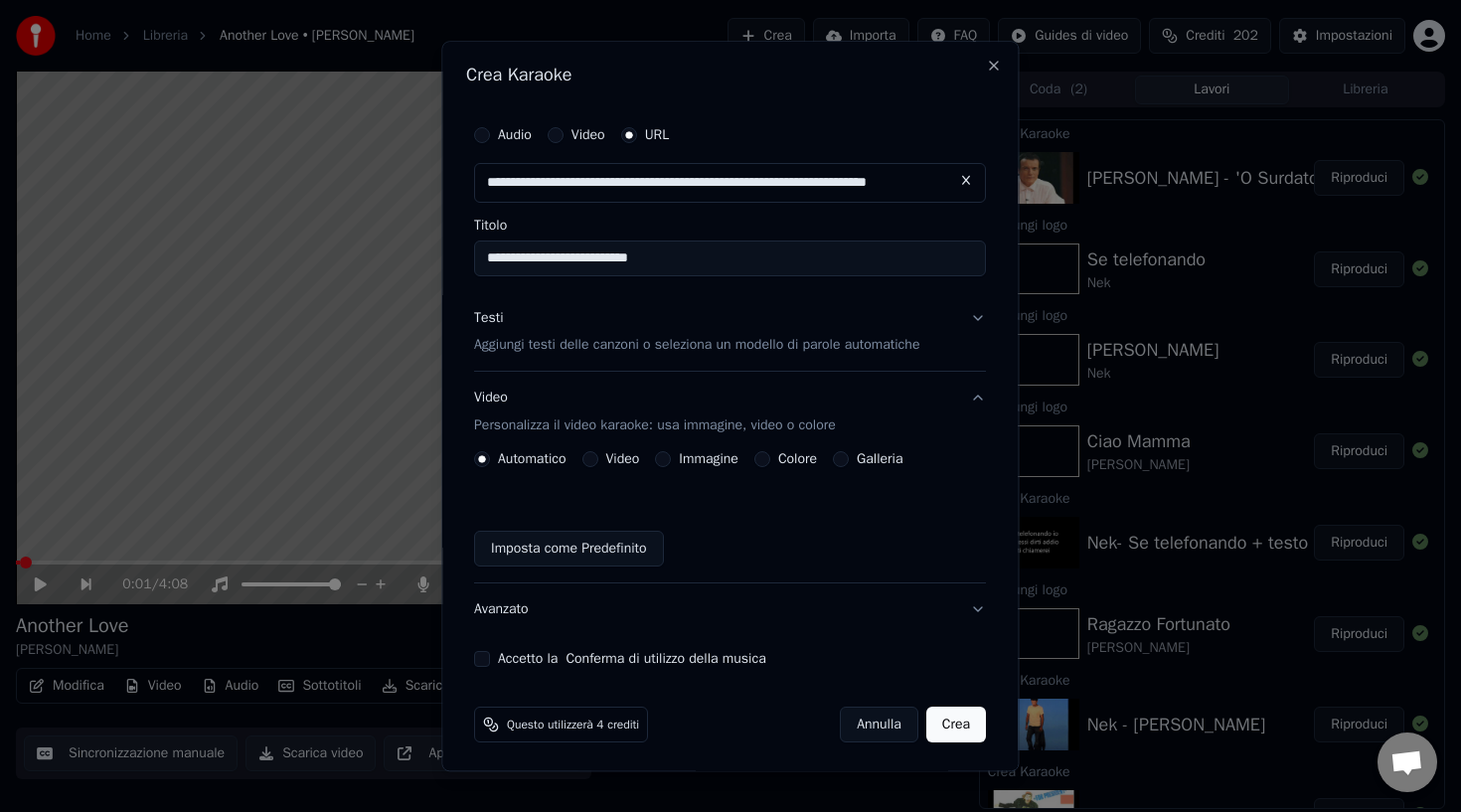 click on "**********" at bounding box center [730, 258] 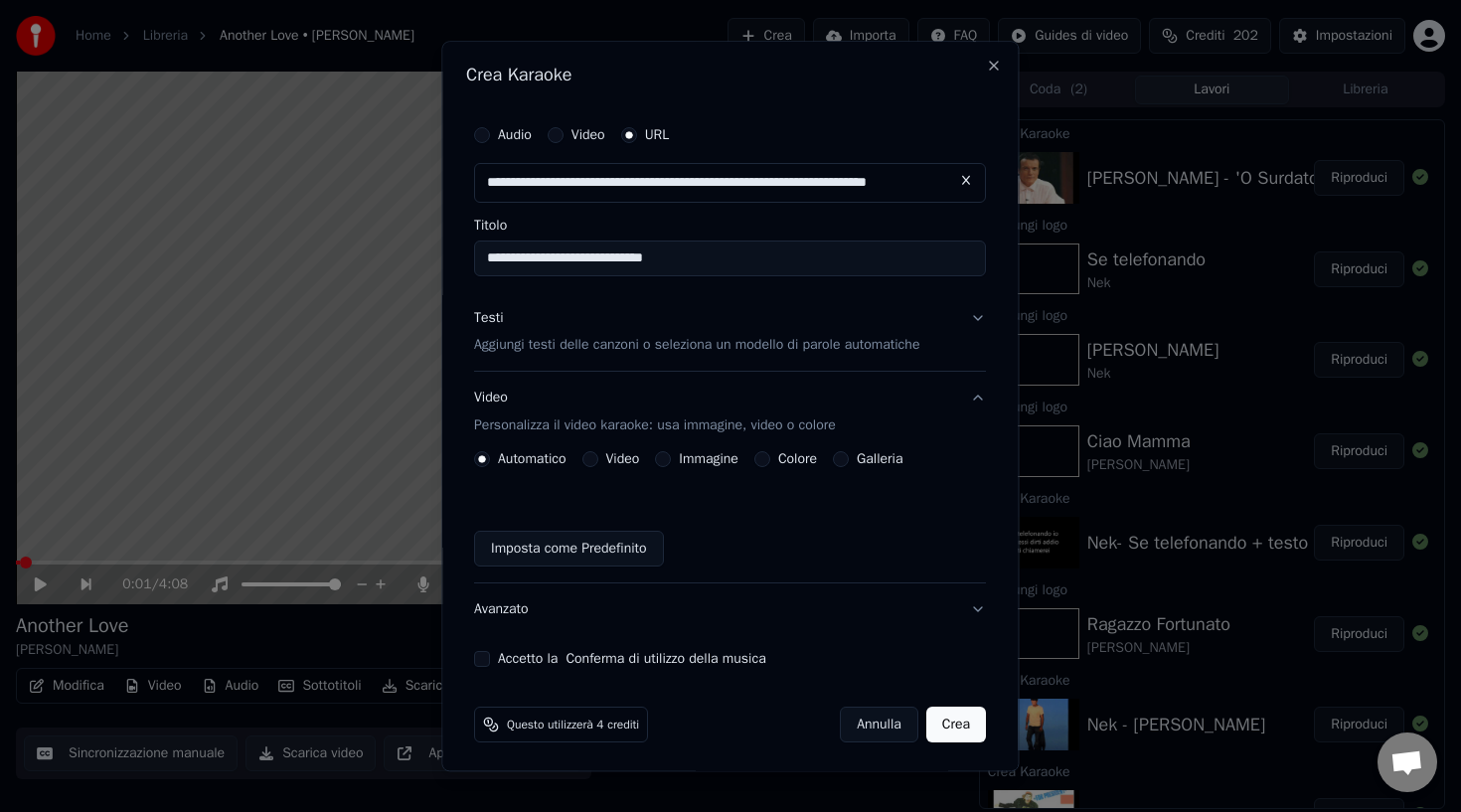 paste on "**********" 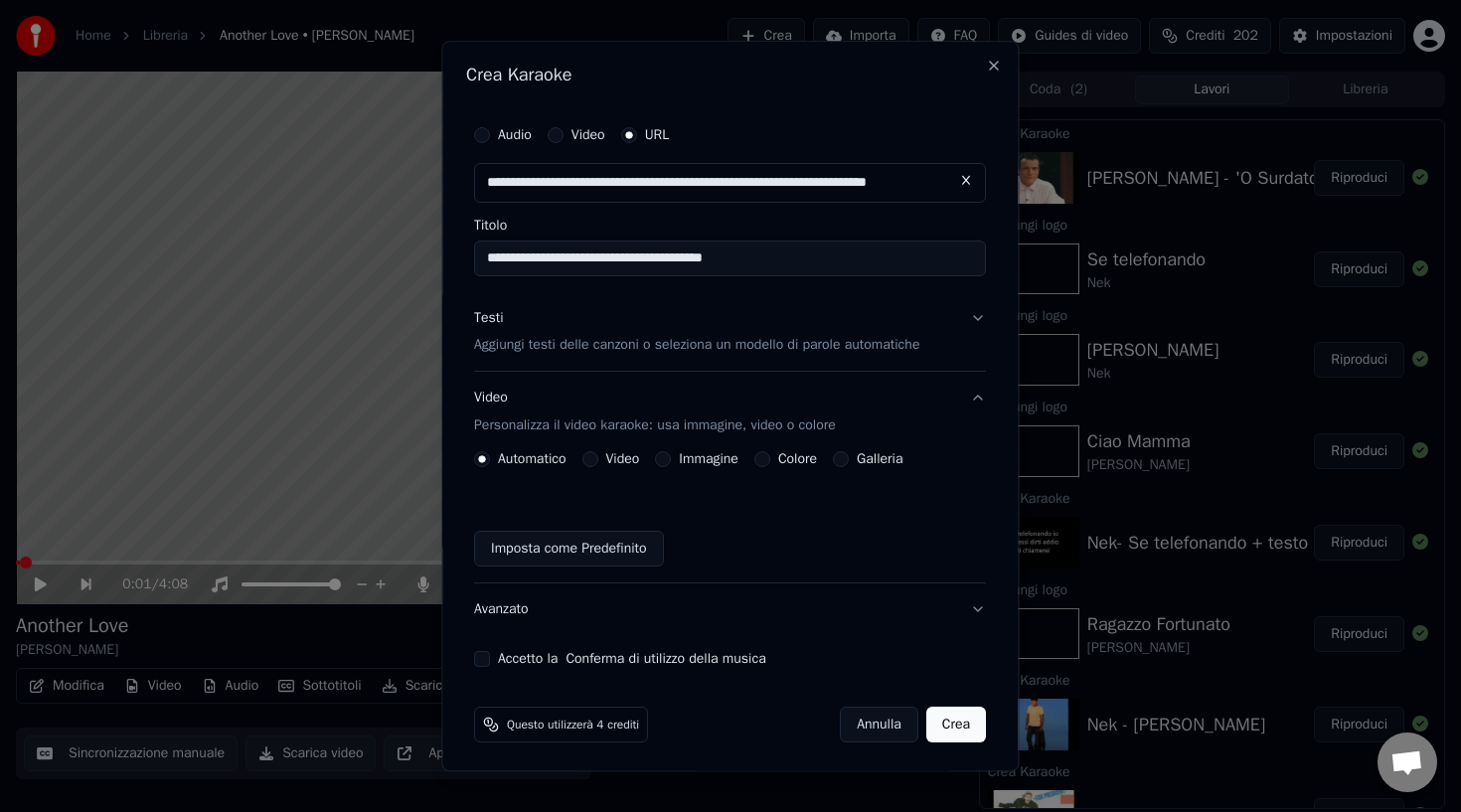 click on "Testi Aggiungi testi delle canzoni o seleziona un modello di parole automatiche" at bounding box center [730, 332] 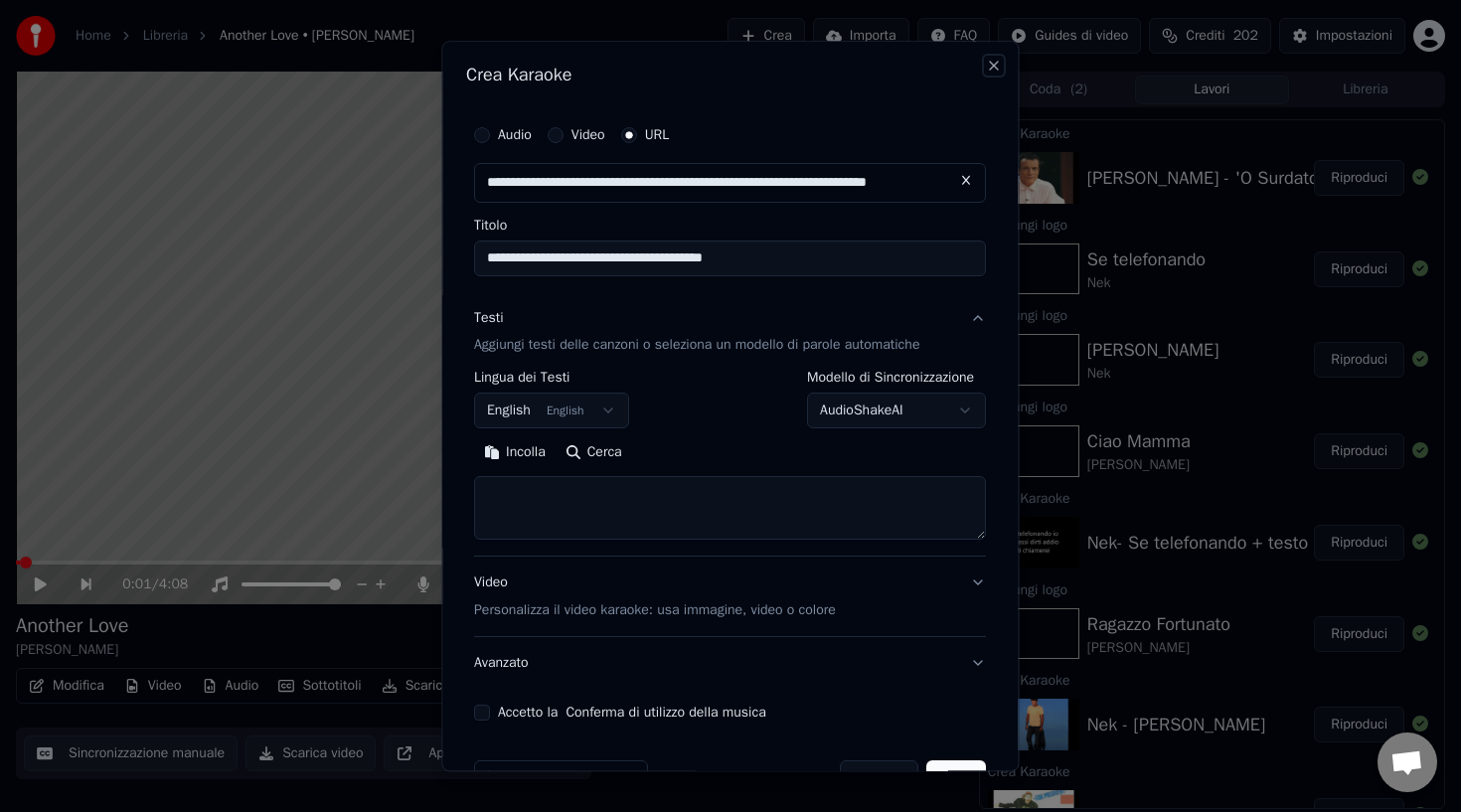 click on "Close" at bounding box center [995, 66] 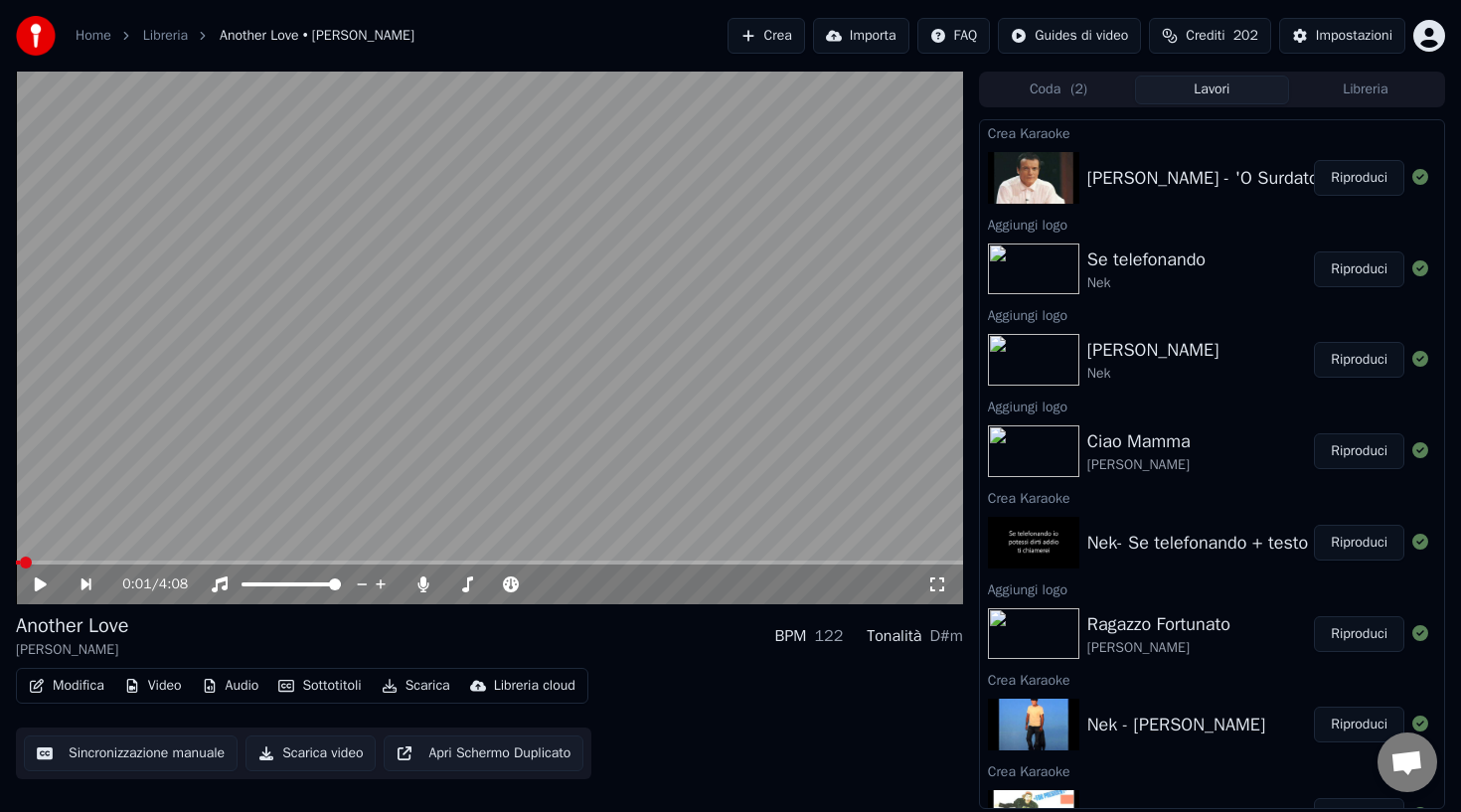 click on "Crea" at bounding box center (766, 36) 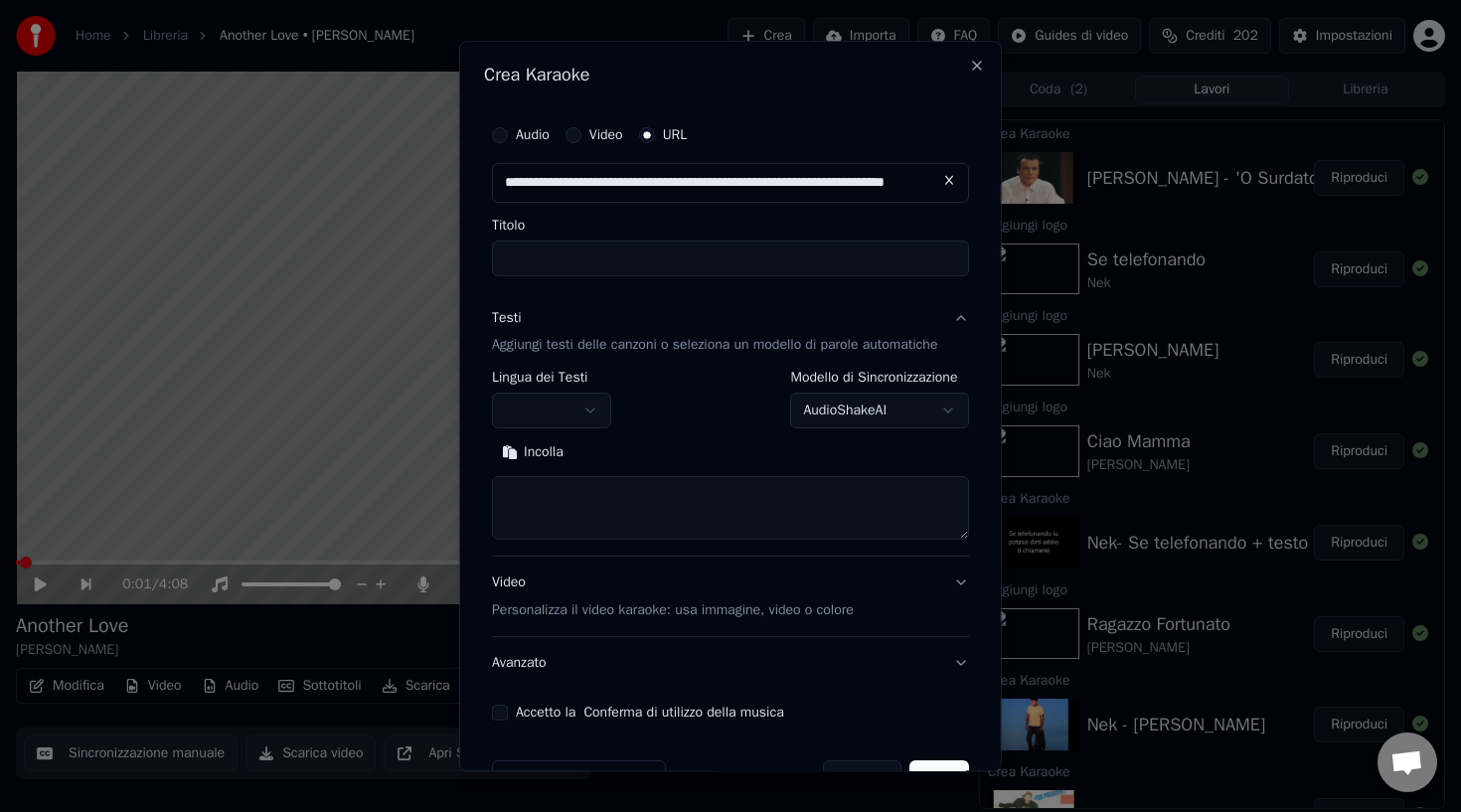 scroll, scrollTop: 0, scrollLeft: 50, axis: horizontal 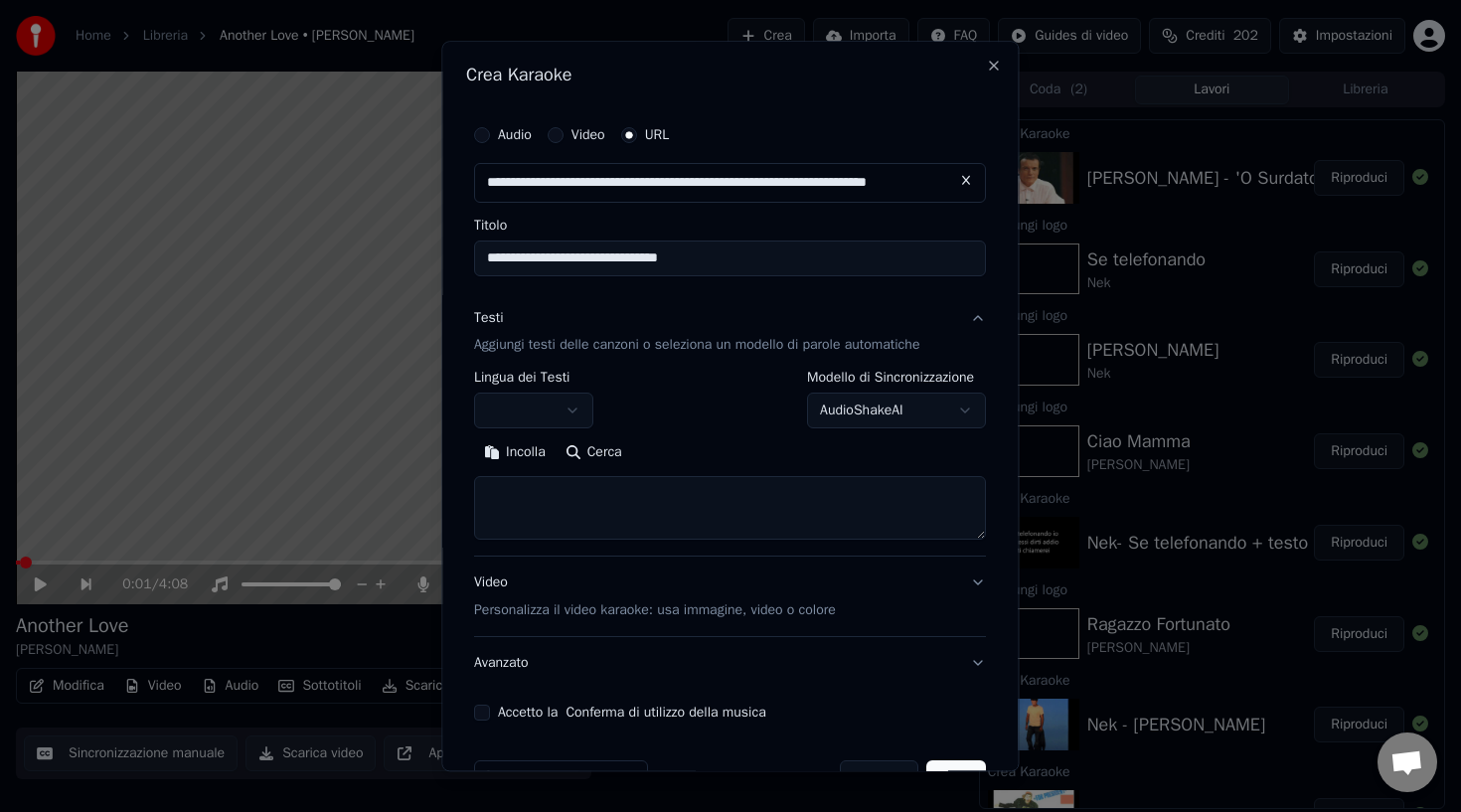 click at bounding box center [534, 411] 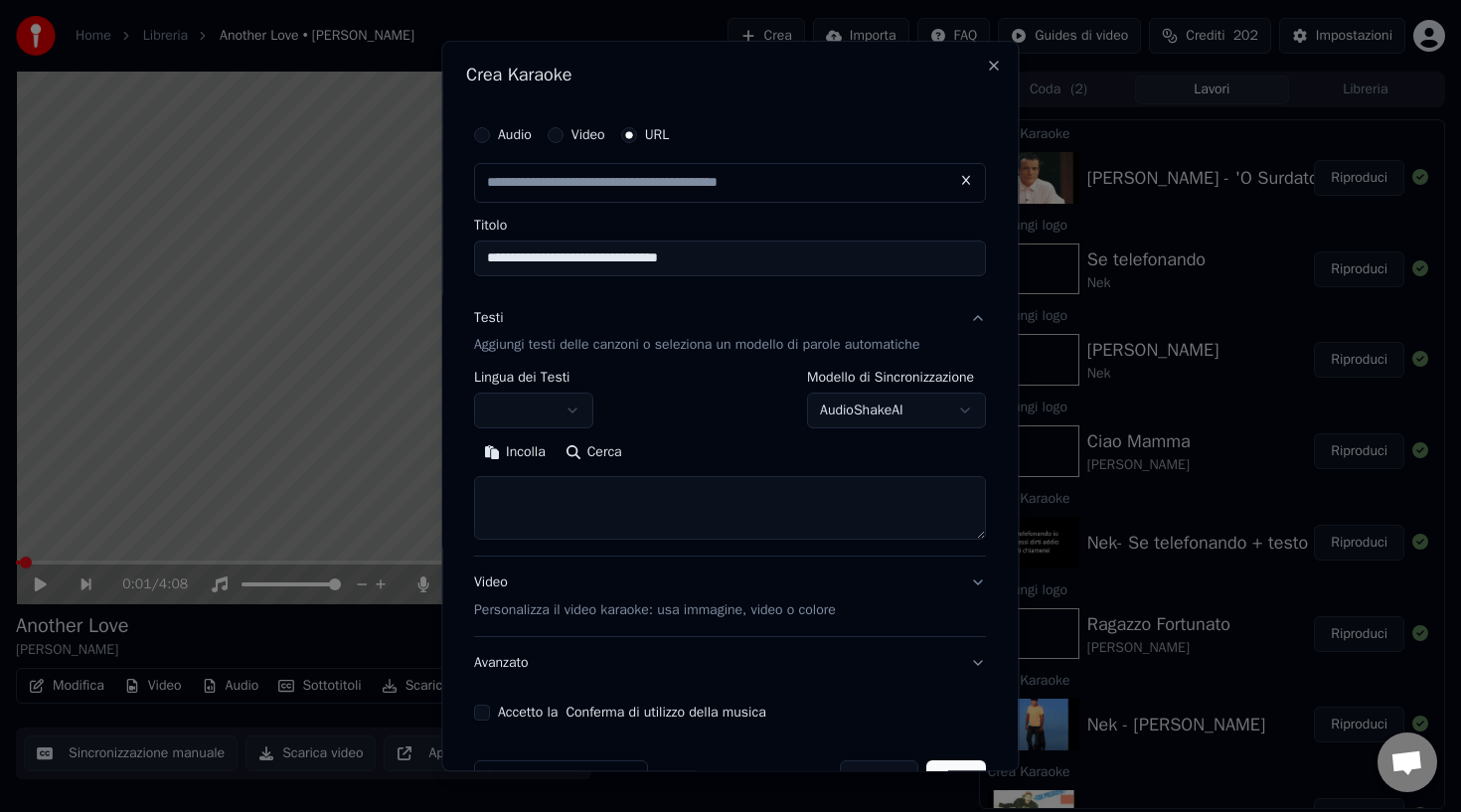 scroll, scrollTop: 0, scrollLeft: 0, axis: both 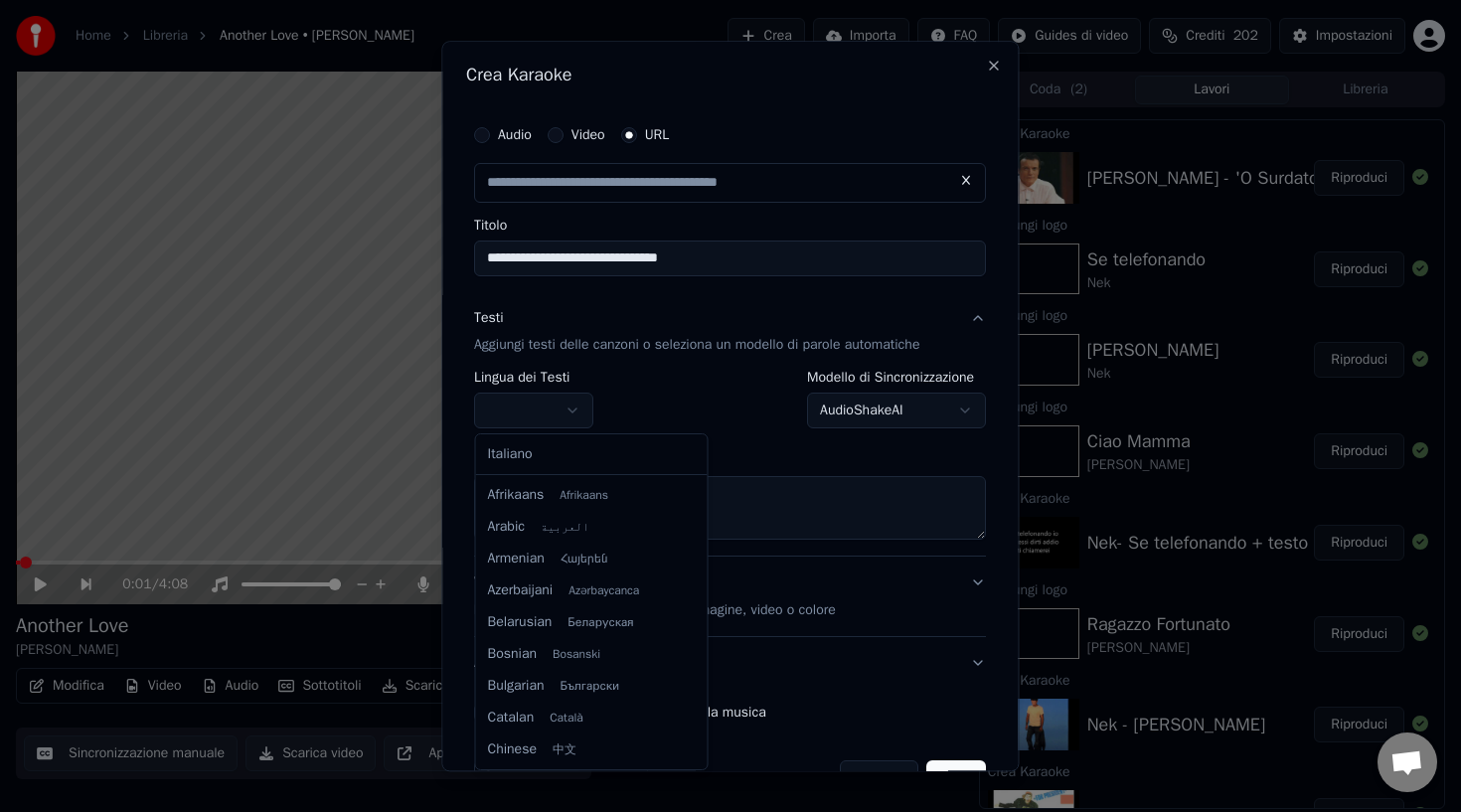 click on "Home Libreria Another Love • Tom Odell Crea Importa FAQ Guides di video Crediti 202 Impostazioni 0:01  /  4:08 Another Love Tom Odell BPM 122 Tonalità D#m Modifica Video Audio Sottotitoli Scarica Libreria cloud Sincronizzazione manuale Scarica video Apri Schermo Duplicato Coda ( 2 ) Lavori Libreria Crea Karaoke Massimo Ranieri - 'O Surdato 'Nnammurato Riproduci Aggiungi logo Se telefonando Nek Riproduci Aggiungi logo Almeno Stavolta Nek Riproduci Aggiungi logo Ciao Mamma Jovanotti Riproduci Crea Karaoke Nek- Se telefonando + testo Riproduci Aggiungi logo Ragazzo Fortunato Jovanotti Riproduci Crea Karaoke Nek - Almeno Stavolta Riproduci Crea Karaoke Jovanotti - Ciao Mamma Riproduci Crea Karaoke Jovanotti - Ragazzo Fortunato Riproduci Aggiungi logo Another Love Tom Odell Riproduci Aggiungi logo Tu sei per me Enrico Nigiotti Riproduci Aggiungi logo Say Something A Great Big World Riproduci Crea Karaoke Tom Odell - Another Love Riproduci Crea Karaoke Enrico Nigiotti - Tu sei per me Riproduci Crea Karaoke Audio" at bounding box center (730, 406) 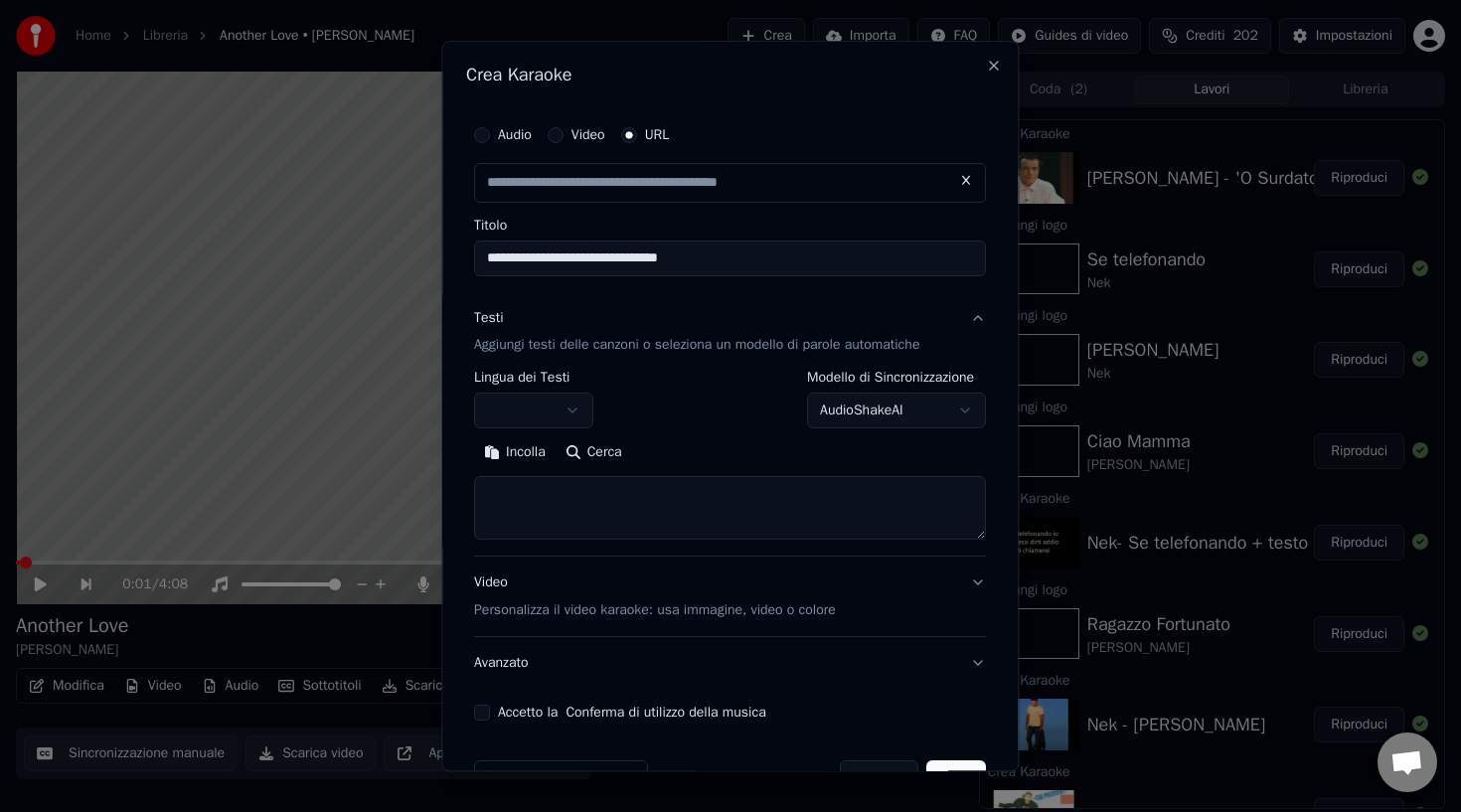 click at bounding box center [730, 509] 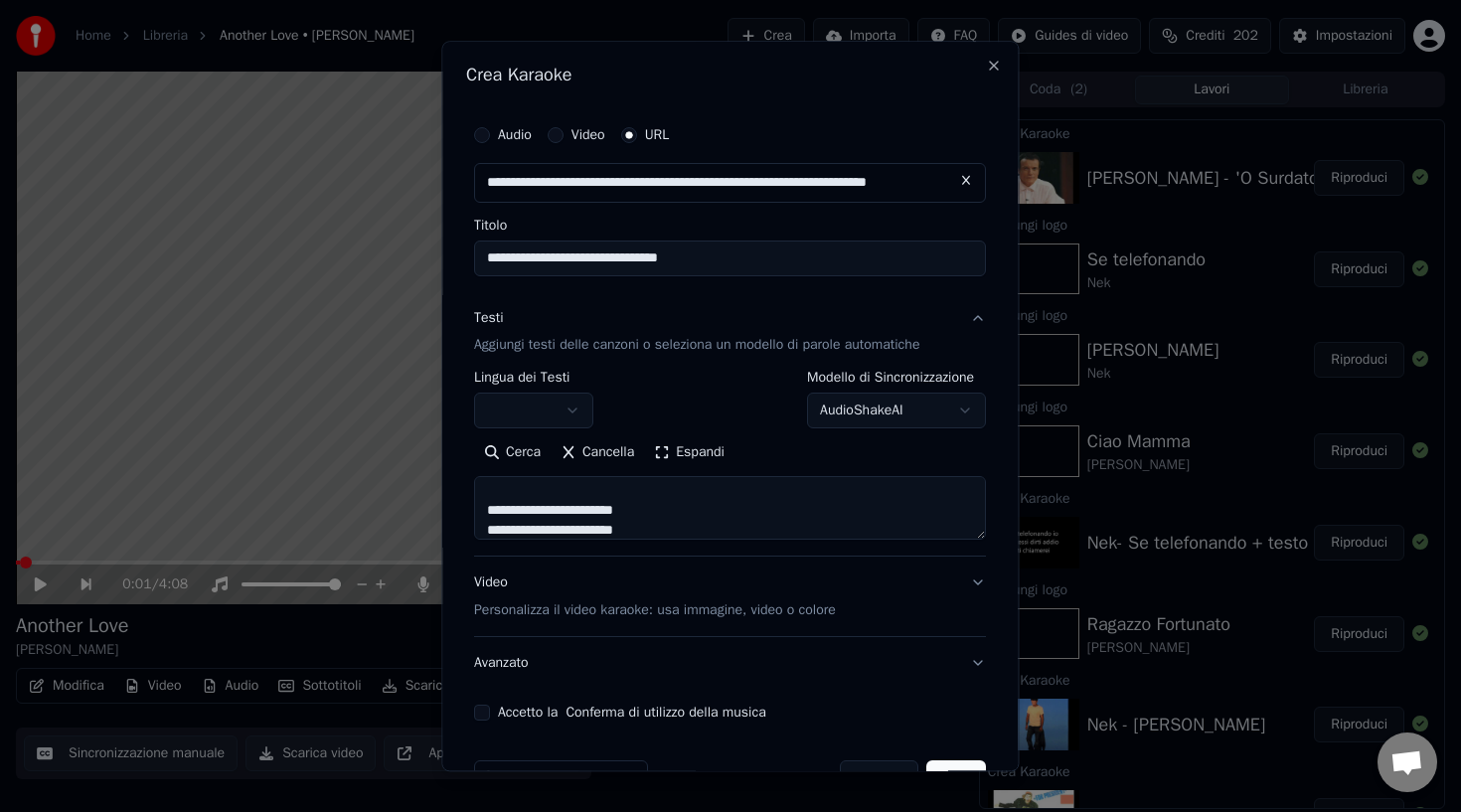 scroll, scrollTop: 163, scrollLeft: 0, axis: vertical 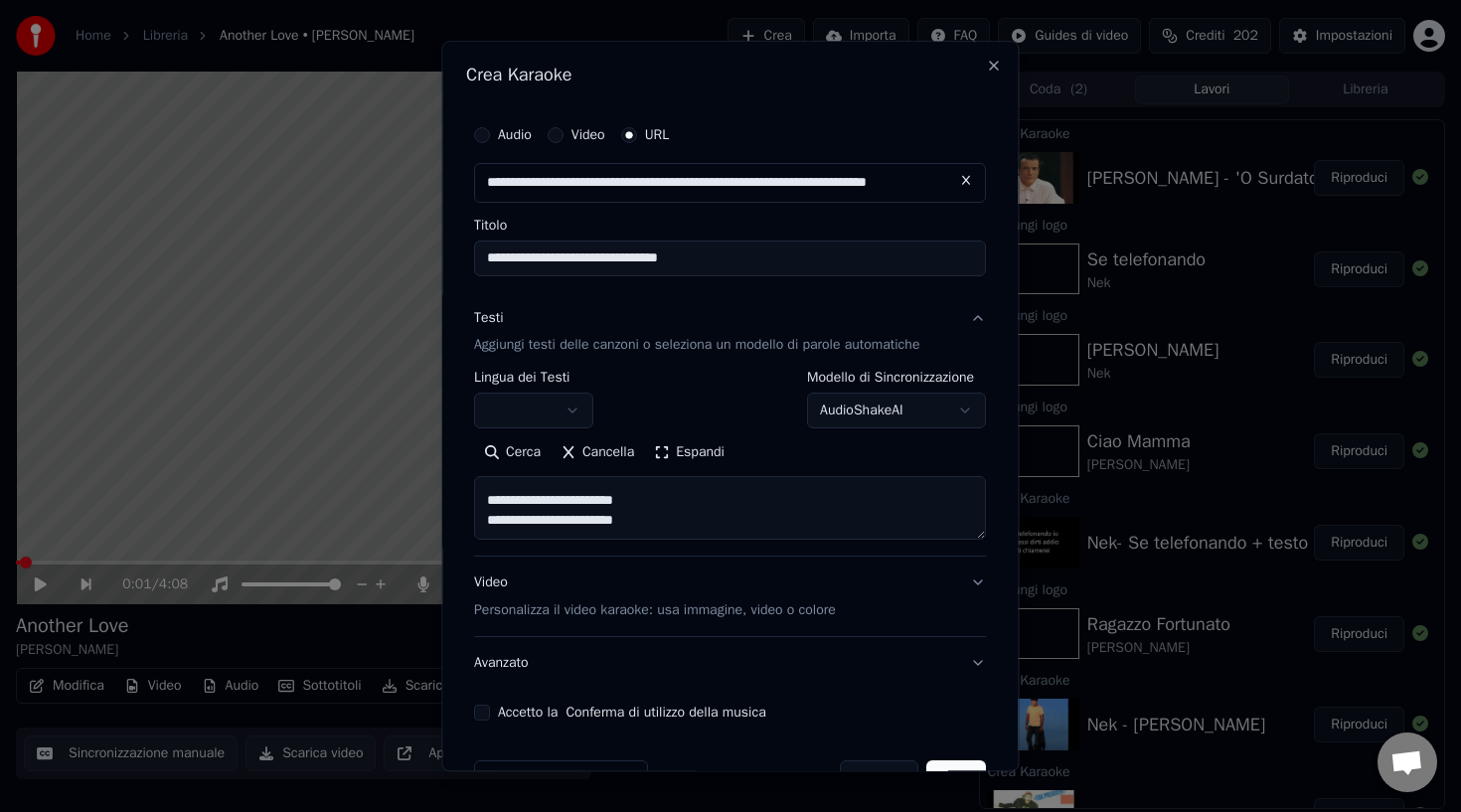 paste on "**********" 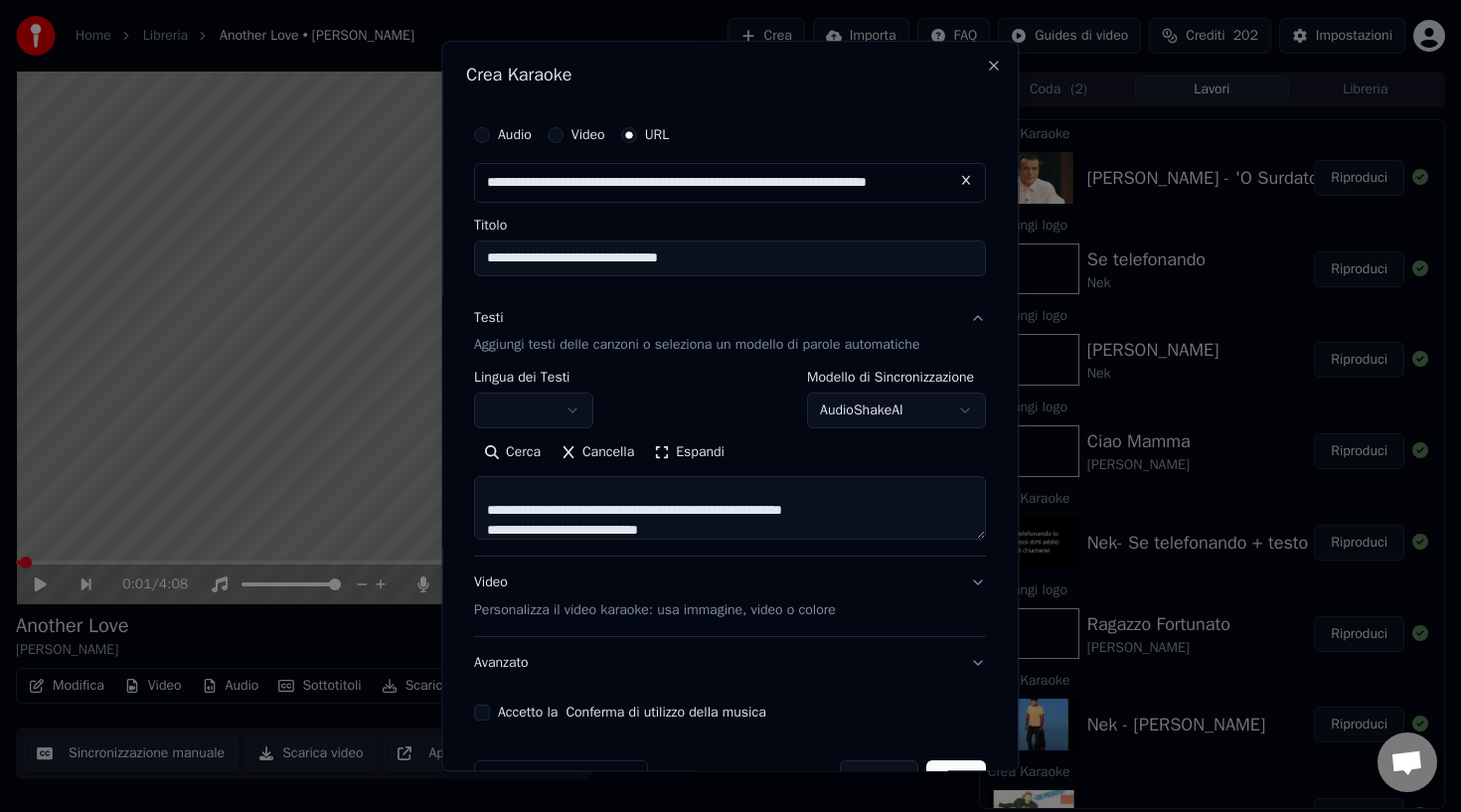scroll, scrollTop: 521, scrollLeft: 0, axis: vertical 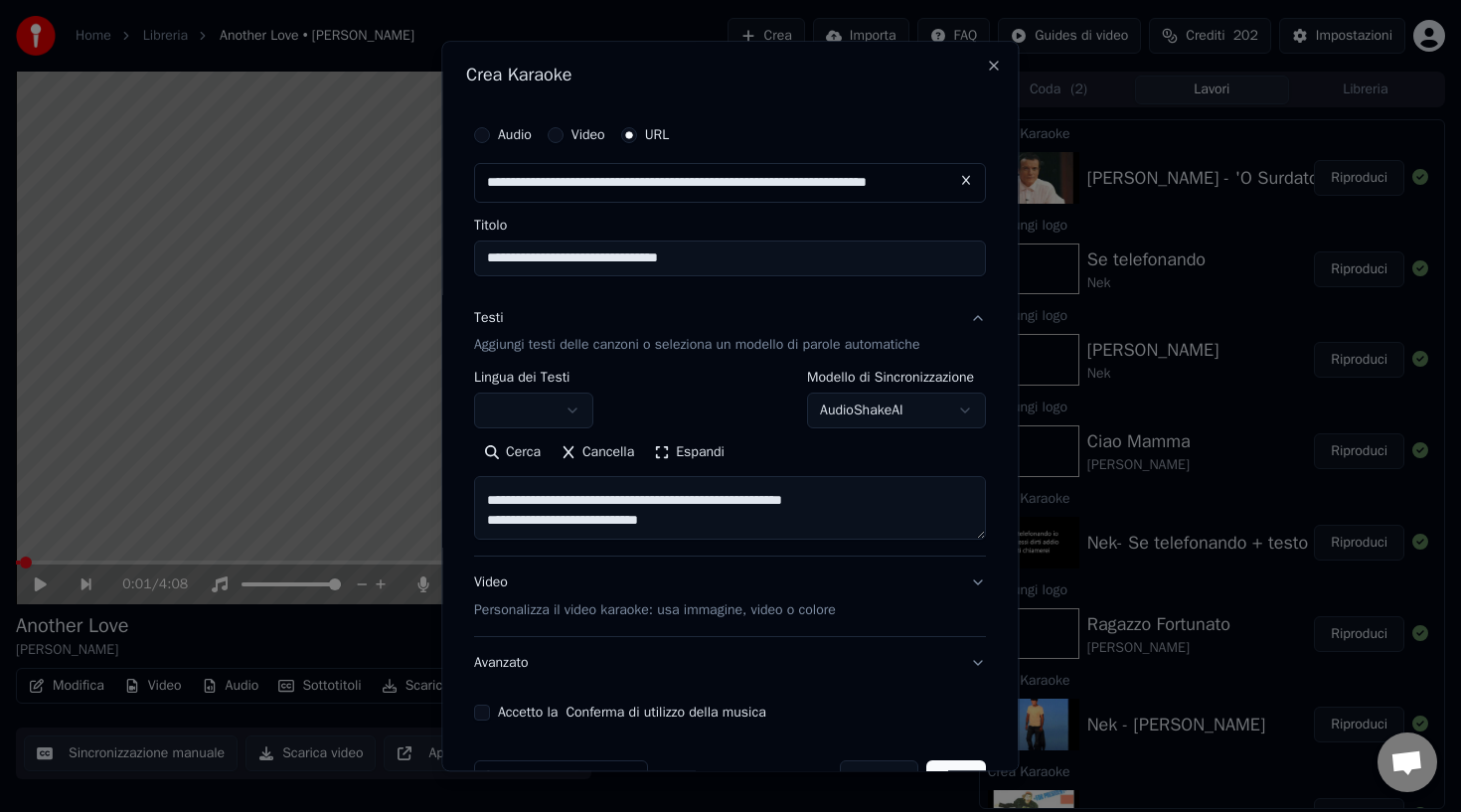 paste on "**********" 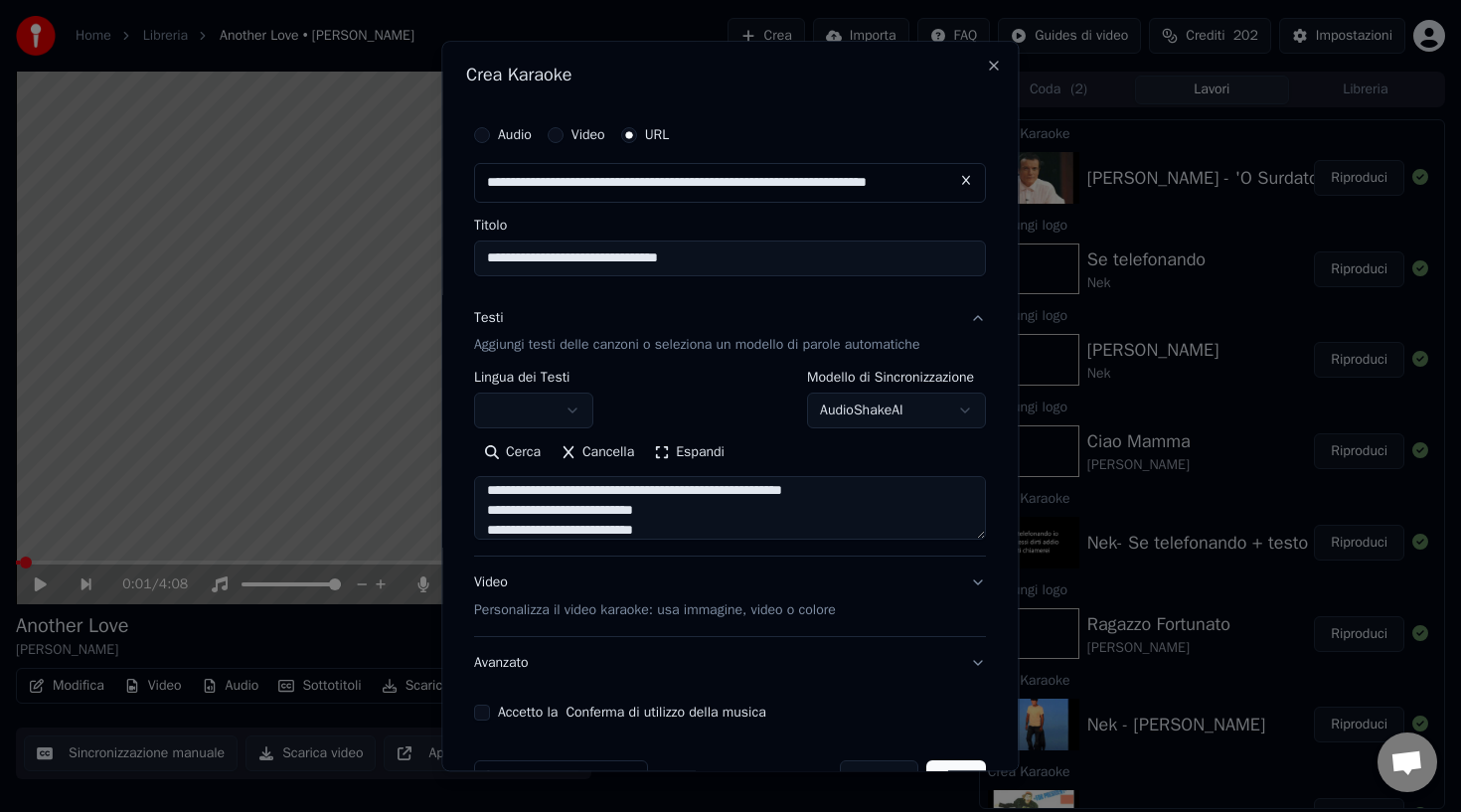 scroll, scrollTop: 541, scrollLeft: 0, axis: vertical 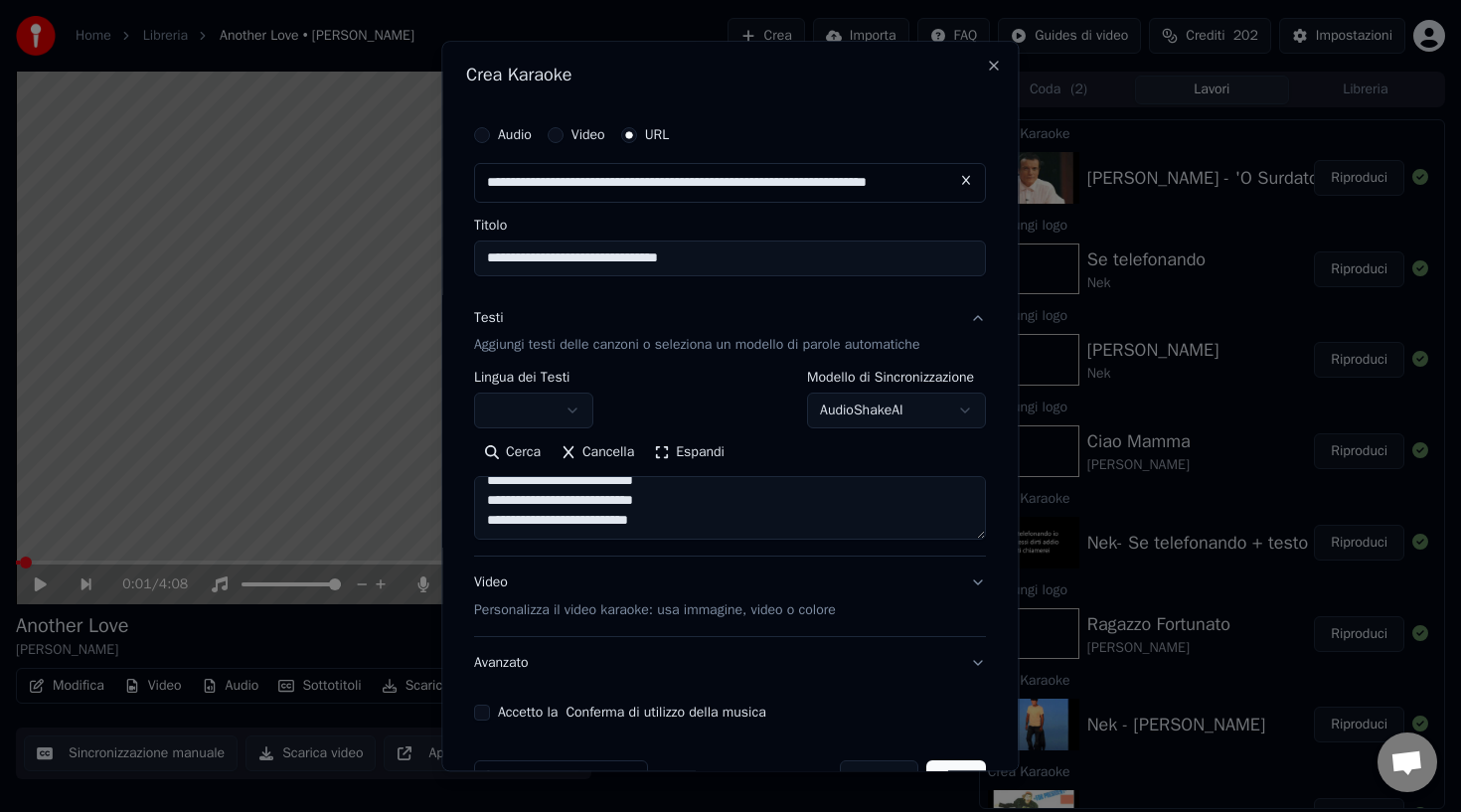 paste on "**********" 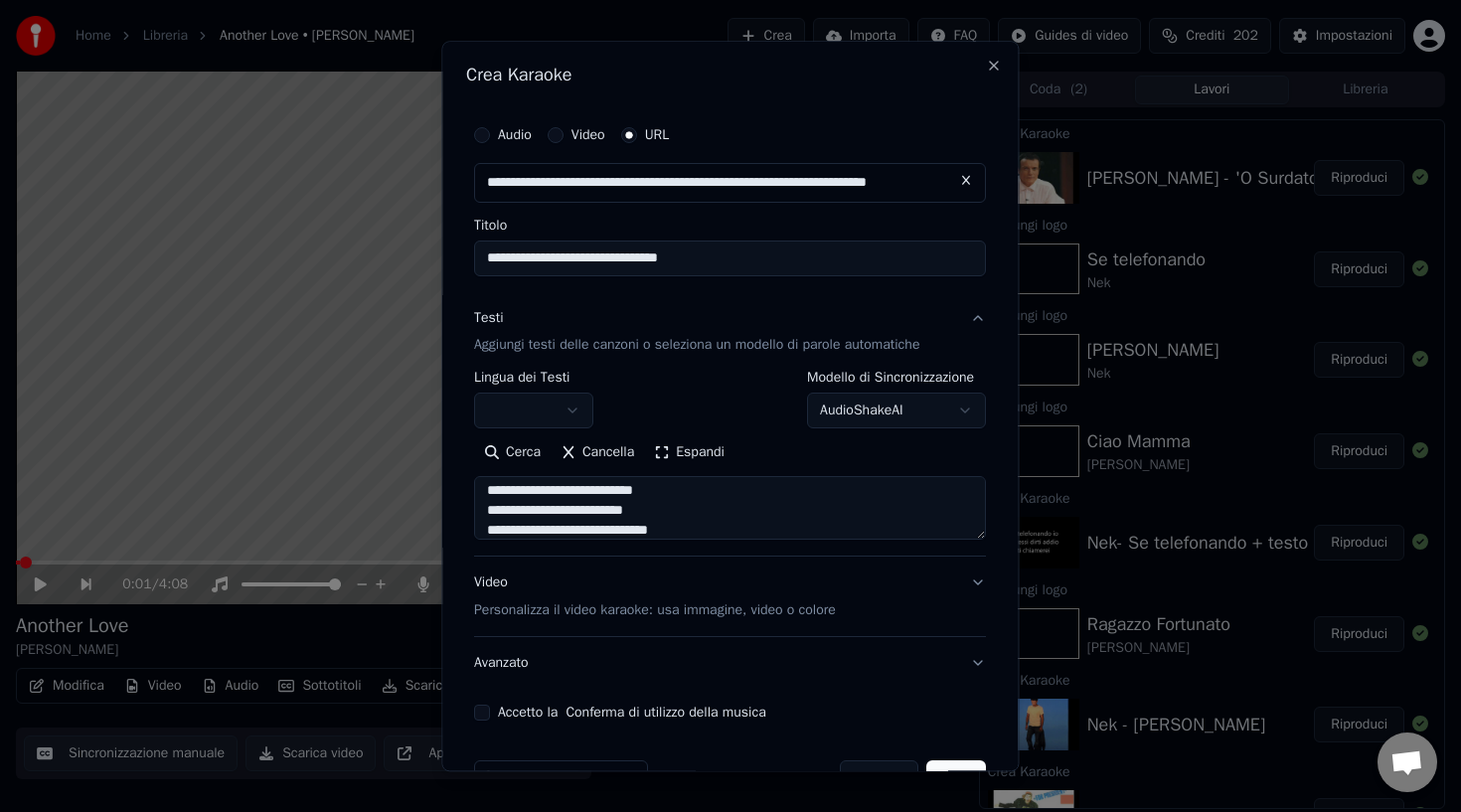 scroll, scrollTop: 1176, scrollLeft: 0, axis: vertical 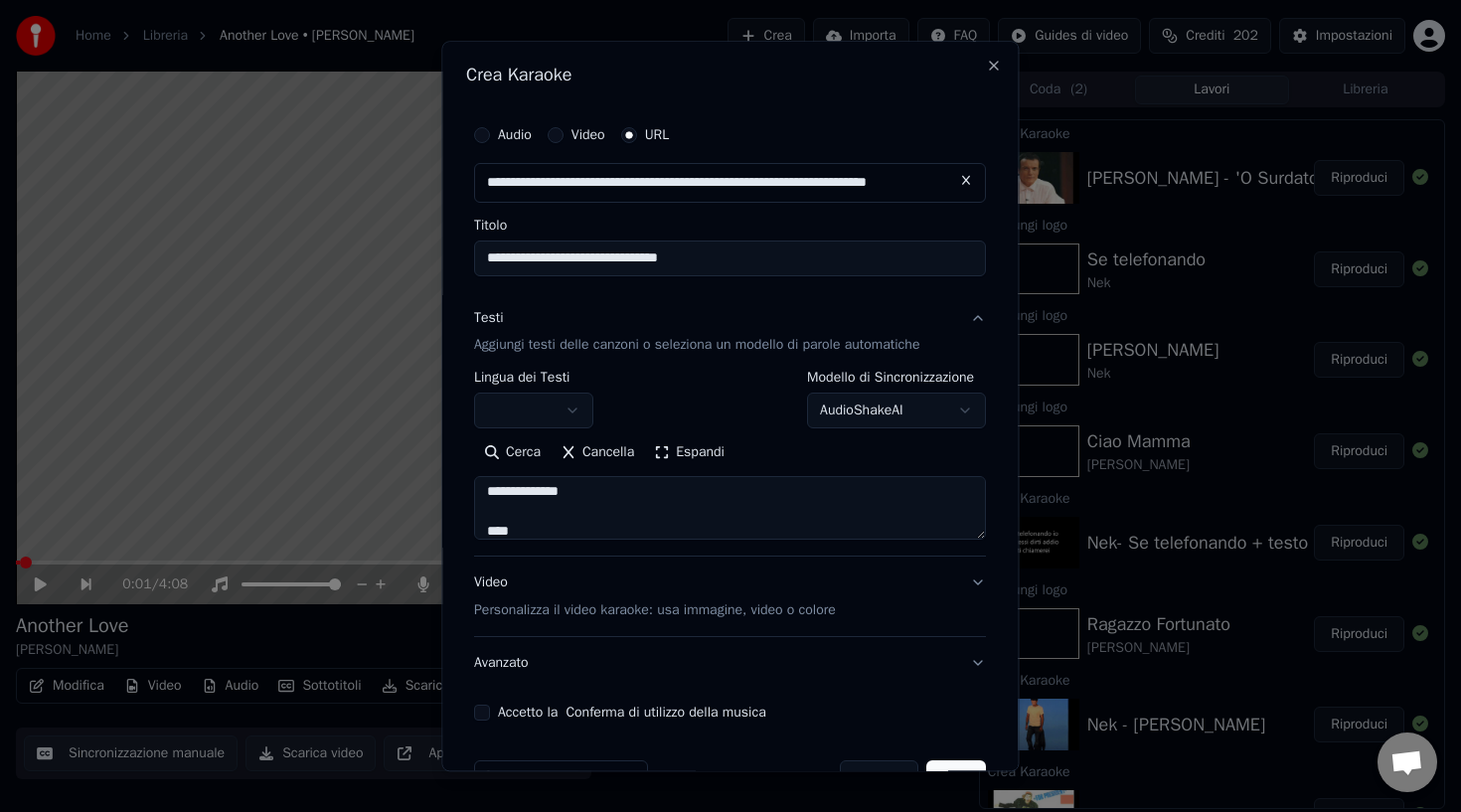 click on "Espandi" at bounding box center (690, 453) 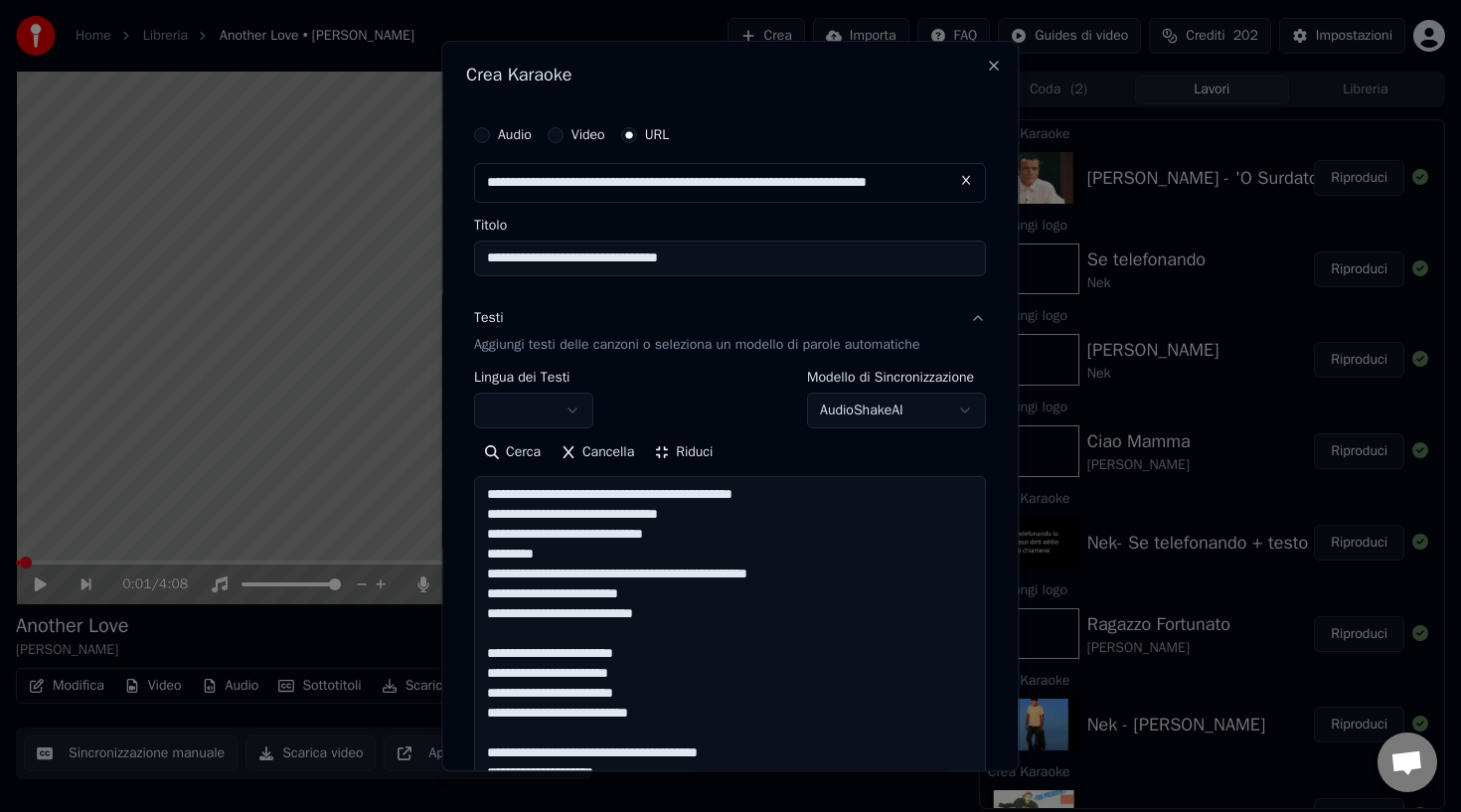 scroll, scrollTop: 1, scrollLeft: 0, axis: vertical 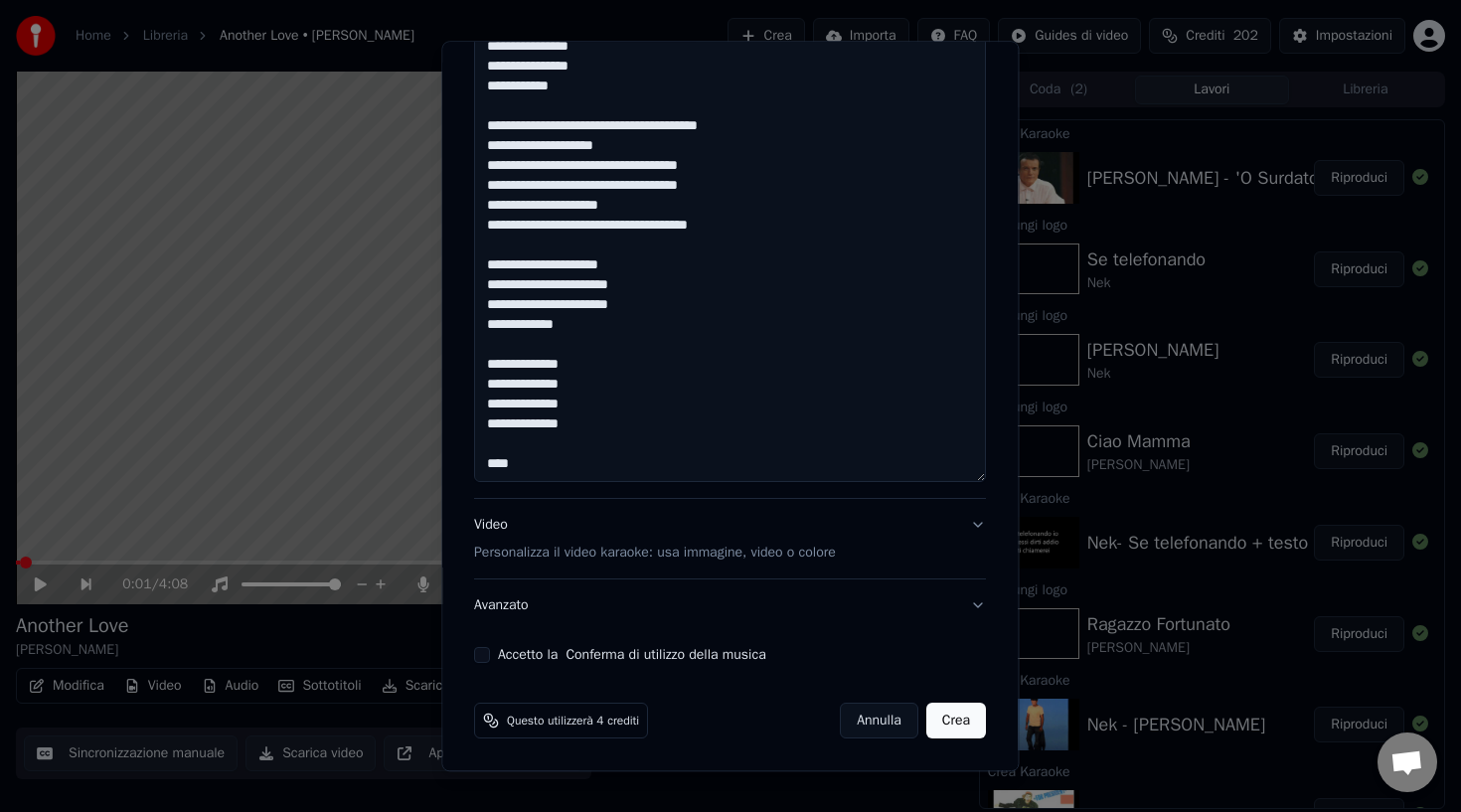 click on "Video Personalizza il video karaoke: usa immagine, video o colore" at bounding box center [730, 540] 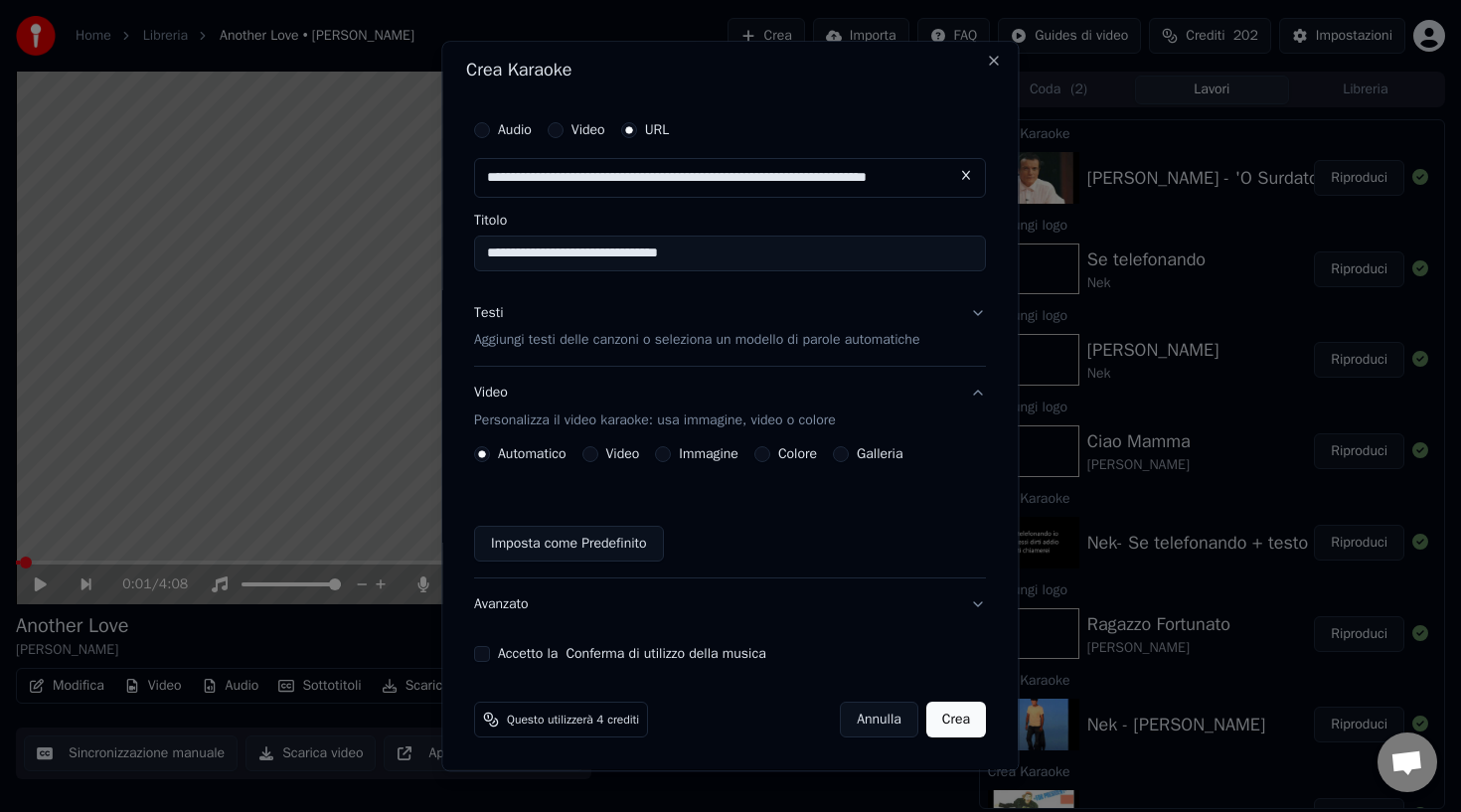 scroll, scrollTop: 4, scrollLeft: 0, axis: vertical 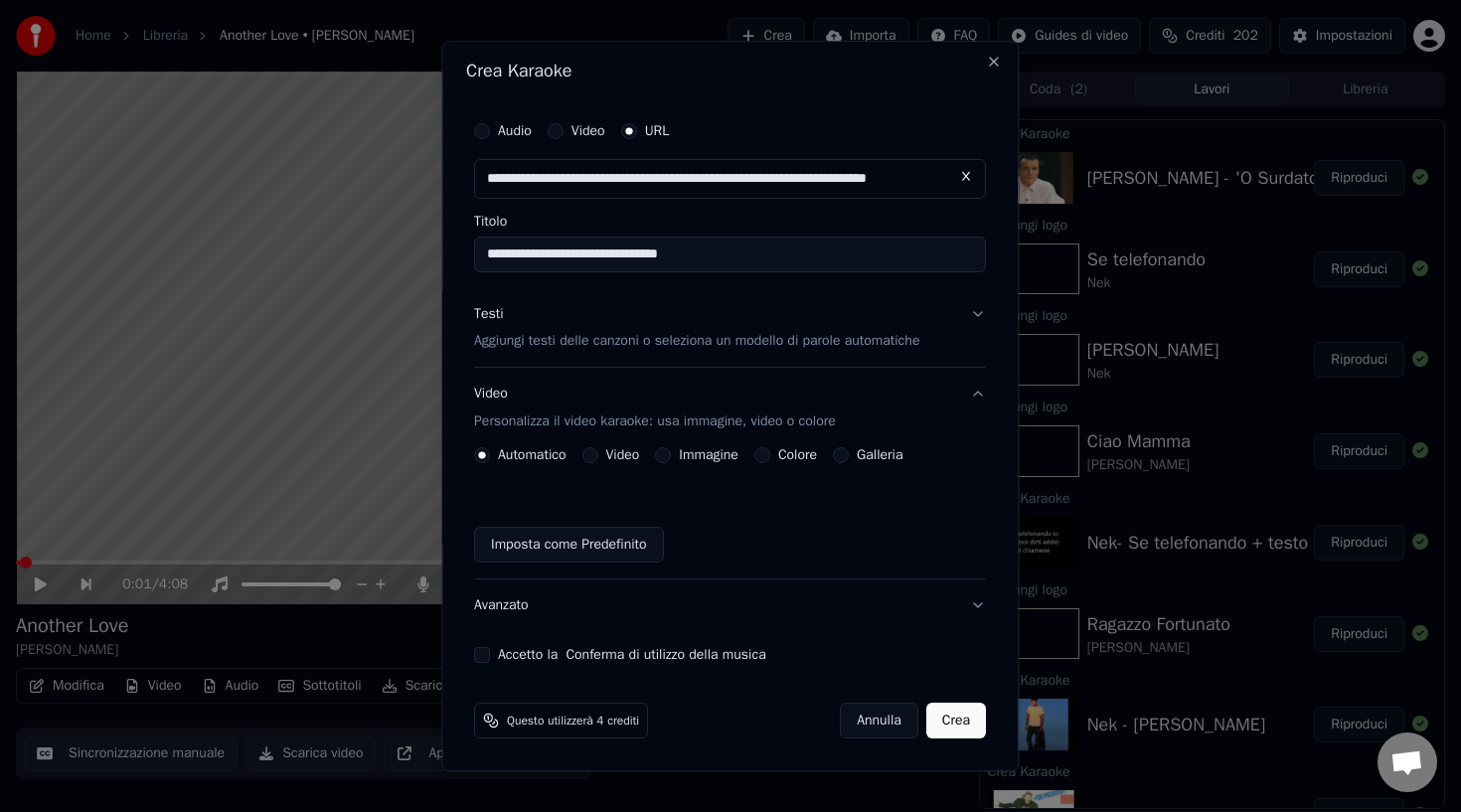 click on "Galleria" at bounding box center (842, 456) 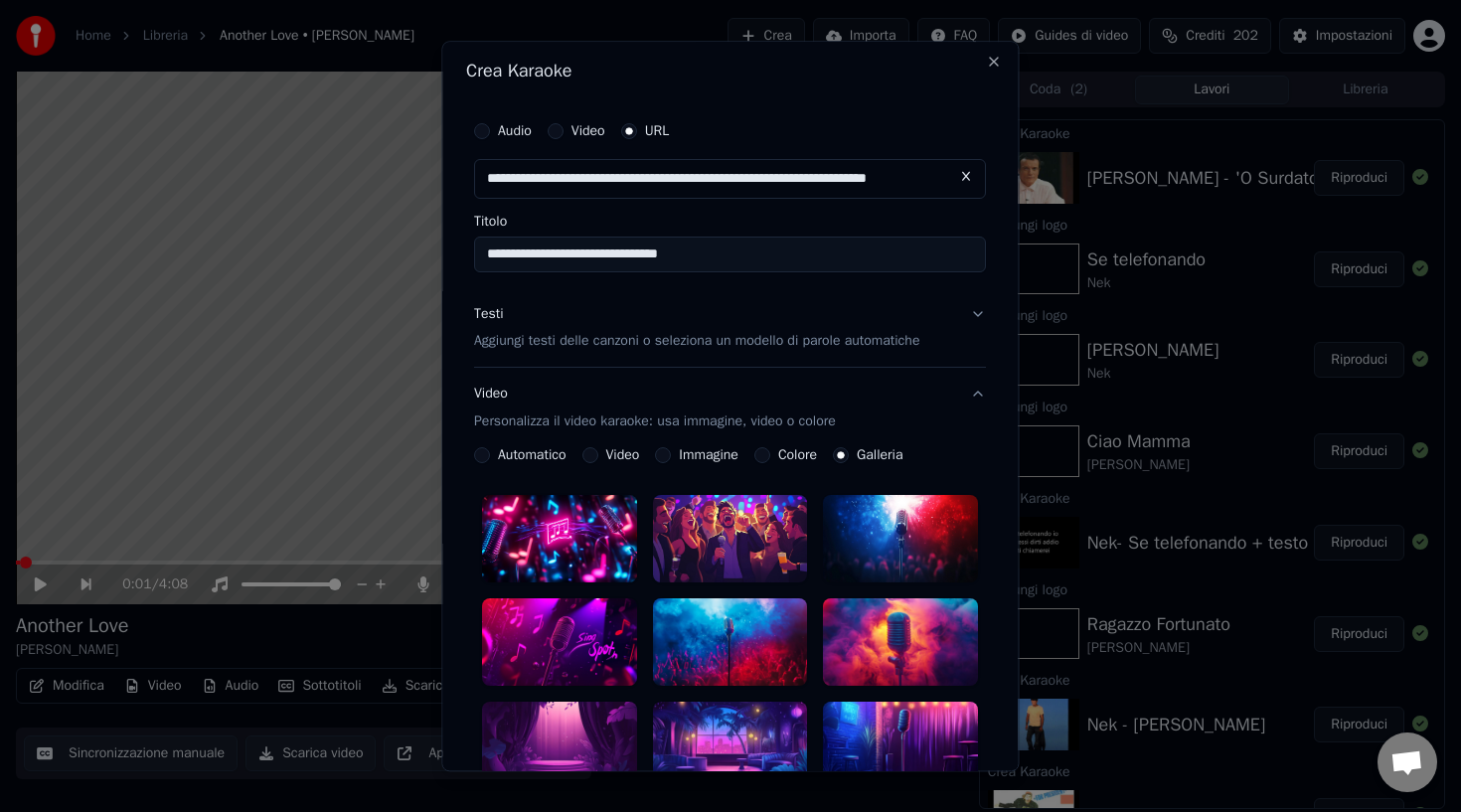 click at bounding box center [730, 540] 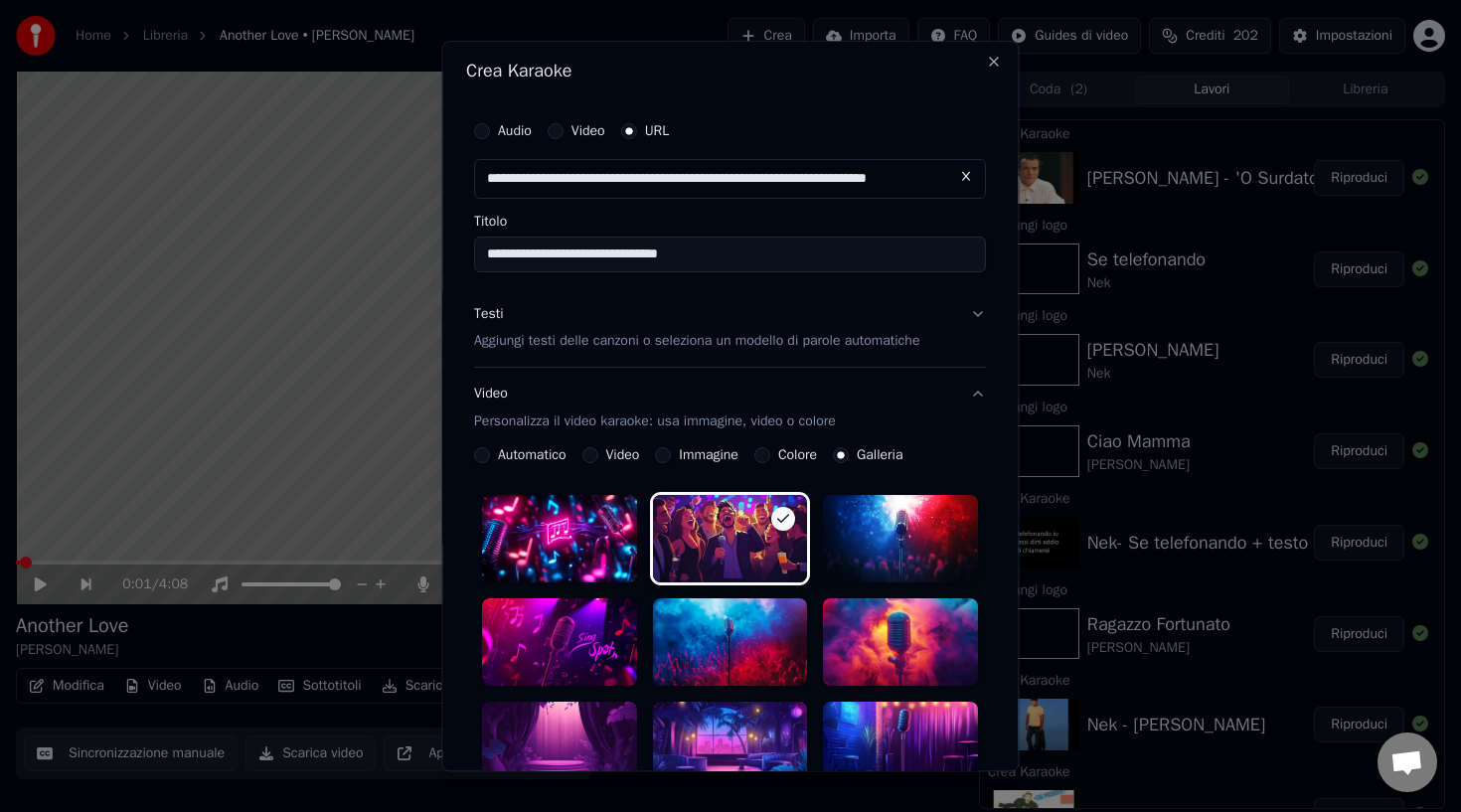 click on "Video Personalizza il video karaoke: usa immagine, video o colore" at bounding box center [730, 408] 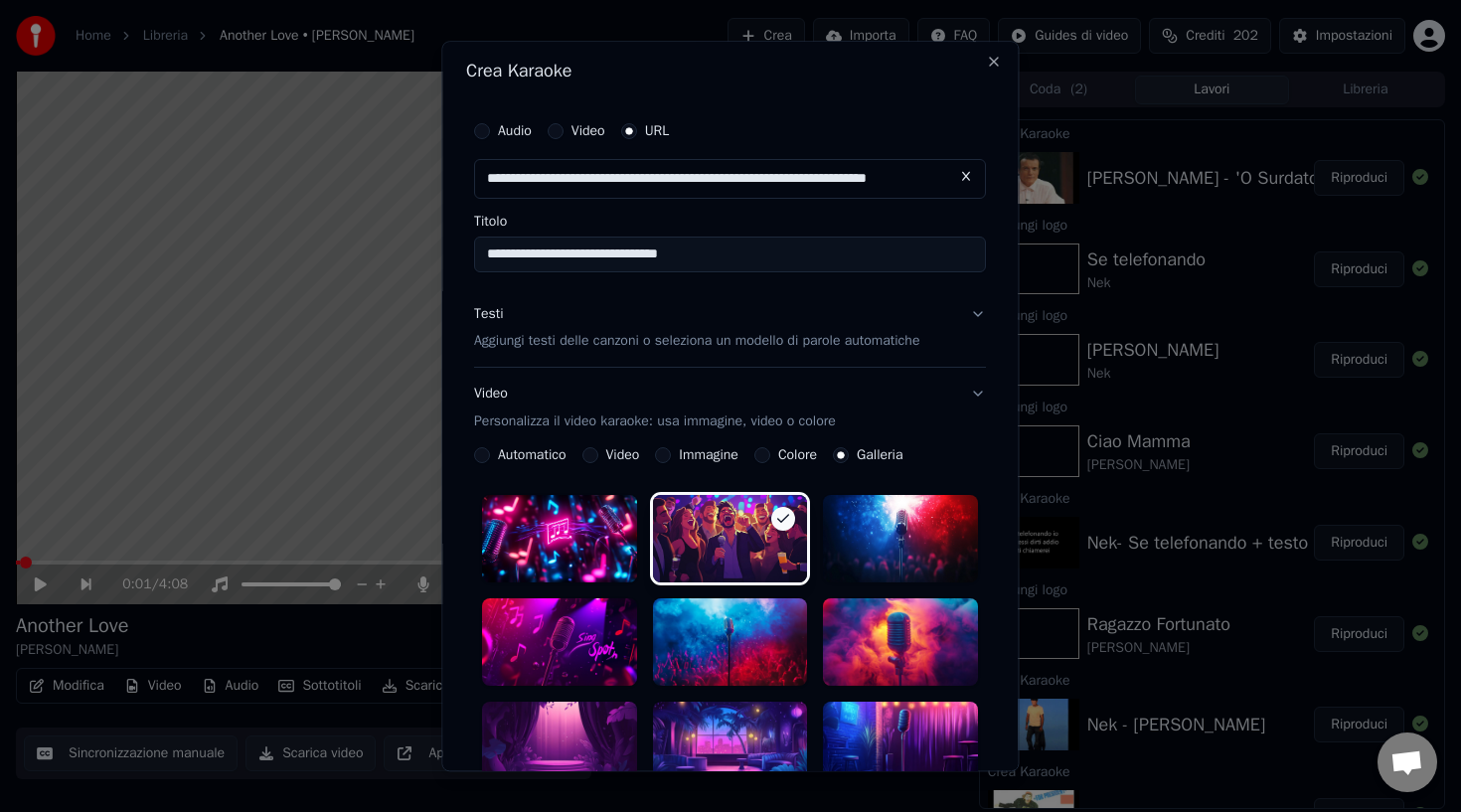 scroll, scrollTop: 0, scrollLeft: 0, axis: both 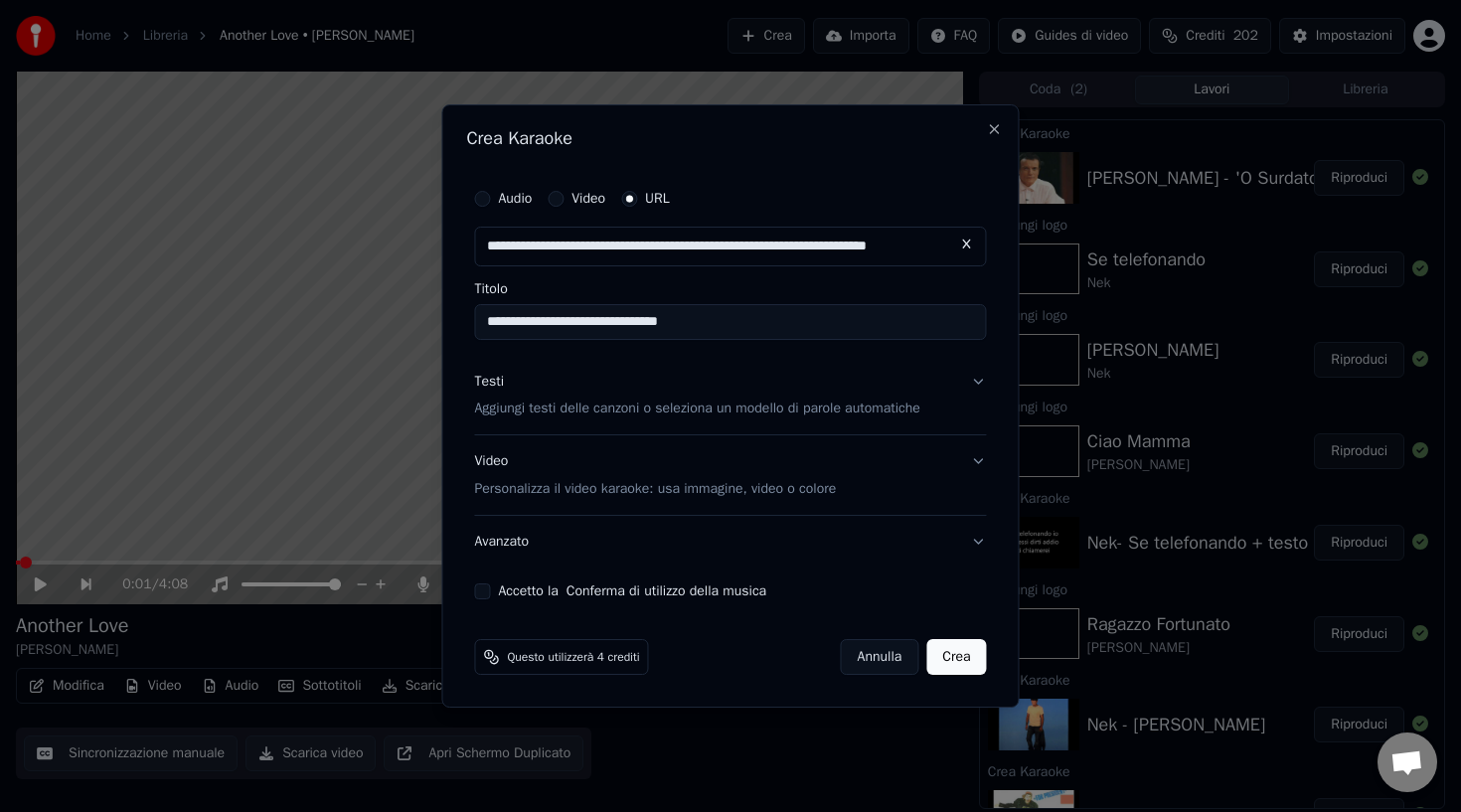 click on "Accetto la   Conferma di utilizzo della musica" at bounding box center (482, 591) 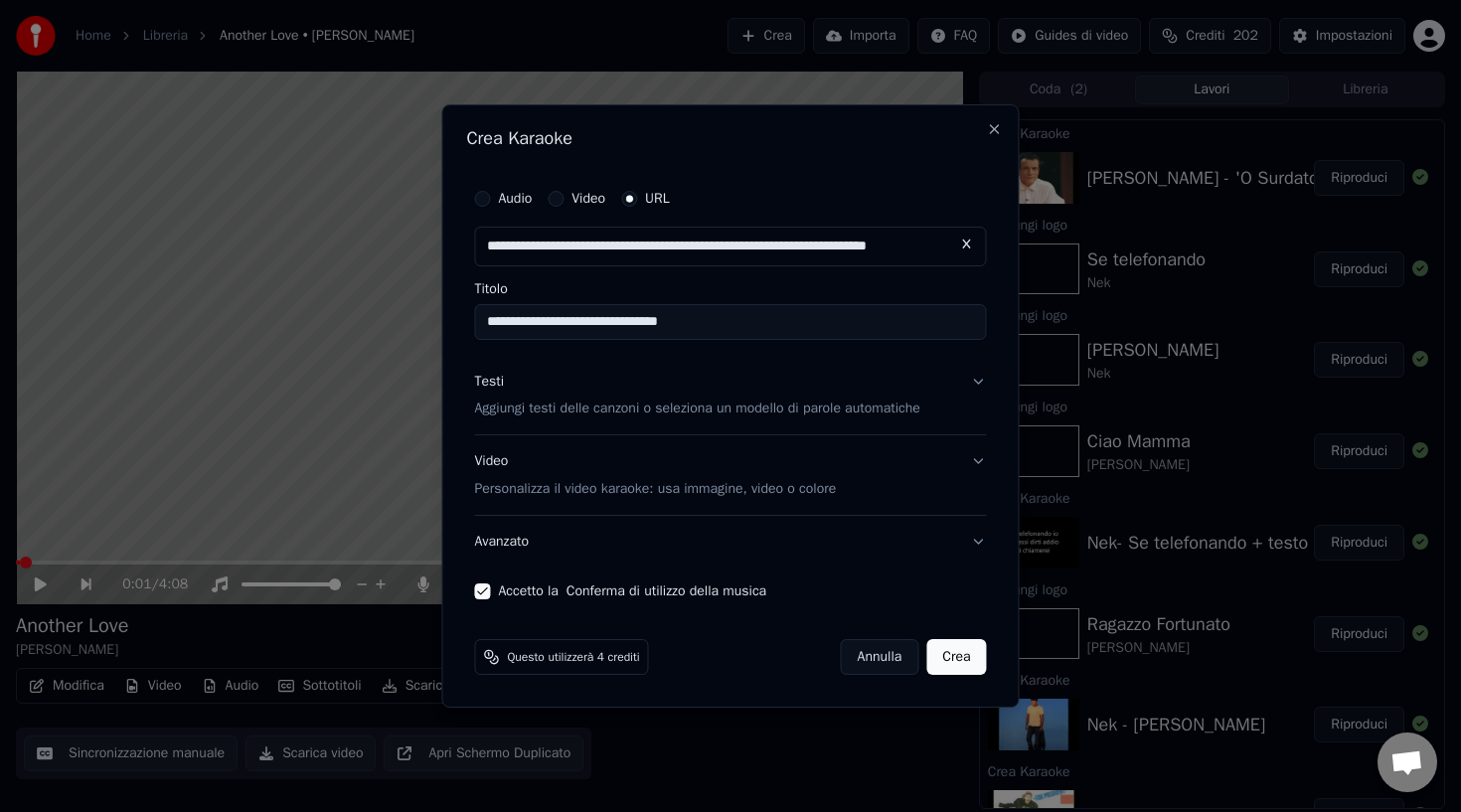 click on "Crea" at bounding box center [956, 657] 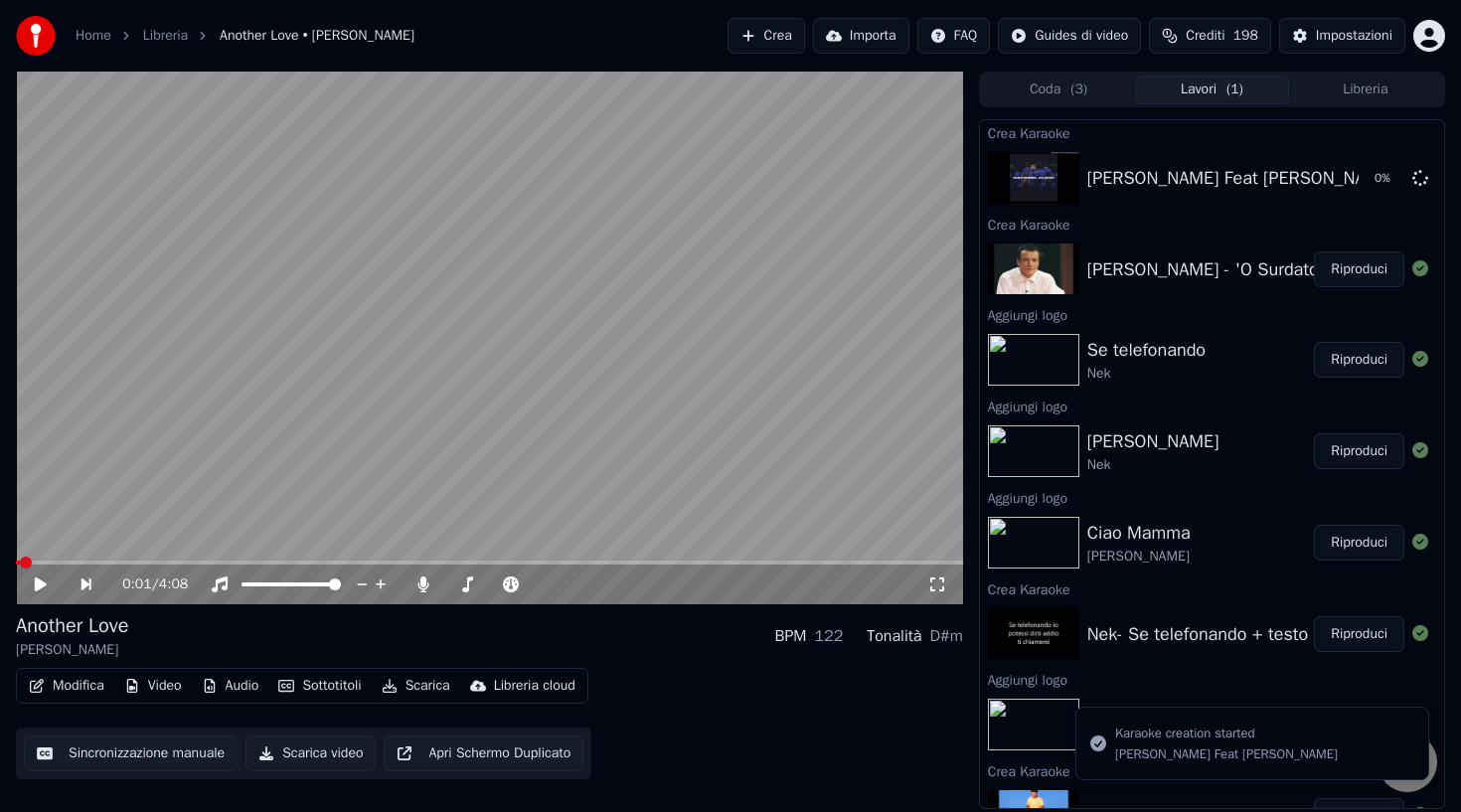 click on "Riproduci" at bounding box center [1359, 269] 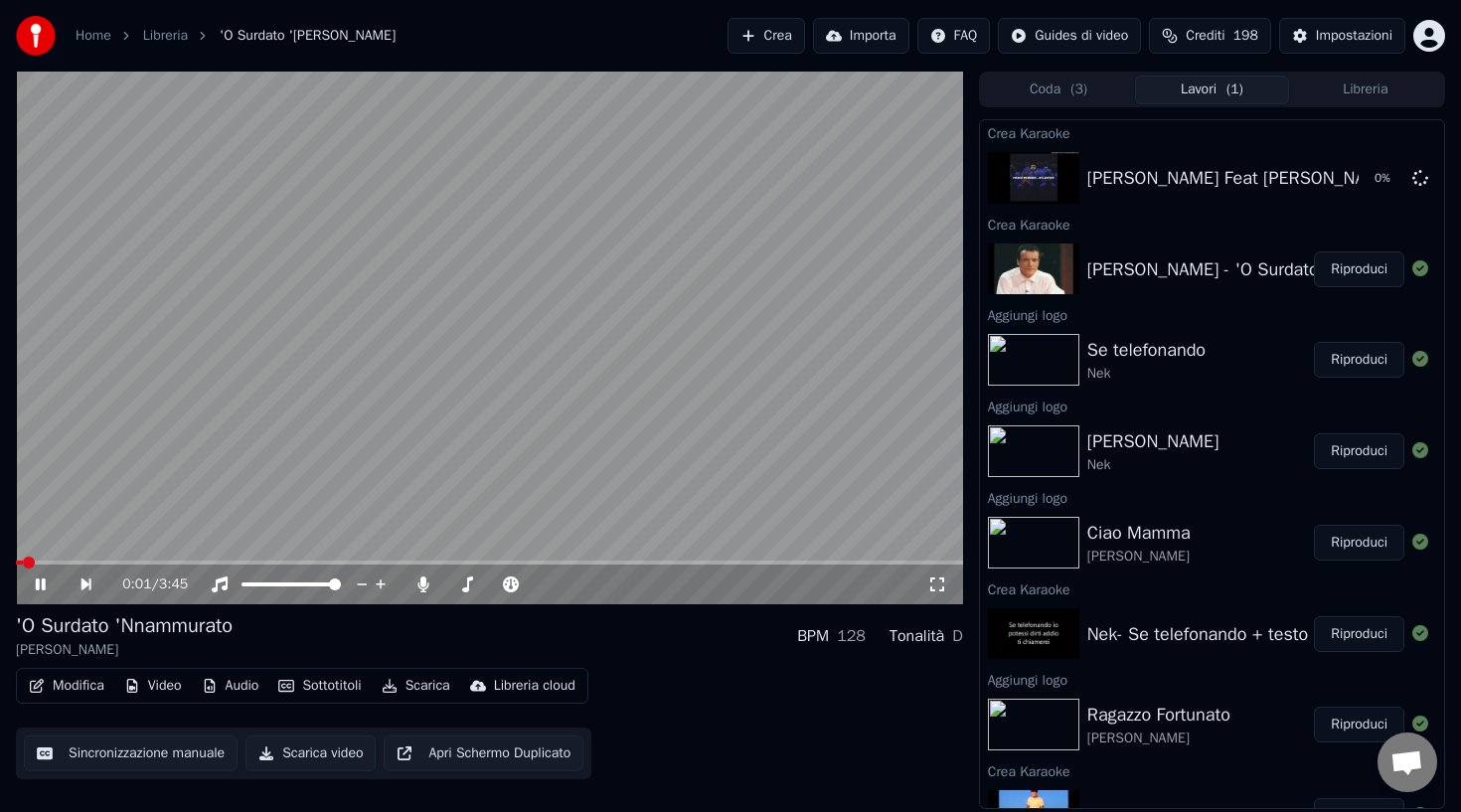 click on "Video" at bounding box center [153, 686] 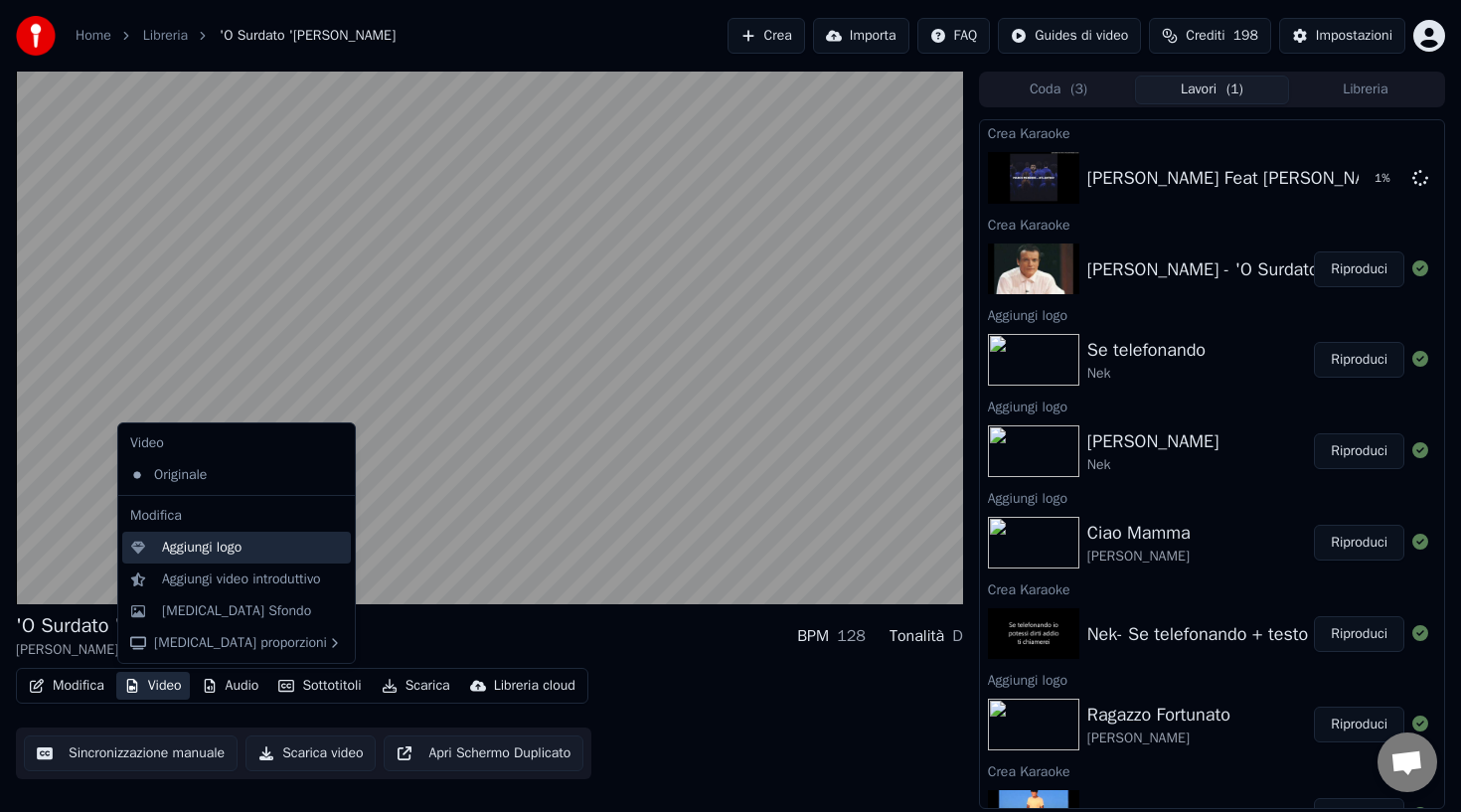 click on "Aggiungi logo" at bounding box center [202, 548] 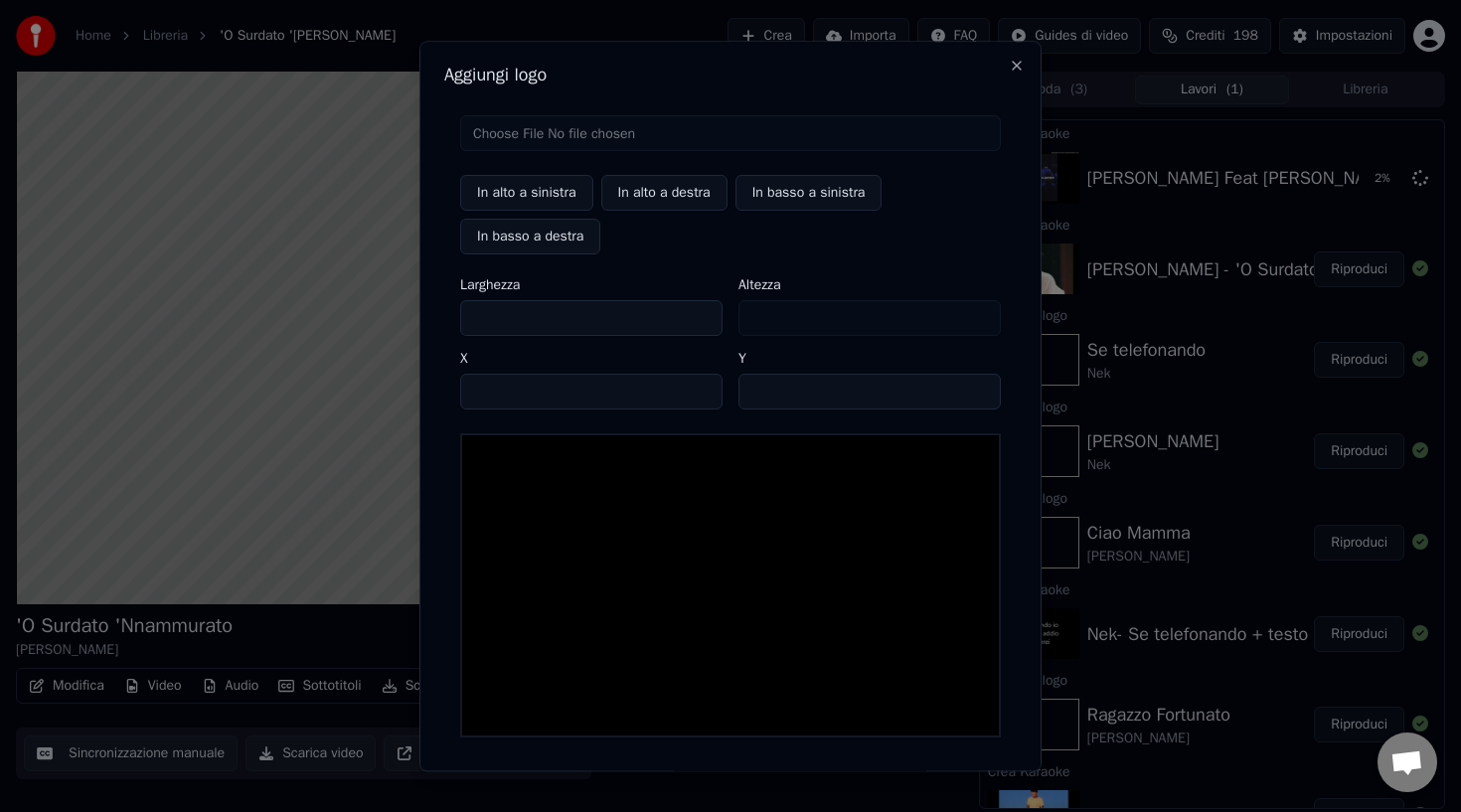 click at bounding box center (730, 133) 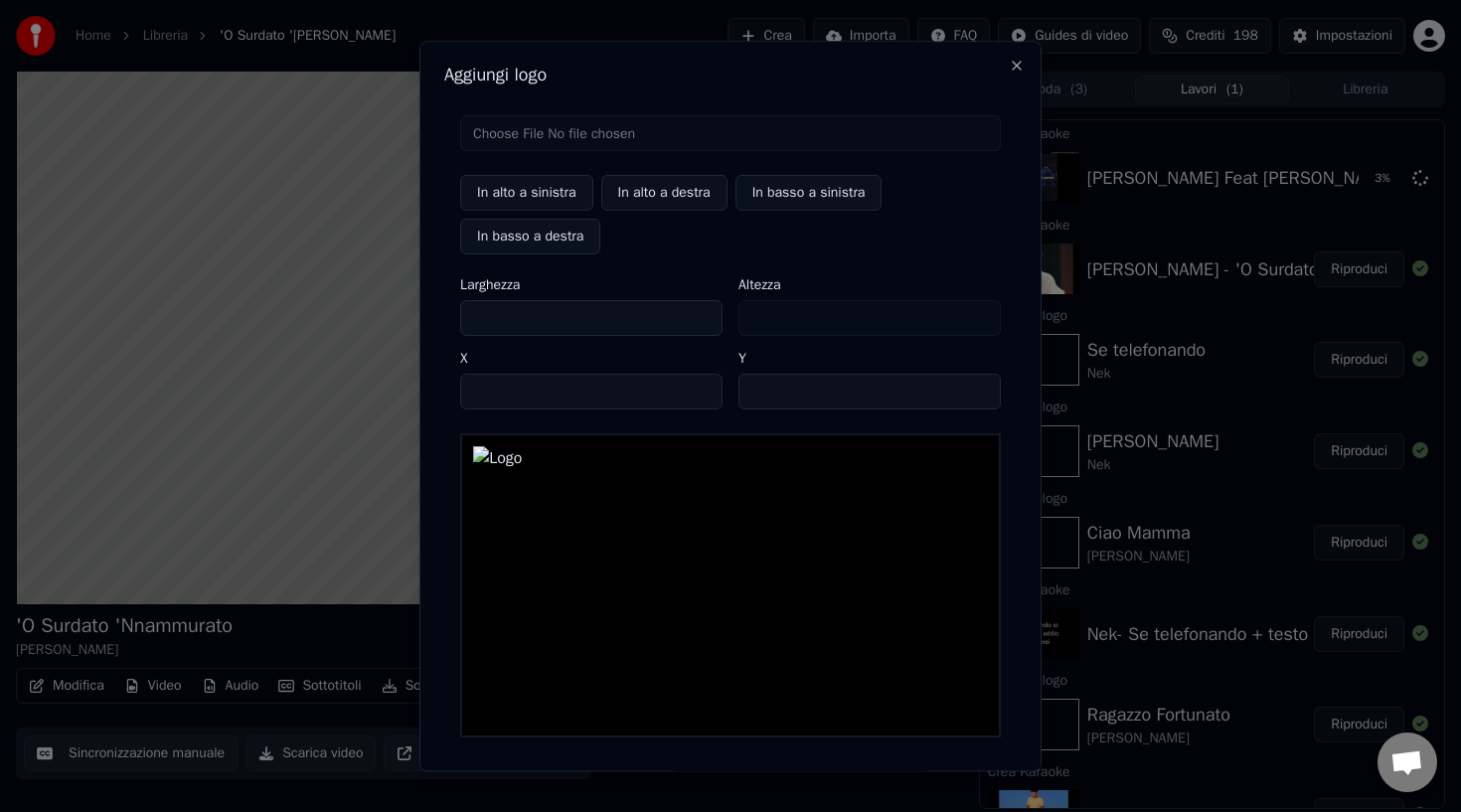click on "***" at bounding box center (591, 318) 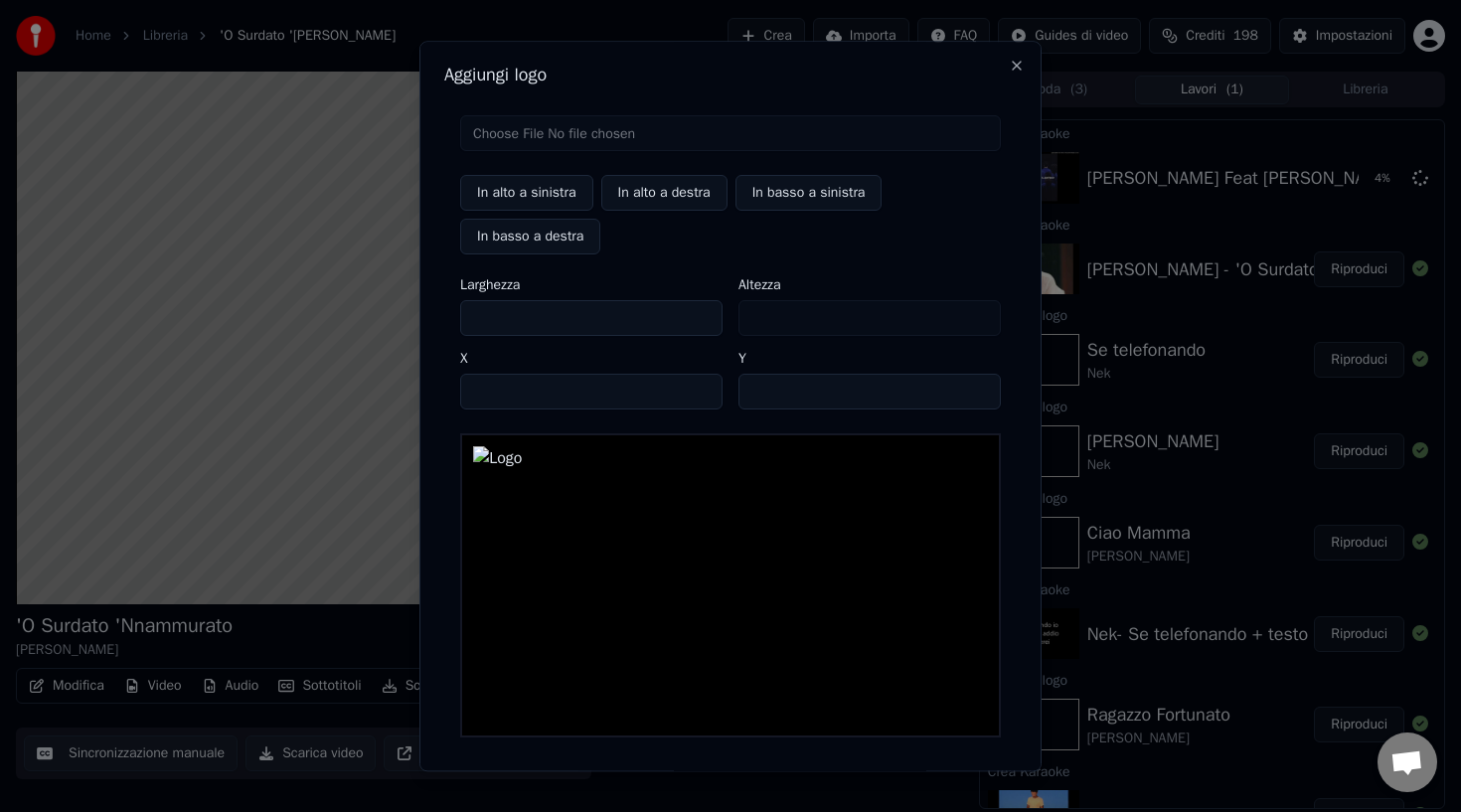 click on "***" at bounding box center [591, 318] 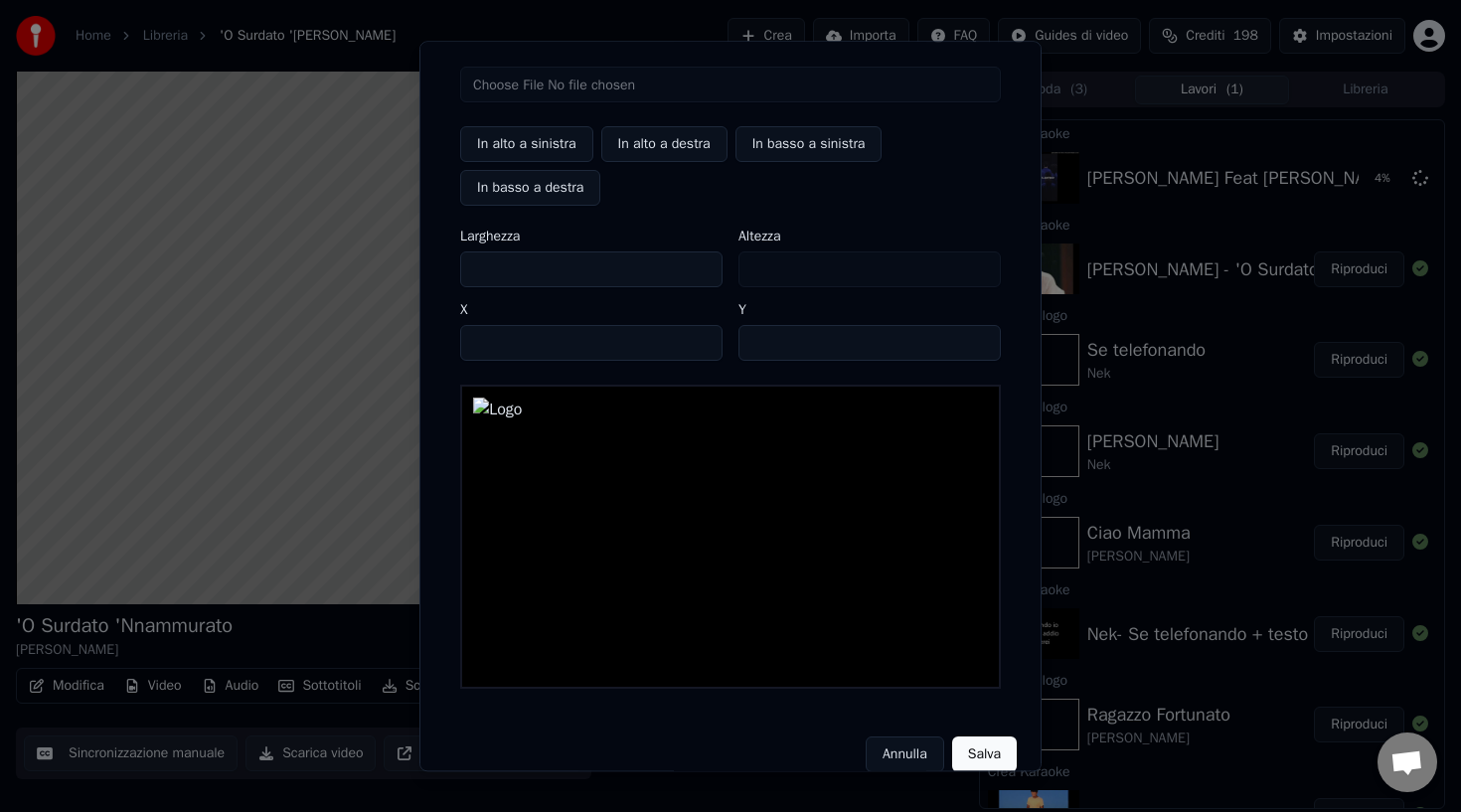 scroll, scrollTop: 74, scrollLeft: 0, axis: vertical 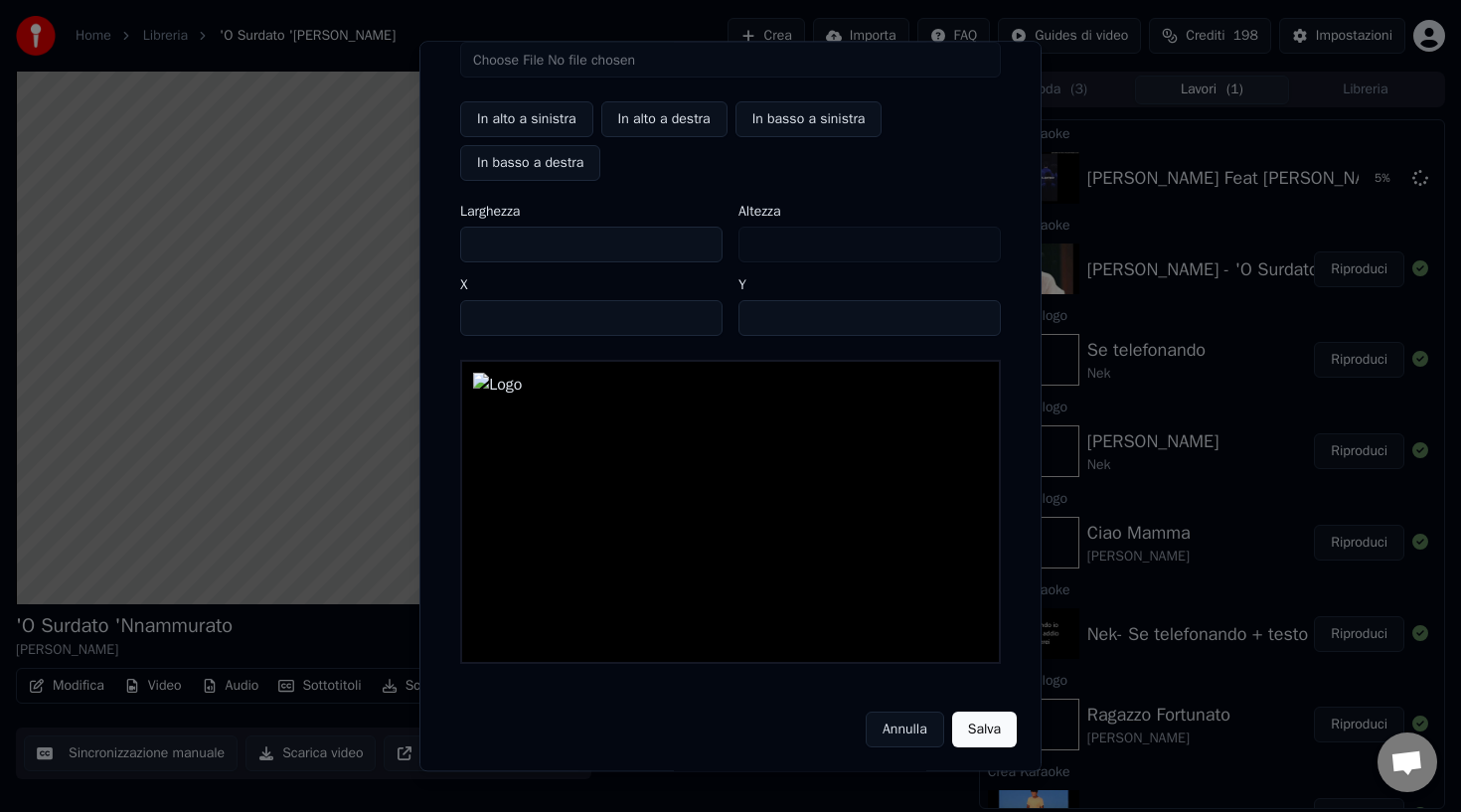 click on "Salva" at bounding box center [984, 730] 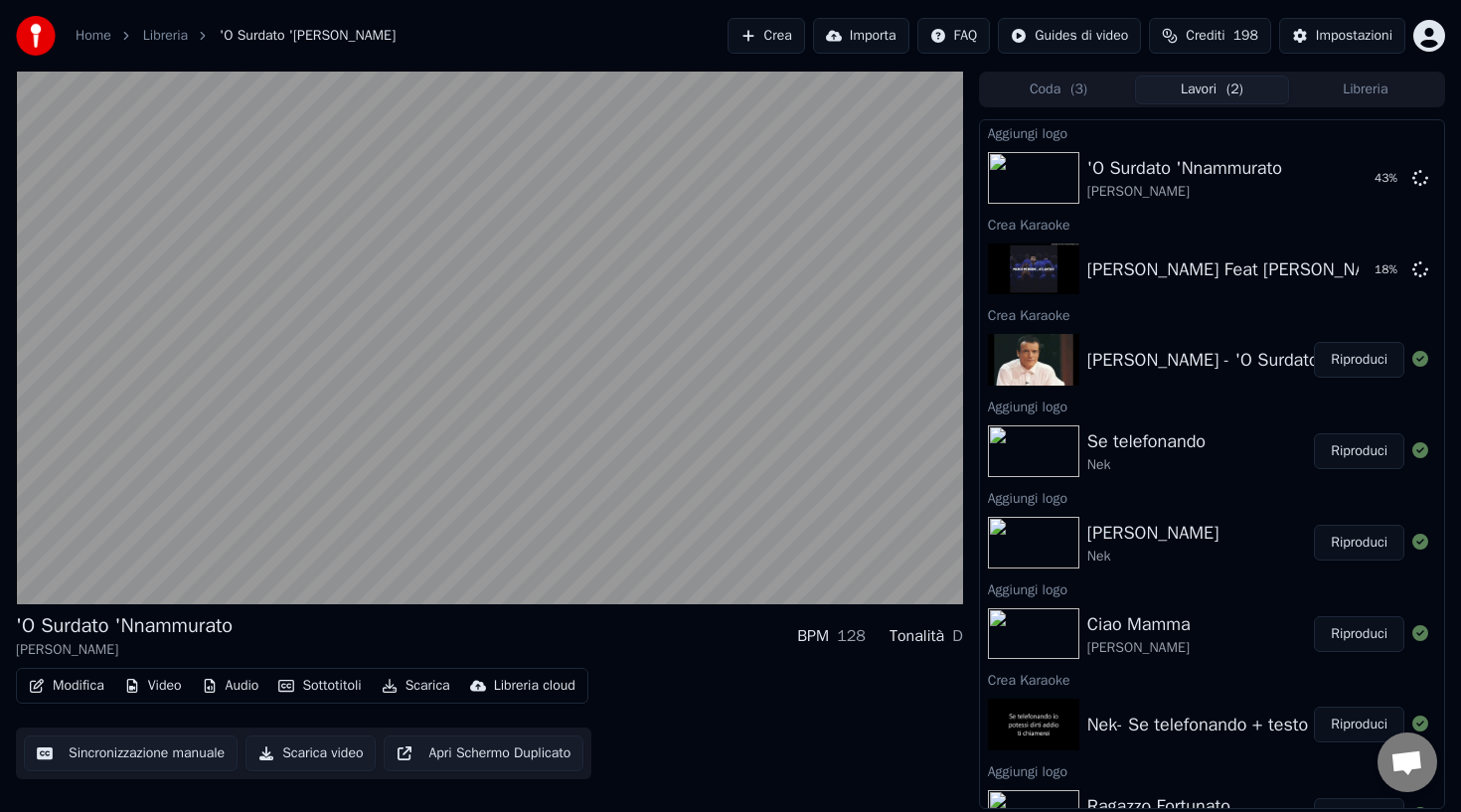 click at bounding box center (489, 338) 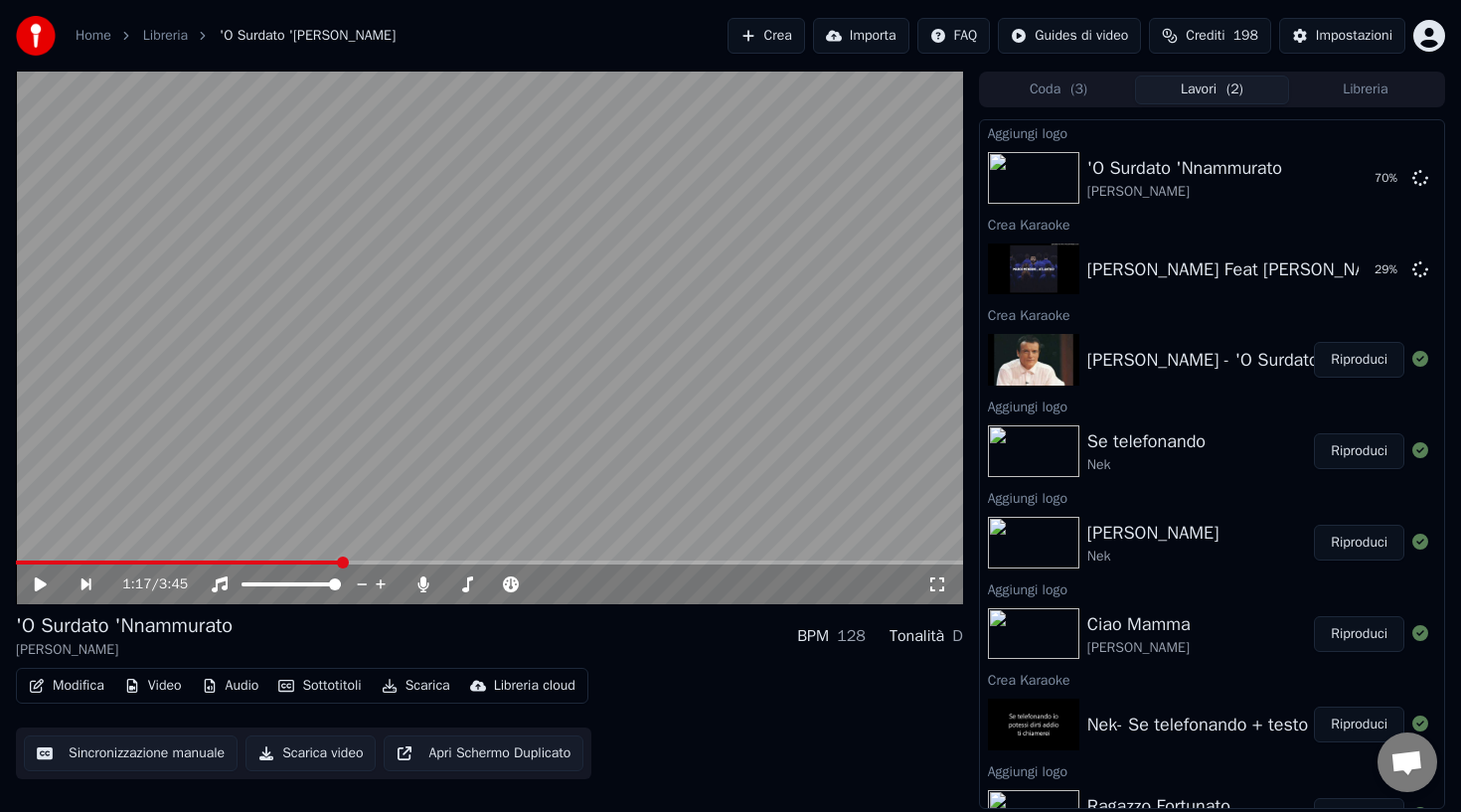 click on "Crea" at bounding box center [766, 36] 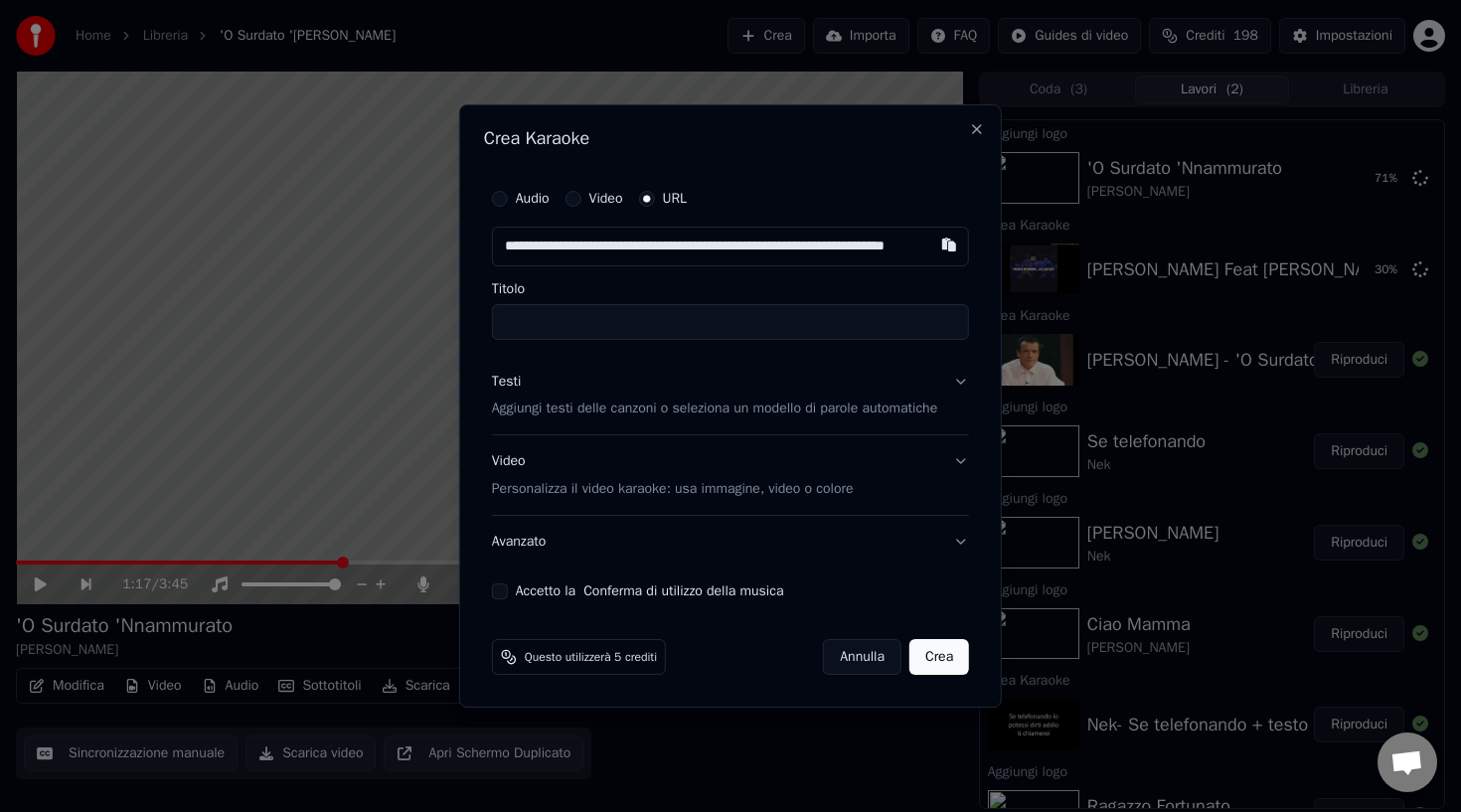 scroll, scrollTop: 0, scrollLeft: 57, axis: horizontal 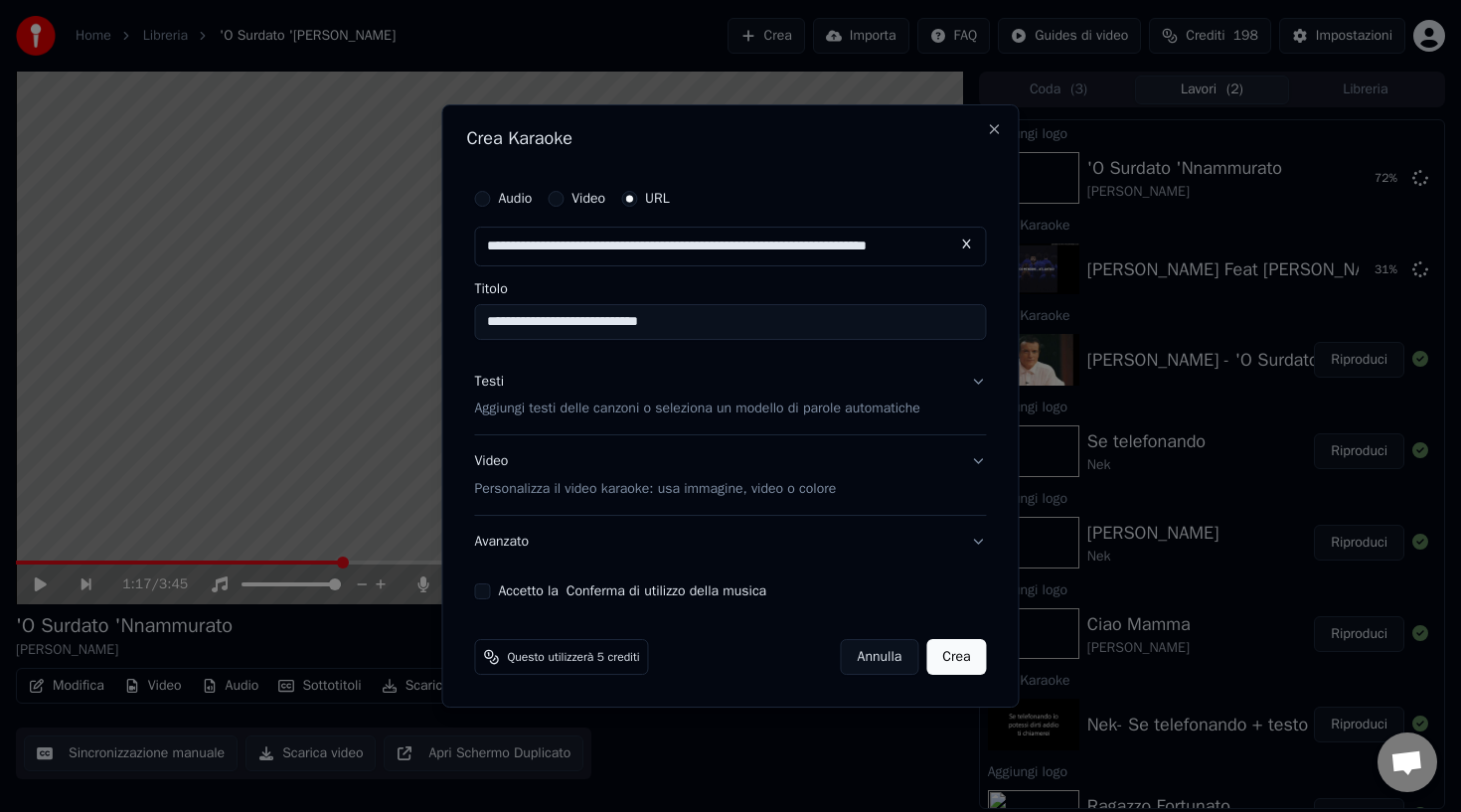 click on "**********" at bounding box center [730, 322] 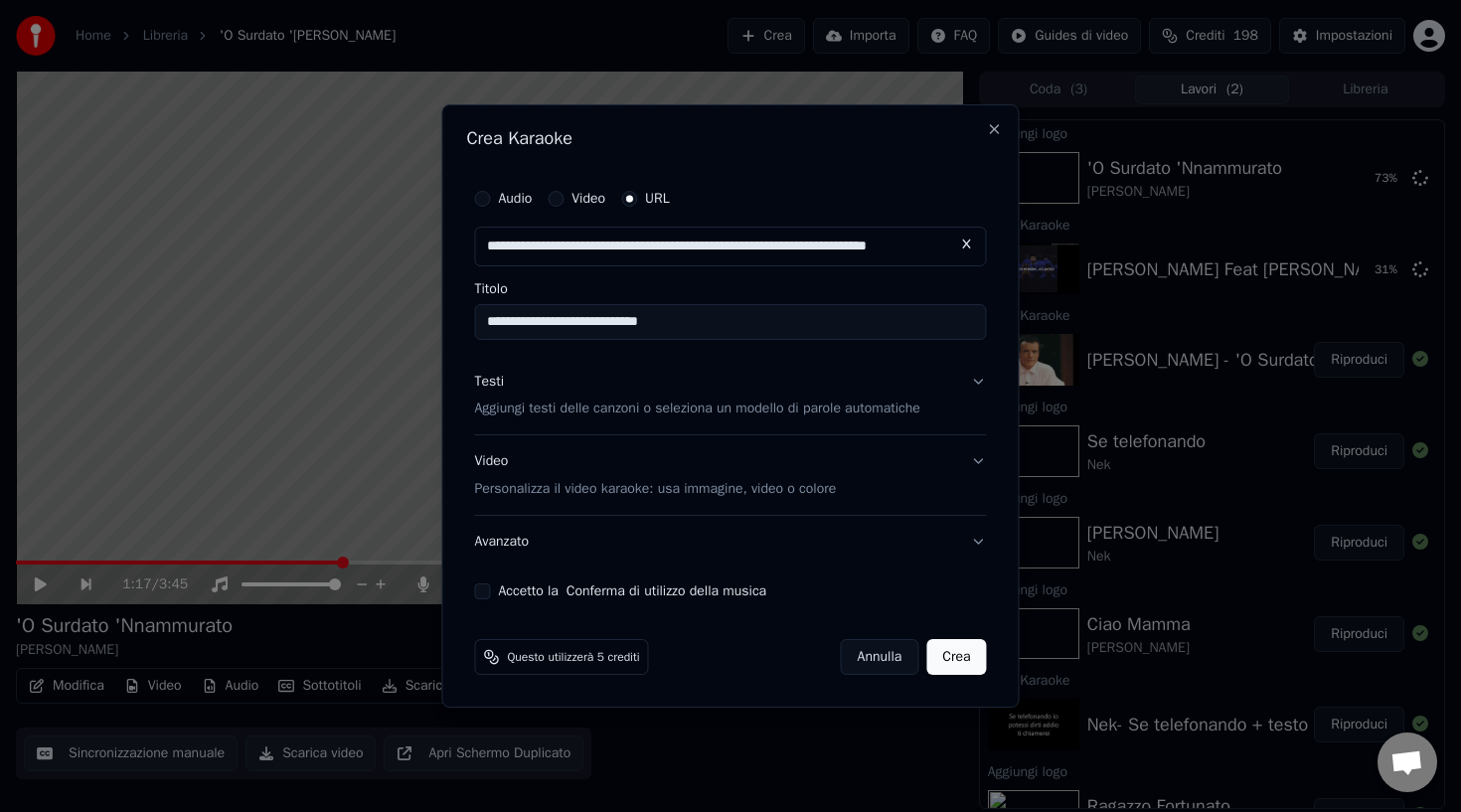 scroll, scrollTop: 0, scrollLeft: 0, axis: both 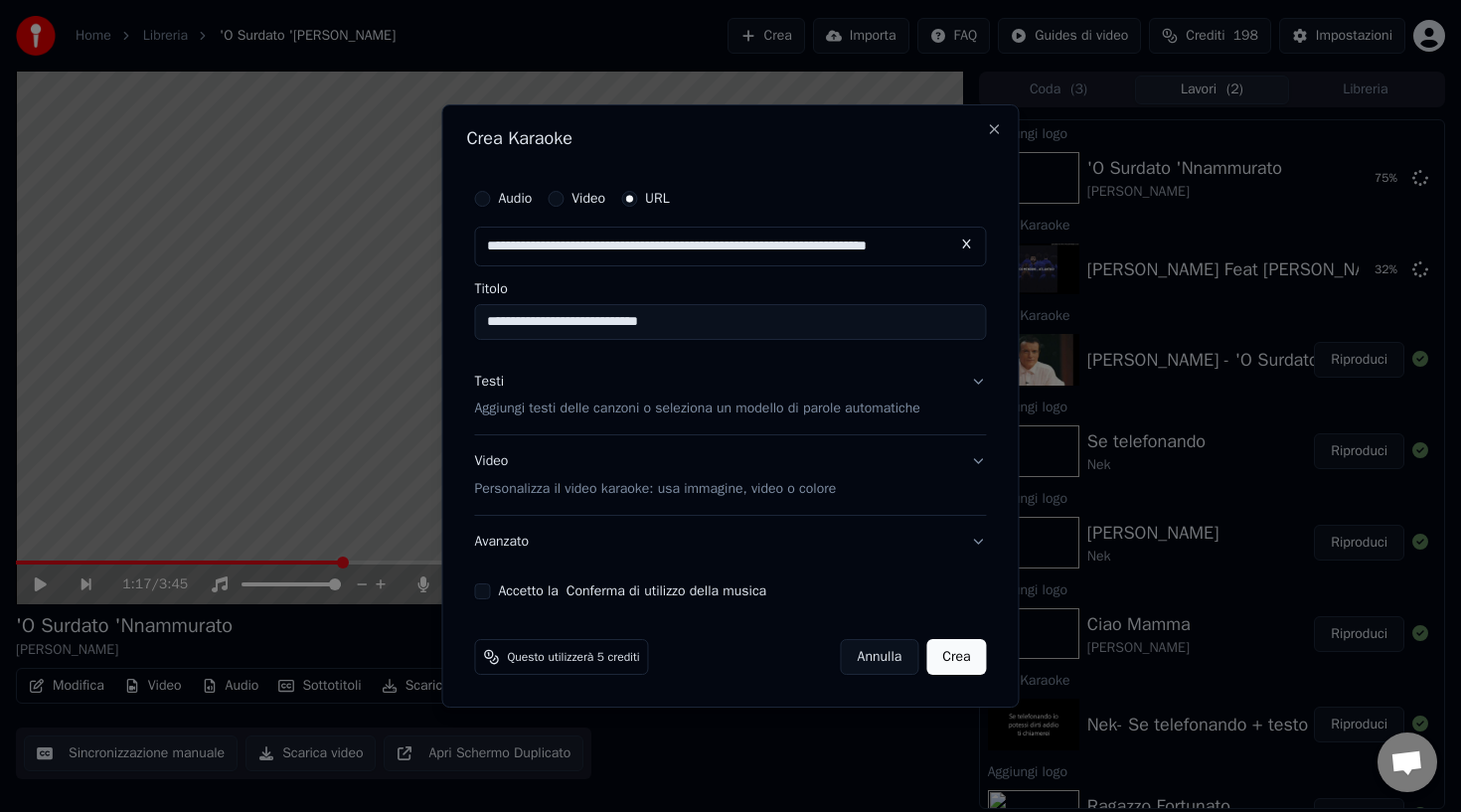click on "Testi Aggiungi testi delle canzoni o seleziona un modello di parole automatiche" at bounding box center (730, 396) 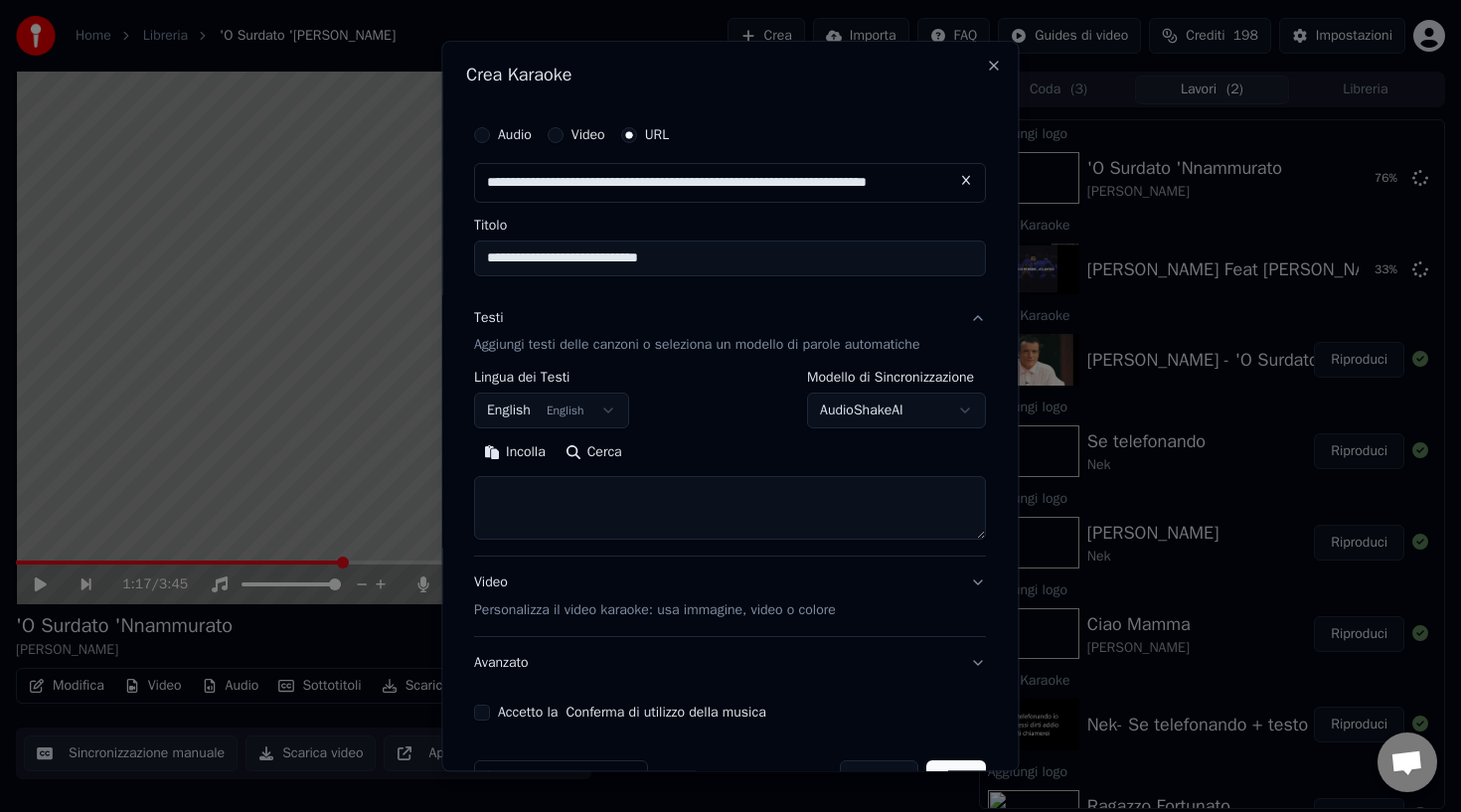 click on "English English" at bounding box center (552, 411) 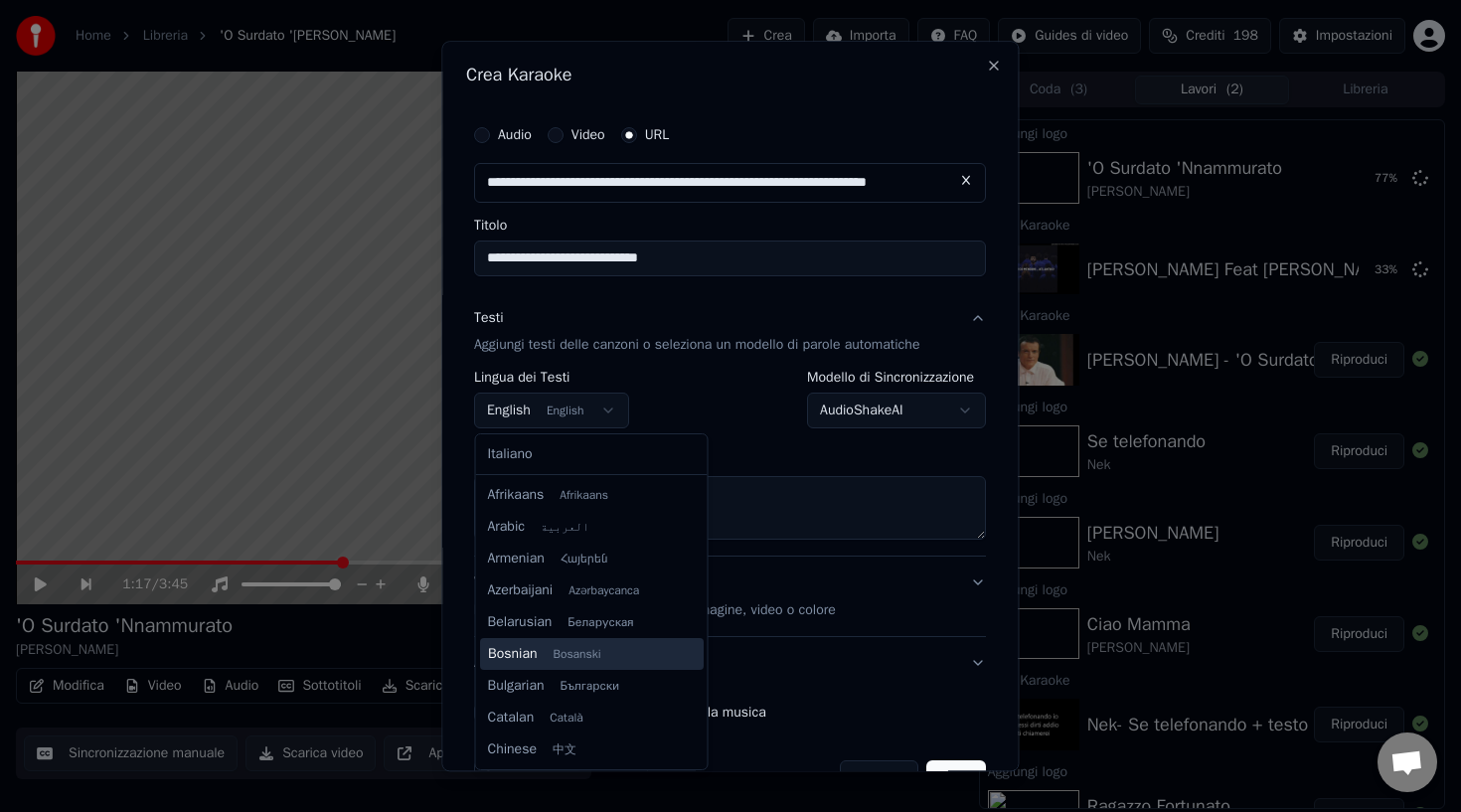 scroll, scrollTop: 159, scrollLeft: 0, axis: vertical 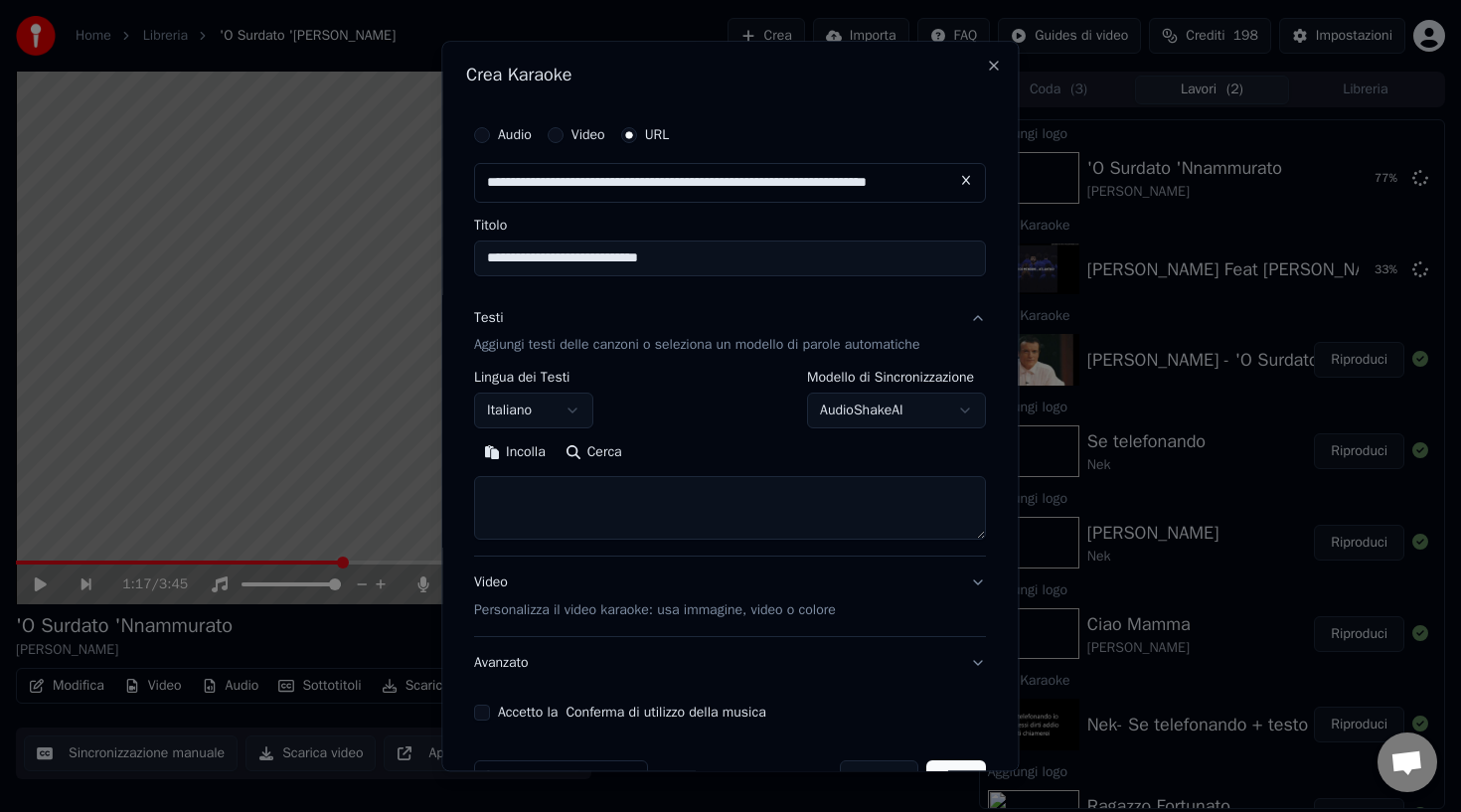 click at bounding box center (730, 509) 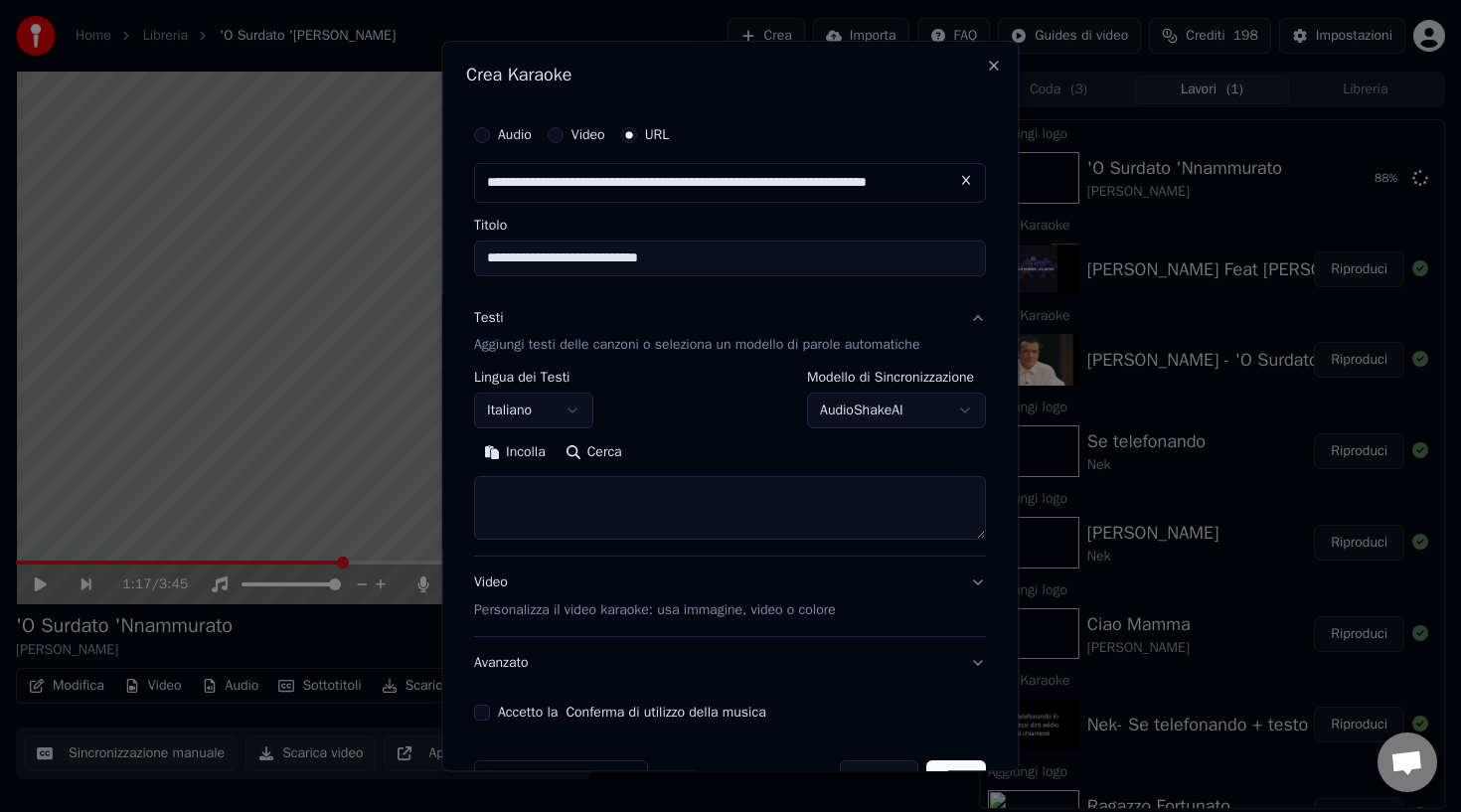paste on "**********" 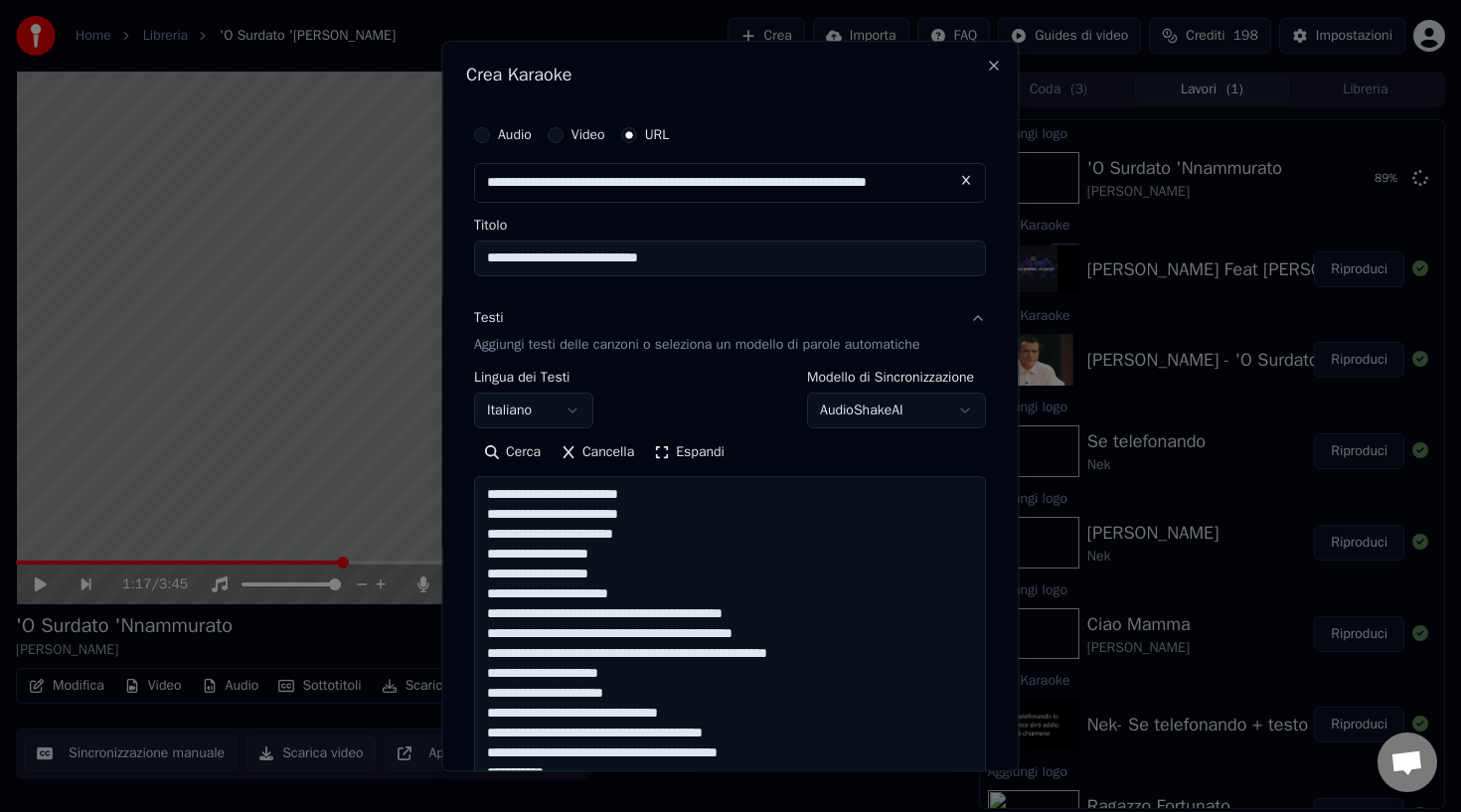 scroll, scrollTop: 878, scrollLeft: 0, axis: vertical 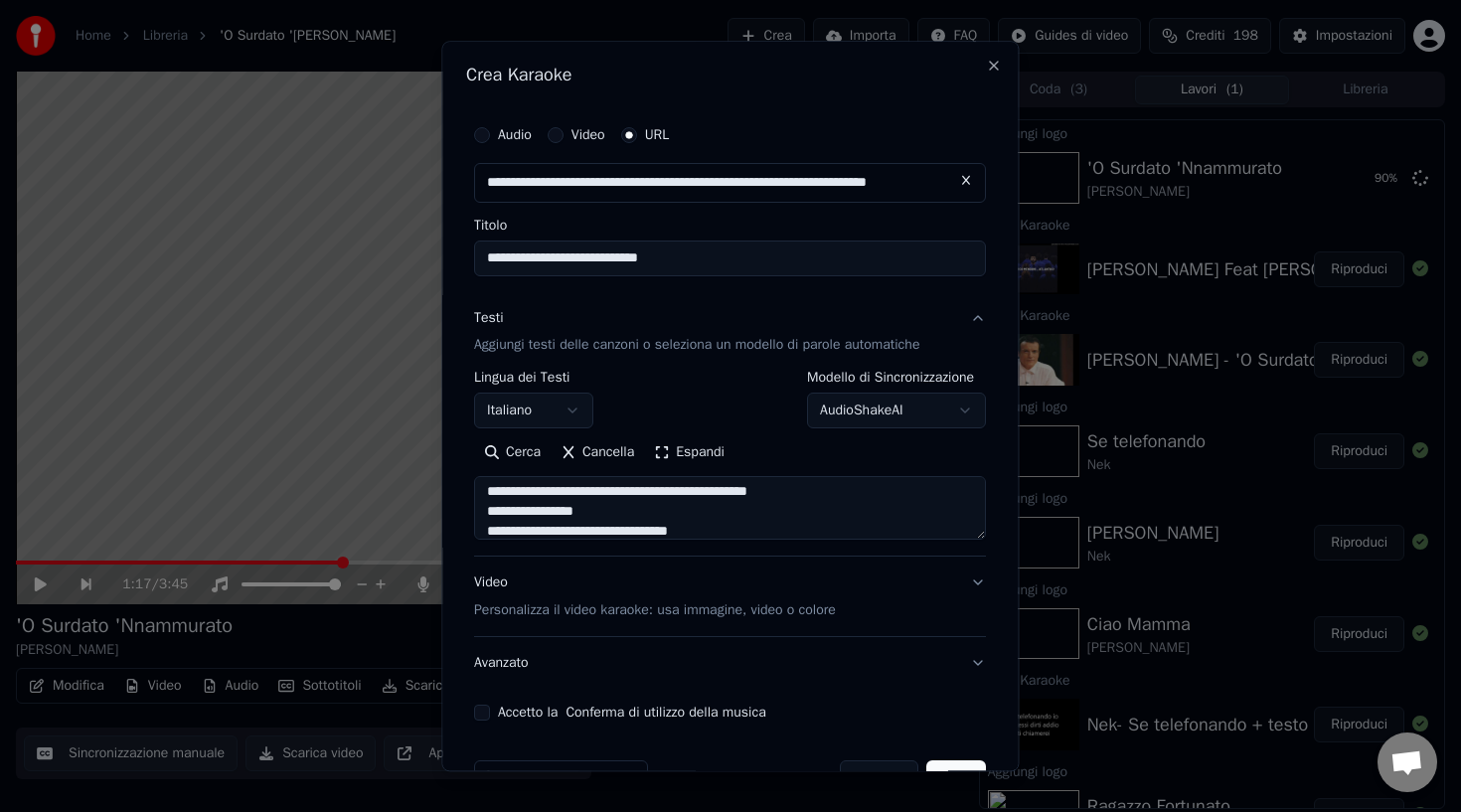 click on "Video Personalizza il video karaoke: usa immagine, video o colore" at bounding box center (730, 597) 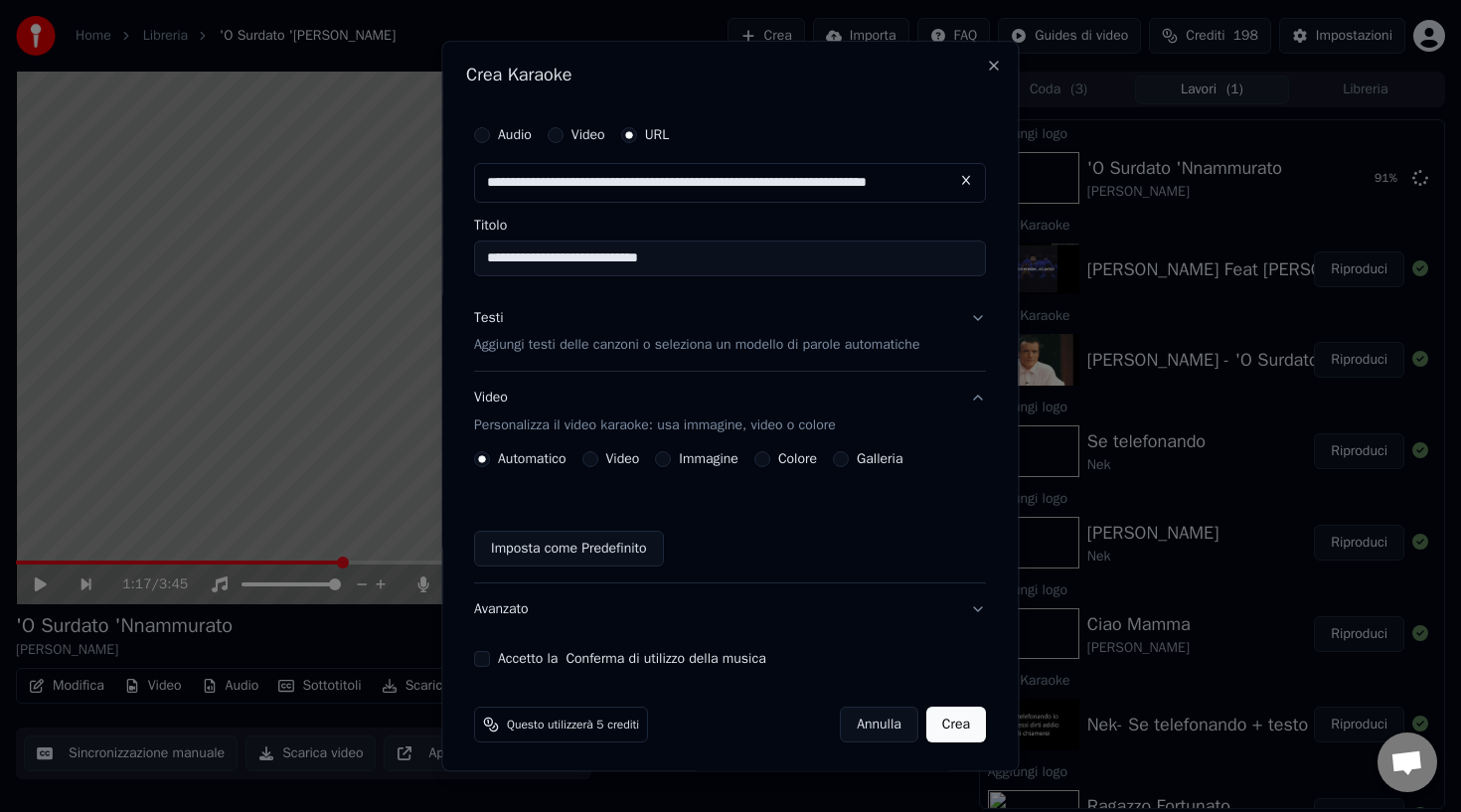 click on "Galleria" at bounding box center [842, 460] 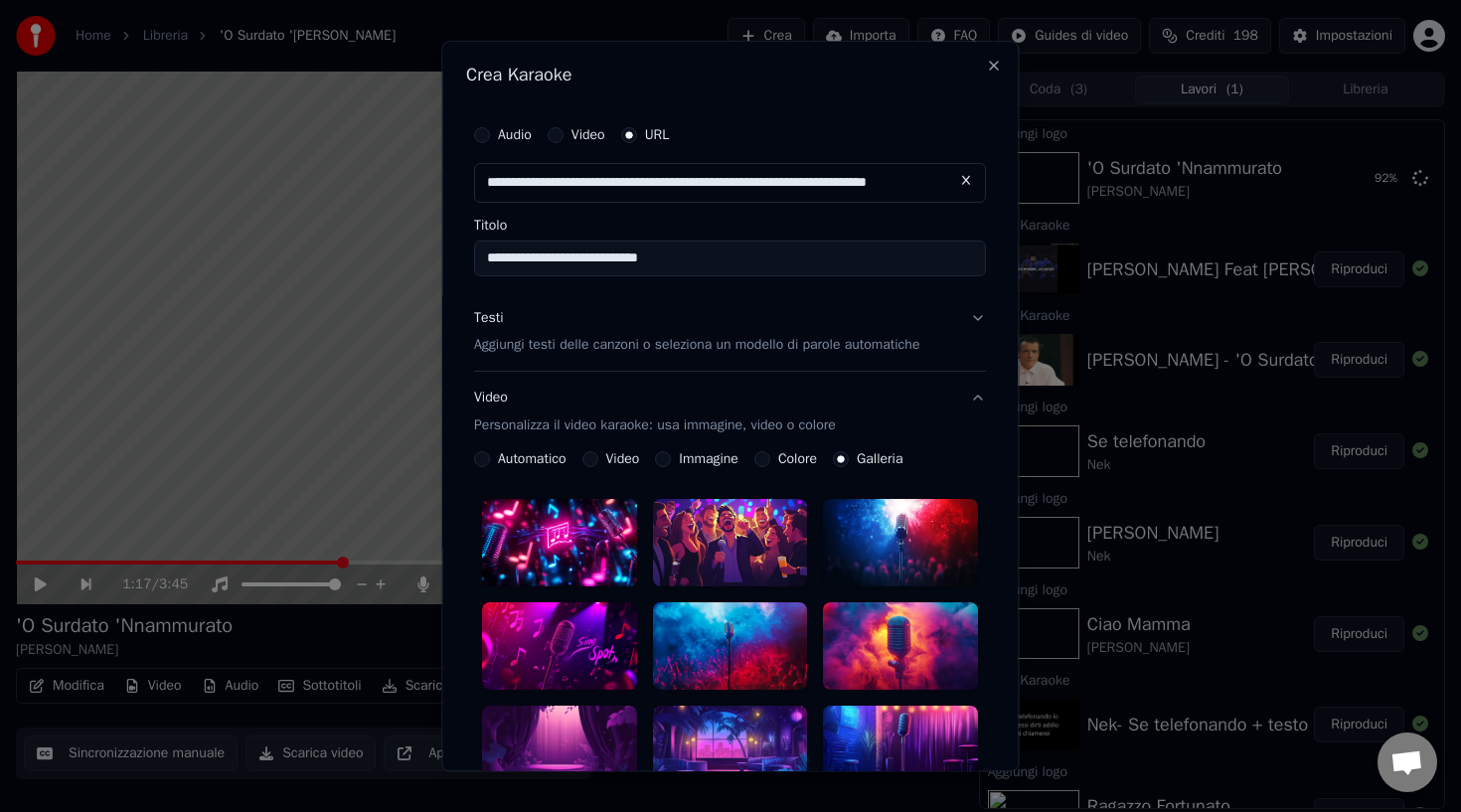 click at bounding box center (560, 544) 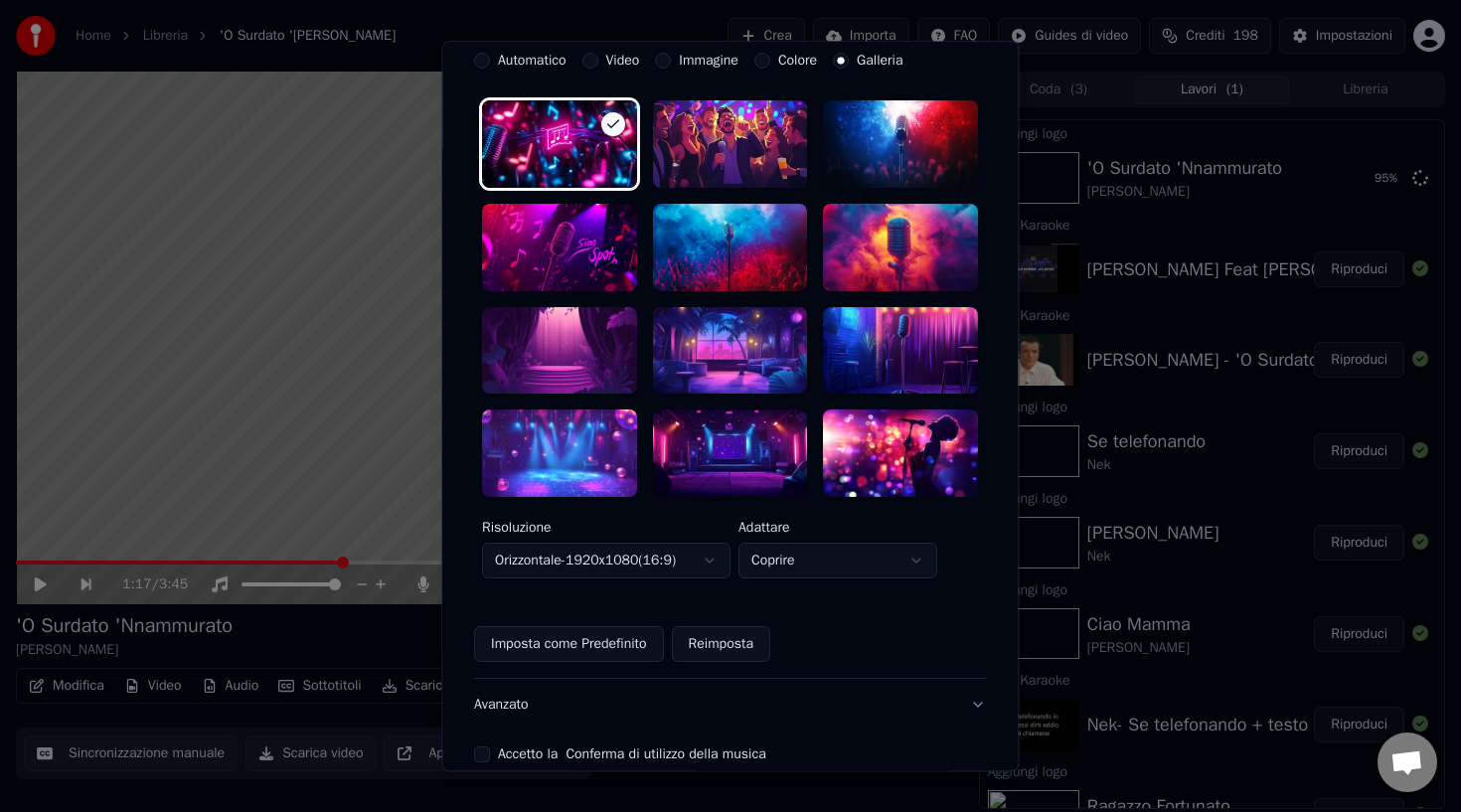 scroll, scrollTop: 498, scrollLeft: 0, axis: vertical 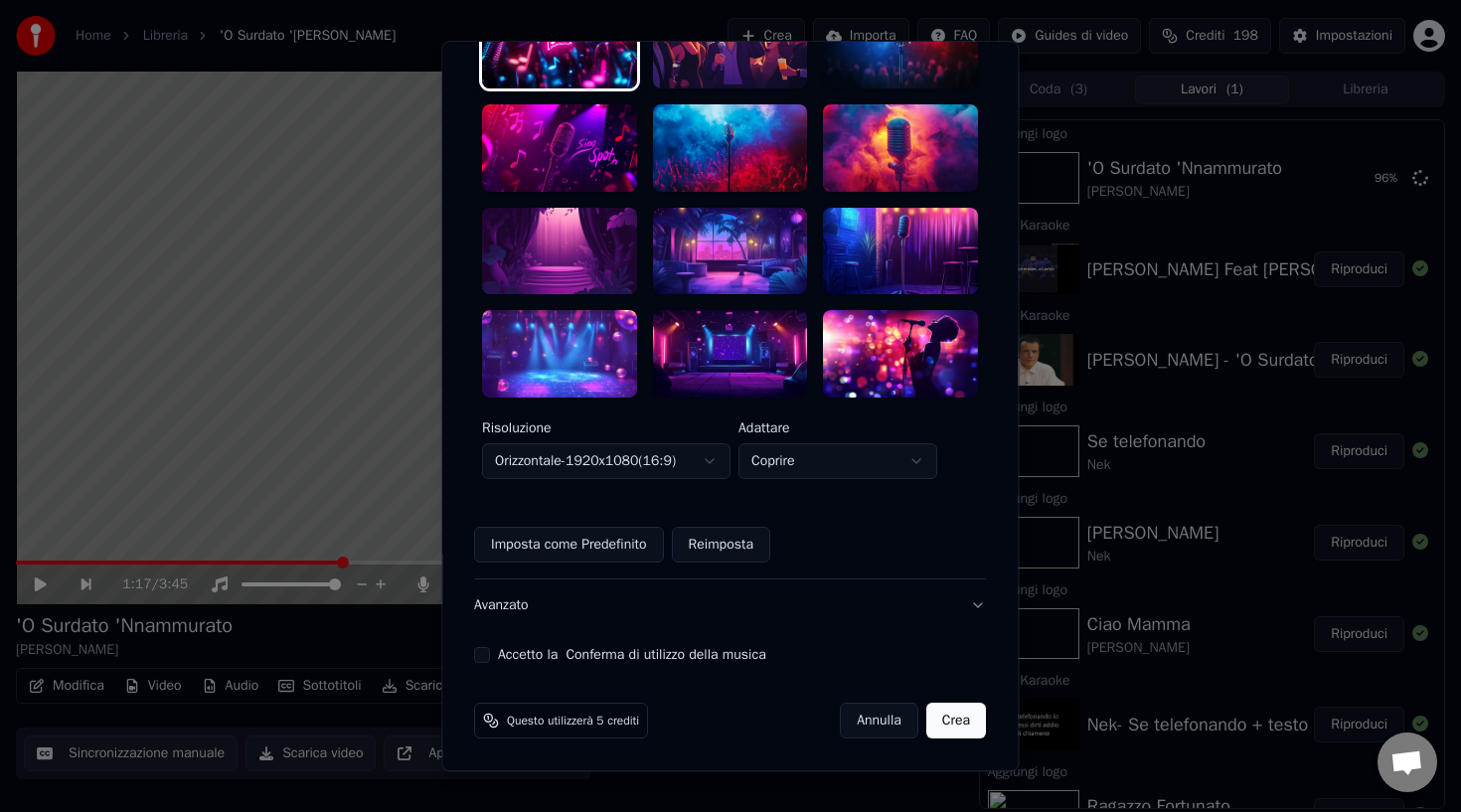 click on "Accetto la   Conferma di utilizzo della musica" at bounding box center (482, 655) 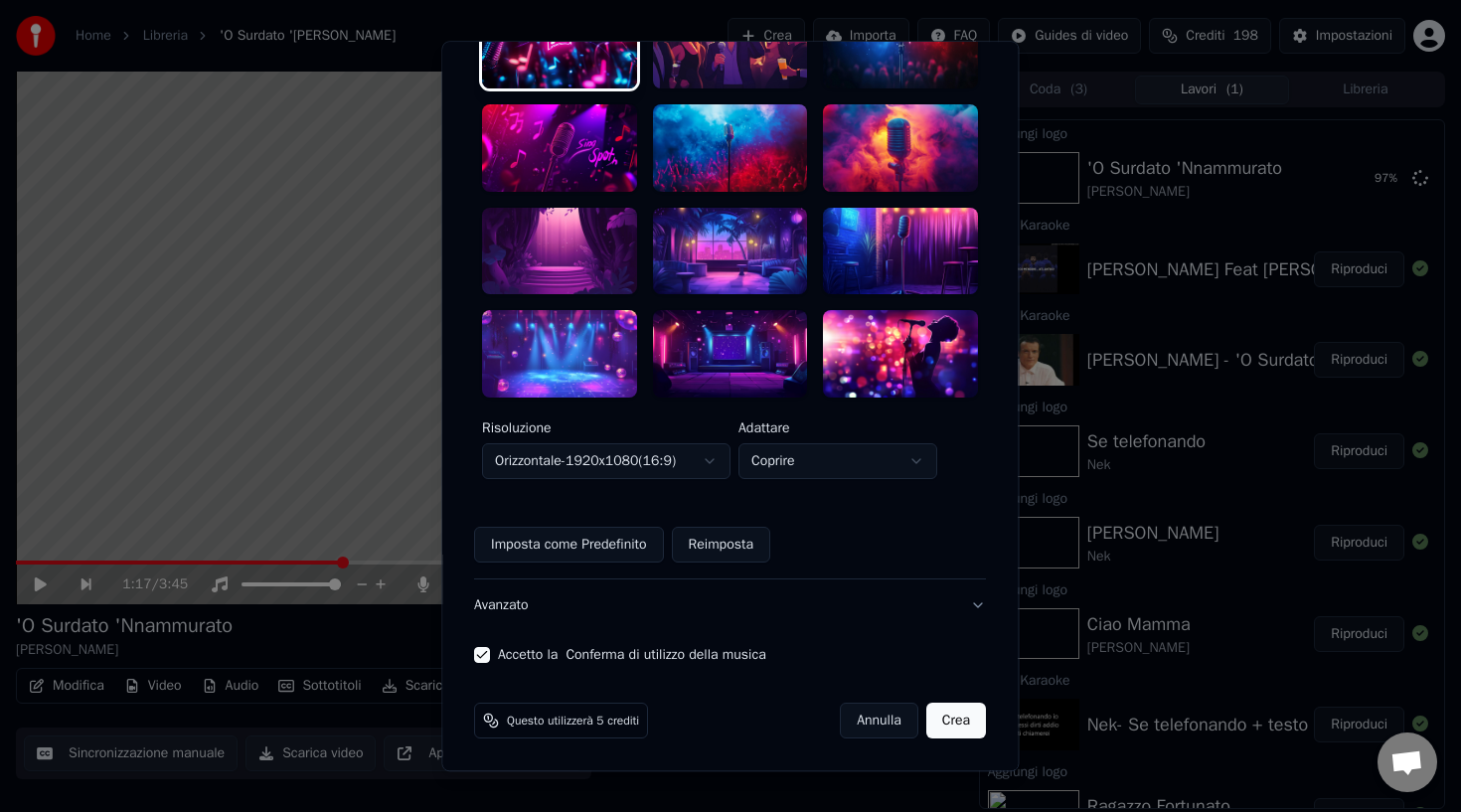 click on "Crea" at bounding box center [956, 721] 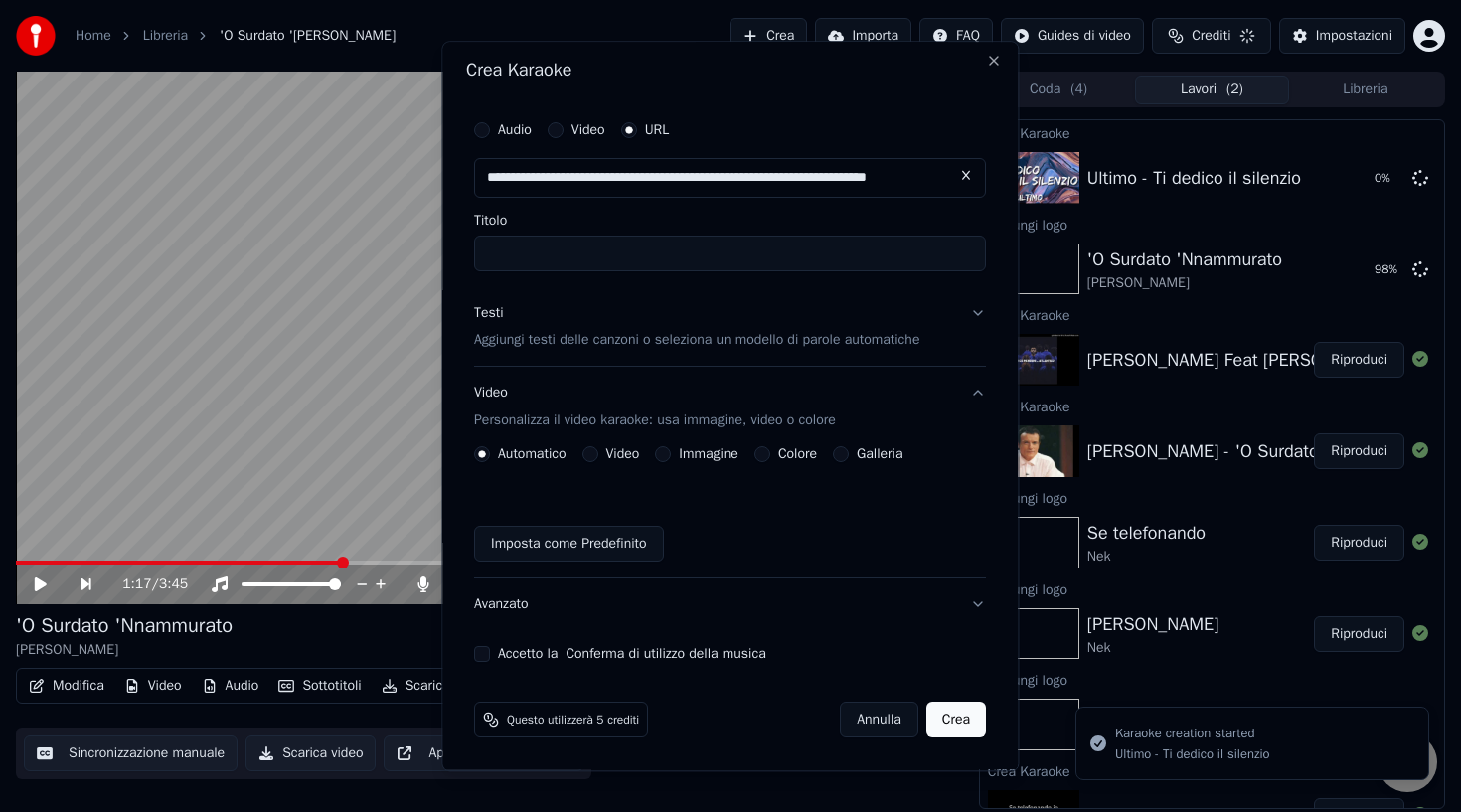 scroll, scrollTop: 4, scrollLeft: 0, axis: vertical 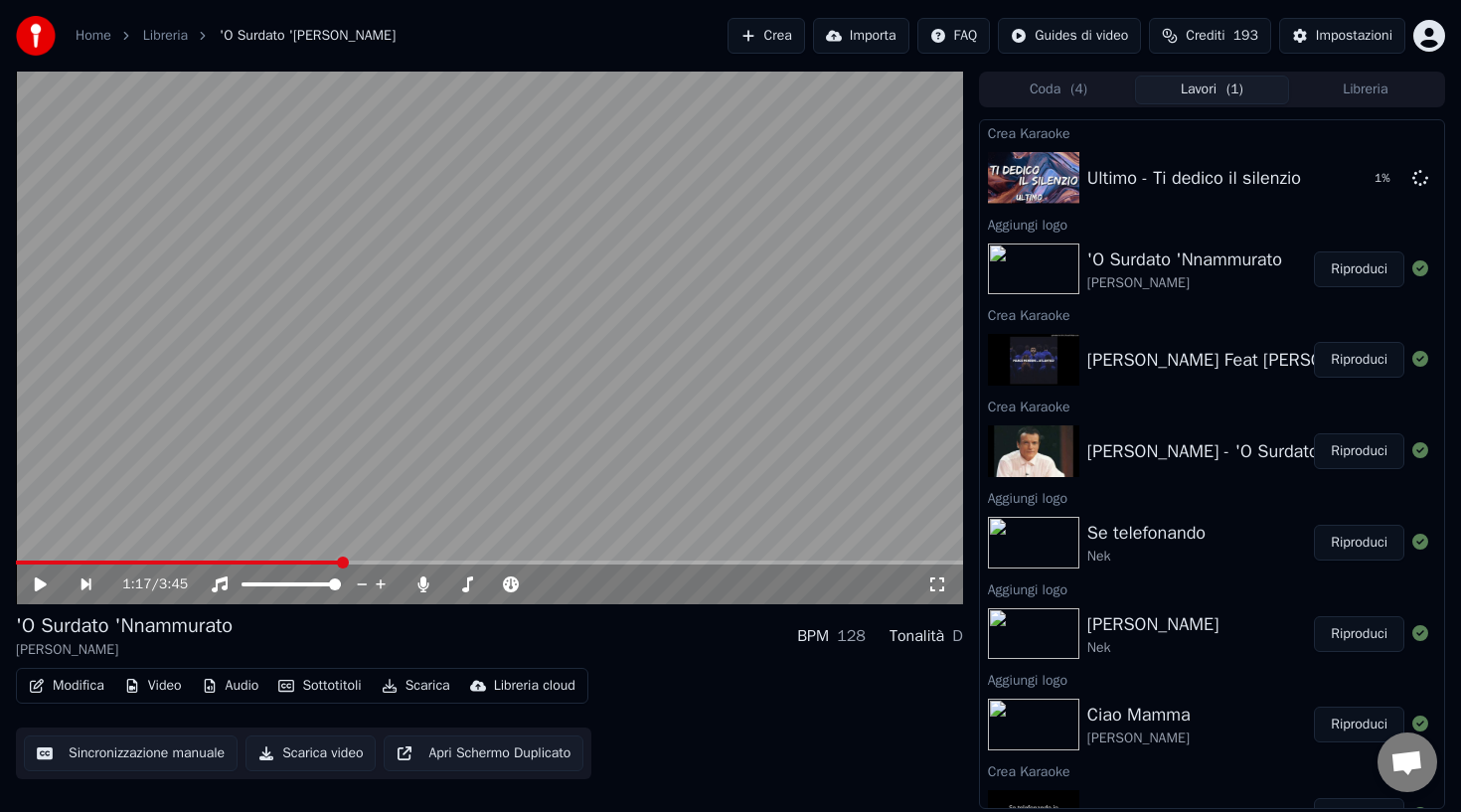 click on "Riproduci" at bounding box center (1359, 360) 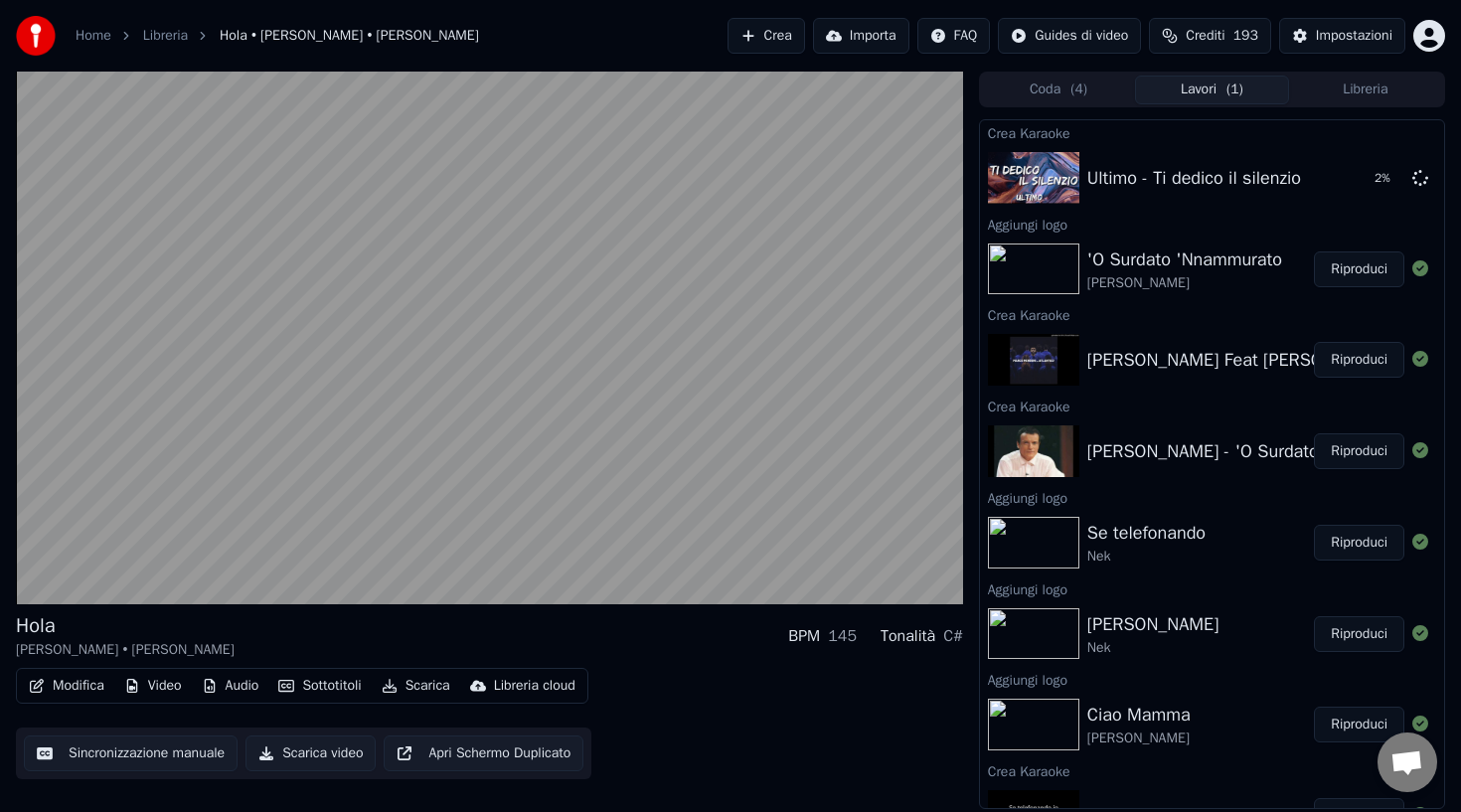 click on "Video" at bounding box center [153, 686] 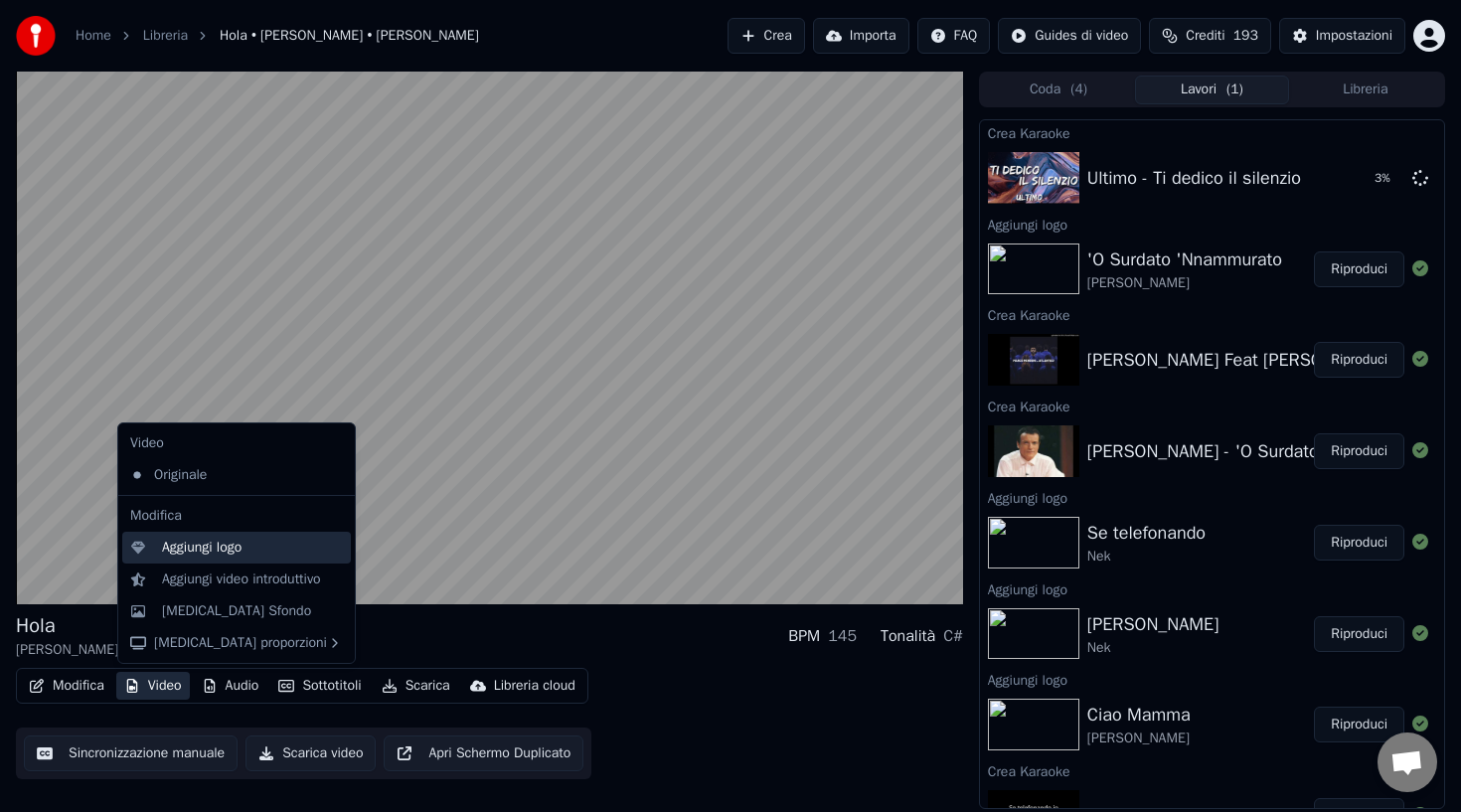 click on "Aggiungi logo" at bounding box center (202, 548) 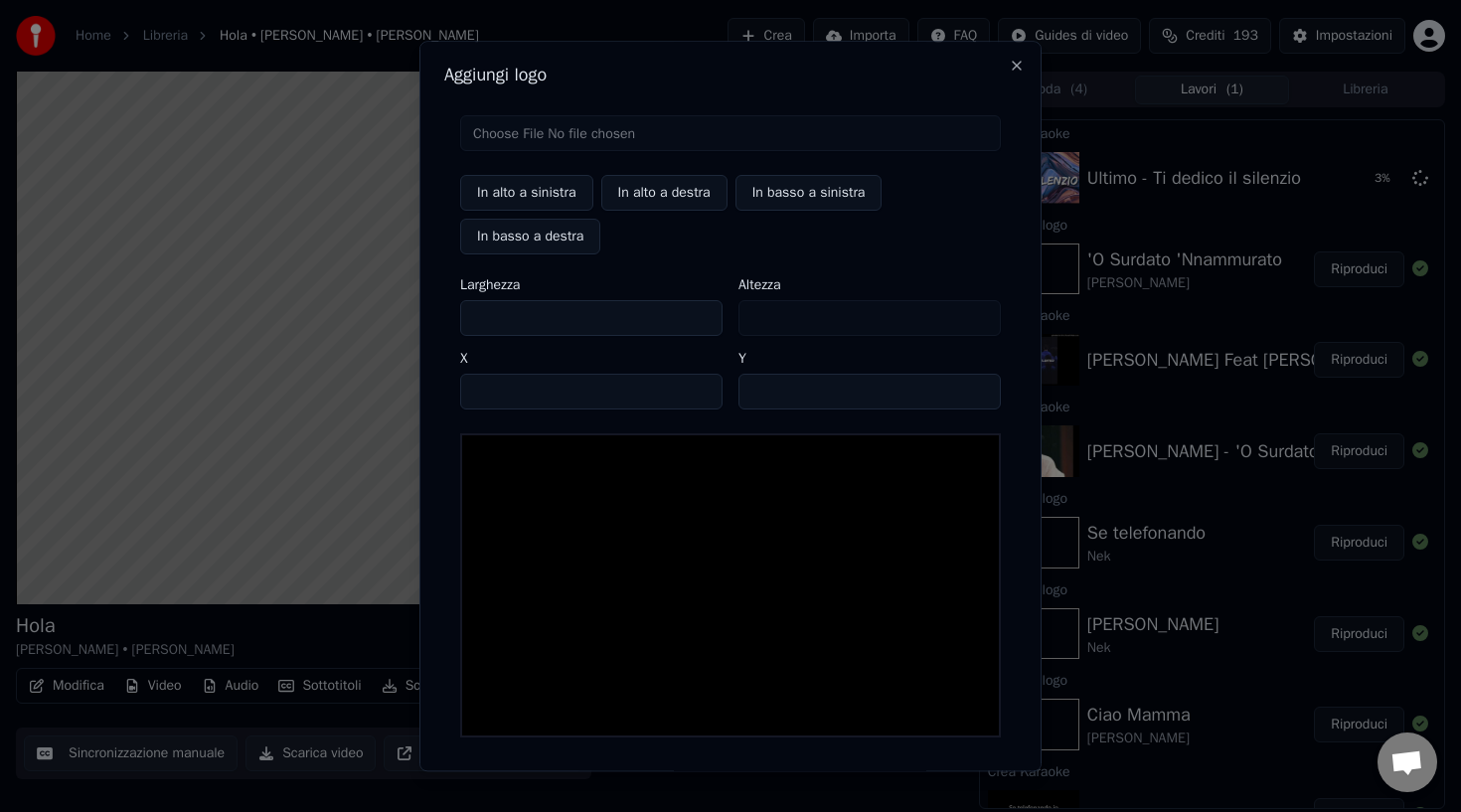 click on "In alto a sinistra In alto a destra In basso a sinistra In basso a destra Larghezza *** Altezza *** X ** Y **" at bounding box center [730, 426] 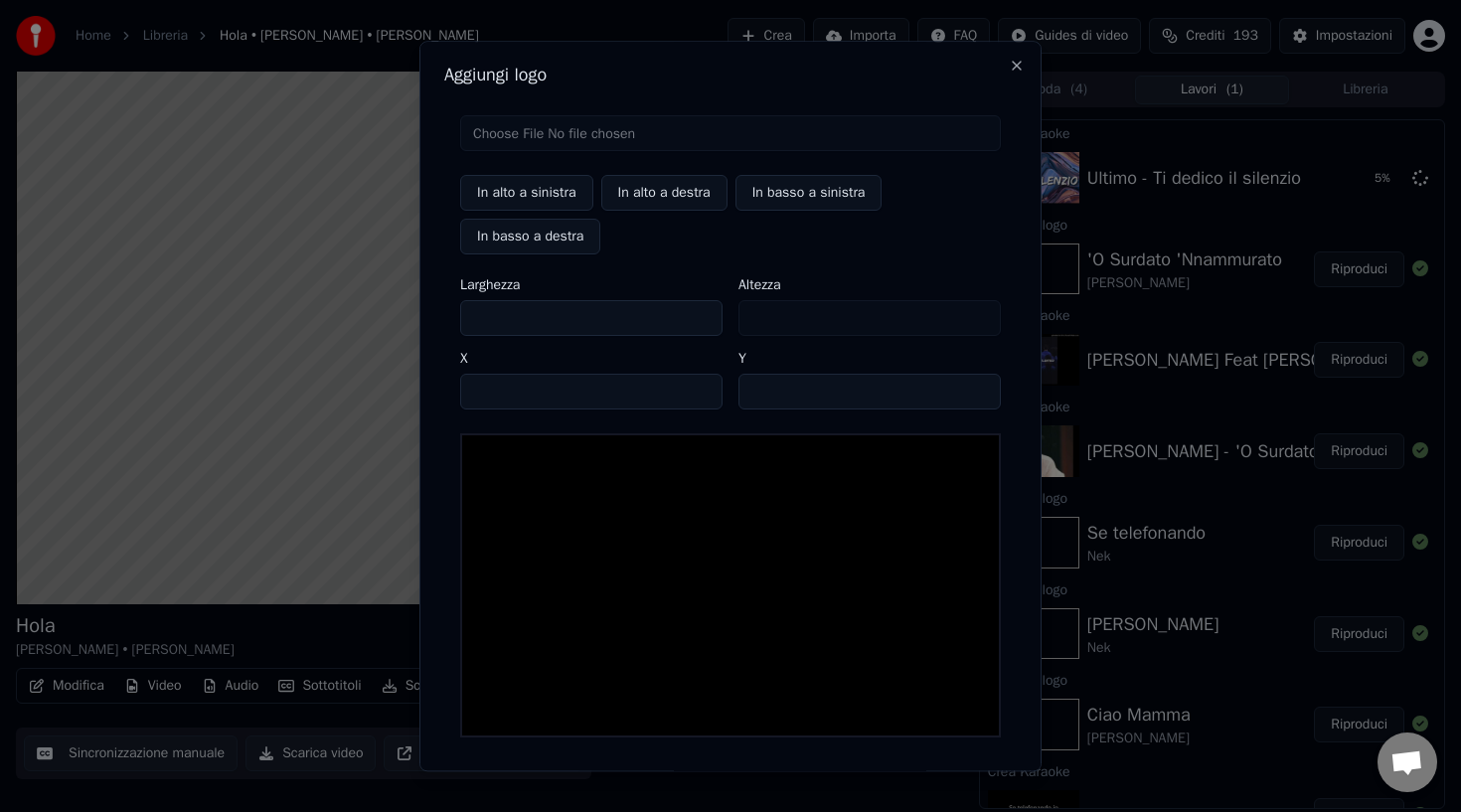 click at bounding box center [730, 133] 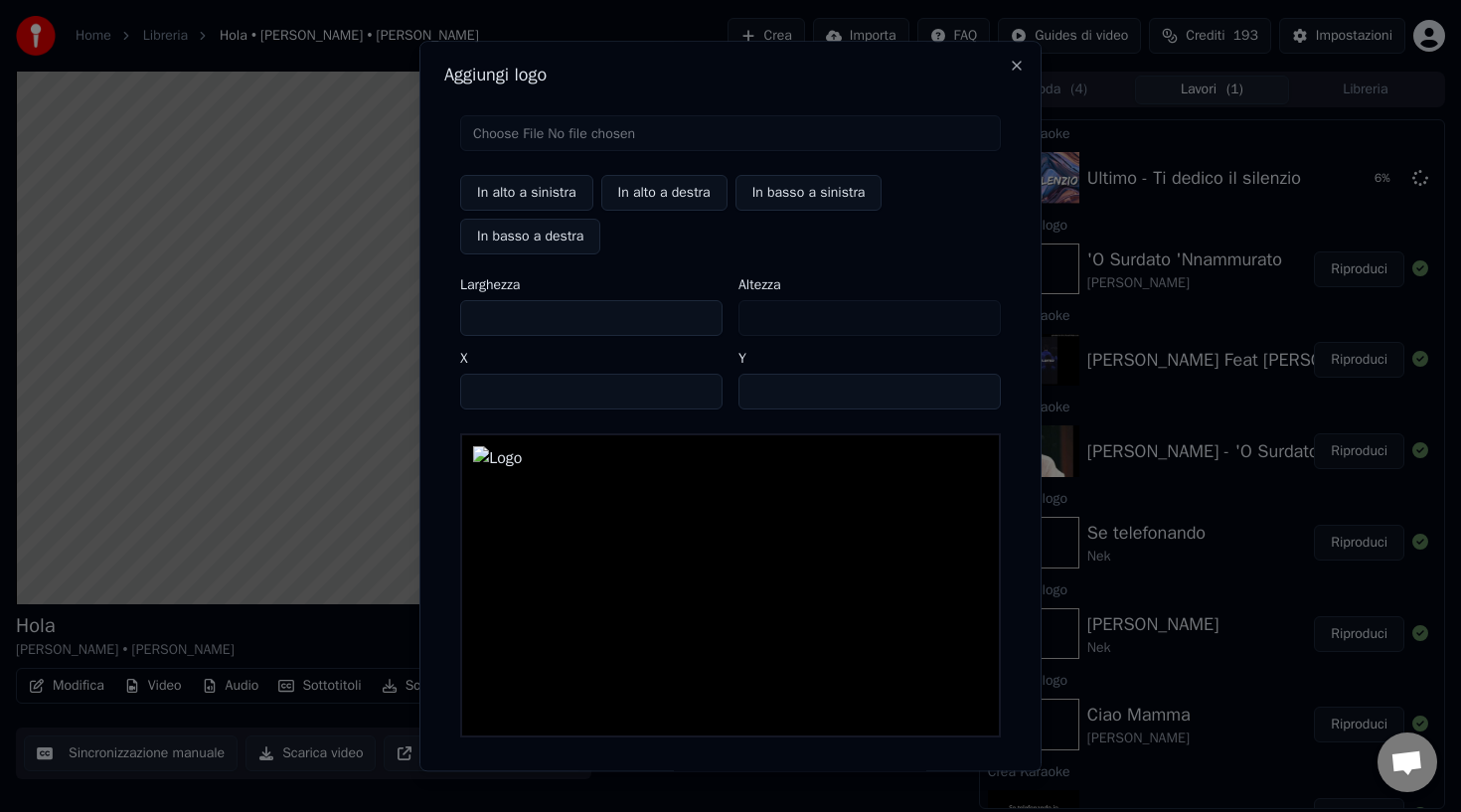 click on "***" at bounding box center [591, 318] 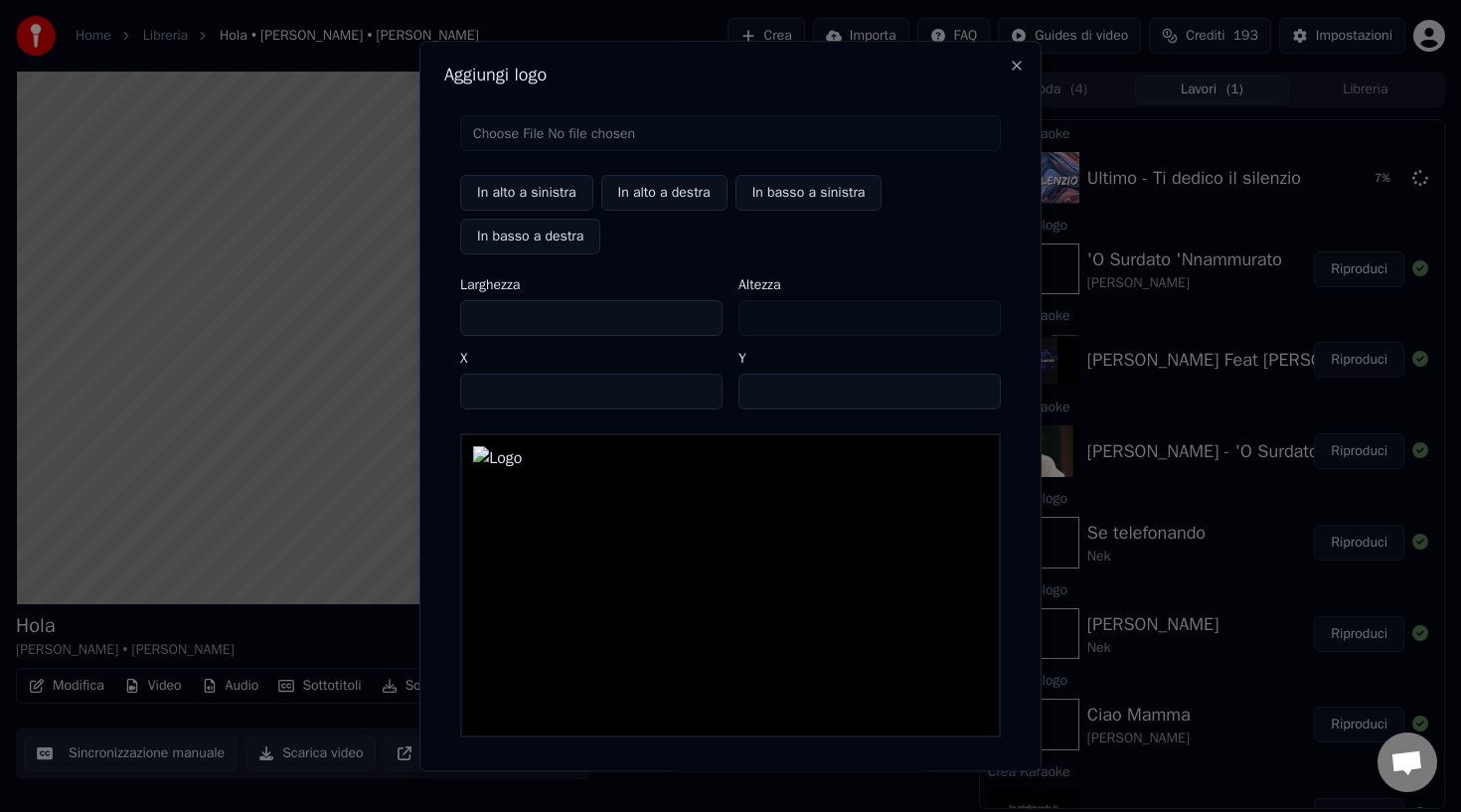 click on "***" at bounding box center [591, 318] 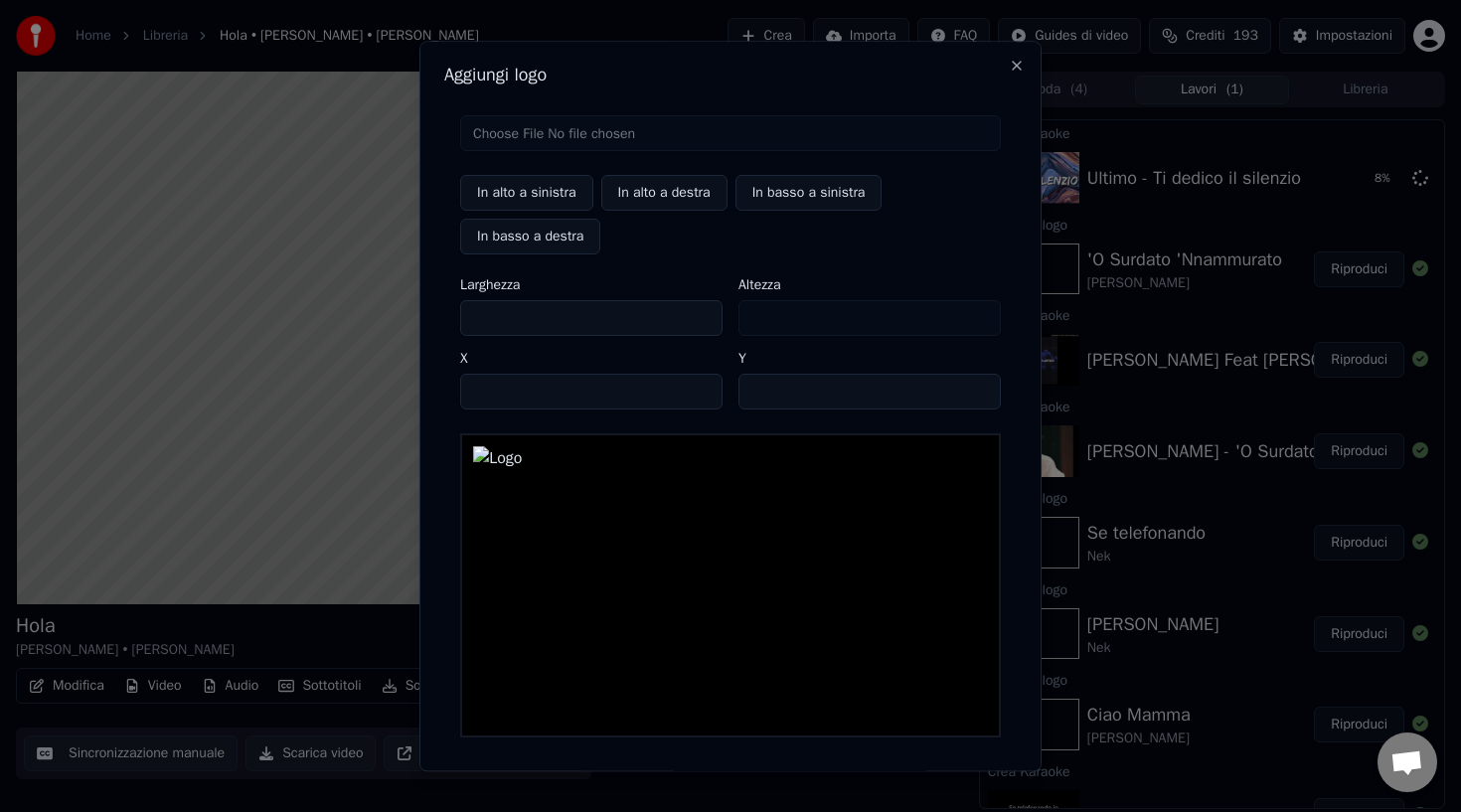 scroll, scrollTop: 74, scrollLeft: 0, axis: vertical 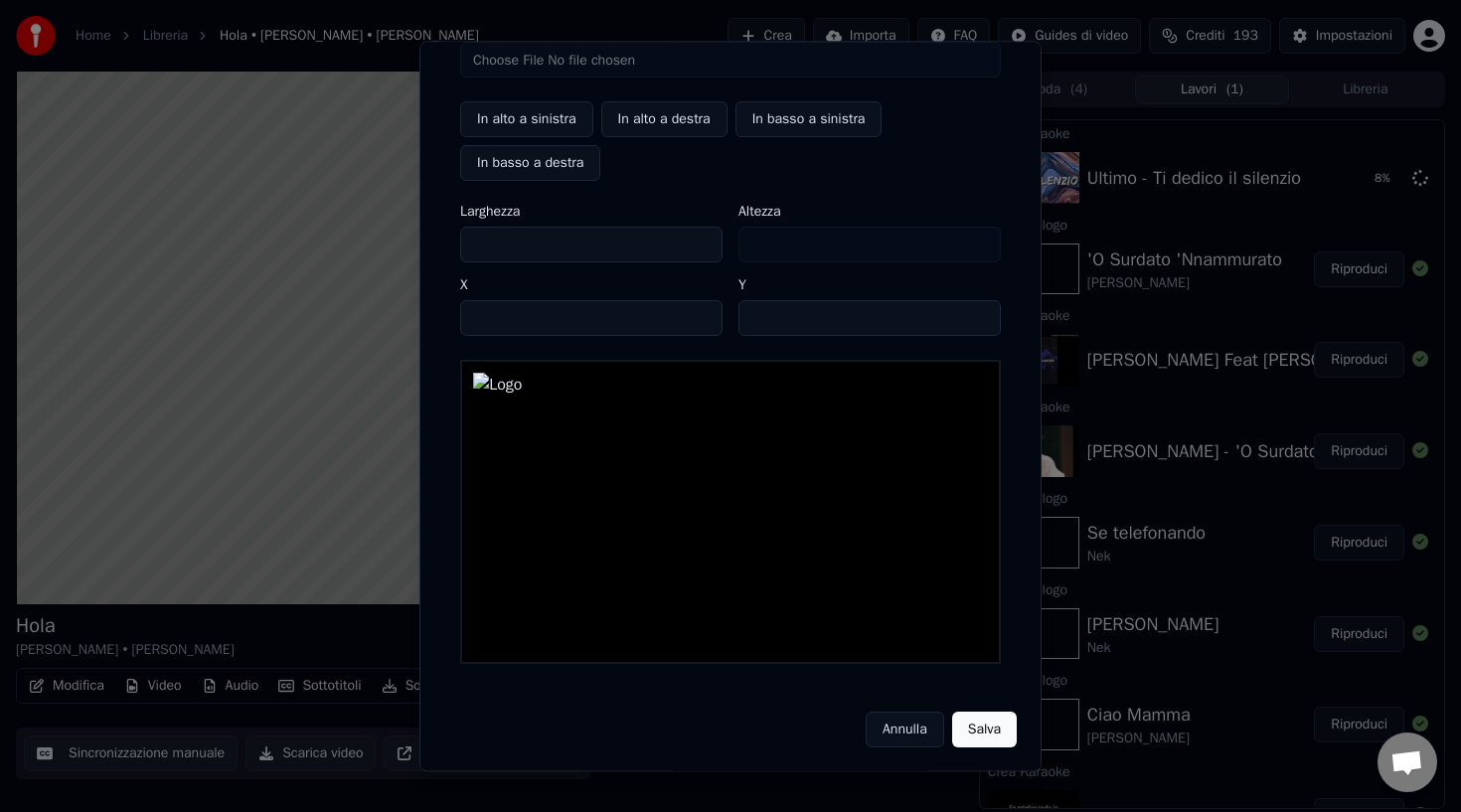 click on "Salva" at bounding box center (984, 730) 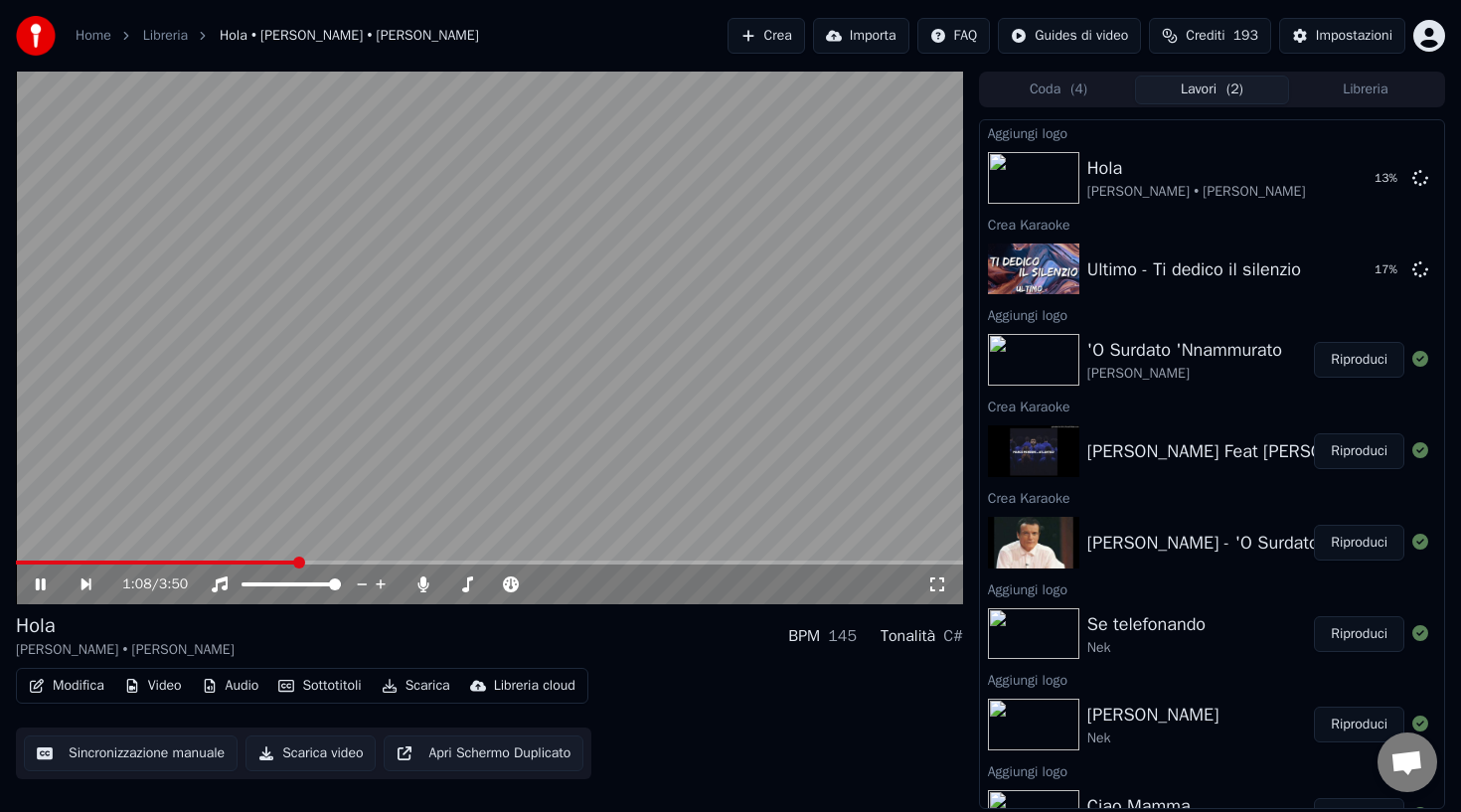 click at bounding box center (489, 338) 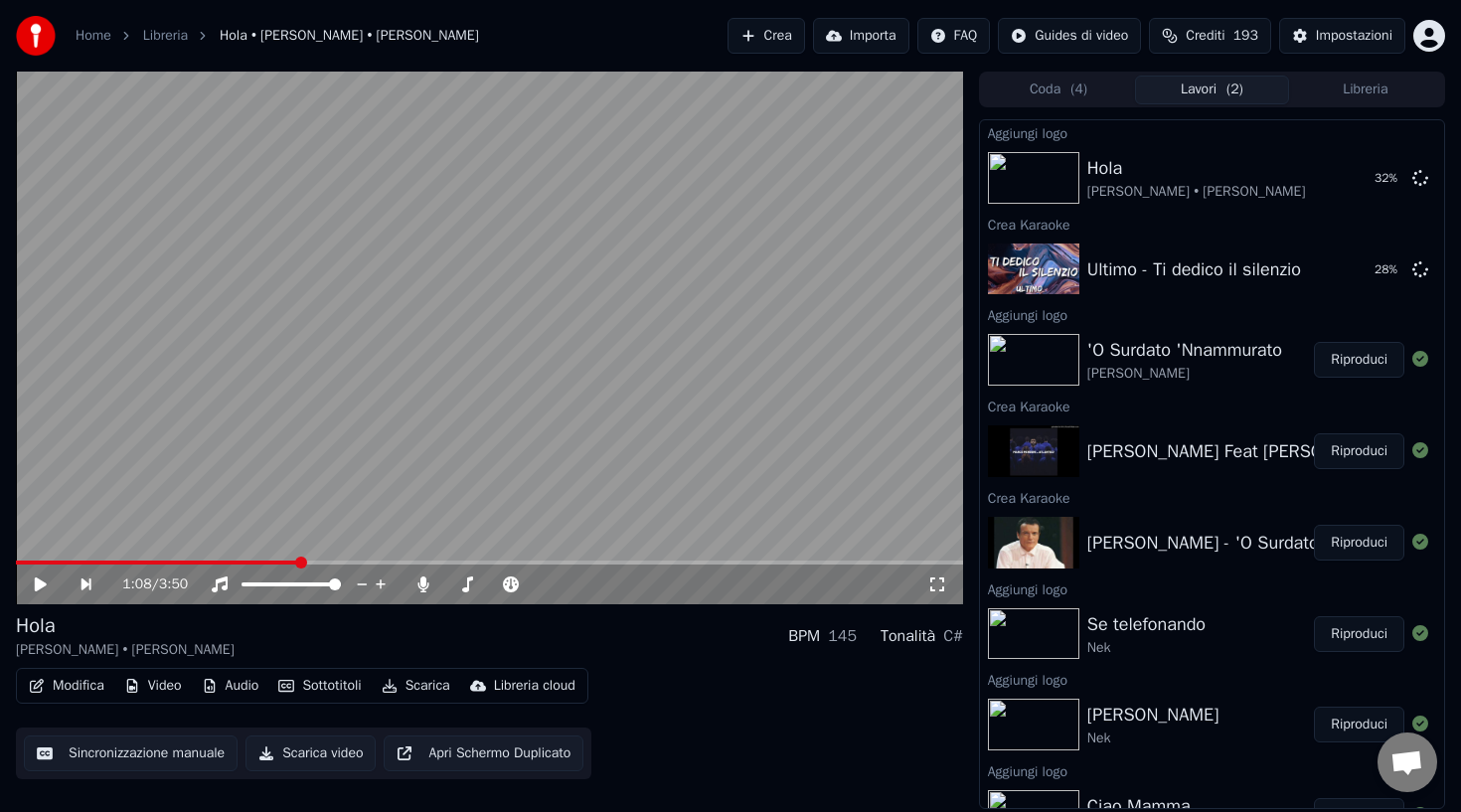click on "Crea" at bounding box center [766, 36] 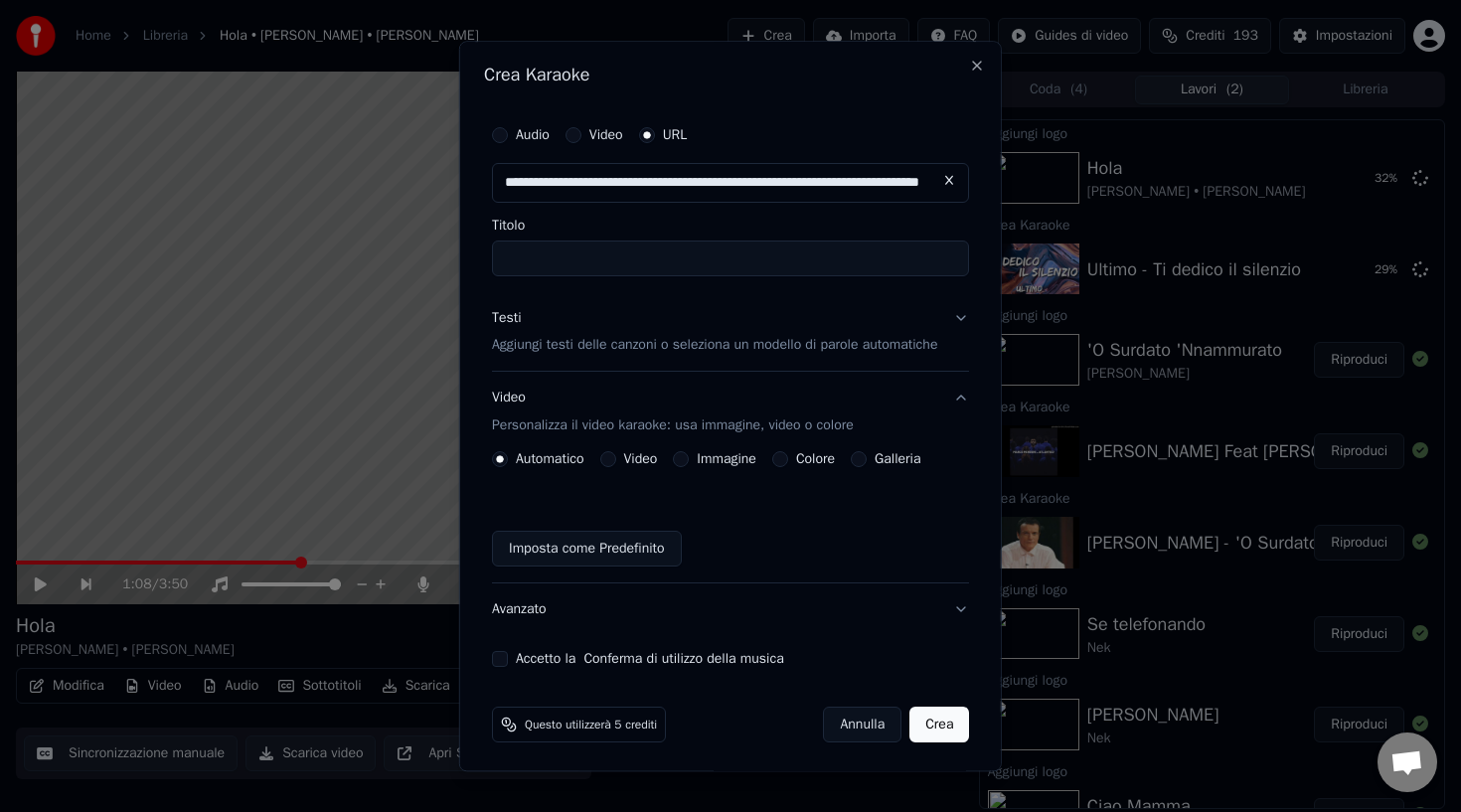 scroll, scrollTop: 0, scrollLeft: 167, axis: horizontal 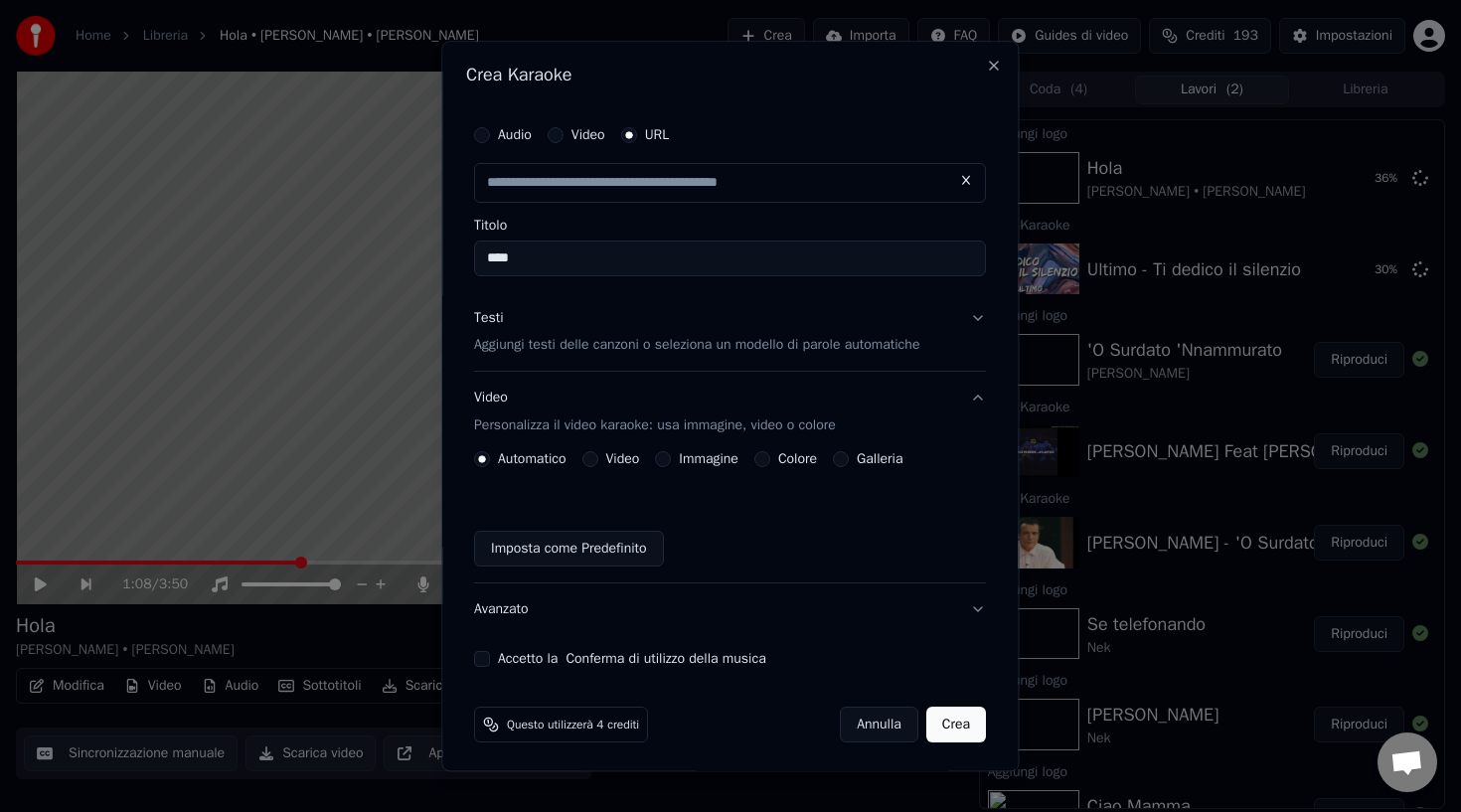 click on "****" at bounding box center [730, 258] 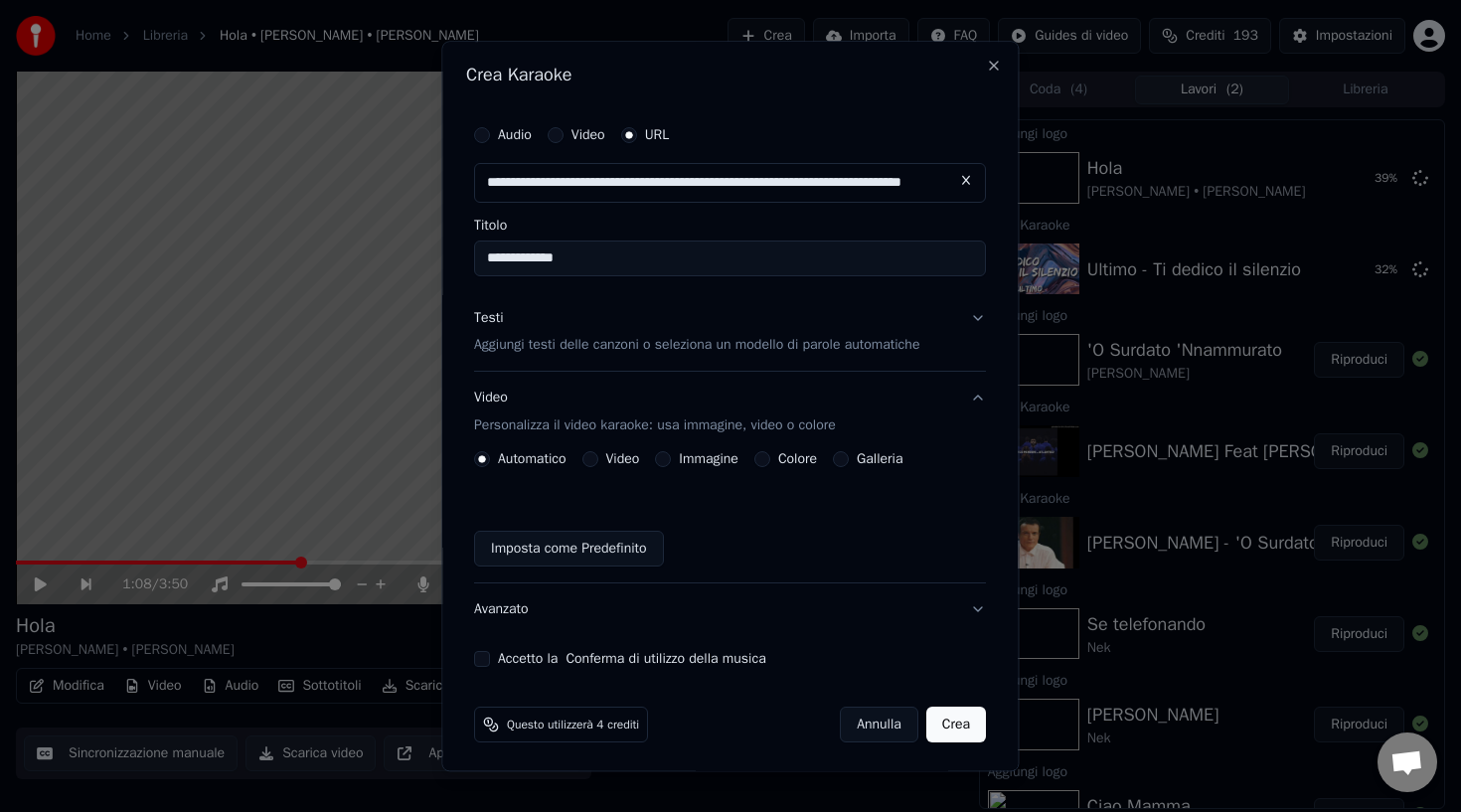 click on "Galleria" at bounding box center (842, 460) 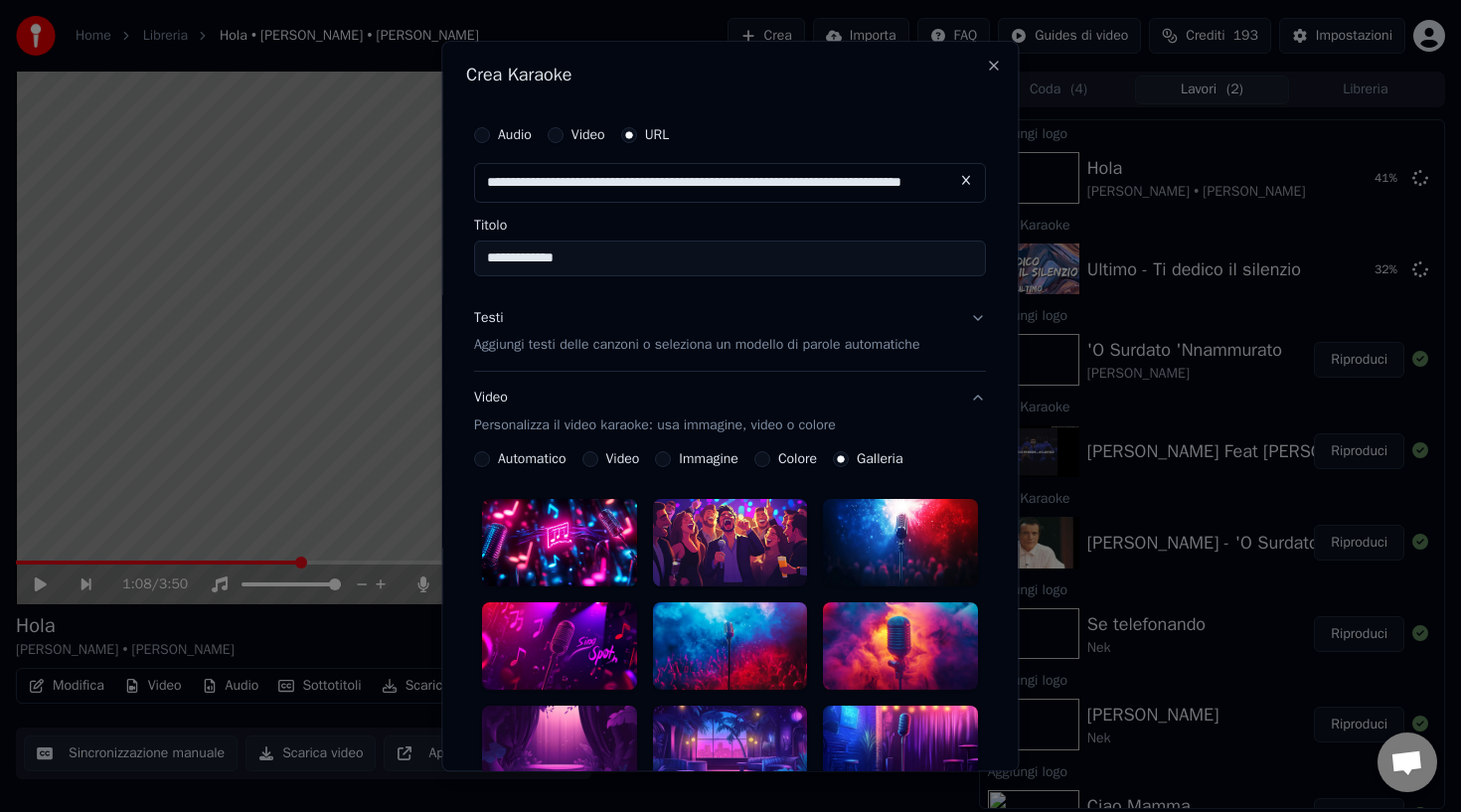 click at bounding box center (901, 646) 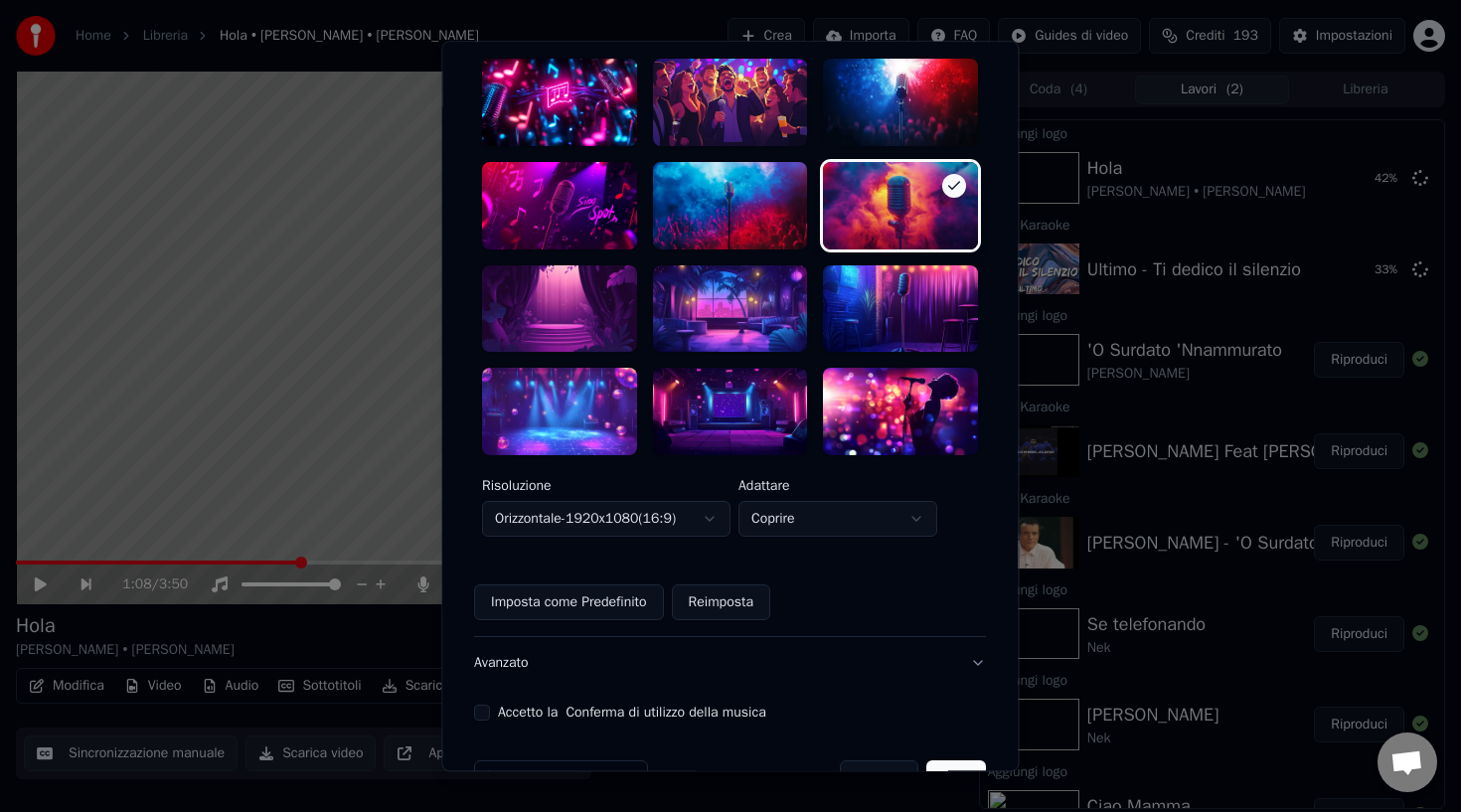 scroll, scrollTop: 498, scrollLeft: 0, axis: vertical 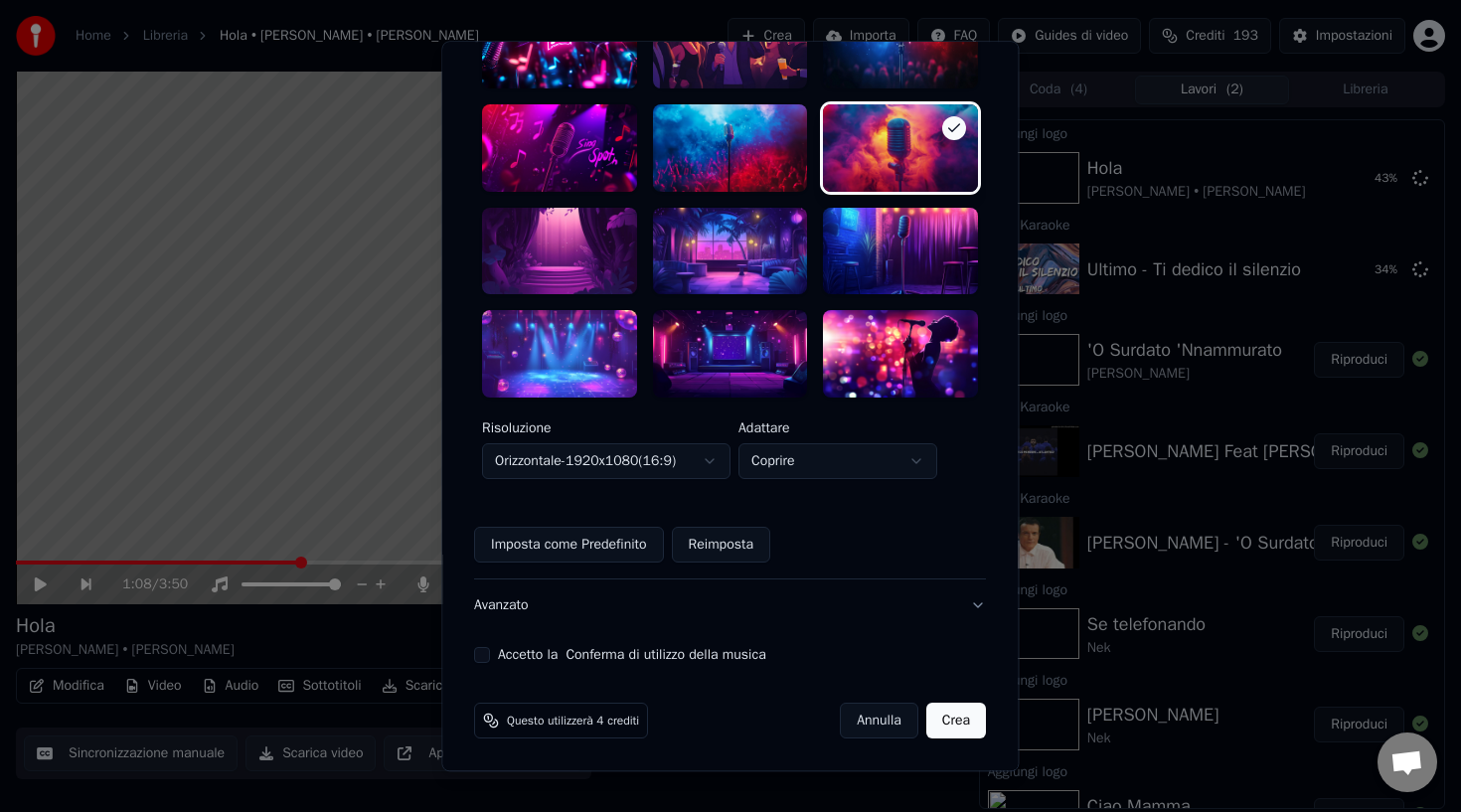 click on "Accetto la   Conferma di utilizzo della musica" at bounding box center [482, 655] 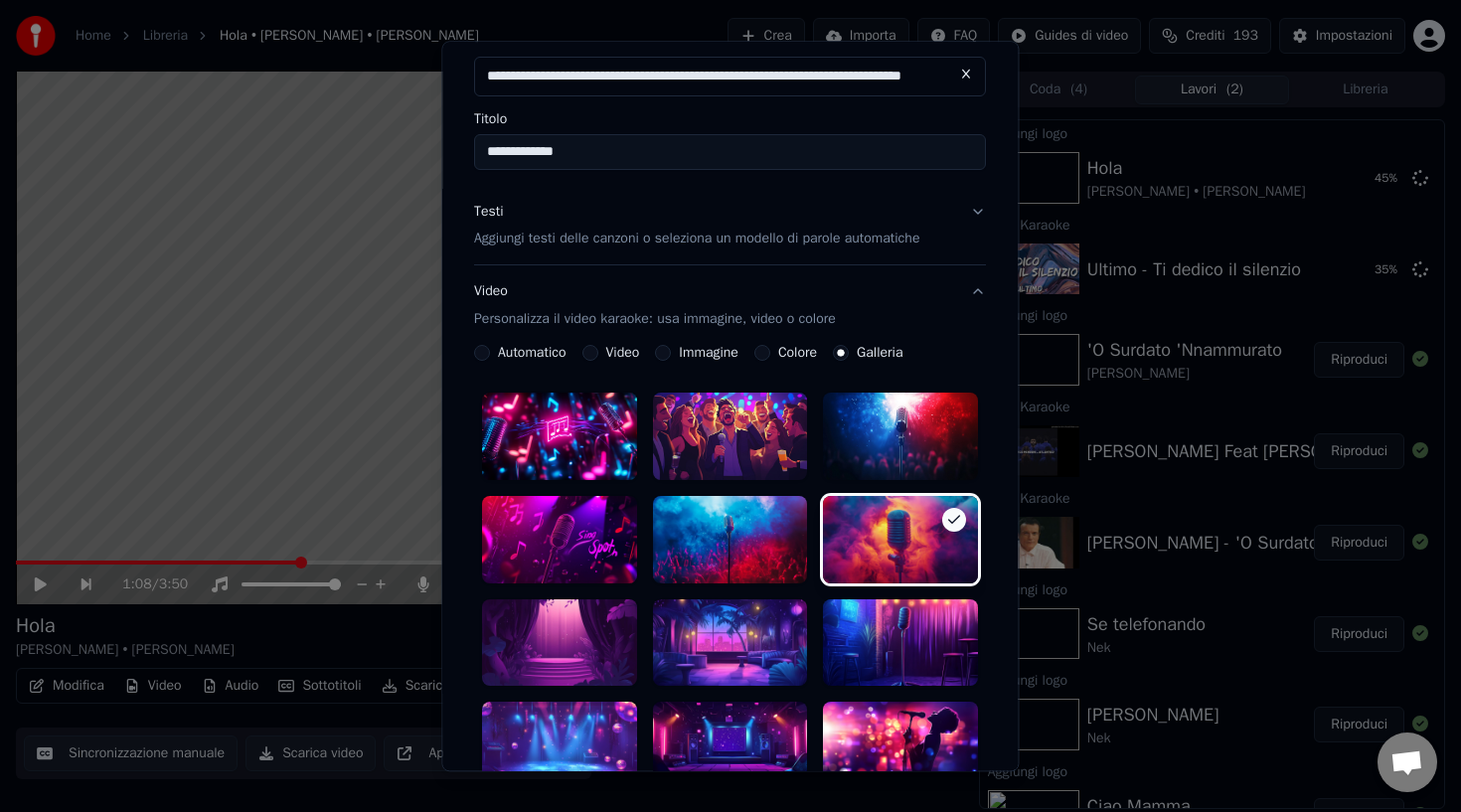 scroll, scrollTop: 73, scrollLeft: 0, axis: vertical 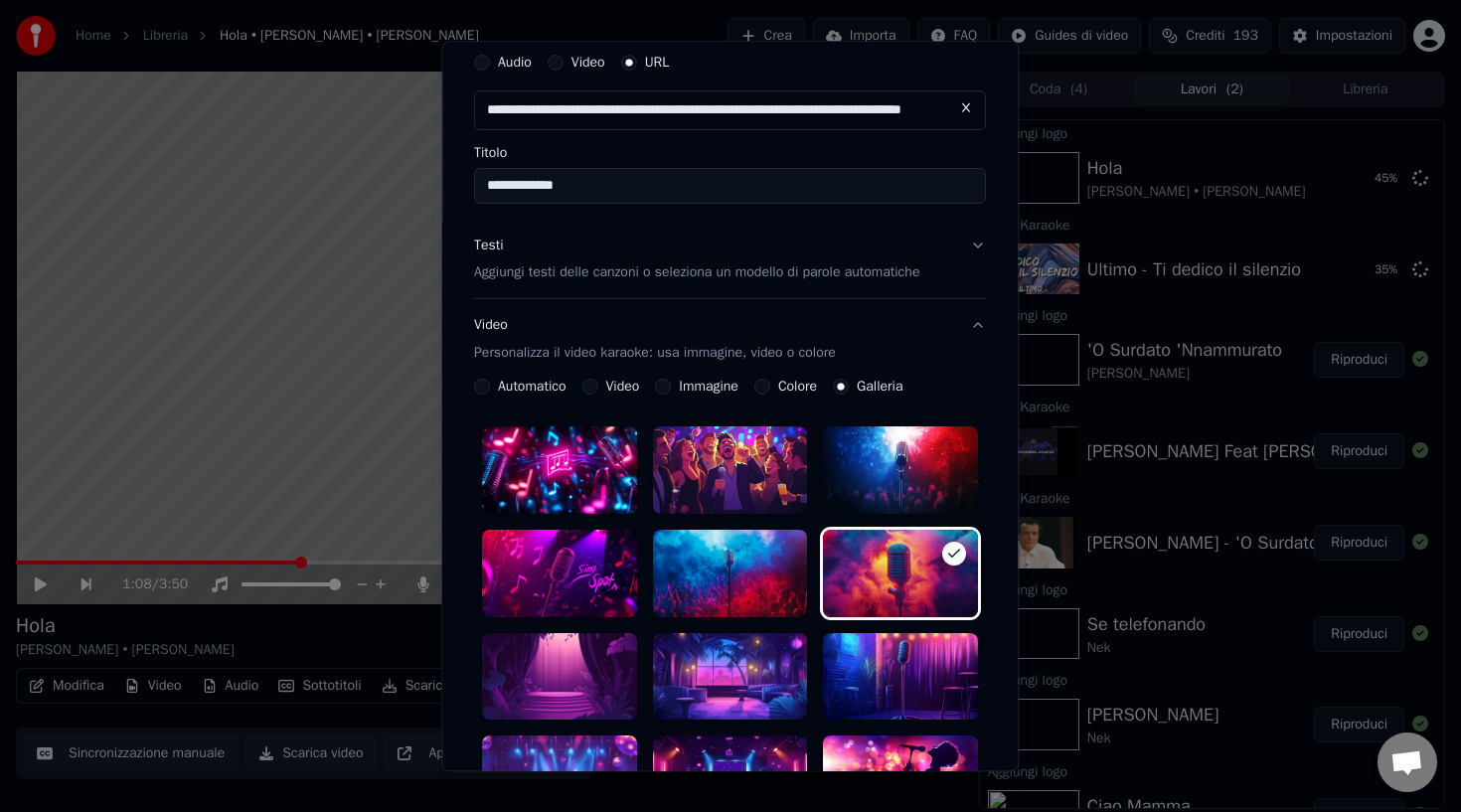 click on "Testi Aggiungi testi delle canzoni o seleziona un modello di parole automatiche" at bounding box center [730, 259] 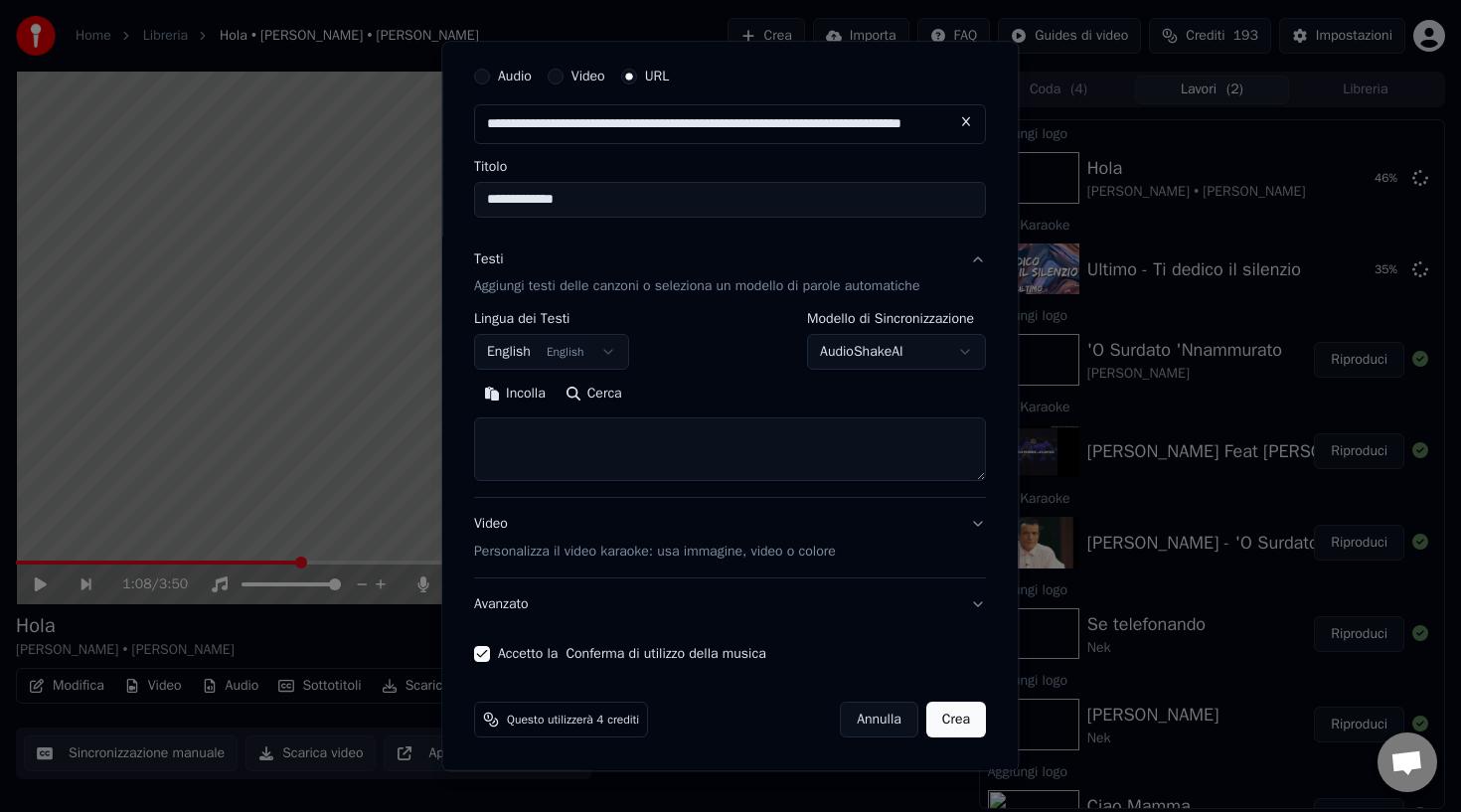 scroll, scrollTop: 58, scrollLeft: 0, axis: vertical 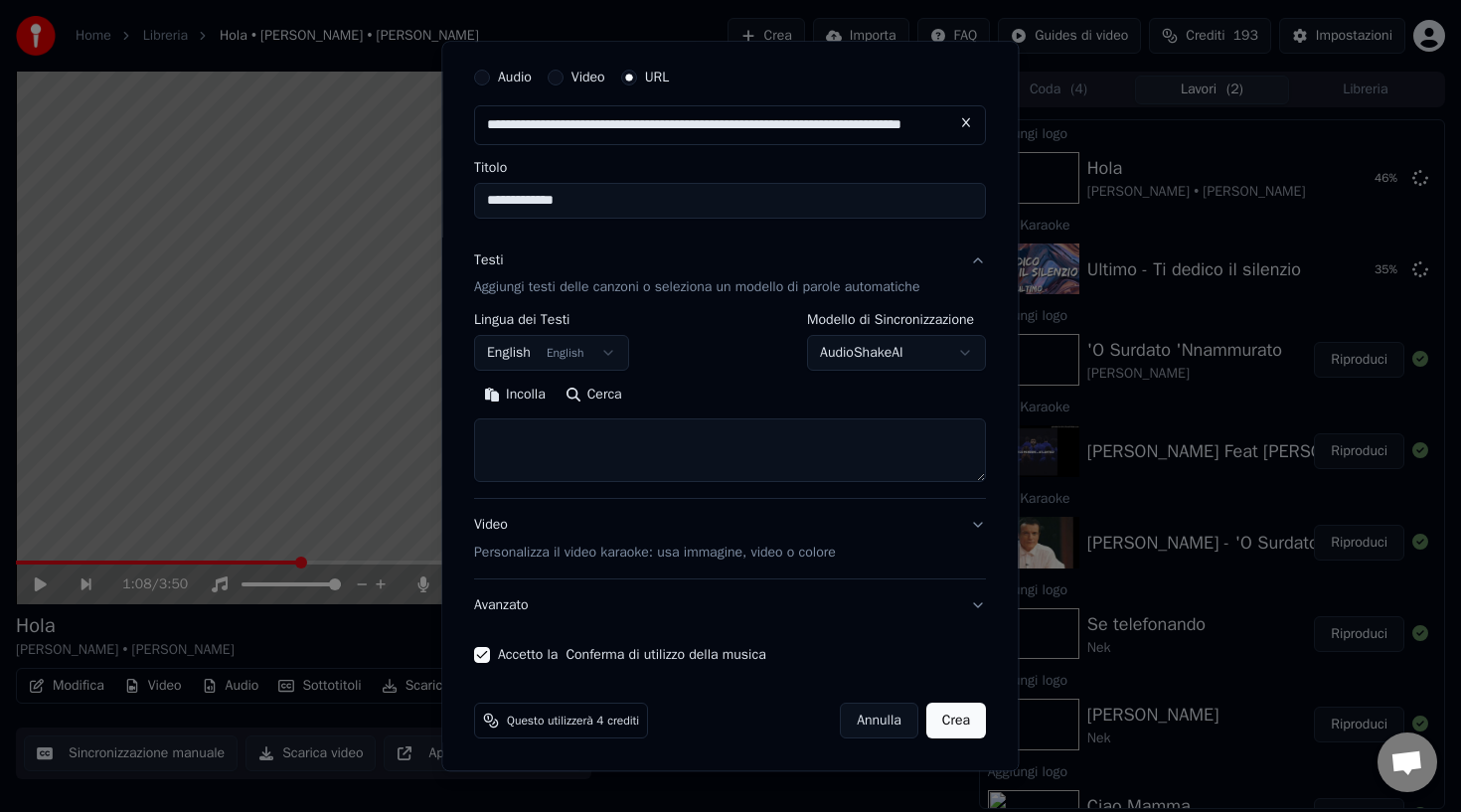 click on "Home Libreria Hola • Marco Mengoni • Tom Walker Crea Importa FAQ Guides di video Crediti 193 Impostazioni 1:08  /  3:50 Hola Marco Mengoni • Tom Walker BPM 145 Tonalità C# Modifica Video Audio Sottotitoli Scarica Libreria cloud Sincronizzazione manuale Scarica video Apri Schermo Duplicato Coda ( 4 ) Lavori ( 2 ) Libreria Aggiungi logo Hola Marco Mengoni • Tom Walker 46 % Crea Karaoke Ultimo - Ti dedico il silenzio 35 % Aggiungi logo 'O Surdato 'Nnammurato Massimo Ranieri Riproduci Crea Karaoke Marco Mengoni Feat Tom Walker-Hola Riproduci Crea Karaoke Massimo Ranieri - 'O Surdato 'Nnammurato Riproduci Aggiungi logo Se telefonando Nek Riproduci Aggiungi logo Almeno Stavolta Nek Riproduci Aggiungi logo Ciao Mamma Jovanotti Riproduci Crea Karaoke Nek- Se telefonando + testo Riproduci Aggiungi logo Ragazzo Fortunato Jovanotti Riproduci Crea Karaoke Nek - Almeno Stavolta Riproduci Crea Karaoke Jovanotti - Ciao Mamma Riproduci Crea Karaoke Jovanotti - Ragazzo Fortunato Riproduci Aggiungi logo Another Love" at bounding box center [730, 406] 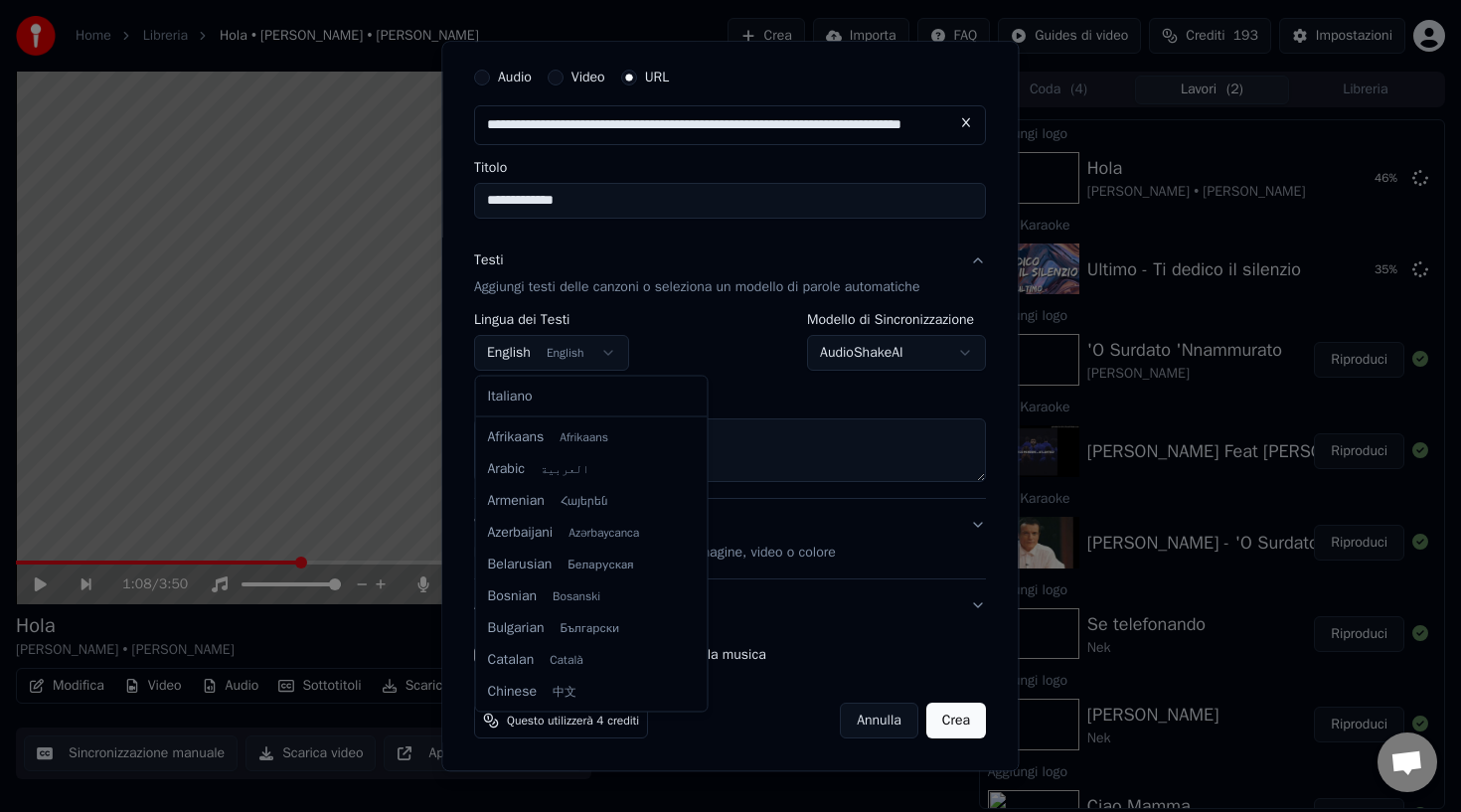 scroll, scrollTop: 159, scrollLeft: 0, axis: vertical 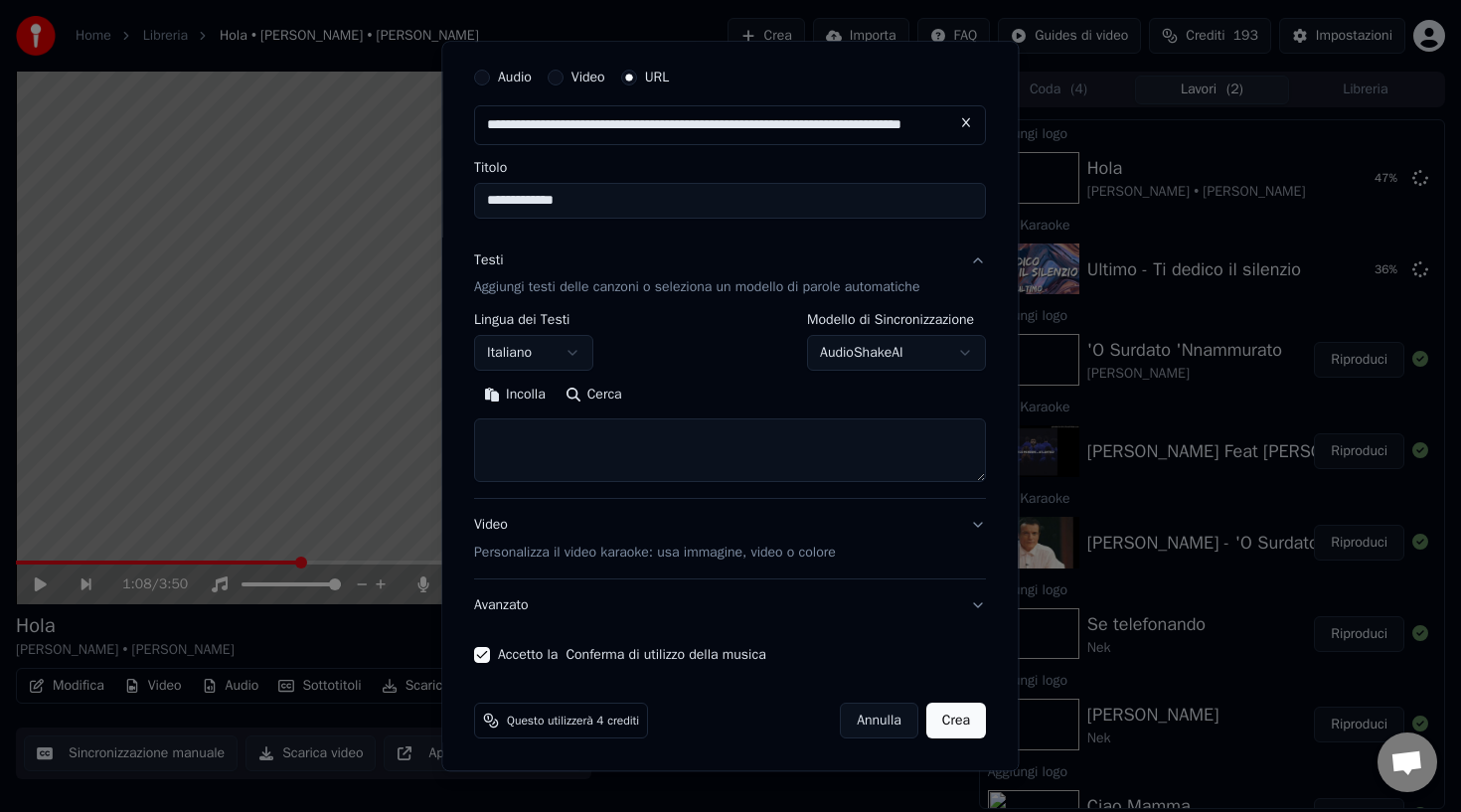 click at bounding box center (730, 451) 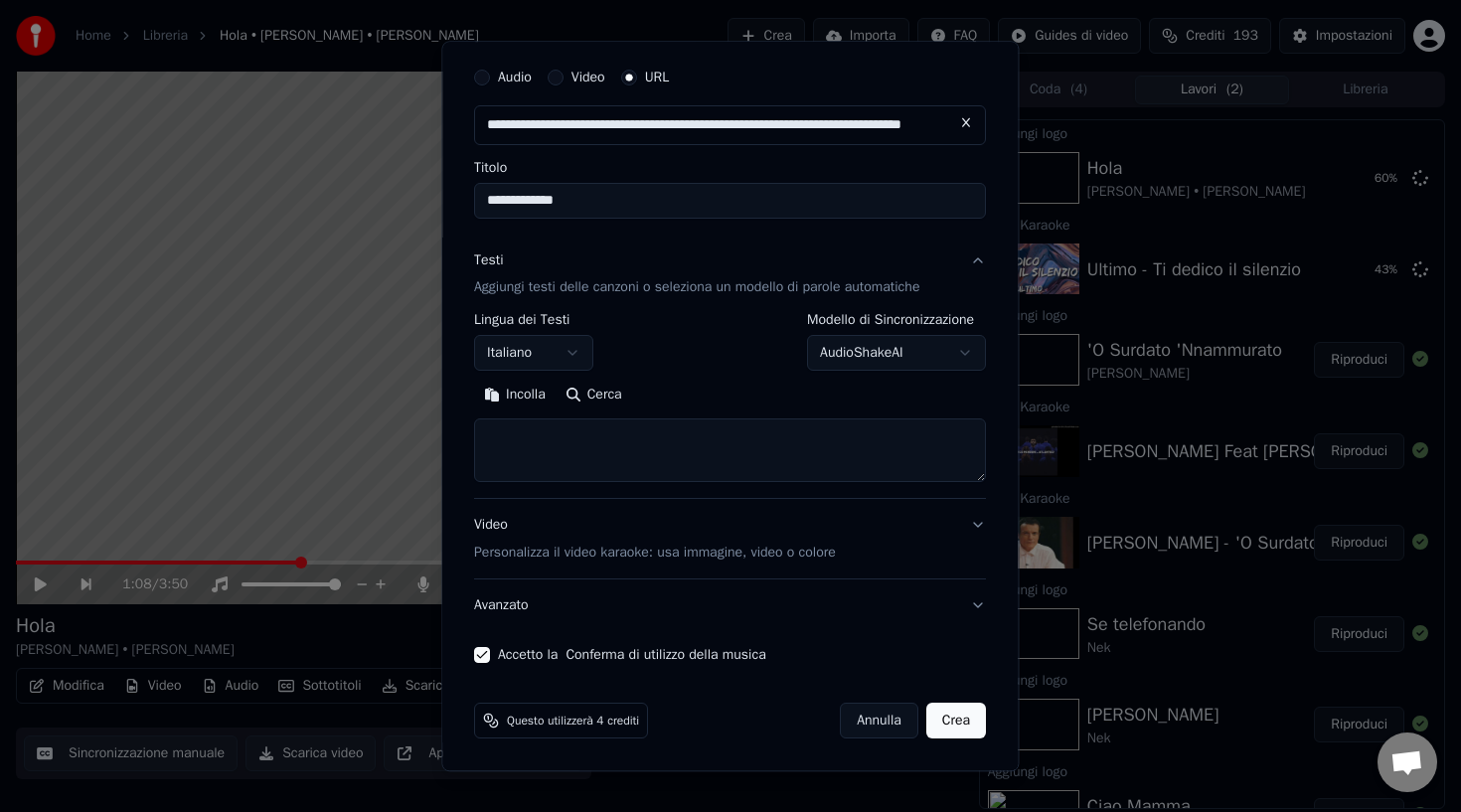 click at bounding box center (730, 451) 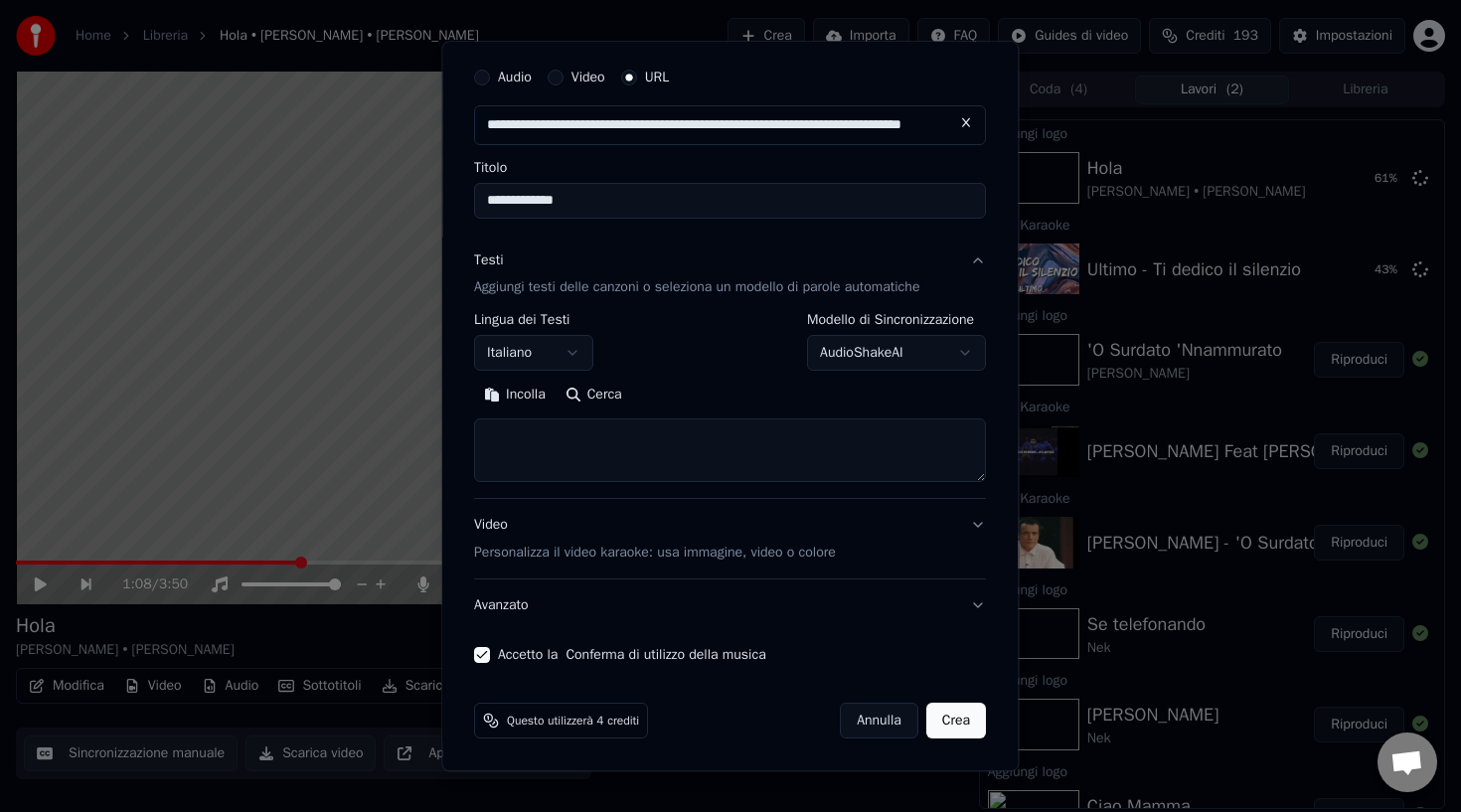 paste on "**********" 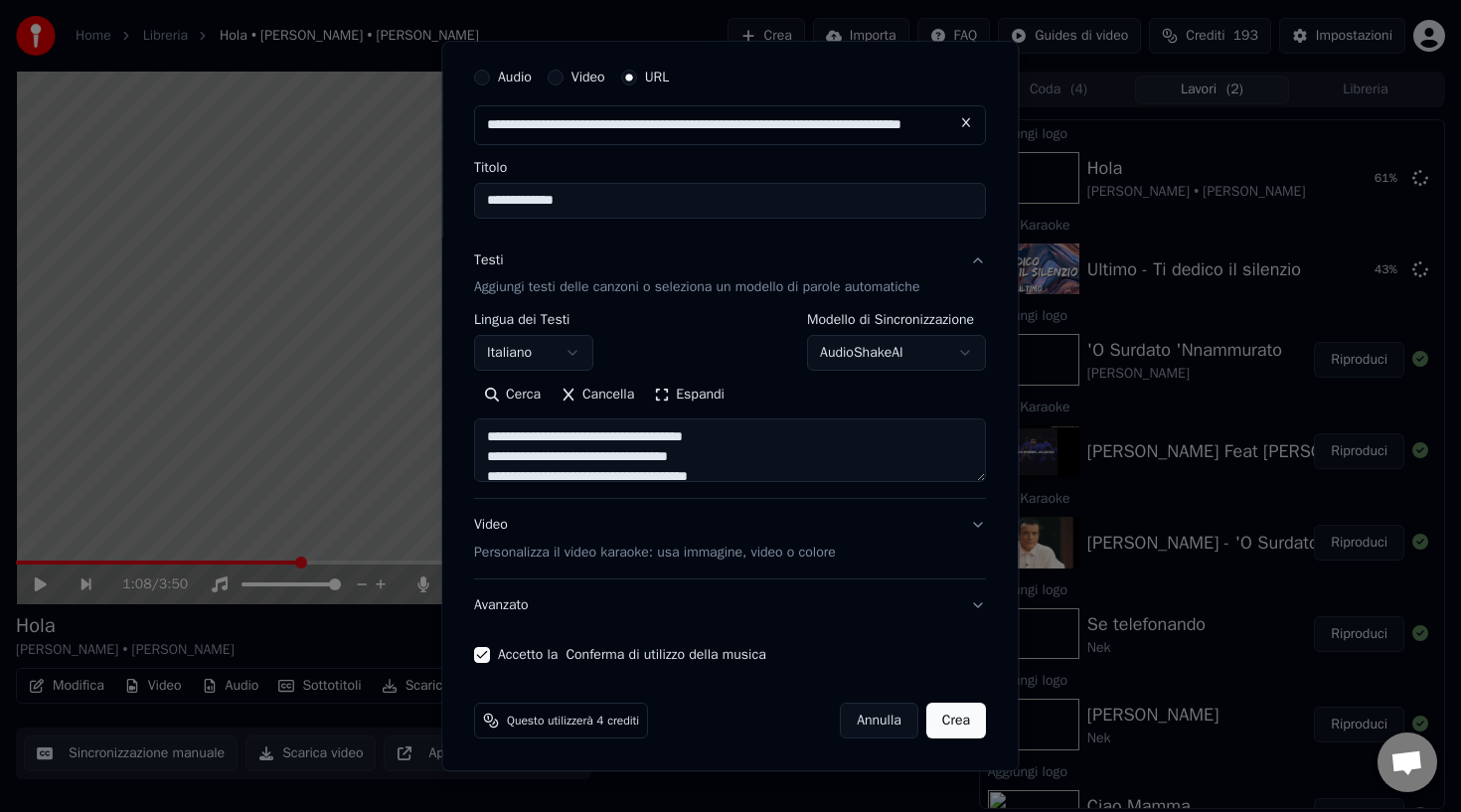 scroll, scrollTop: 461, scrollLeft: 0, axis: vertical 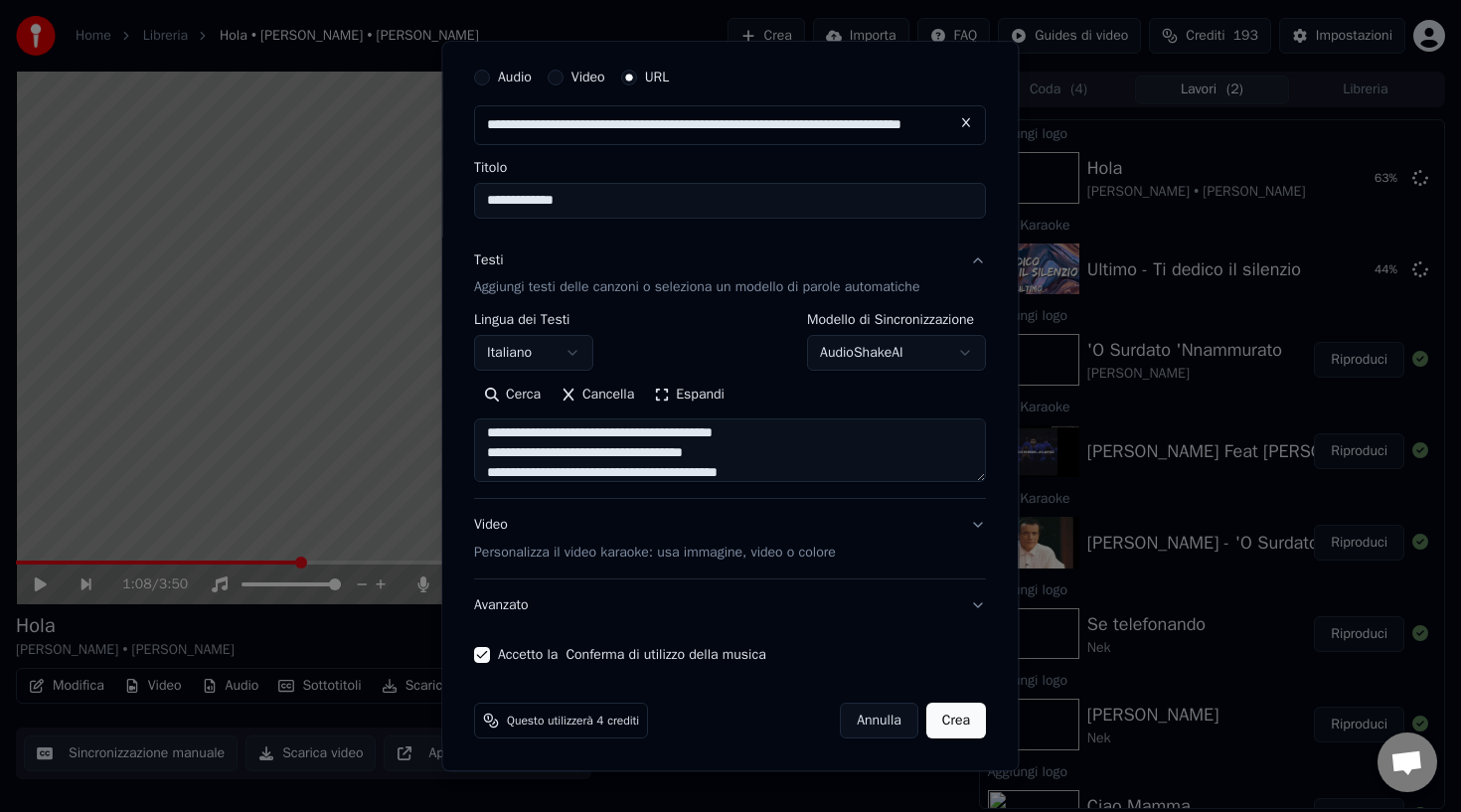 click on "Crea" at bounding box center [956, 722] 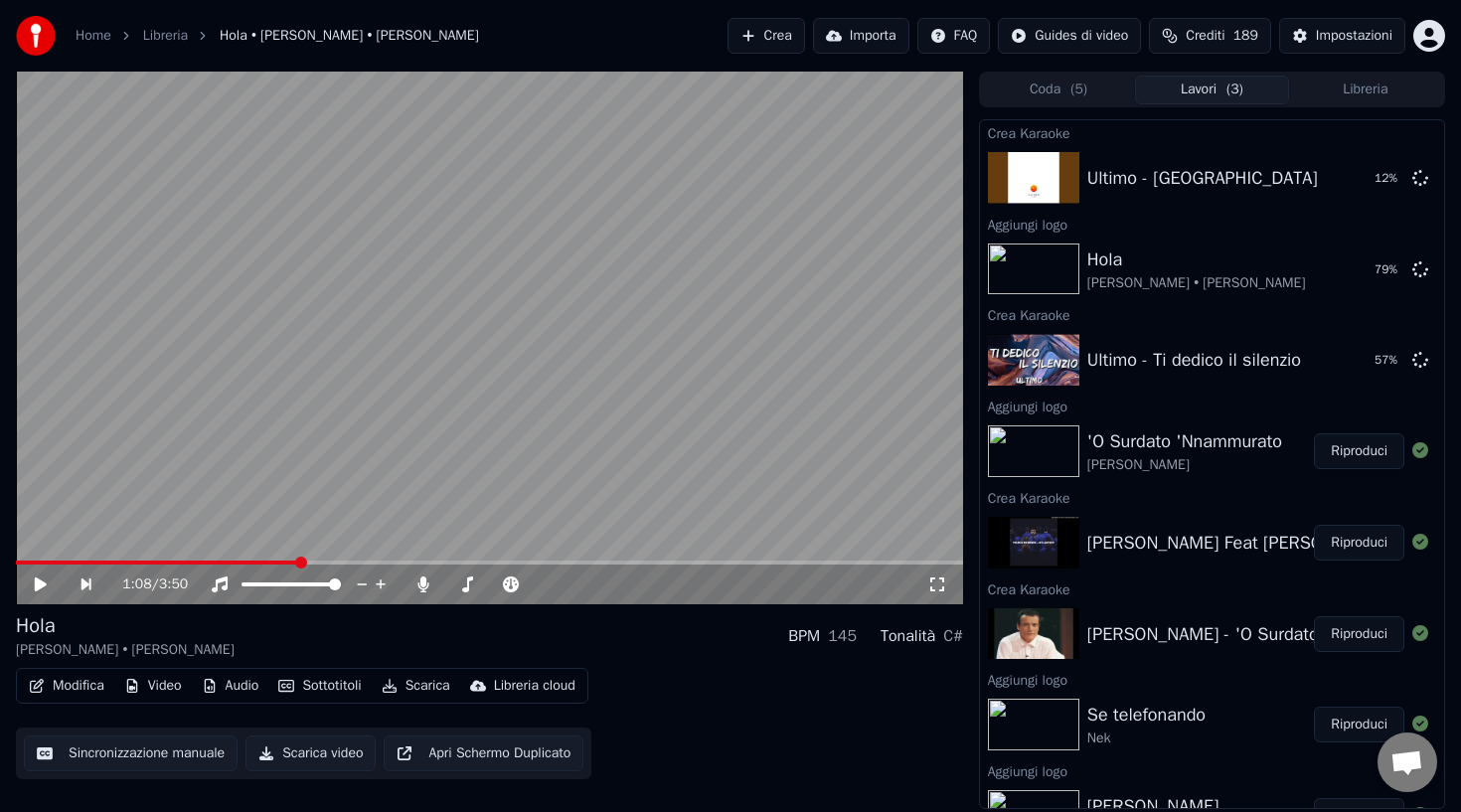 click on "Crea" at bounding box center [766, 36] 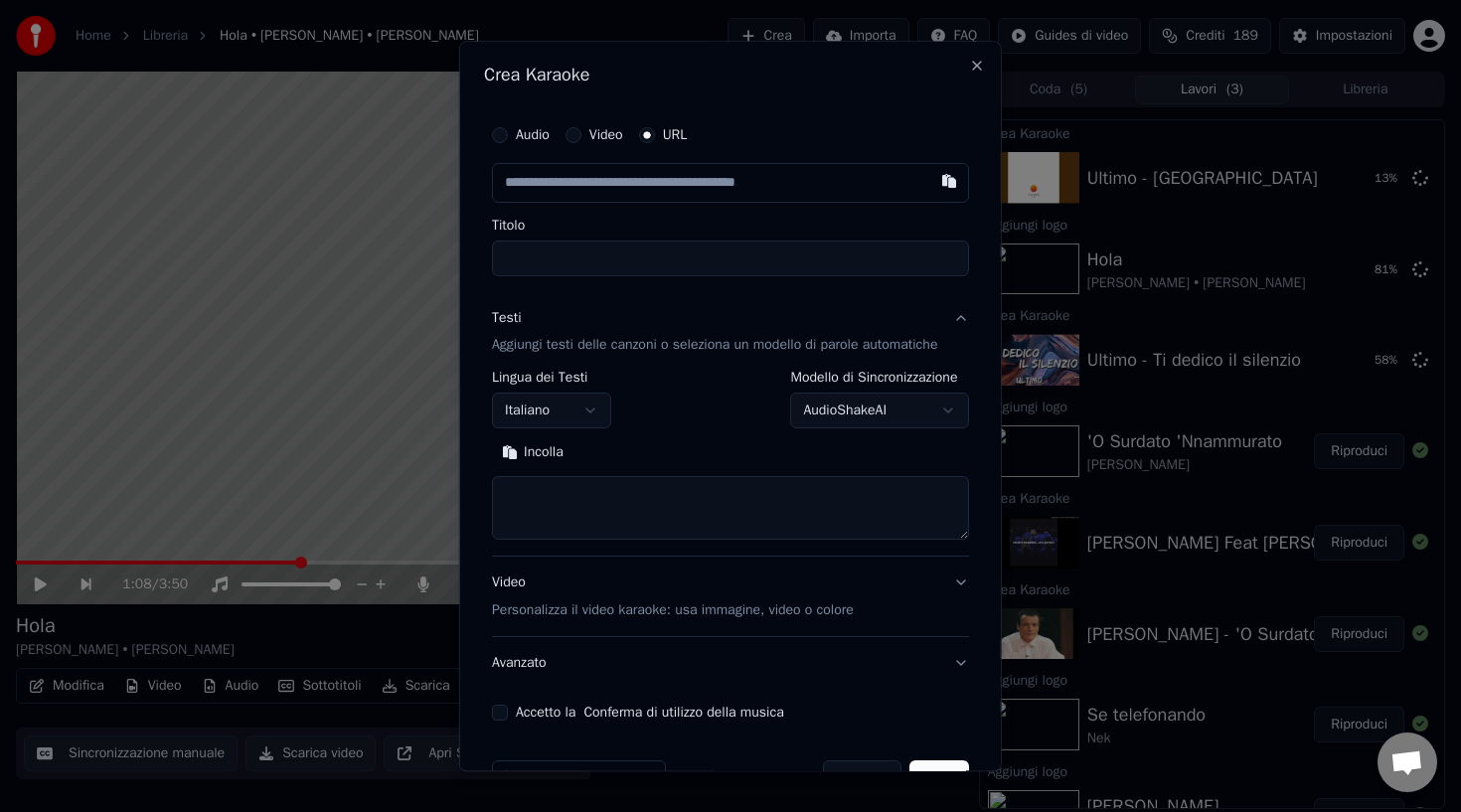 click at bounding box center [730, 183] 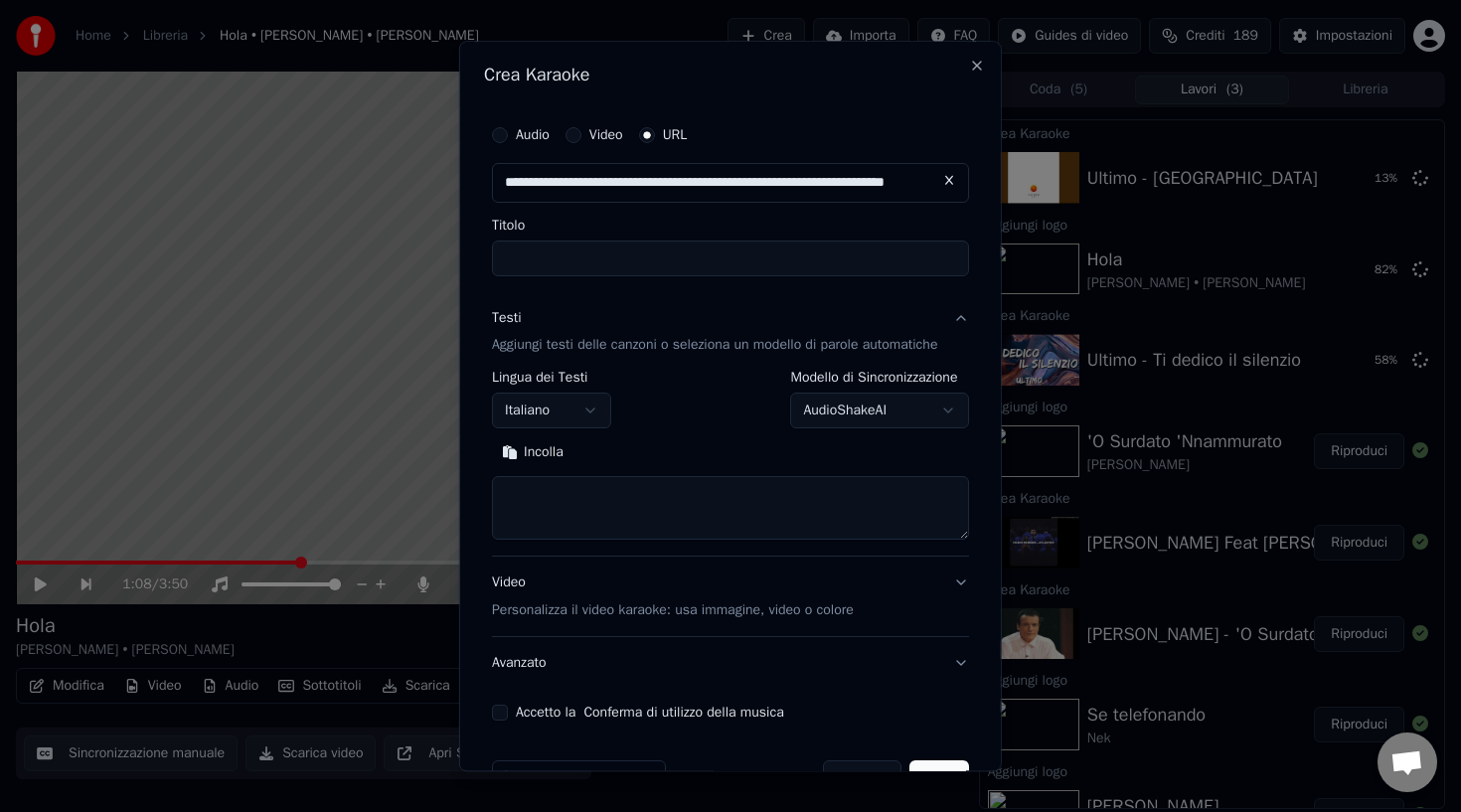 scroll, scrollTop: 0, scrollLeft: 65, axis: horizontal 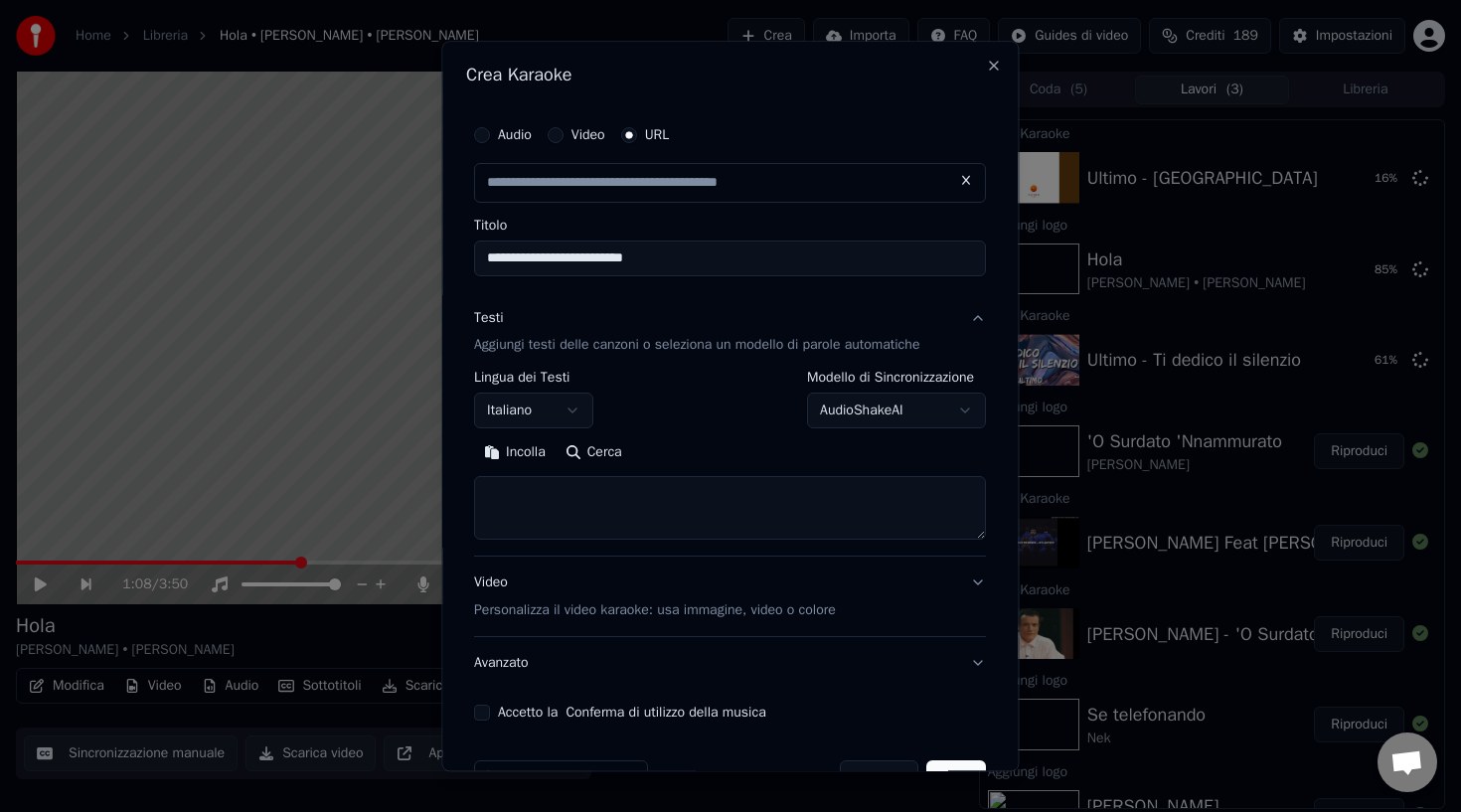 click at bounding box center (730, 509) 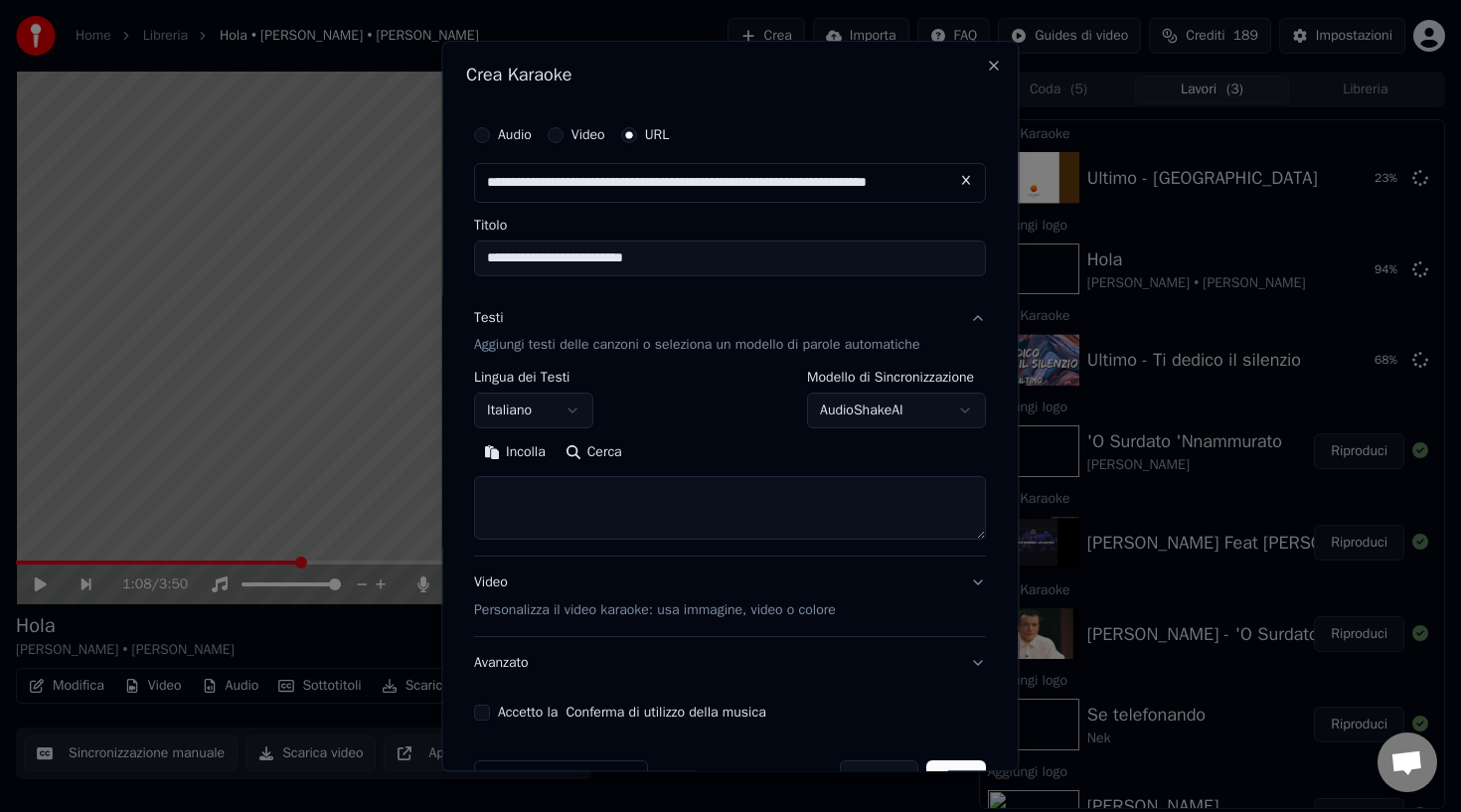 click at bounding box center [730, 509] 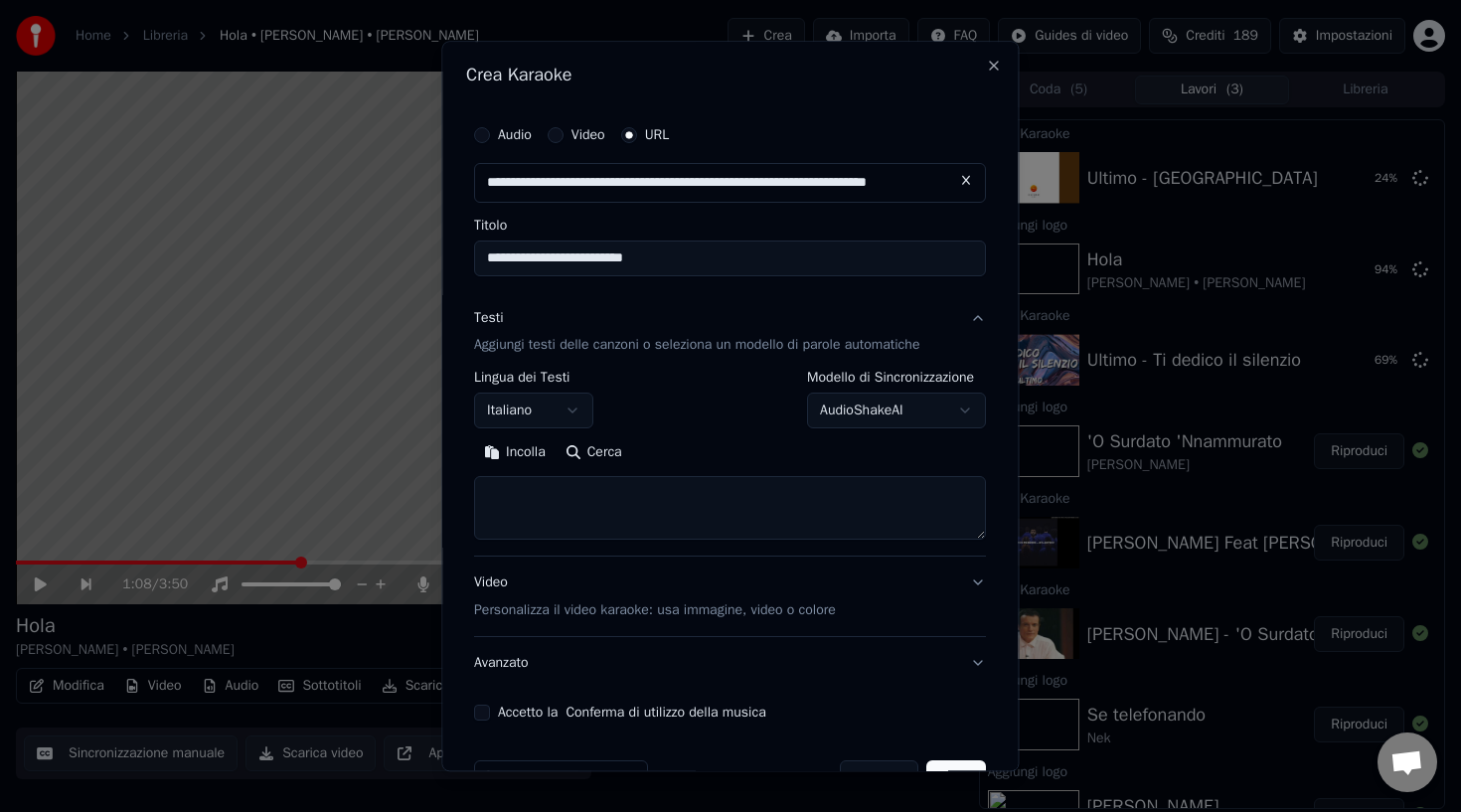 click at bounding box center [730, 509] 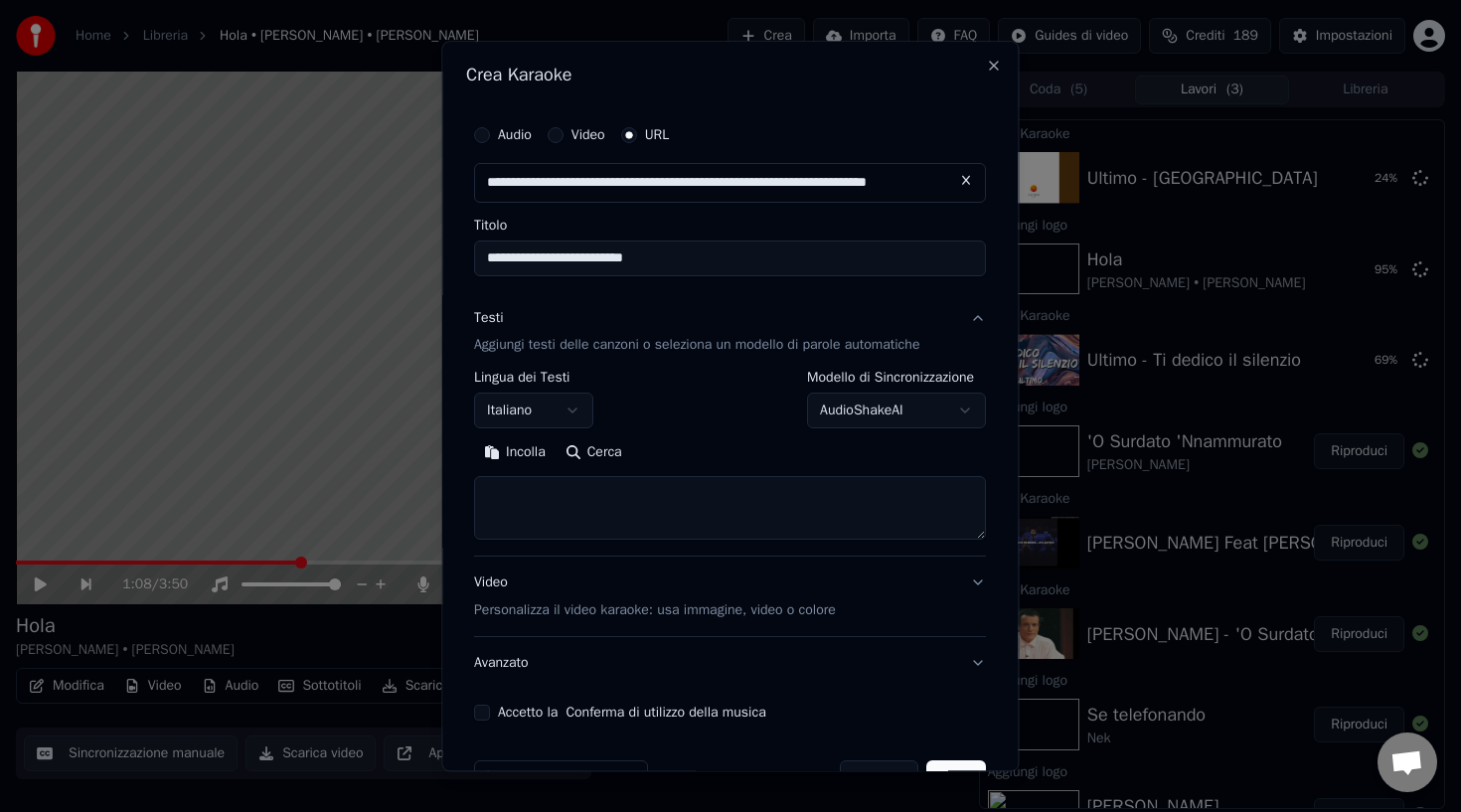paste on "**********" 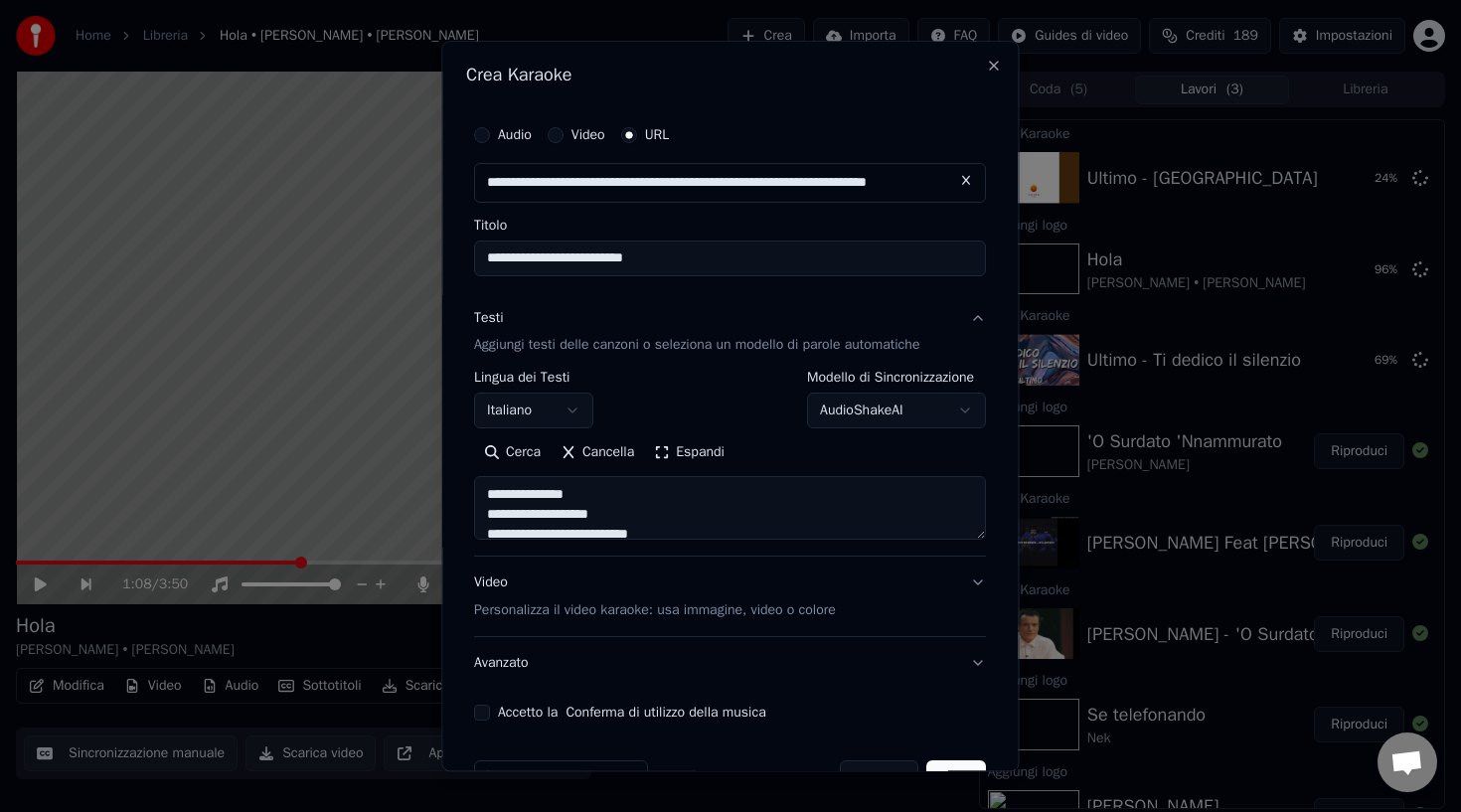 scroll, scrollTop: 997, scrollLeft: 0, axis: vertical 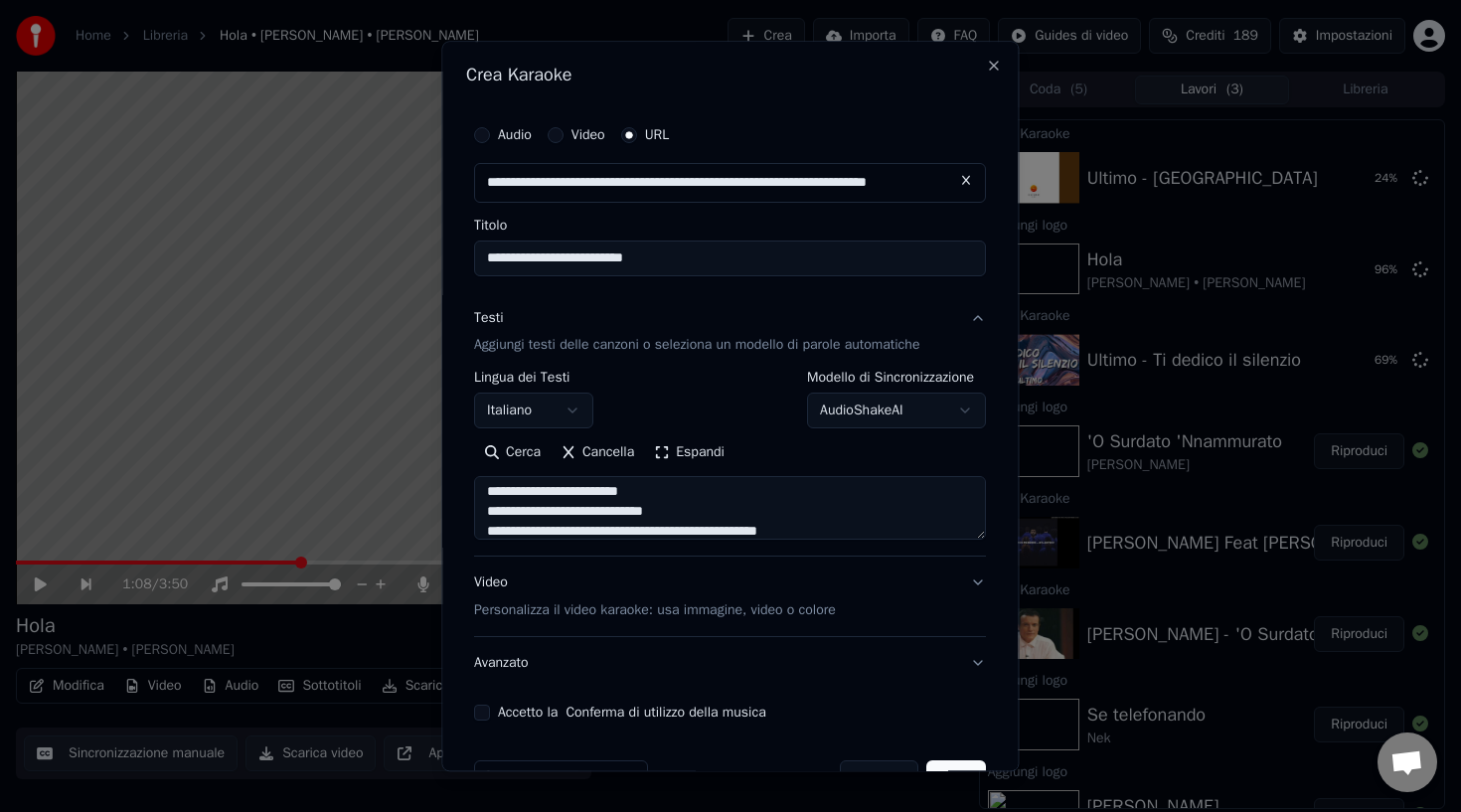 click on "Video Personalizza il video karaoke: usa immagine, video o colore" at bounding box center (730, 597) 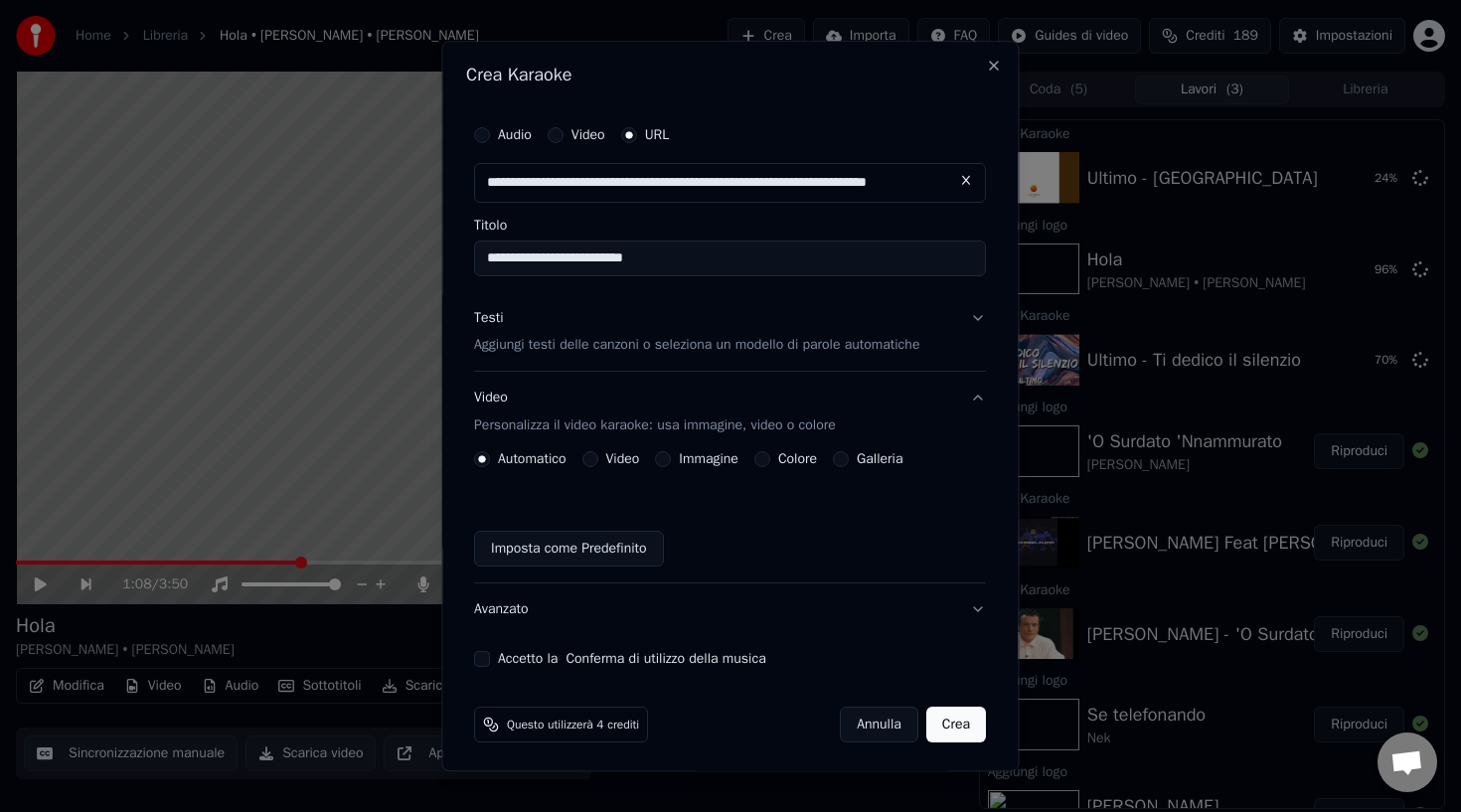 click on "Galleria" at bounding box center (842, 460) 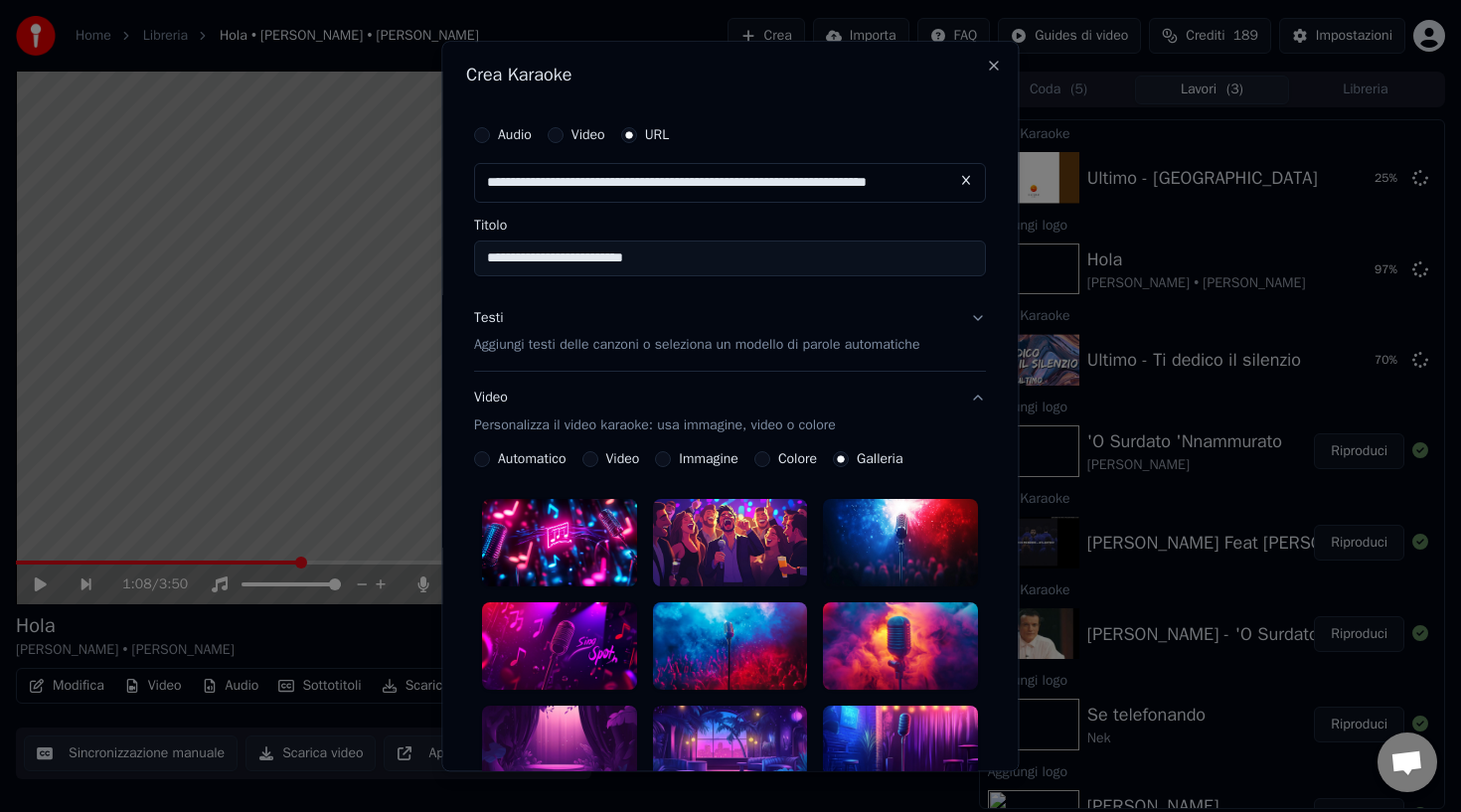 click at bounding box center [730, 544] 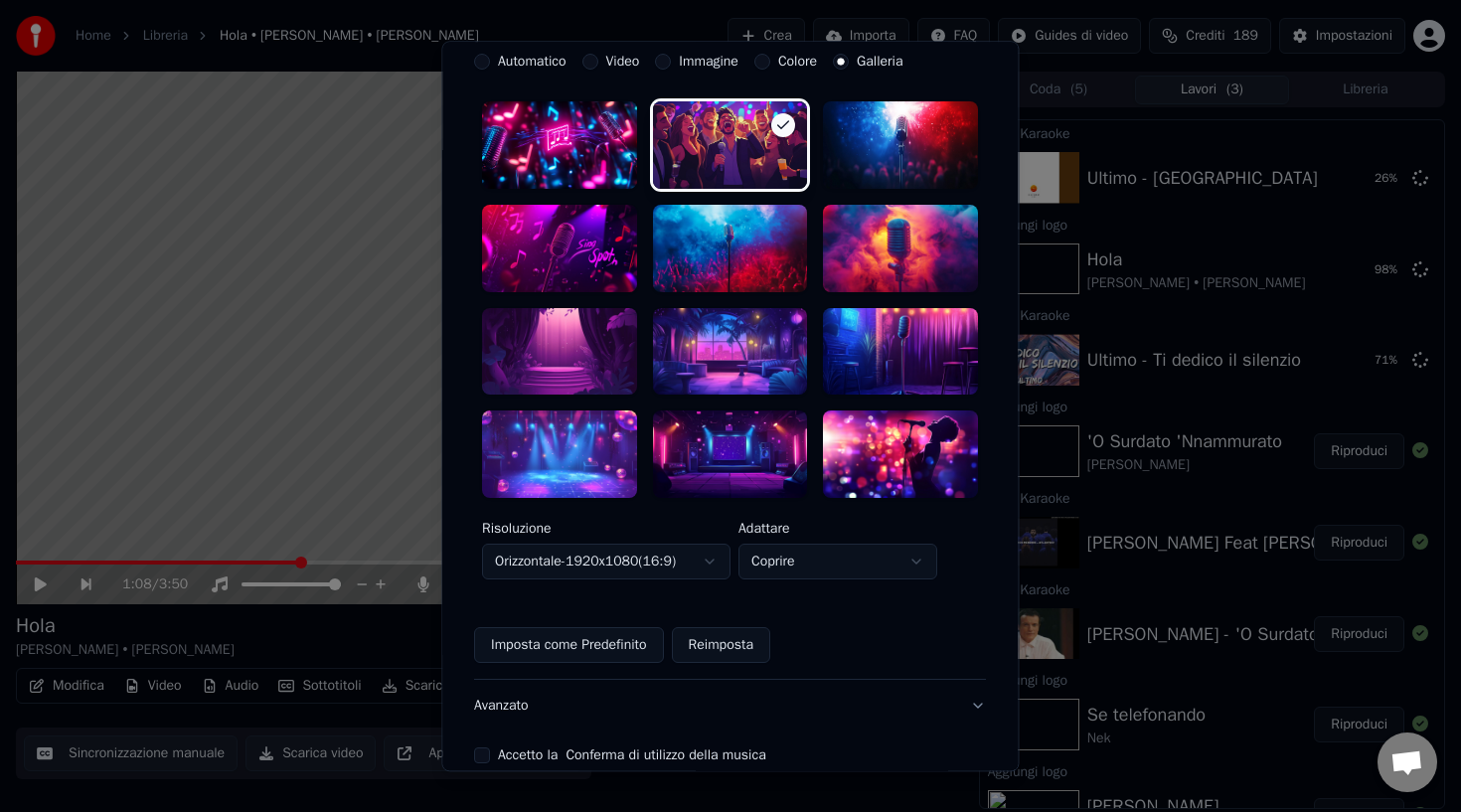 scroll, scrollTop: 498, scrollLeft: 0, axis: vertical 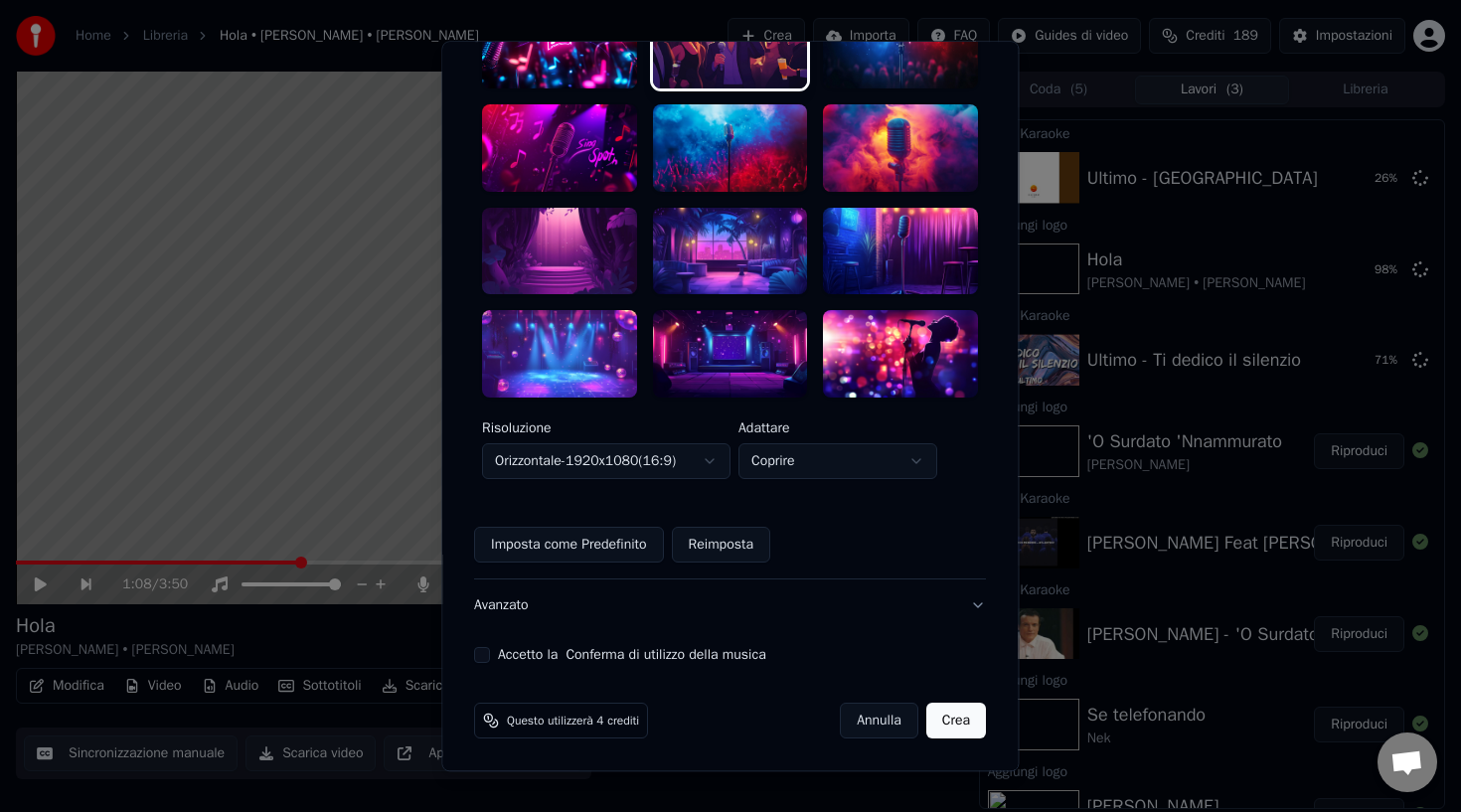 click on "Accetto la   Conferma di utilizzo della musica" at bounding box center (482, 655) 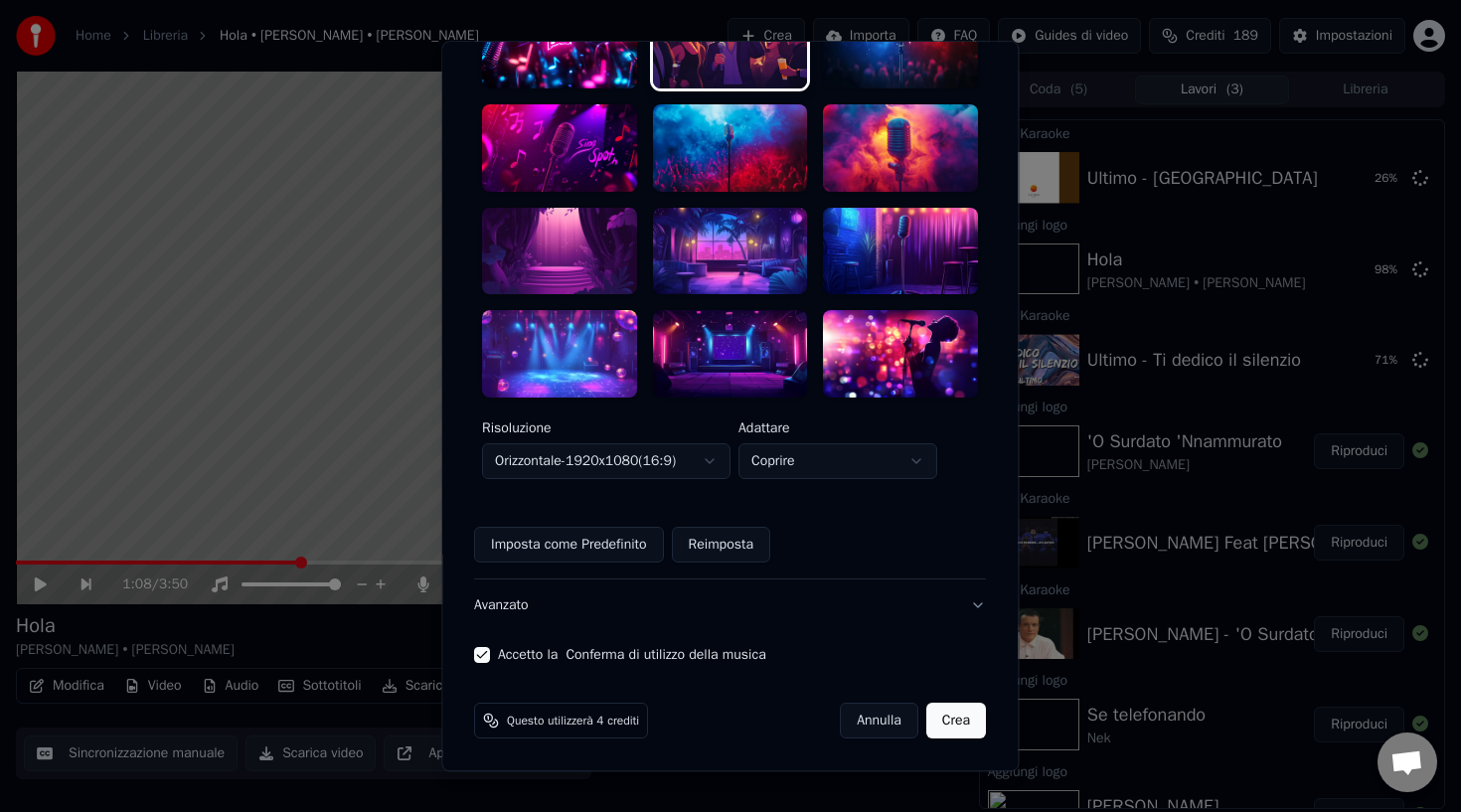 click on "Crea" at bounding box center (956, 721) 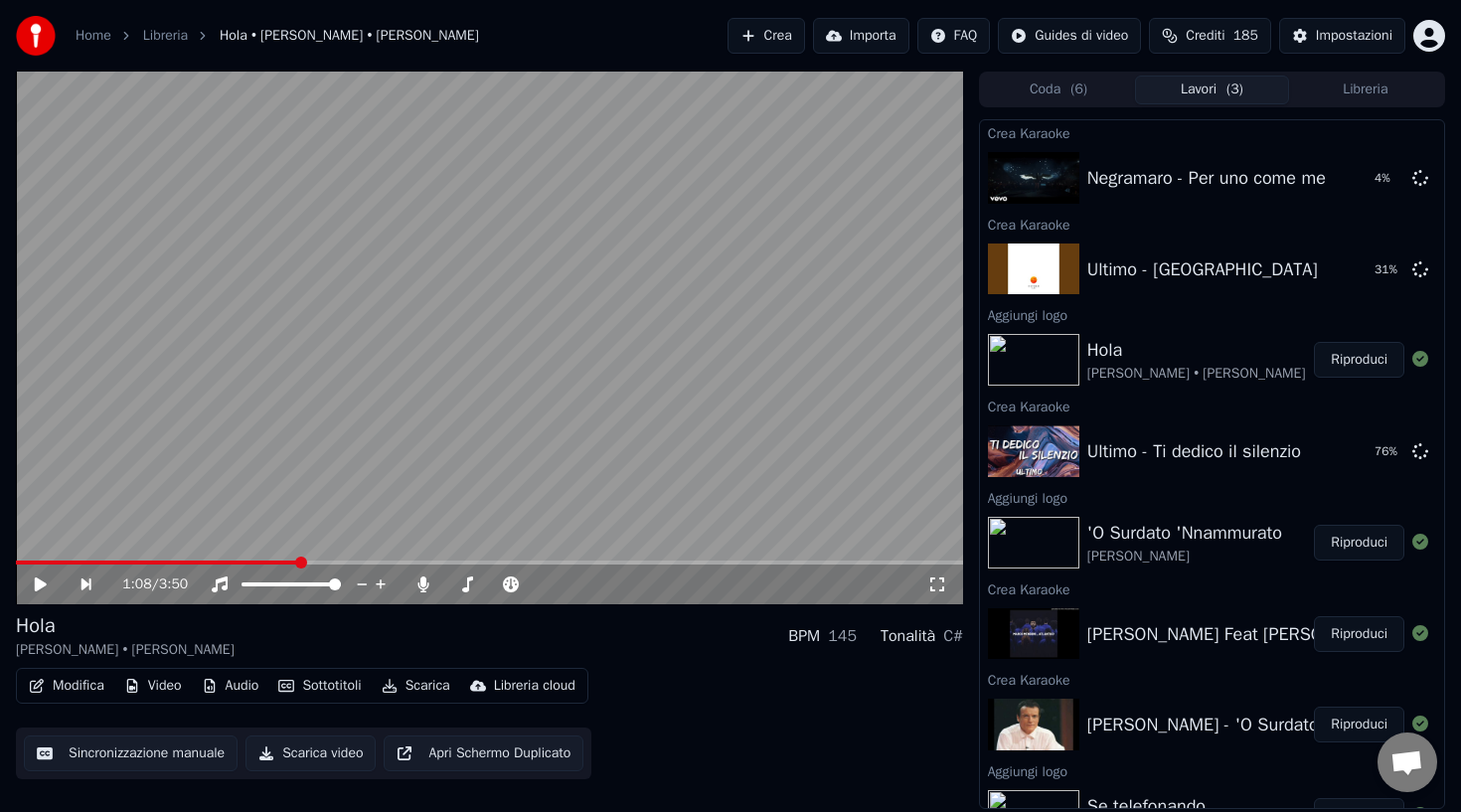 click on "Riproduci" at bounding box center (1359, 360) 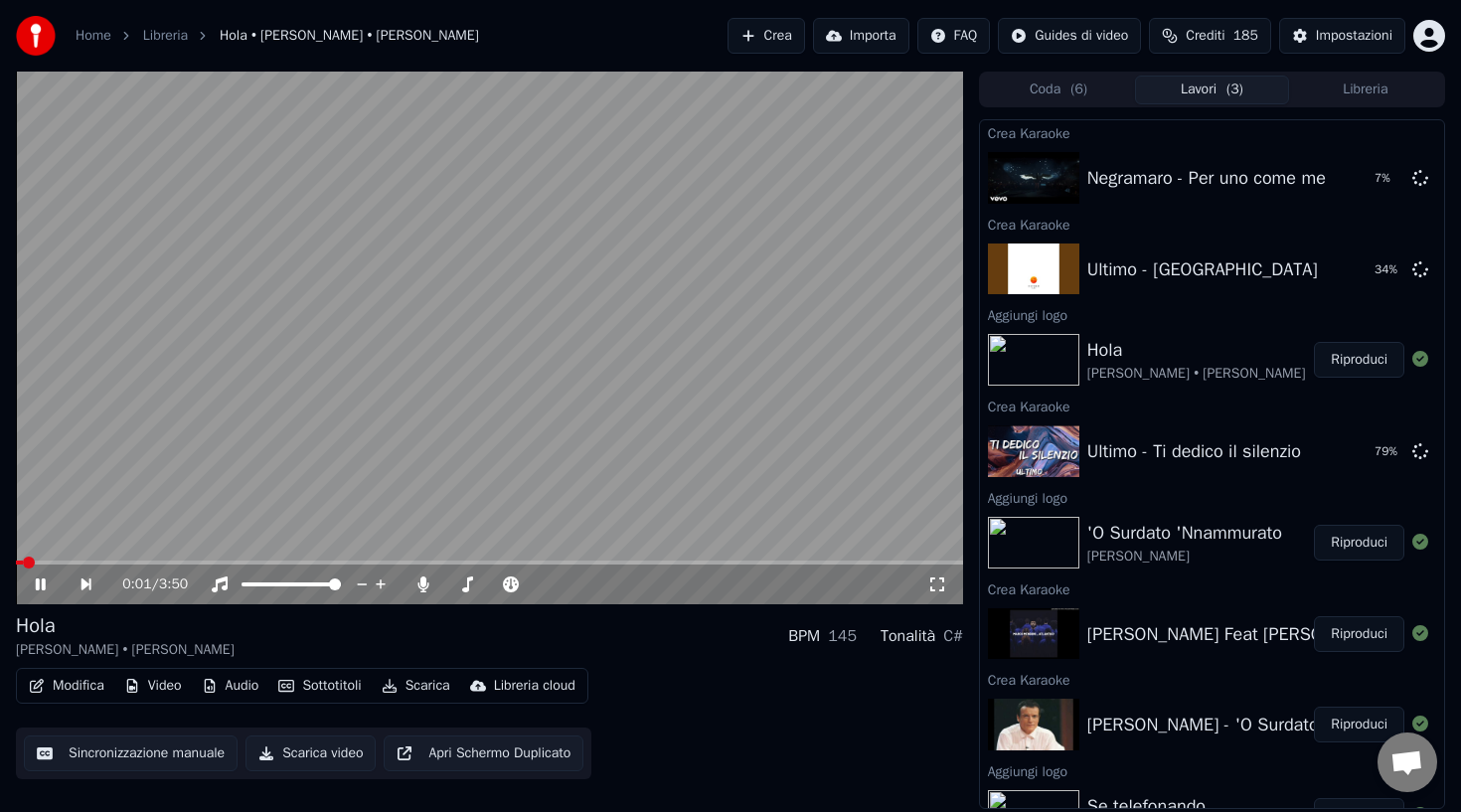 click 